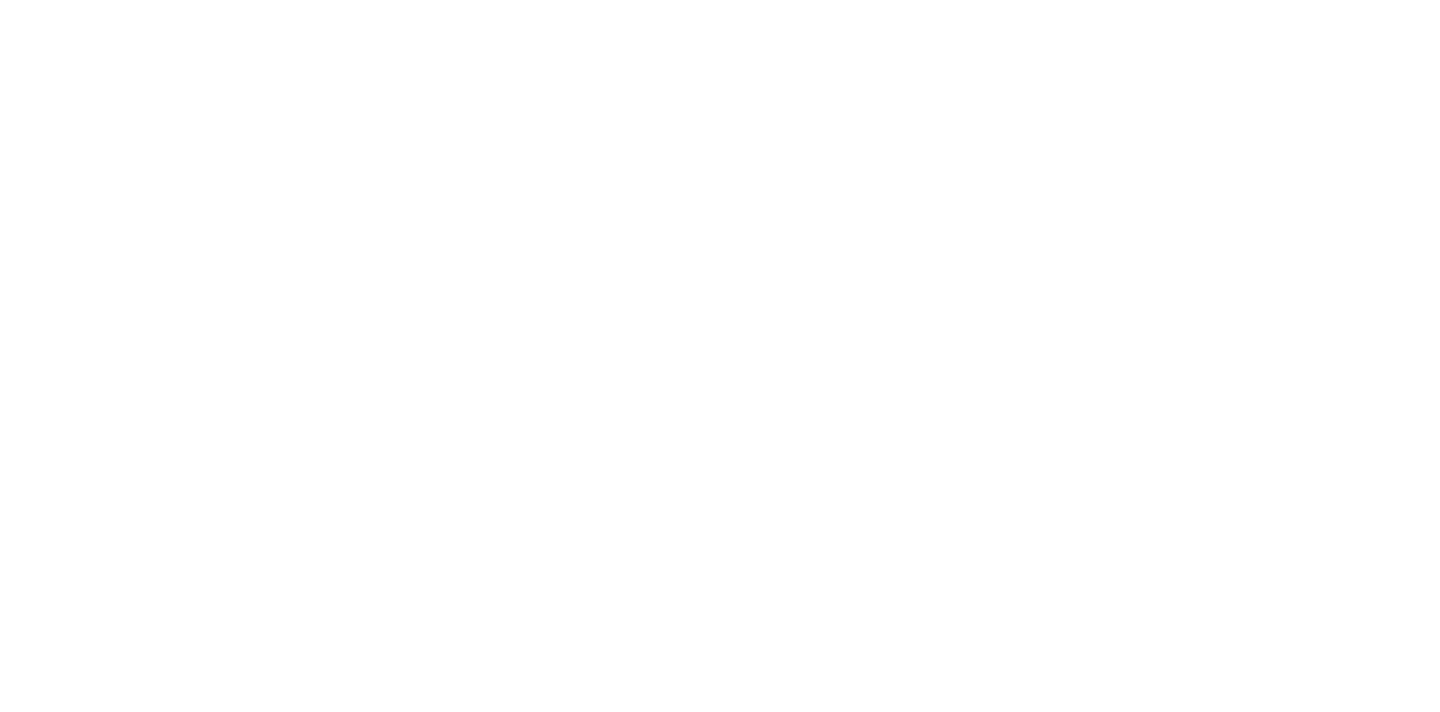 scroll, scrollTop: 0, scrollLeft: 0, axis: both 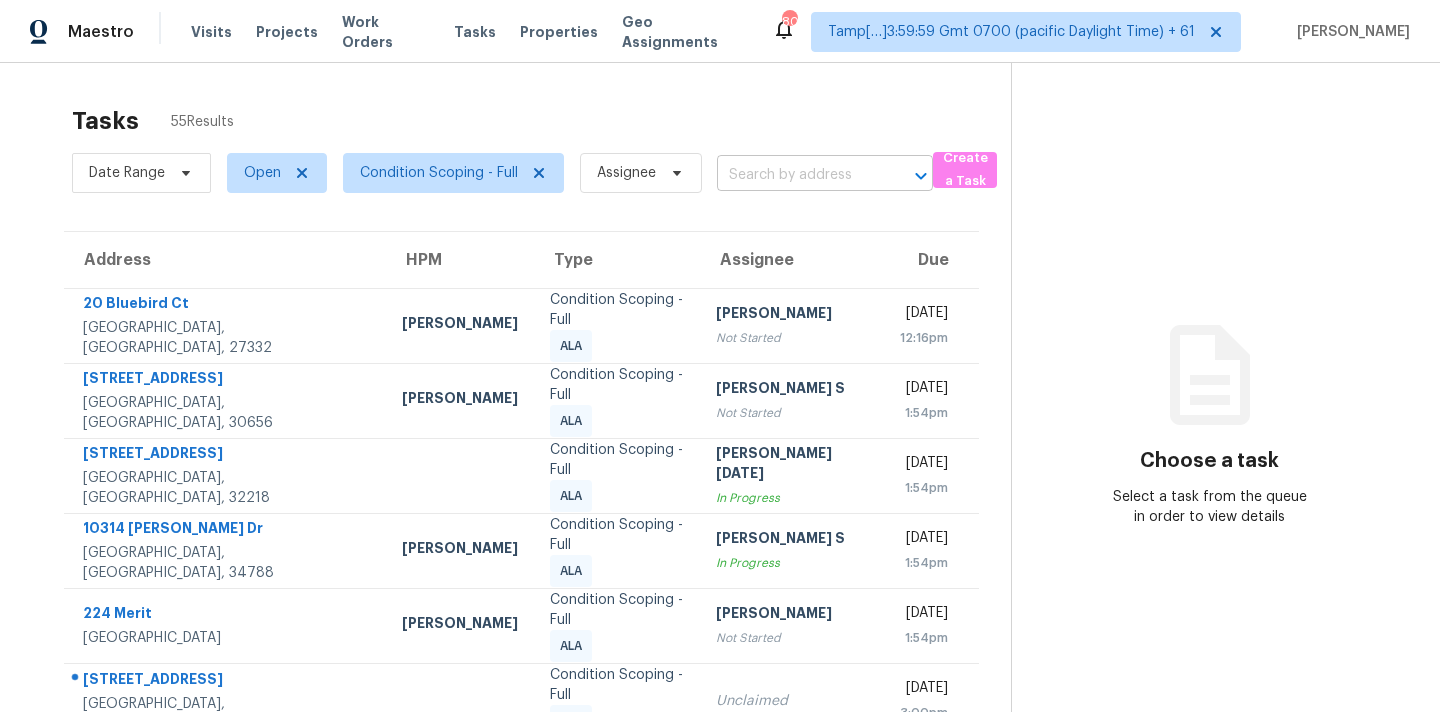 click at bounding box center (797, 175) 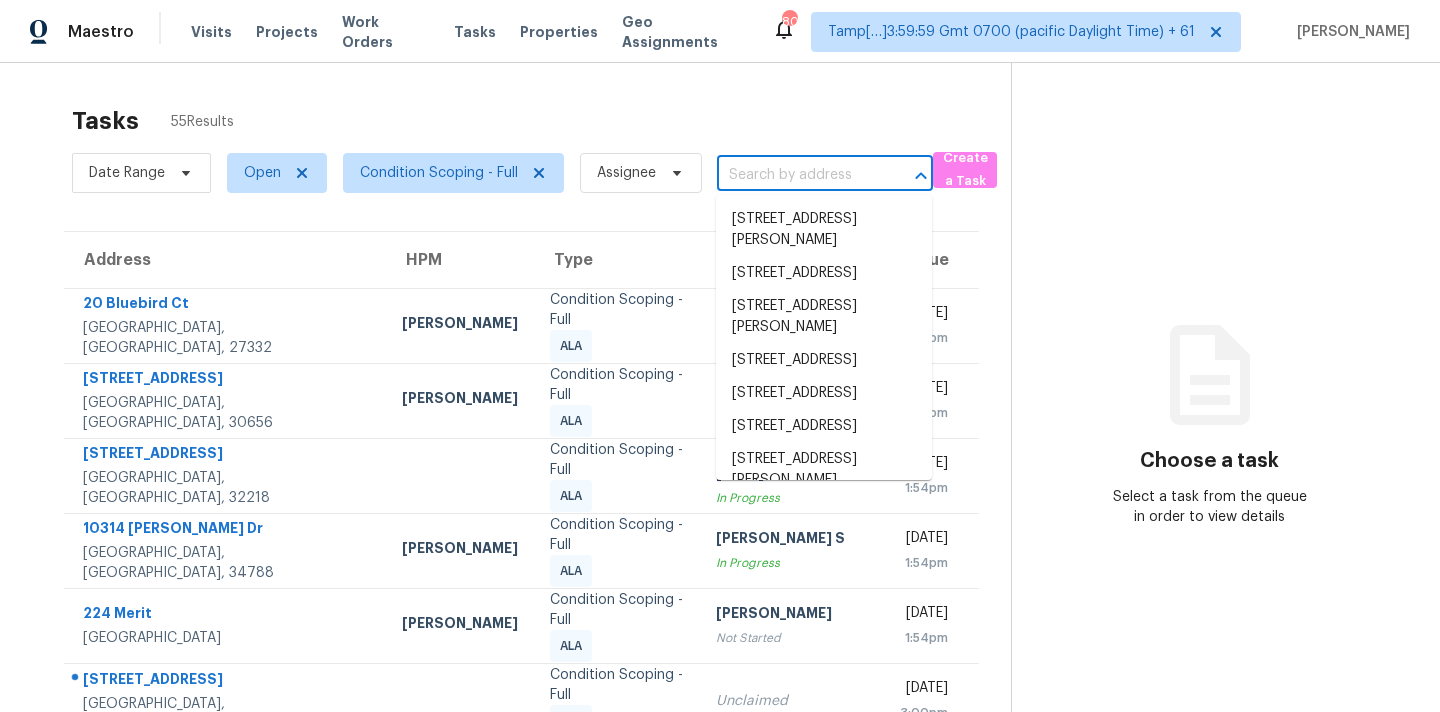 paste on "8062 Holland Park St Chino, CA, 91708" 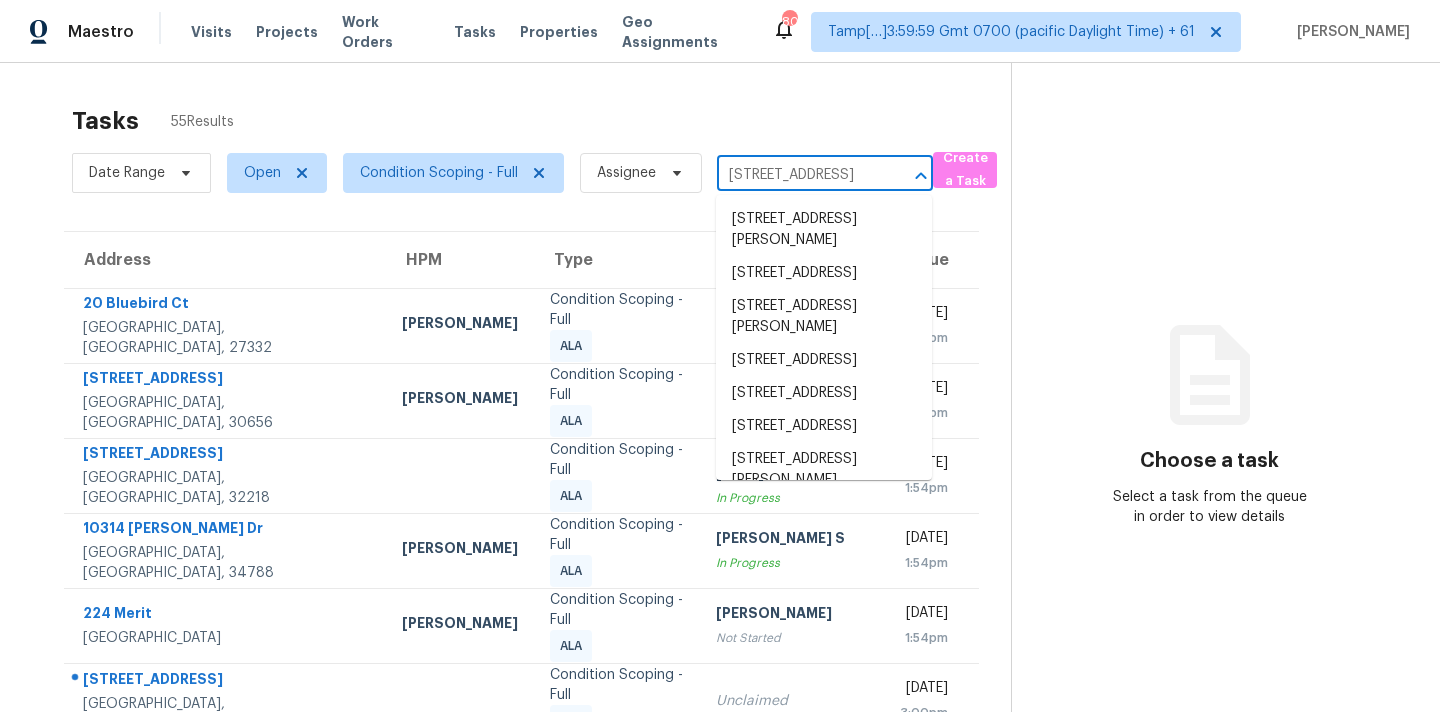 scroll, scrollTop: 0, scrollLeft: 106, axis: horizontal 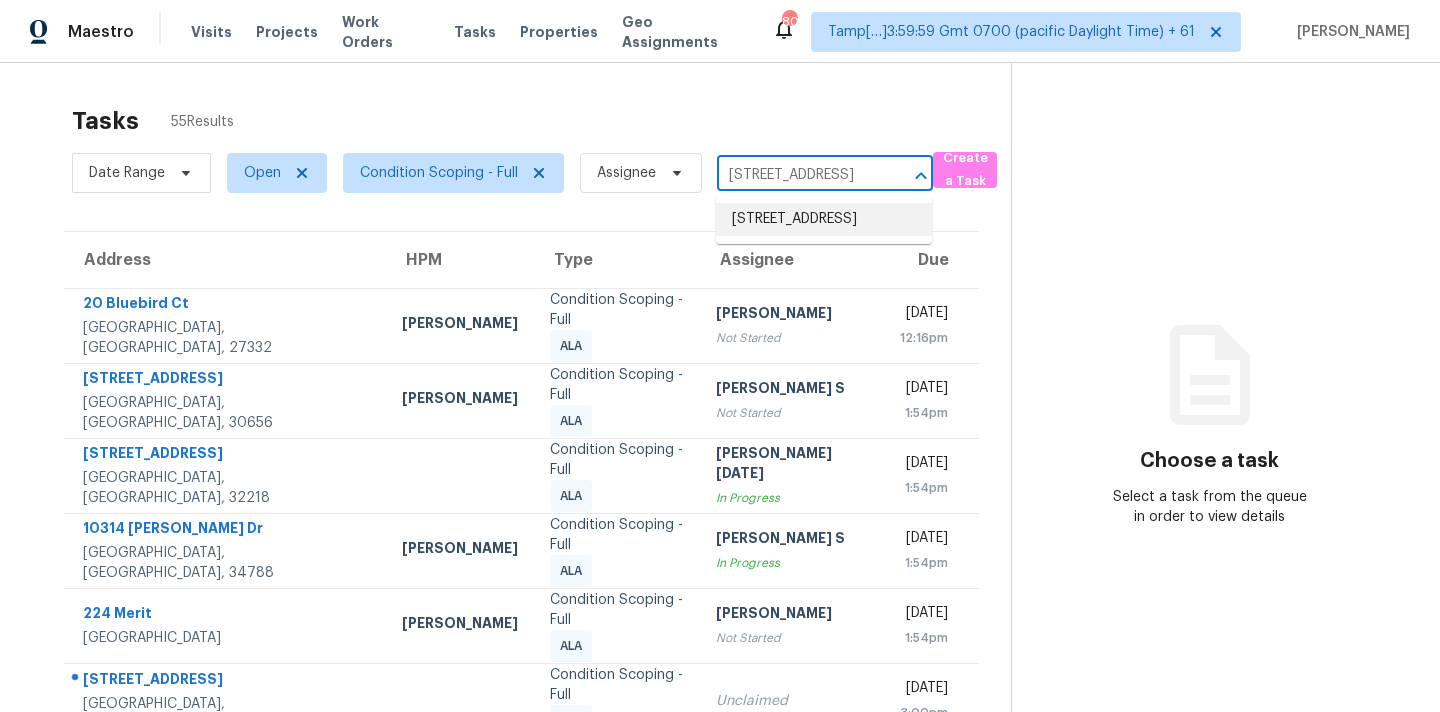 click on "8062 Holland Park St, Chino, CA 91708" at bounding box center (824, 219) 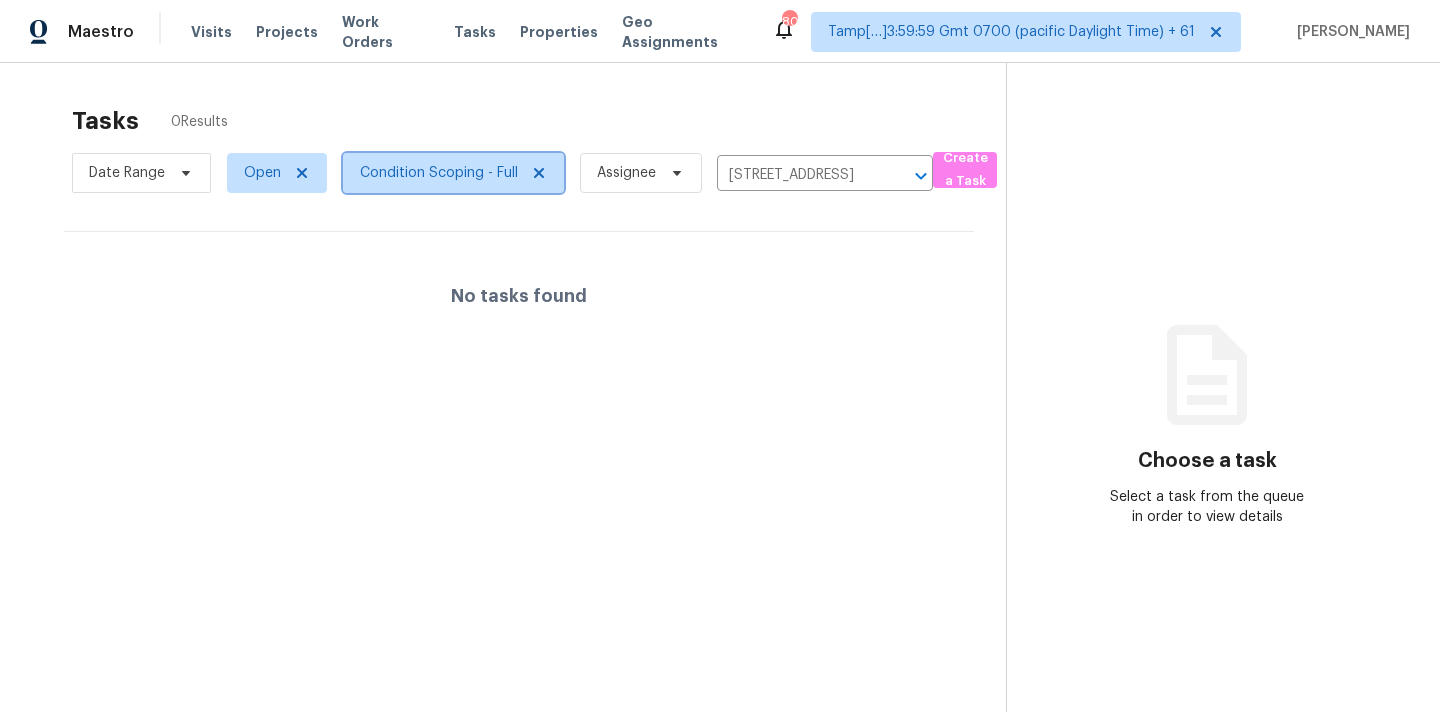 click on "Condition Scoping - Full" at bounding box center (439, 173) 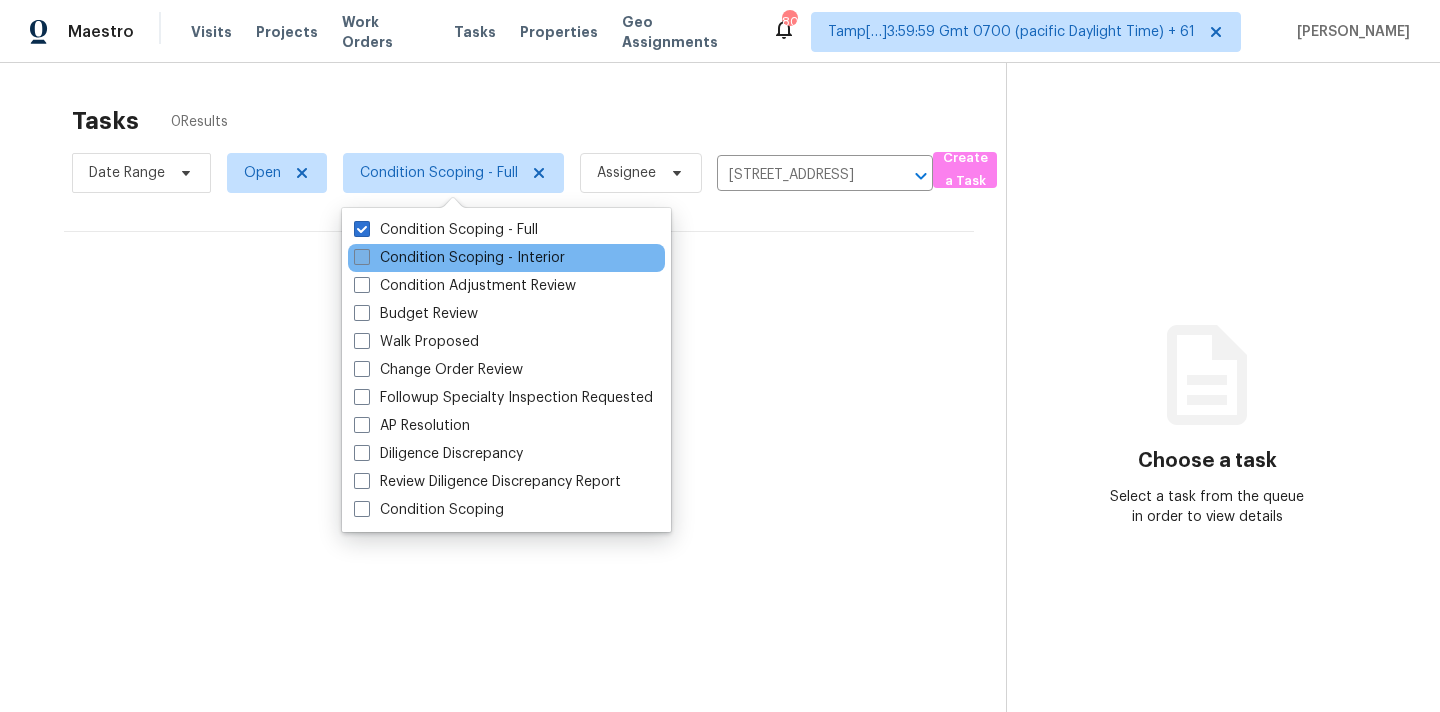 click on "Condition Scoping - Interior" at bounding box center (459, 258) 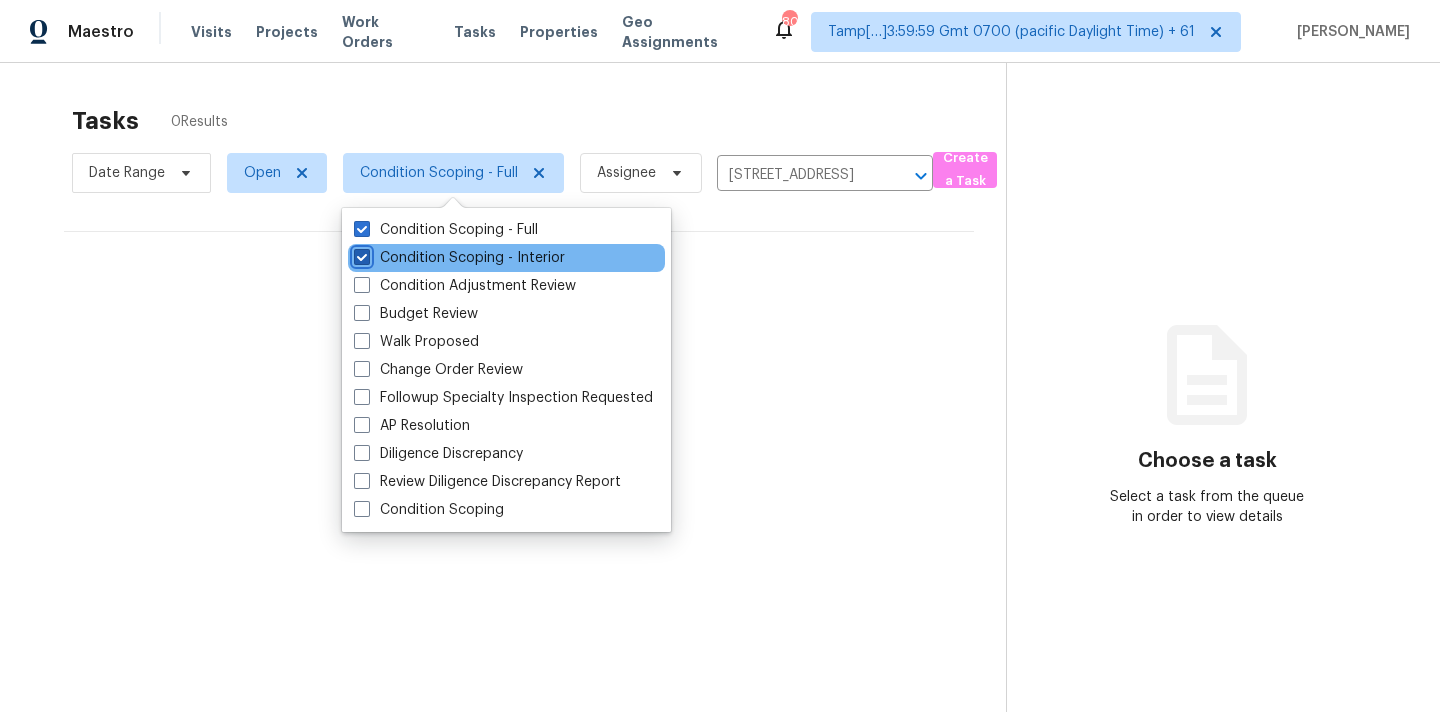 checkbox on "true" 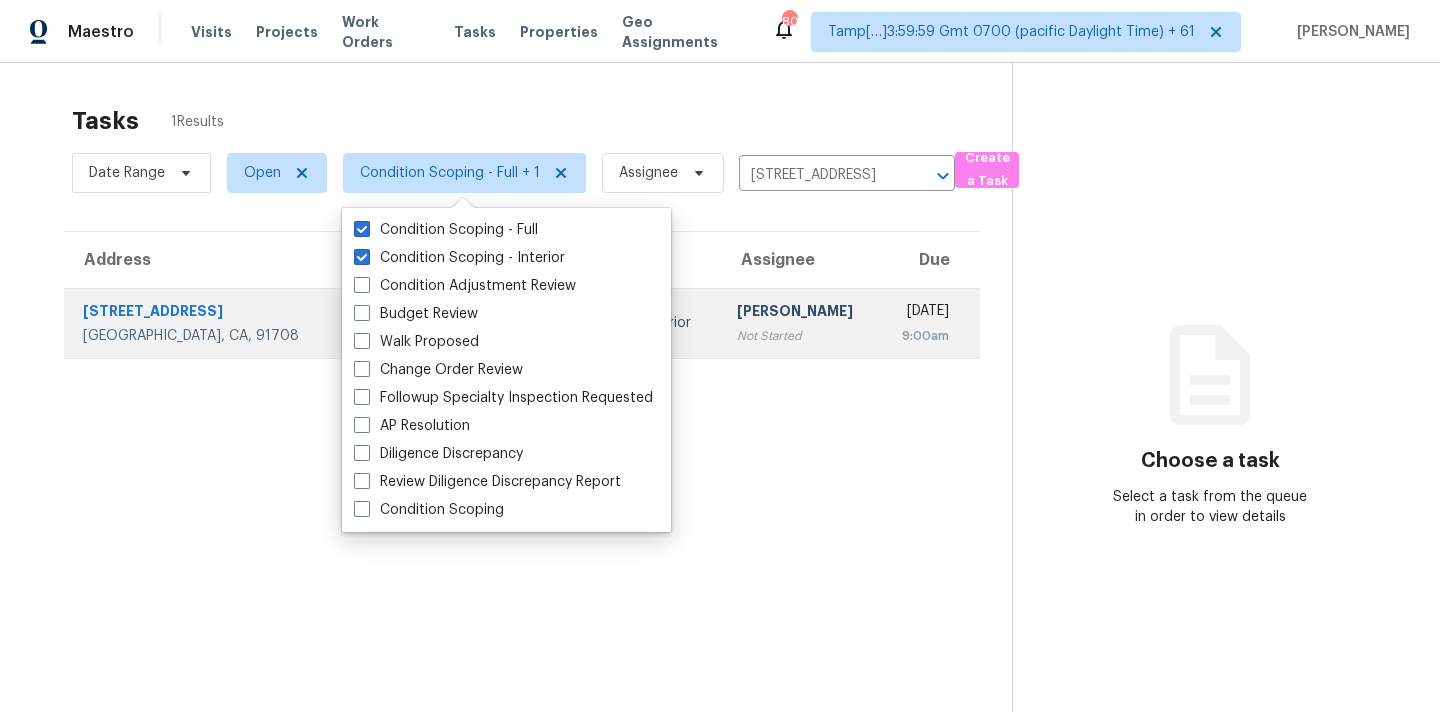 click on "Sakthivel Chandran" at bounding box center (800, 313) 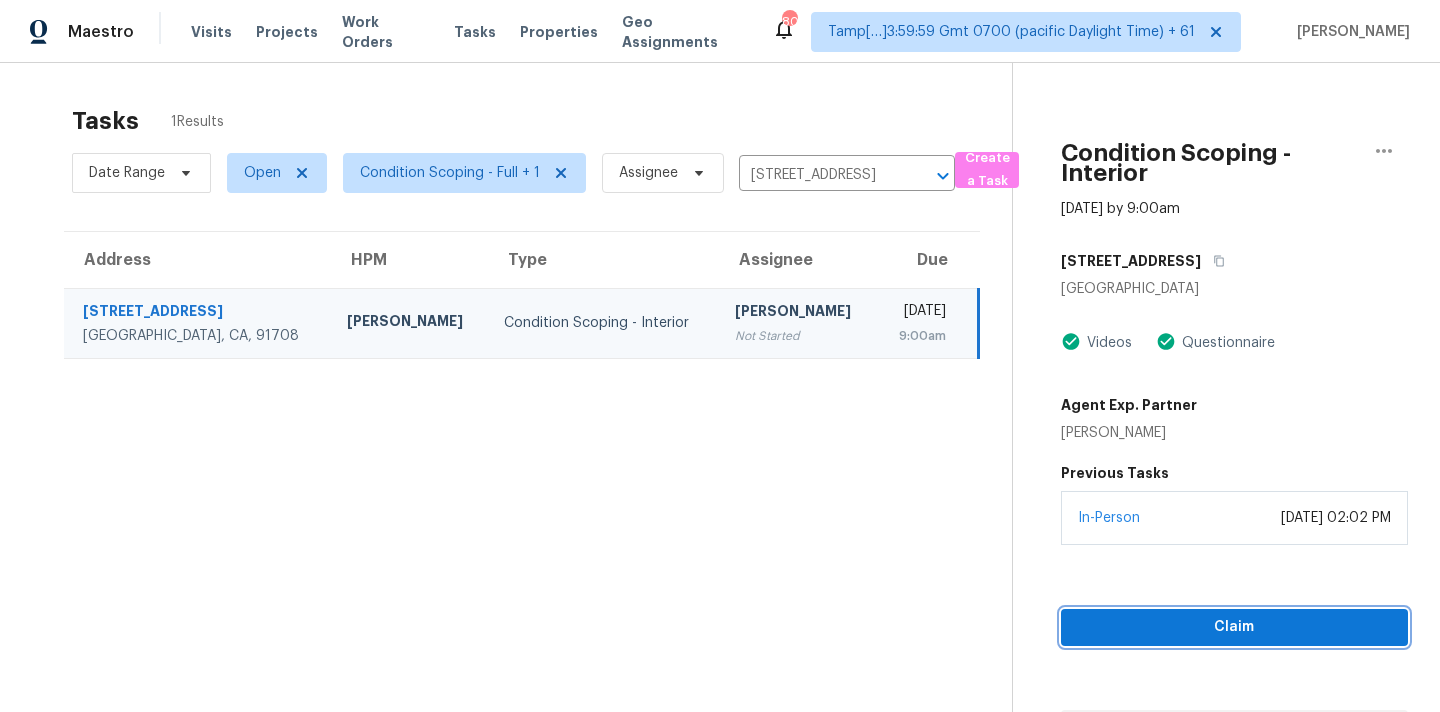 click on "Claim" at bounding box center (1234, 627) 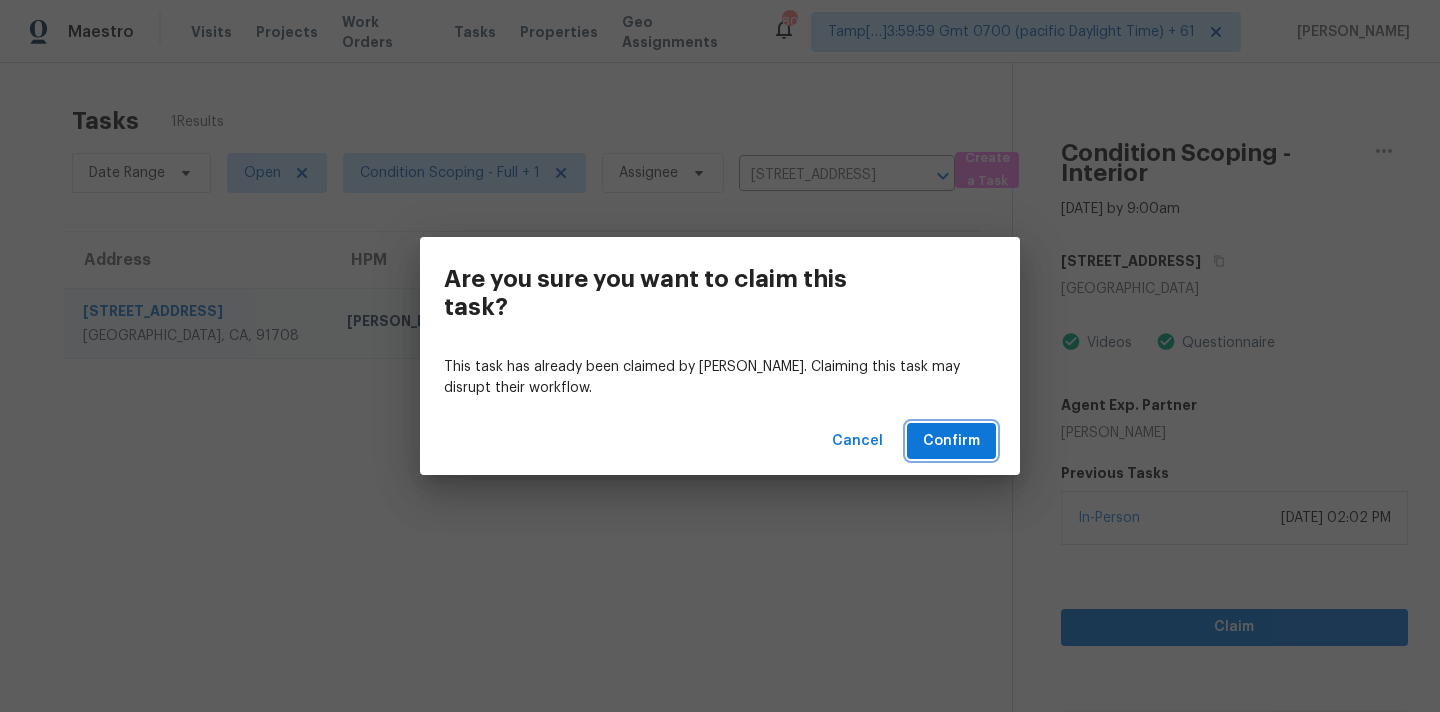 click on "Confirm" at bounding box center (951, 441) 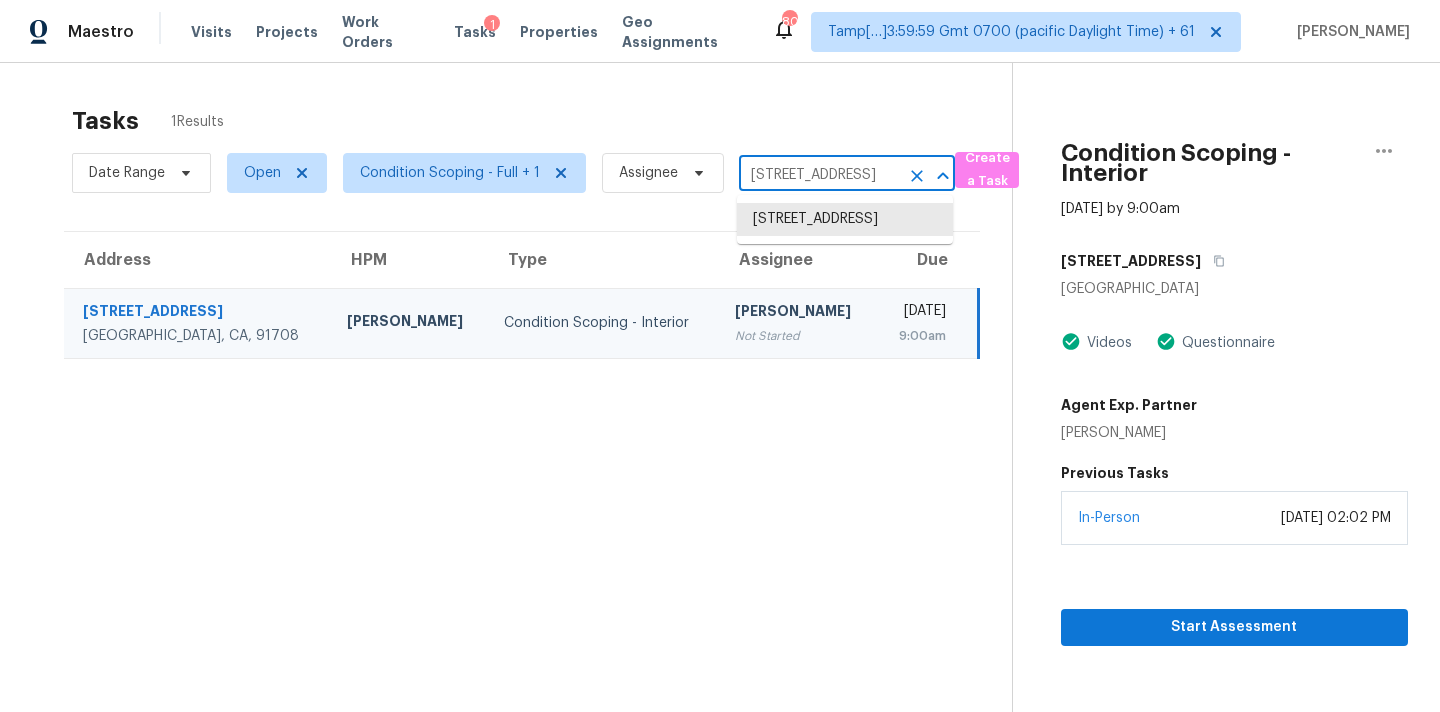 click on "8062 Holland Park St, Chino, CA 91708" at bounding box center (819, 175) 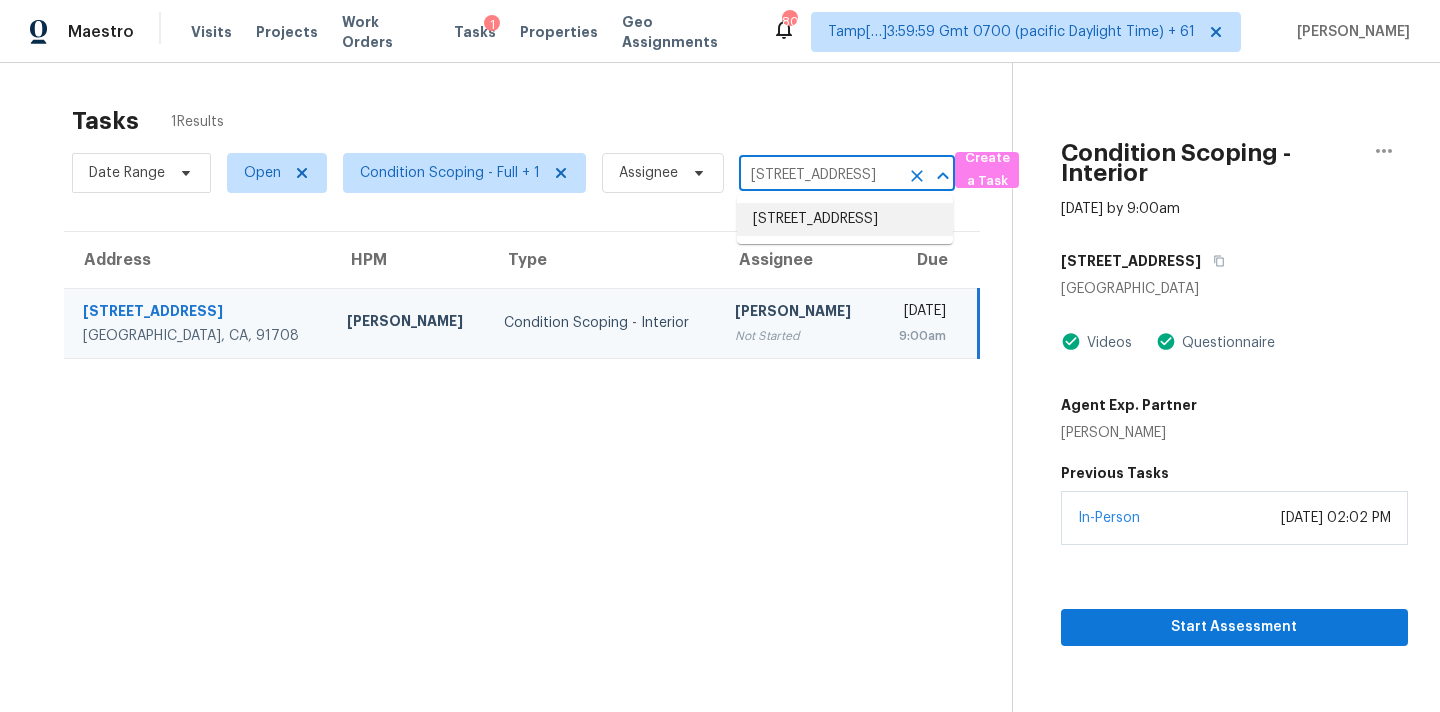 click on "330 Hyssop Ct, Fort Mill, SC 29715" at bounding box center [845, 219] 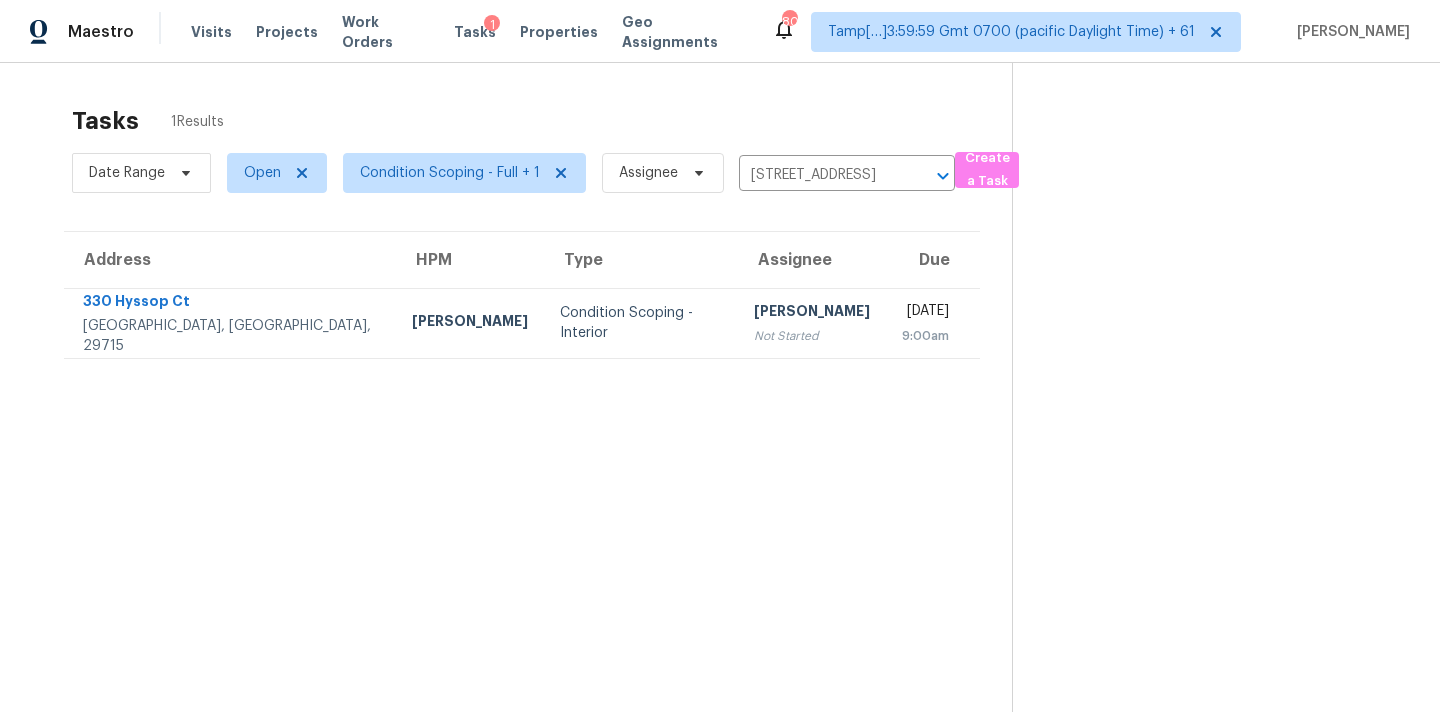 click on "Sakthivel Chandran Not Started" at bounding box center [812, 323] 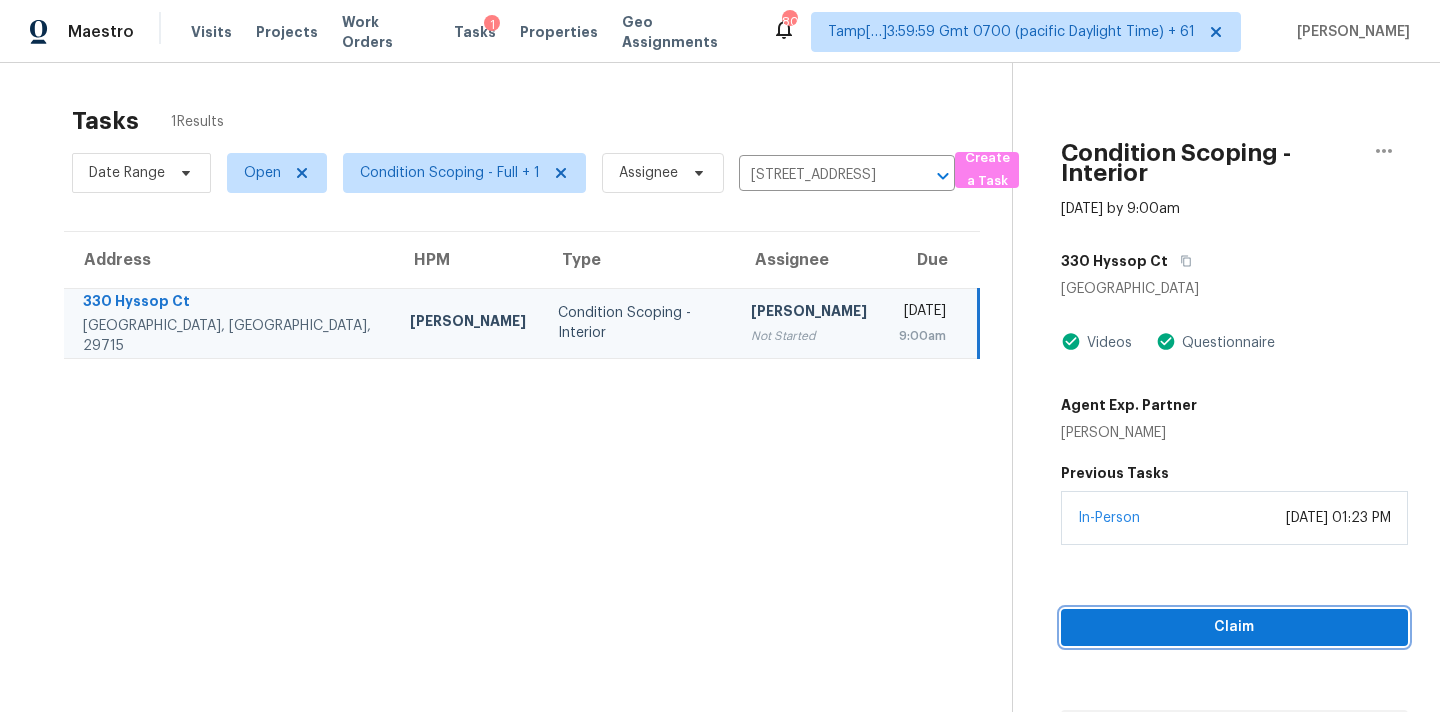 click on "Claim" at bounding box center (1234, 627) 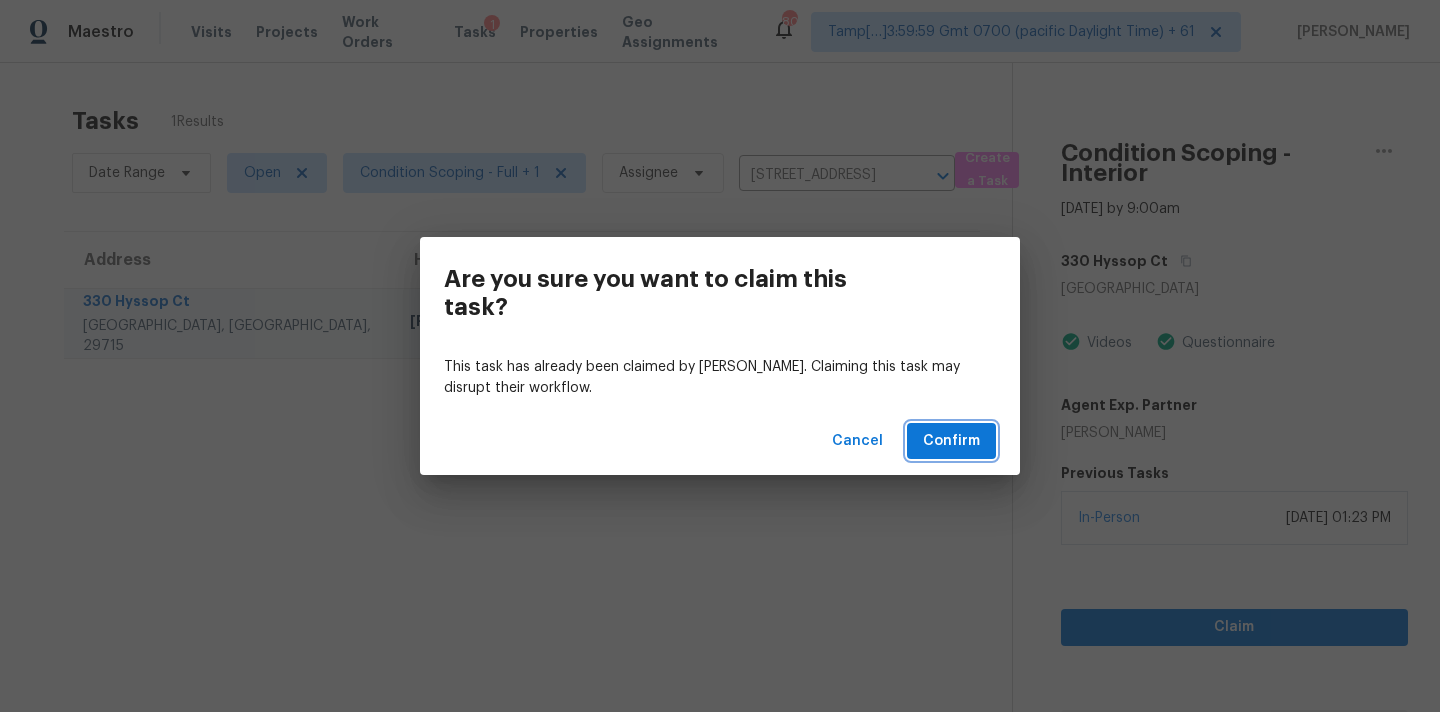 click on "Confirm" at bounding box center (951, 441) 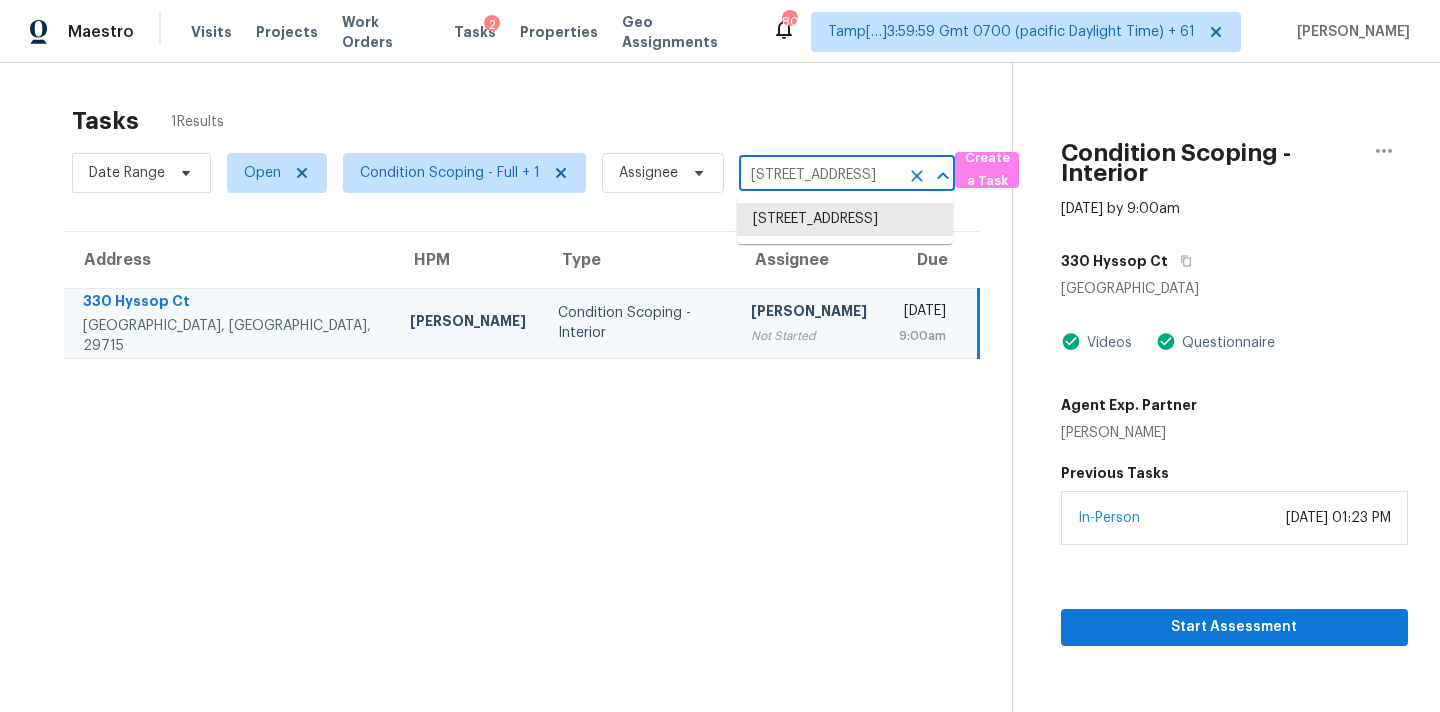 click on "330 Hyssop Ct, Fort Mill, SC 29715" at bounding box center [819, 175] 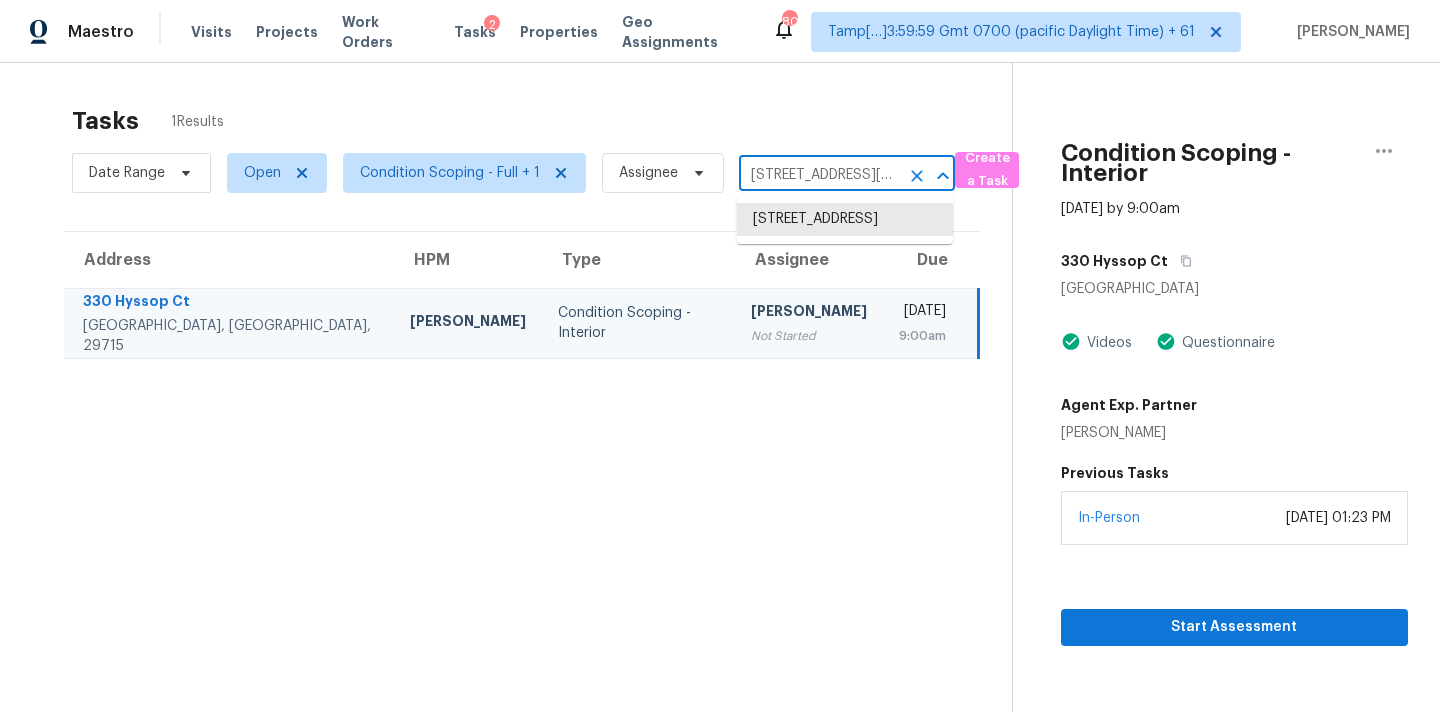 scroll, scrollTop: 0, scrollLeft: 78, axis: horizontal 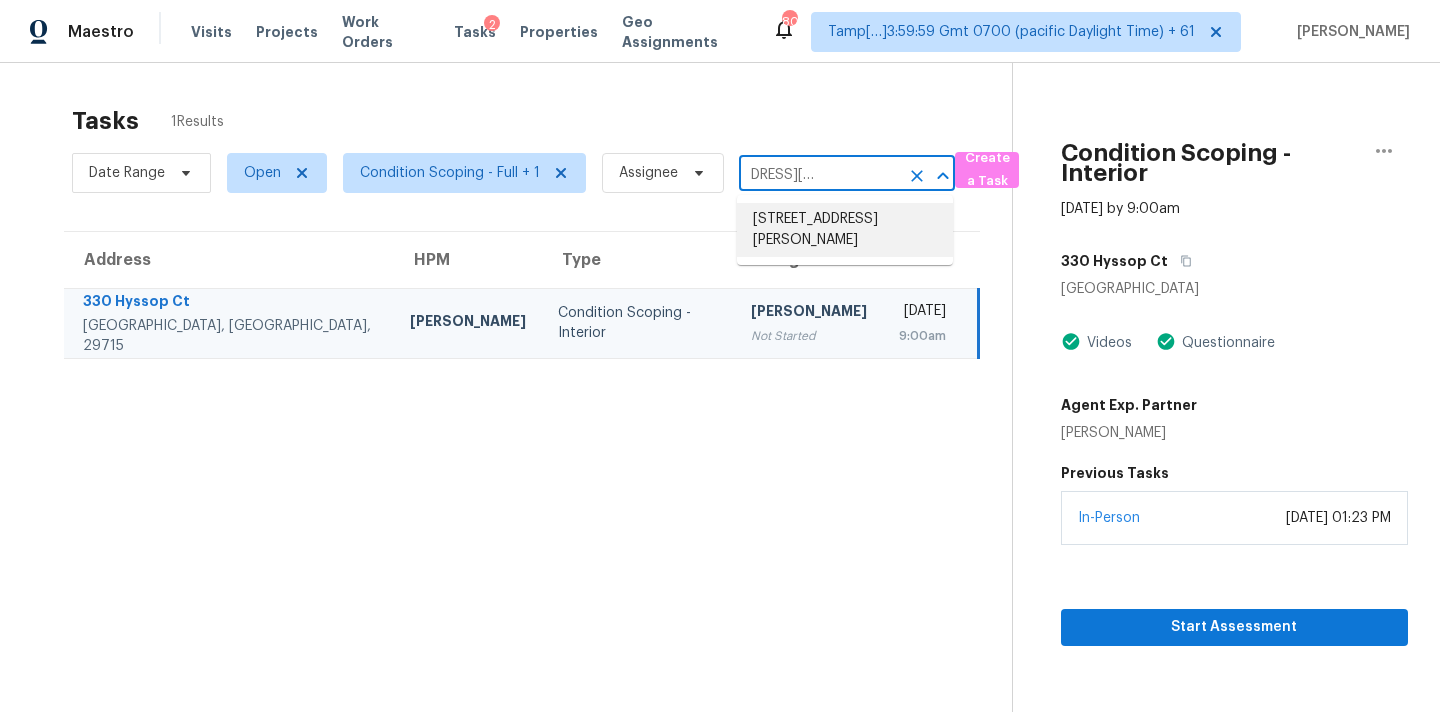 click on "23917 Pow Wow Dr, Lutz, FL 33559" at bounding box center [845, 230] 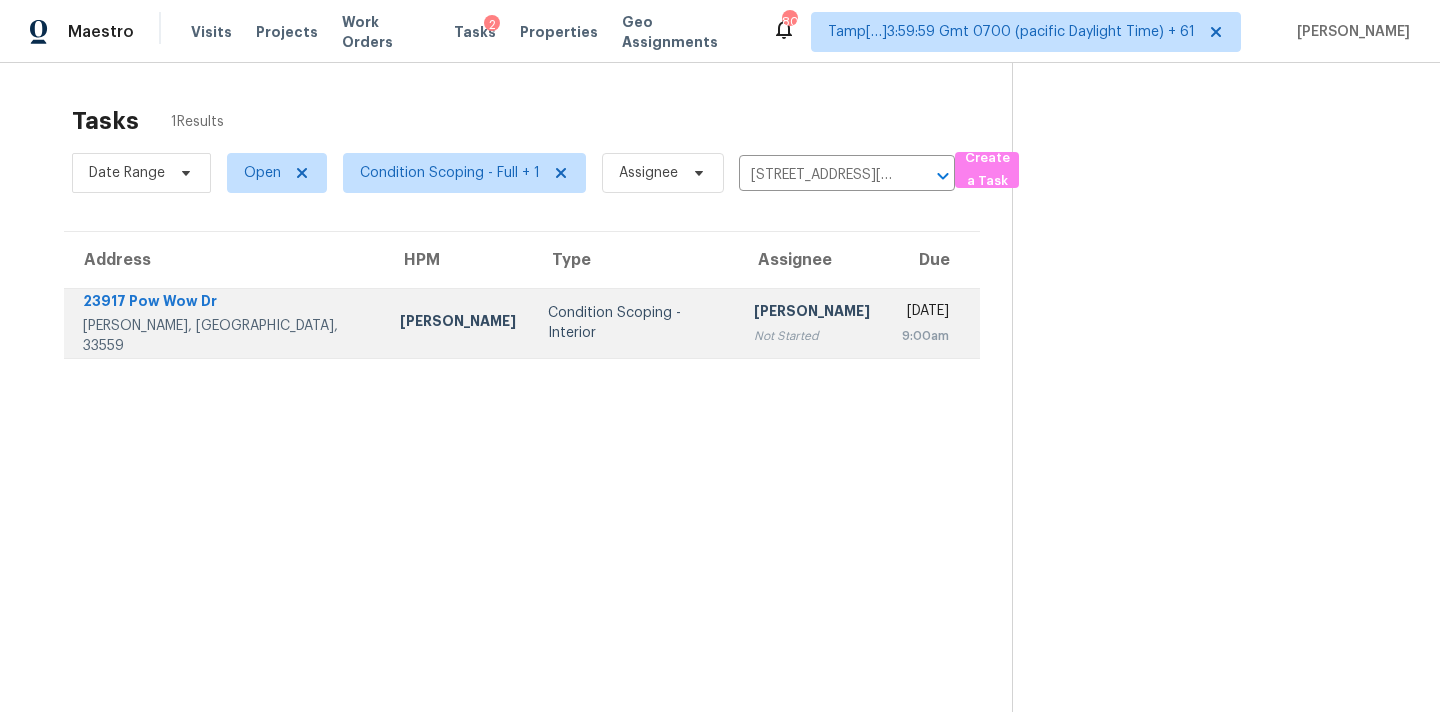 click on "Sakthivel Chandran Not Started" at bounding box center [812, 323] 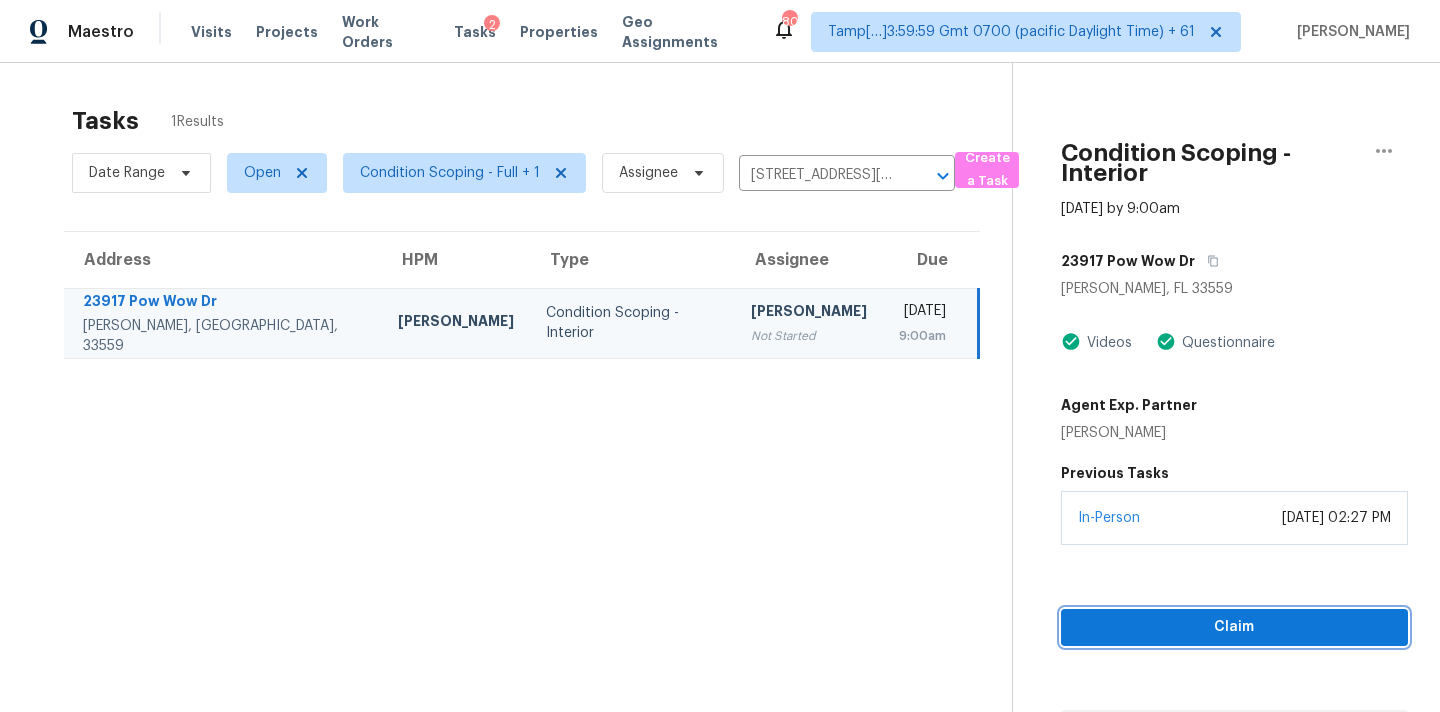 click on "Claim" at bounding box center [1234, 627] 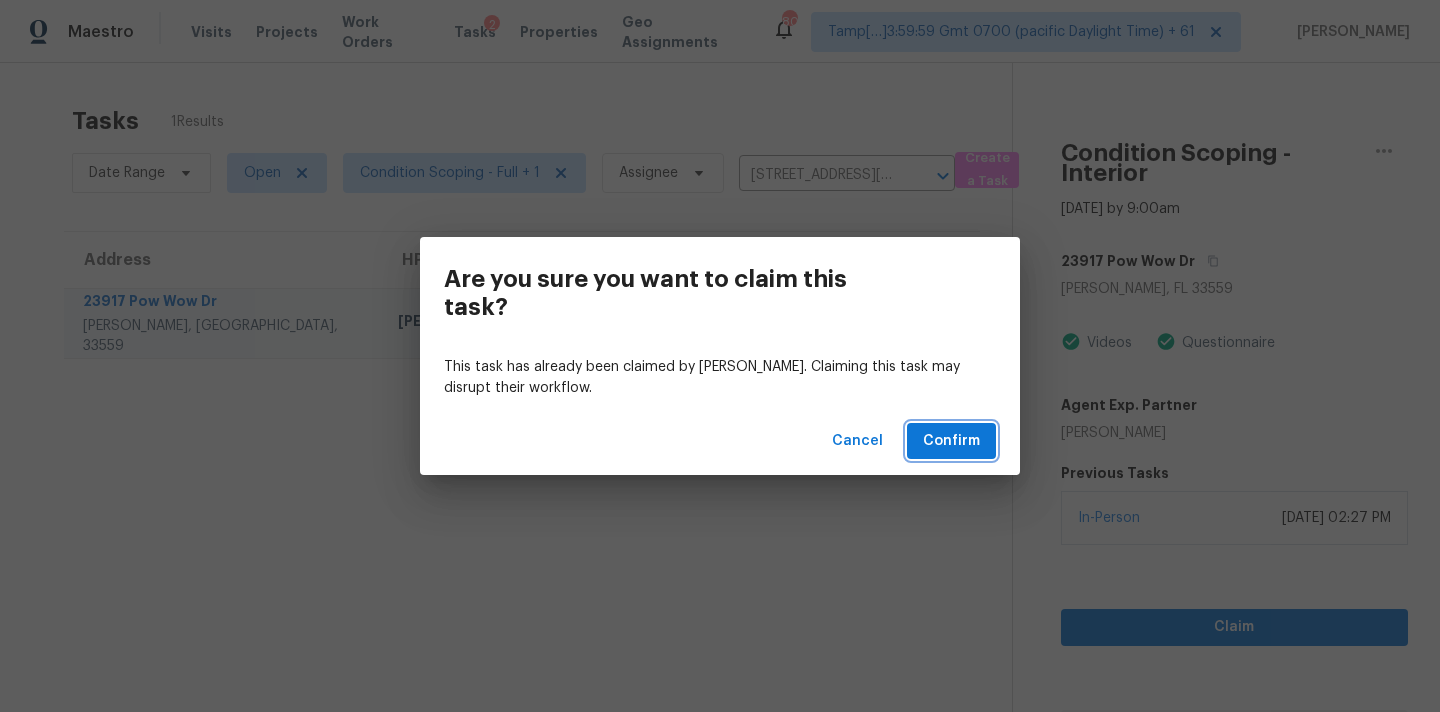 click on "Confirm" at bounding box center [951, 441] 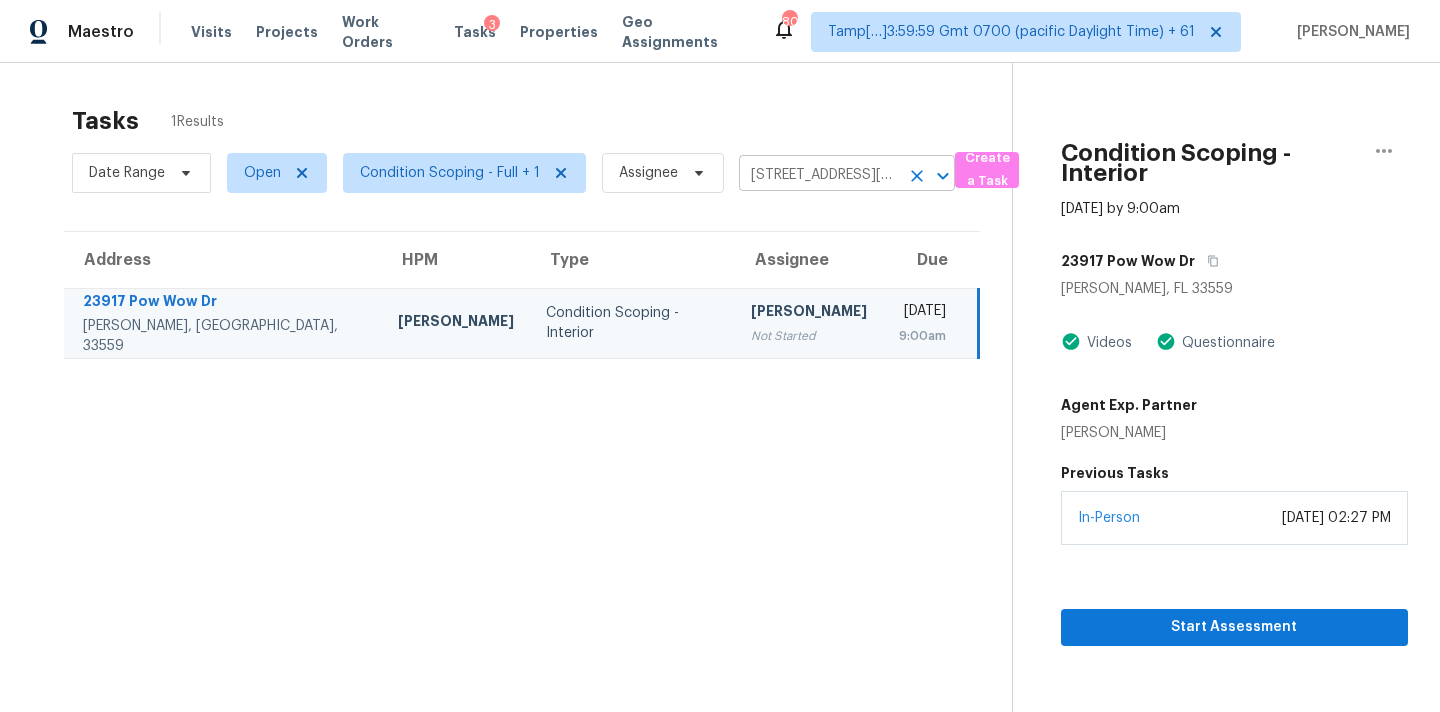 click on "23917 Pow Wow Dr, Lutz, FL 33559" at bounding box center (819, 175) 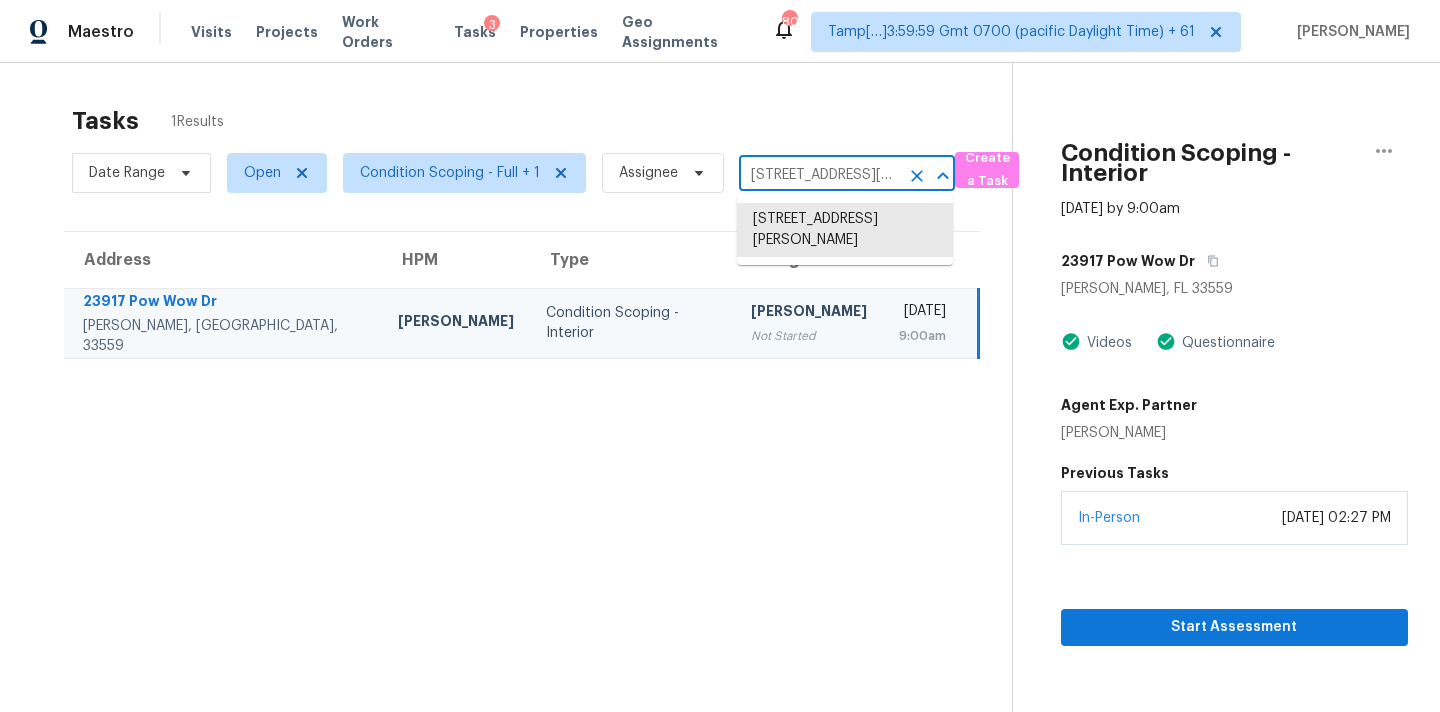 paste on "818 Honeywell Pl Lakeland, FL, 33810" 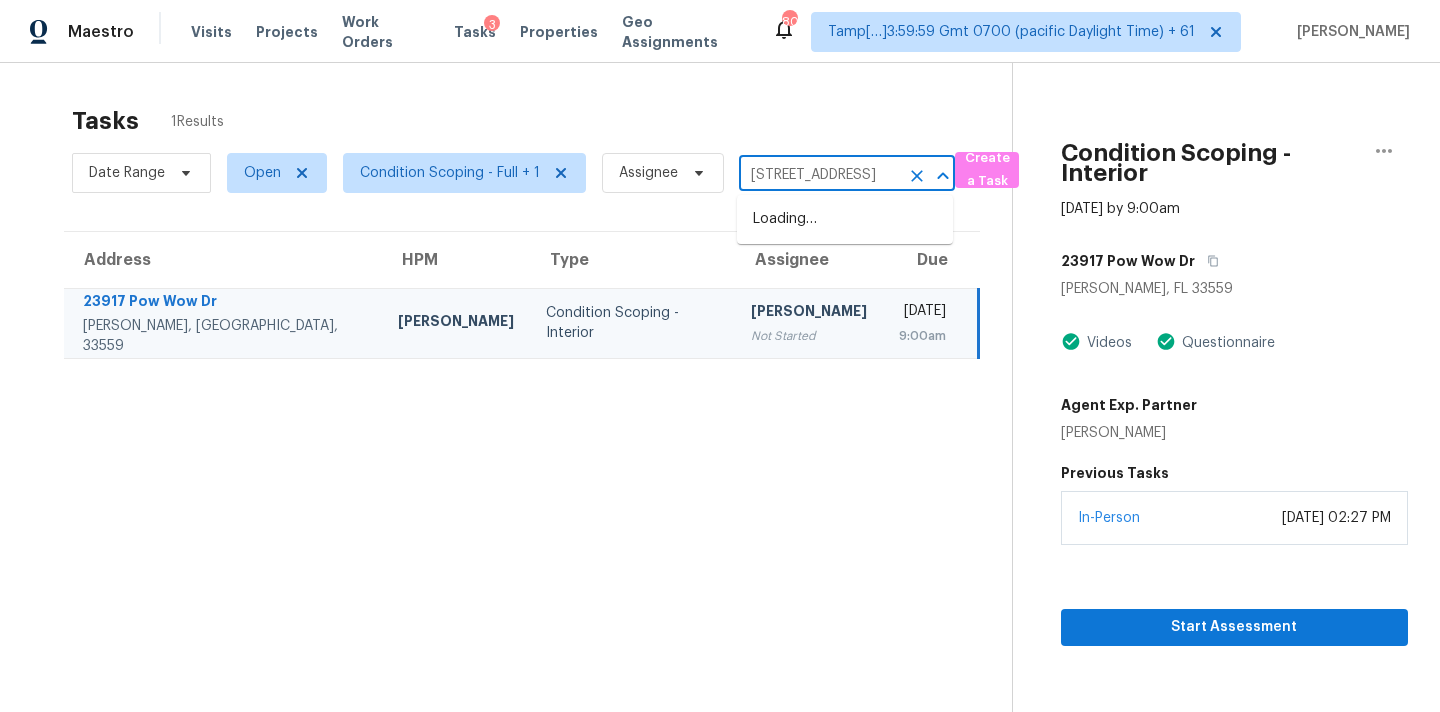 scroll, scrollTop: 0, scrollLeft: 103, axis: horizontal 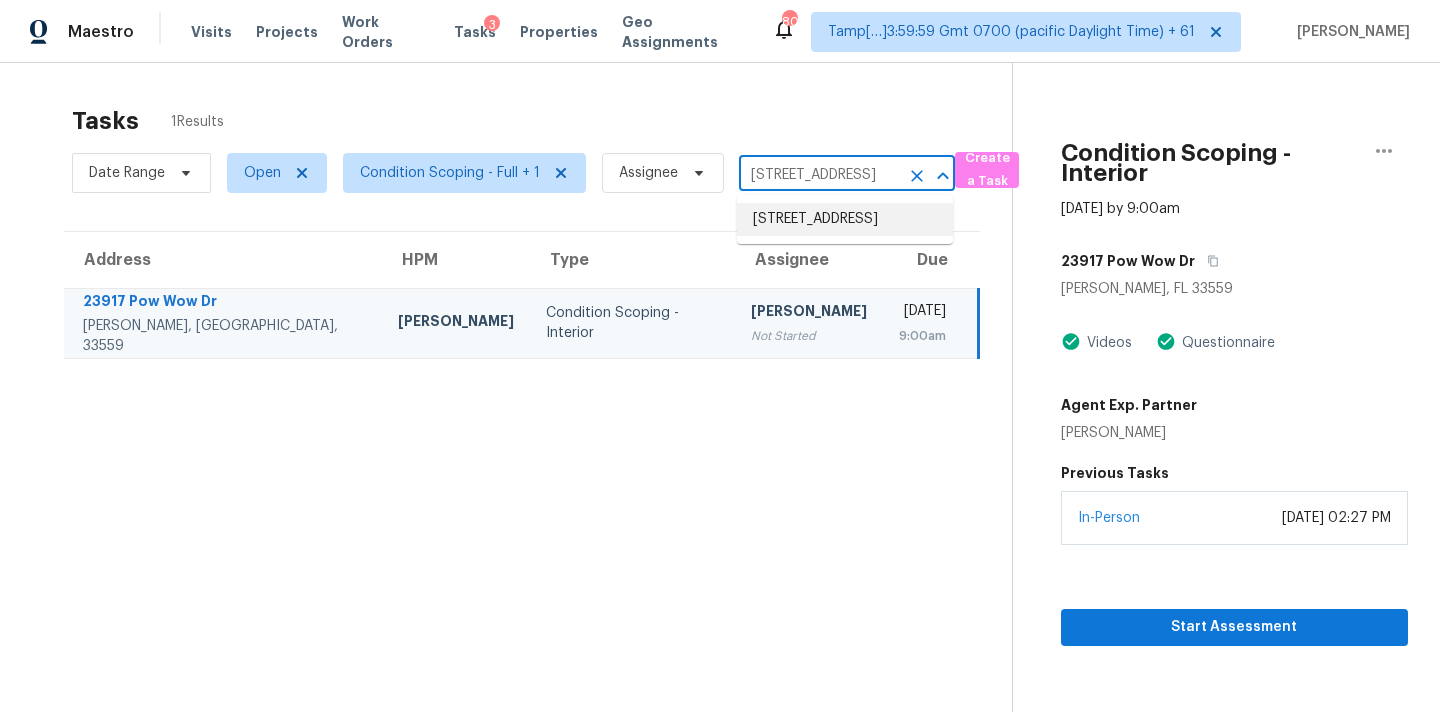 click on "2818 Honeywell Pl, Lakeland, FL 33810" at bounding box center (845, 219) 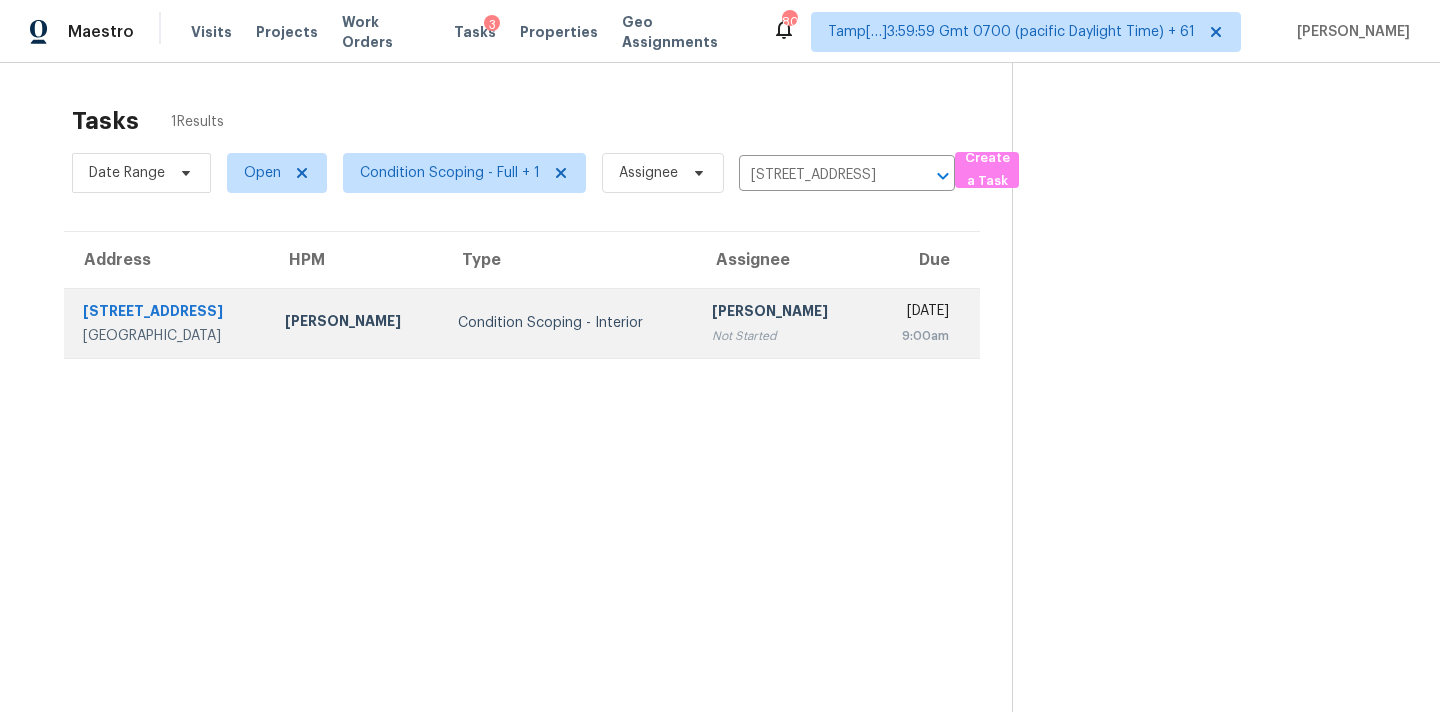 click on "Not Started" at bounding box center [782, 336] 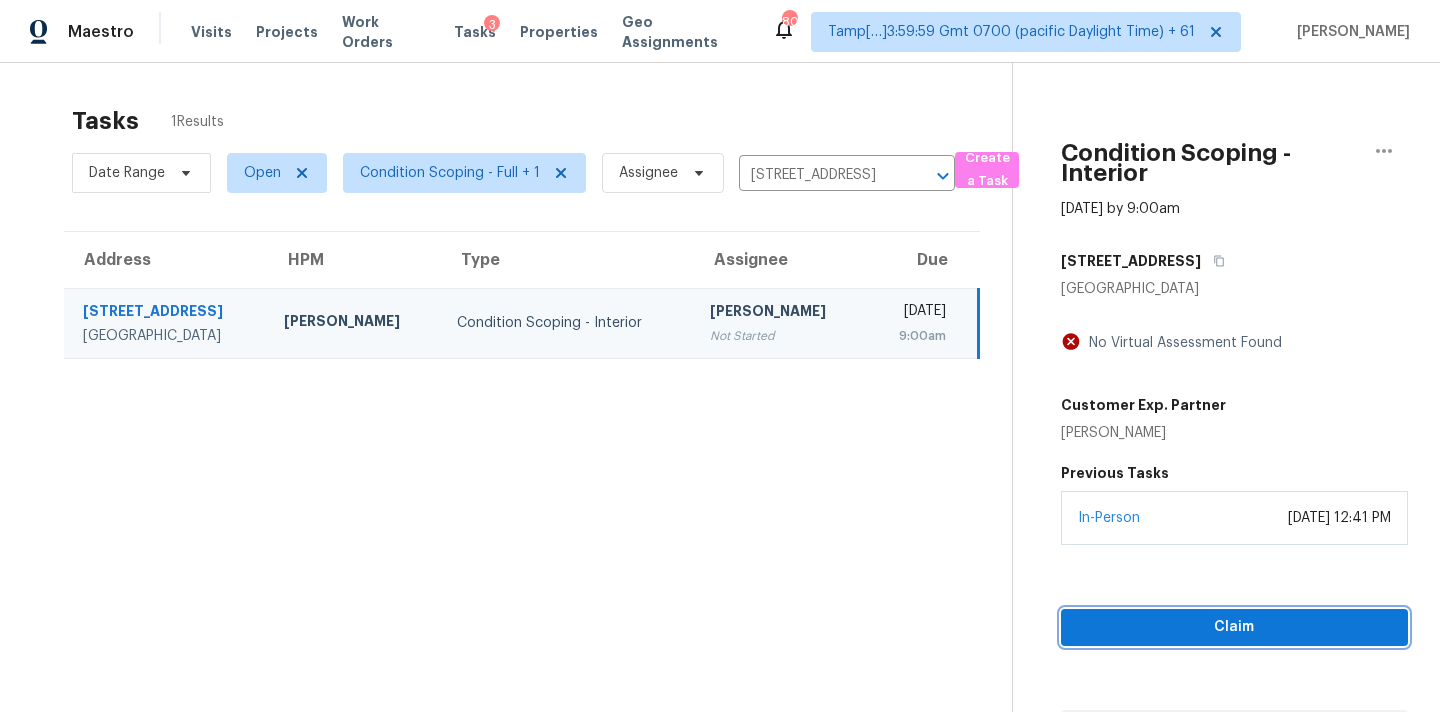 click on "Claim" at bounding box center [1234, 627] 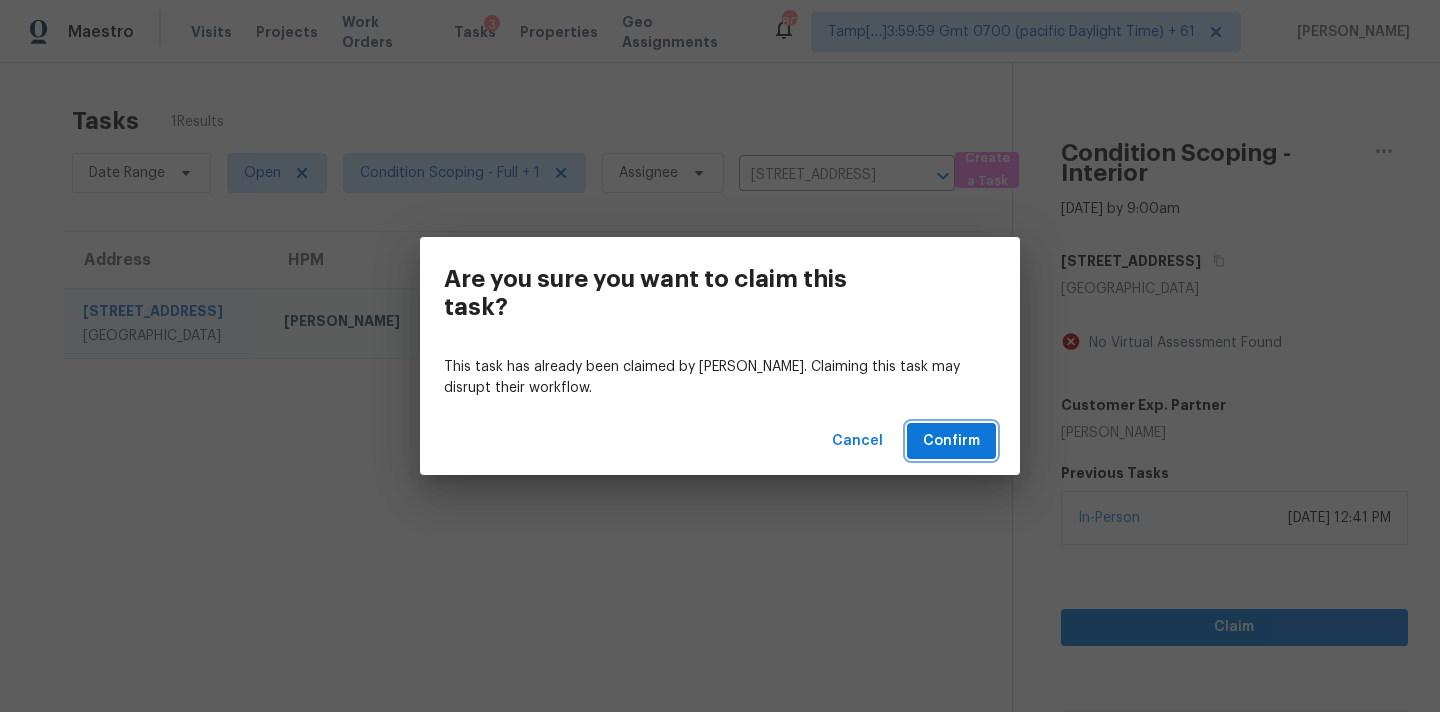 click on "Confirm" at bounding box center [951, 441] 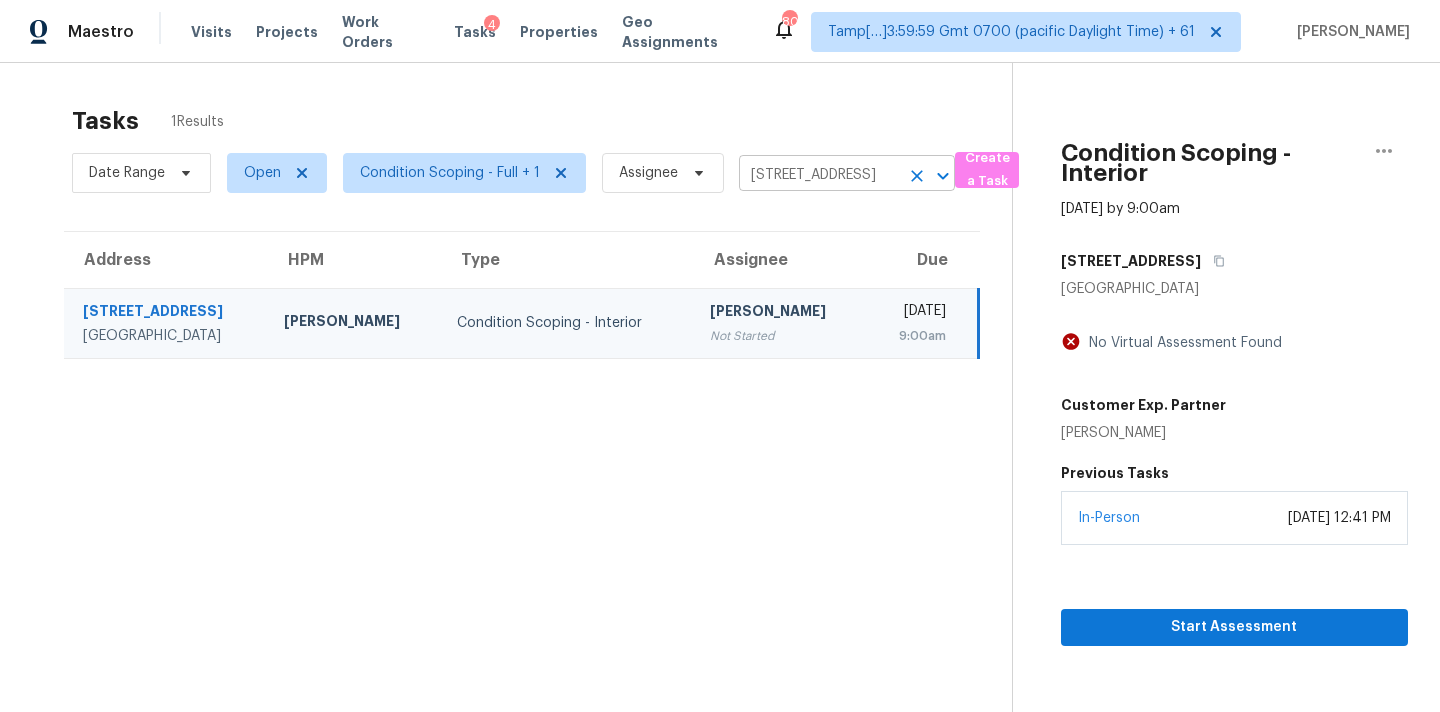 click on "2818 Honeywell Pl, Lakeland, FL 33810" at bounding box center [819, 175] 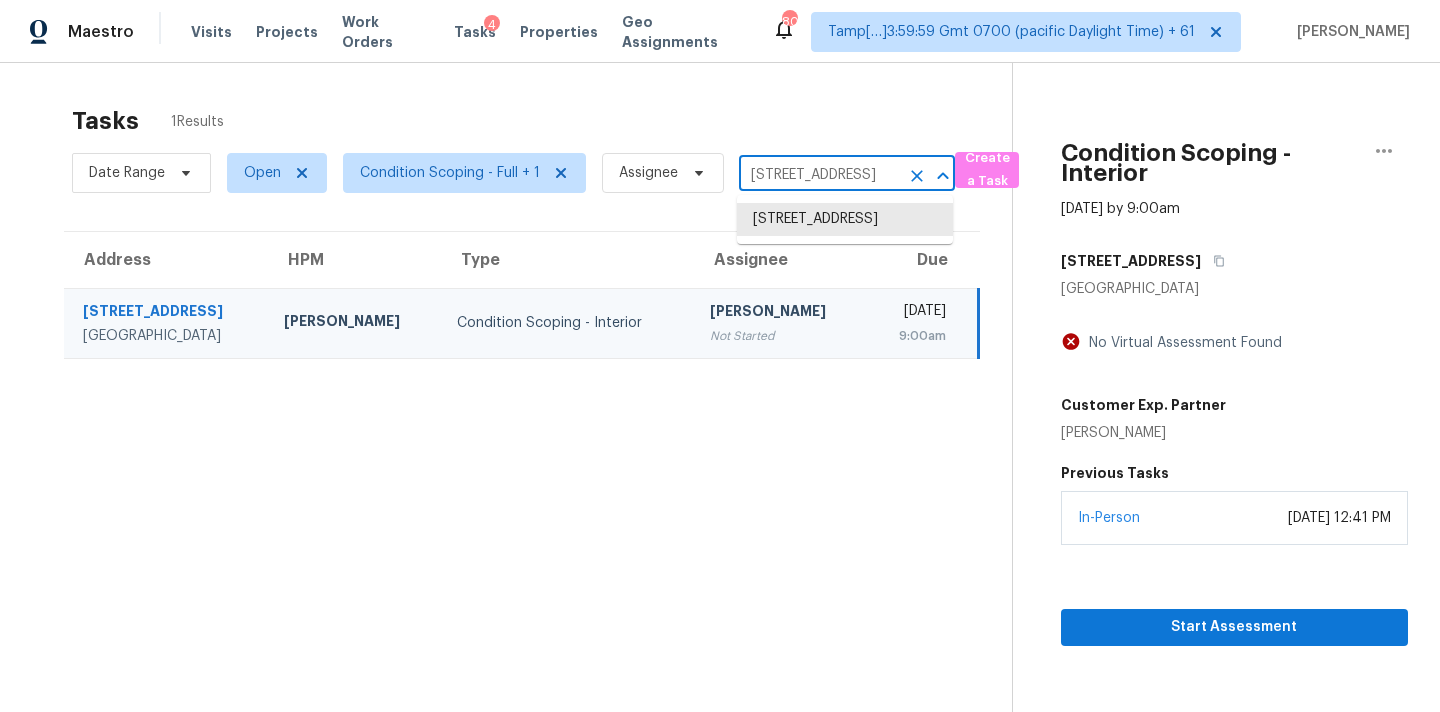 paste on "3672 W Pony Trl Tucson, AZ, 85742" 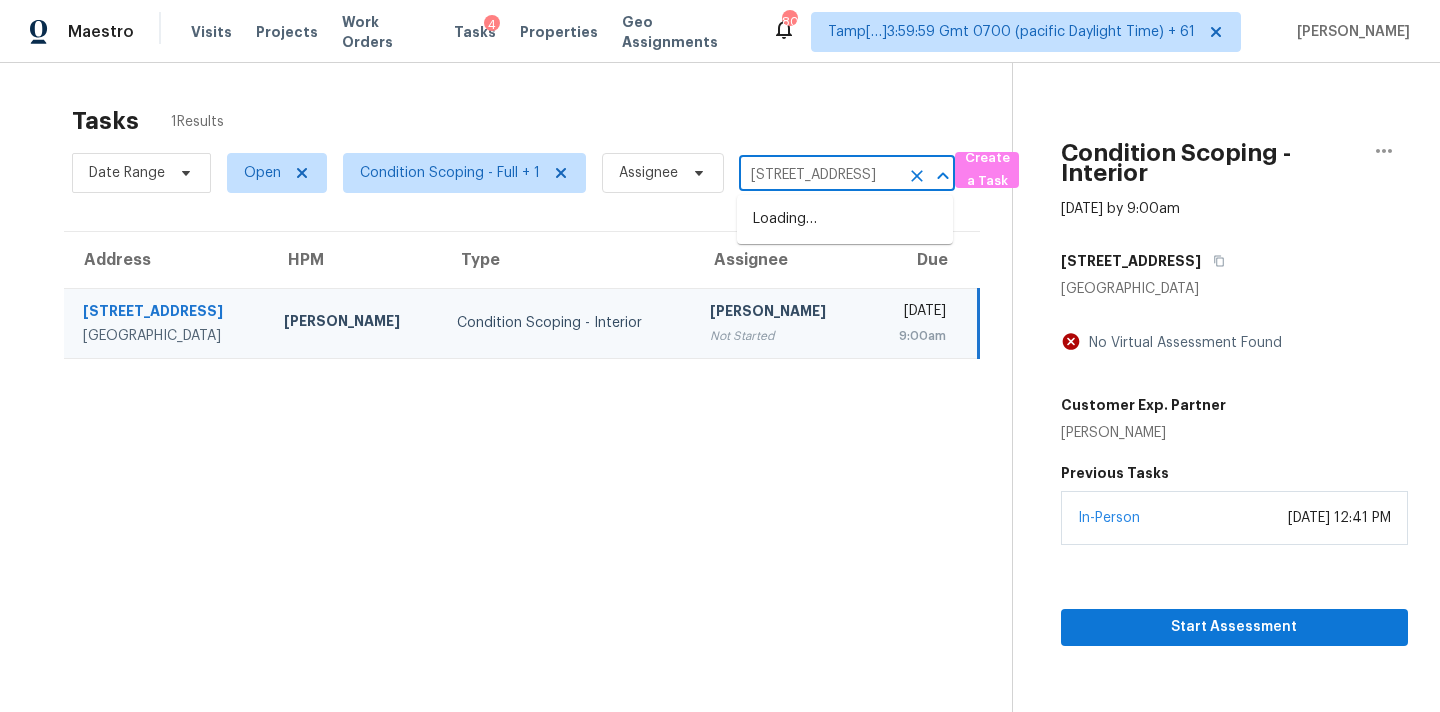 scroll, scrollTop: 0, scrollLeft: 78, axis: horizontal 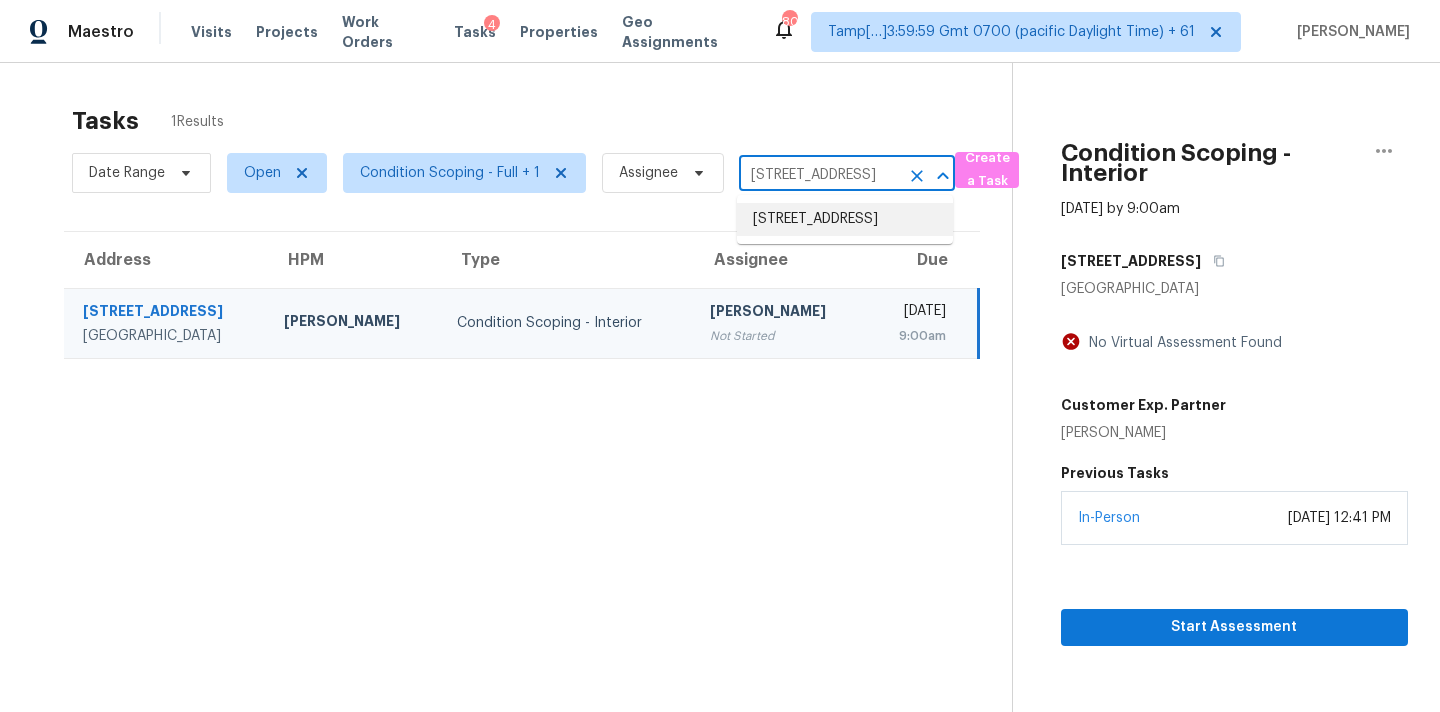click on "3672 W Pony Trl, Tucson, AZ 85742" at bounding box center [845, 219] 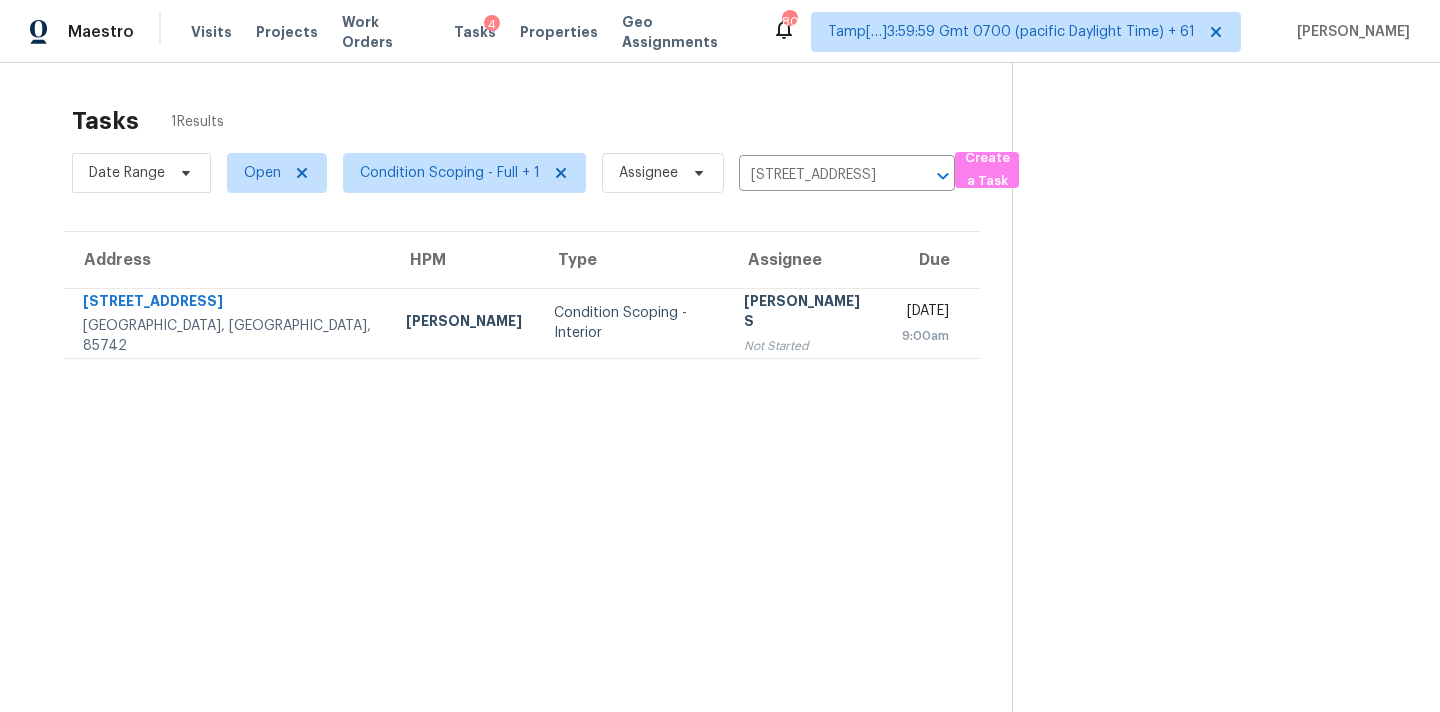 click on "Anbu Jebakumar S" at bounding box center [807, 313] 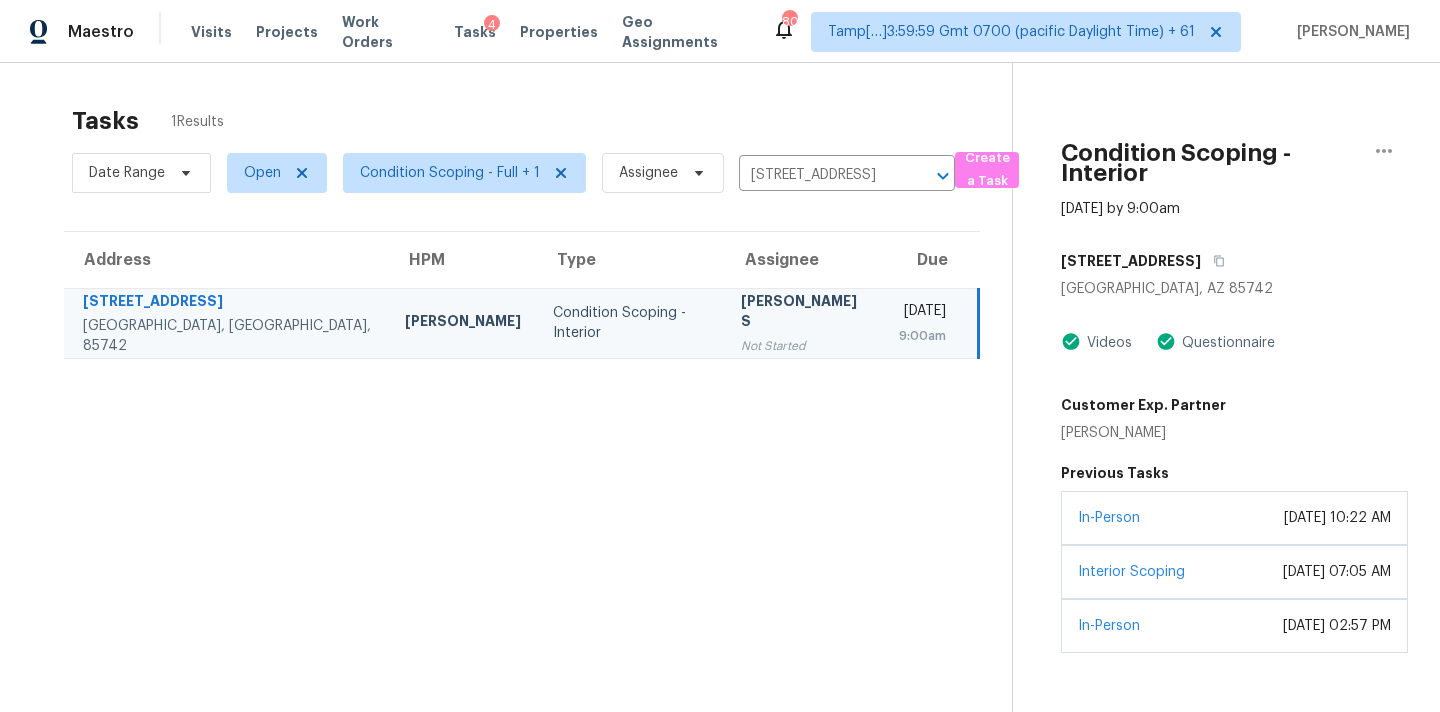 scroll, scrollTop: 162, scrollLeft: 0, axis: vertical 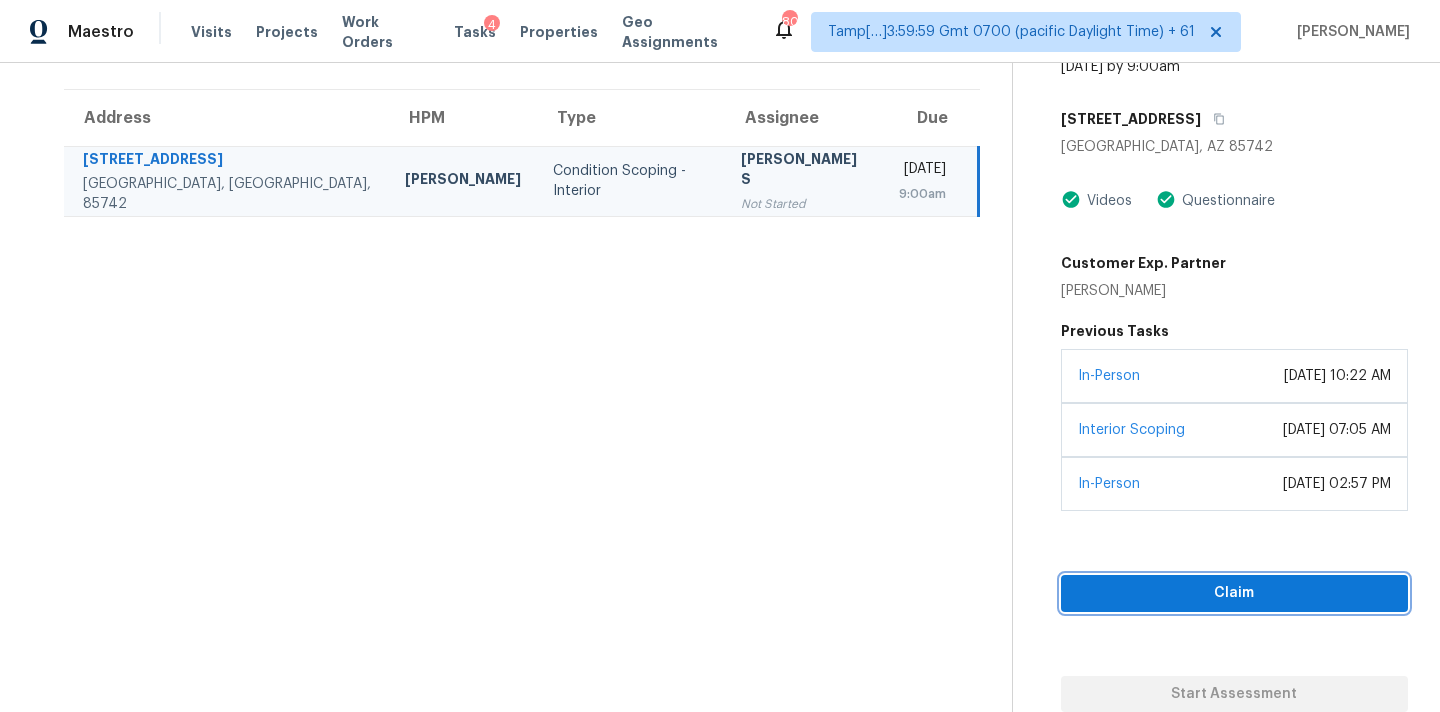 click on "Claim" at bounding box center (1234, 593) 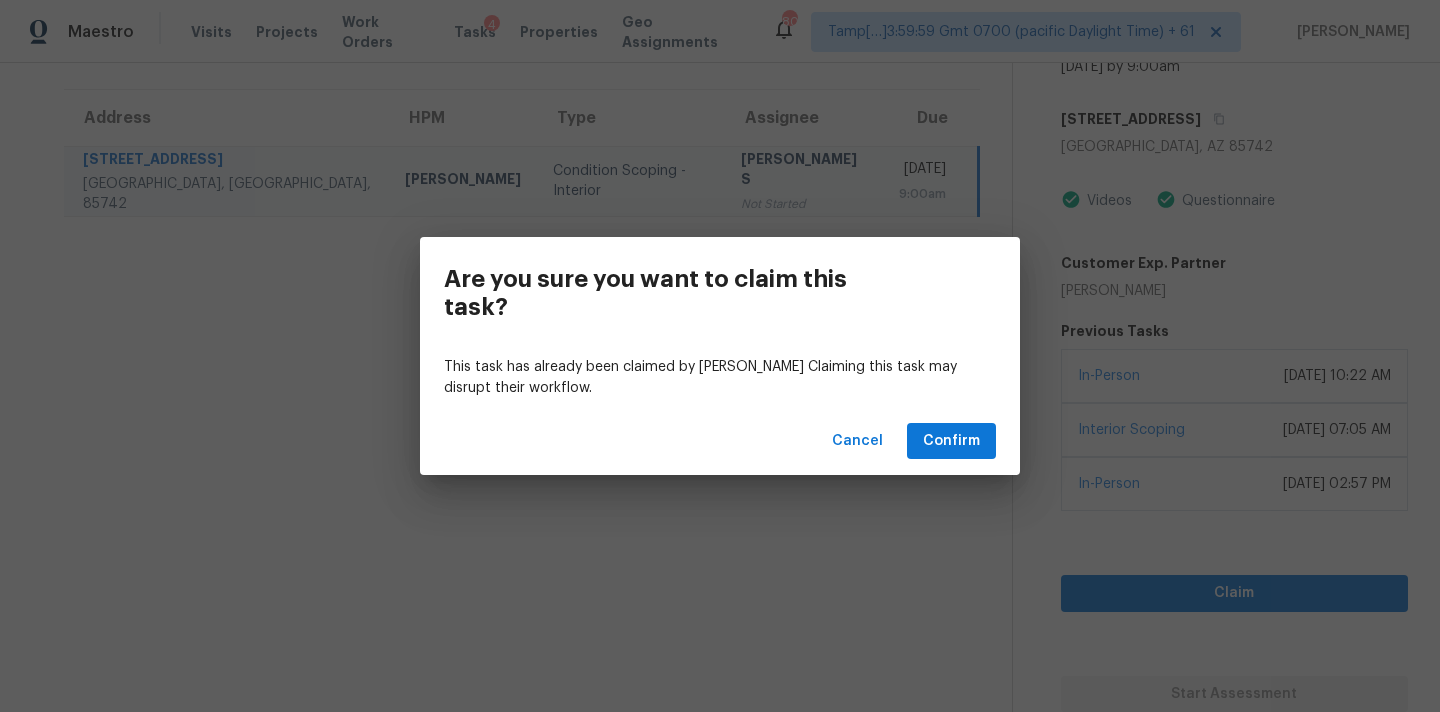 scroll, scrollTop: 162, scrollLeft: 0, axis: vertical 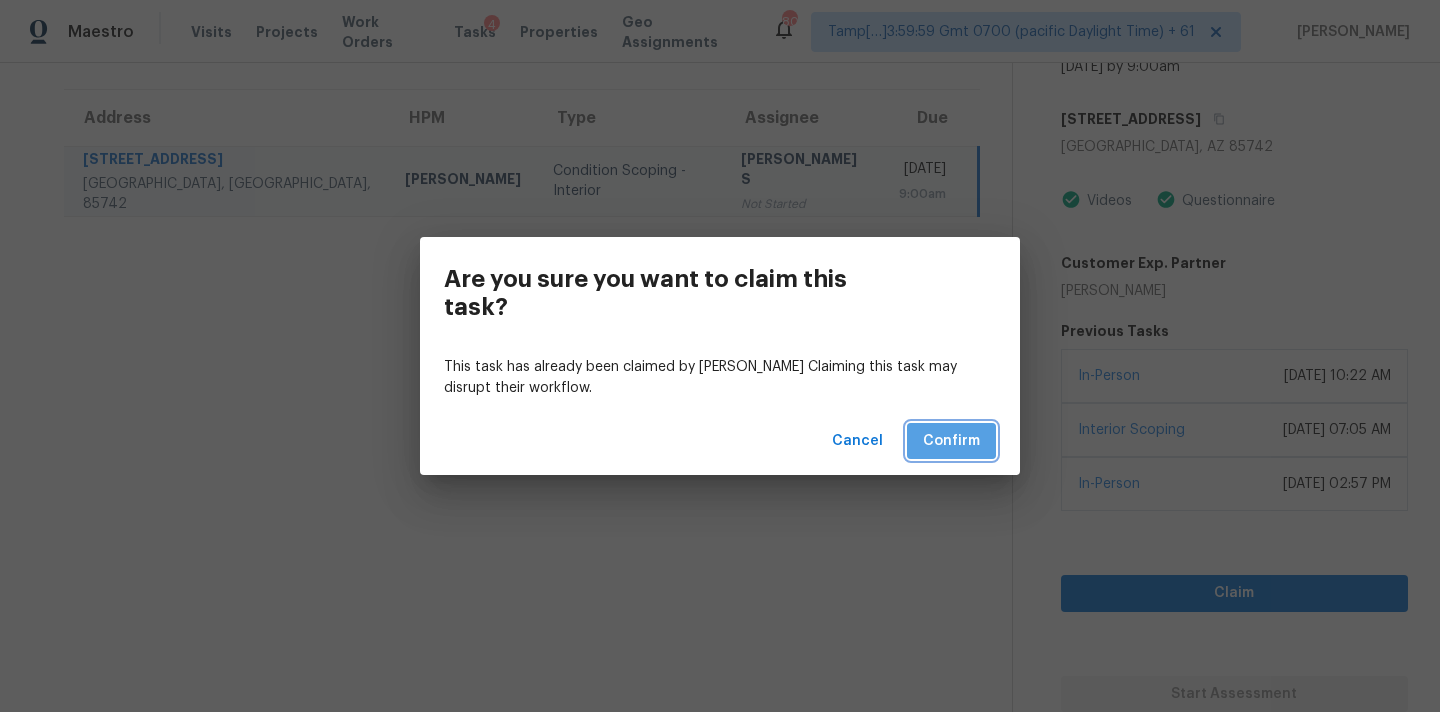 click on "Confirm" at bounding box center (951, 441) 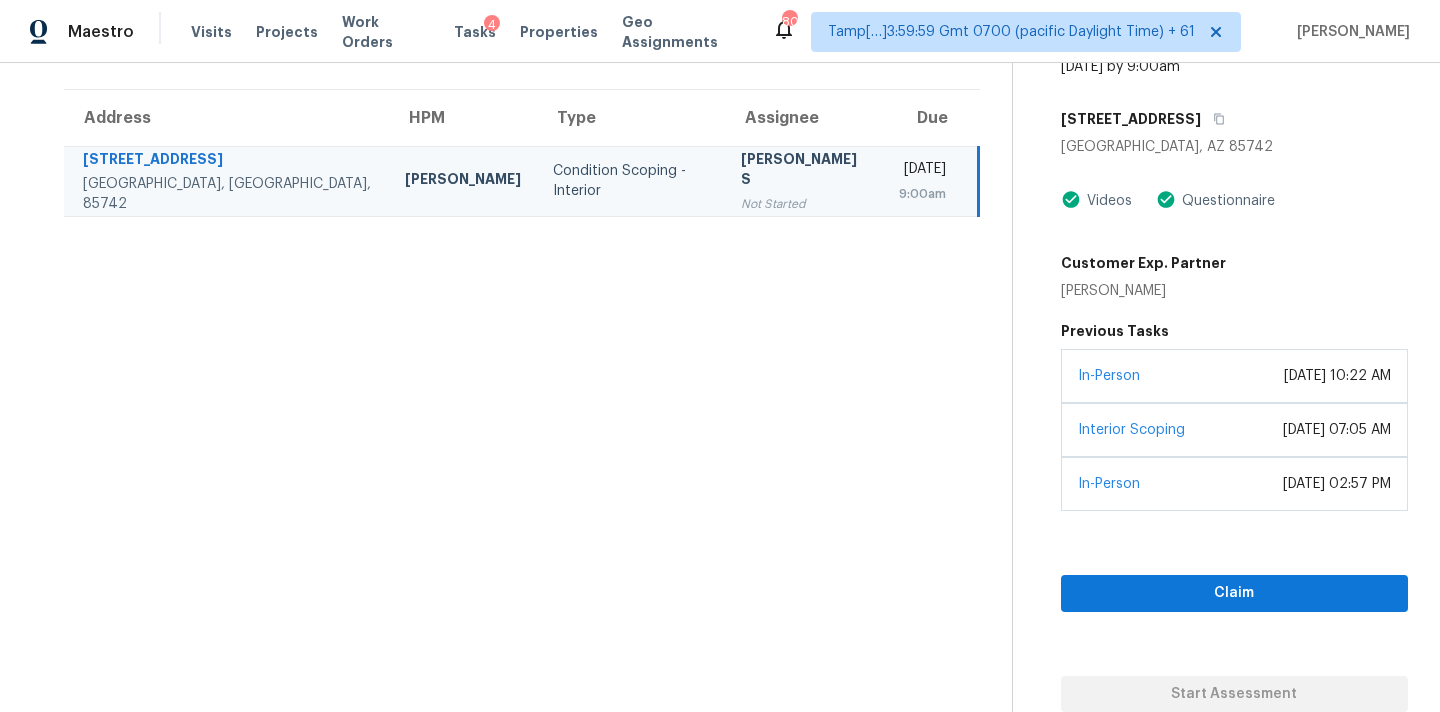 scroll, scrollTop: 63, scrollLeft: 0, axis: vertical 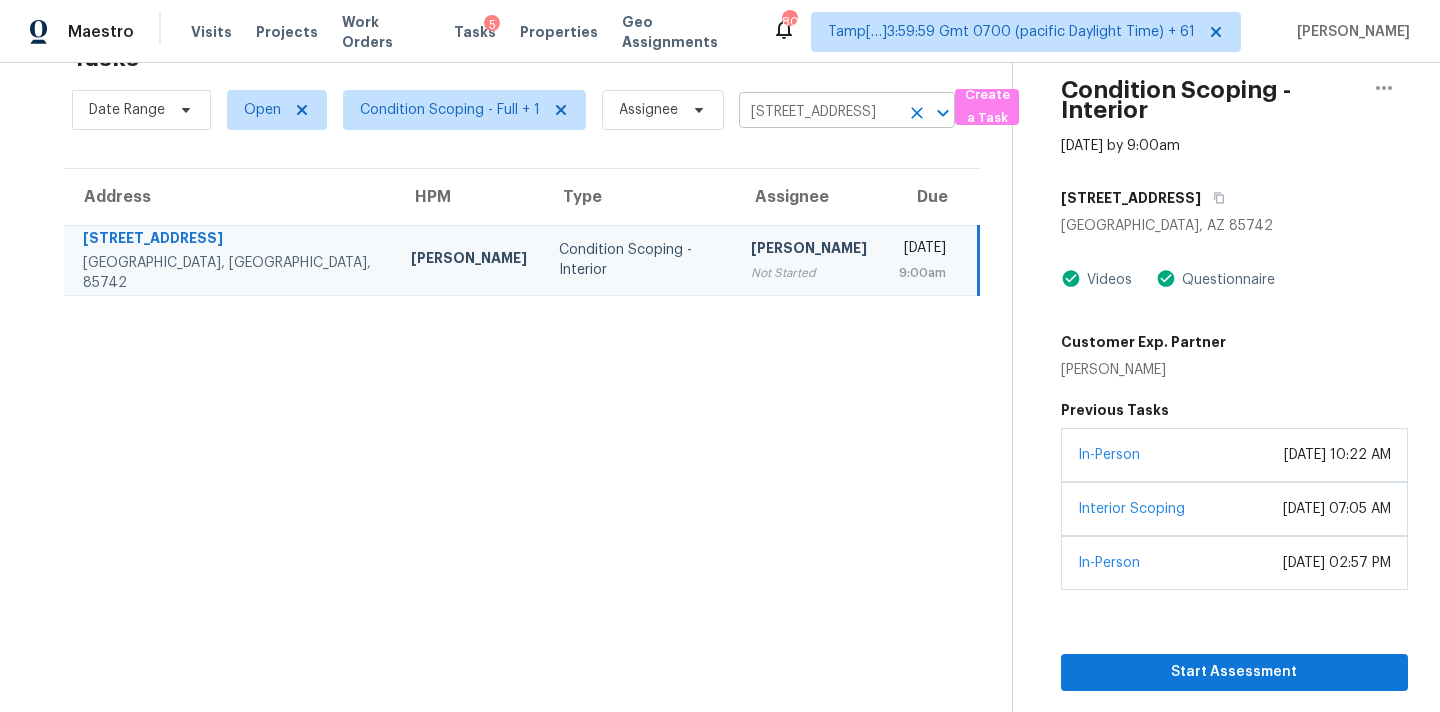 click on "3672 W Pony Trl, Tucson, AZ 85742" at bounding box center [819, 112] 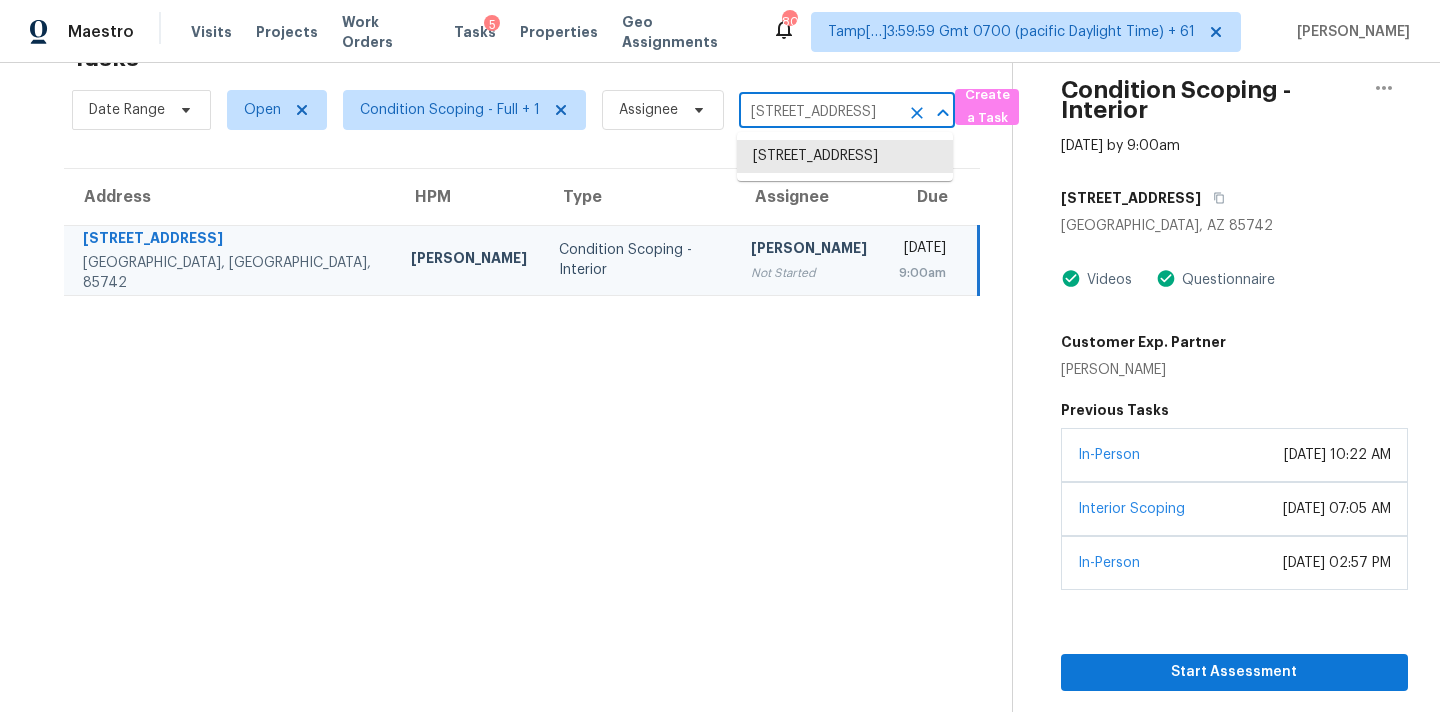 paste on "4338 Bream Rd North Charleston, SC, 29418" 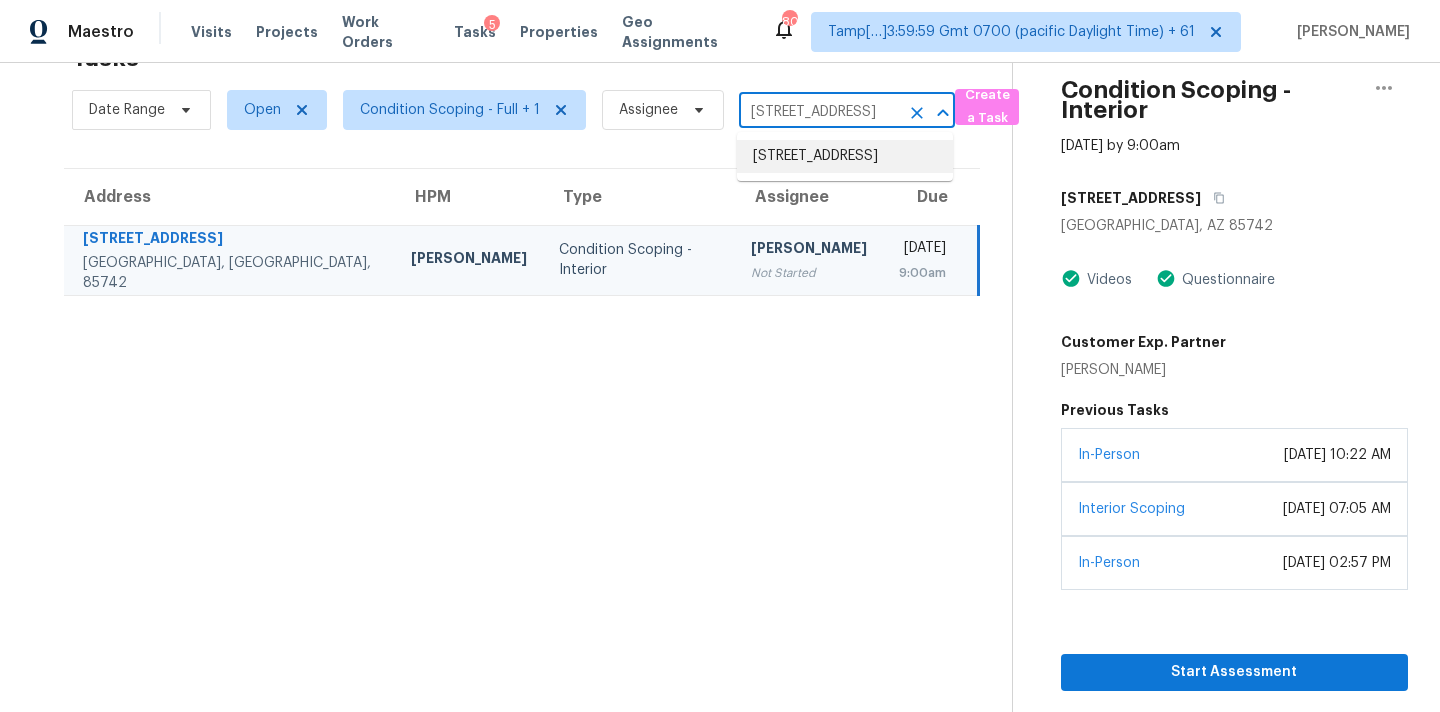 click on "4338 Bream Rd, North Charleston, SC 29418" at bounding box center [845, 156] 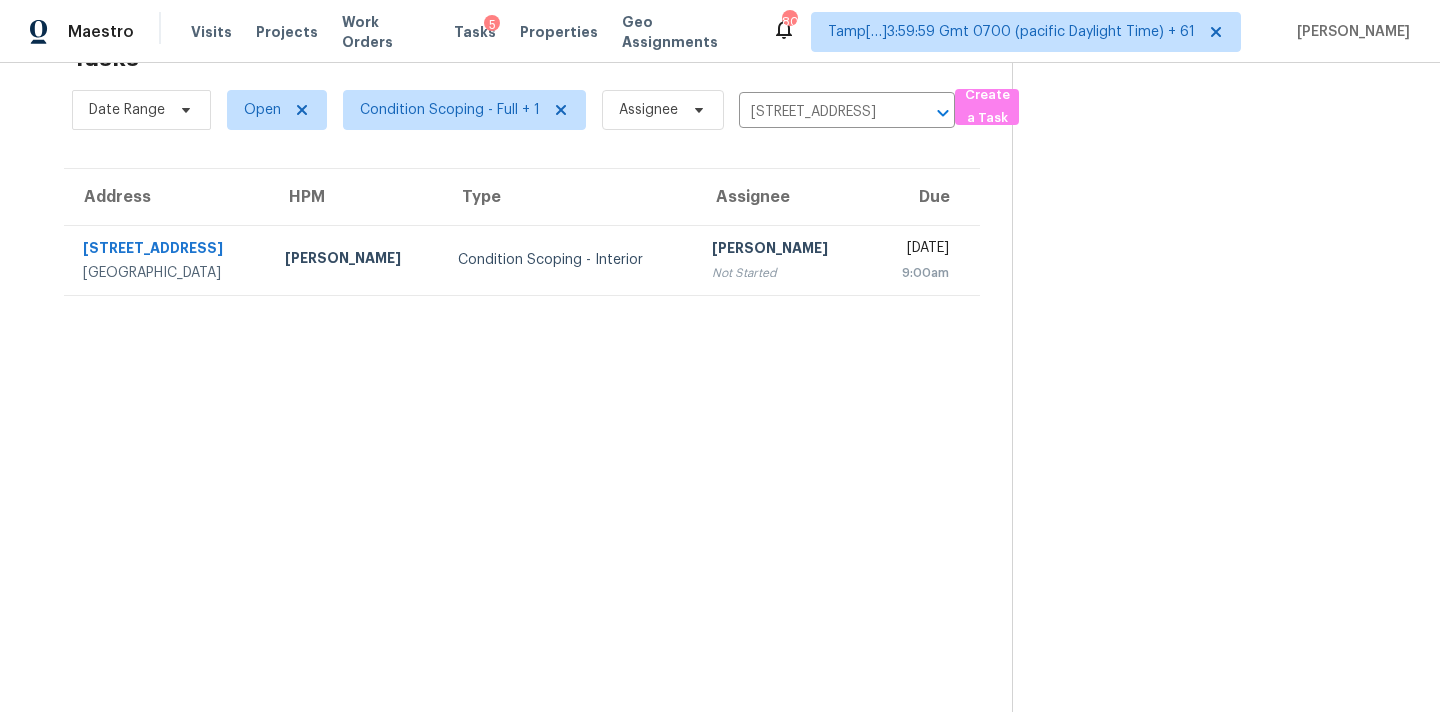 click on "Sakthivel Chandran" at bounding box center [782, 250] 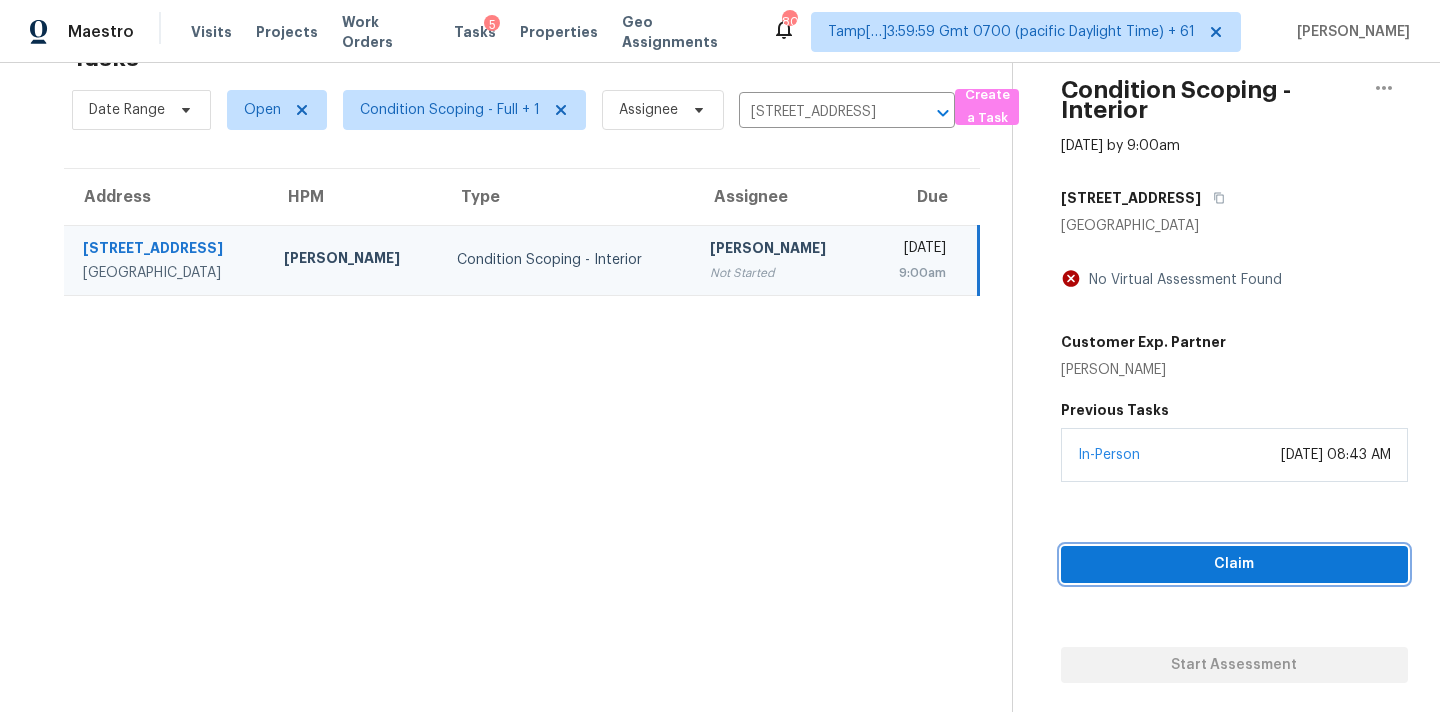 click on "Claim" at bounding box center [1234, 564] 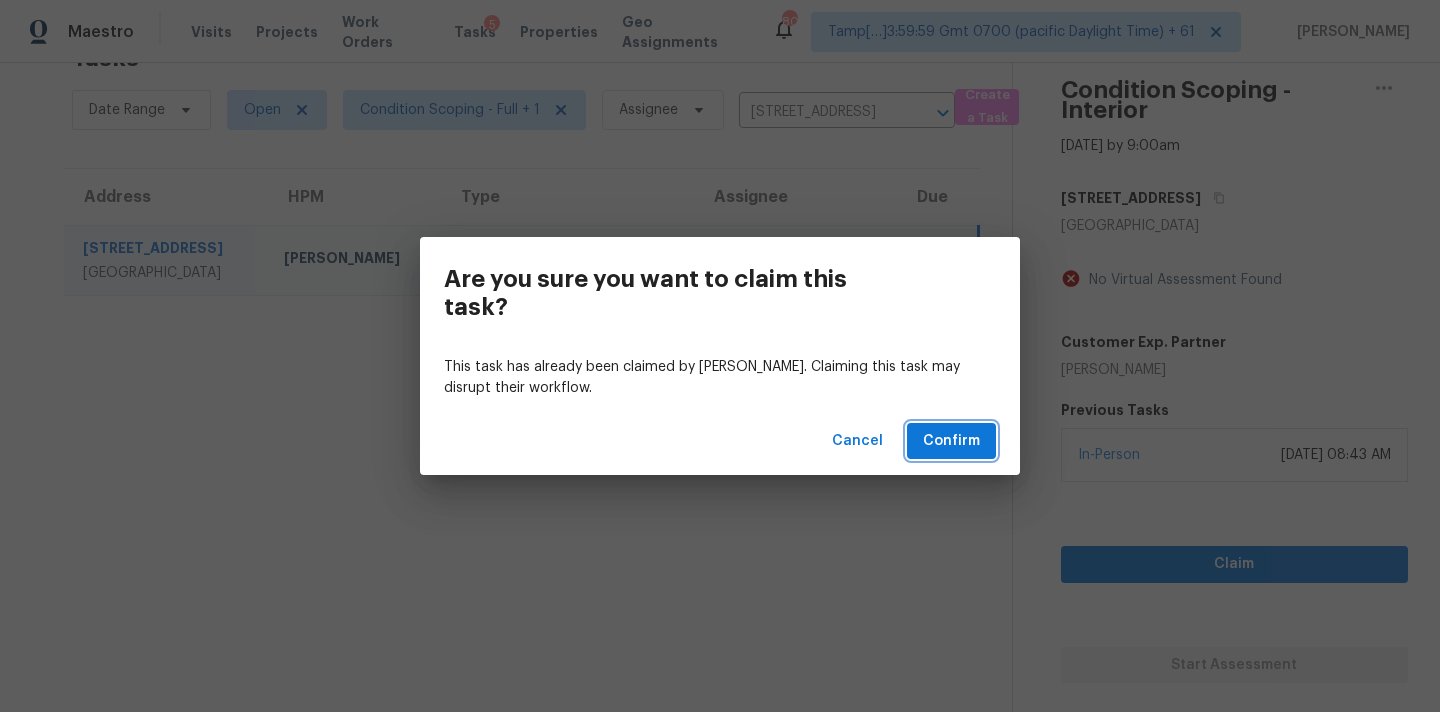 click on "Confirm" at bounding box center (951, 441) 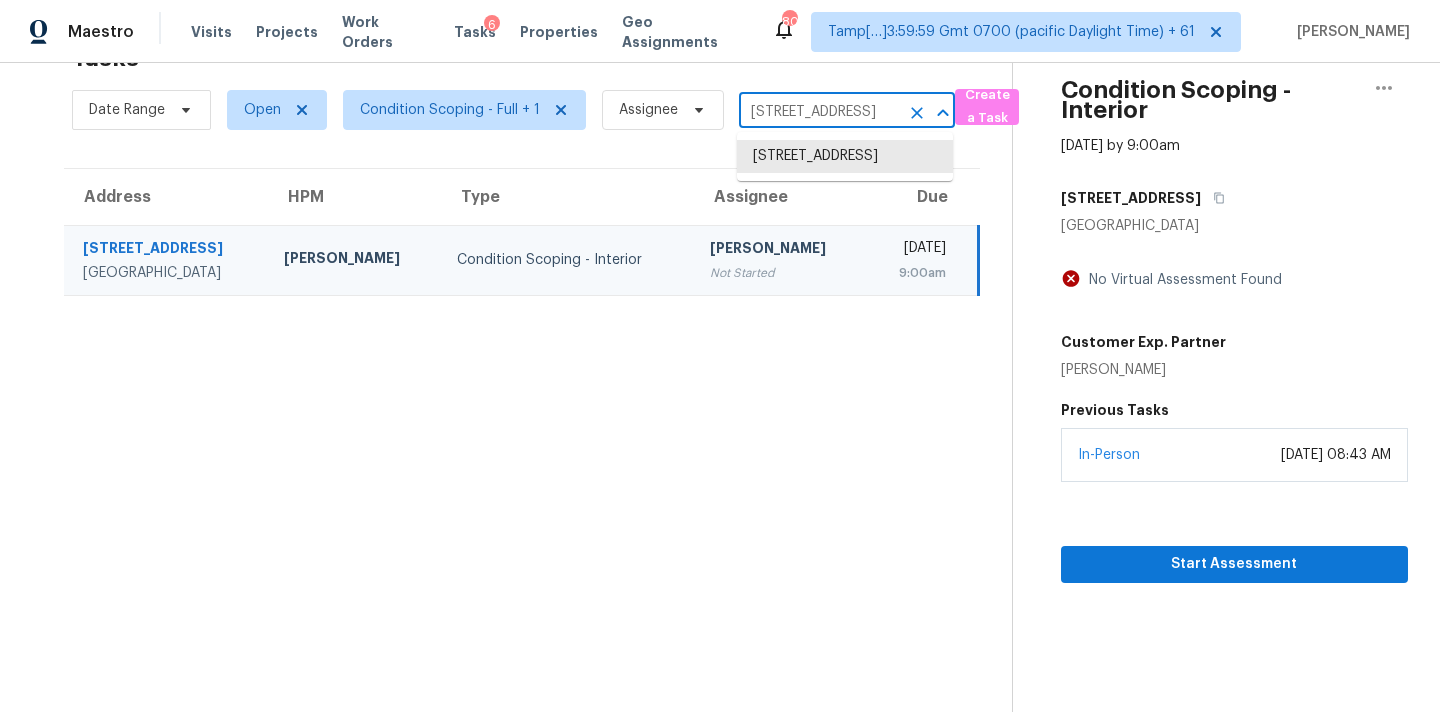 click on "4338 Bream Rd, North Charleston, SC 29418" at bounding box center [819, 112] 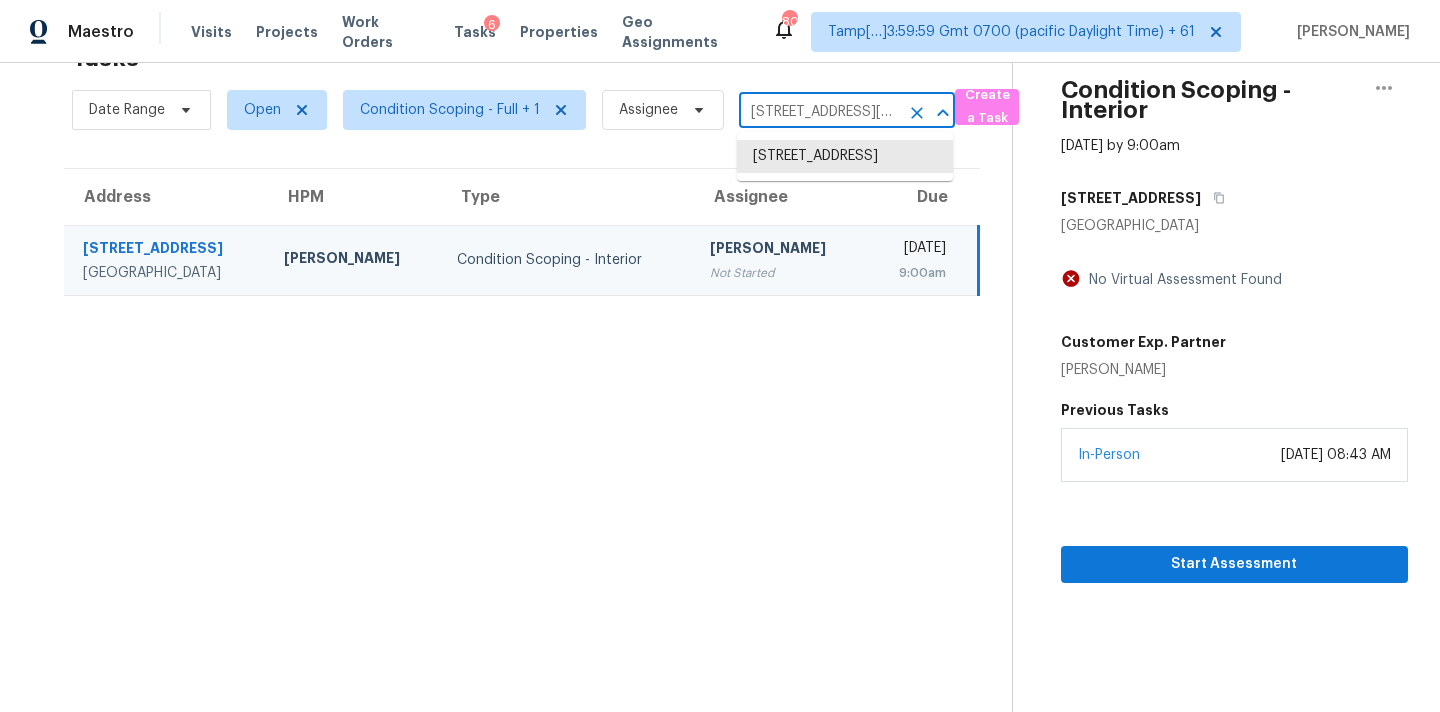 scroll, scrollTop: 0, scrollLeft: 110, axis: horizontal 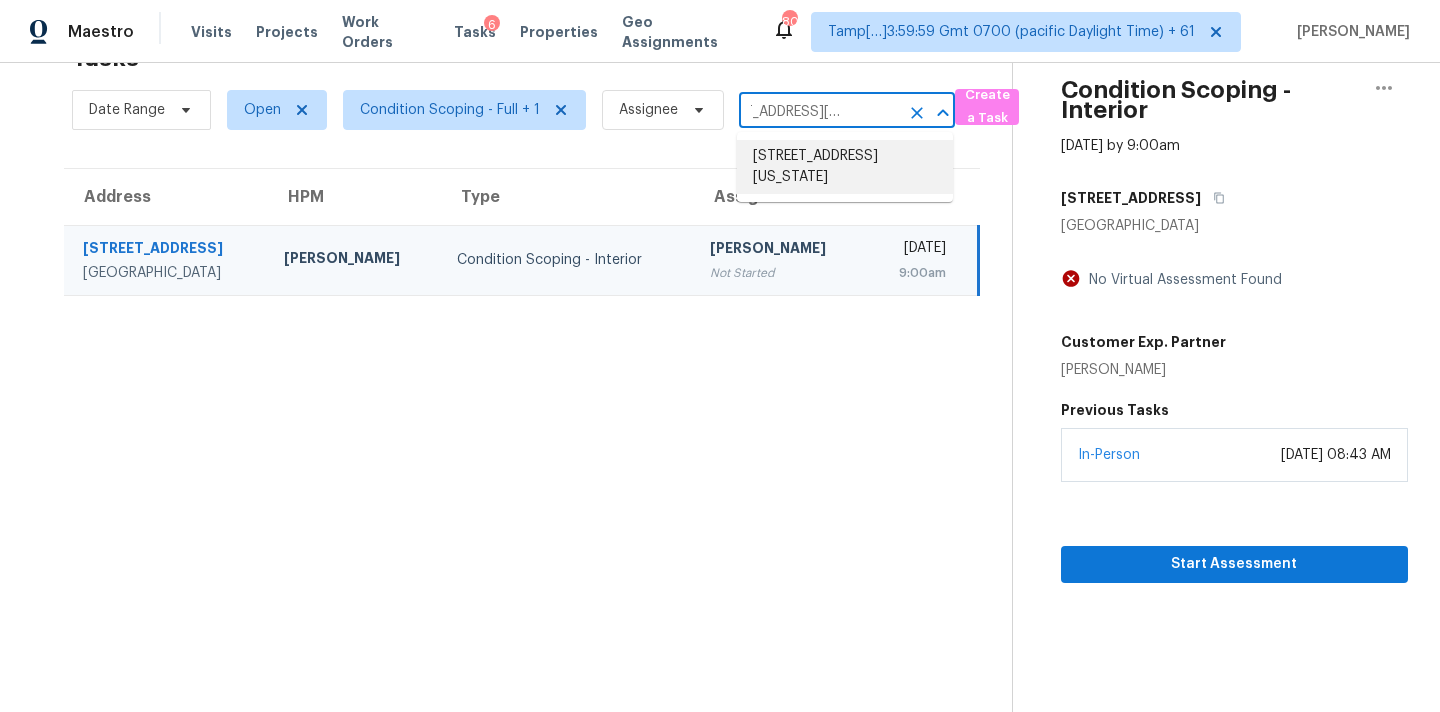 click on "7302 E 108th St, Kansas City, MO 64134" at bounding box center [845, 167] 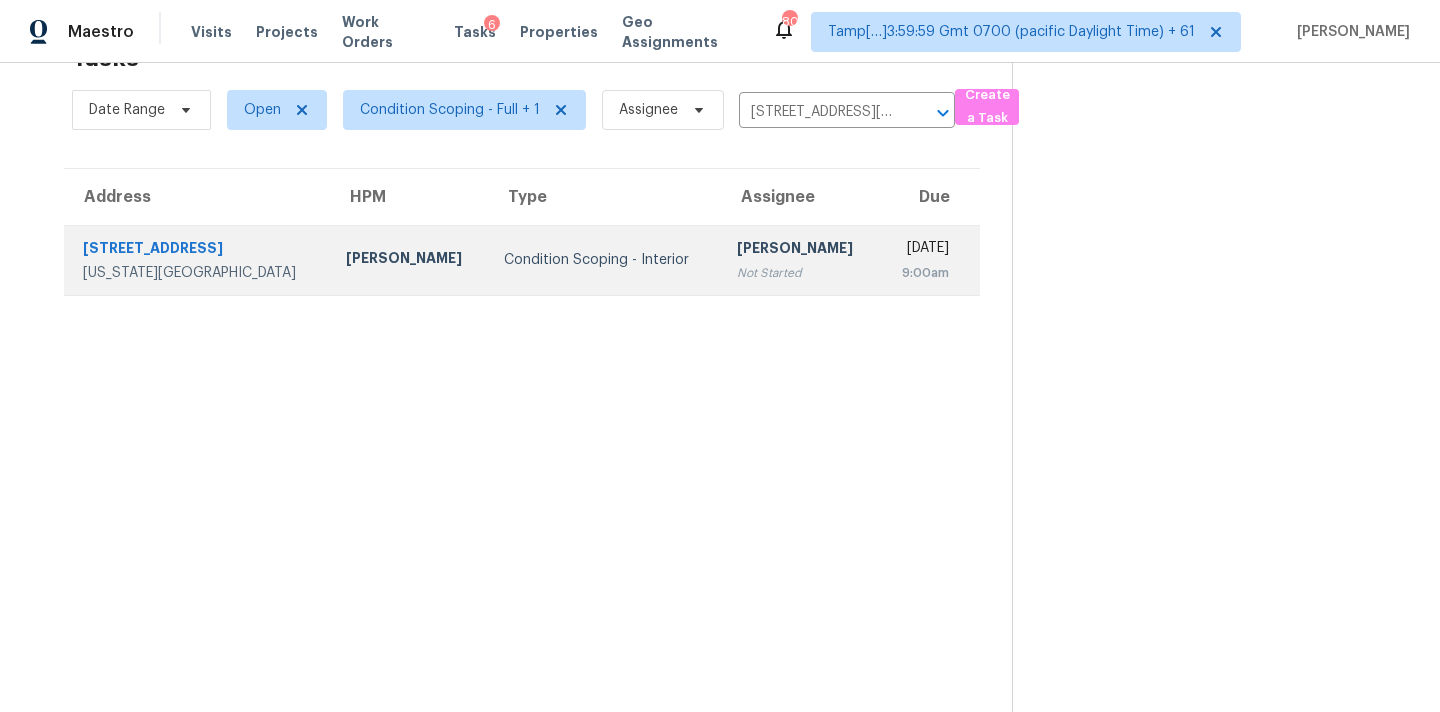 click on "Not Started" at bounding box center (800, 273) 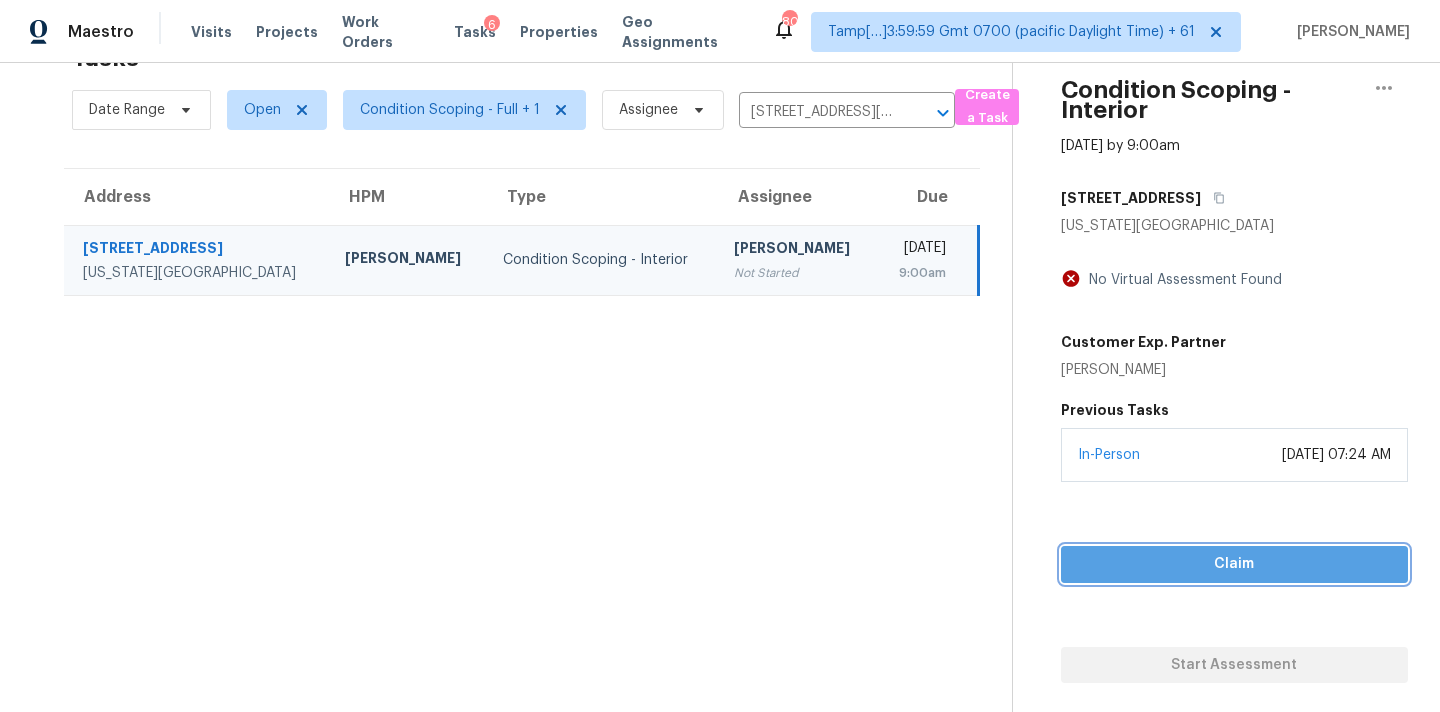 click on "Claim" at bounding box center [1234, 564] 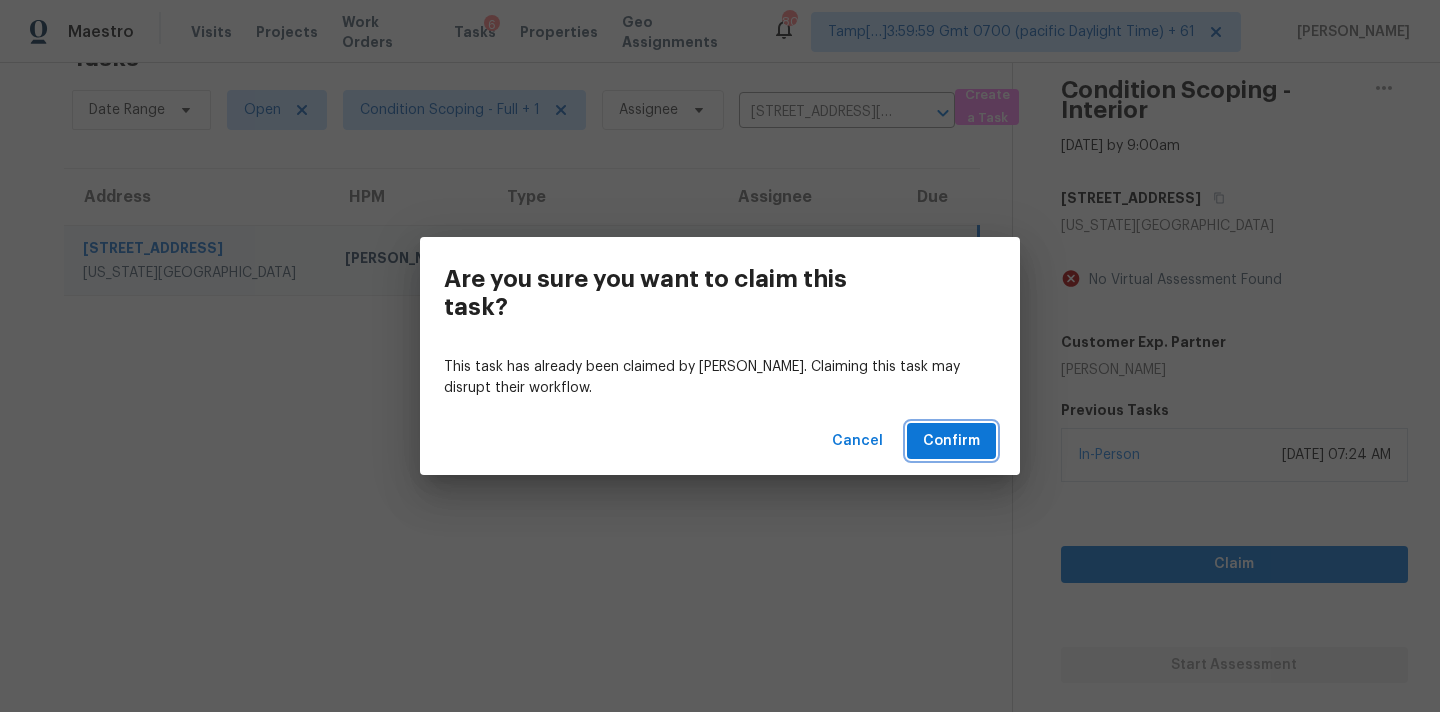 click on "Confirm" at bounding box center [951, 441] 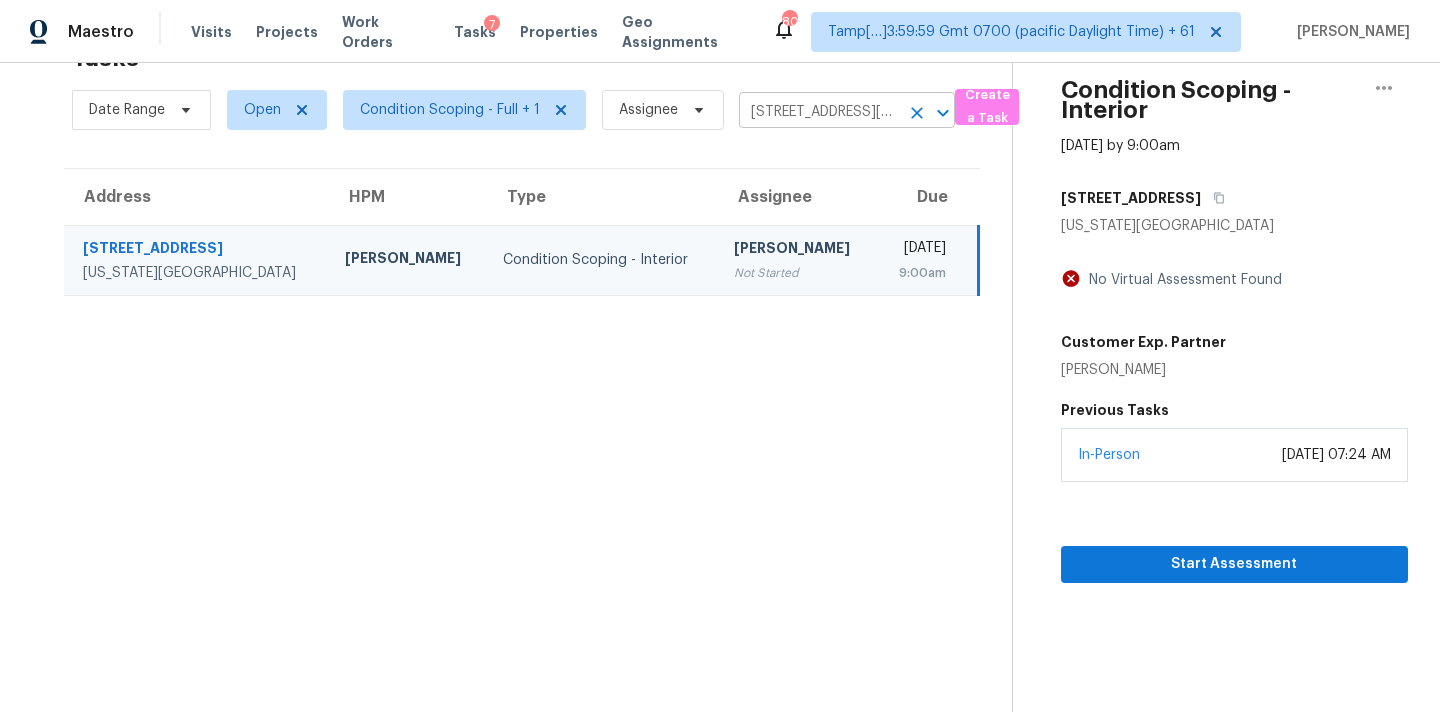 click on "7302 E 108th St, Kansas City, MO 64134" at bounding box center [819, 112] 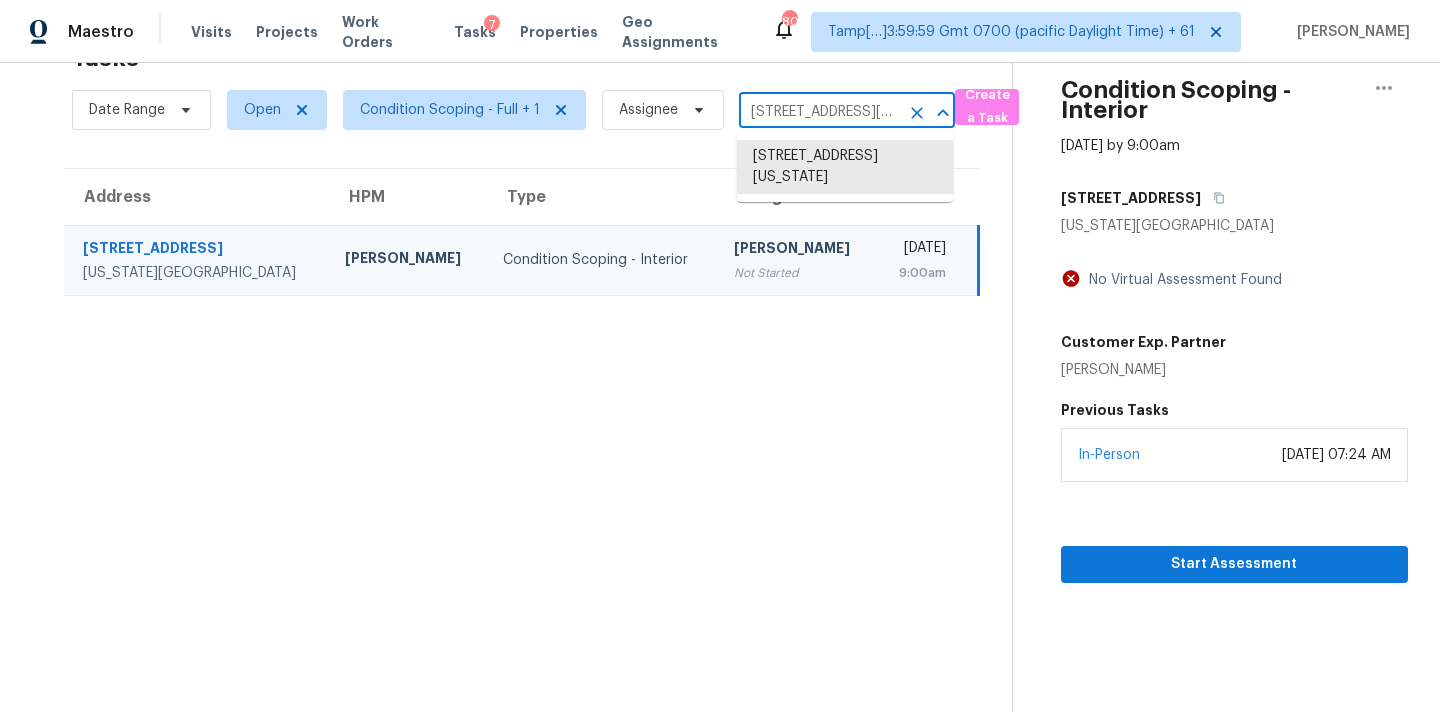 paste on "3612 Brockway Rd Jacksonville Beach, FL, 32250" 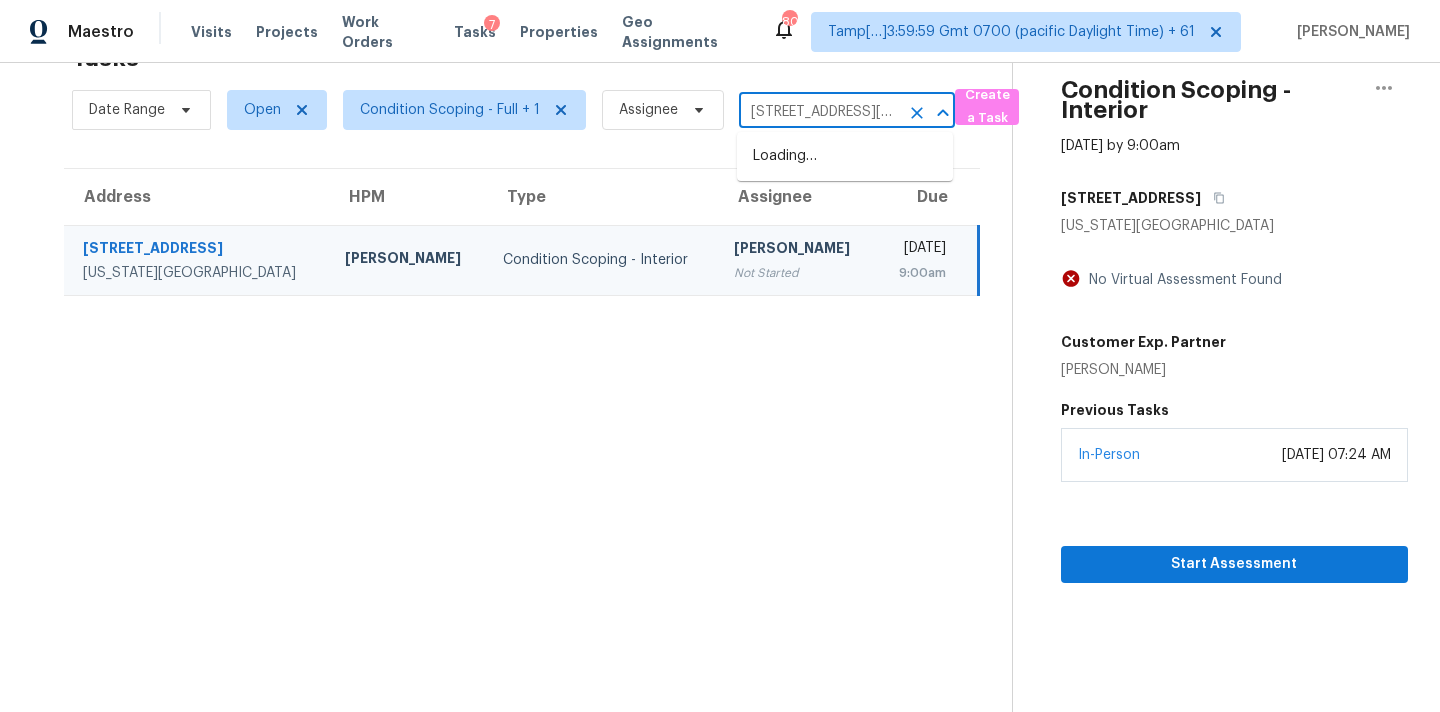 scroll, scrollTop: 0, scrollLeft: 169, axis: horizontal 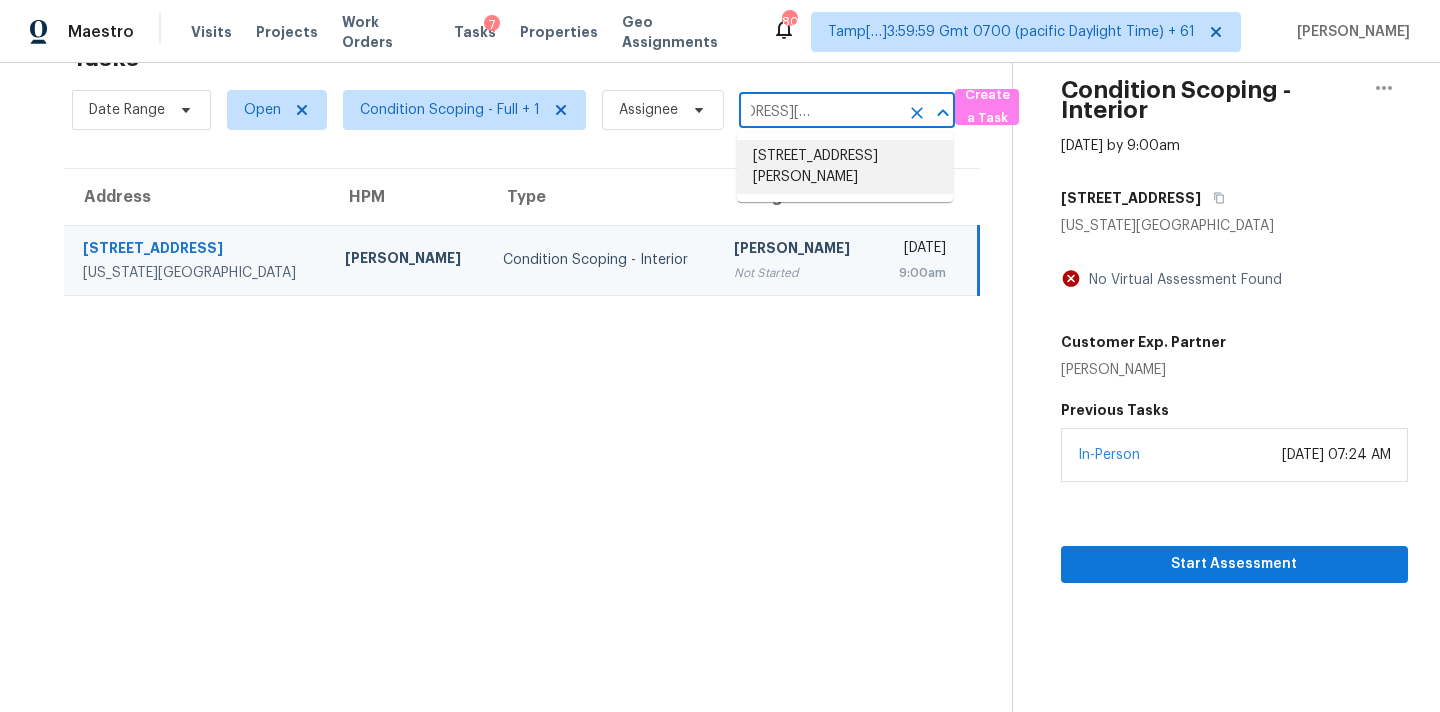 click on "3612 Brockway Rd, Jacksonville Beach, FL 32250" at bounding box center [845, 167] 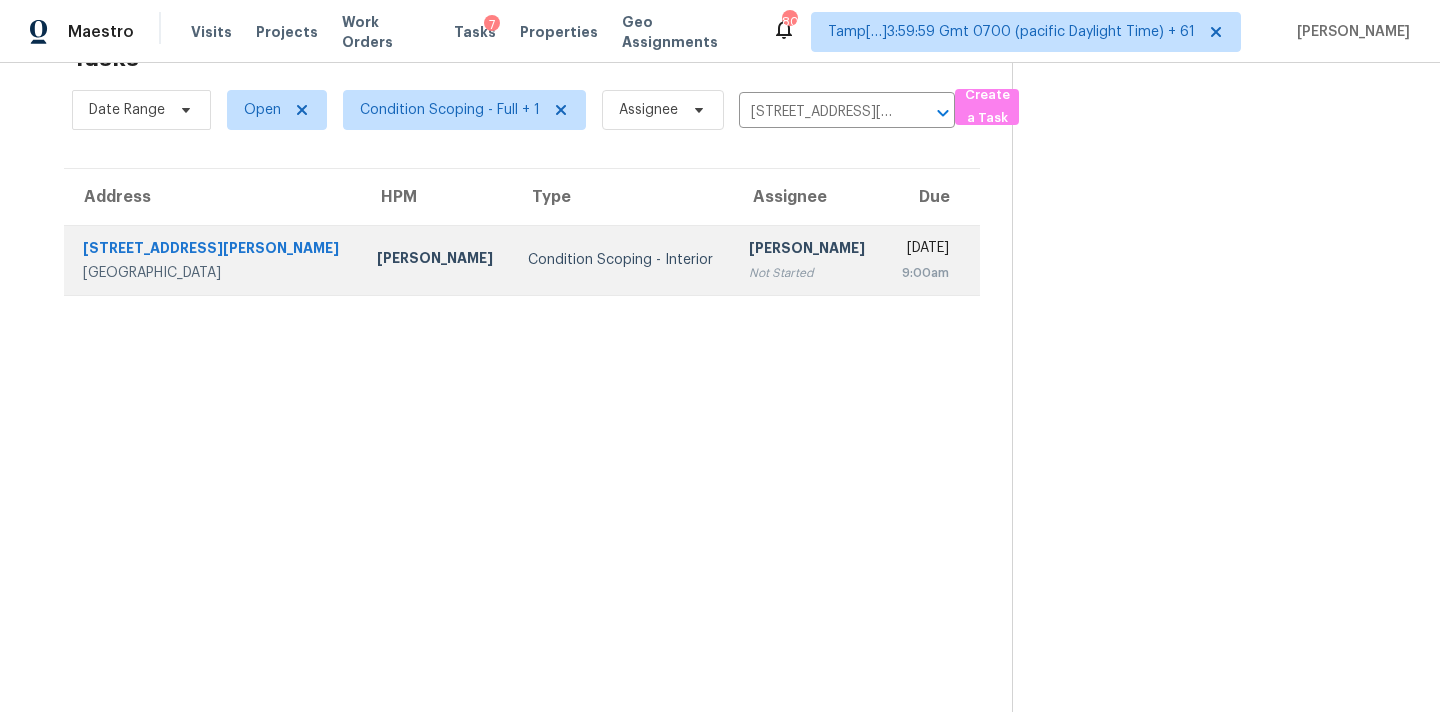 click on "Wed, Jul 16th 2025 9:00am" at bounding box center (932, 260) 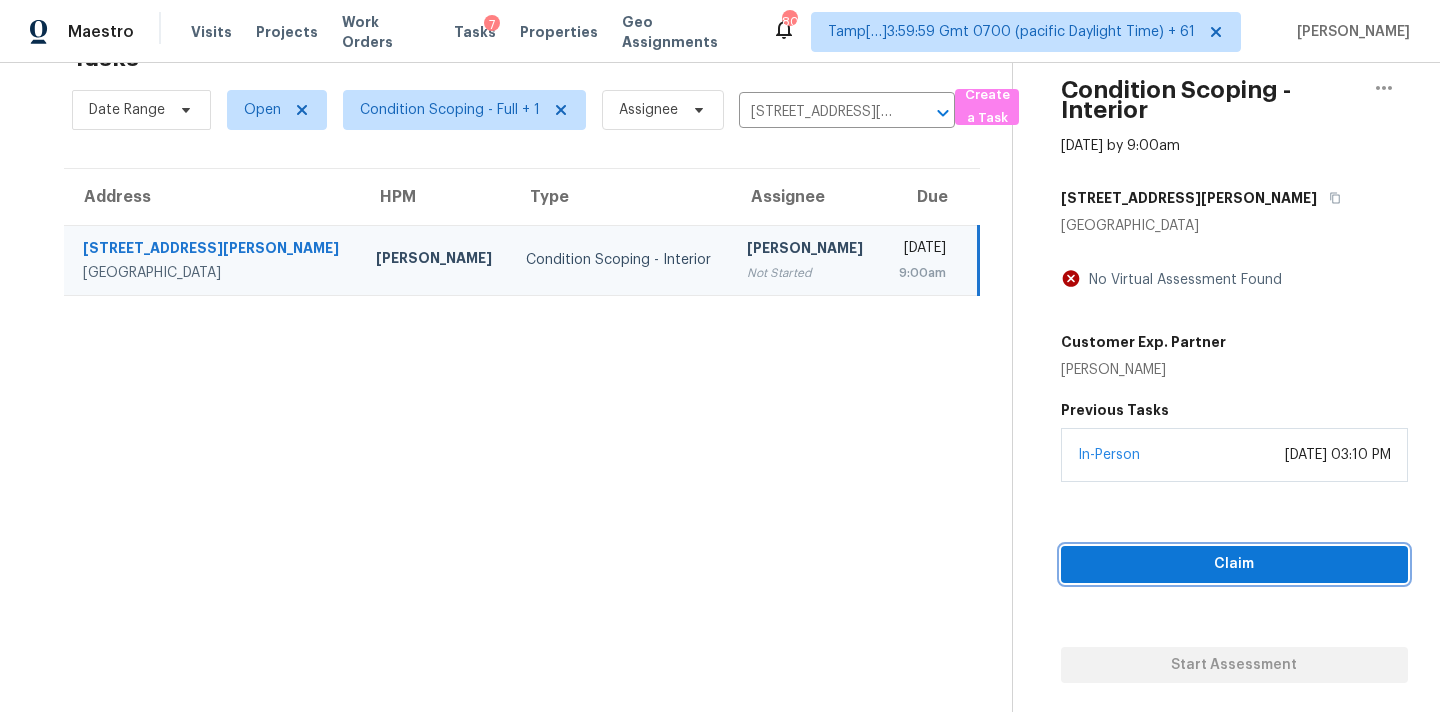 click on "Claim" at bounding box center (1234, 564) 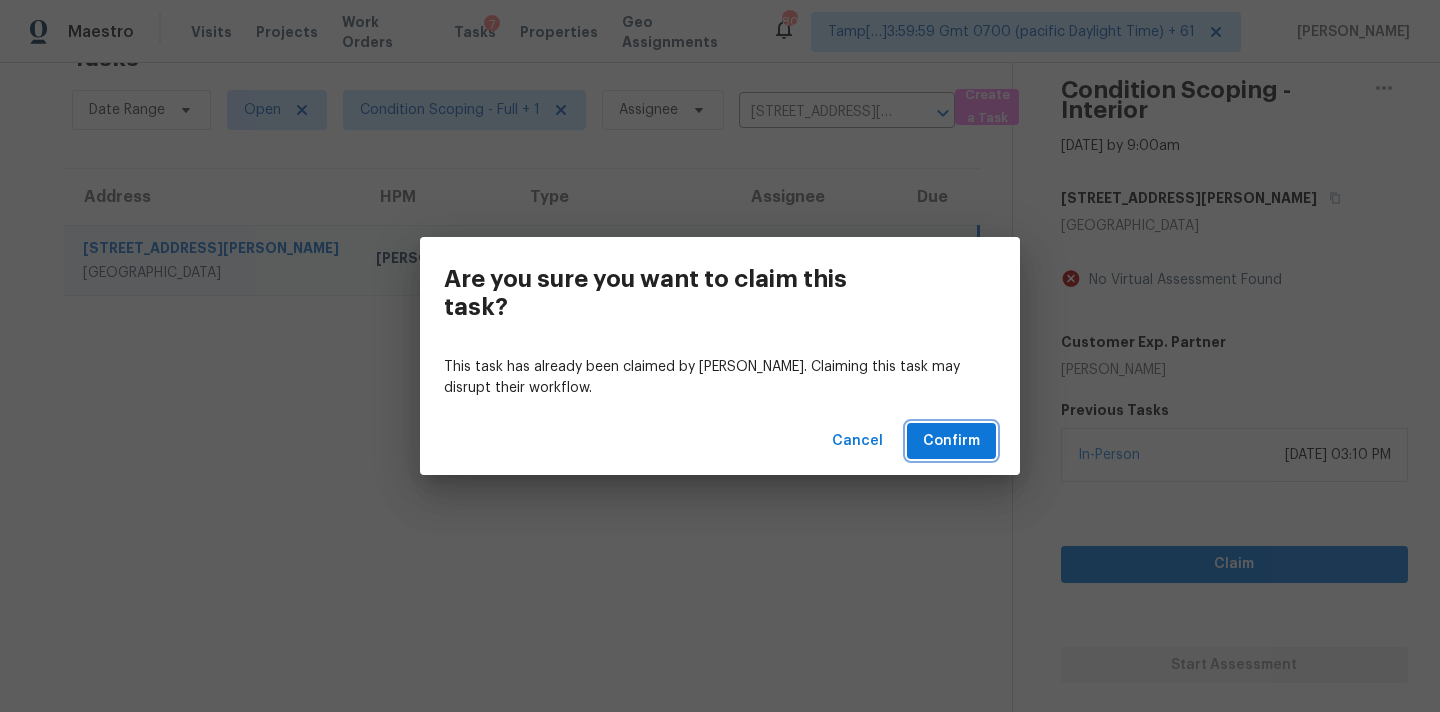 click on "Confirm" at bounding box center [951, 441] 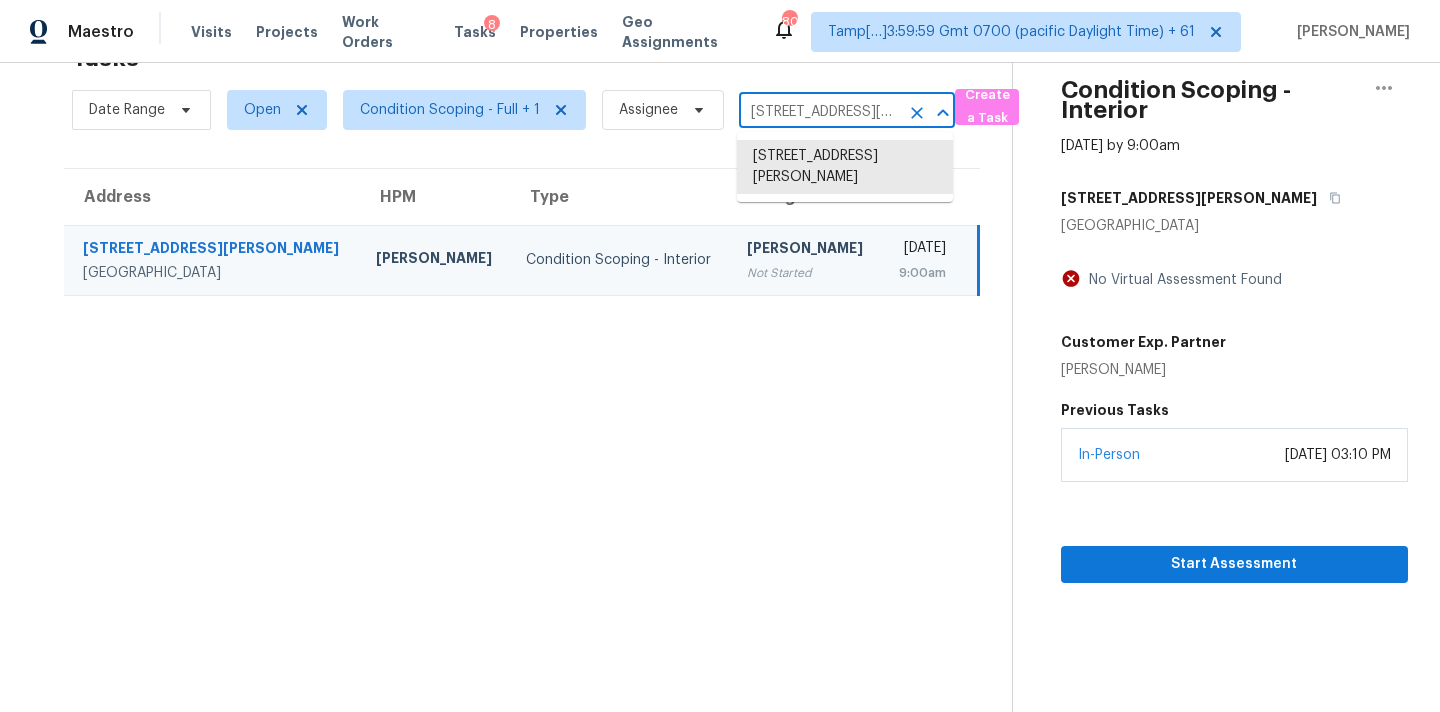 click on "3612 Brockway Rd, Jacksonville Beach, FL 32250" at bounding box center (819, 112) 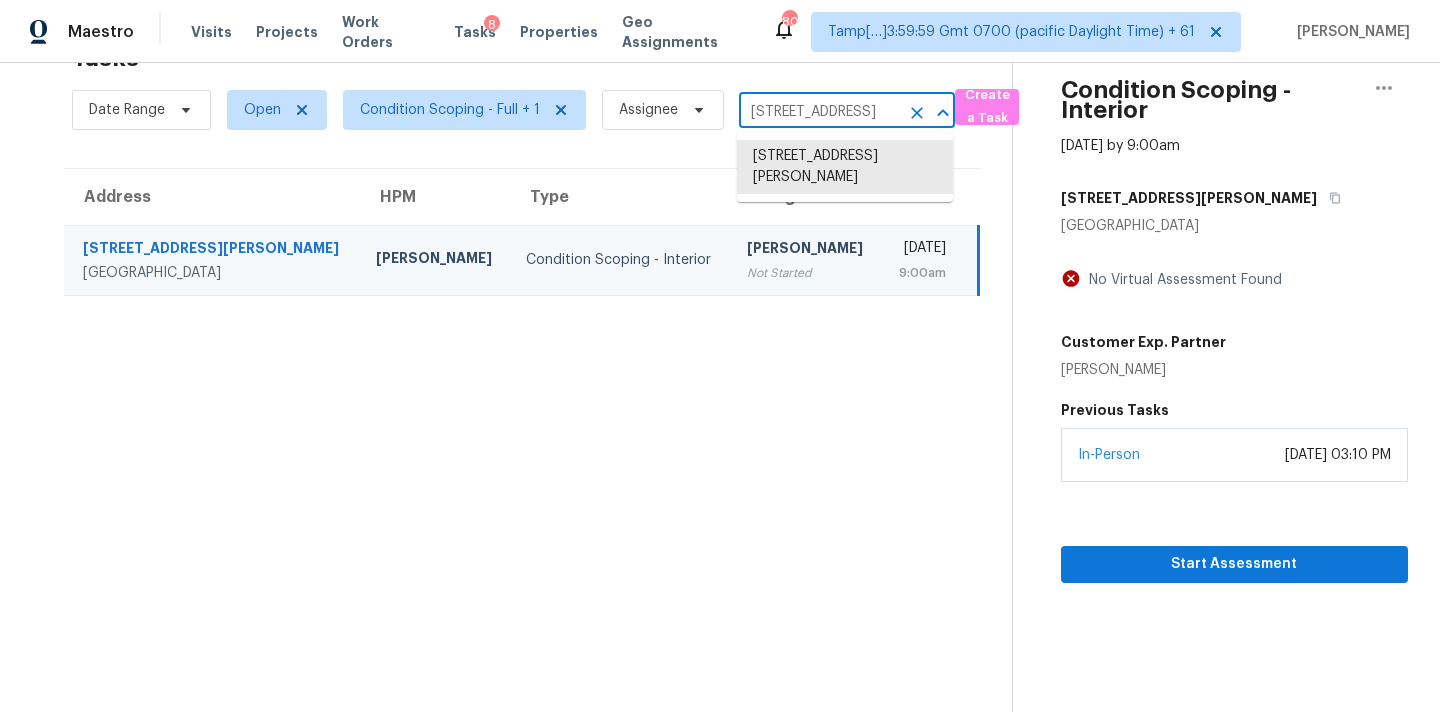 scroll, scrollTop: 0, scrollLeft: 108, axis: horizontal 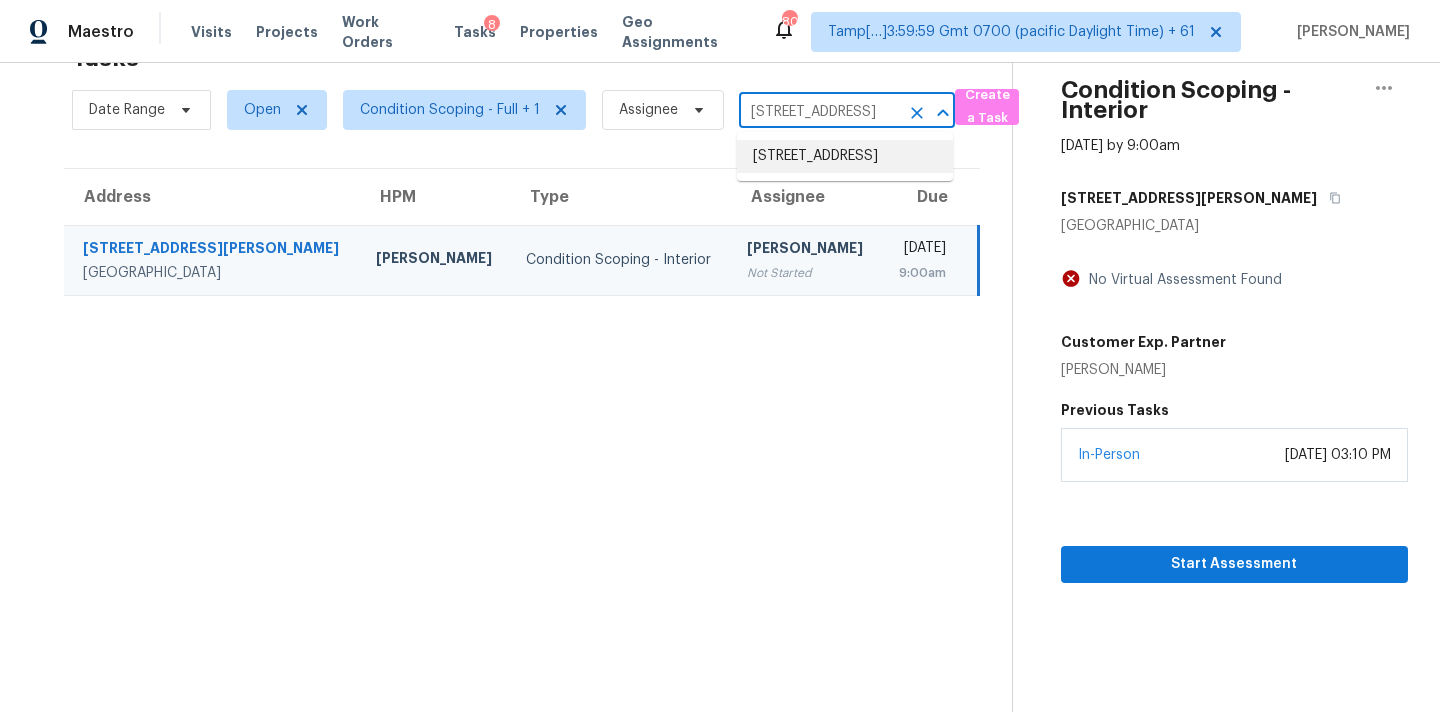 click on "2106 Reston Cv, Round Rock, TX 78665" at bounding box center (845, 156) 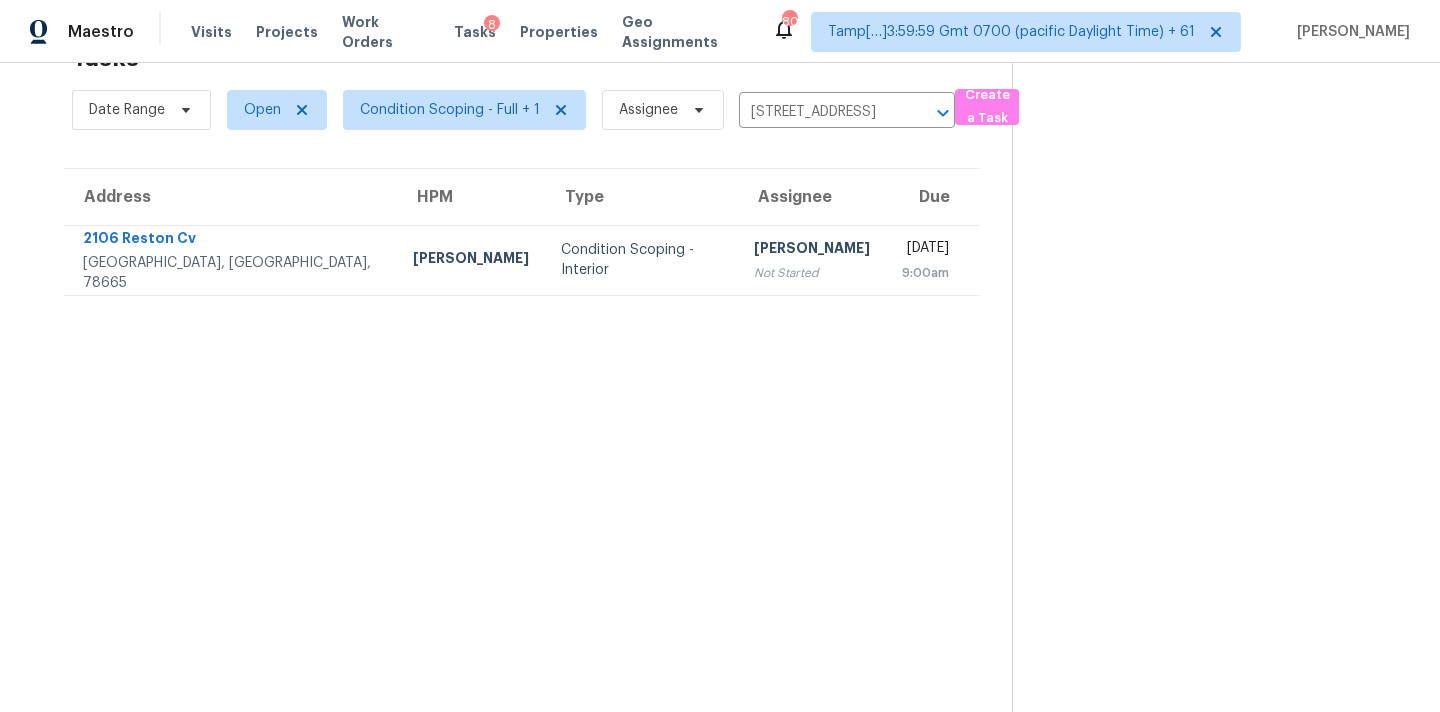 click on "Wed, Jul 16th 2025 9:00am" at bounding box center (933, 260) 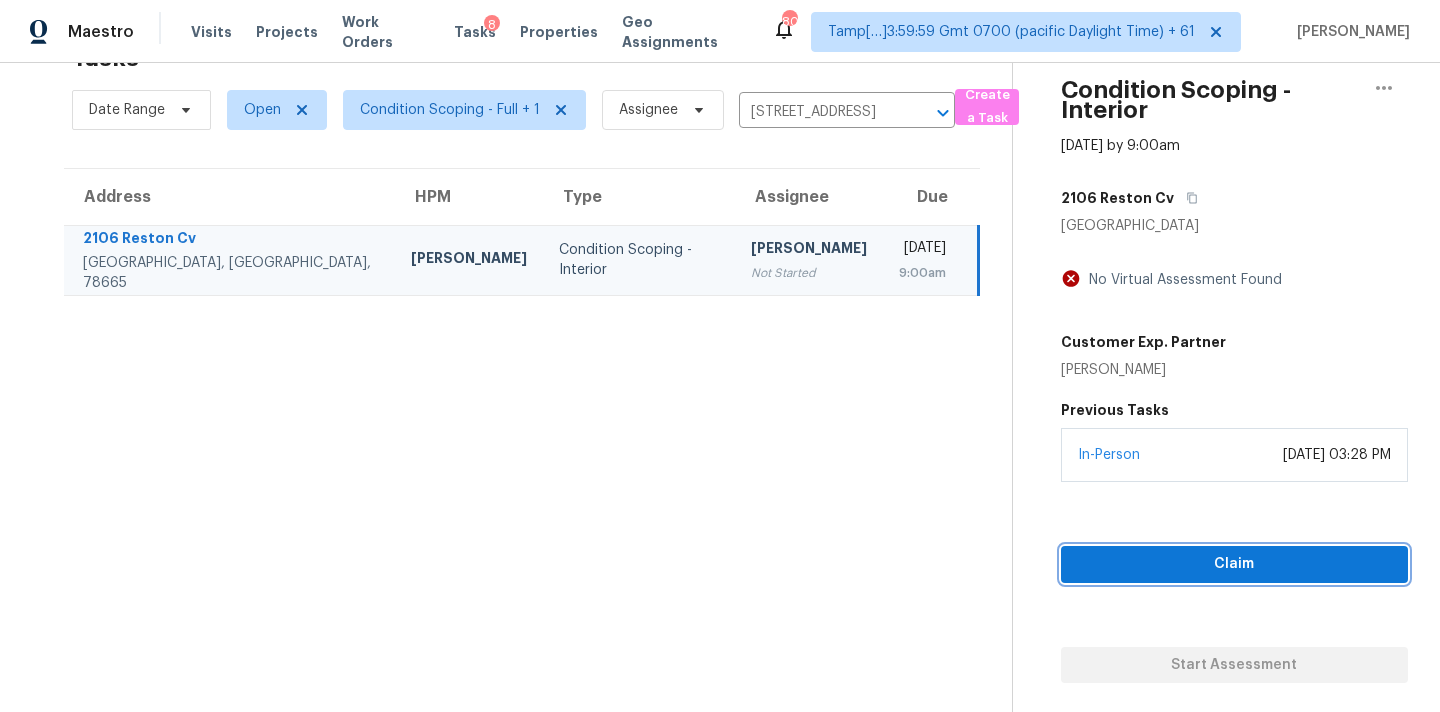 click on "Claim" at bounding box center [1234, 564] 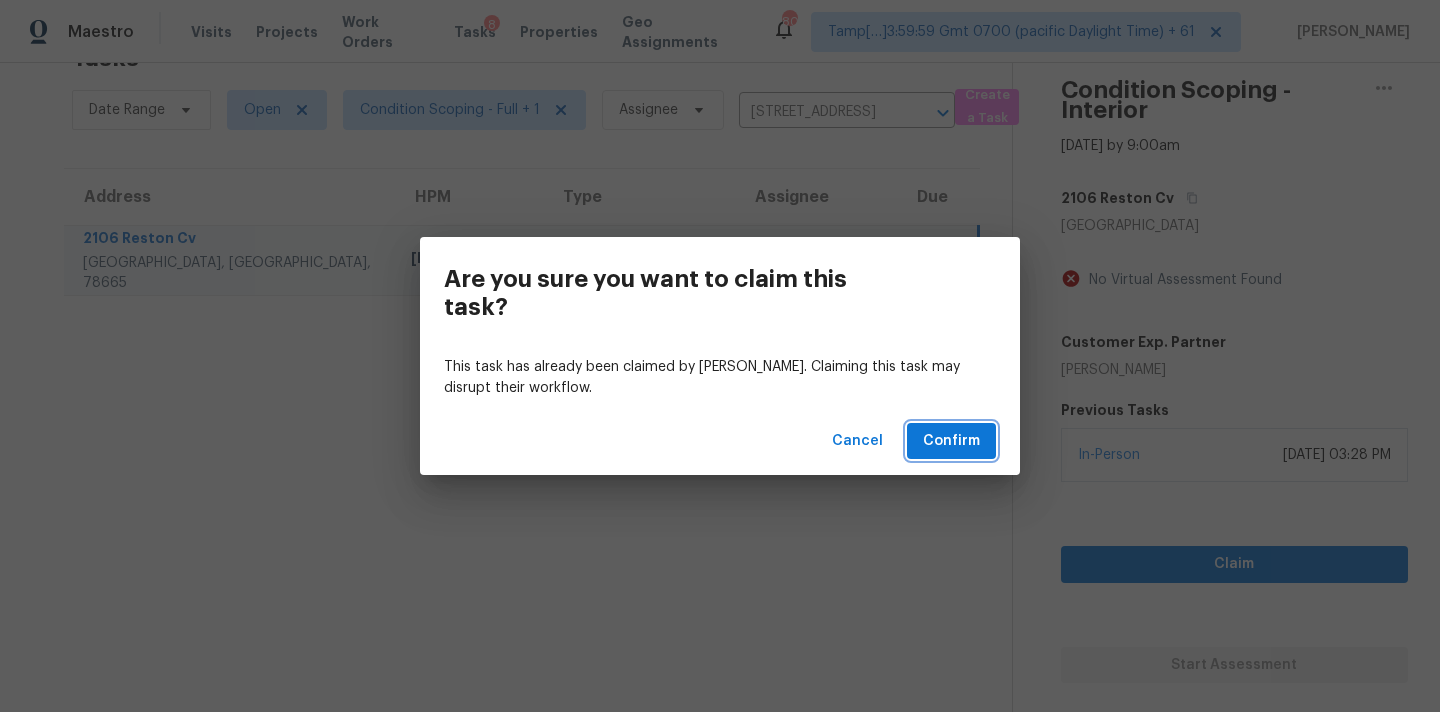 click on "Confirm" at bounding box center (951, 441) 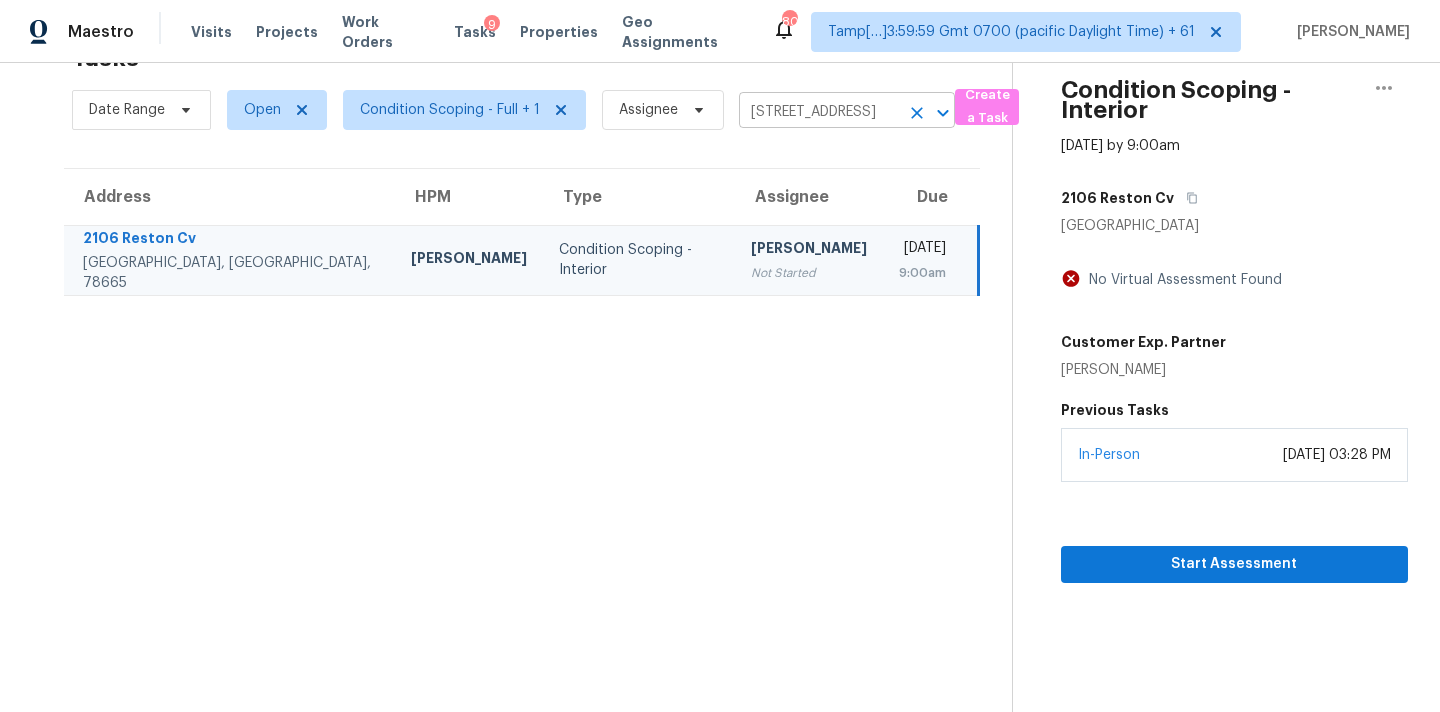 click on "2106 Reston Cv, Round Rock, TX 78665" at bounding box center [819, 112] 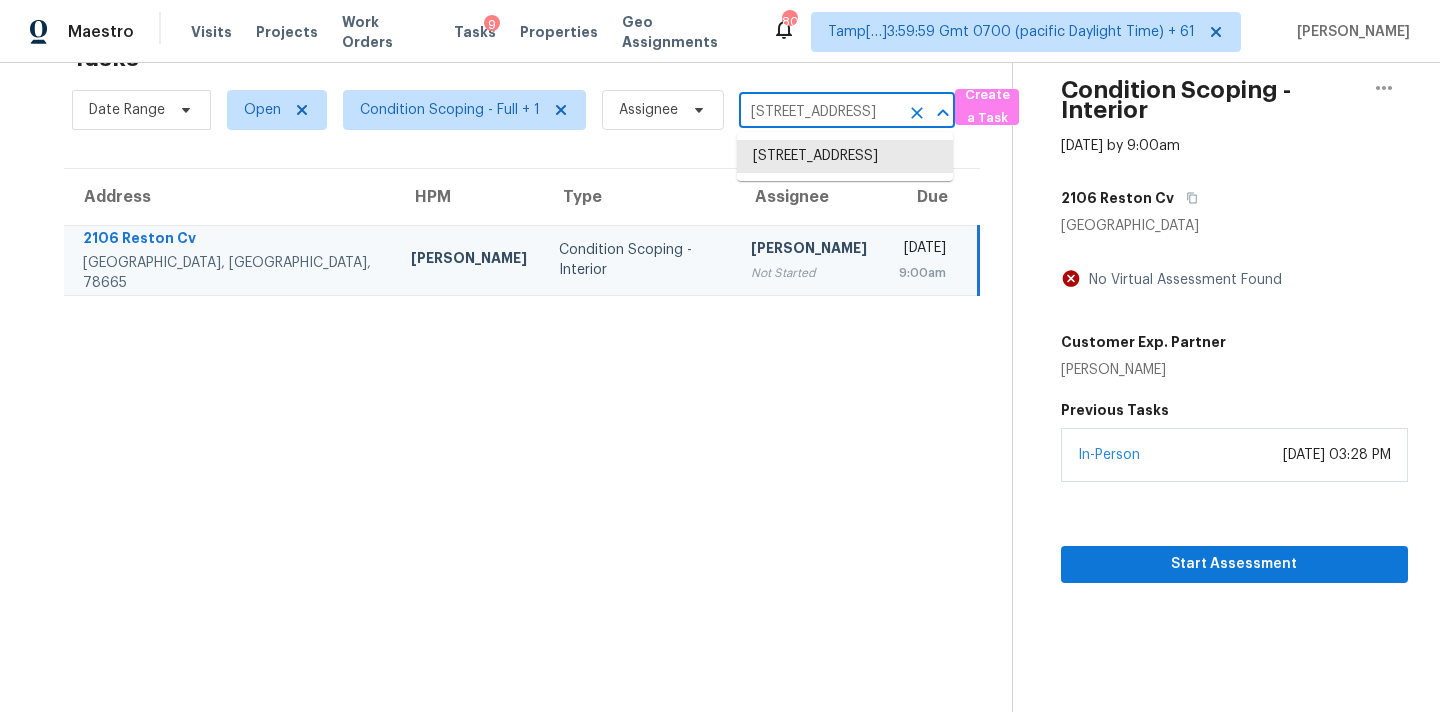 paste on "1035 Taramundi Dr Oviedo, FL, 327" 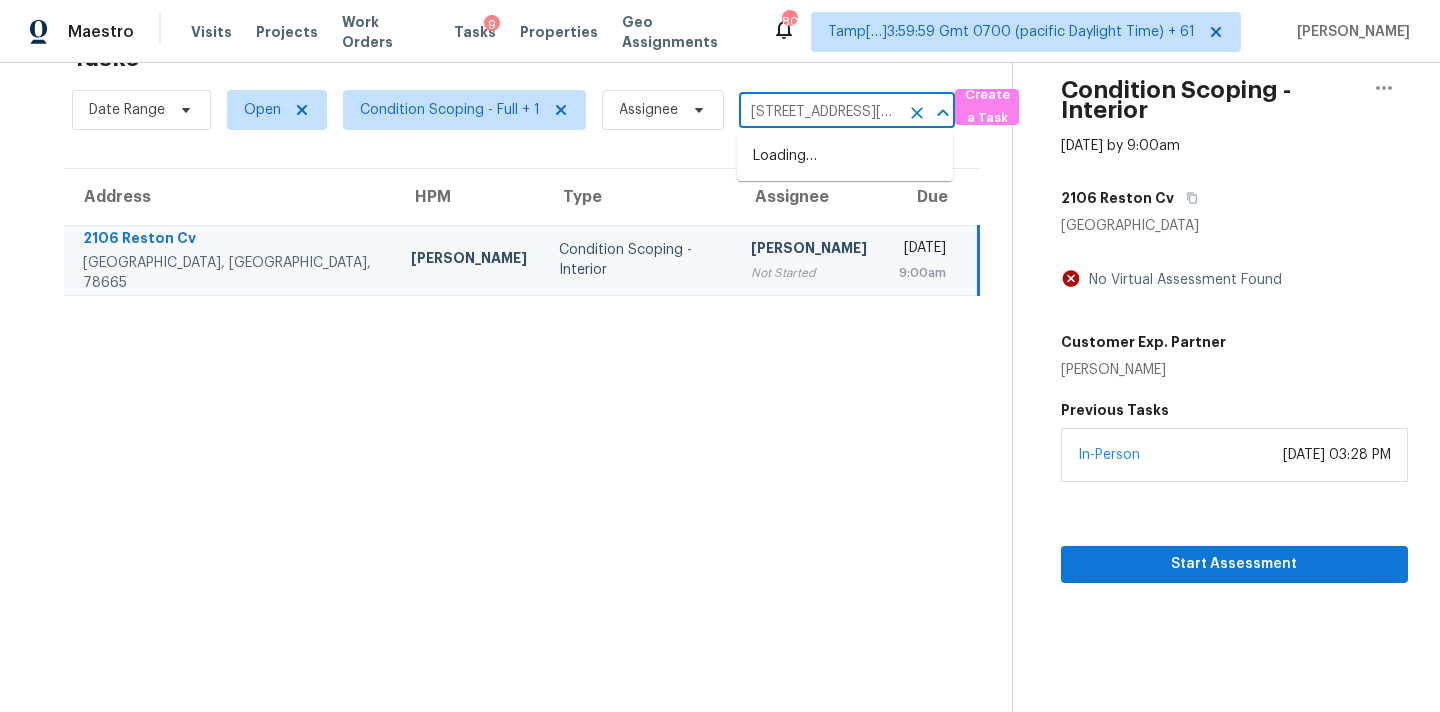 scroll, scrollTop: 0, scrollLeft: 97, axis: horizontal 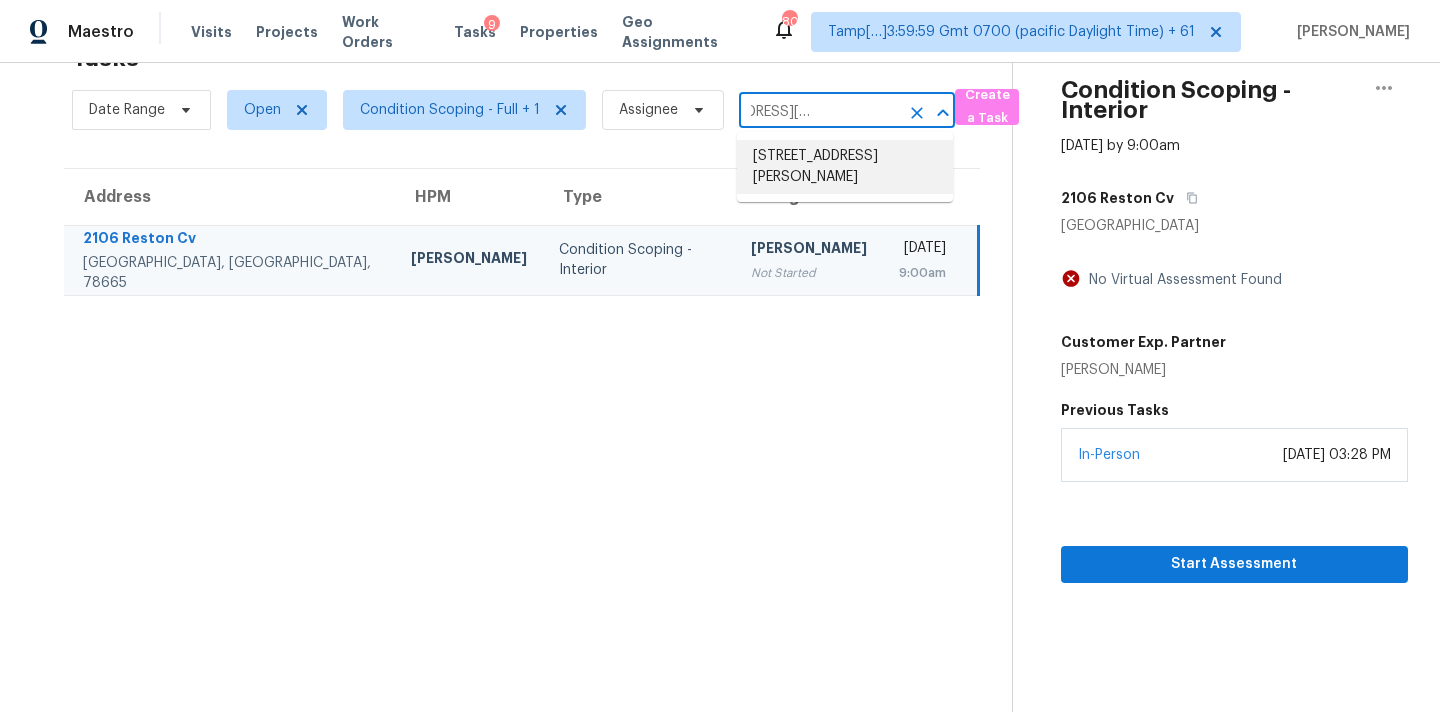 click on "1035 Taramundi Dr, Oviedo, FL 32765" at bounding box center [845, 167] 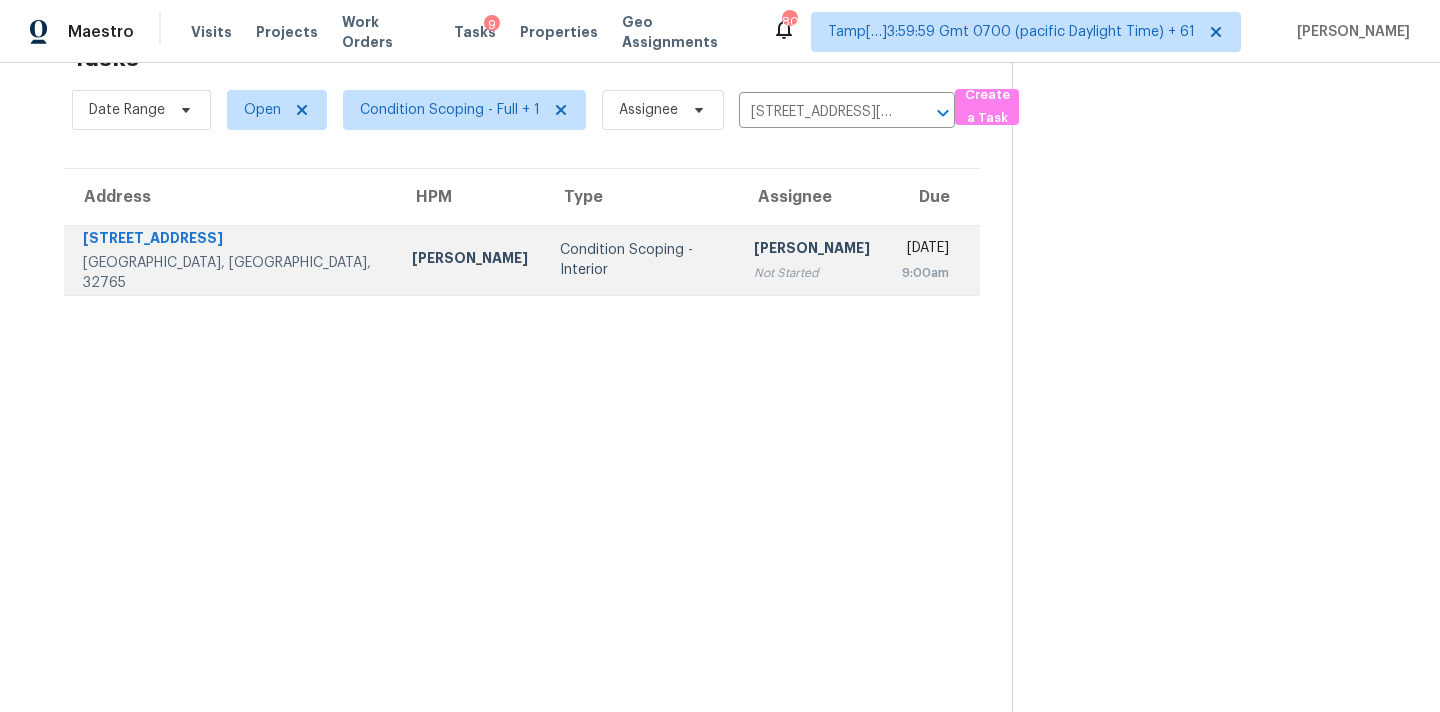 click on "Not Started" at bounding box center [812, 273] 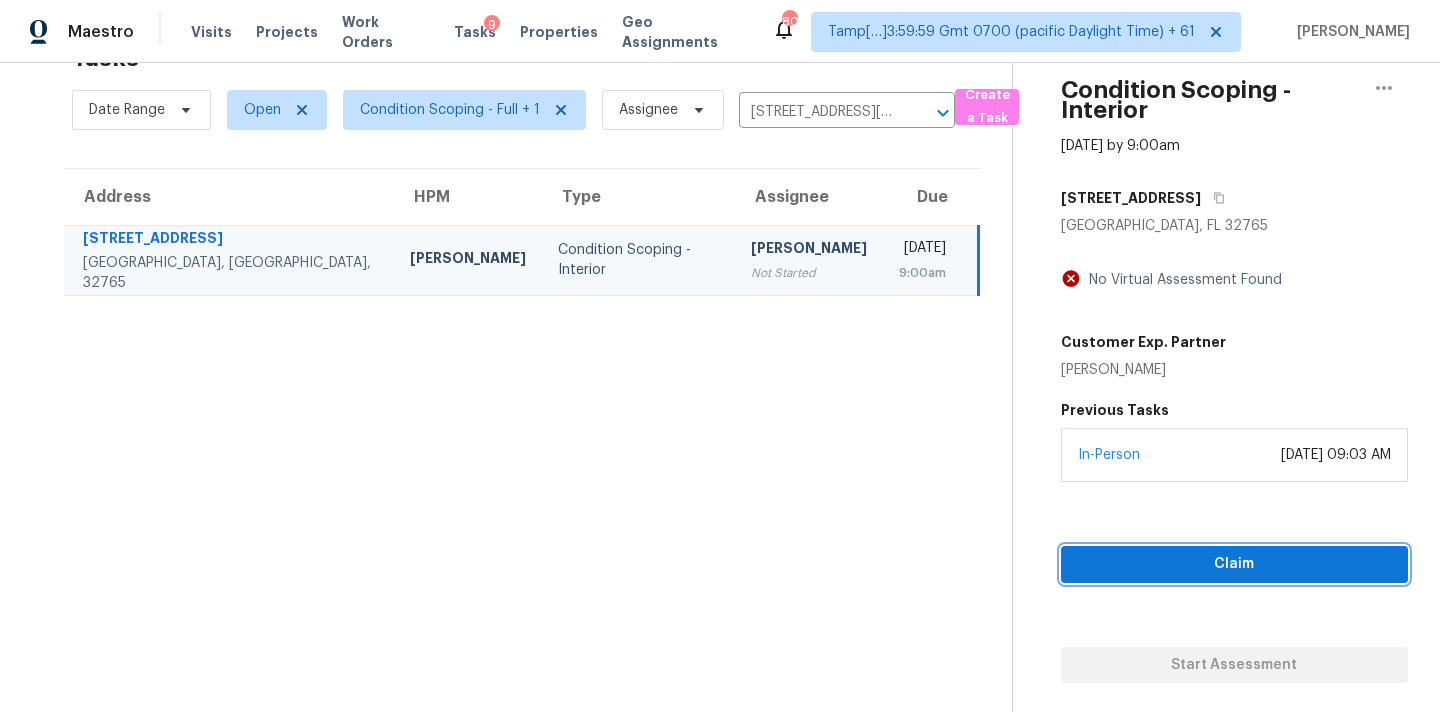 click on "Claim" at bounding box center (1234, 564) 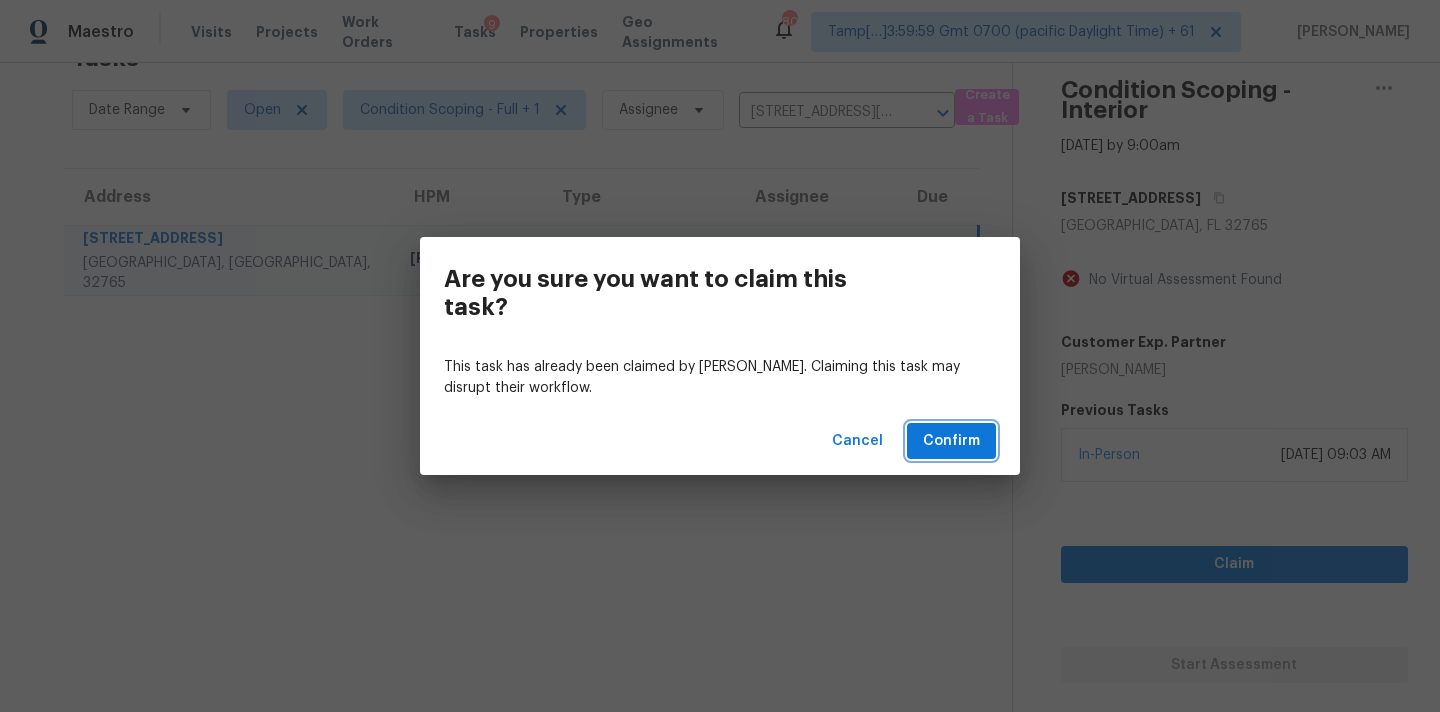 click on "Confirm" at bounding box center (951, 441) 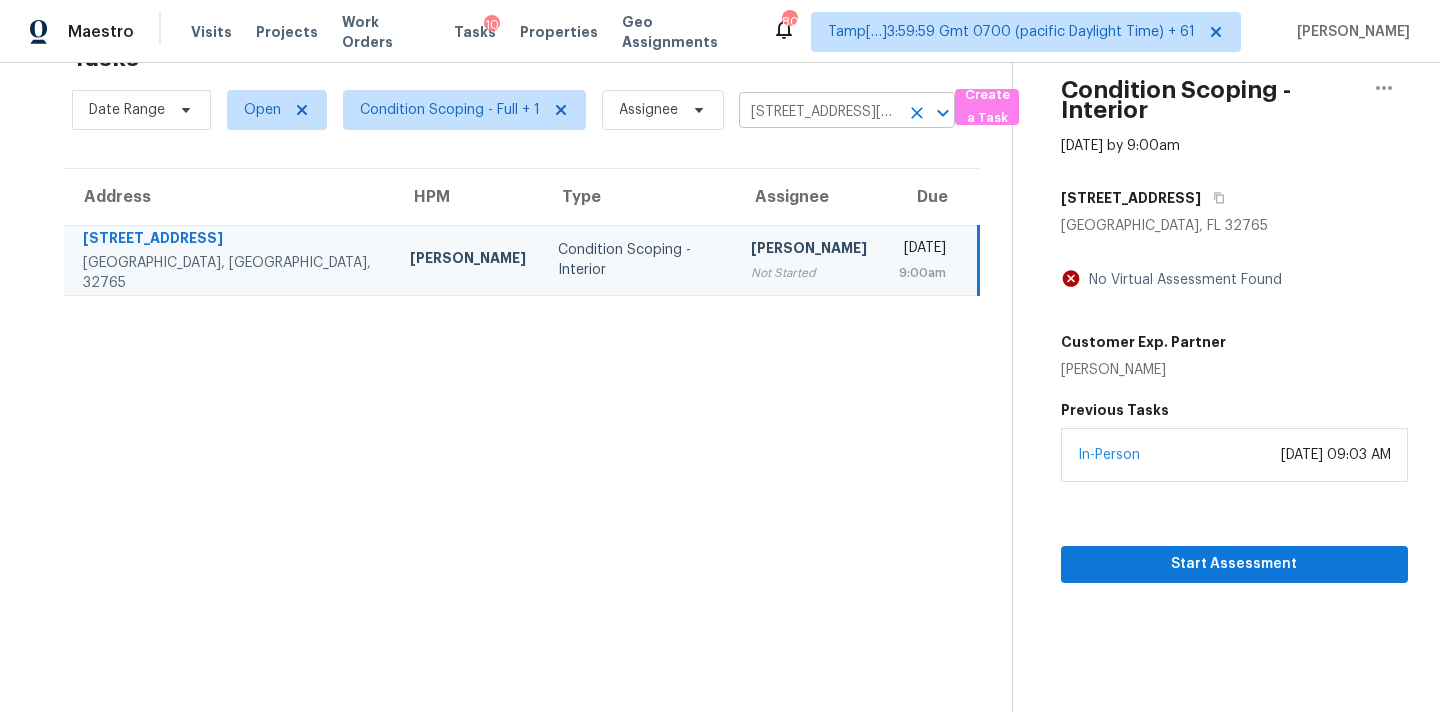 click on "1035 Taramundi Dr, Oviedo, FL 32765" at bounding box center (819, 112) 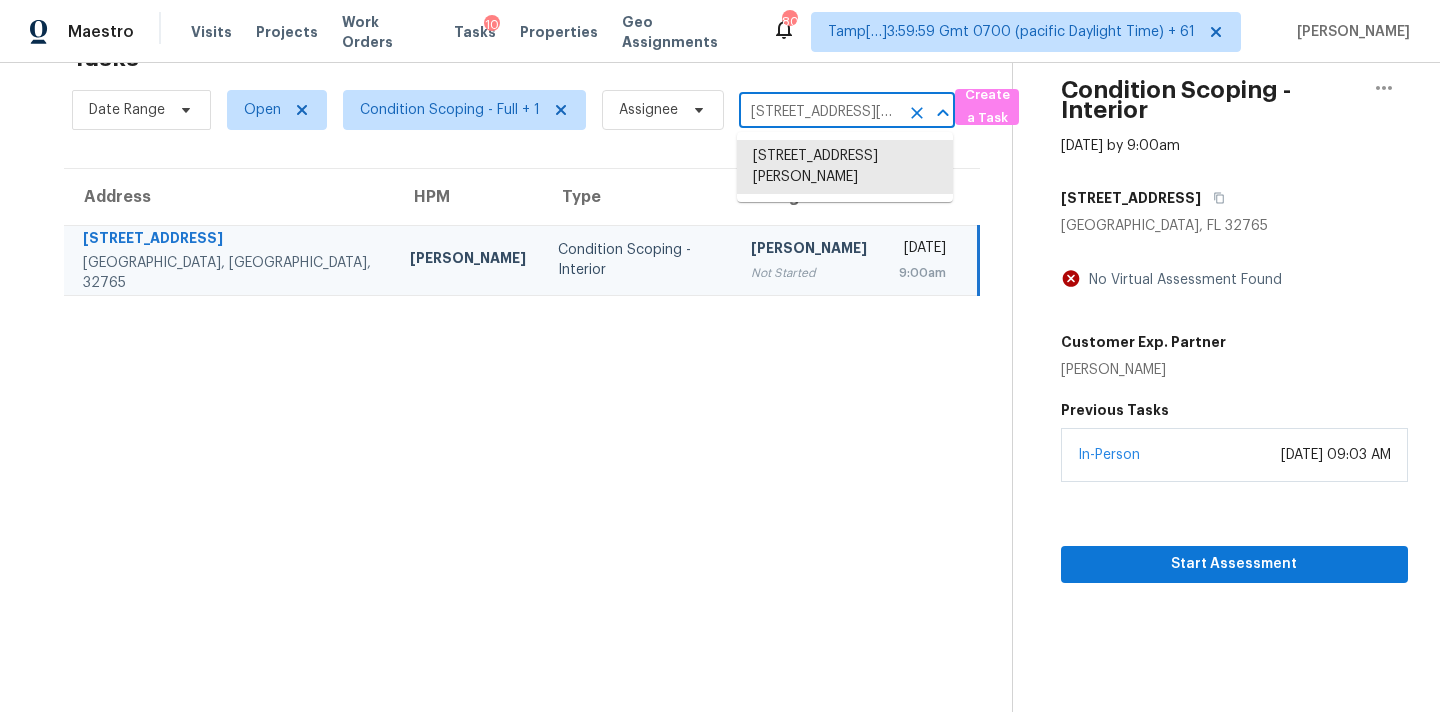 paste on "26 Pinehaven Dr Northborough, MA, 01532" 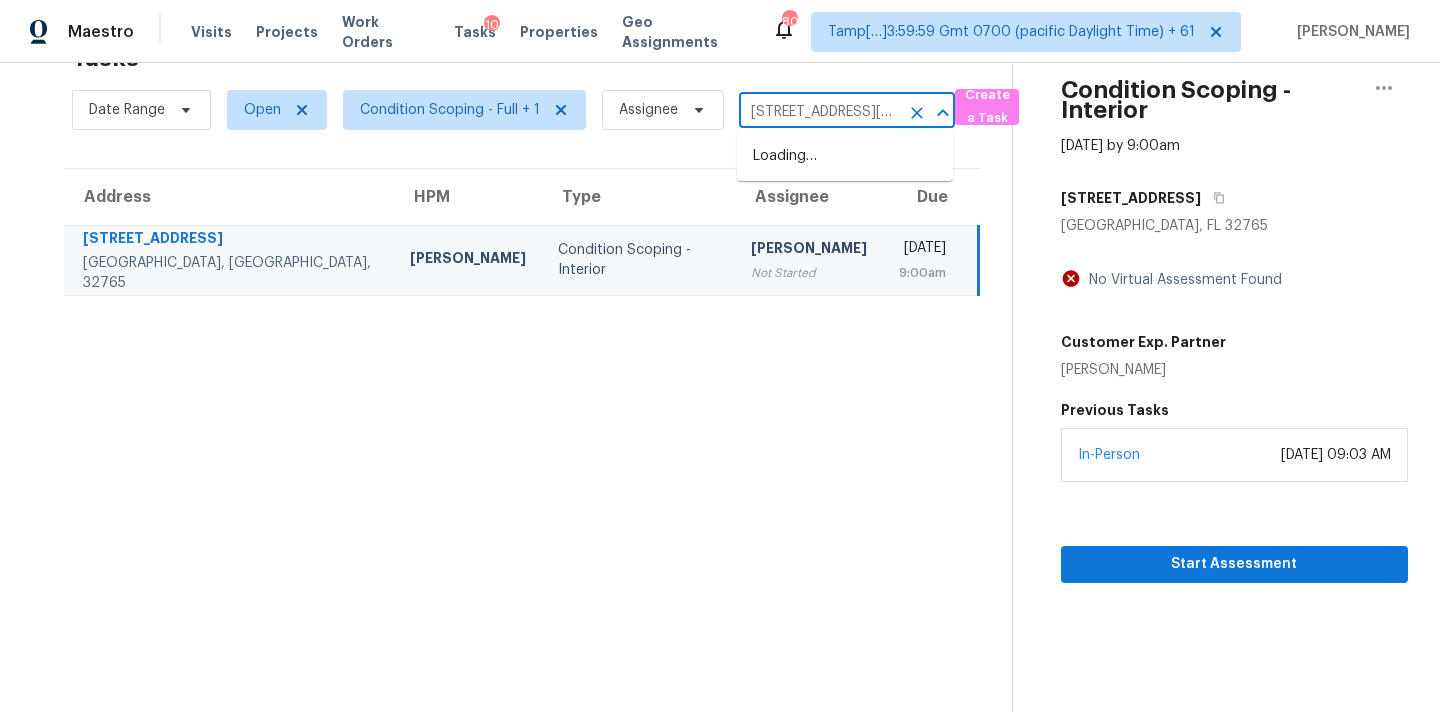 scroll, scrollTop: 0, scrollLeft: 131, axis: horizontal 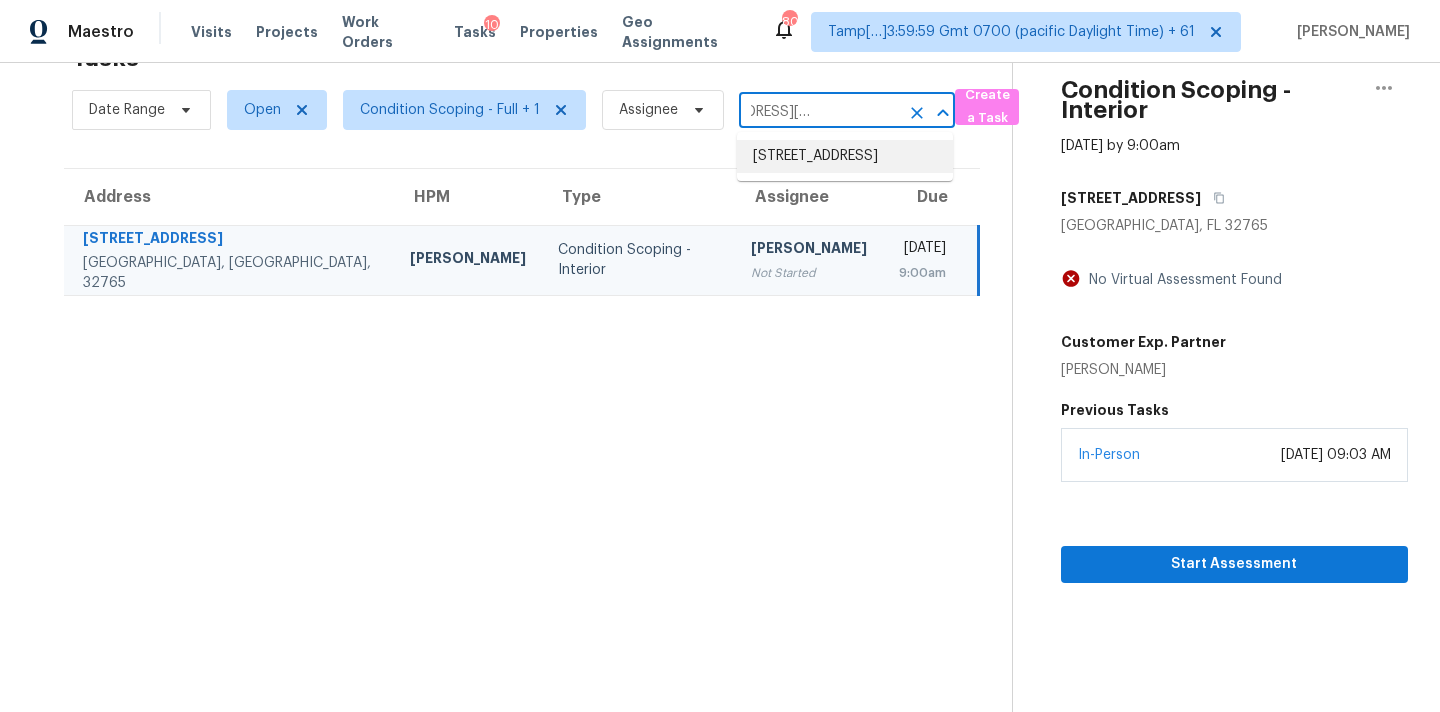 click on "26 Pinehaven Dr, Northborough, MA 01532" at bounding box center (845, 156) 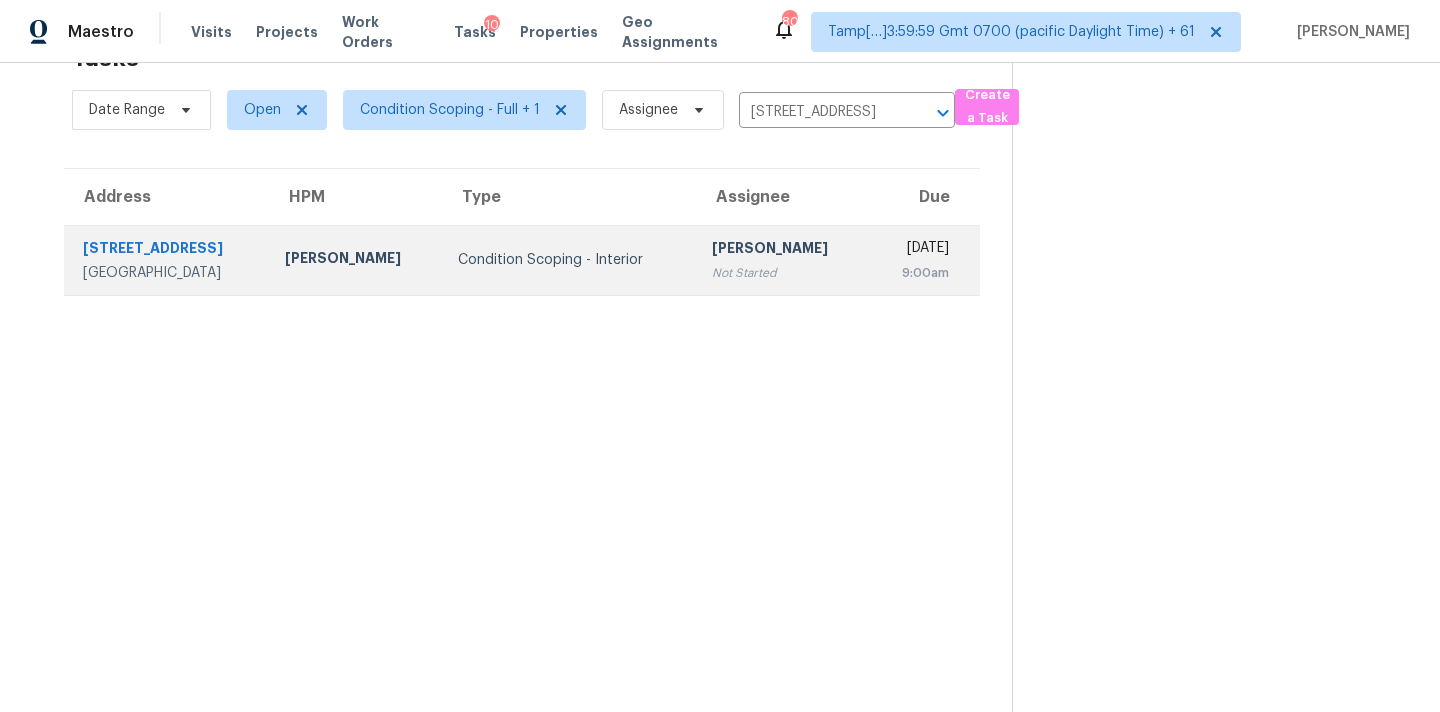 click on "Sakthivel Chandran Not Started" at bounding box center [782, 260] 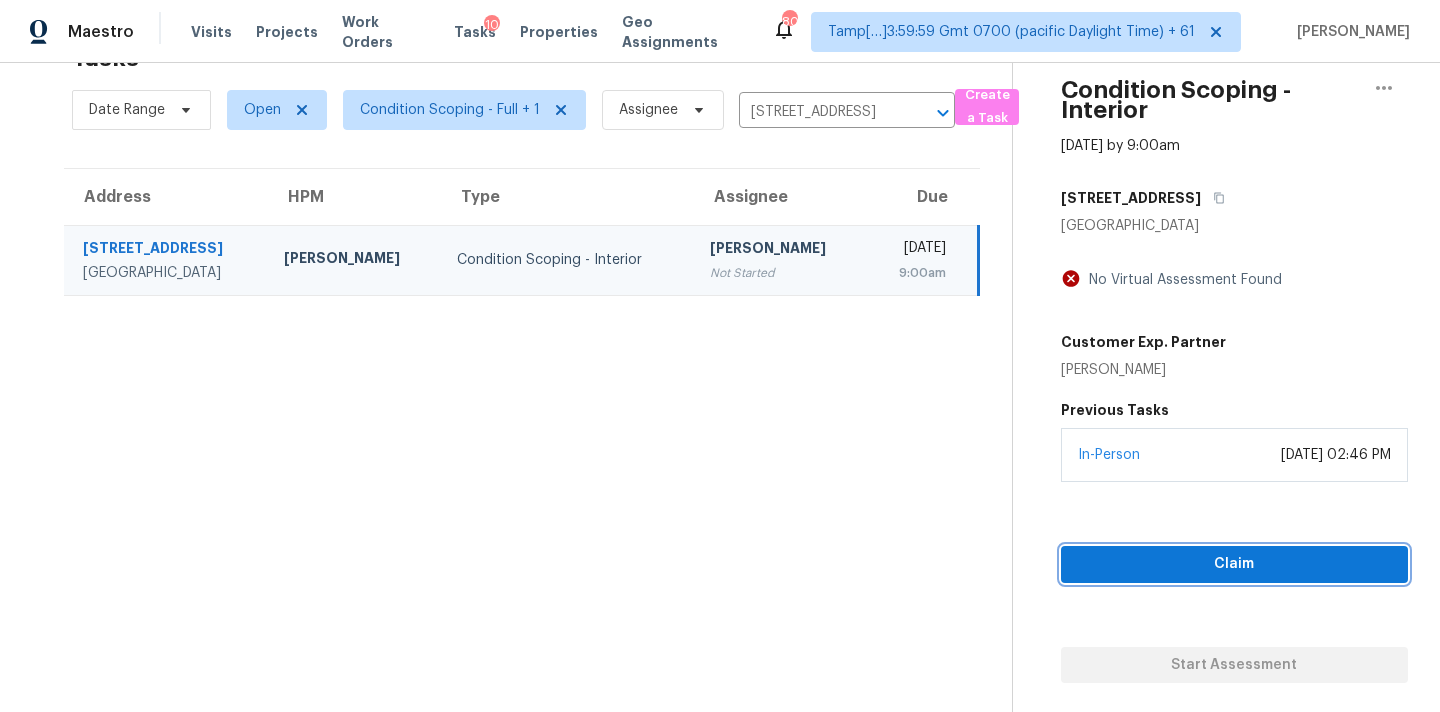 click on "Claim" at bounding box center [1234, 564] 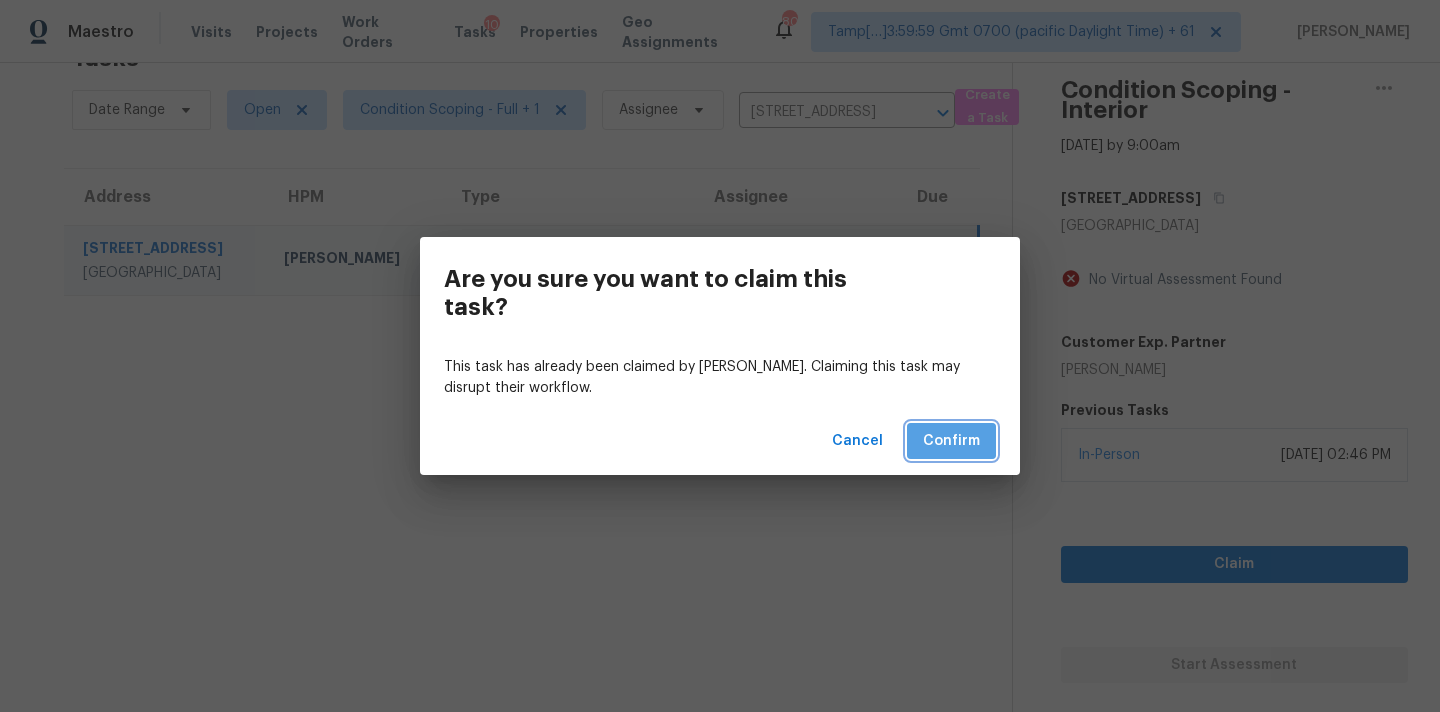 click on "Confirm" at bounding box center (951, 441) 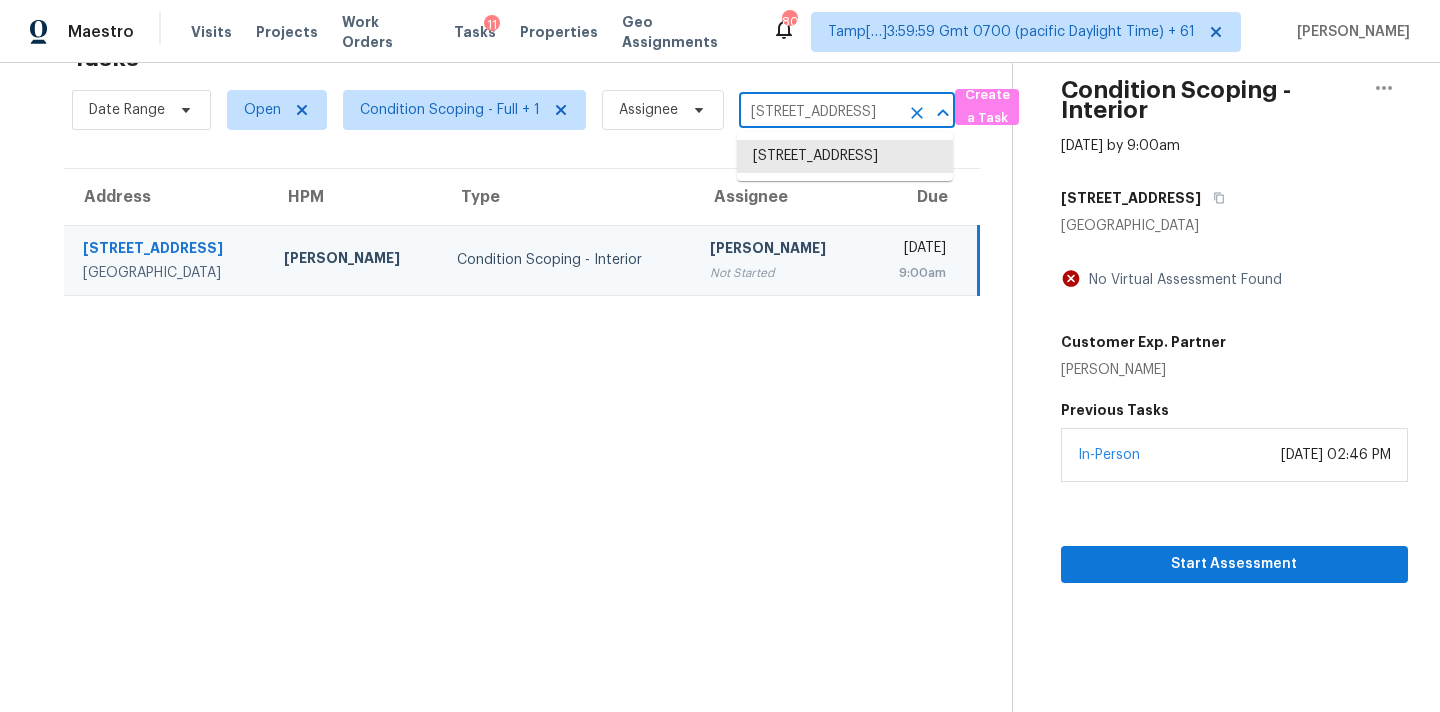 click on "26 Pinehaven Dr, Northborough, MA 01532" at bounding box center [819, 112] 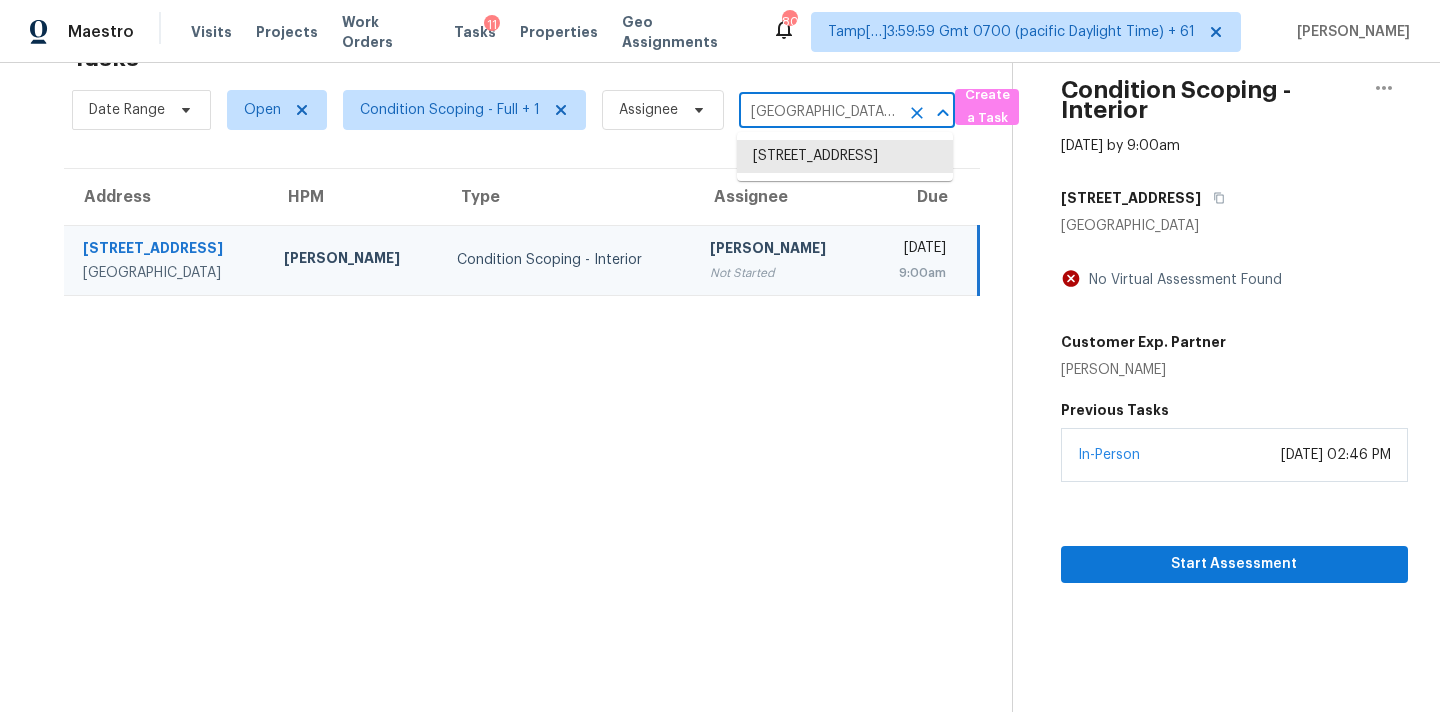 scroll, scrollTop: 0, scrollLeft: 58, axis: horizontal 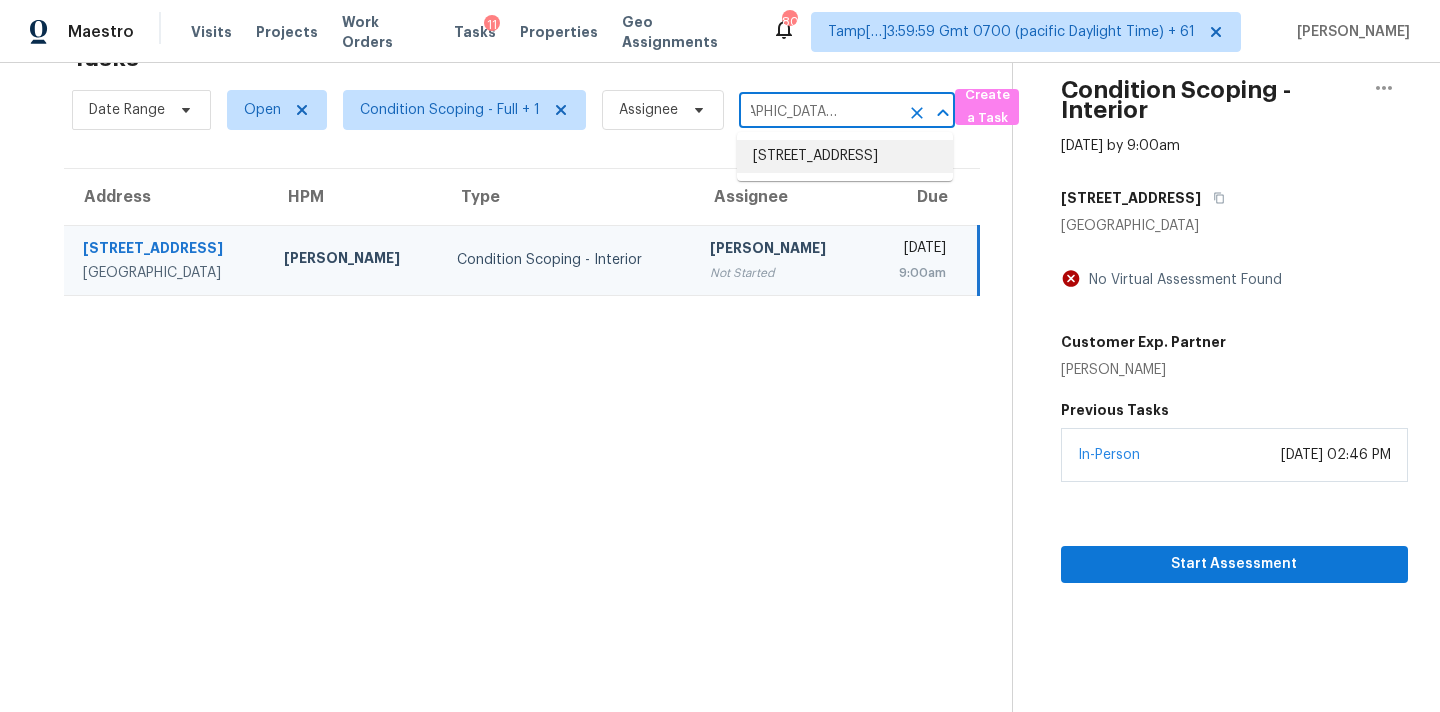 click on "1603 Xavier Dr, Allen, TX 75002" at bounding box center (845, 156) 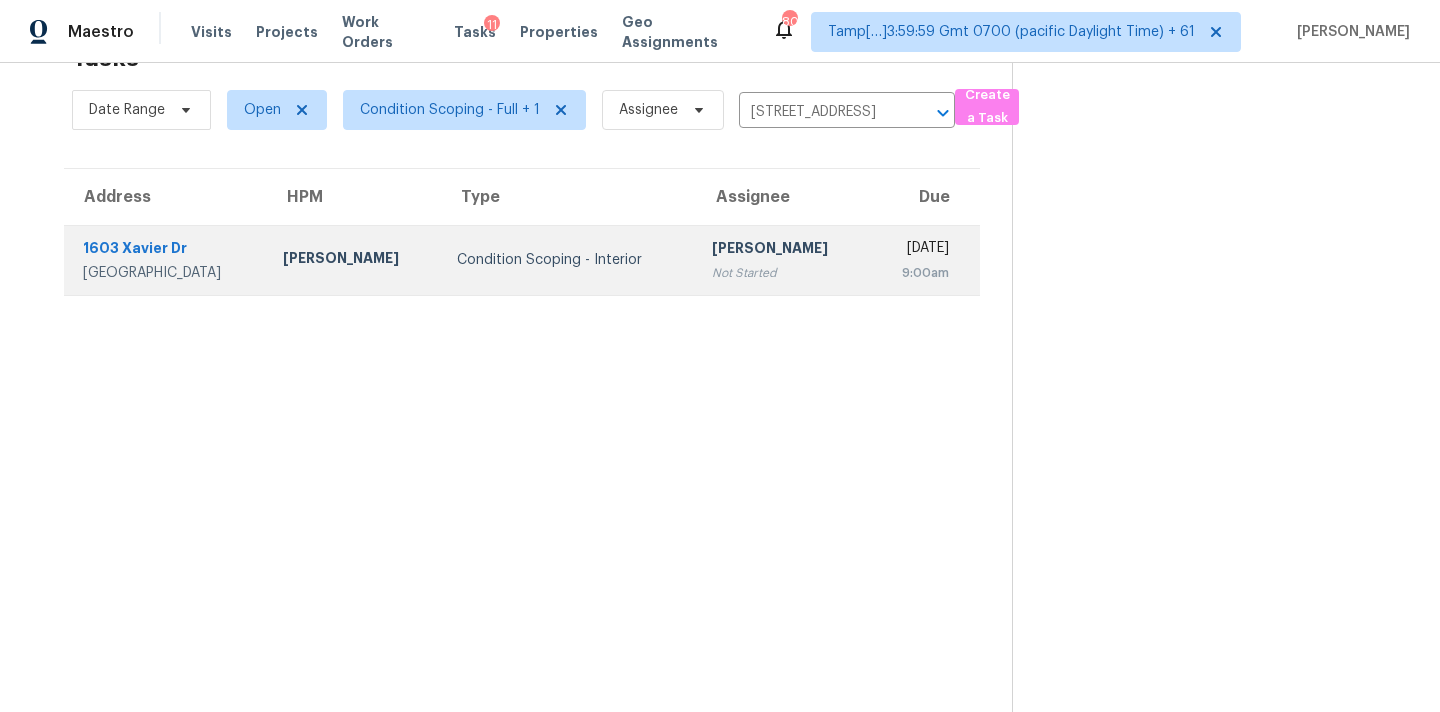 click on "Sakthivel Chandran Not Started" at bounding box center [783, 260] 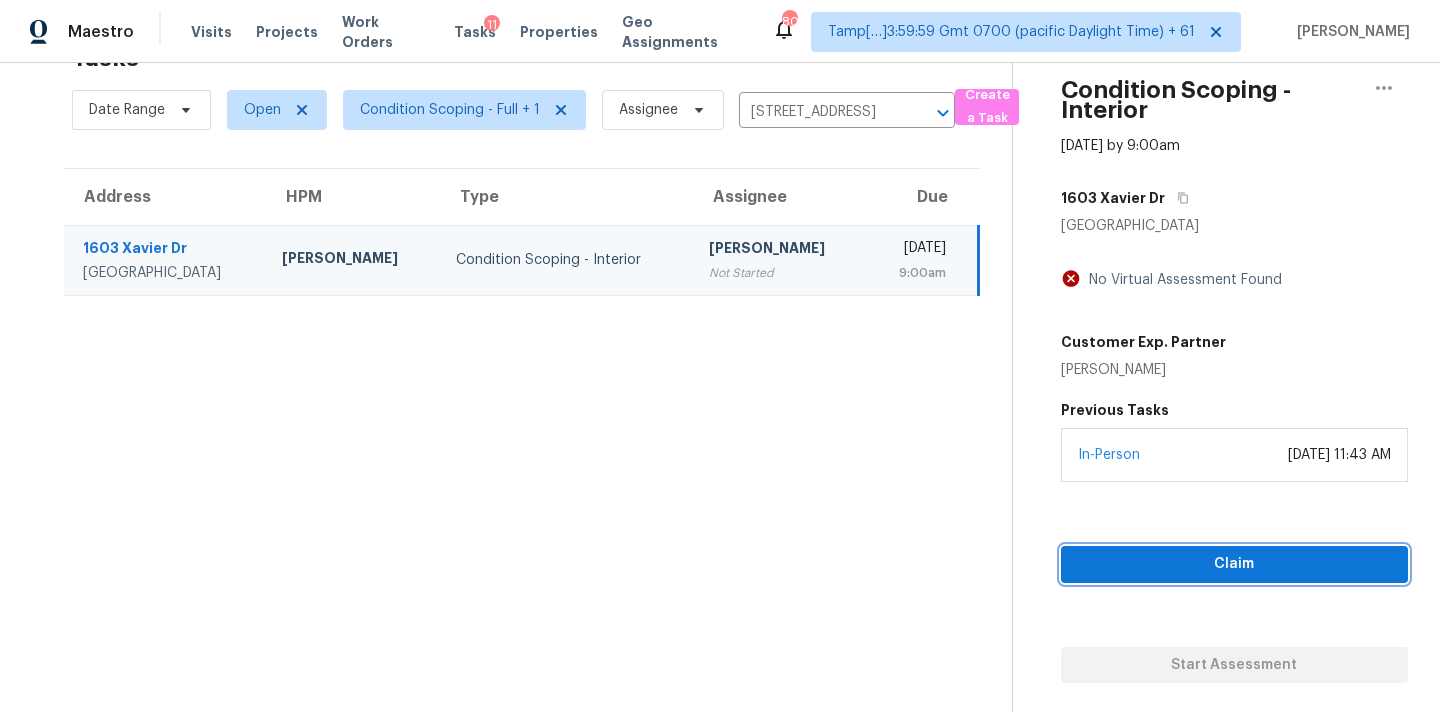 click on "Claim" at bounding box center [1234, 564] 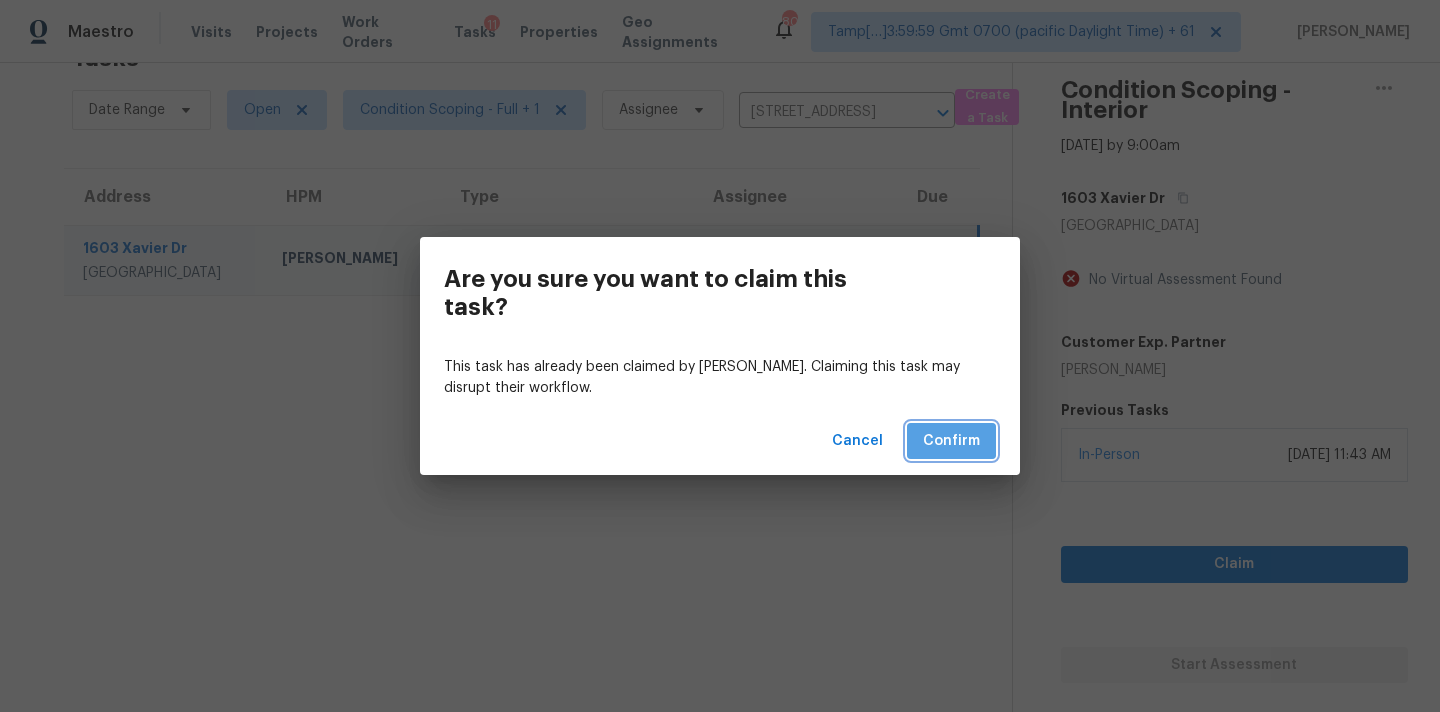 click on "Confirm" at bounding box center (951, 441) 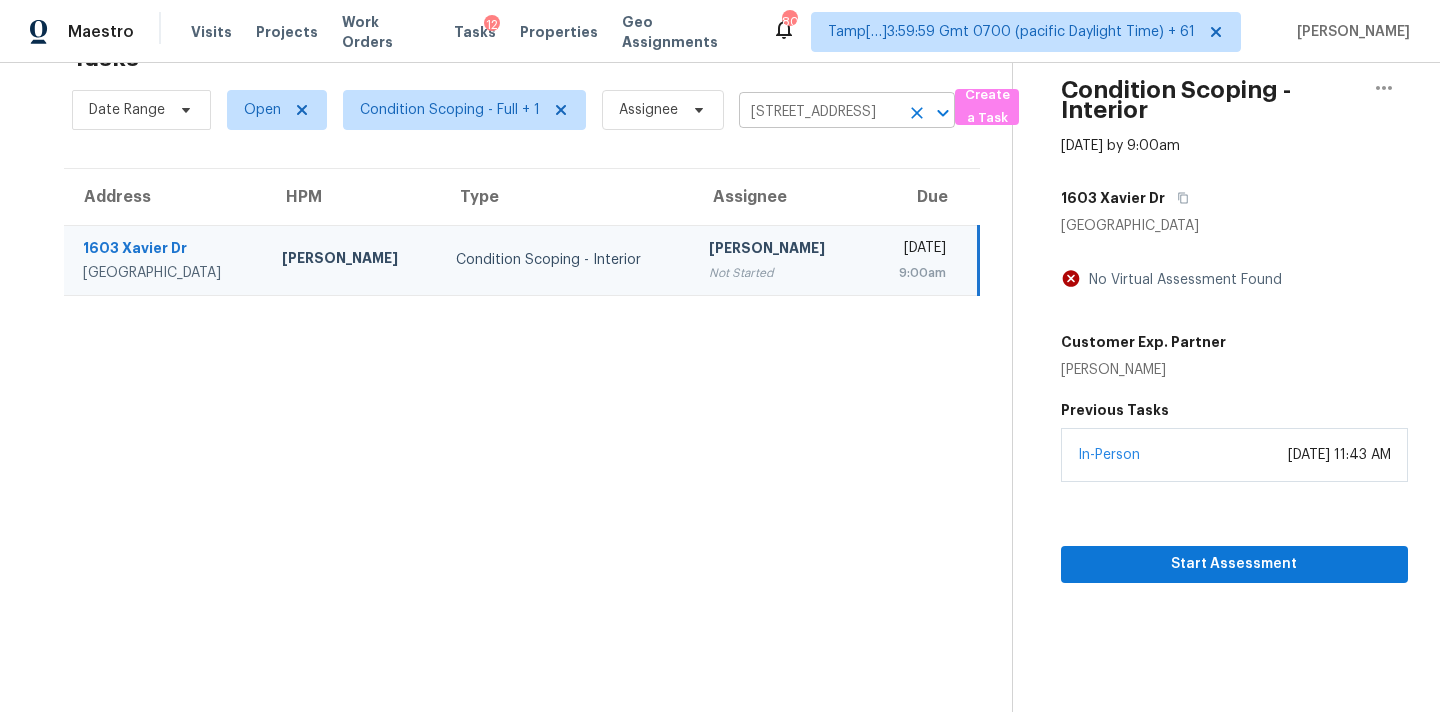 click on "1603 Xavier Dr, Allen, TX 75002" at bounding box center [819, 112] 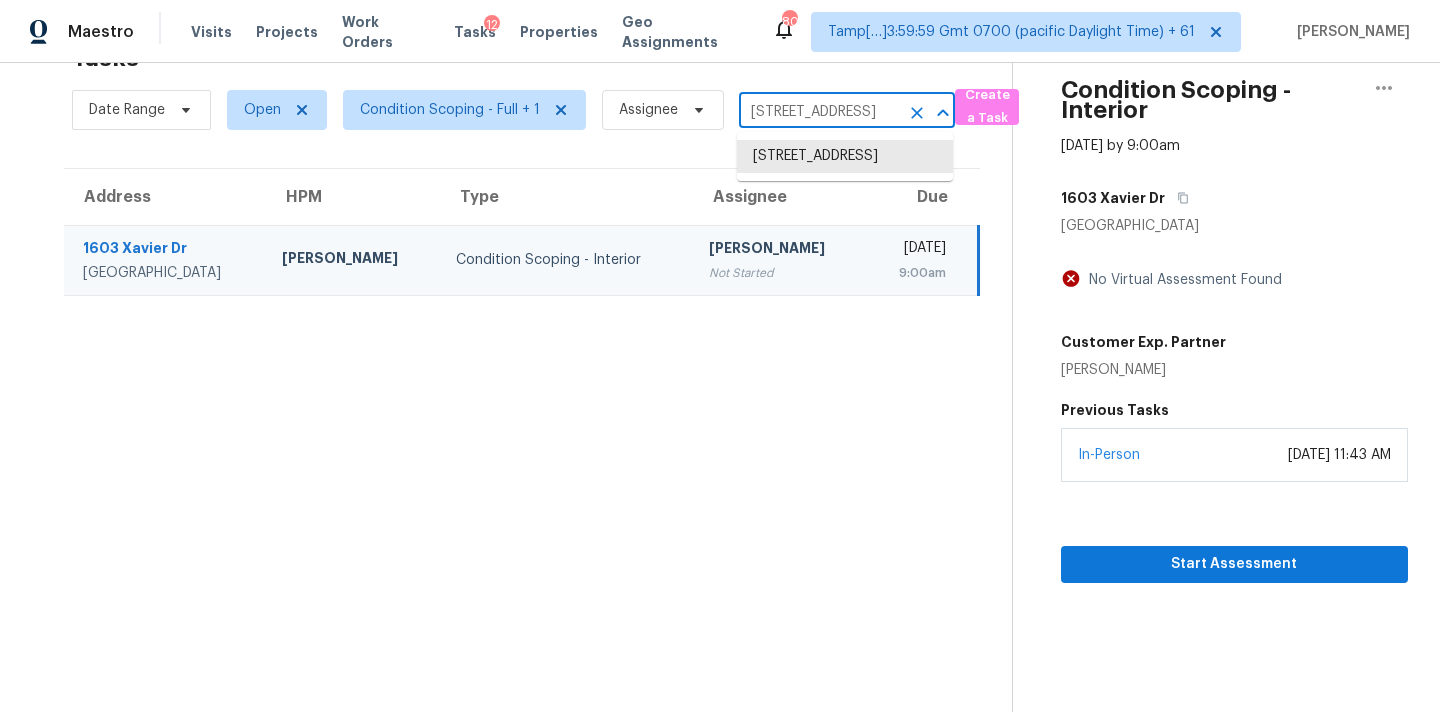 paste on "4873 Lantana Dr Folsom, CA, 95630" 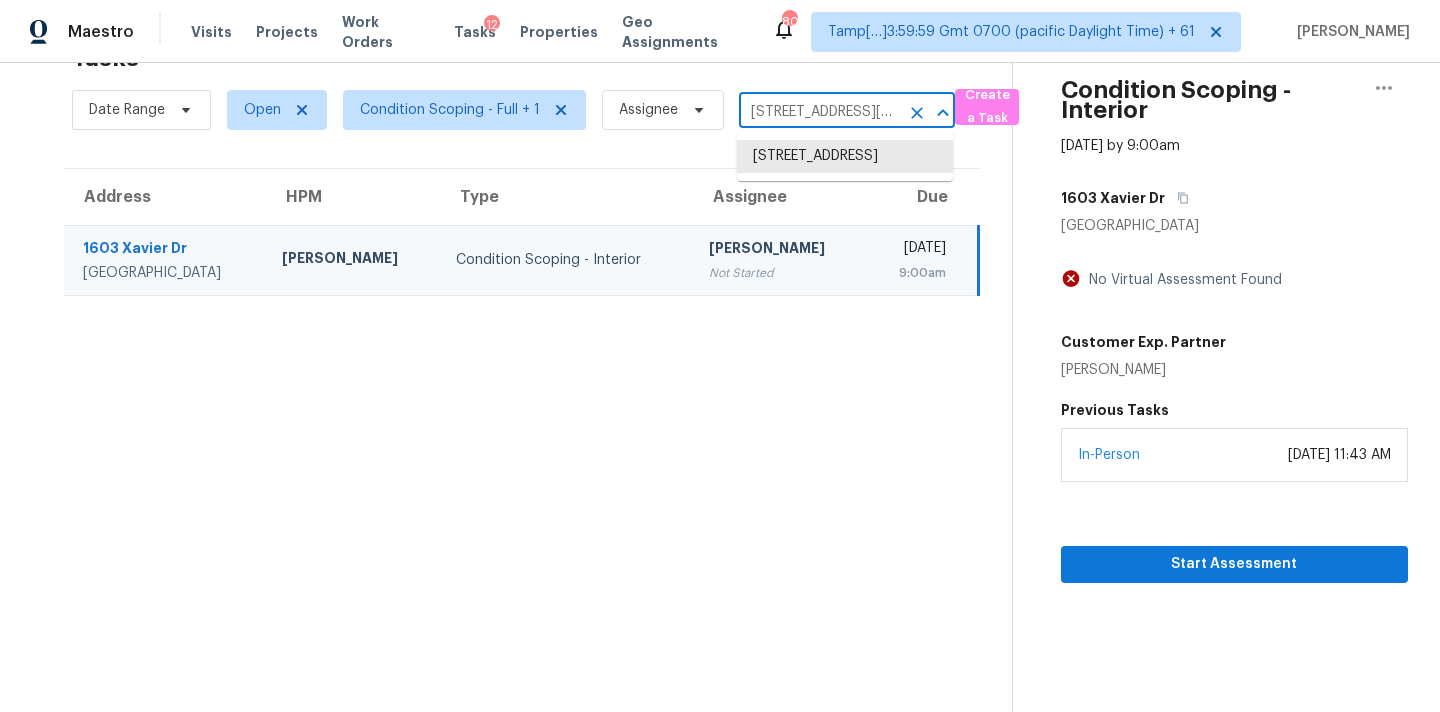 scroll, scrollTop: 0, scrollLeft: 87, axis: horizontal 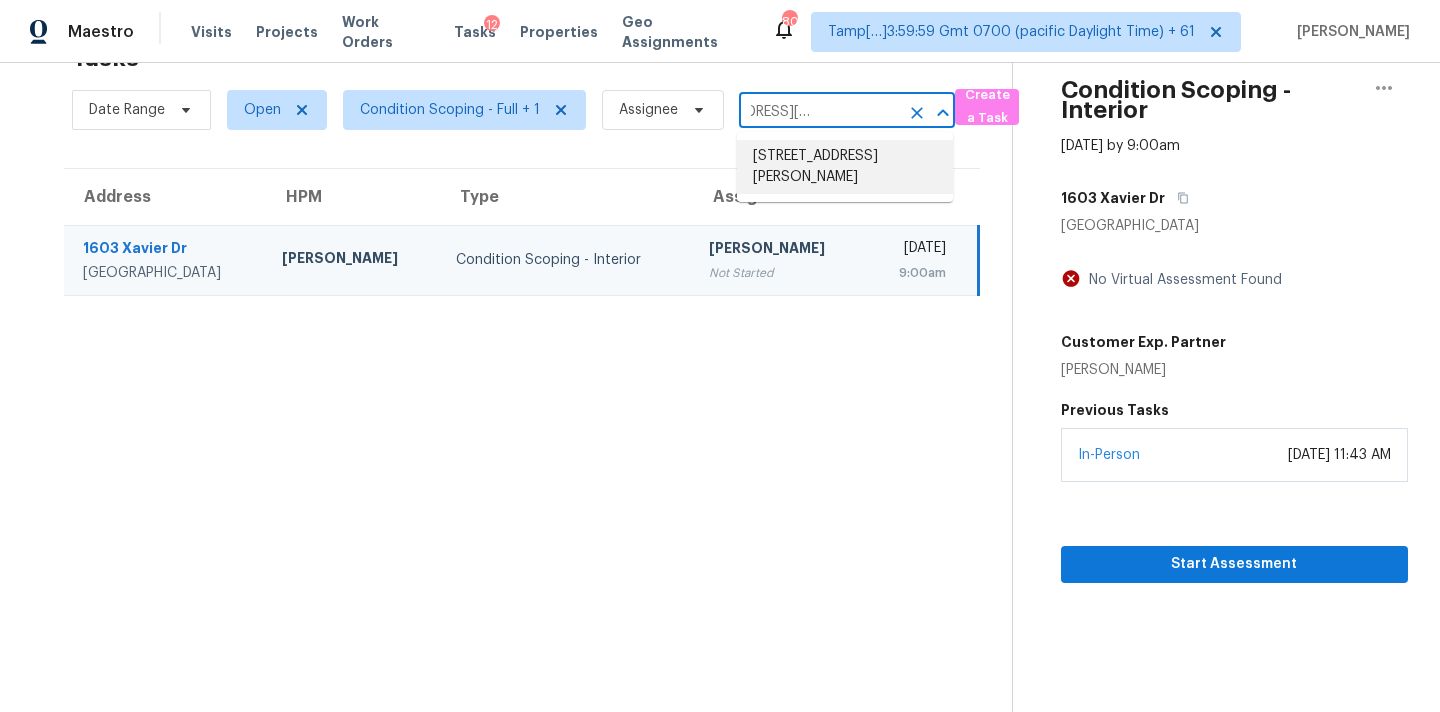 click on "4873 Lantana Dr, Folsom, CA 95630" at bounding box center (845, 167) 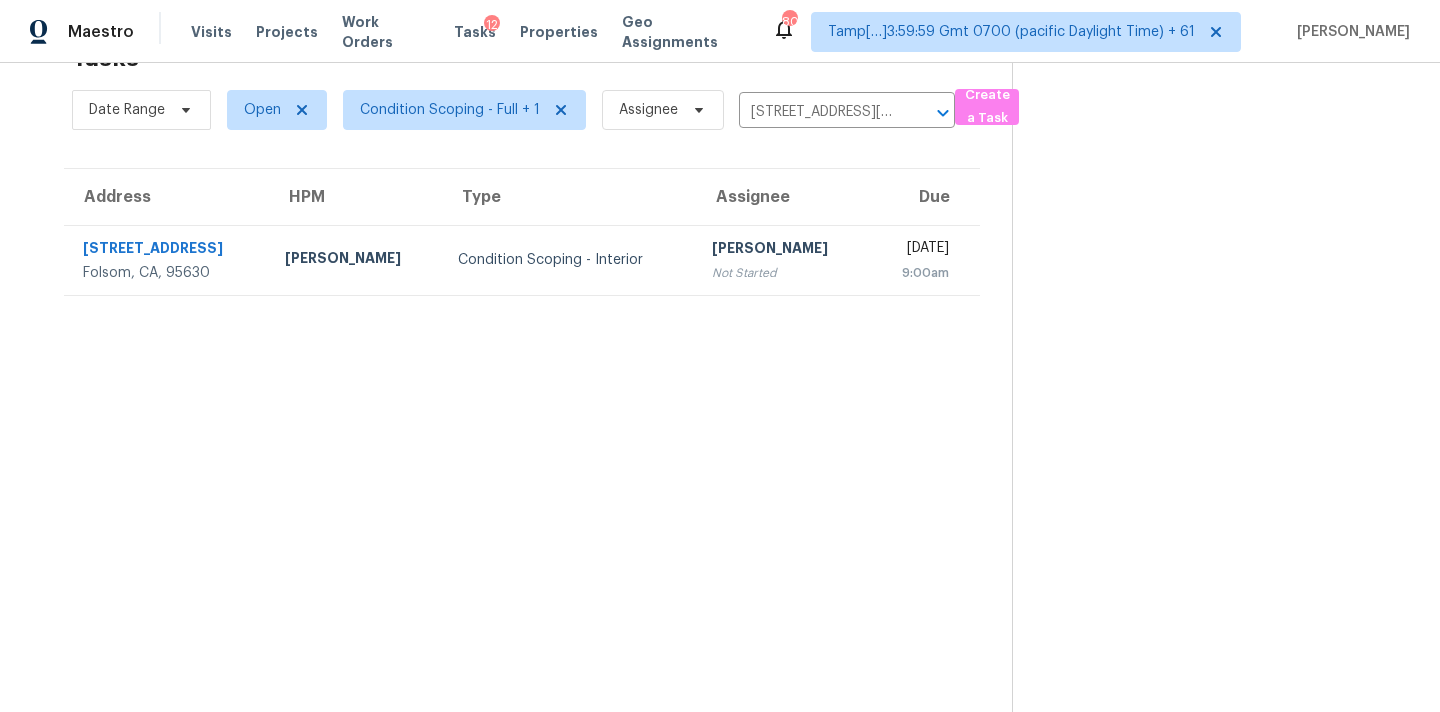 click on "Wed, Jul 16th 2025 9:00am" at bounding box center (925, 260) 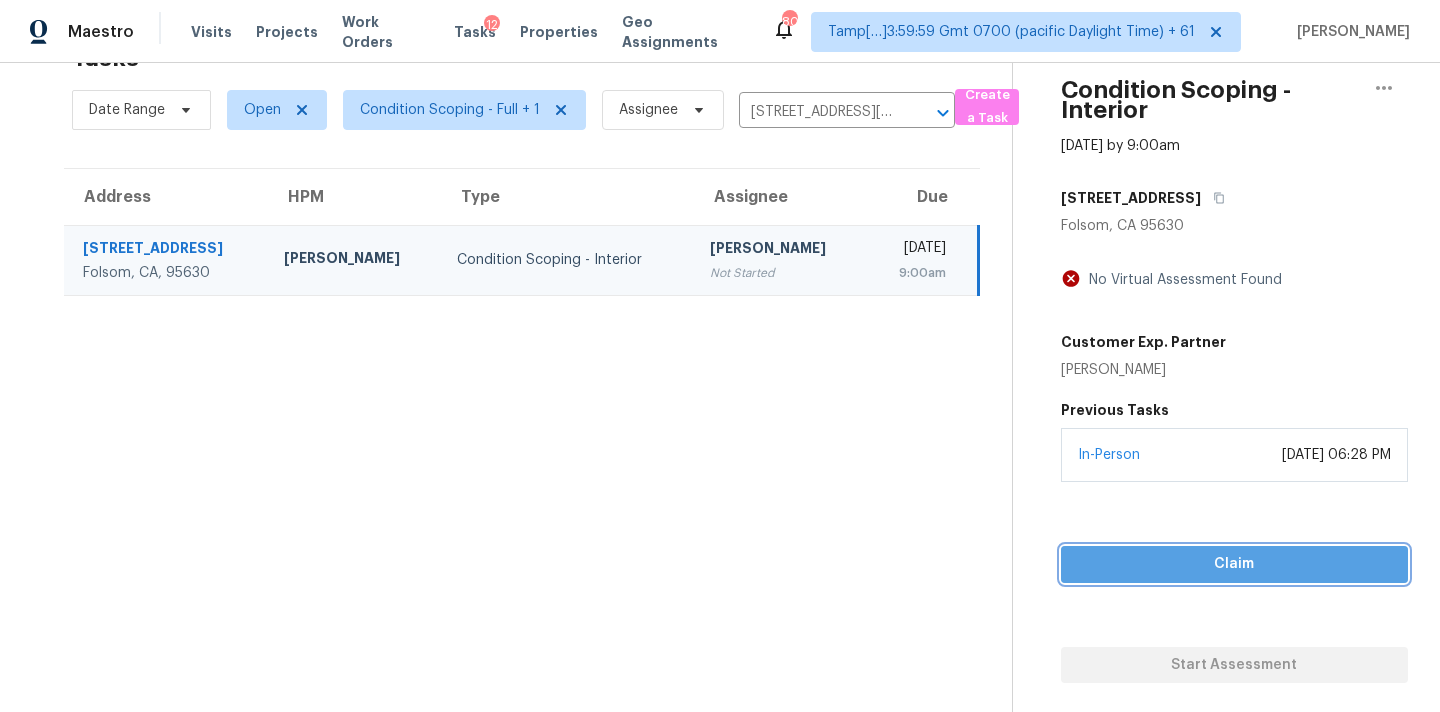 click on "Claim" at bounding box center [1234, 564] 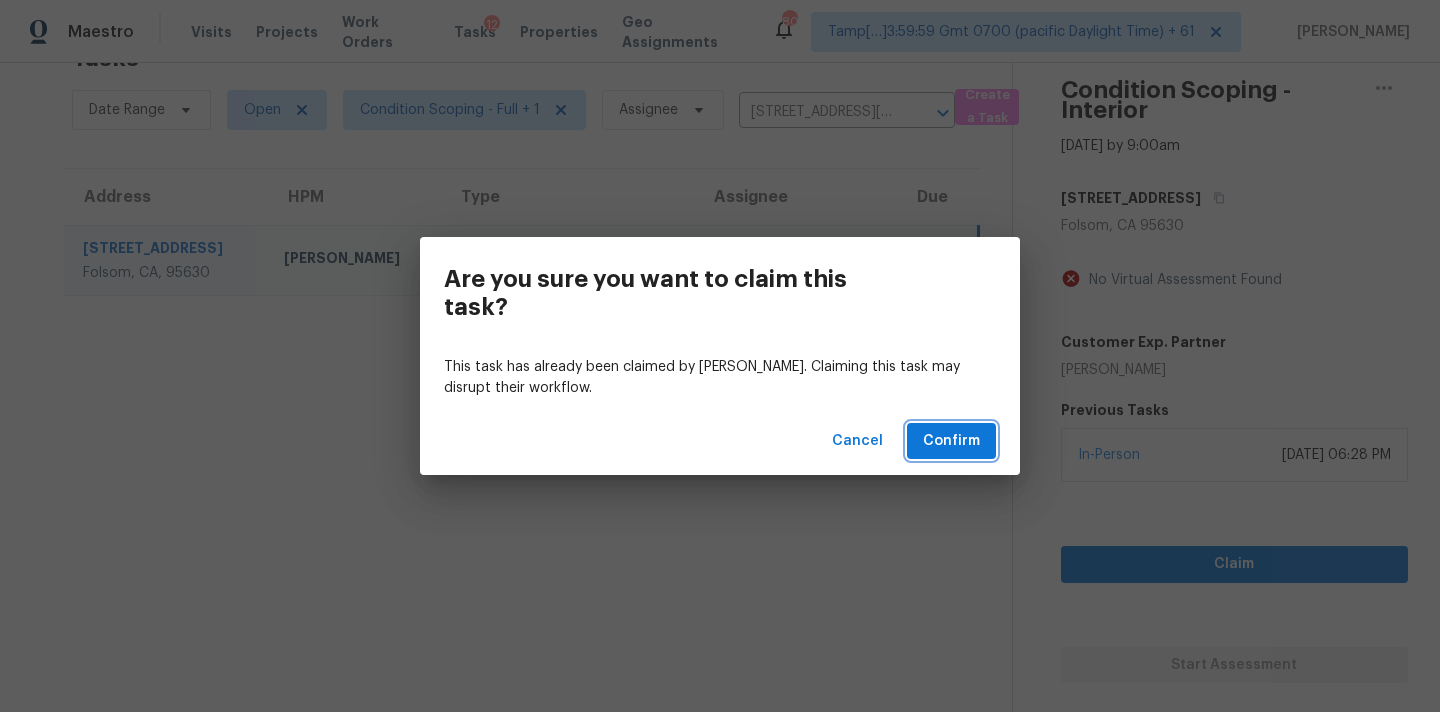 click on "Confirm" at bounding box center (951, 441) 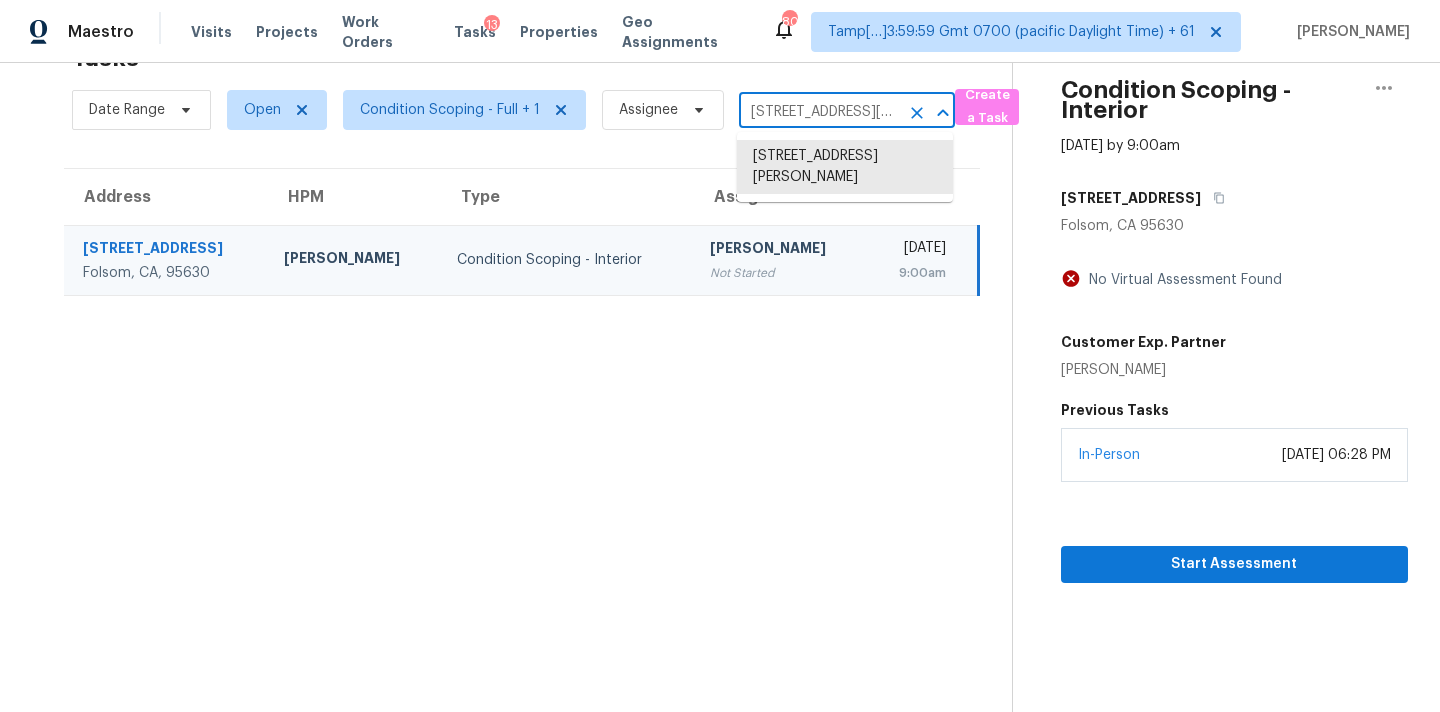 click on "4873 Lantana Dr, Folsom, CA 95630" at bounding box center [819, 112] 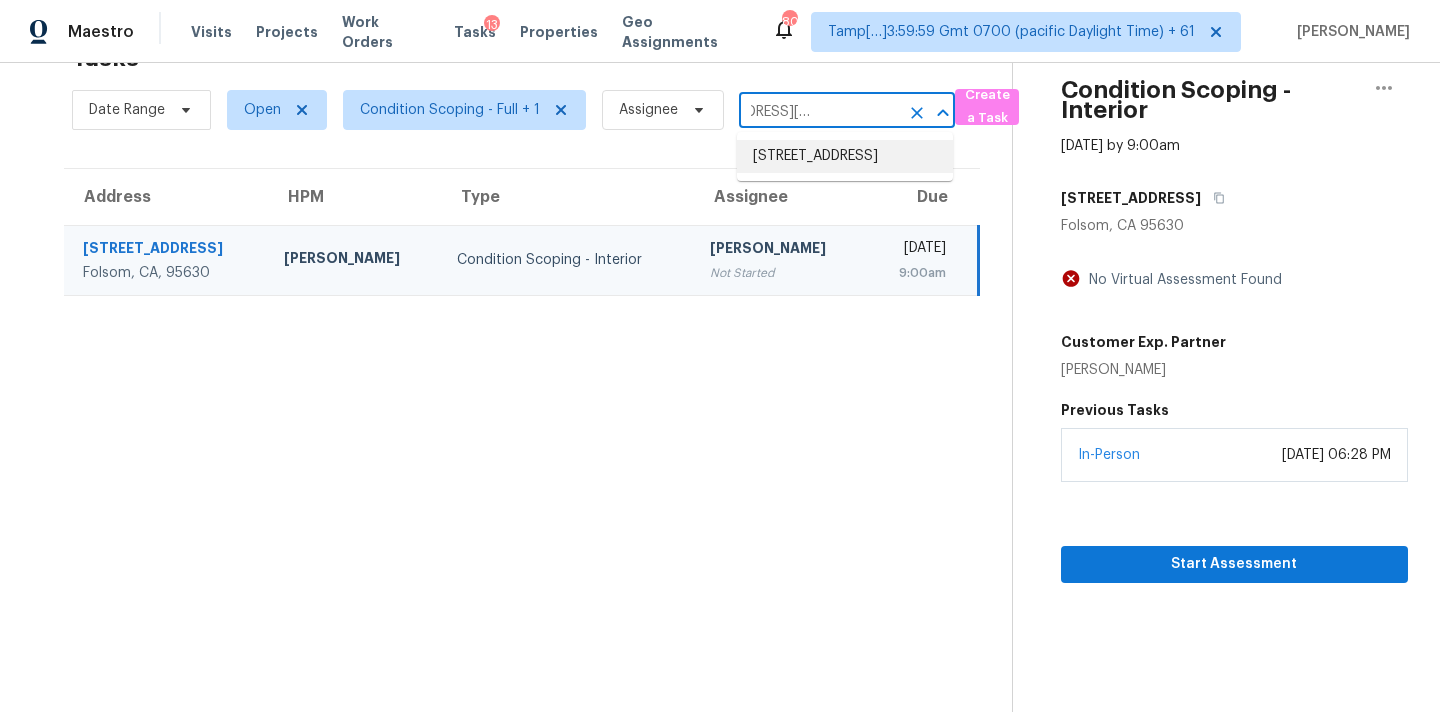 click on "5936 Brookhaven Dr, Plano, TX 75093" at bounding box center [845, 156] 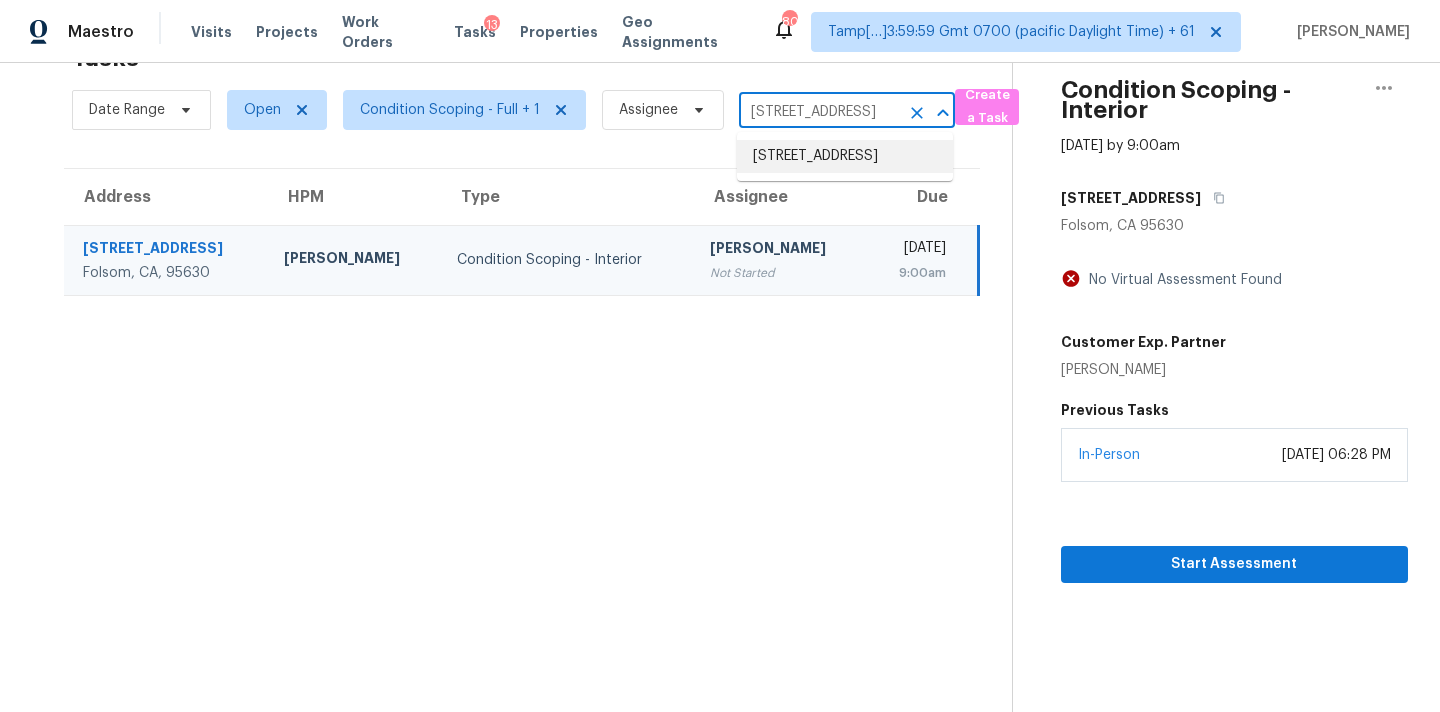 scroll, scrollTop: 0, scrollLeft: 0, axis: both 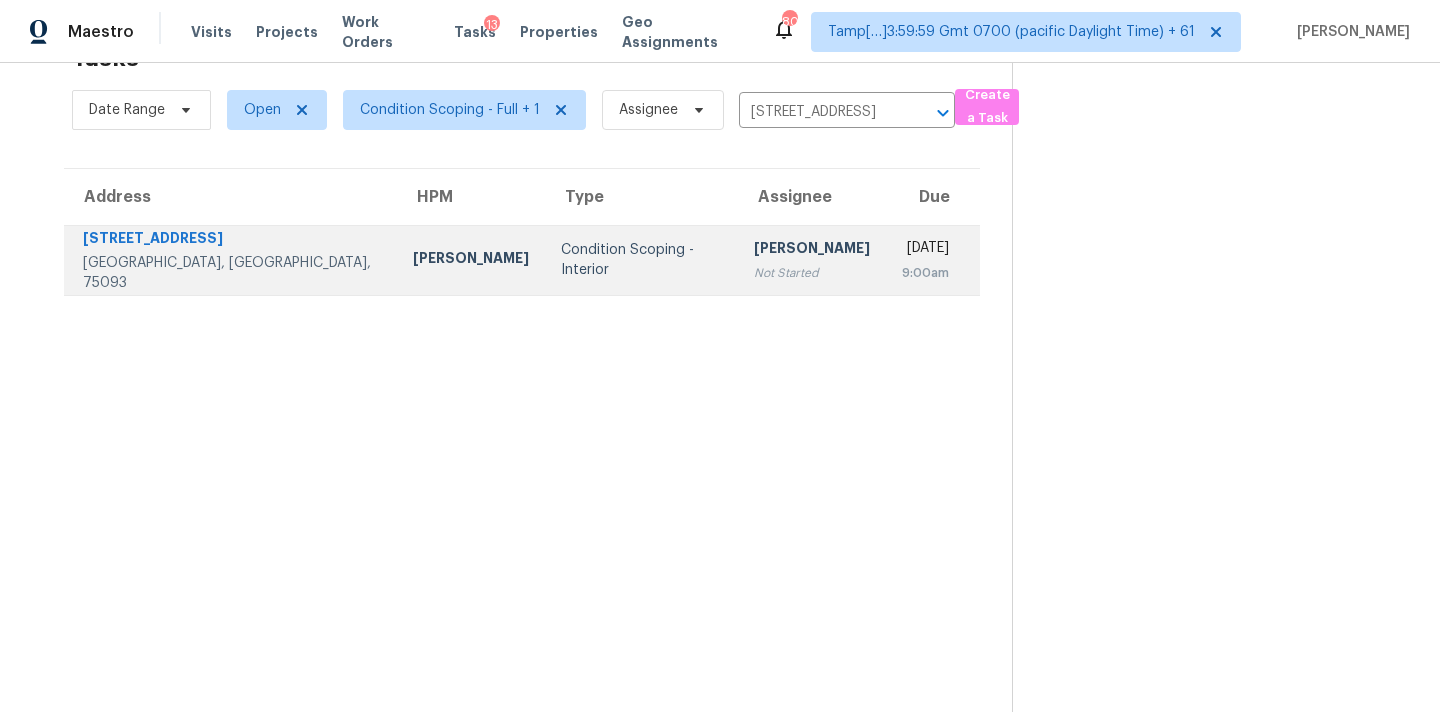 click on "Sakthivel Chandran" at bounding box center (812, 250) 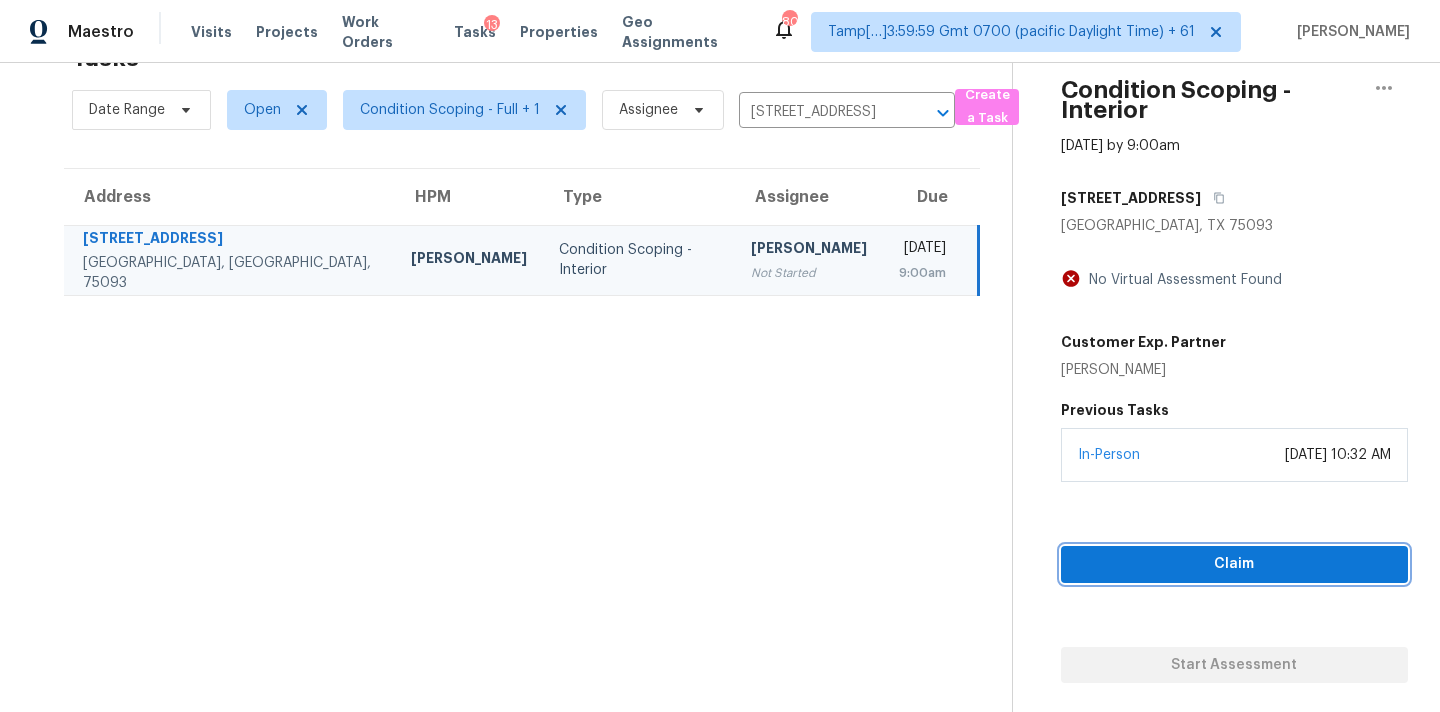 click on "Claim" at bounding box center (1234, 564) 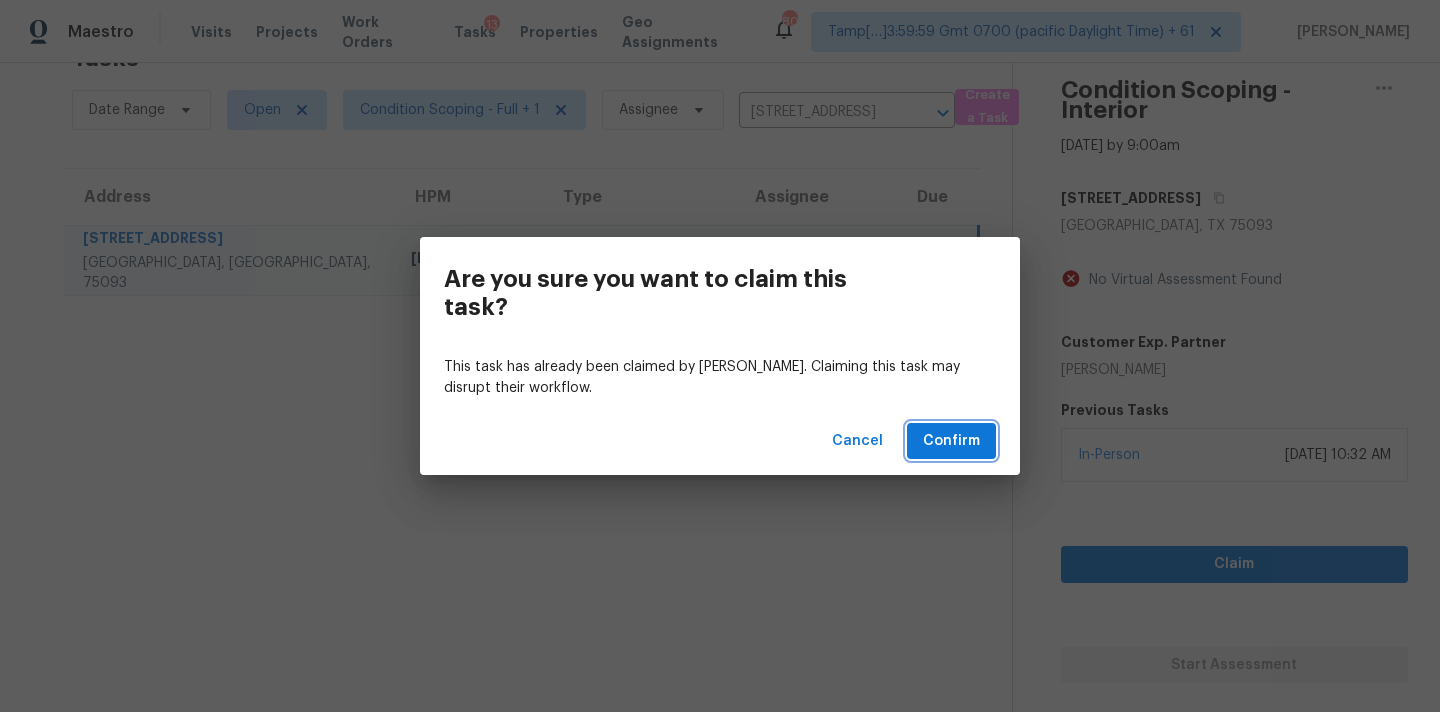 click on "Confirm" at bounding box center [951, 441] 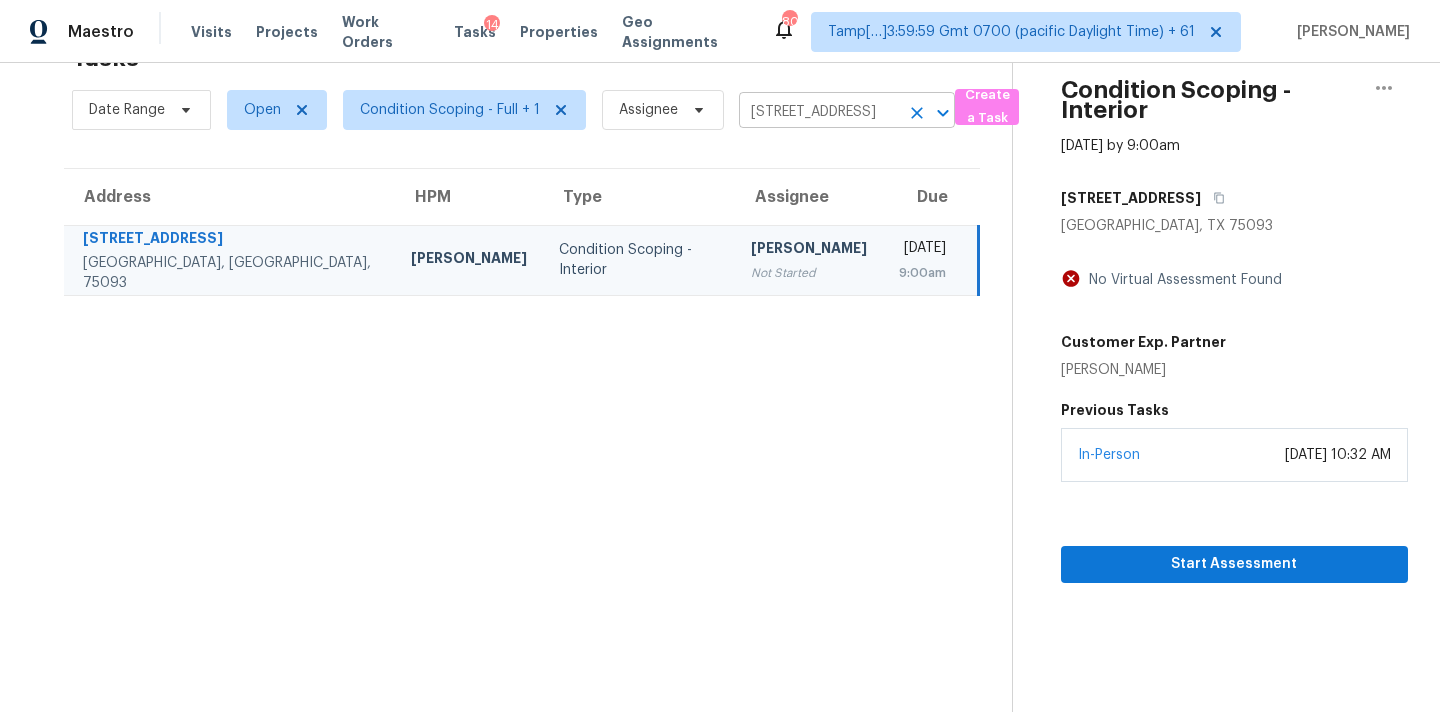click on "5936 Brookhaven Dr, Plano, TX 75093" at bounding box center [819, 112] 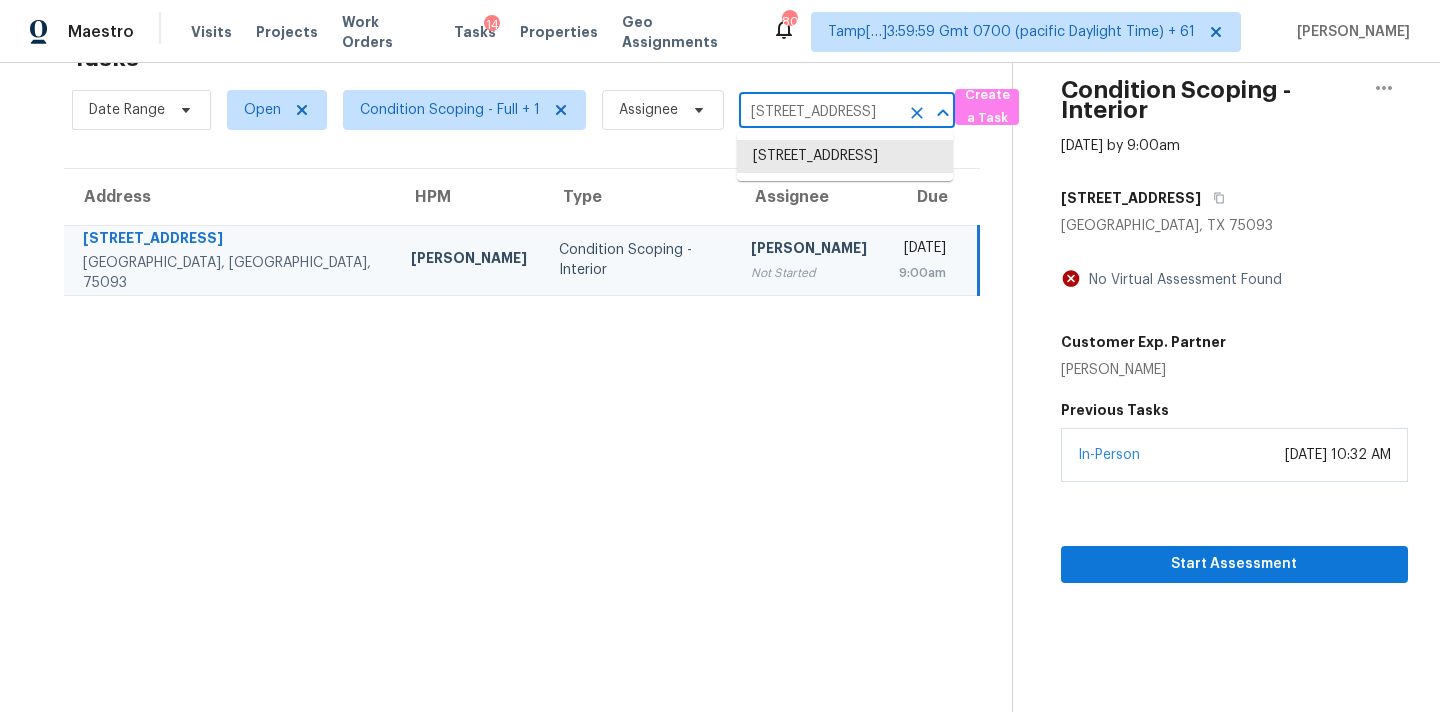 paste on "1374 Stonehenge Ct NW Kennesaw, GA, 30144" 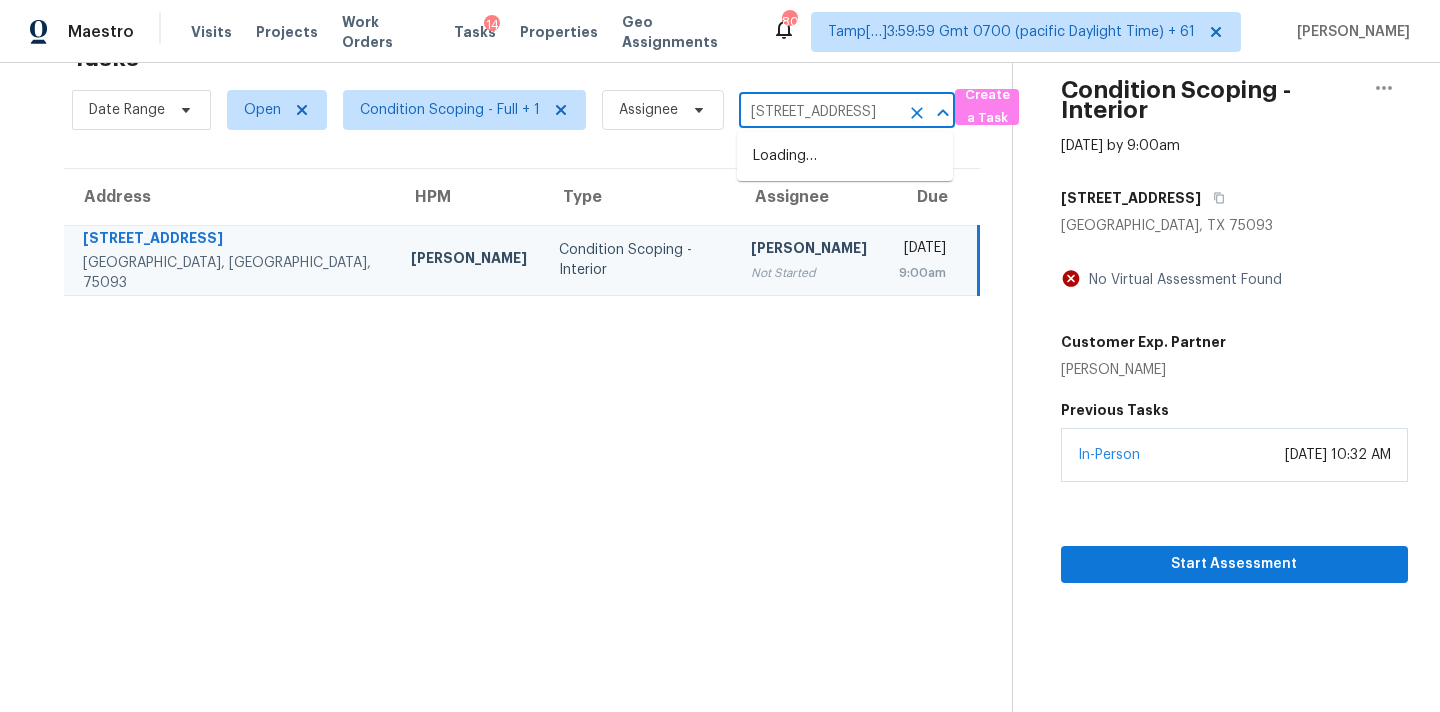 scroll, scrollTop: 0, scrollLeft: 154, axis: horizontal 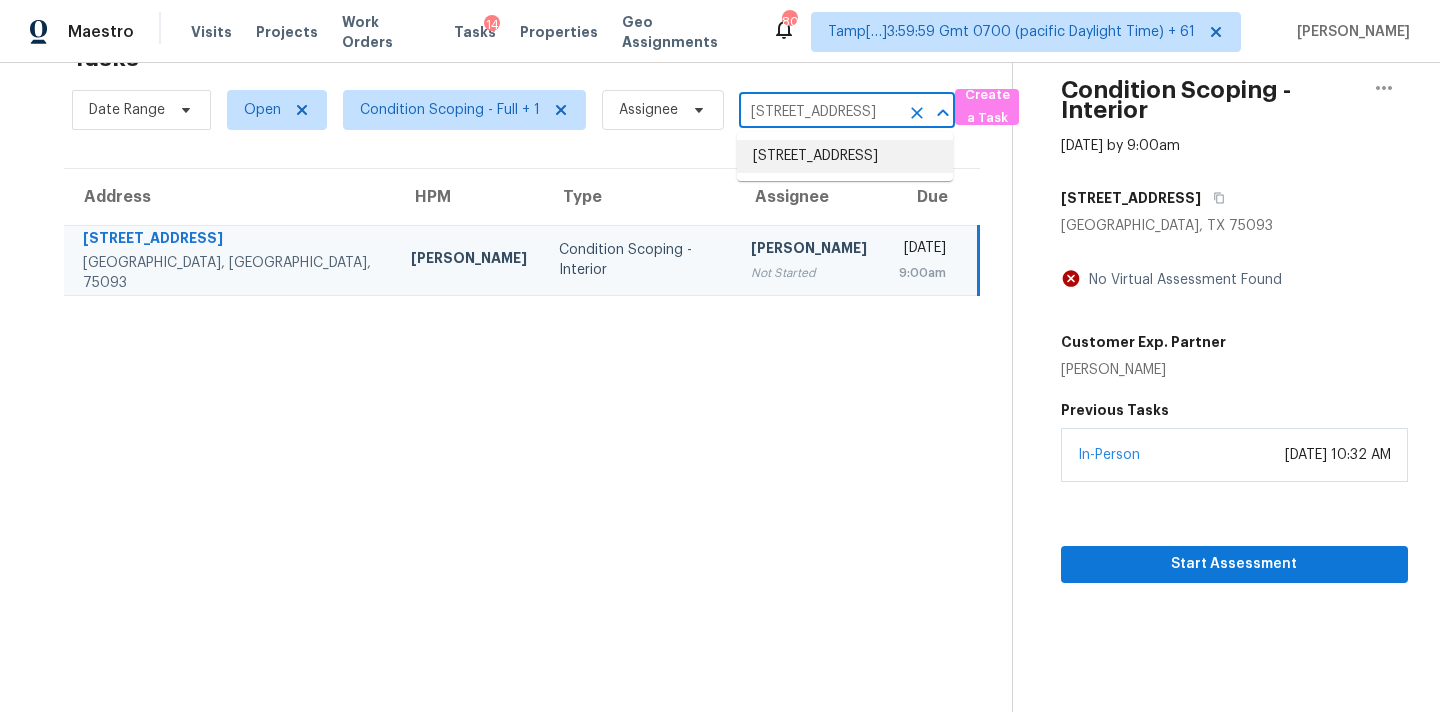 click on "1374 Stonehenge Ct NW, Kennesaw, GA 30144" at bounding box center [845, 156] 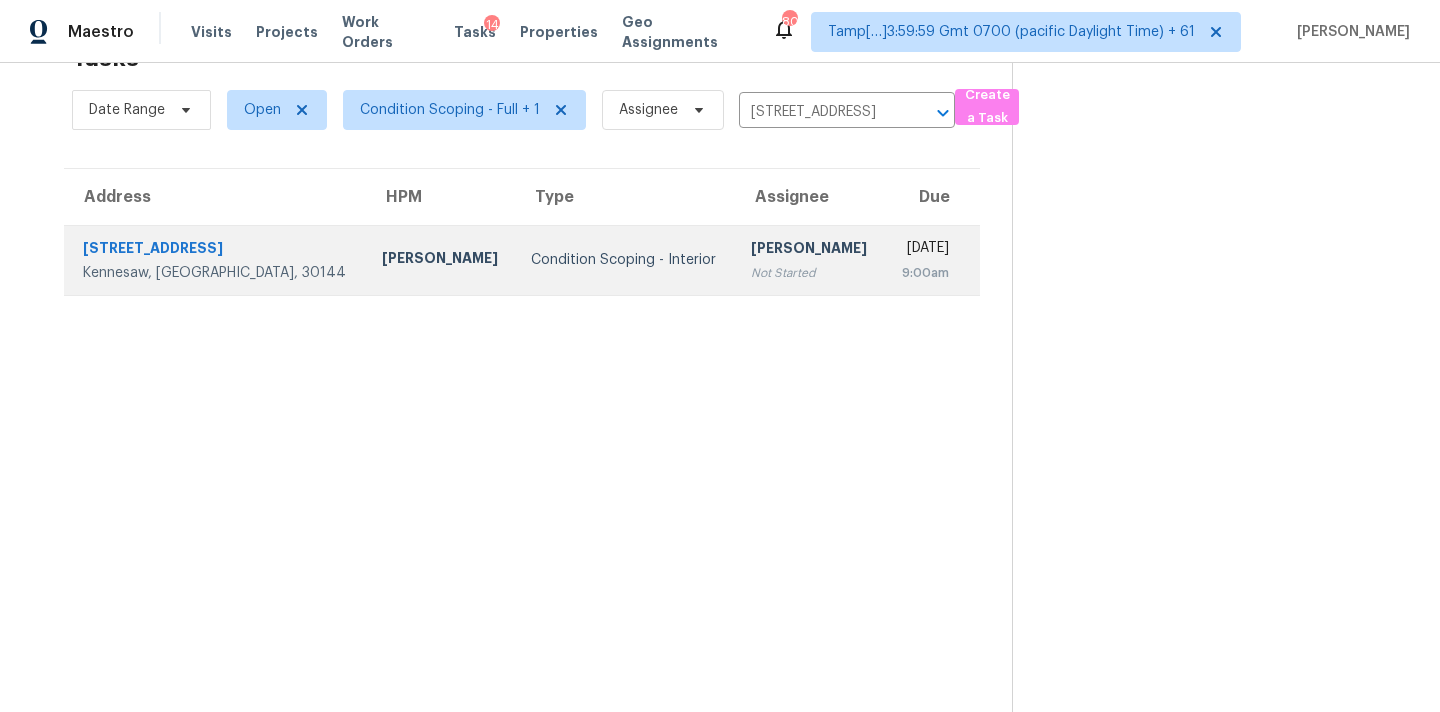 click on "Sakthivel Chandran Not Started" at bounding box center [810, 260] 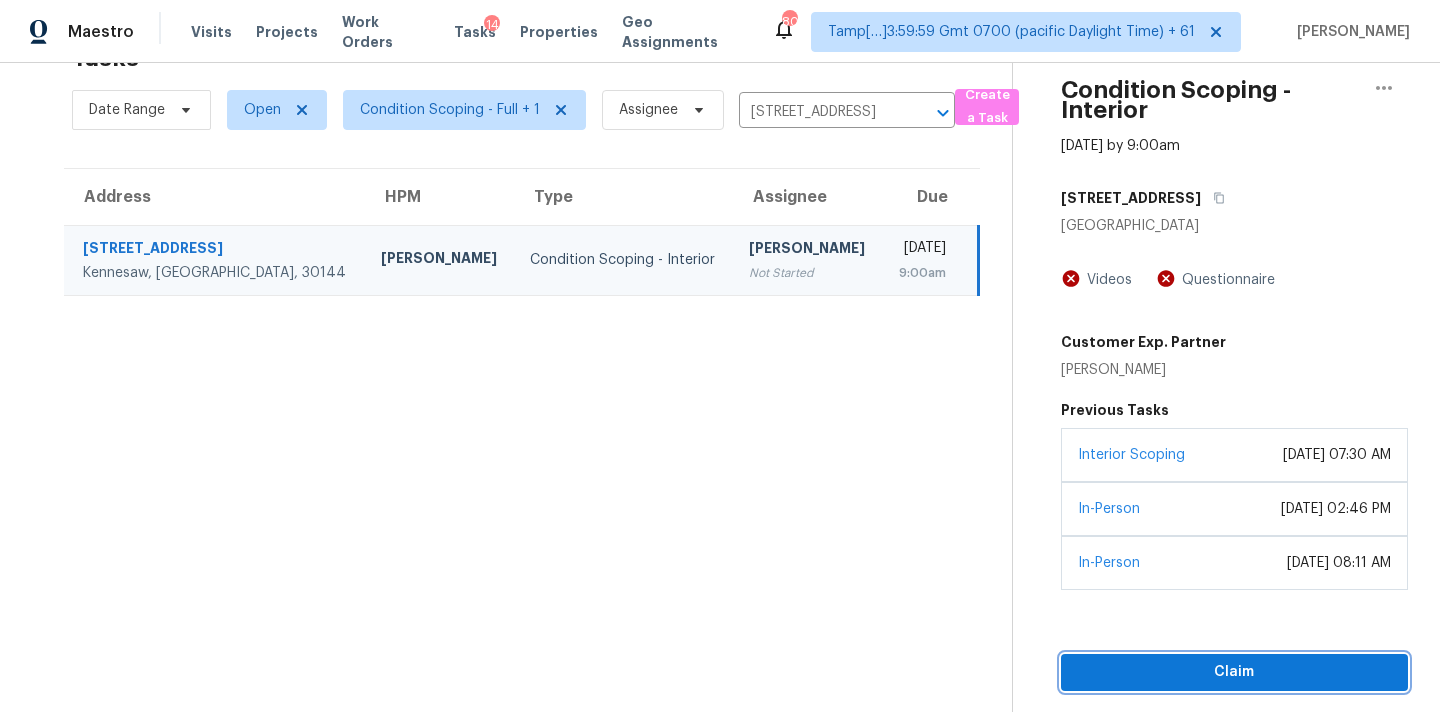 click on "Claim" at bounding box center [1234, 672] 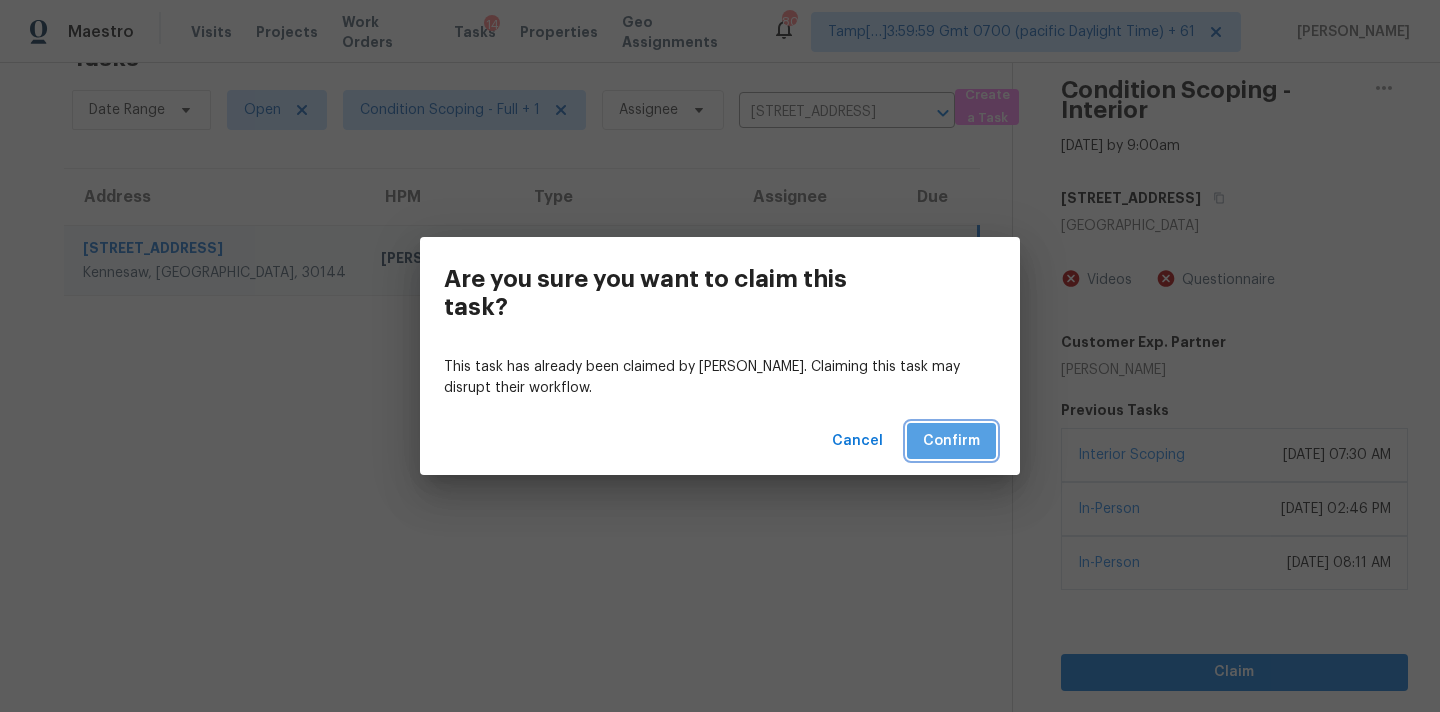 click on "Confirm" at bounding box center (951, 441) 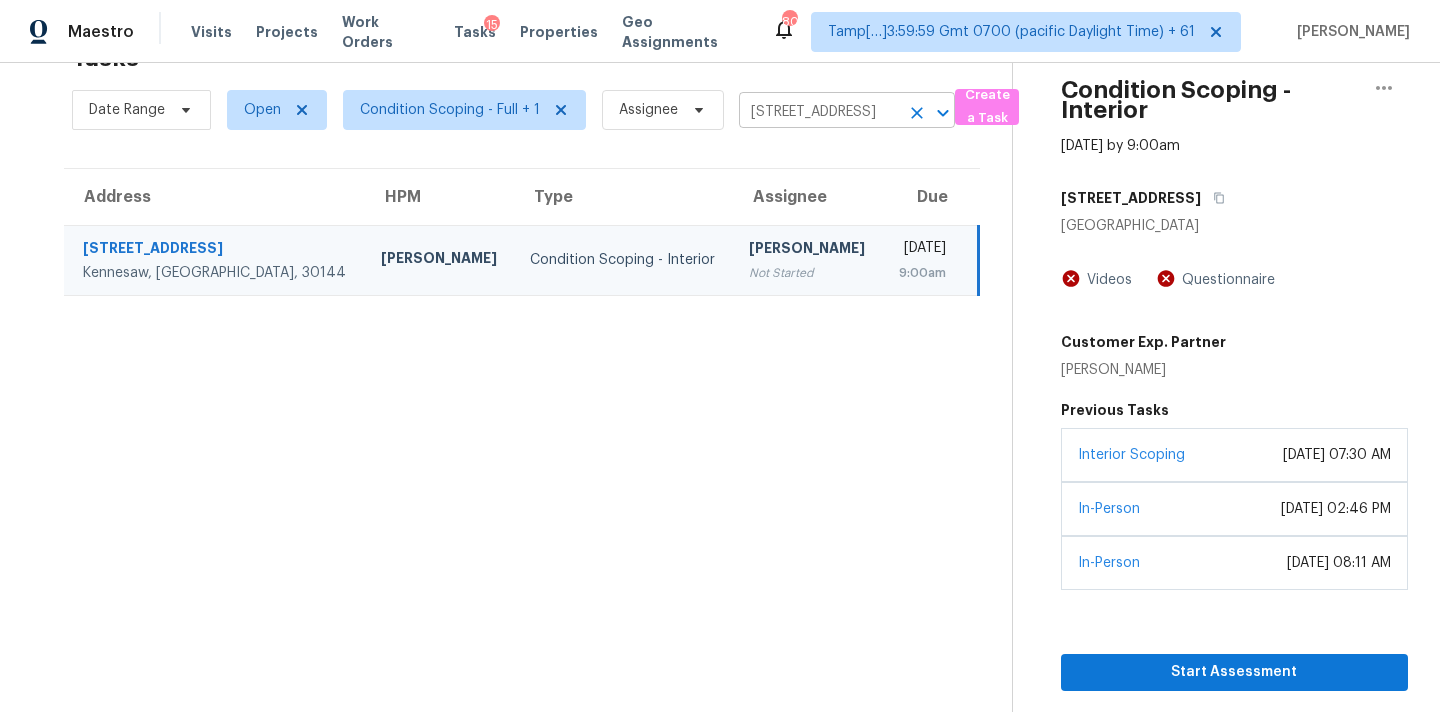 click on "1374 Stonehenge Ct NW, Kennesaw, GA 30144" at bounding box center [819, 112] 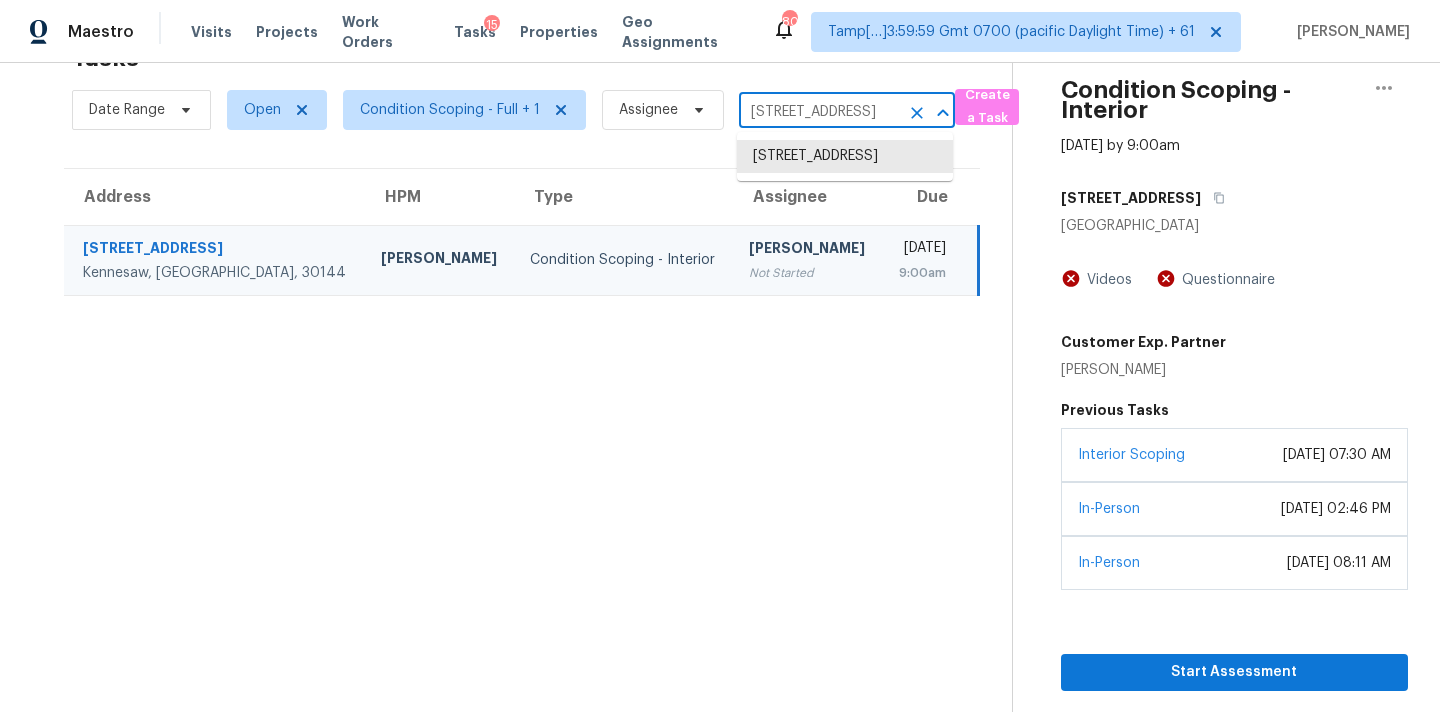 paste on "05 Monticello Dr Burleson, TX, 76028" 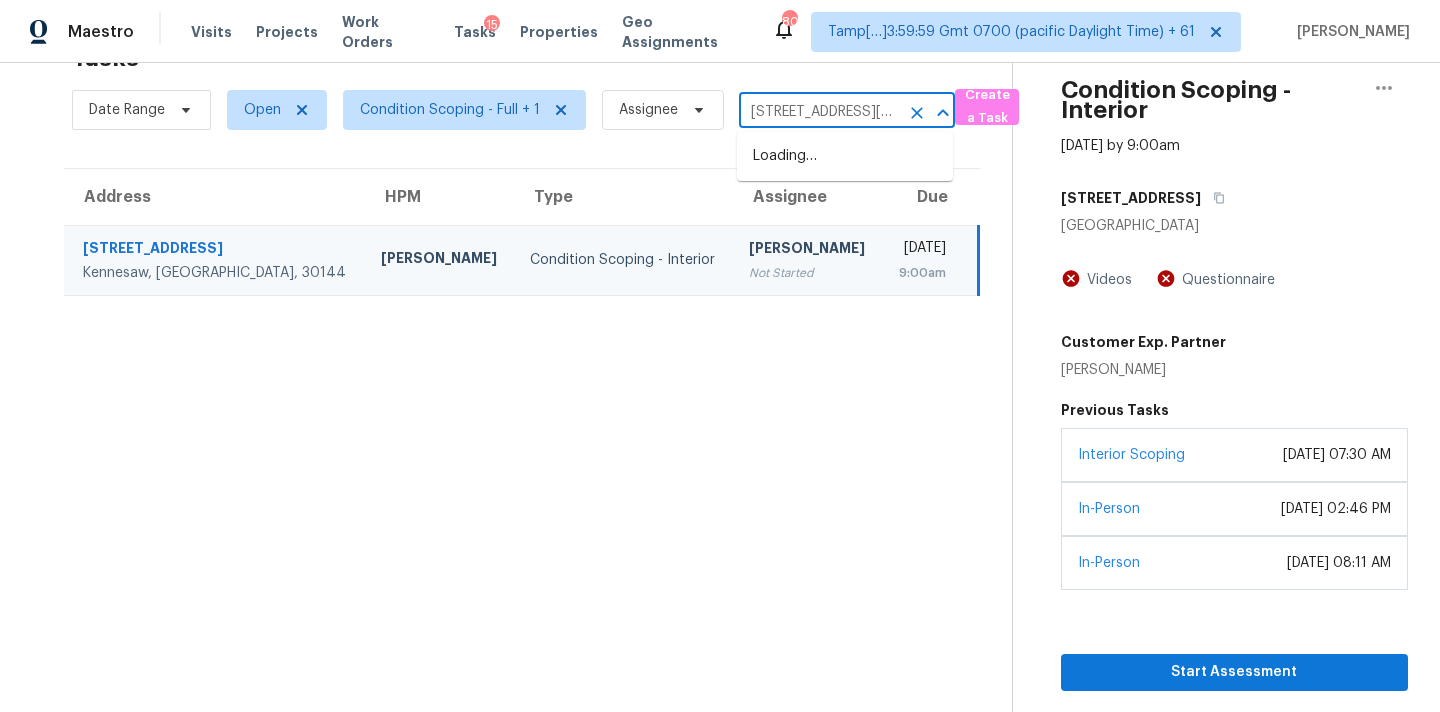 scroll, scrollTop: 0, scrollLeft: 109, axis: horizontal 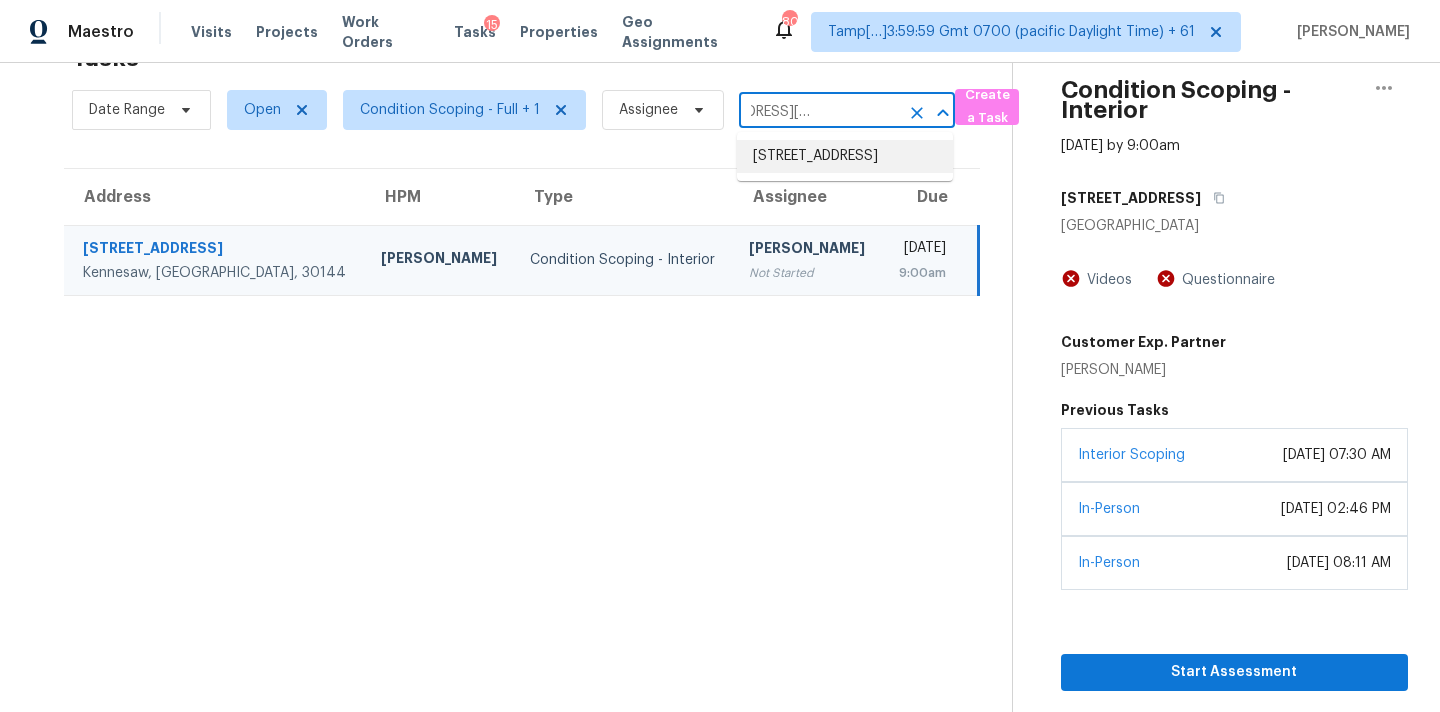 click on "1305 Monticello Dr, Burleson, TX 76028" at bounding box center [845, 156] 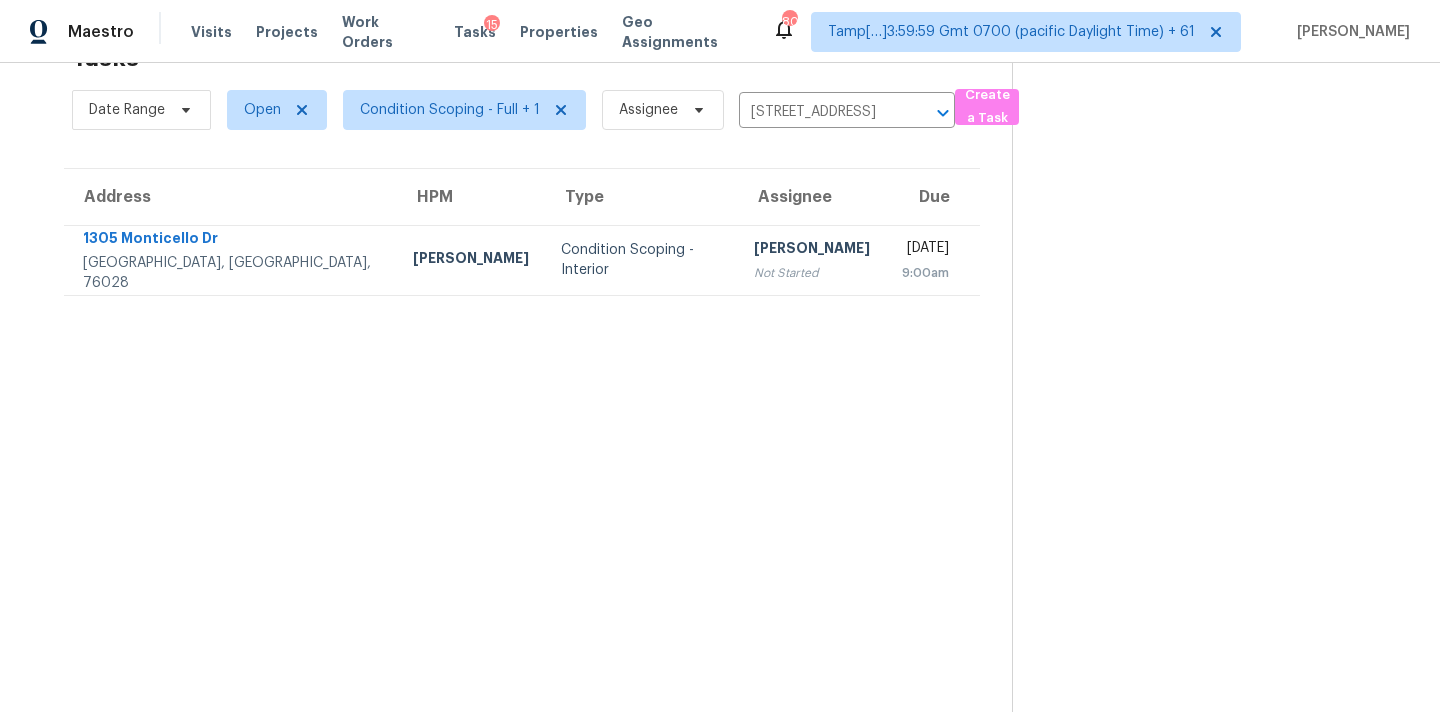 click on "Wed, Jul 16th 2025 9:00am" at bounding box center (933, 260) 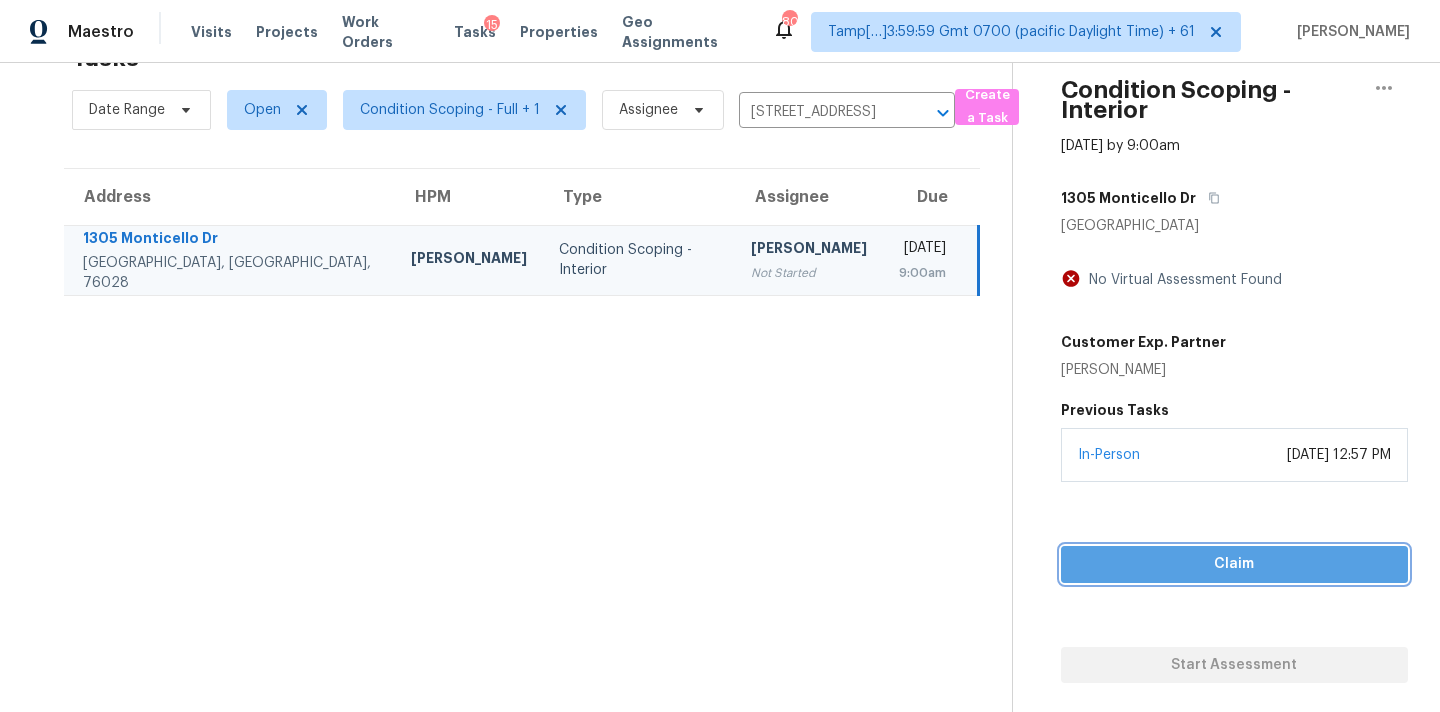 click on "Claim" at bounding box center (1234, 564) 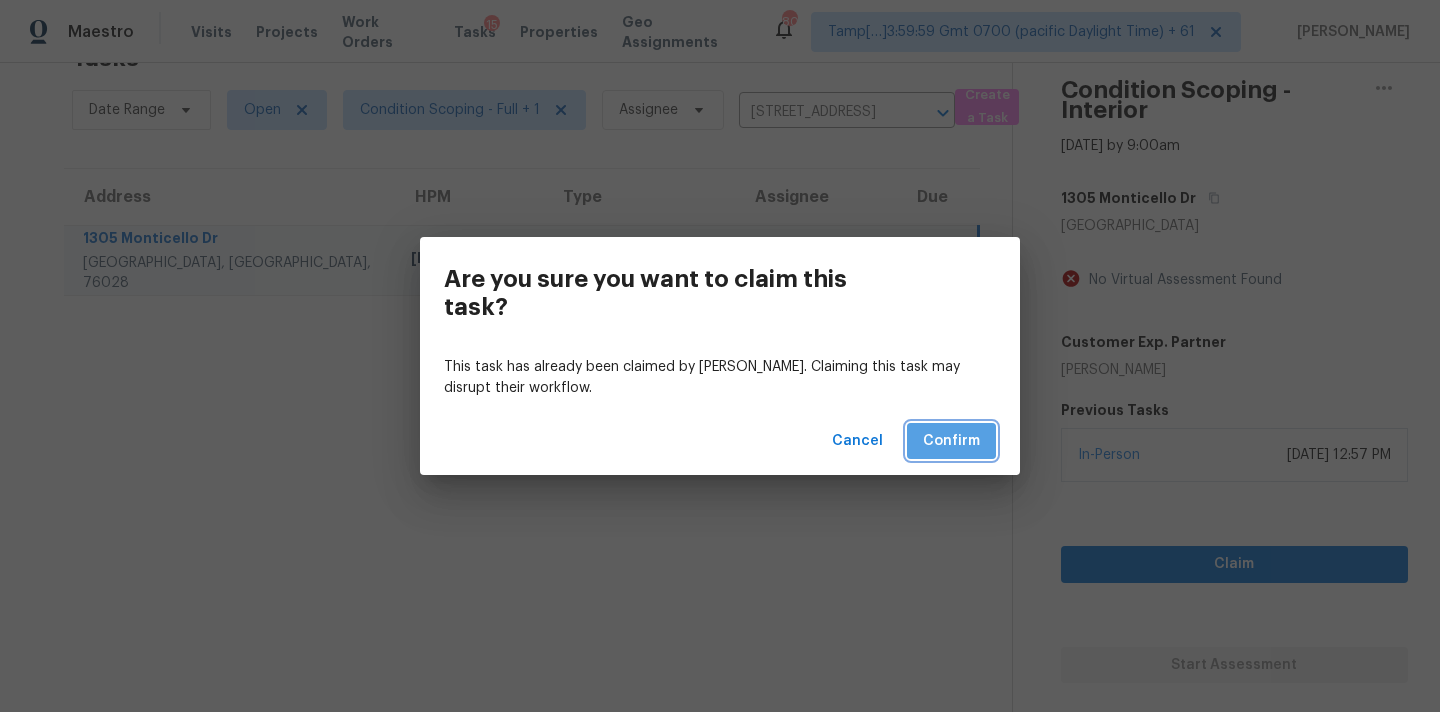 click on "Confirm" at bounding box center [951, 441] 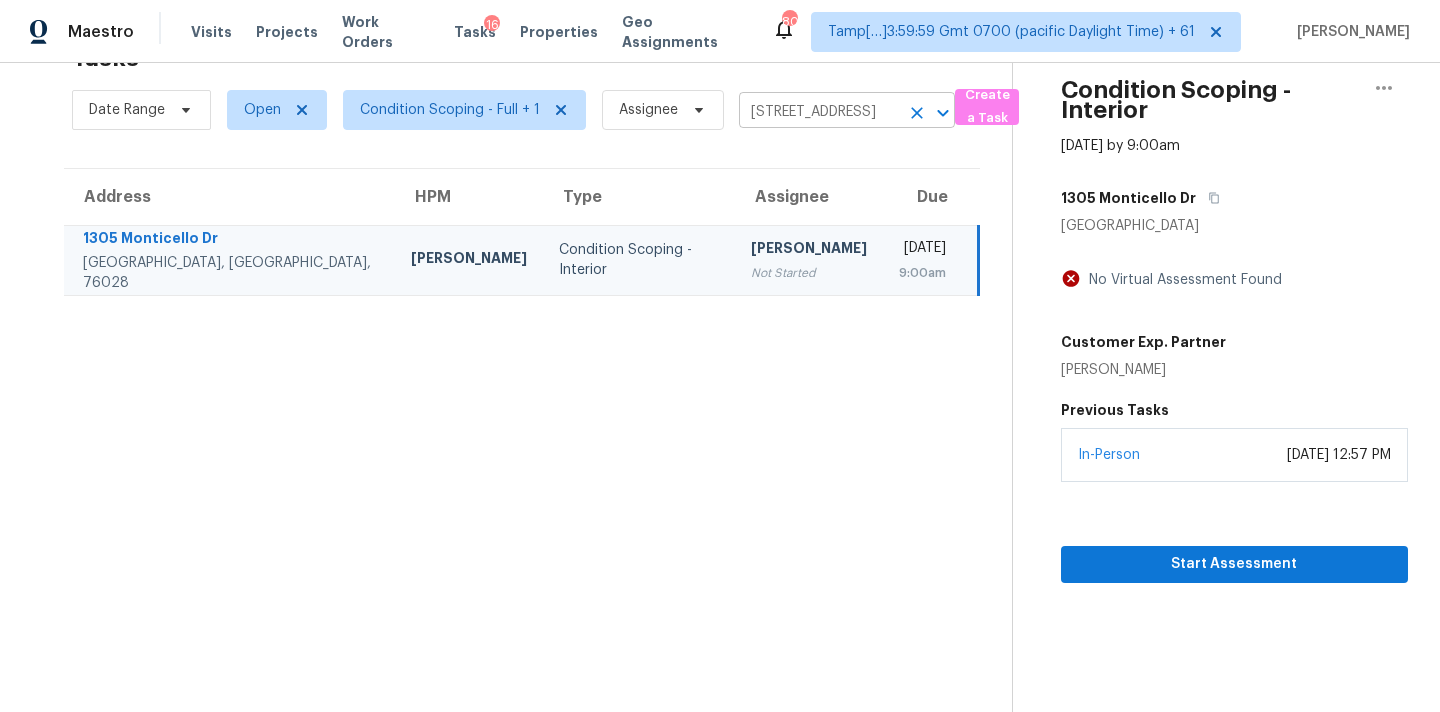 click on "1305 Monticello Dr, Burleson, TX 76028" at bounding box center [819, 112] 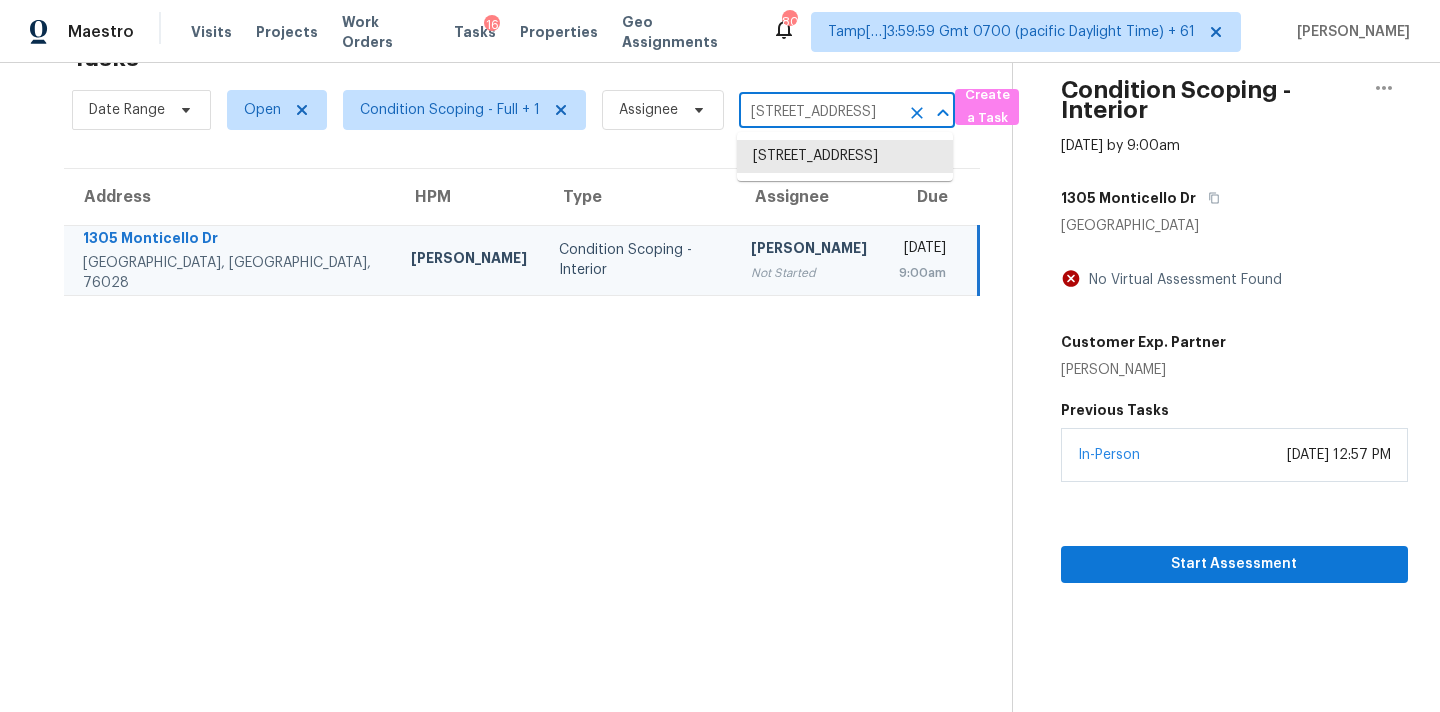 paste on "5709 Westchase Dr North Richland Hills, TX, 76180" 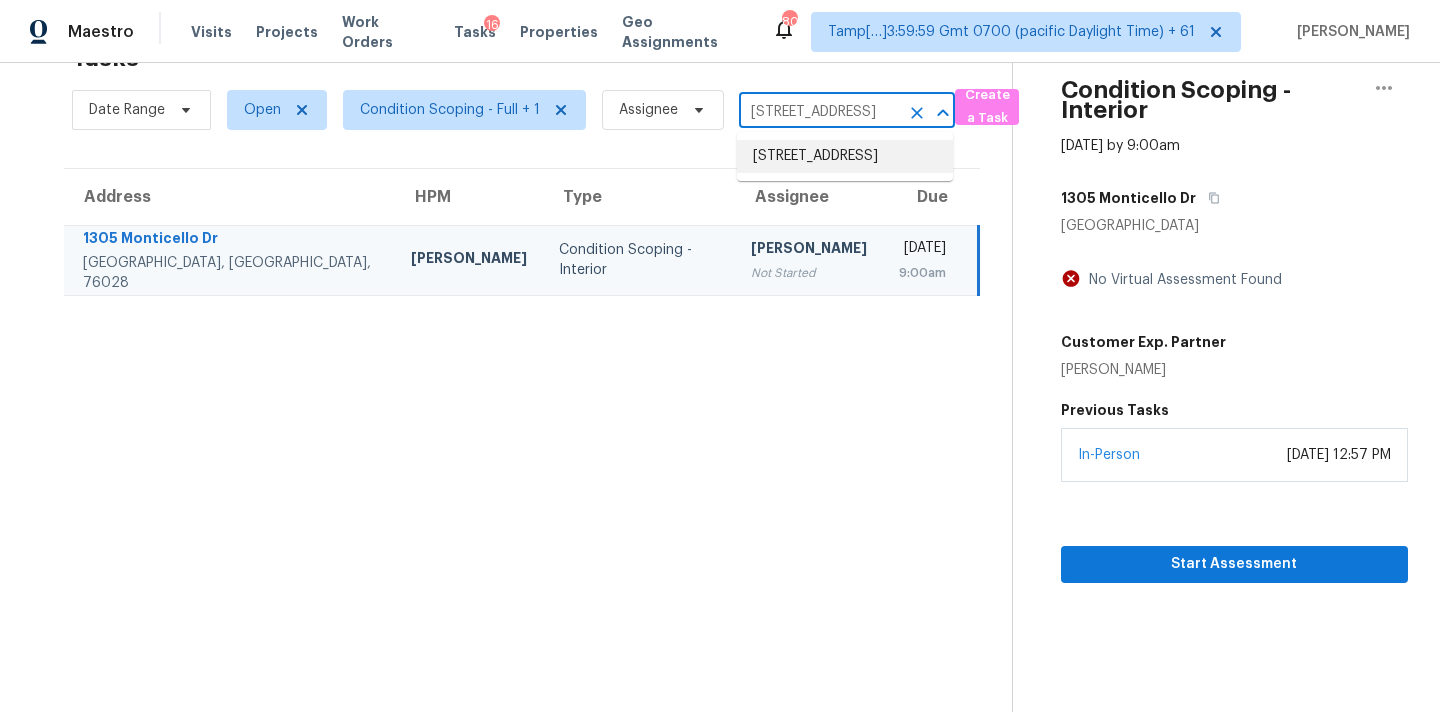 click on "5709 Westchase Dr, North Richland Hills, TX 76180" at bounding box center [845, 156] 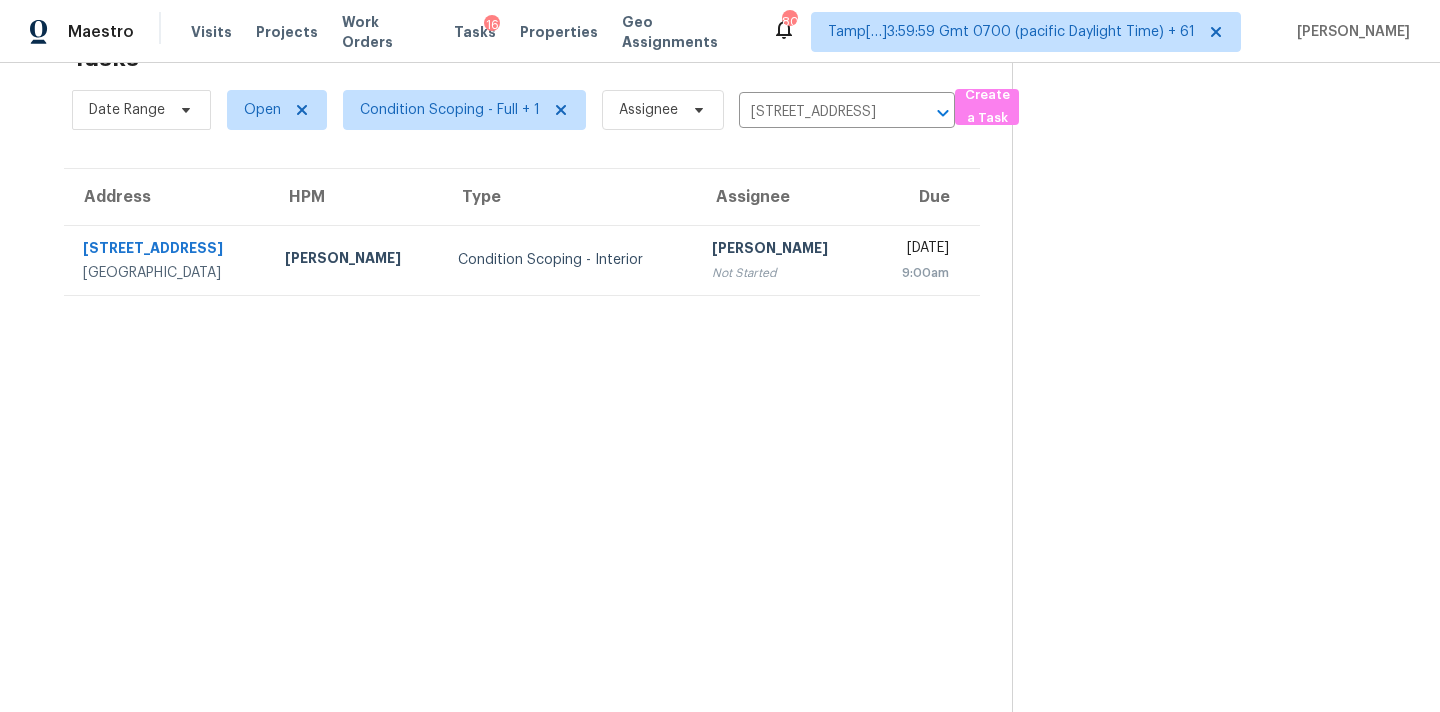 click on "Sakthivel Chandran Not Started" at bounding box center [782, 260] 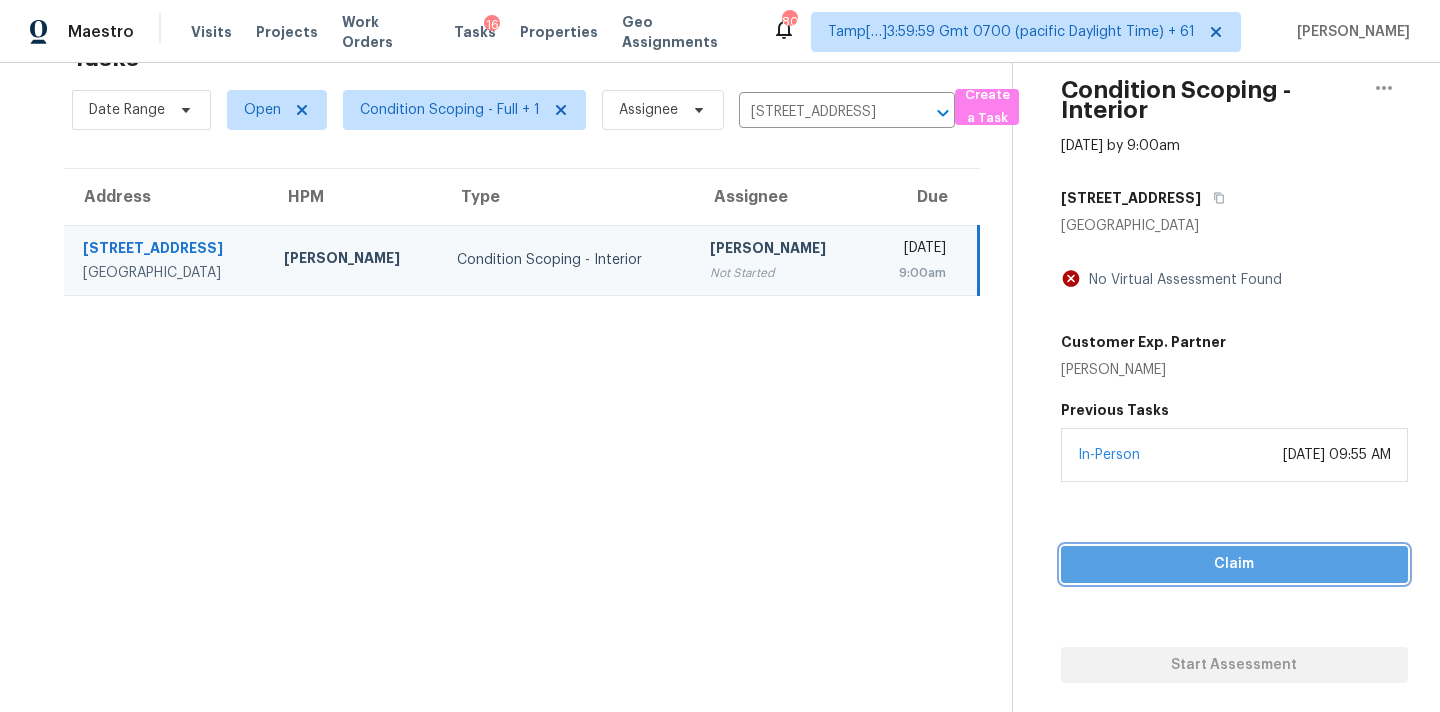 click on "Claim" at bounding box center (1234, 564) 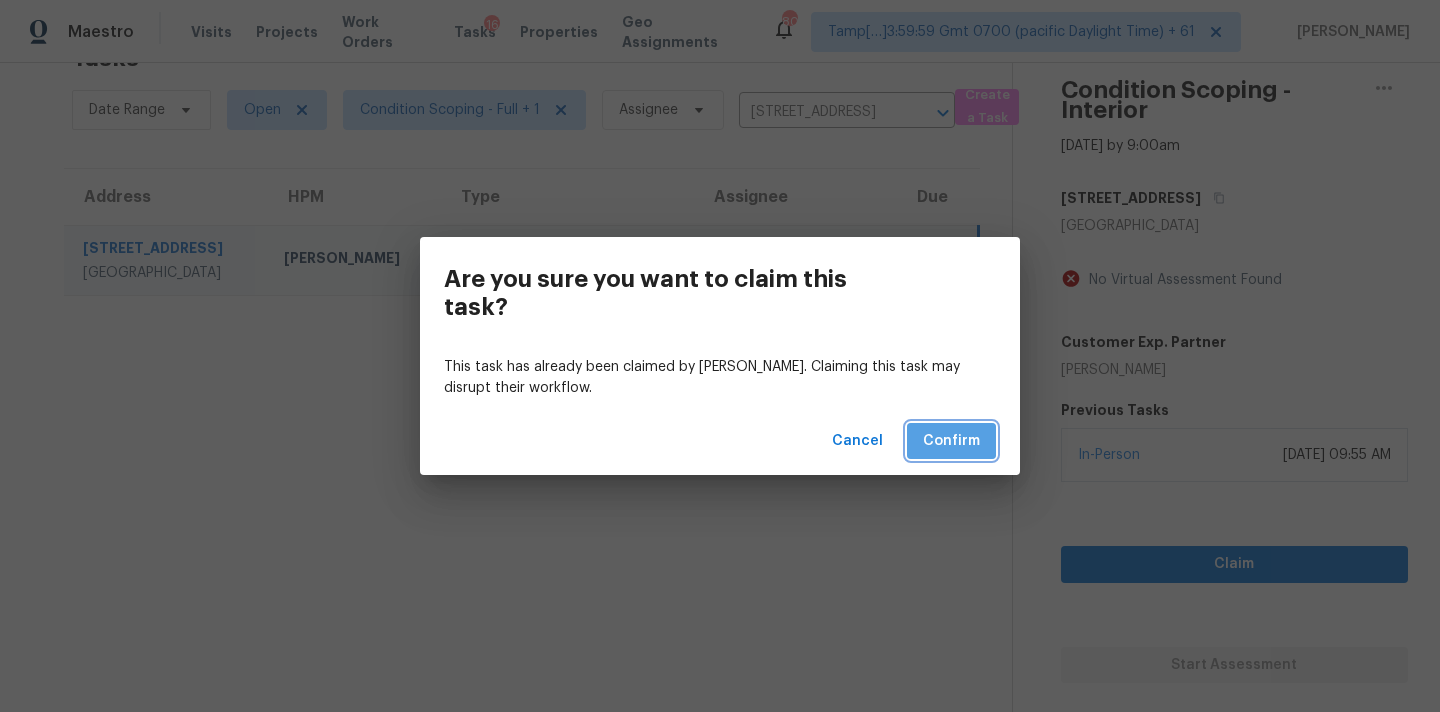 click on "Confirm" at bounding box center [951, 441] 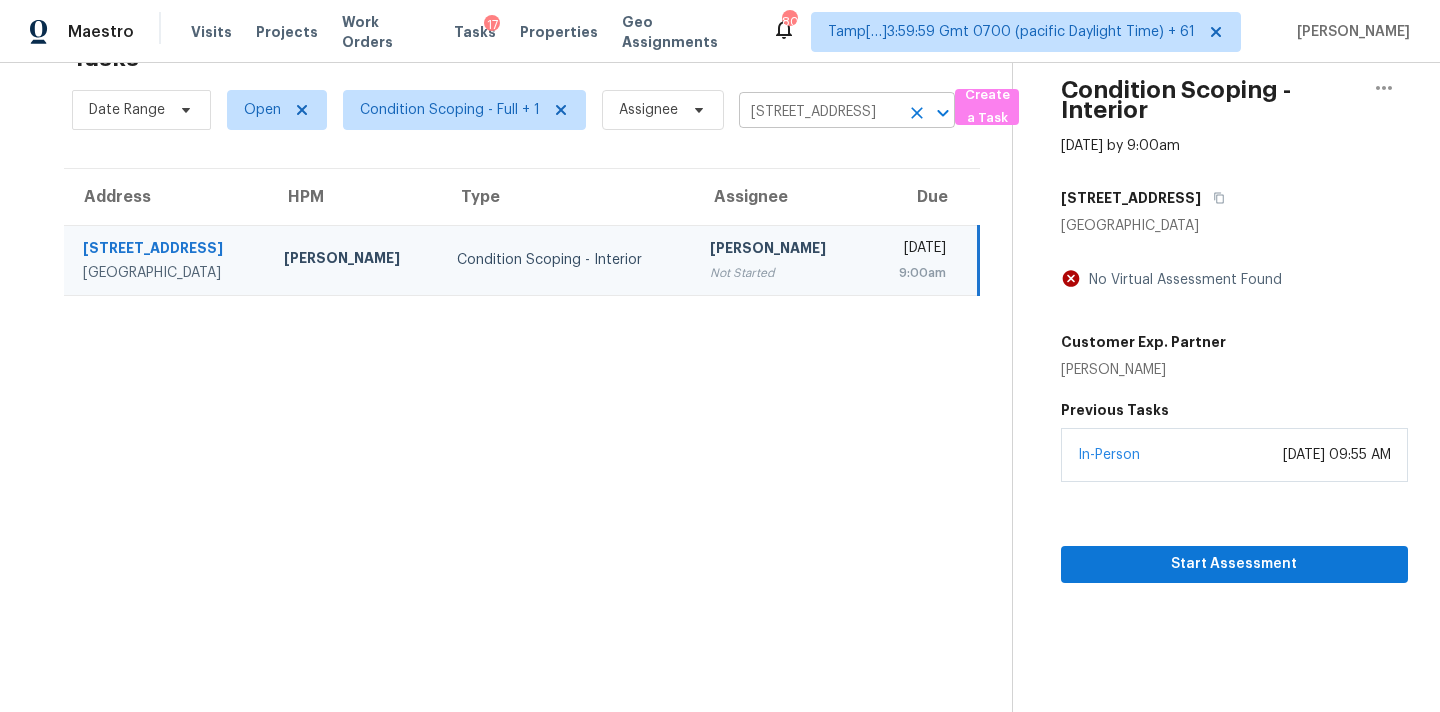 click on "5709 Westchase Dr, North Richland Hills, TX 76180" at bounding box center (819, 112) 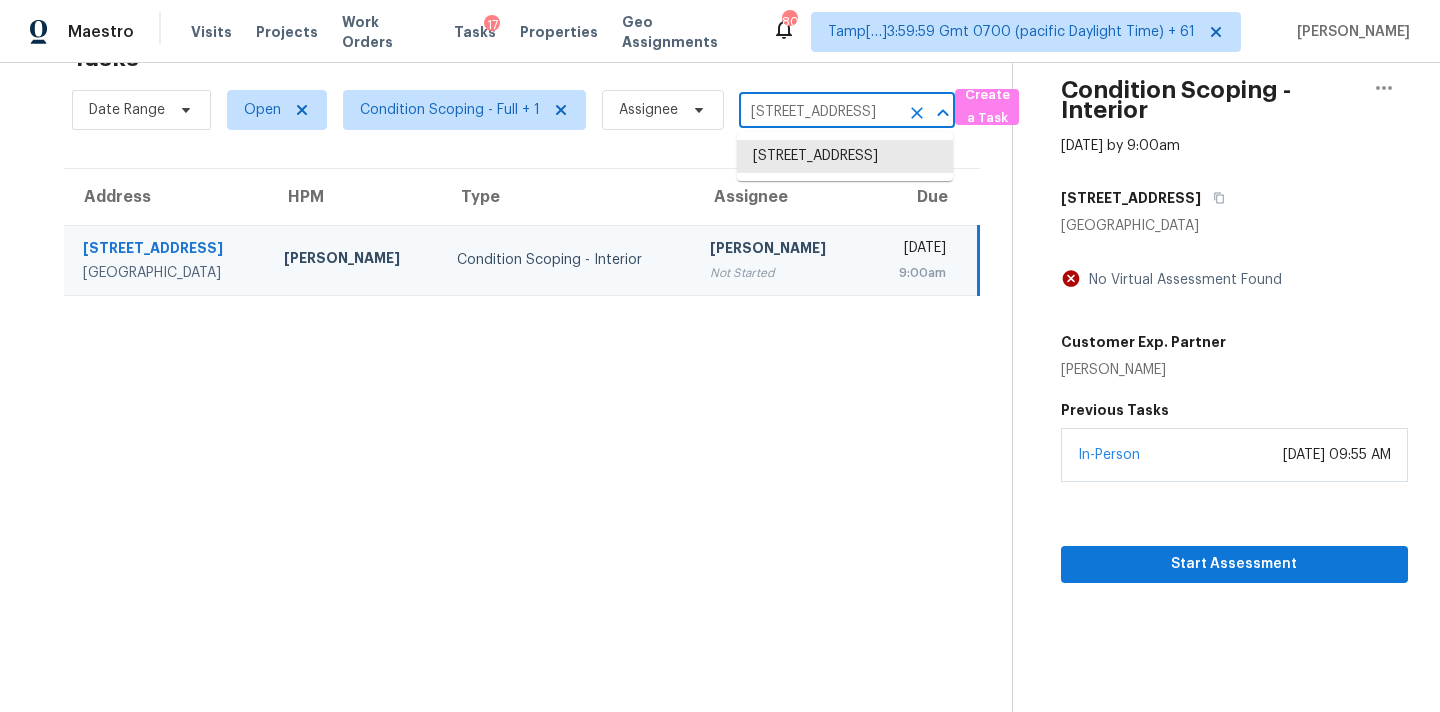 paste on "13911 Persimmon Cv San Antonio, TX, 78245" 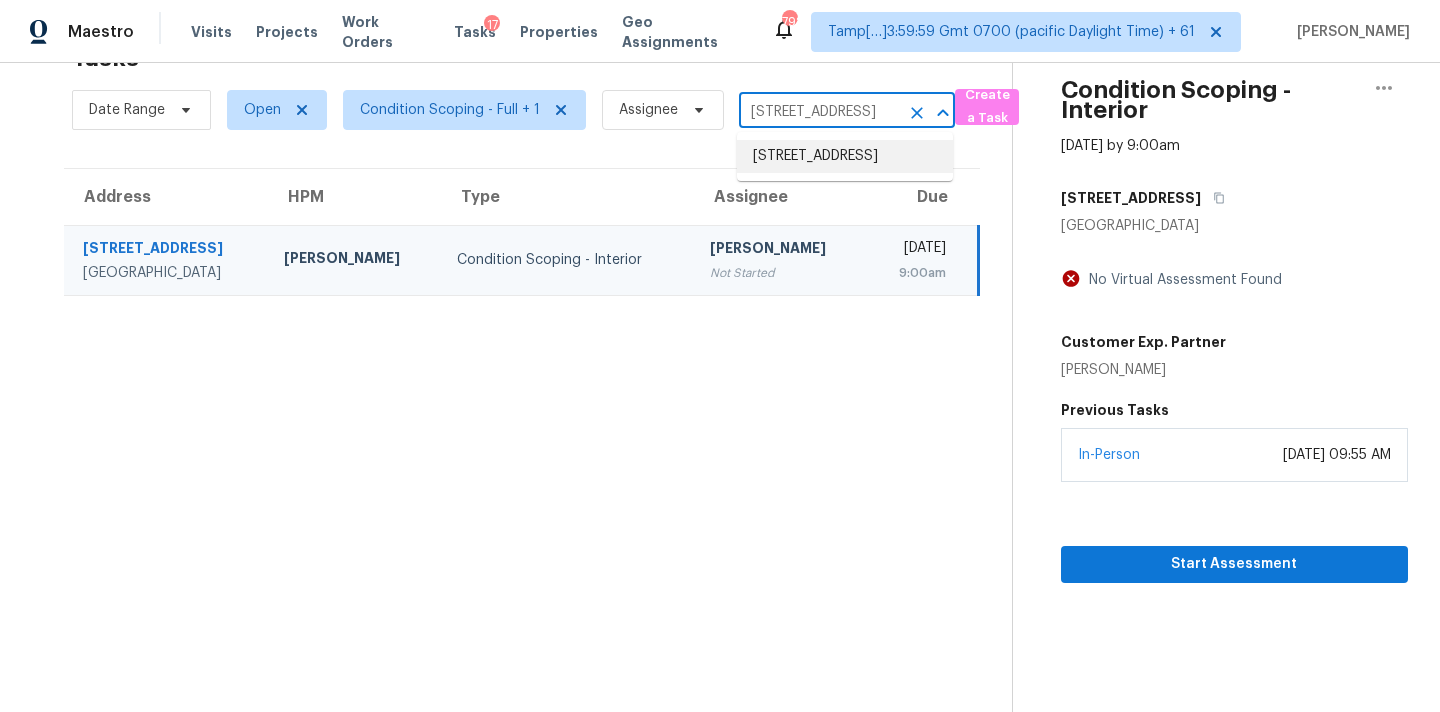 click on "13911 Persimmon Cv, San Antonio, TX 78245" at bounding box center (845, 156) 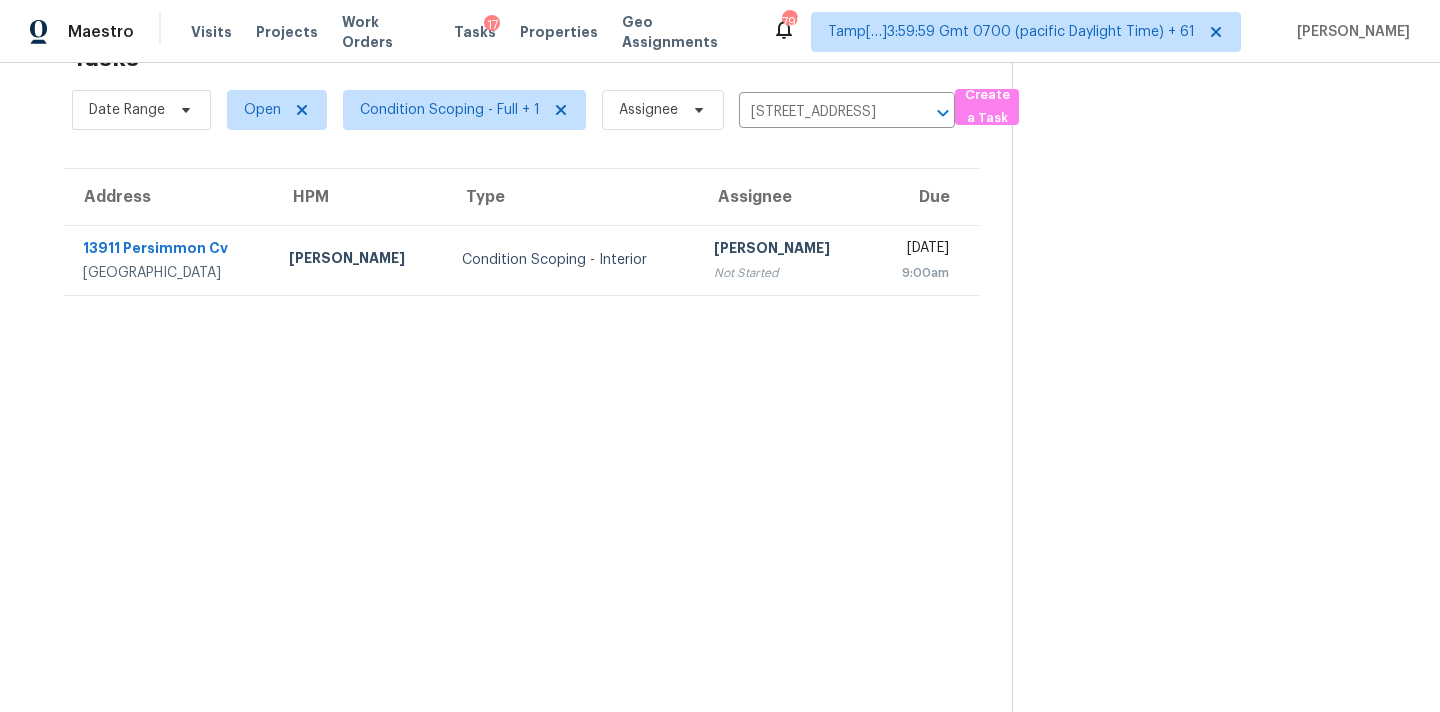 click on "Not Started" at bounding box center [784, 273] 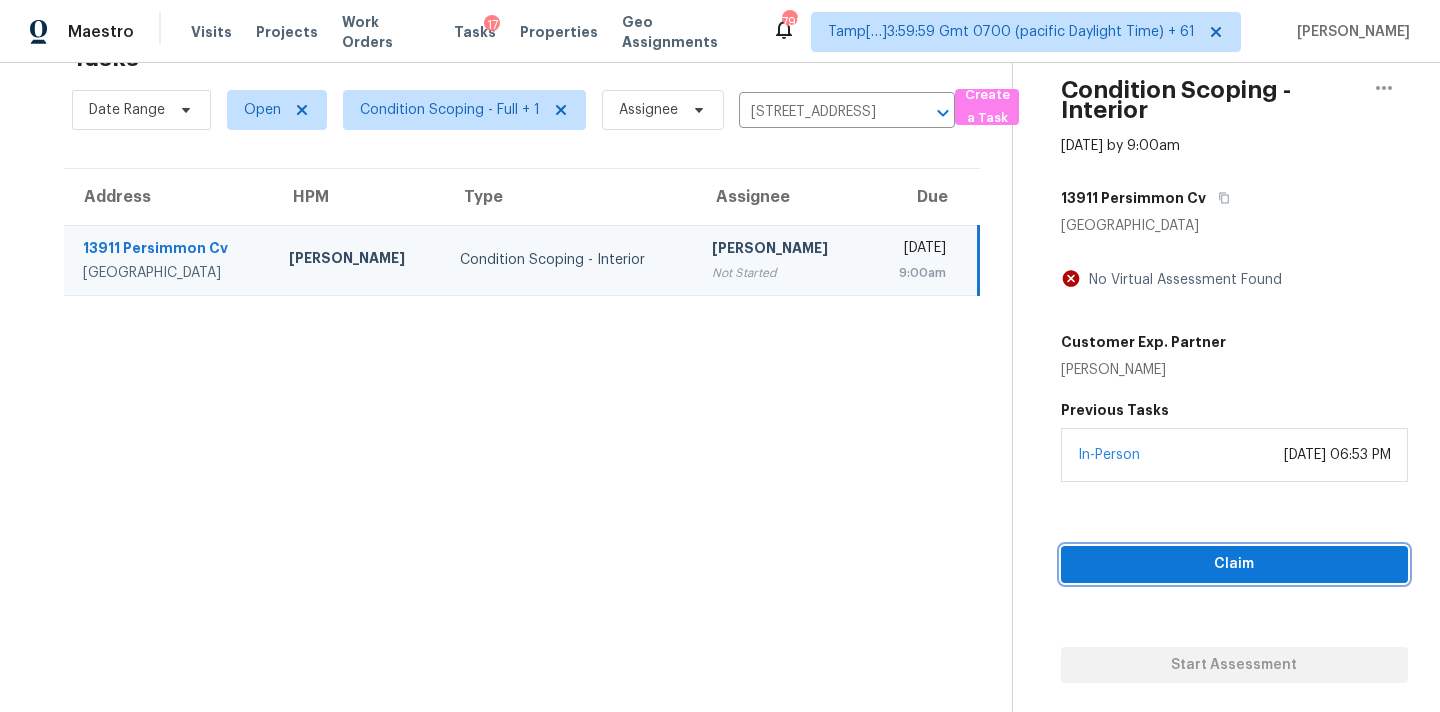 click on "Claim" at bounding box center [1234, 564] 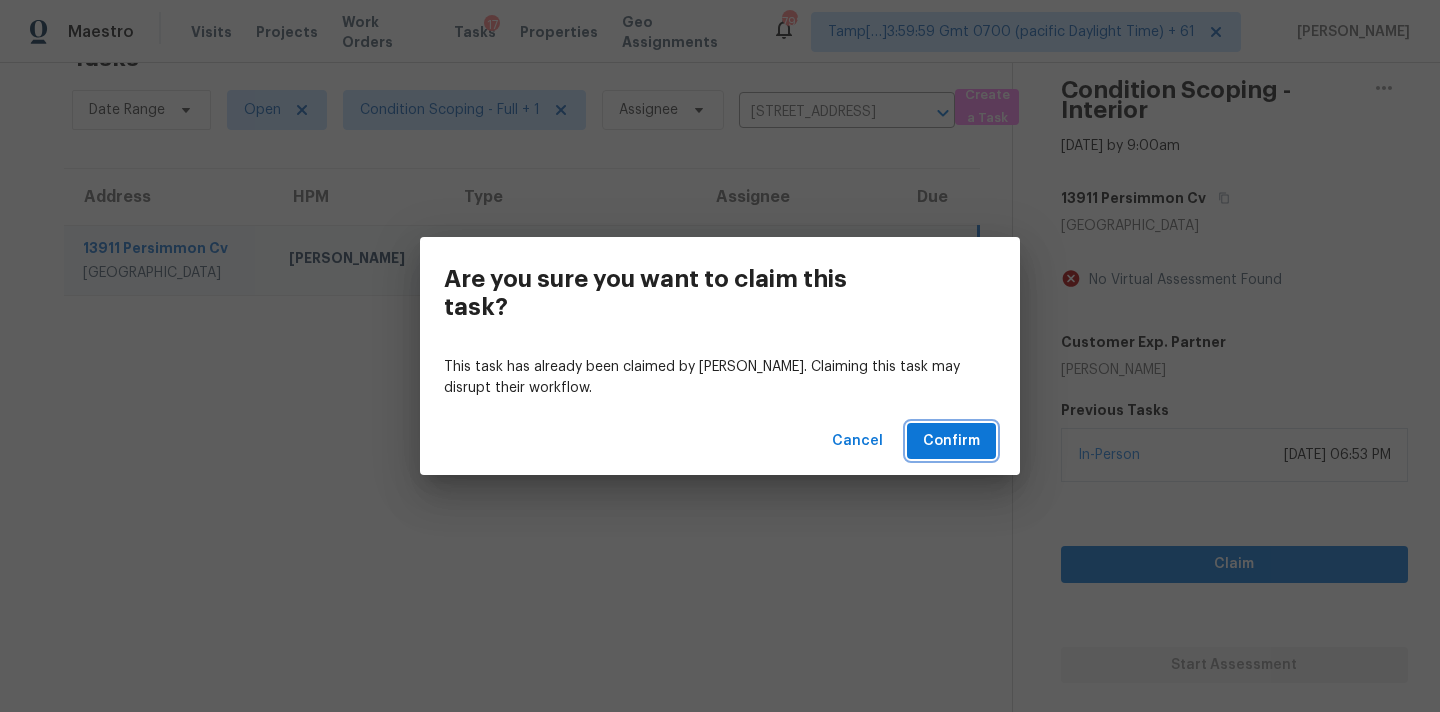 click on "Confirm" at bounding box center (951, 441) 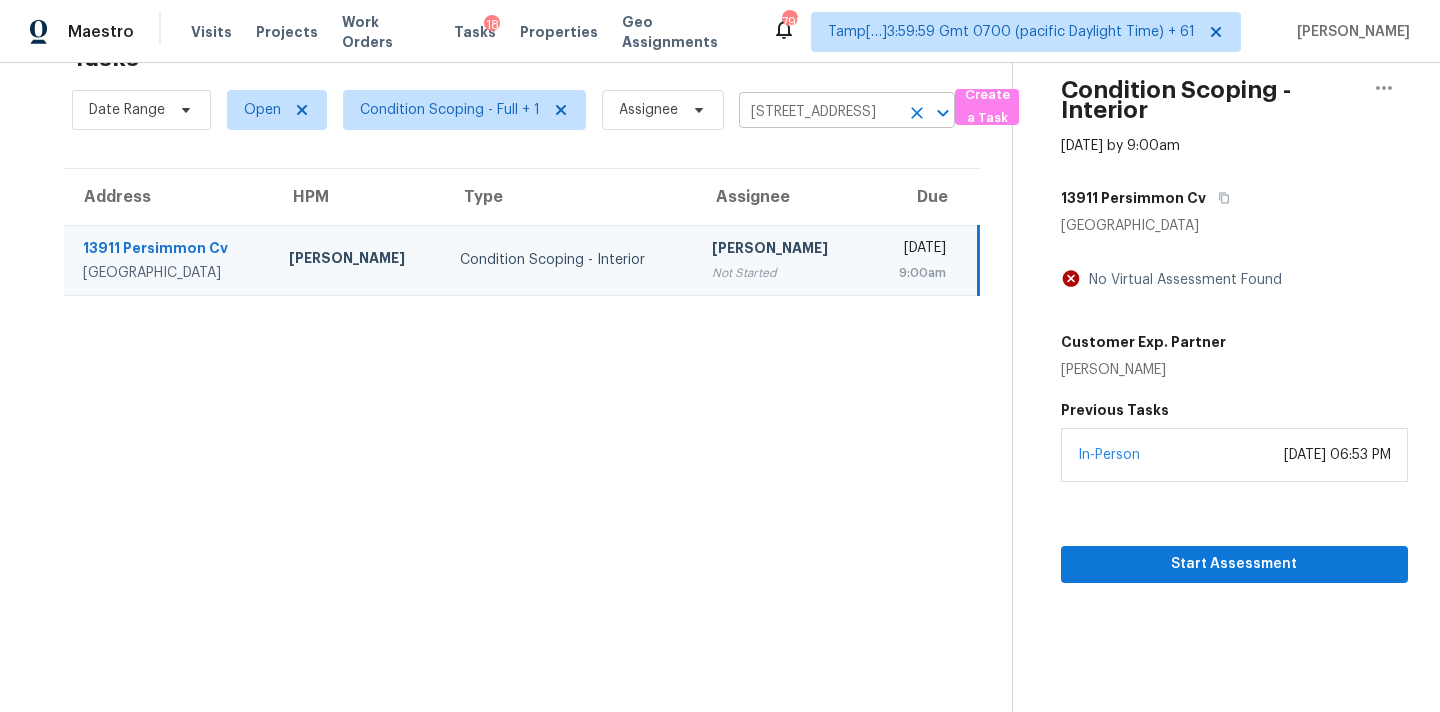 click on "13911 Persimmon Cv, San Antonio, TX 78245" at bounding box center (819, 112) 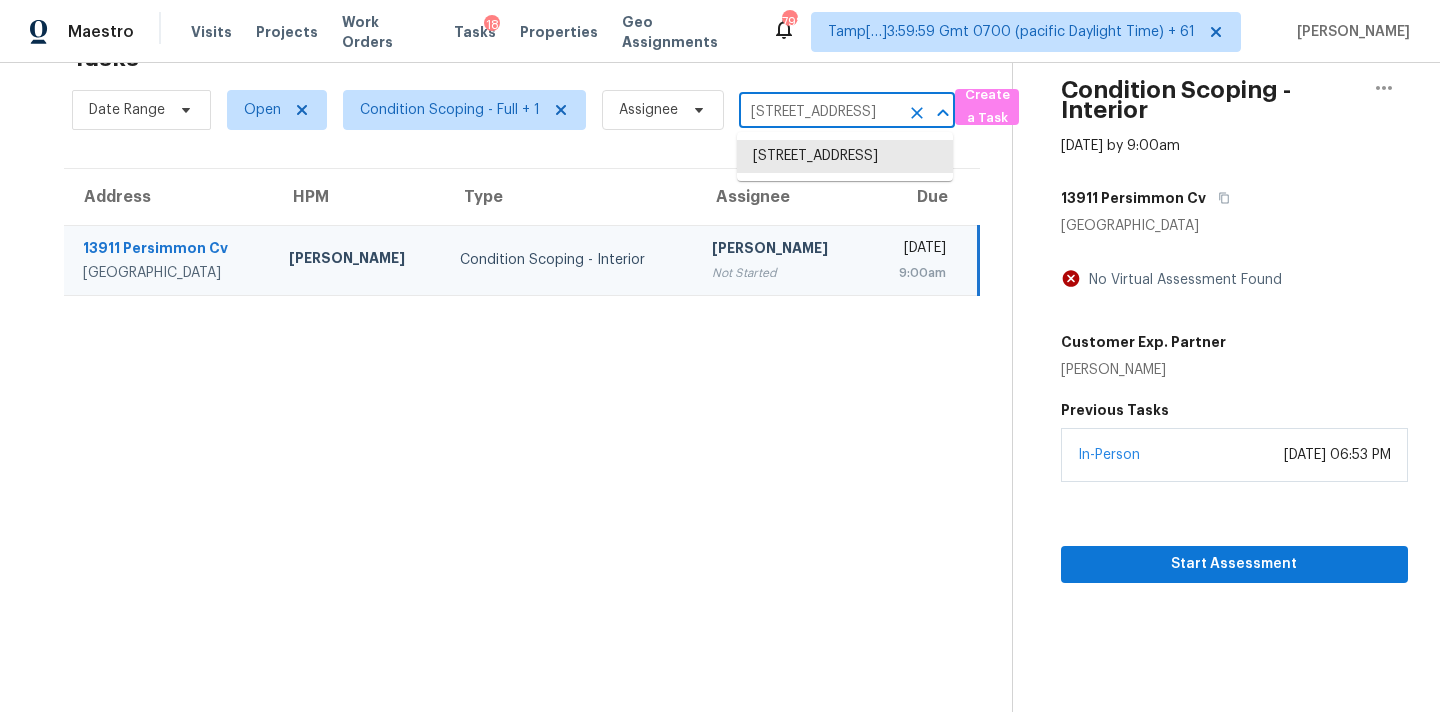 paste on "018 Cashew Ln Cedar Park, TX, 78613" 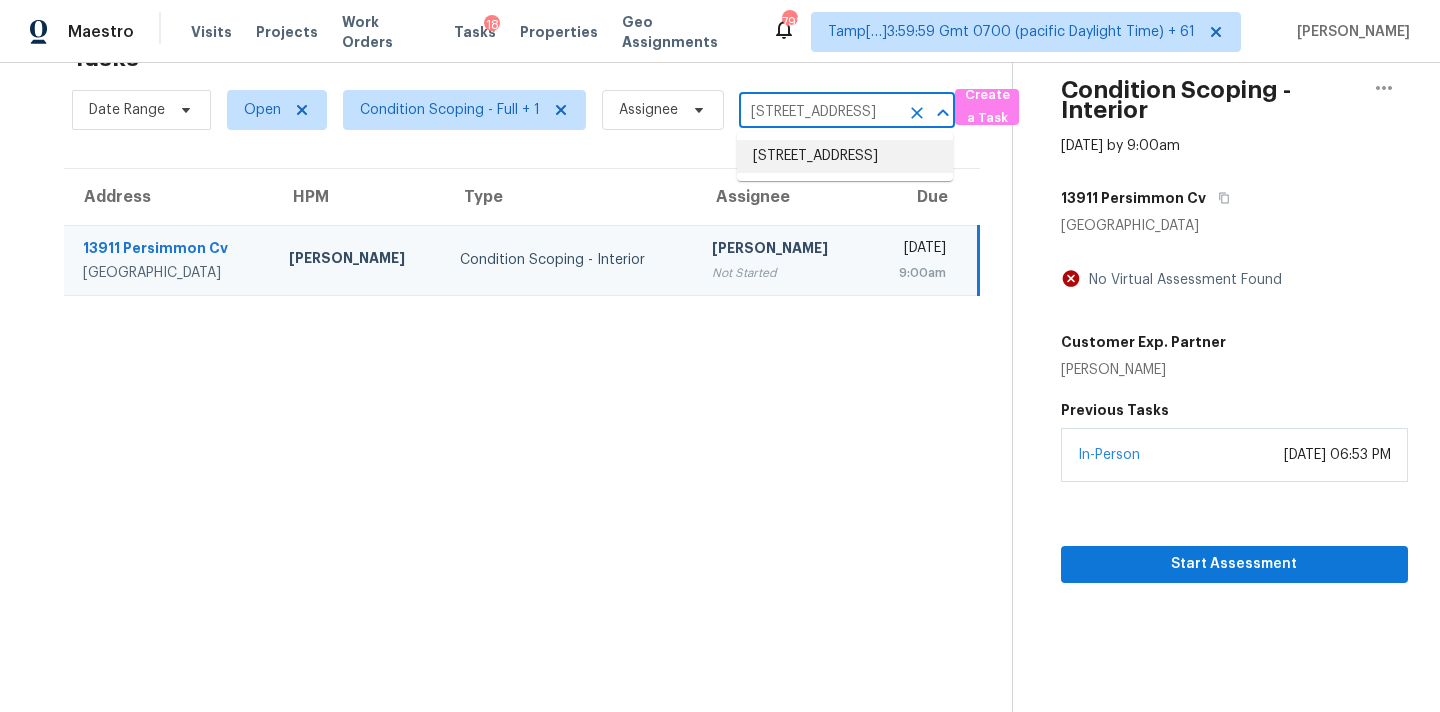 click on "1018 Cashew Ln, Cedar Park, TX 78613" at bounding box center (845, 156) 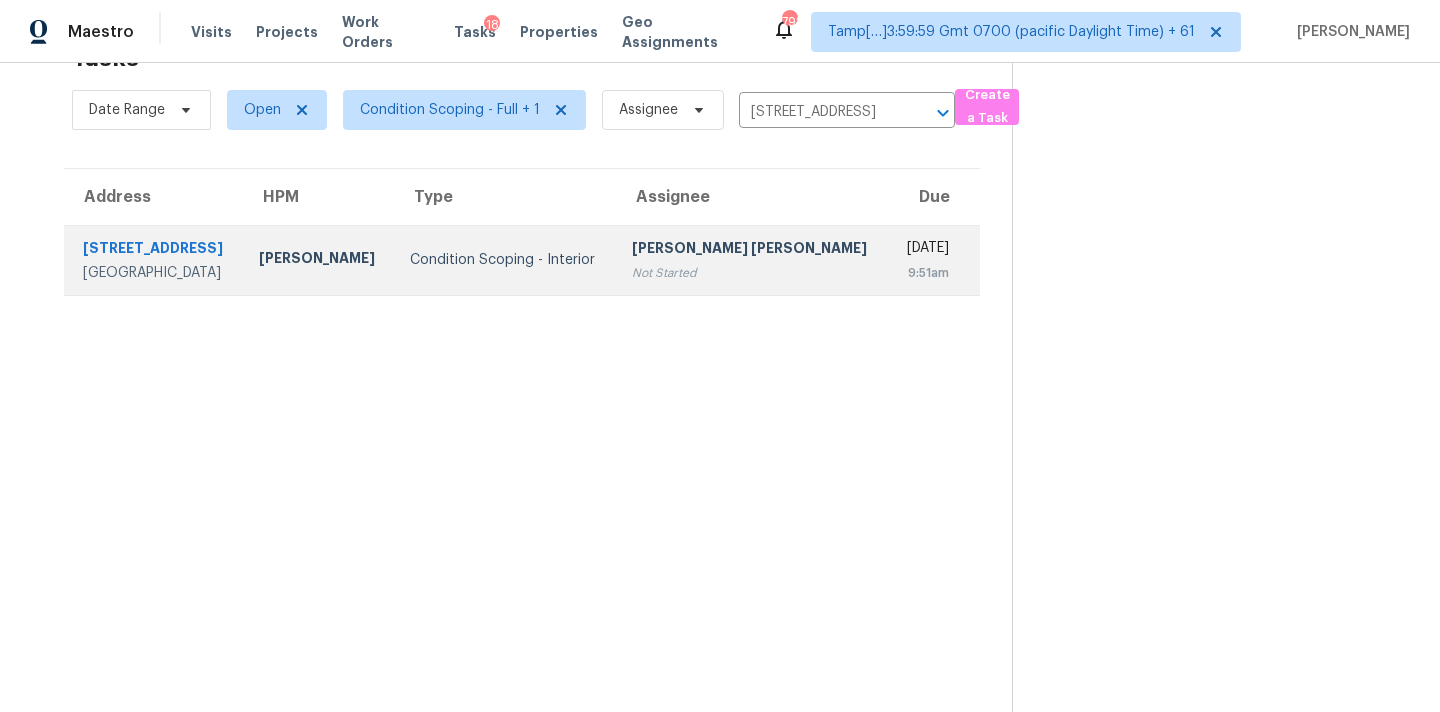 click on "Wed, Jul 16th 2025 9:51am" at bounding box center [934, 260] 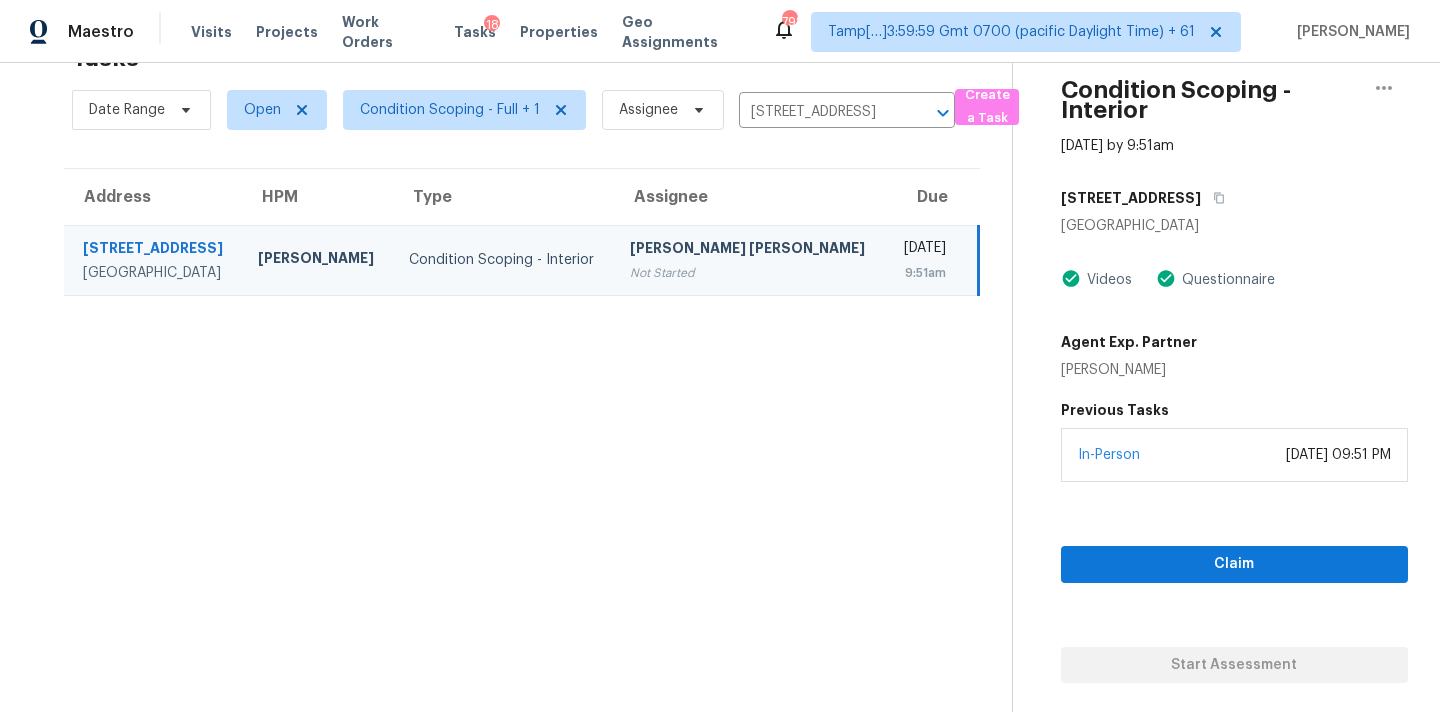 click on "Claim Start Assessment" at bounding box center [1234, 582] 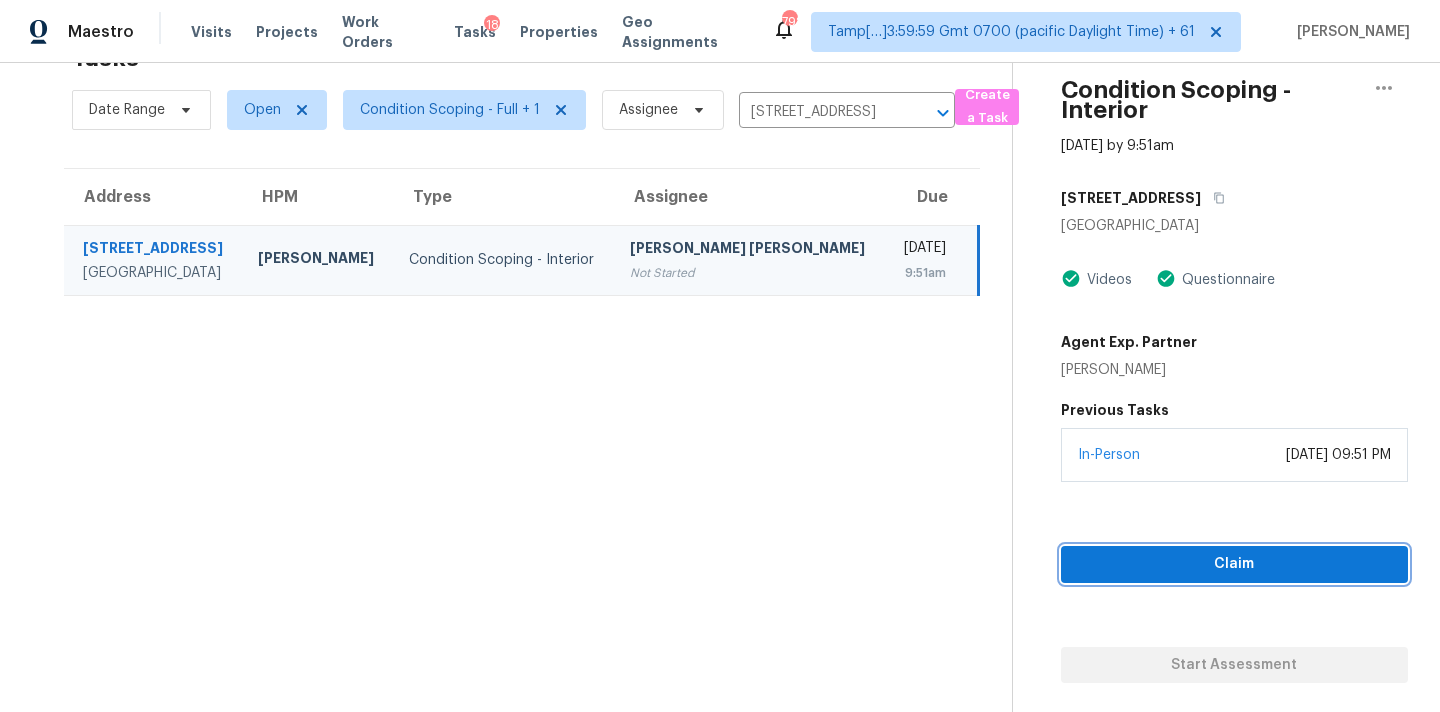 click on "Claim" at bounding box center [1234, 564] 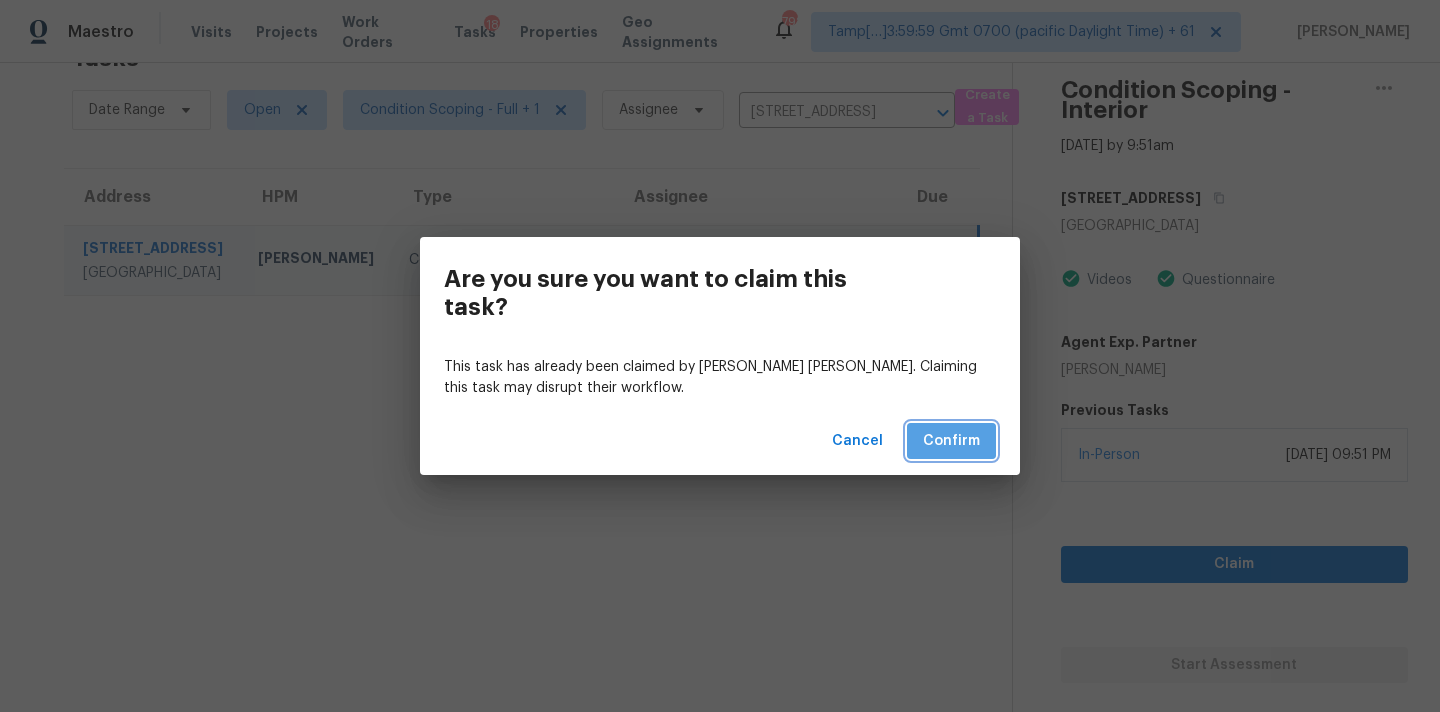 click on "Confirm" at bounding box center (951, 441) 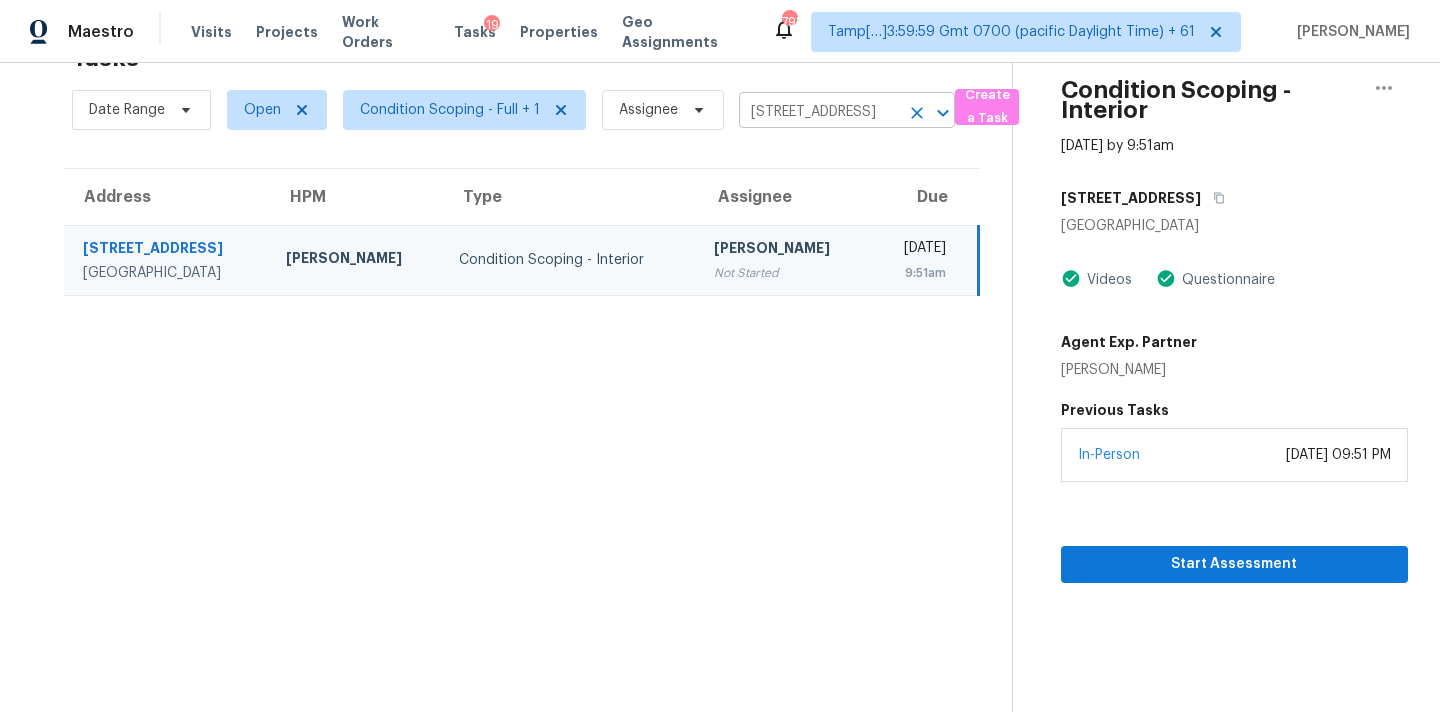 click on "1018 Cashew Ln, Cedar Park, TX 78613" at bounding box center (819, 112) 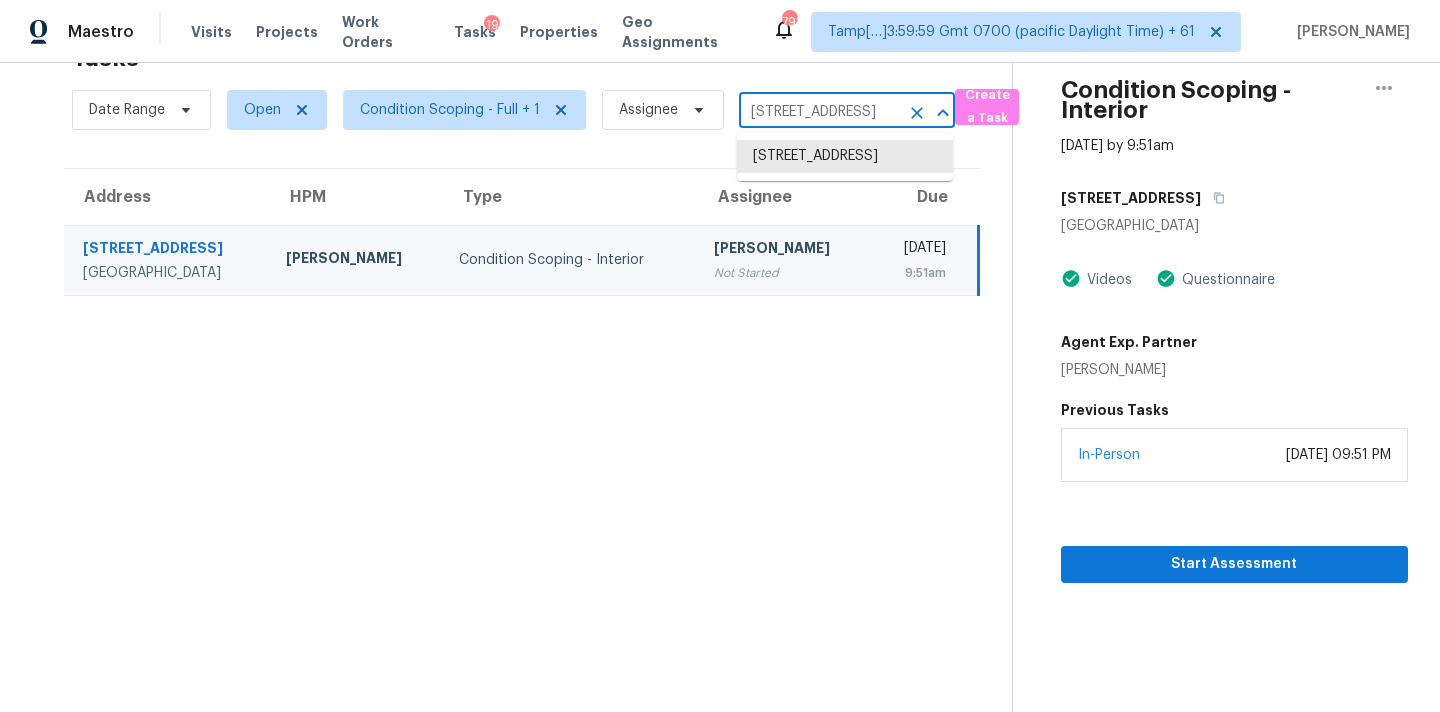 paste on "85431 Apple Canyon Ct Fernandina Beach, FL, 32034" 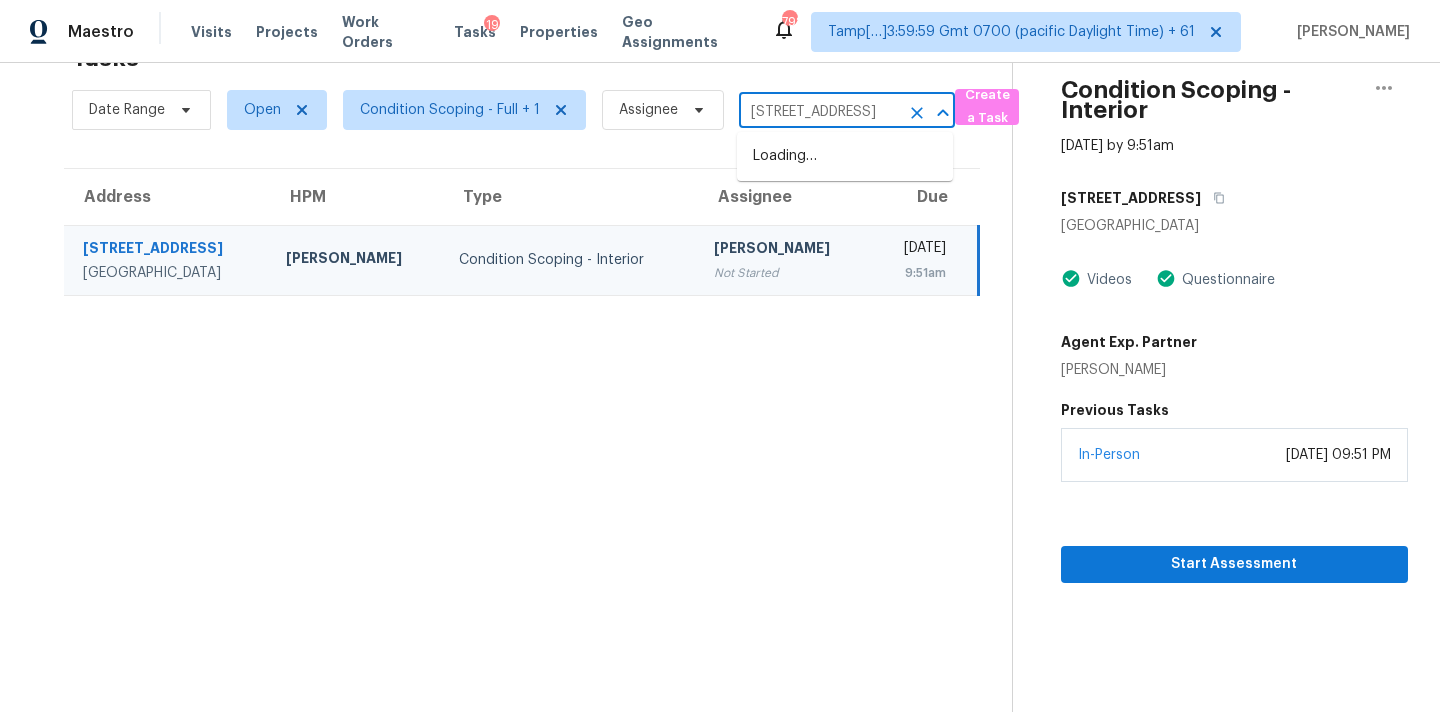scroll, scrollTop: 0, scrollLeft: 200, axis: horizontal 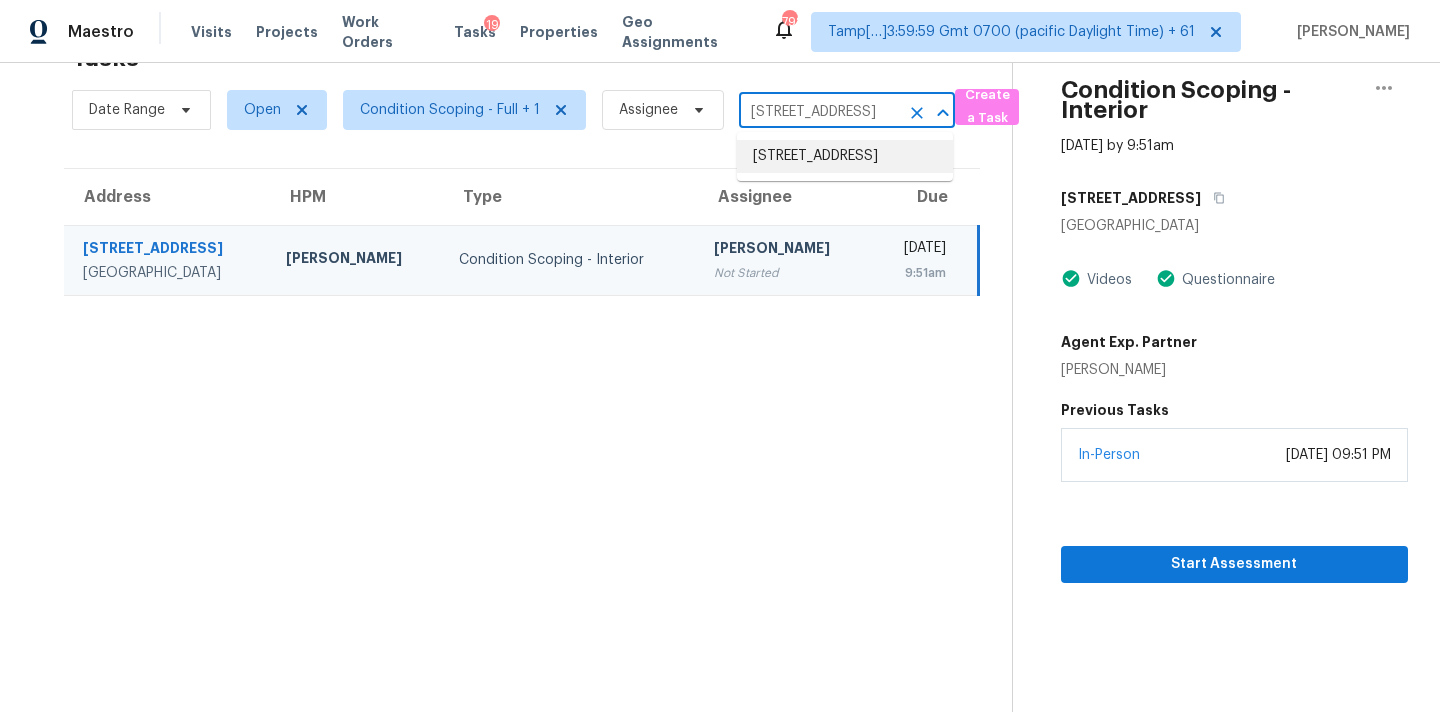 click on "85431 Apple Canyon Ct, Fernandina Beach, FL 32034" at bounding box center [845, 156] 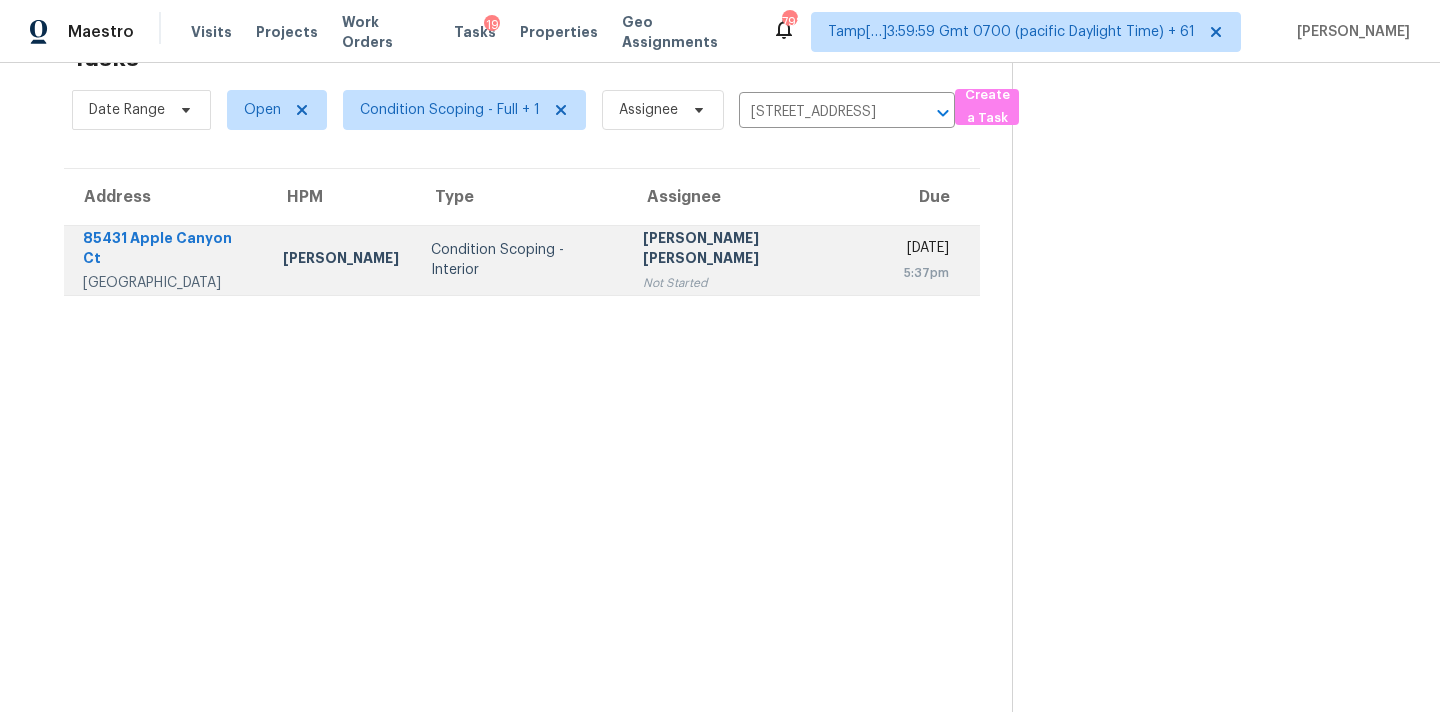 click on "Not Started" at bounding box center [757, 283] 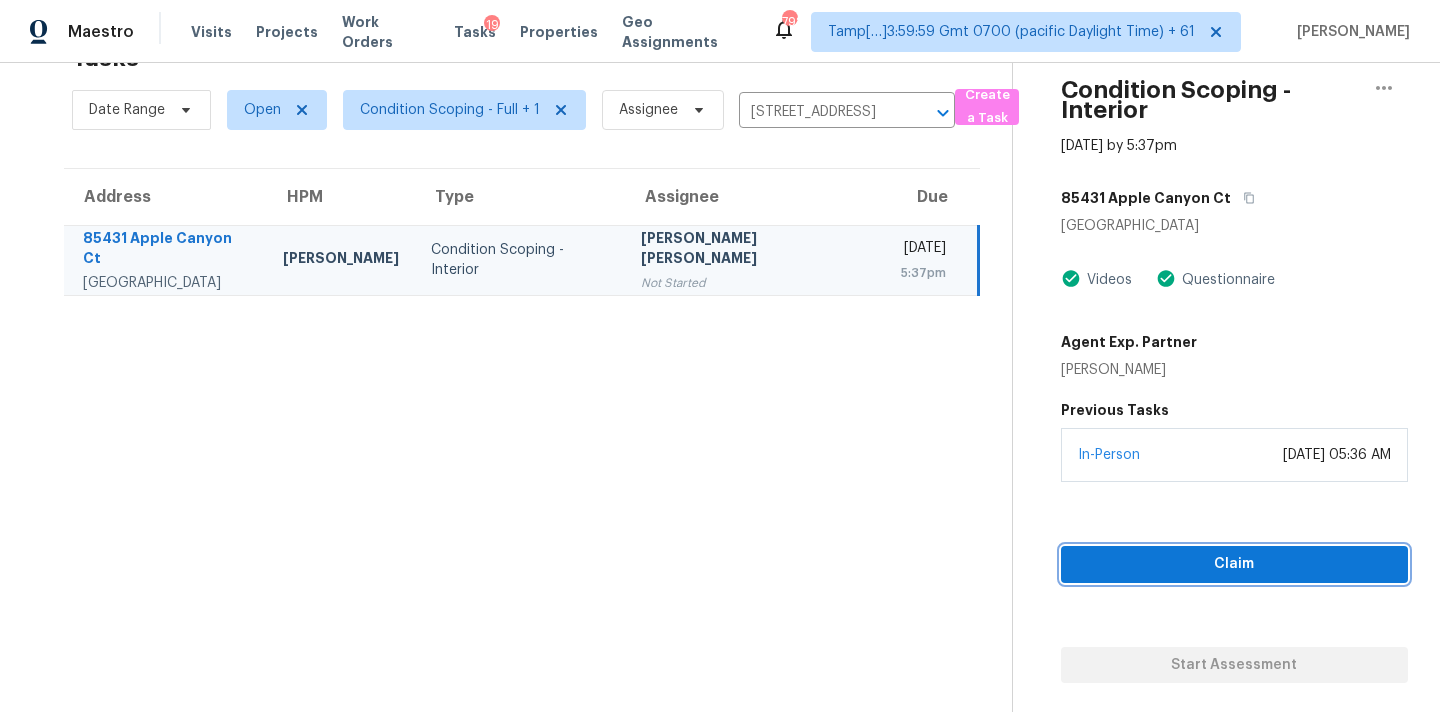 click on "Claim" at bounding box center (1234, 564) 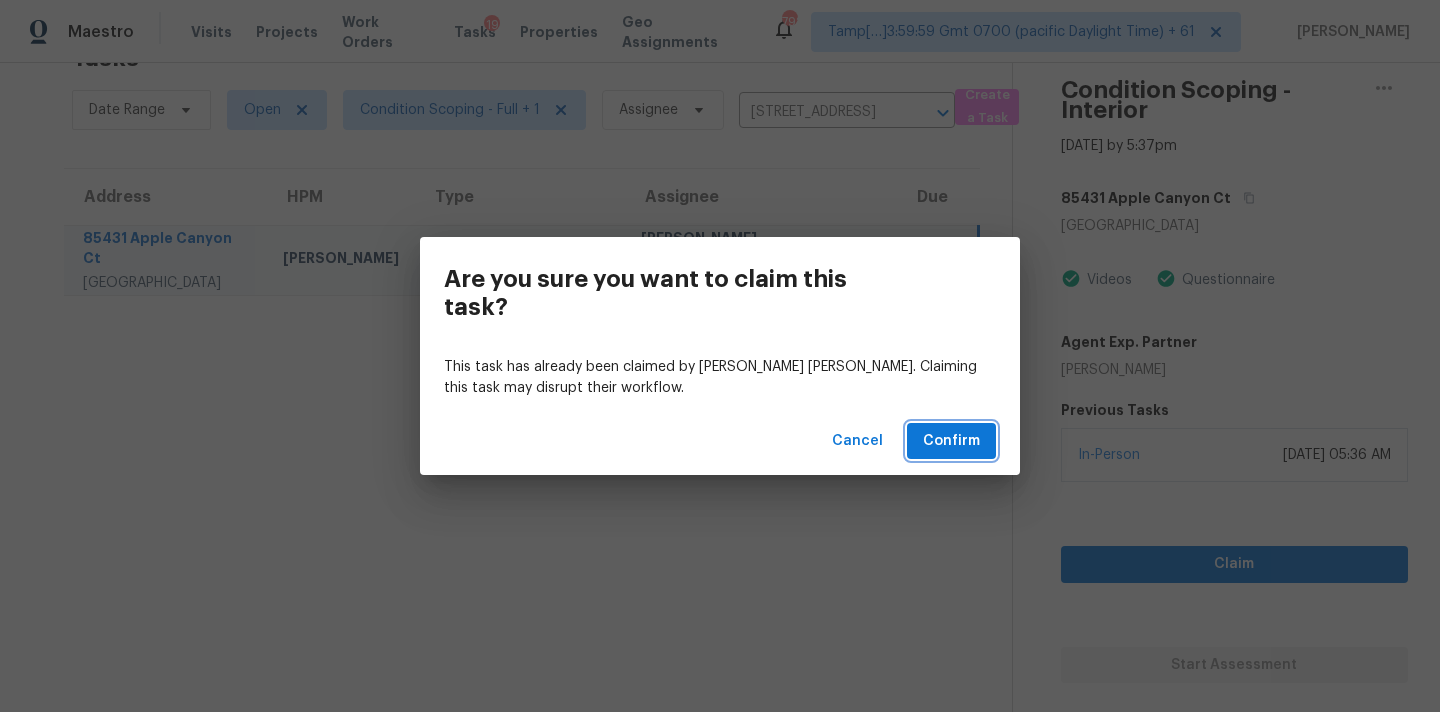 click on "Confirm" at bounding box center (951, 441) 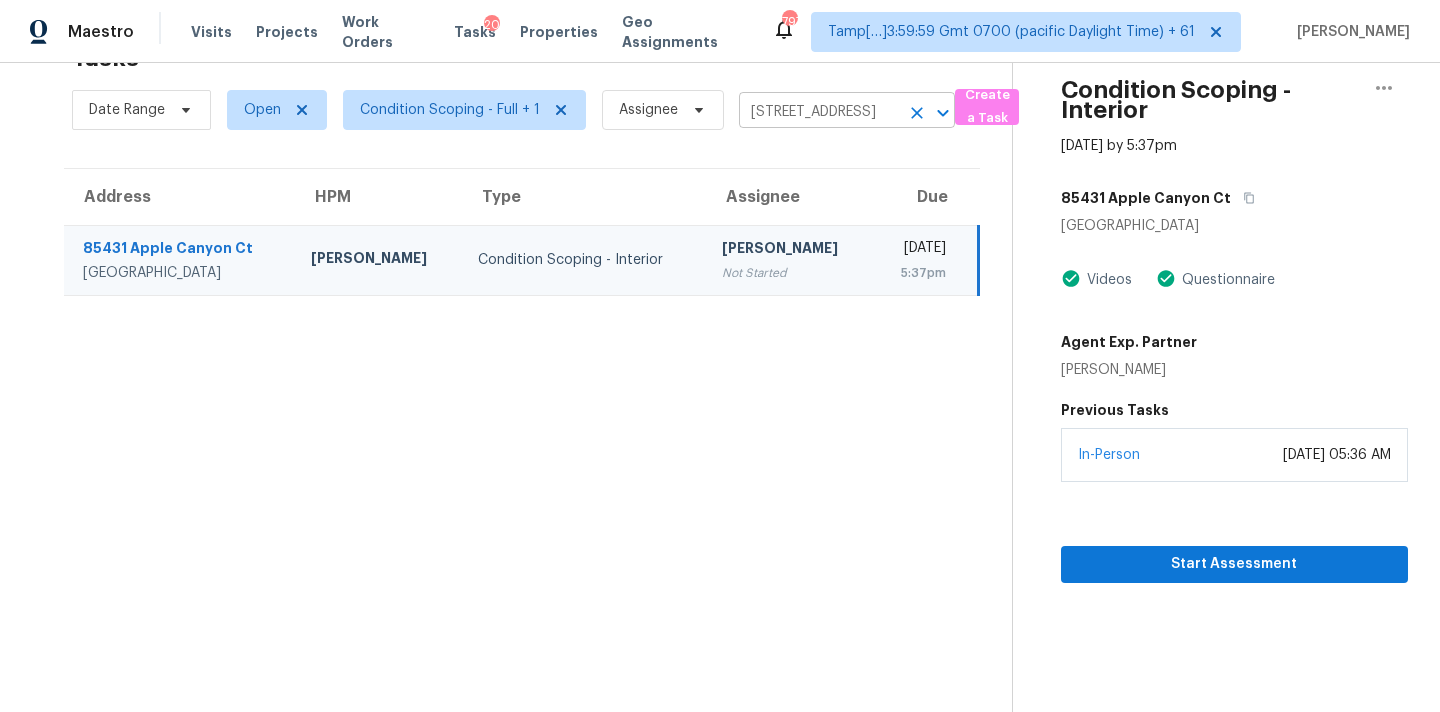 click 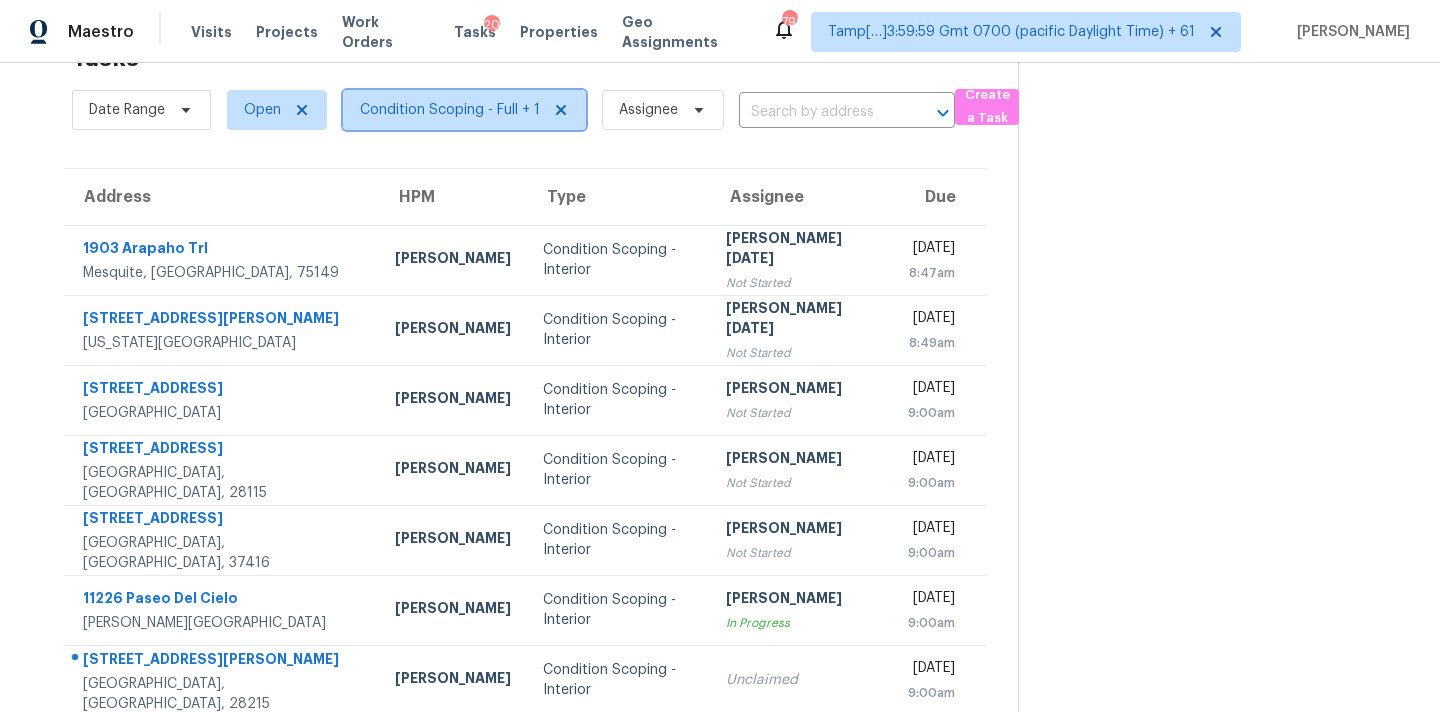 click on "Condition Scoping - Full + 1" at bounding box center [464, 110] 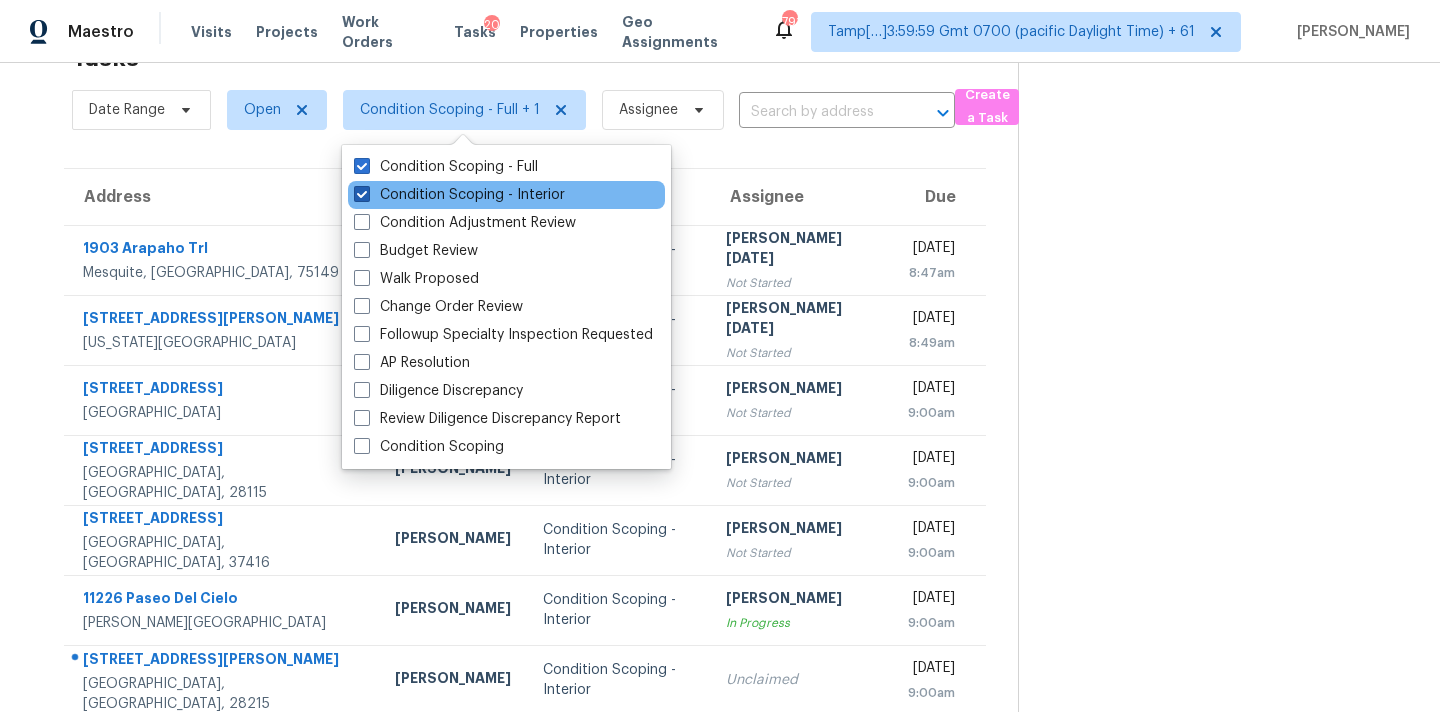 click on "Condition Scoping - Interior" at bounding box center [459, 195] 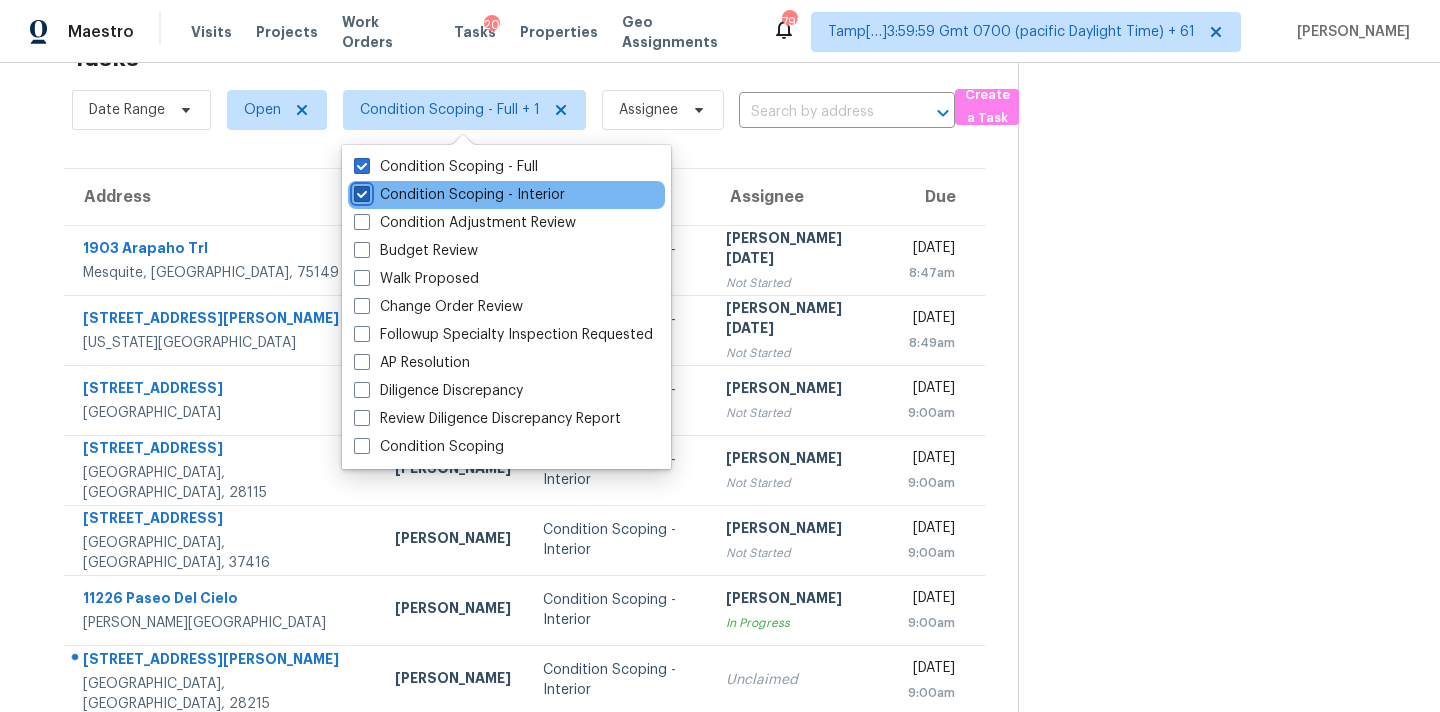 click on "Condition Scoping - Interior" at bounding box center [360, 191] 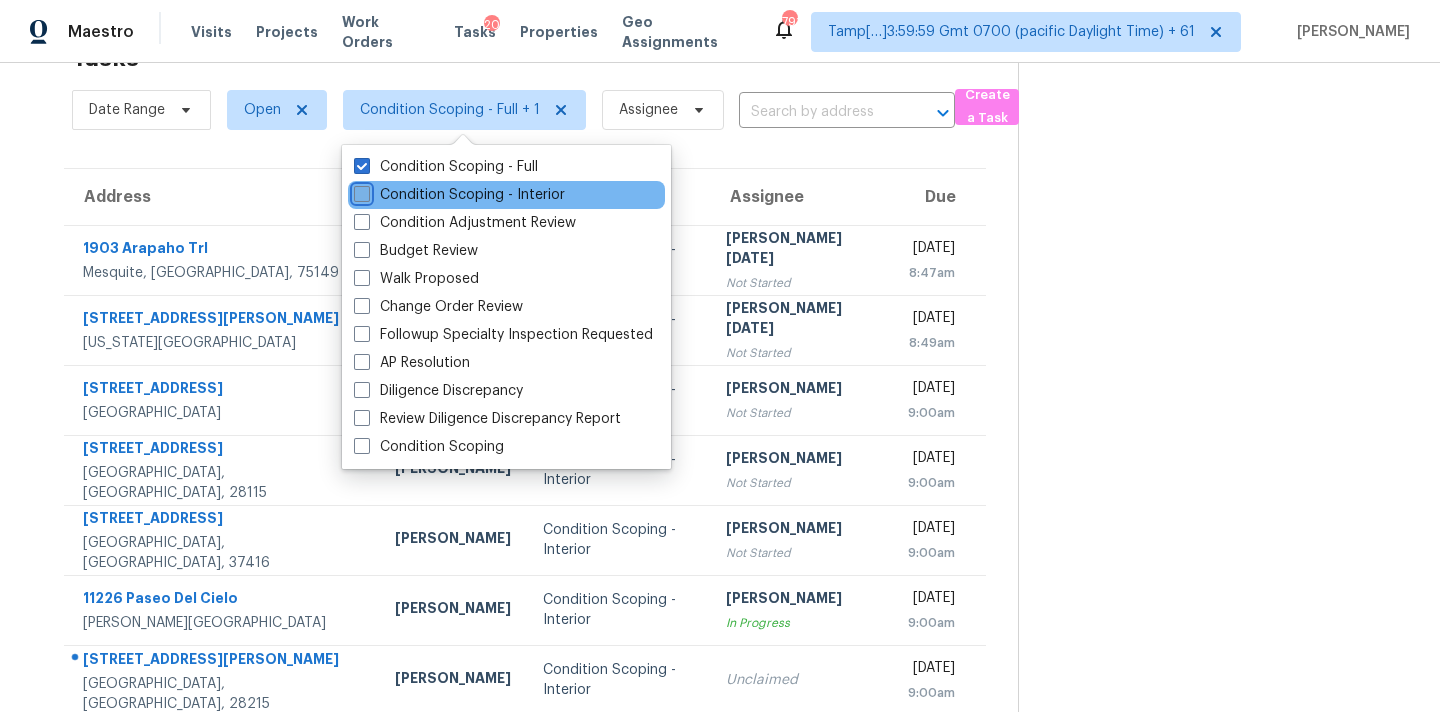 checkbox on "false" 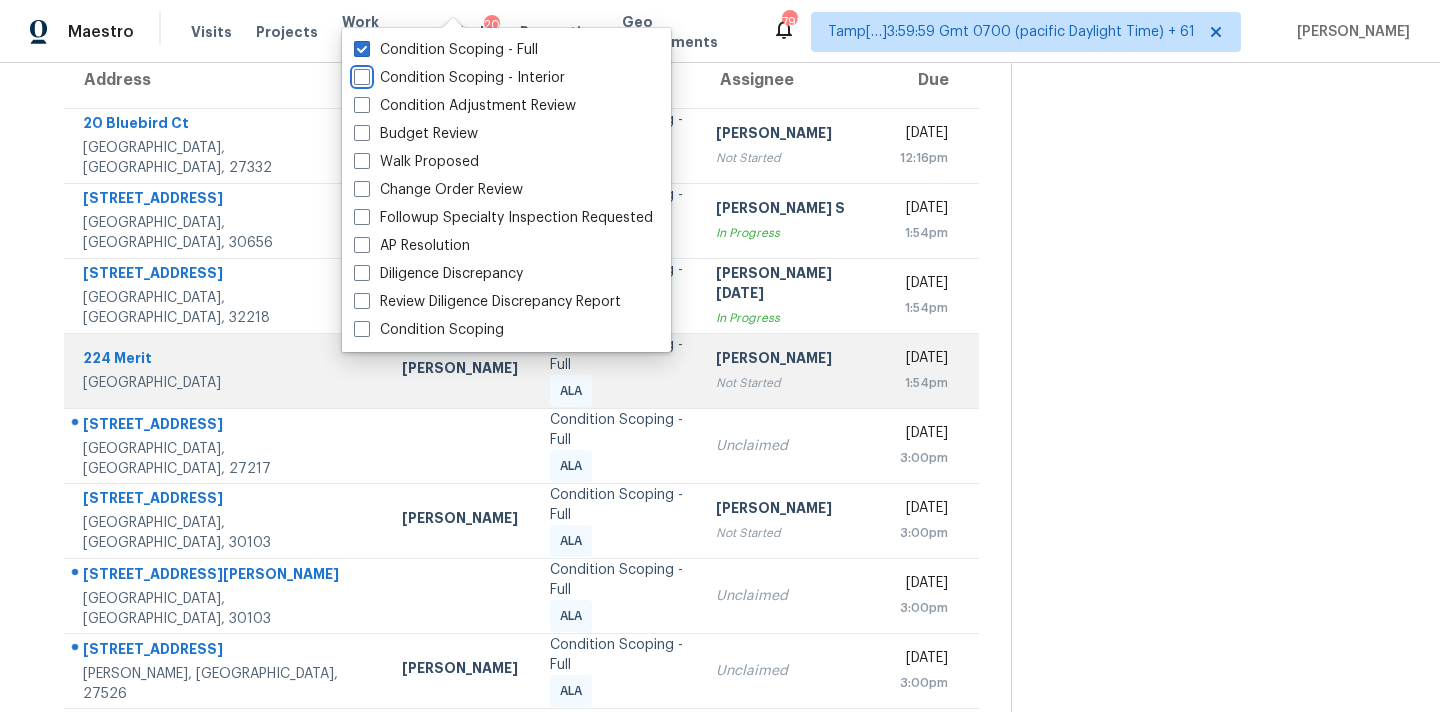 scroll, scrollTop: 329, scrollLeft: 0, axis: vertical 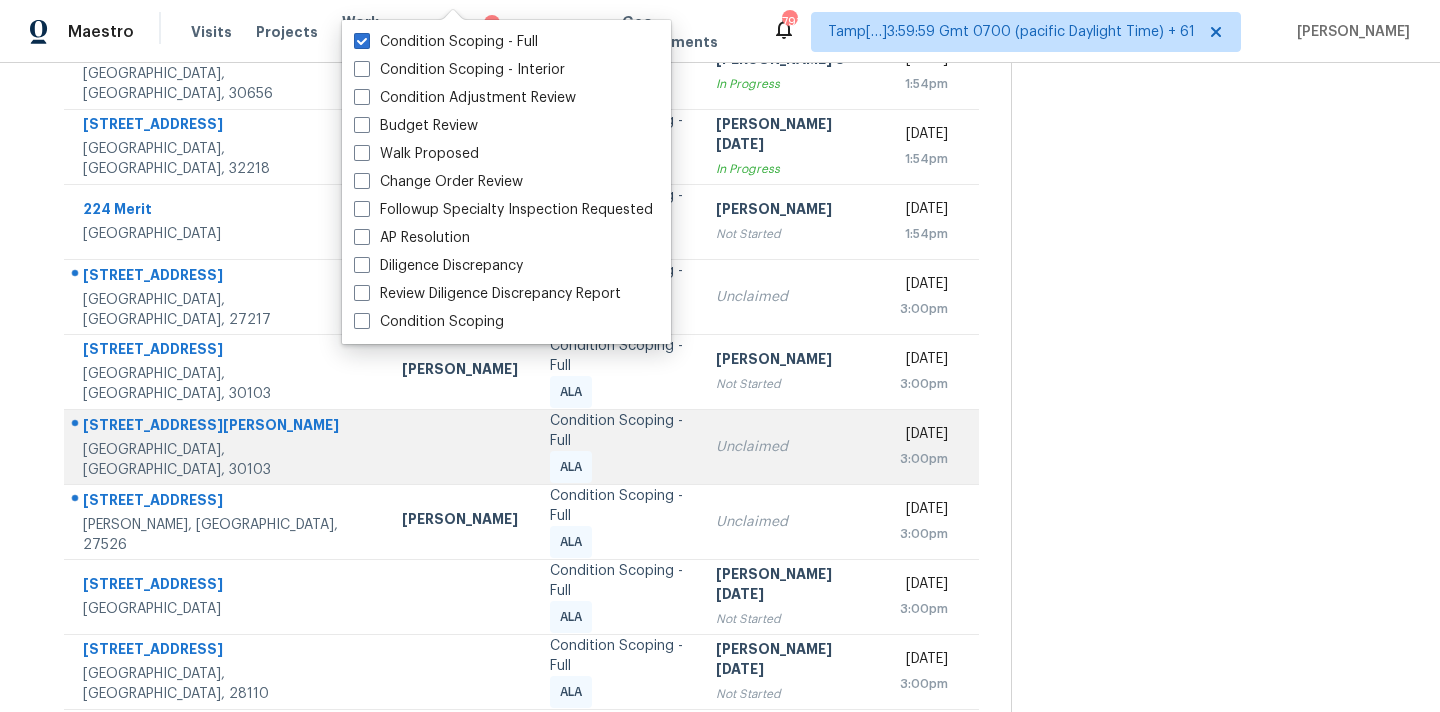 click on "Unclaimed" at bounding box center [792, 447] 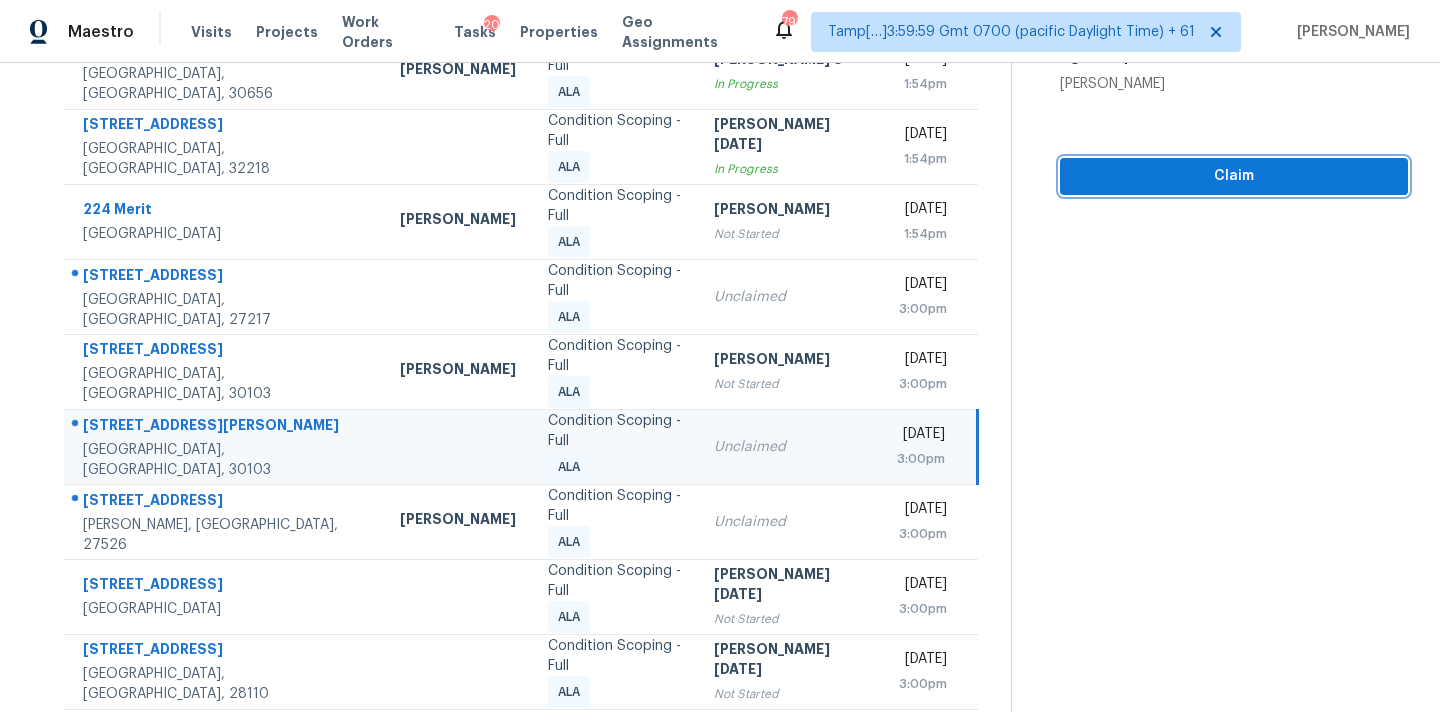 click on "Claim" at bounding box center (1234, 176) 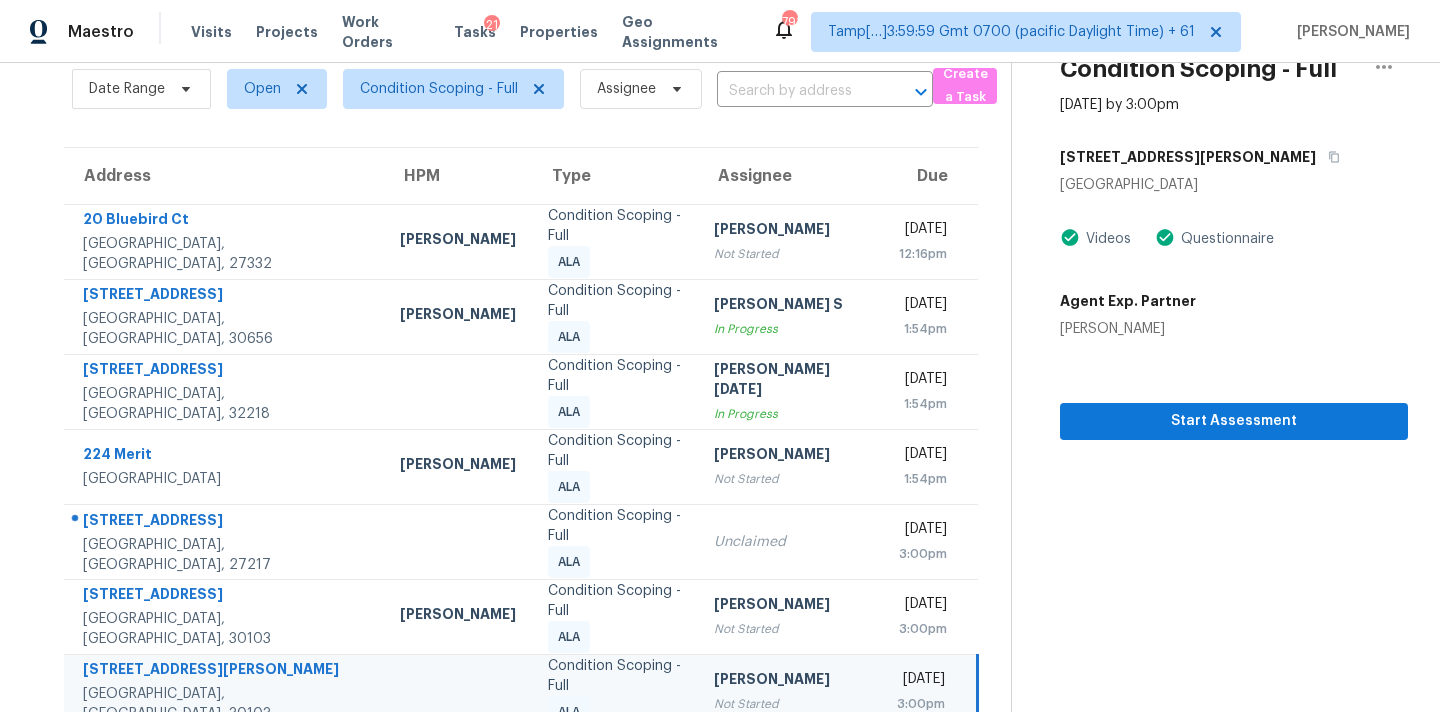 scroll, scrollTop: 329, scrollLeft: 0, axis: vertical 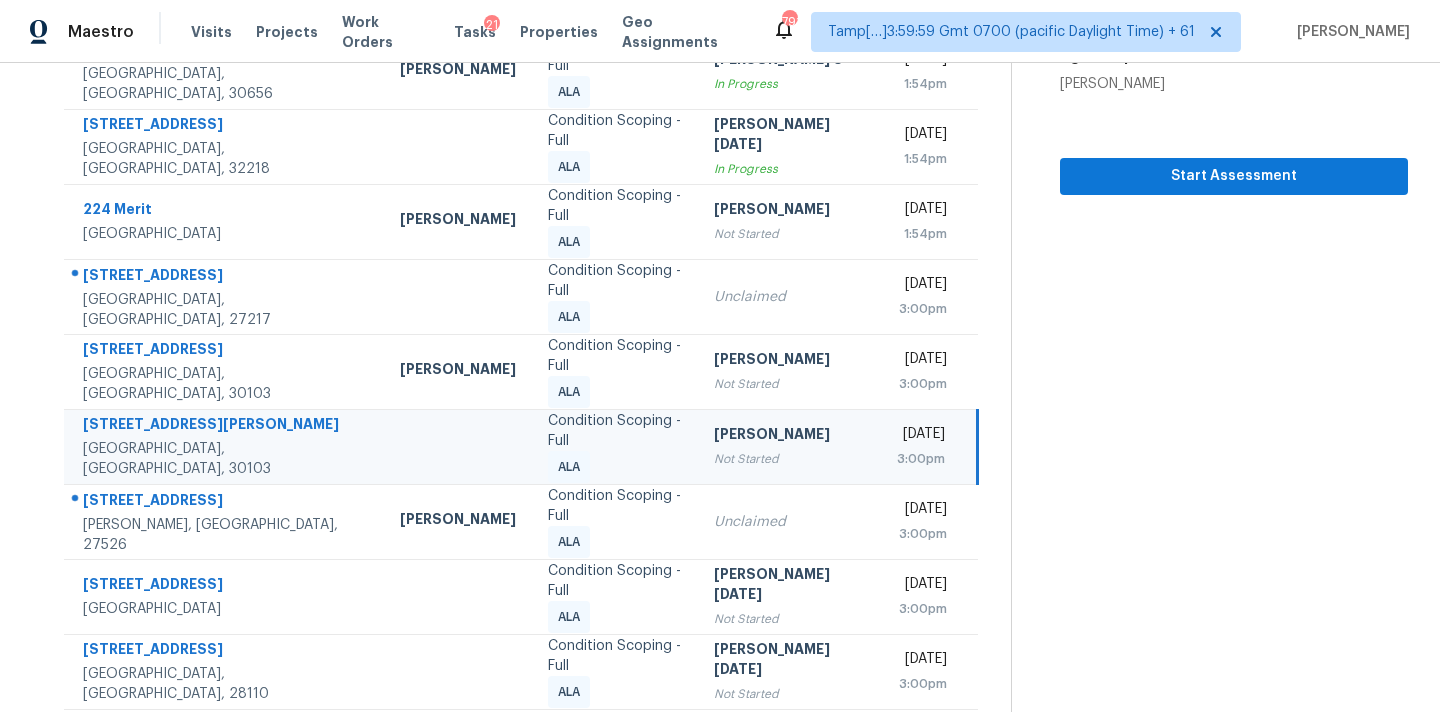 click 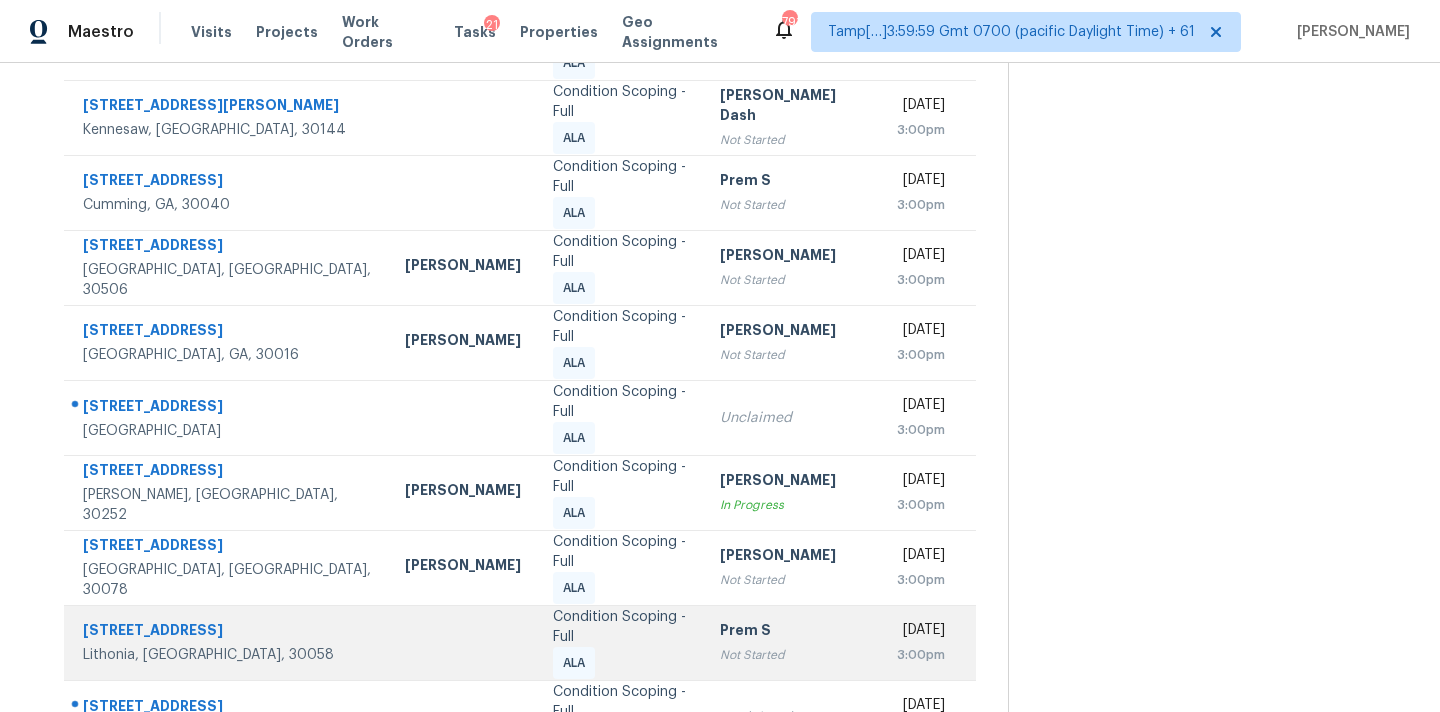 scroll, scrollTop: 267, scrollLeft: 0, axis: vertical 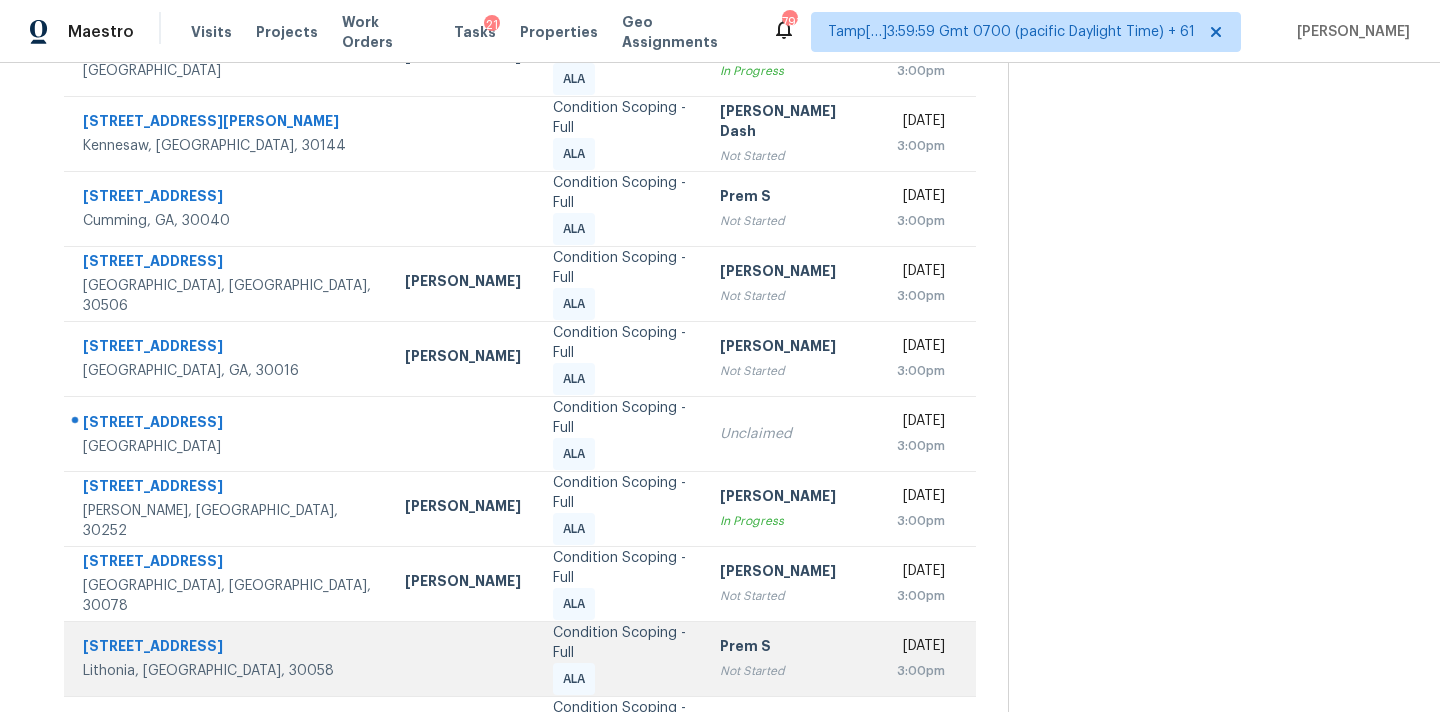 click on "Condition Scoping - Full ALA" at bounding box center (620, 658) 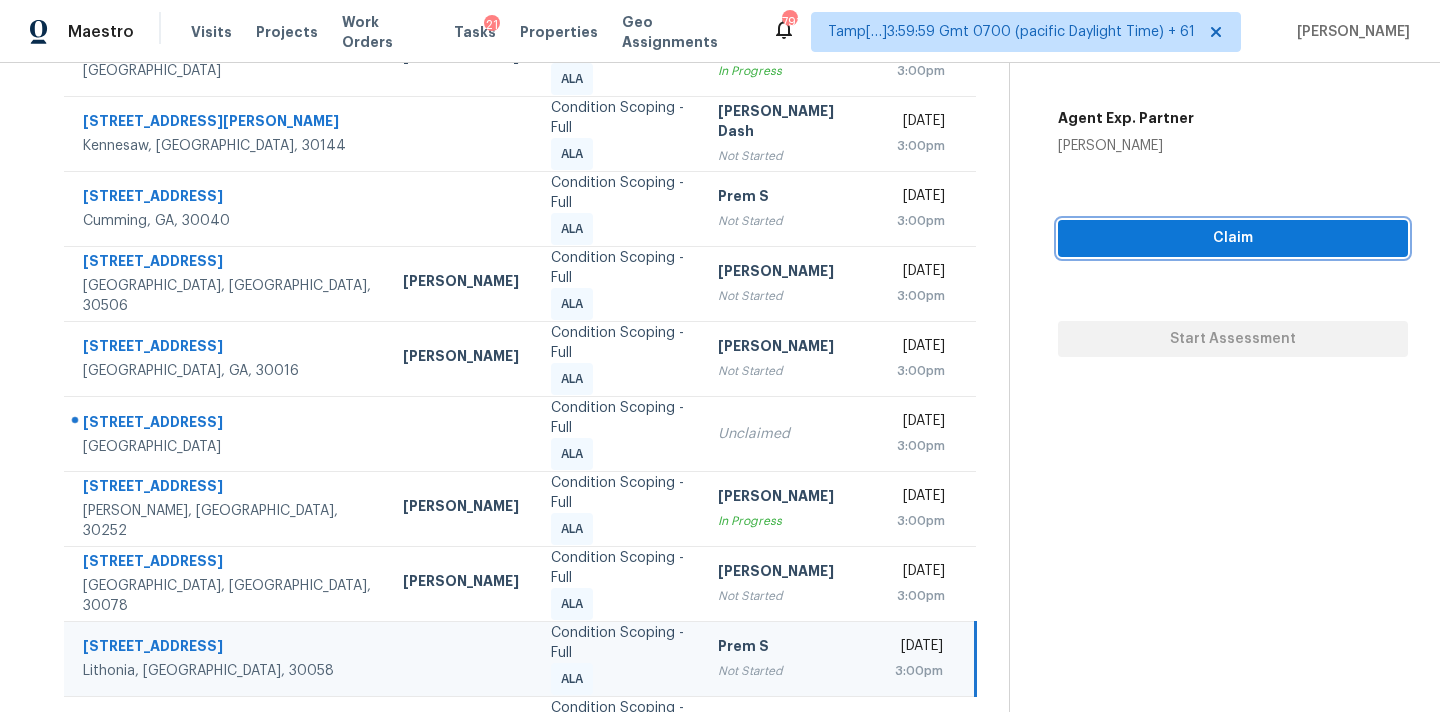 click on "Claim" at bounding box center [1233, 238] 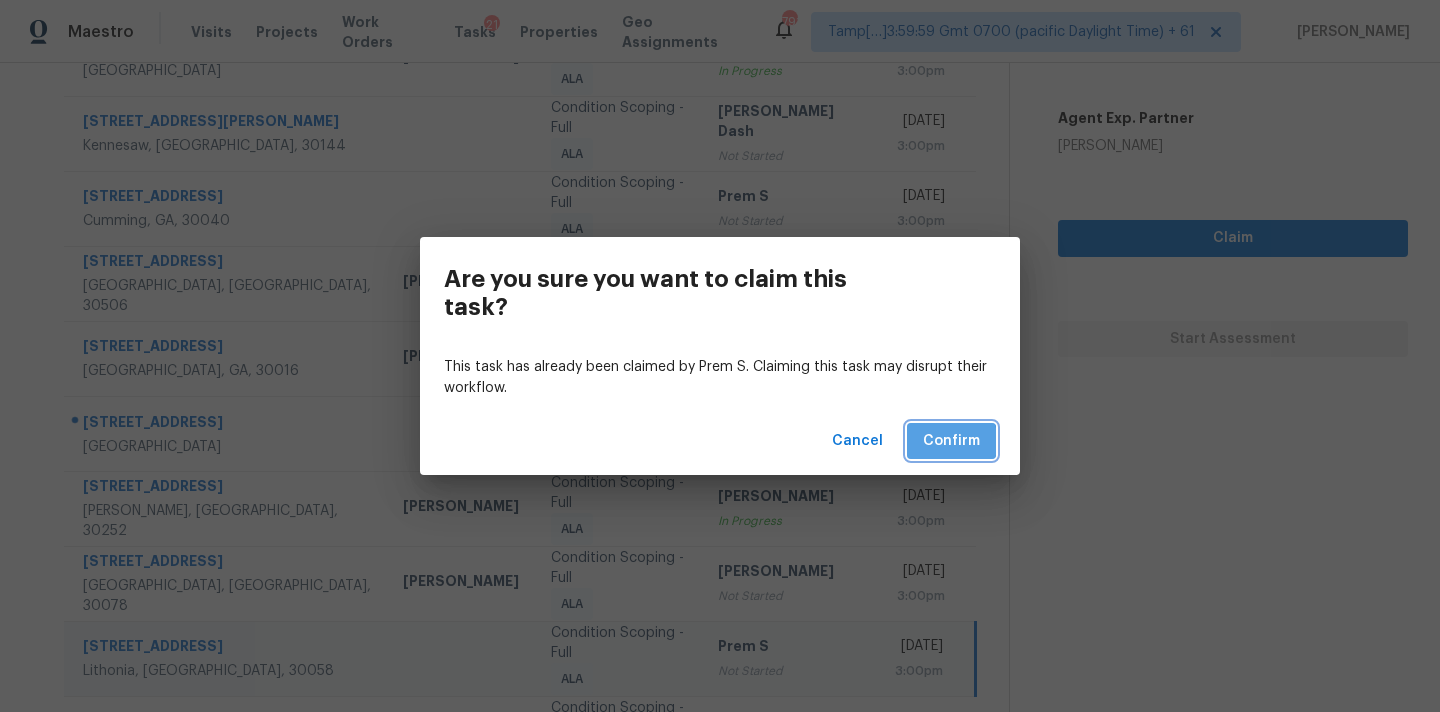 click on "Confirm" at bounding box center [951, 441] 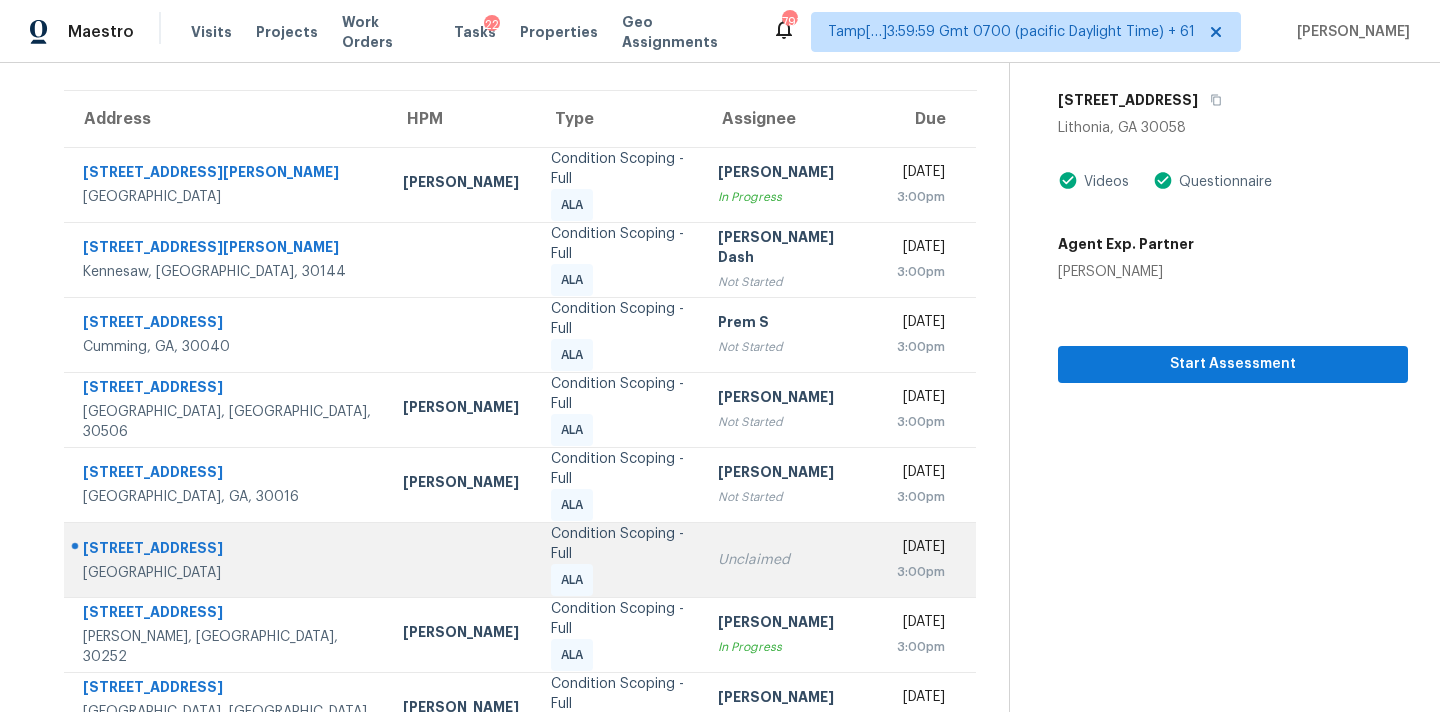 scroll, scrollTop: 329, scrollLeft: 0, axis: vertical 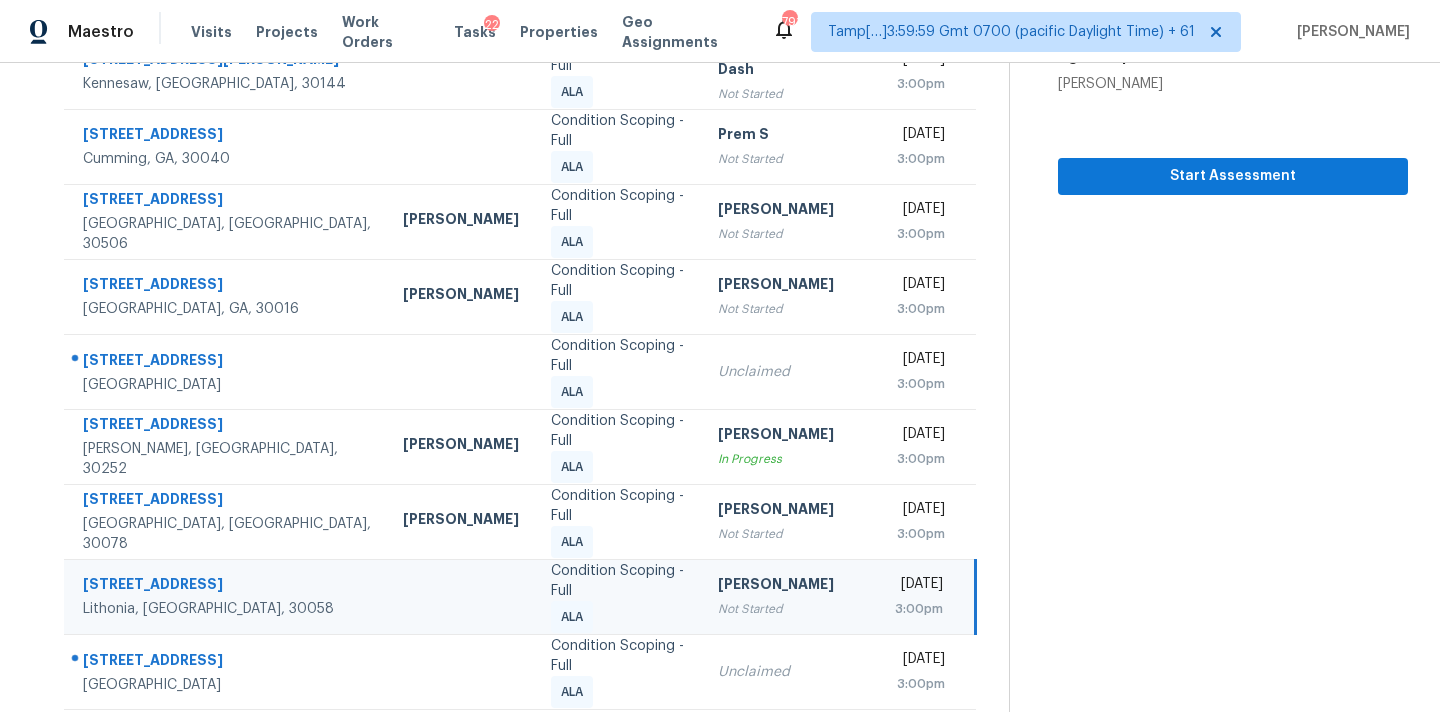 click 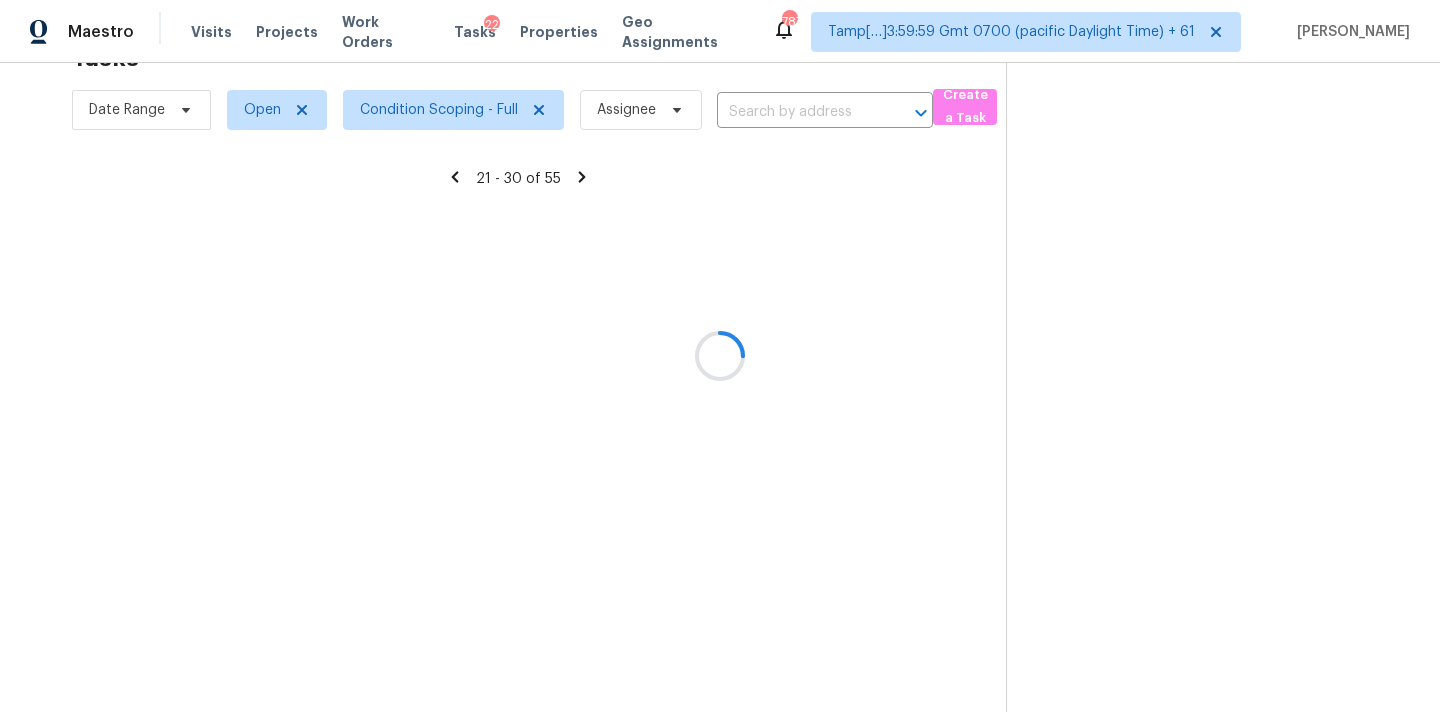 scroll, scrollTop: 329, scrollLeft: 0, axis: vertical 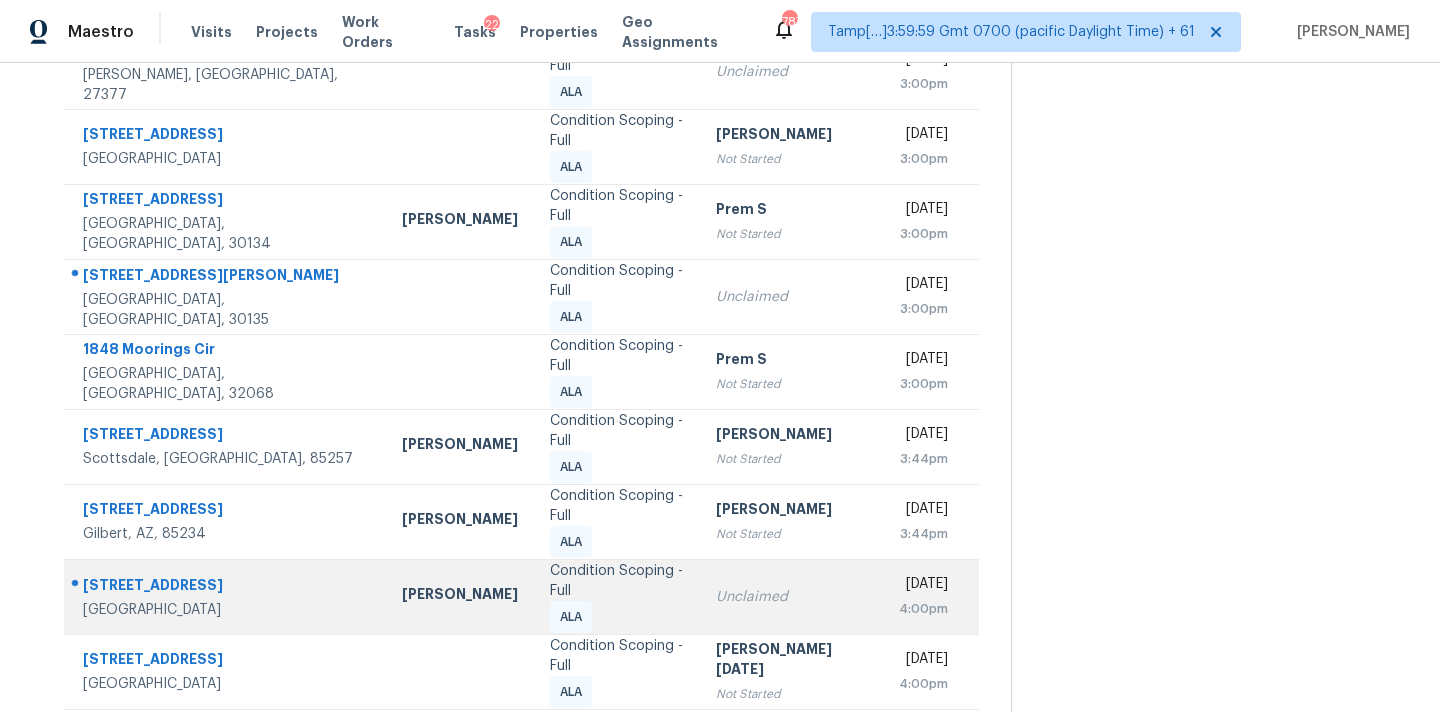 click on "Unclaimed" at bounding box center (792, 597) 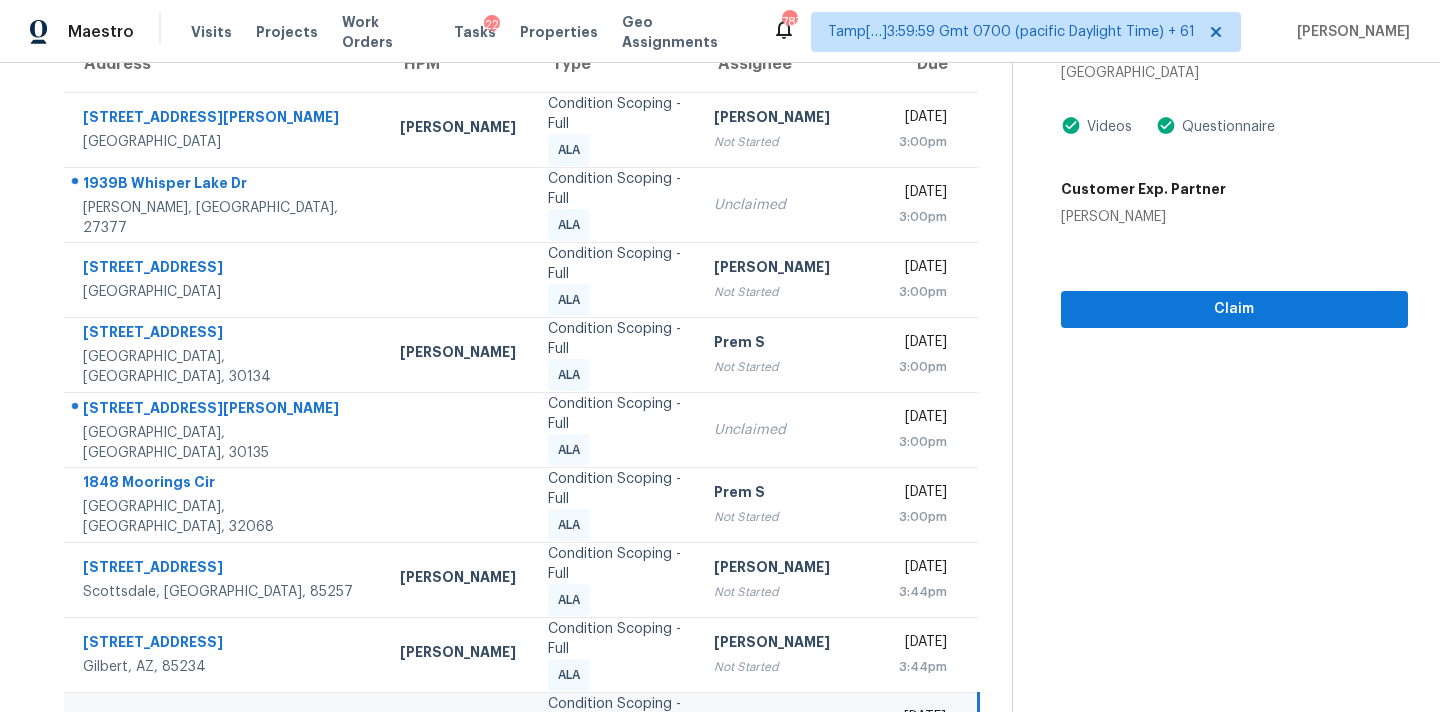 scroll, scrollTop: 329, scrollLeft: 0, axis: vertical 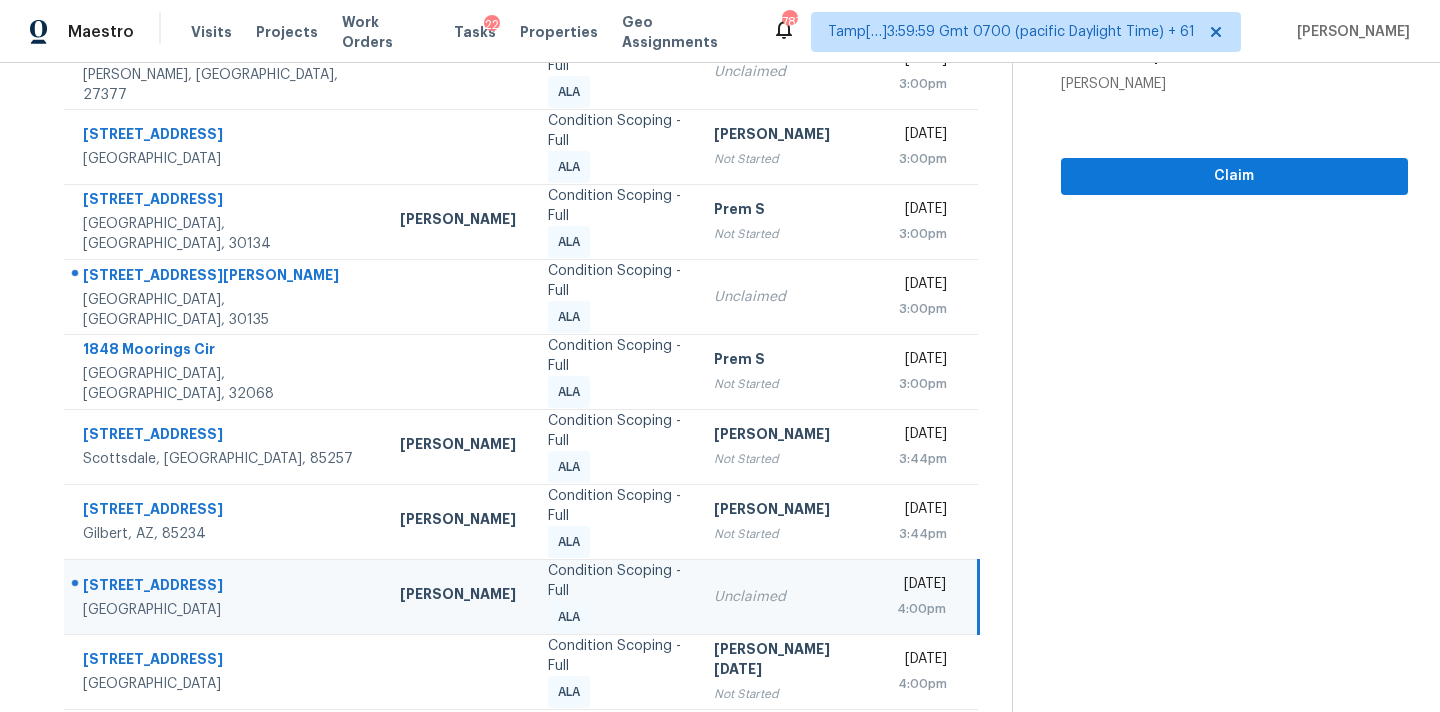 click 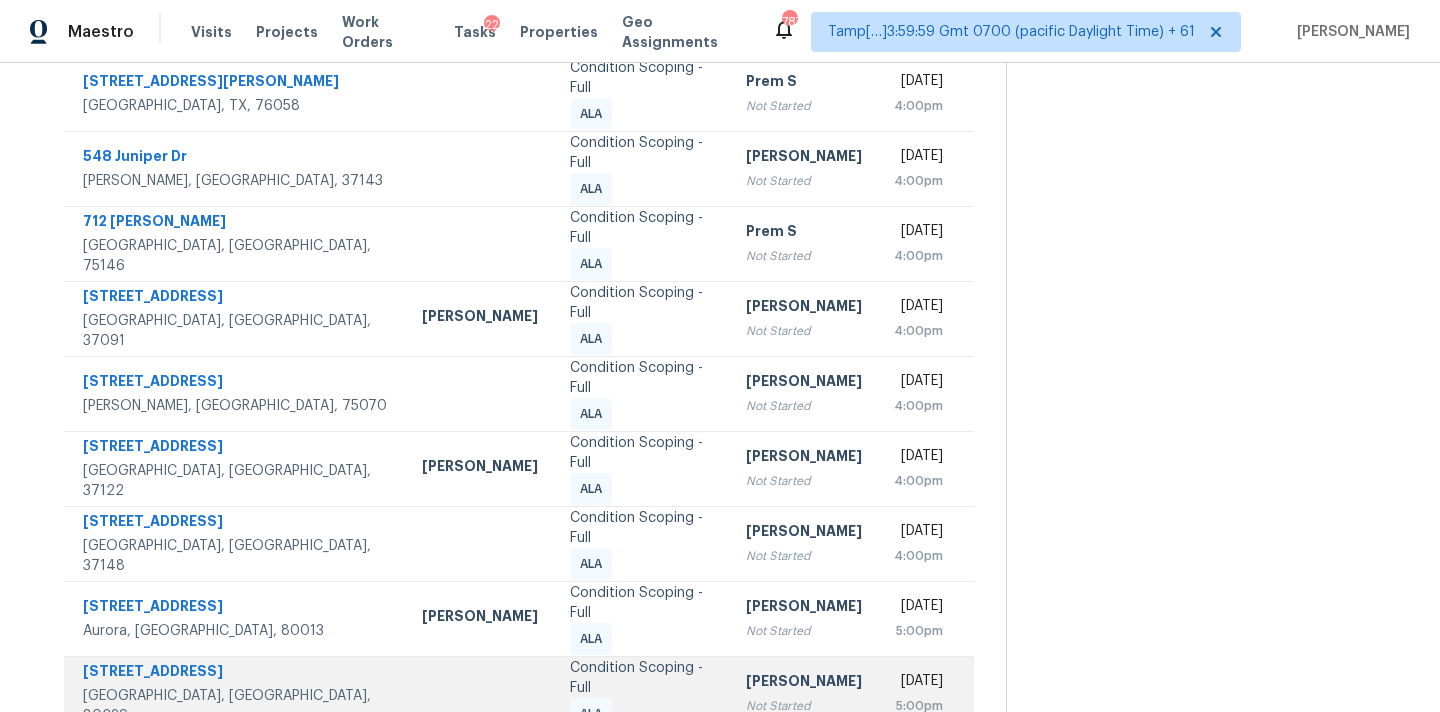 scroll, scrollTop: 221, scrollLeft: 0, axis: vertical 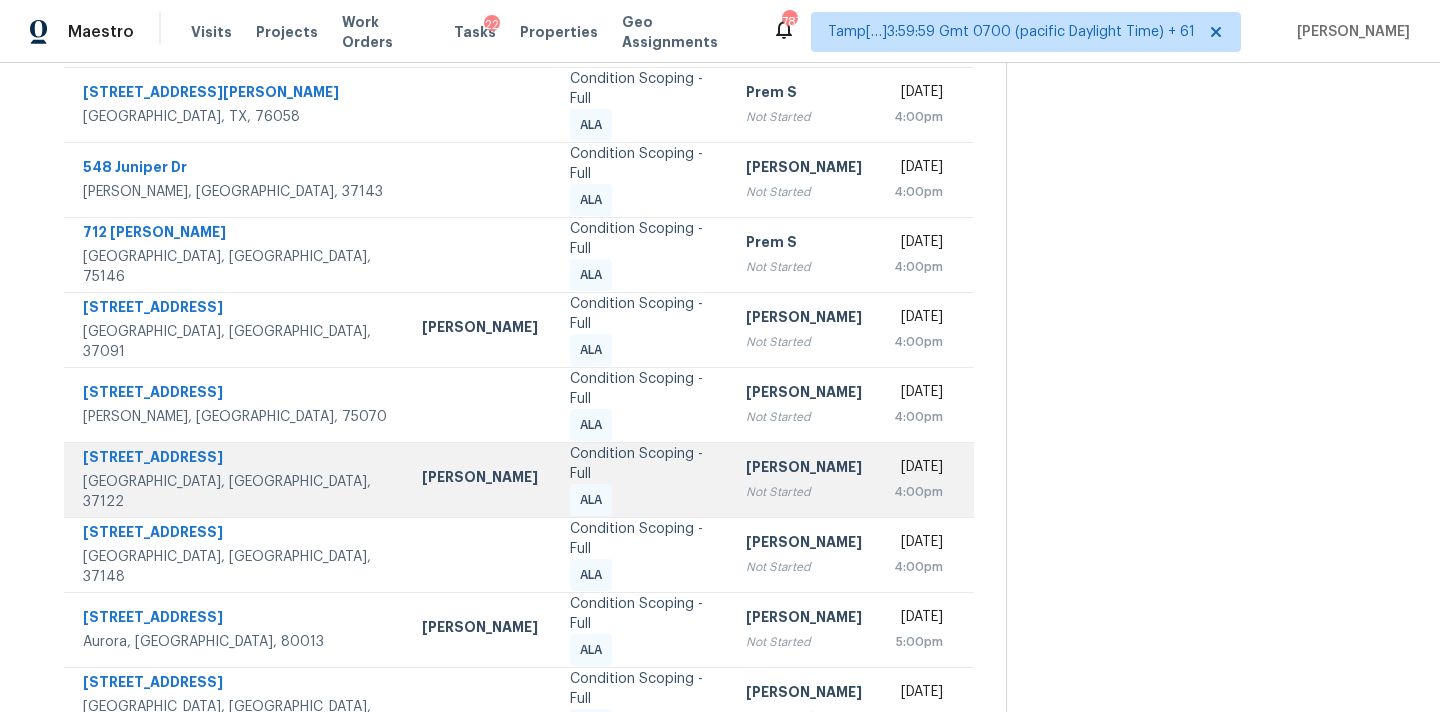 click on "Not Started" at bounding box center [804, 492] 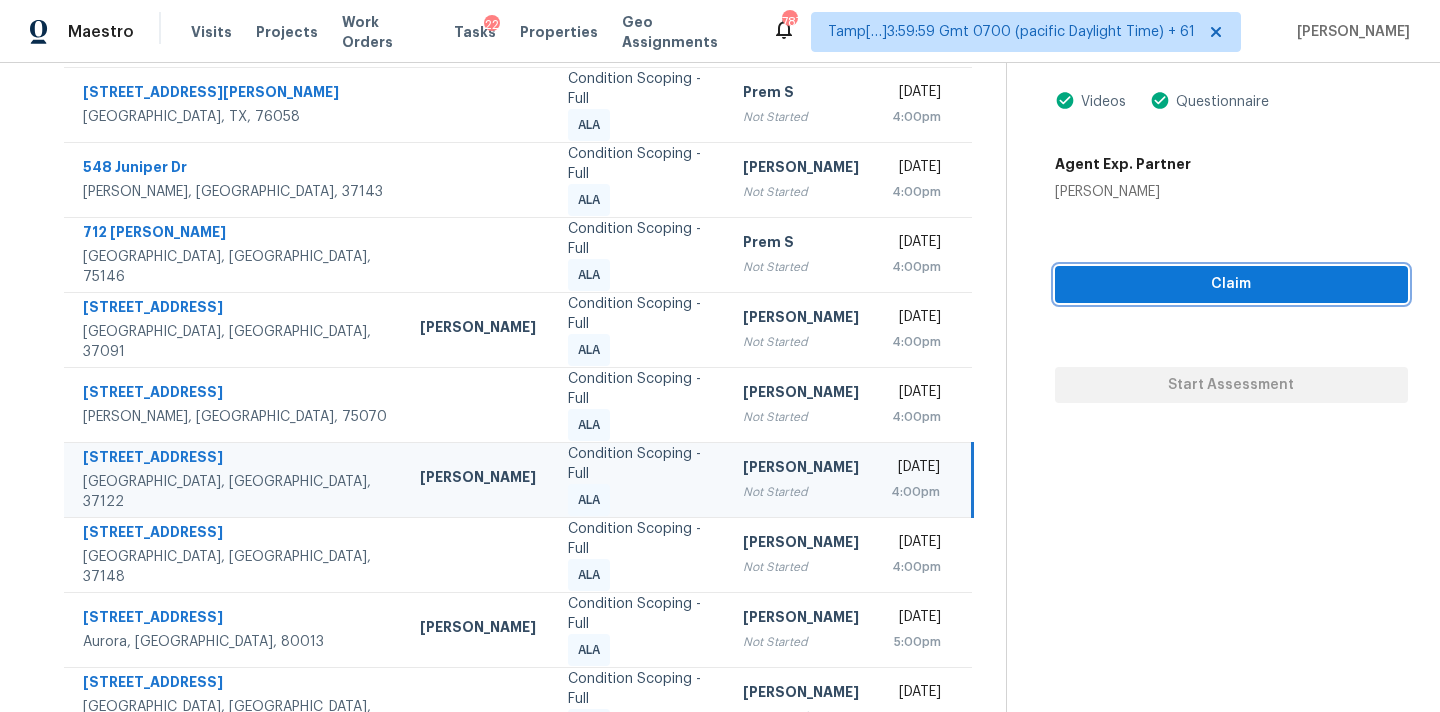 click on "Claim" at bounding box center (1231, 284) 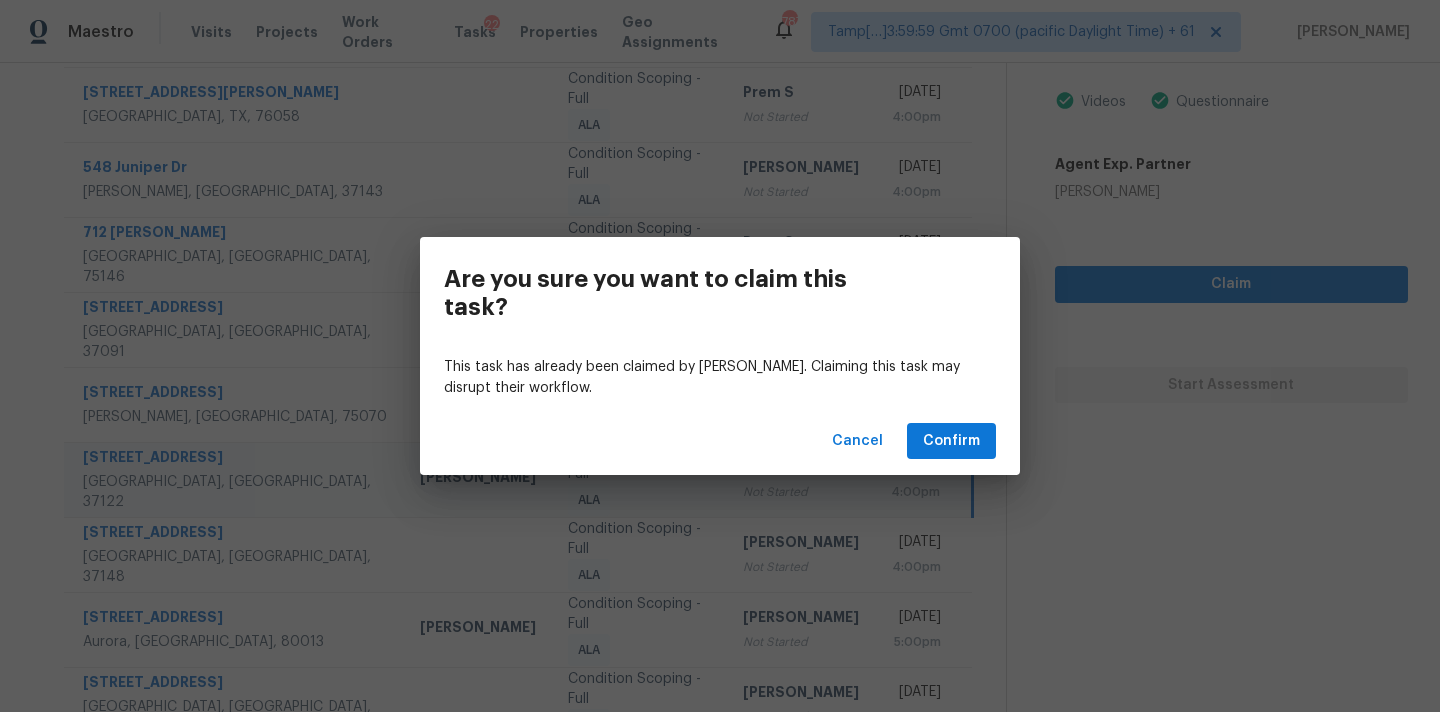 click on "Cancel Confirm" at bounding box center [720, 441] 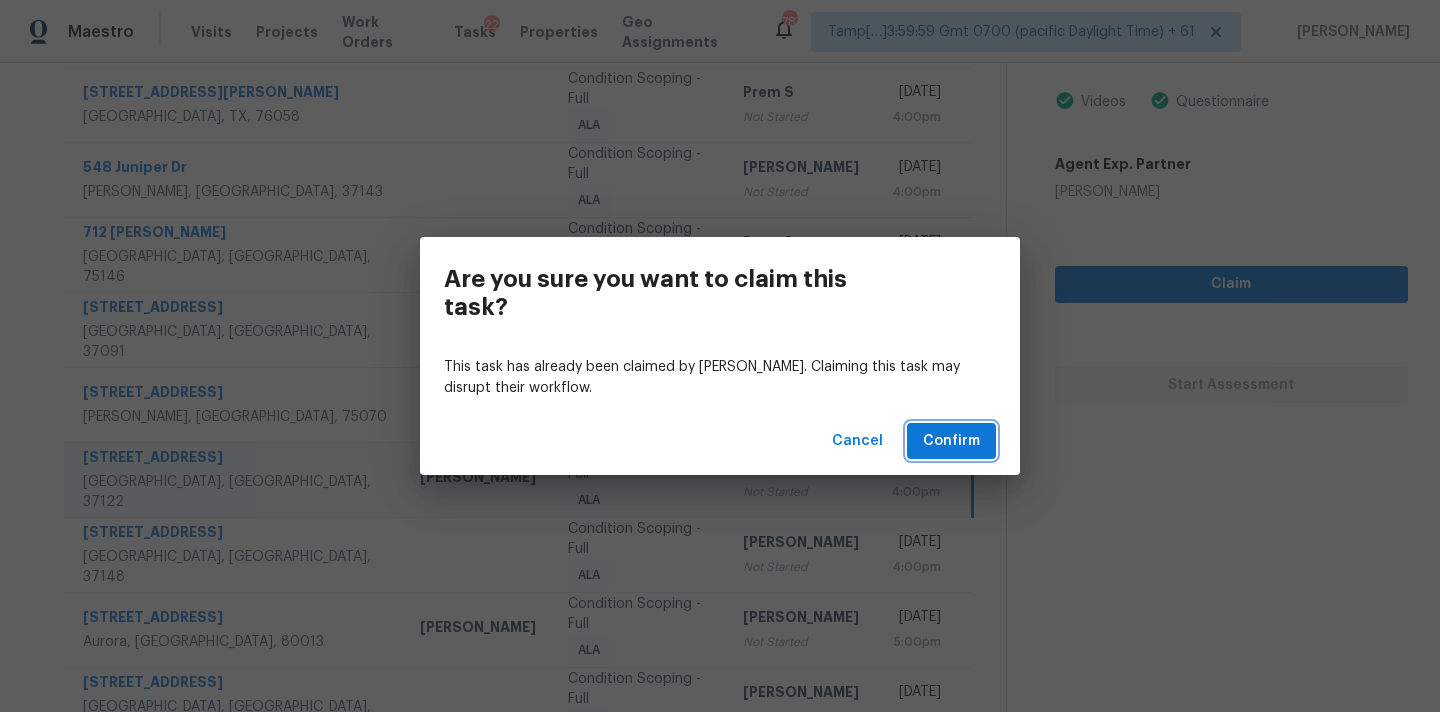 click on "Confirm" at bounding box center (951, 441) 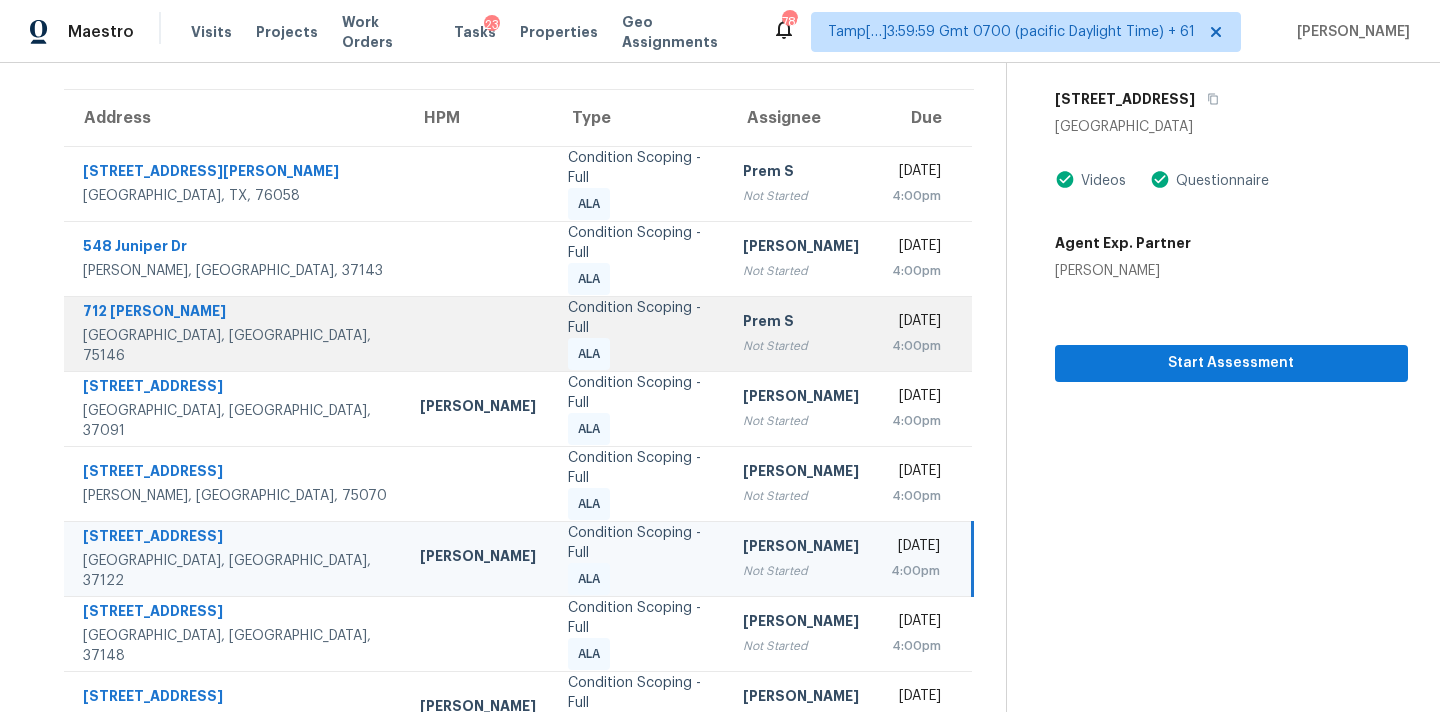 scroll, scrollTop: 0, scrollLeft: 0, axis: both 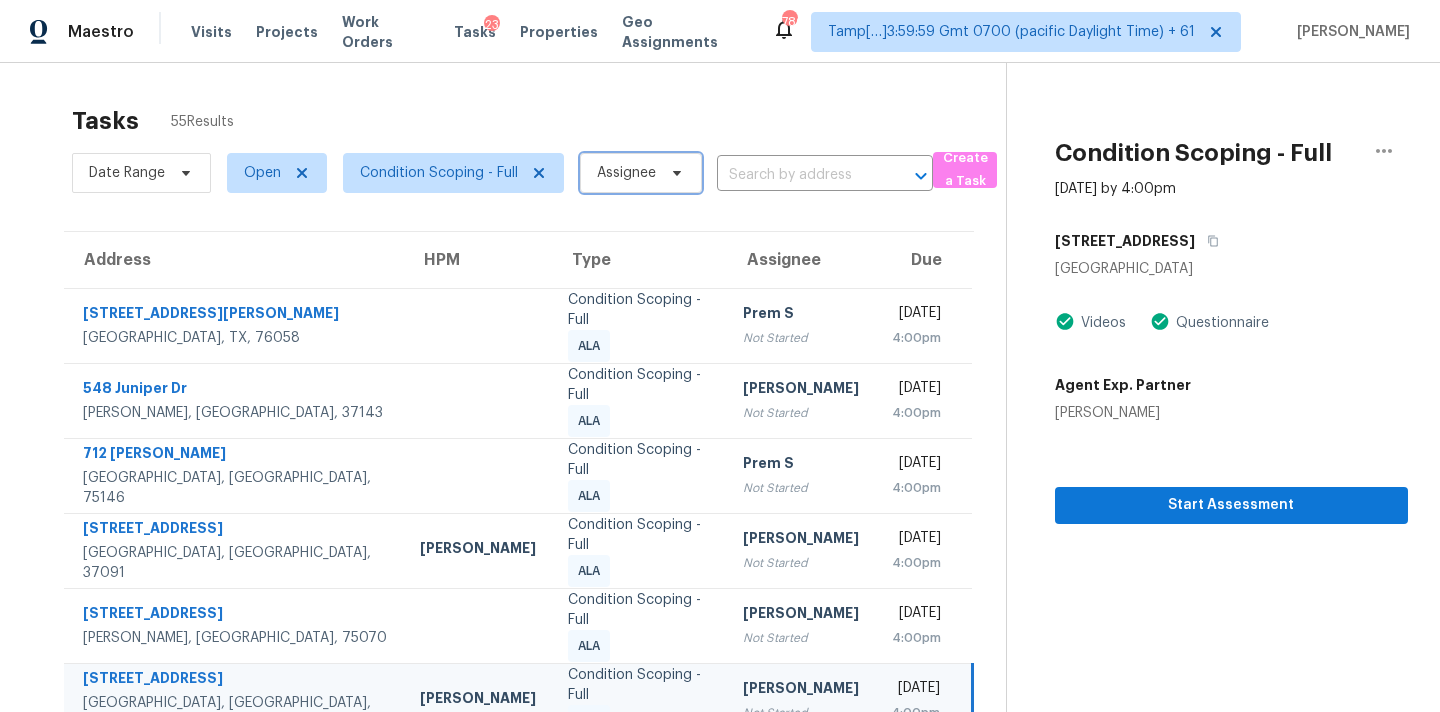 click on "Assignee" at bounding box center [641, 173] 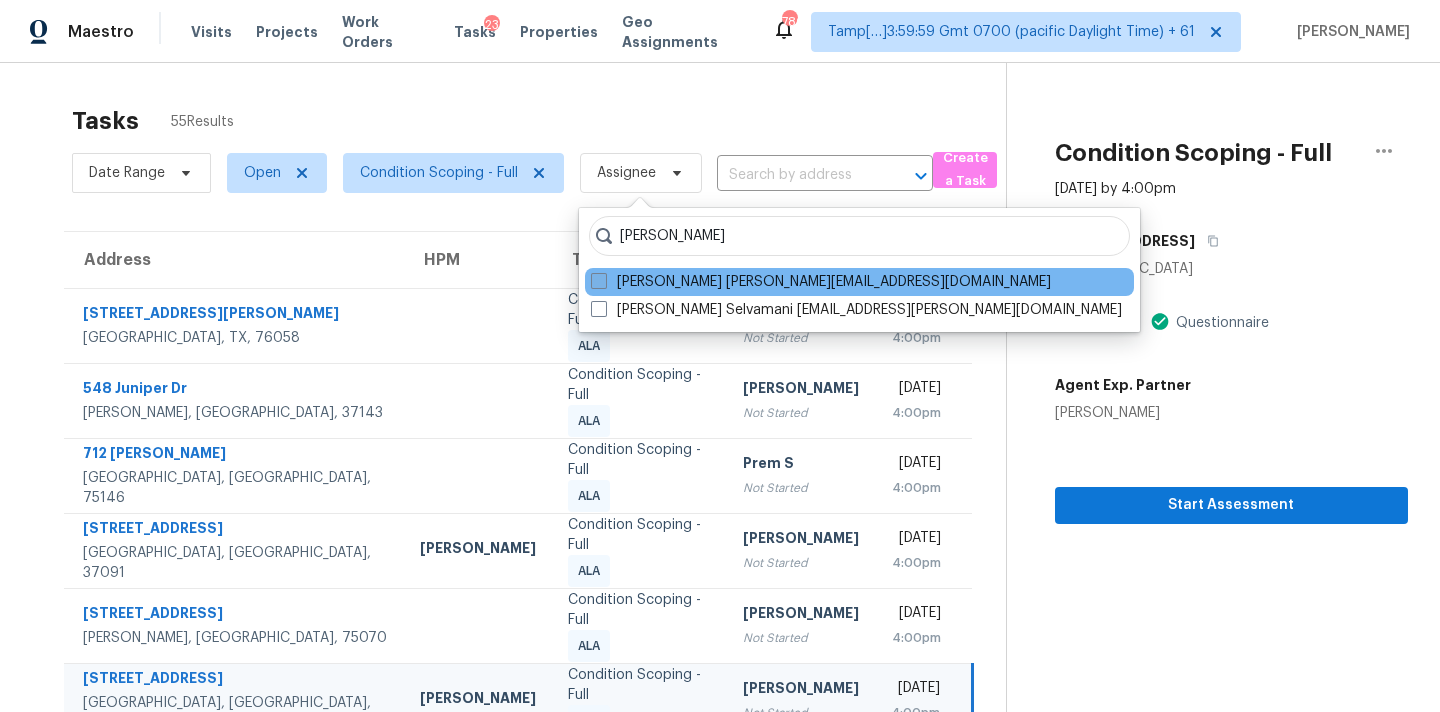type on "pavithran" 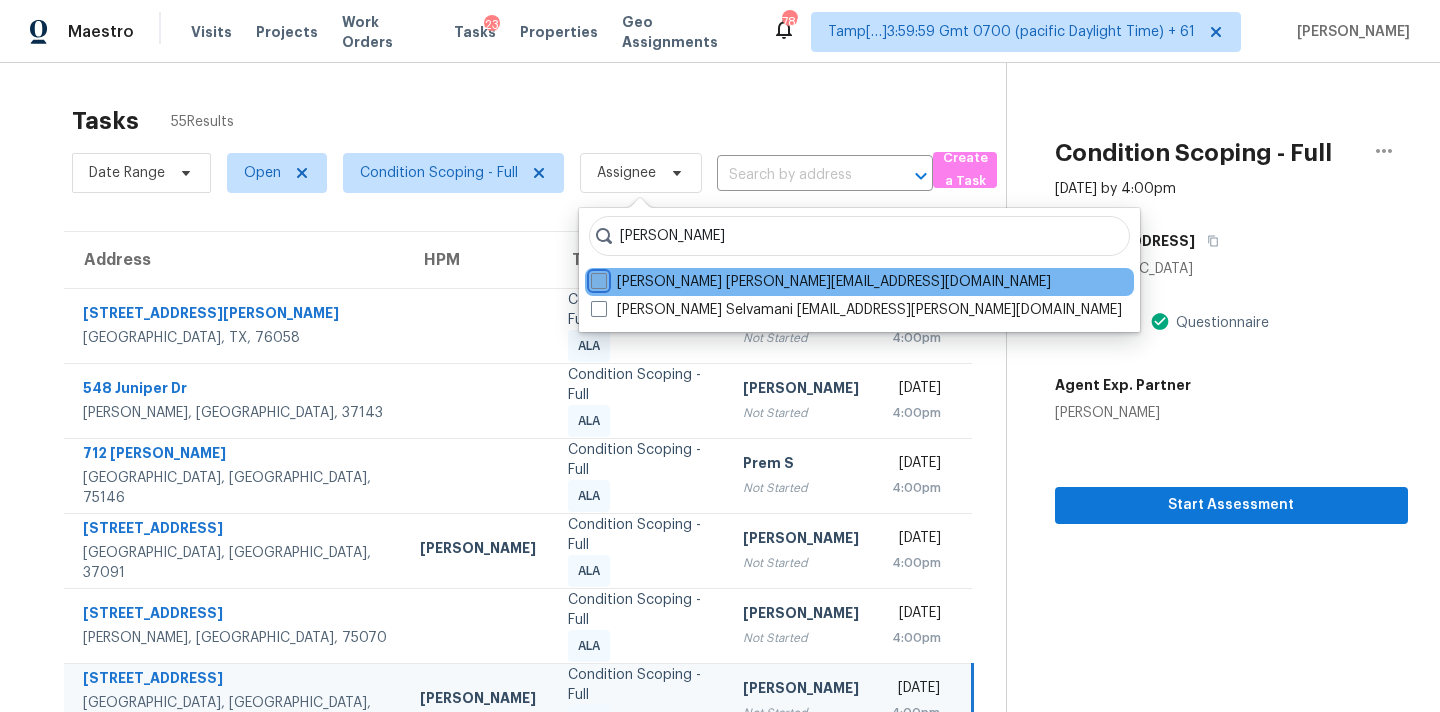 click on "Pavithran Omsekar
pavithran.omsekar@opendoor.com" at bounding box center [597, 278] 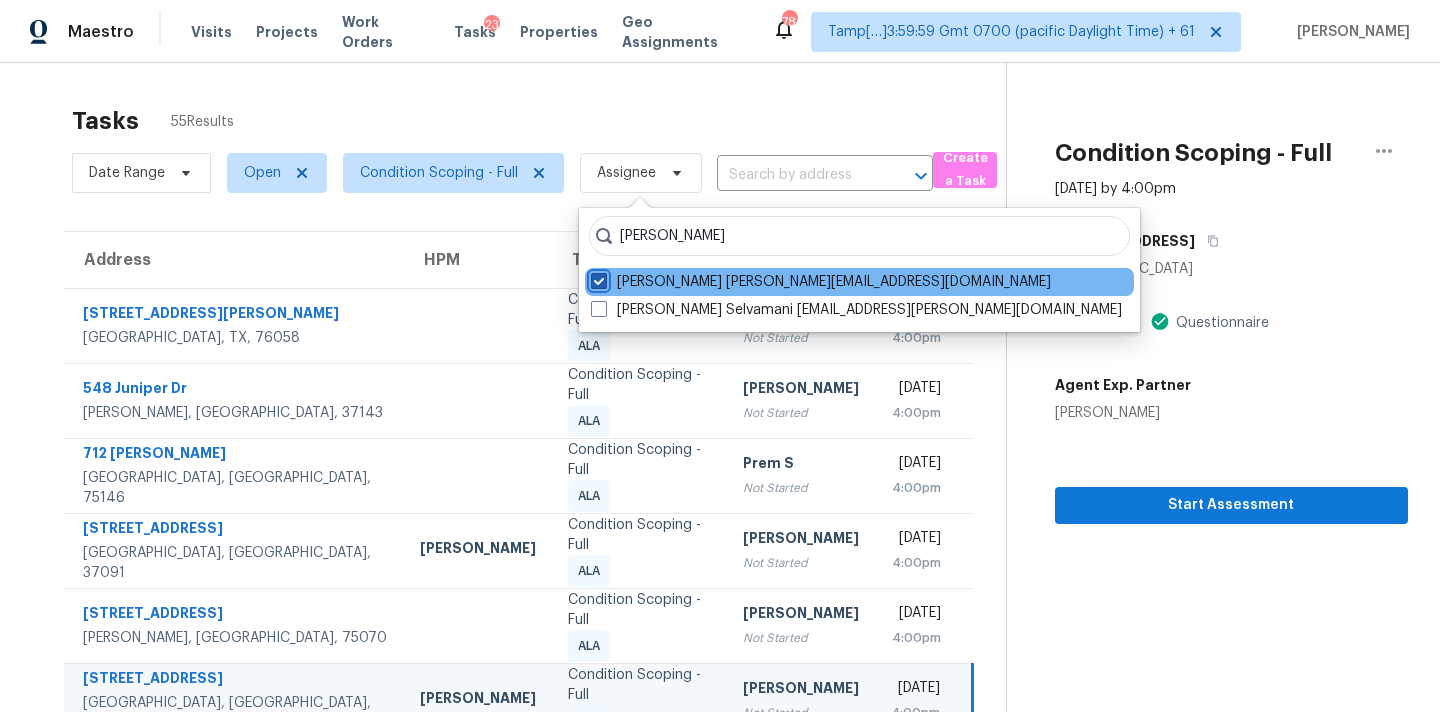 checkbox on "true" 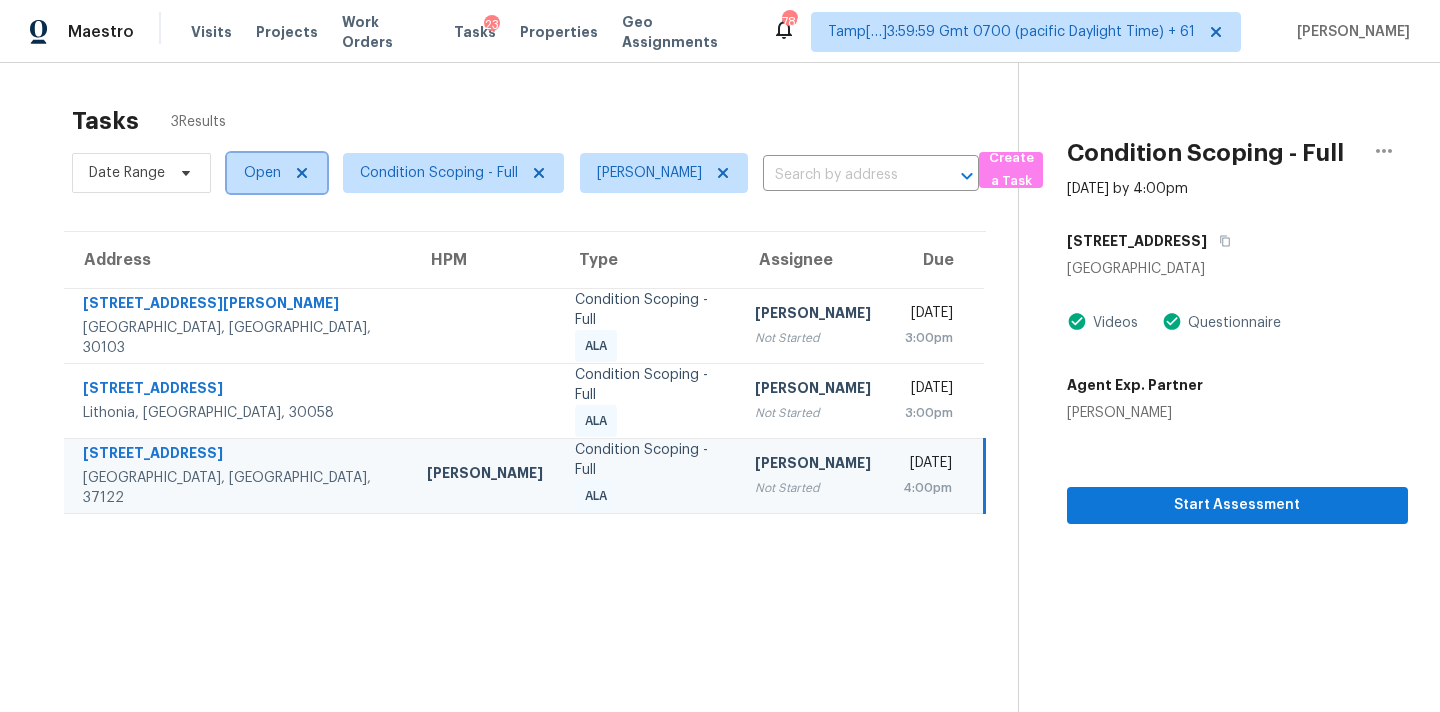 click on "Open" at bounding box center [262, 173] 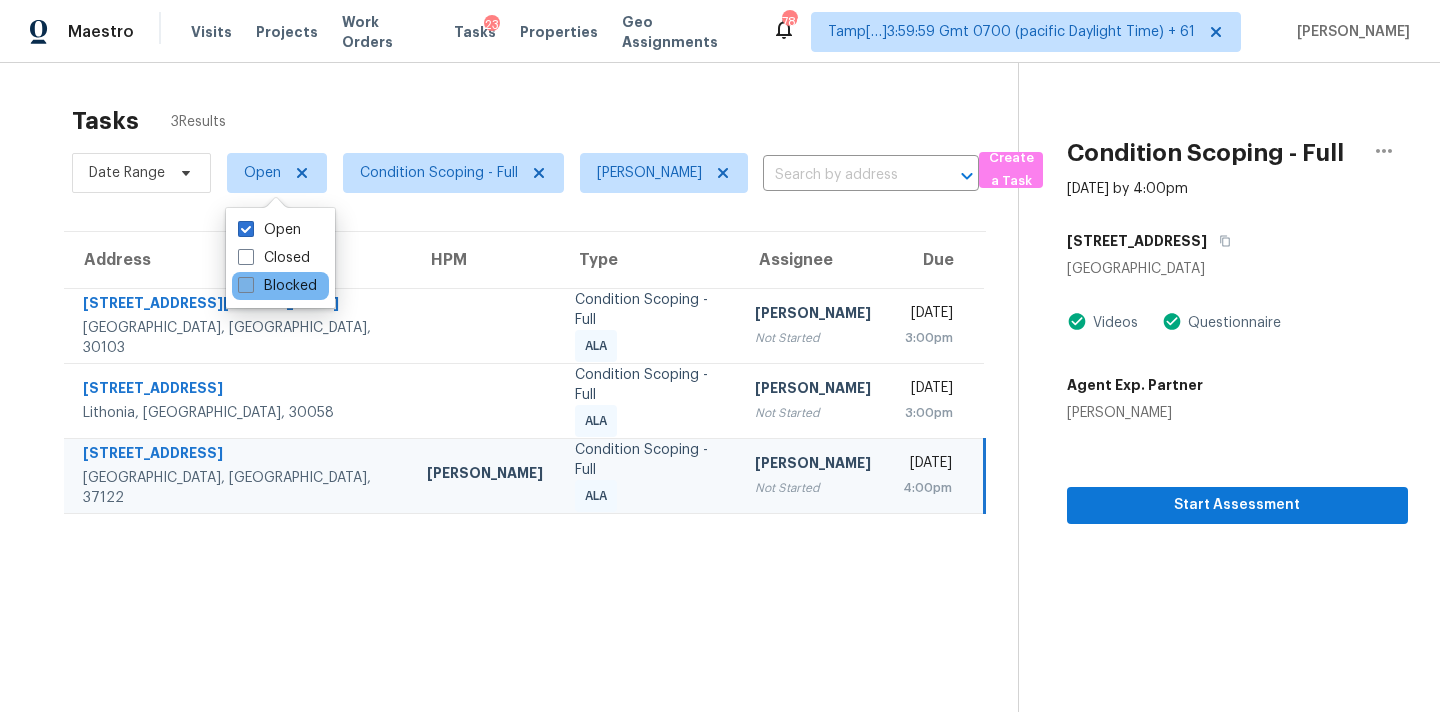 click on "Blocked" at bounding box center (277, 286) 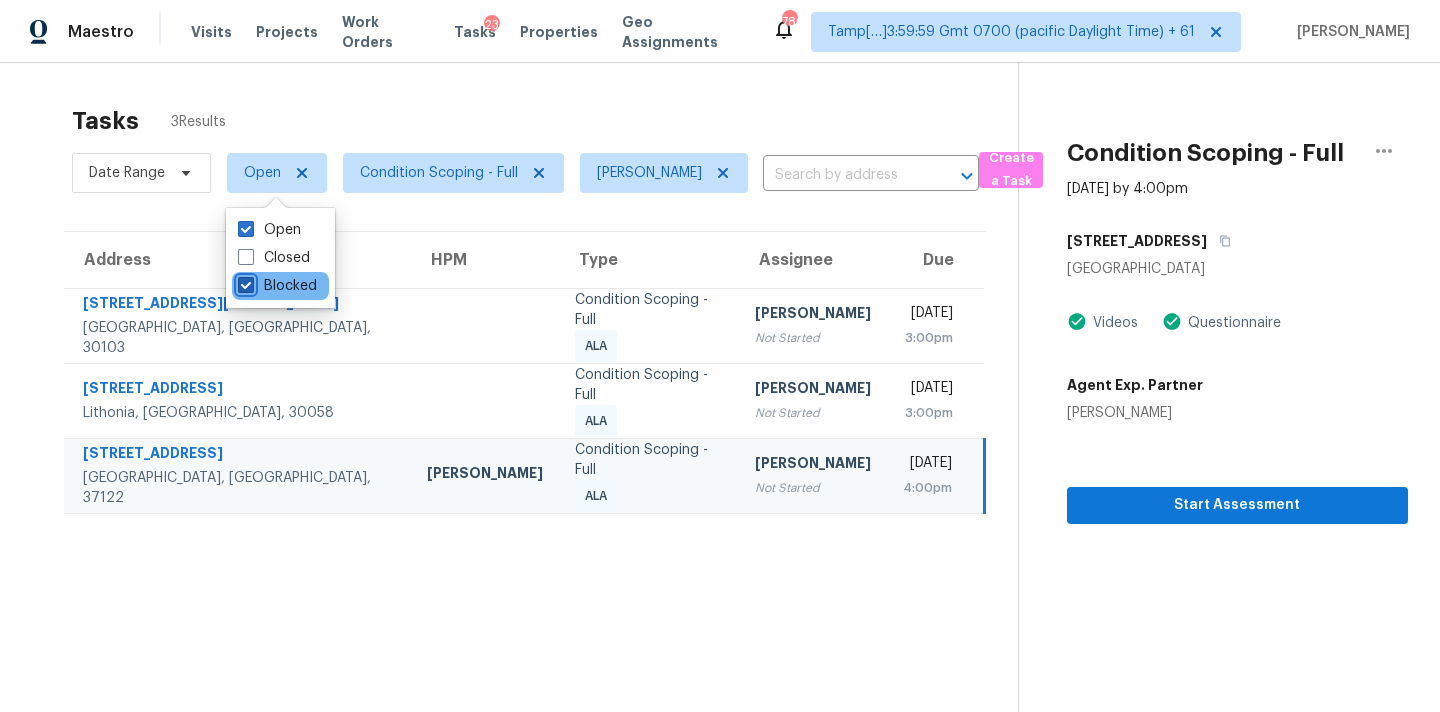 checkbox on "true" 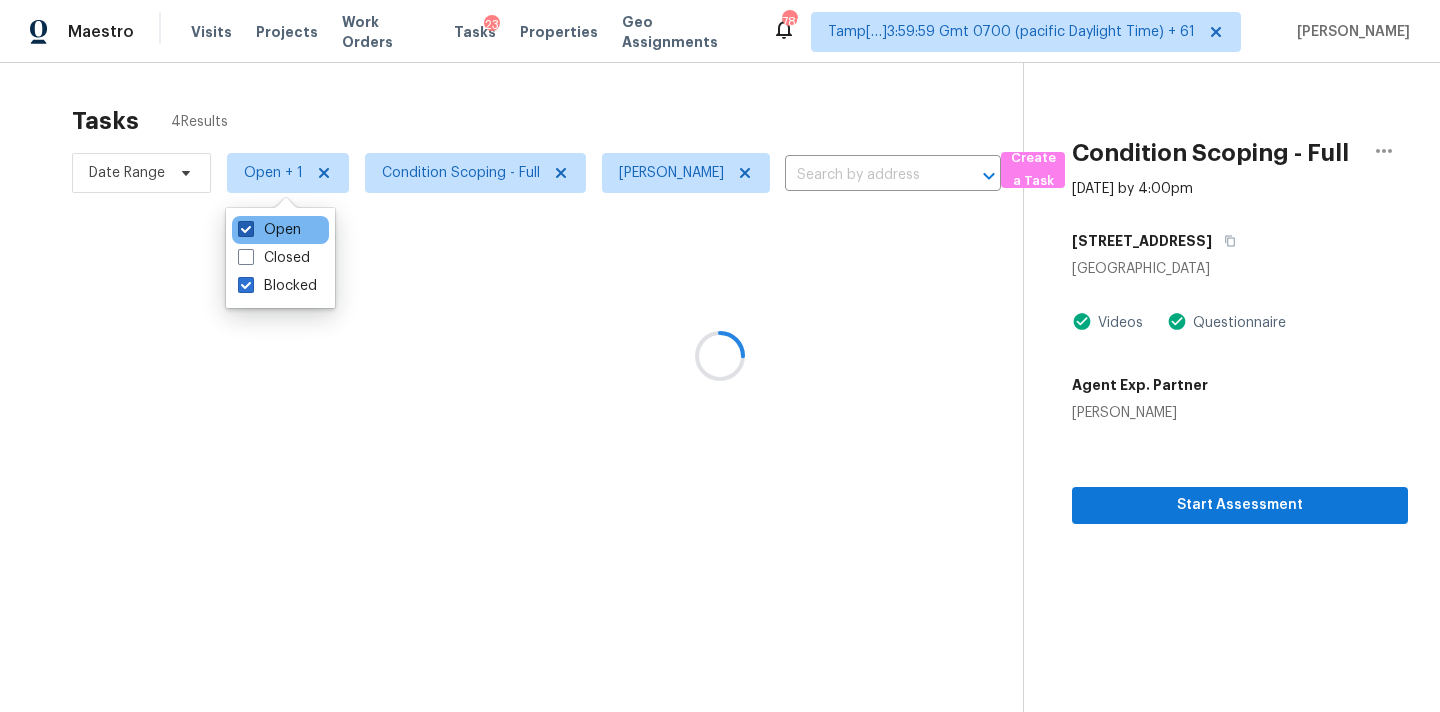 click on "Open" at bounding box center (269, 230) 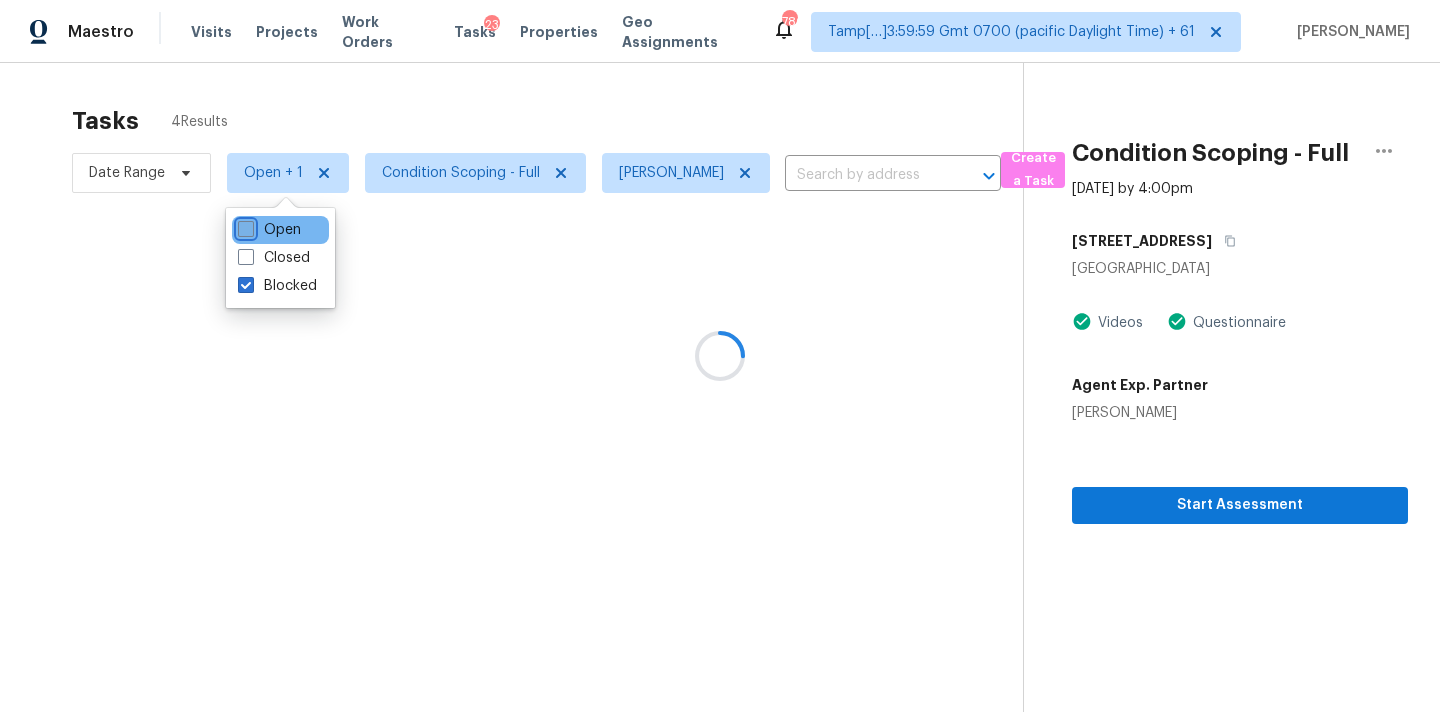 checkbox on "false" 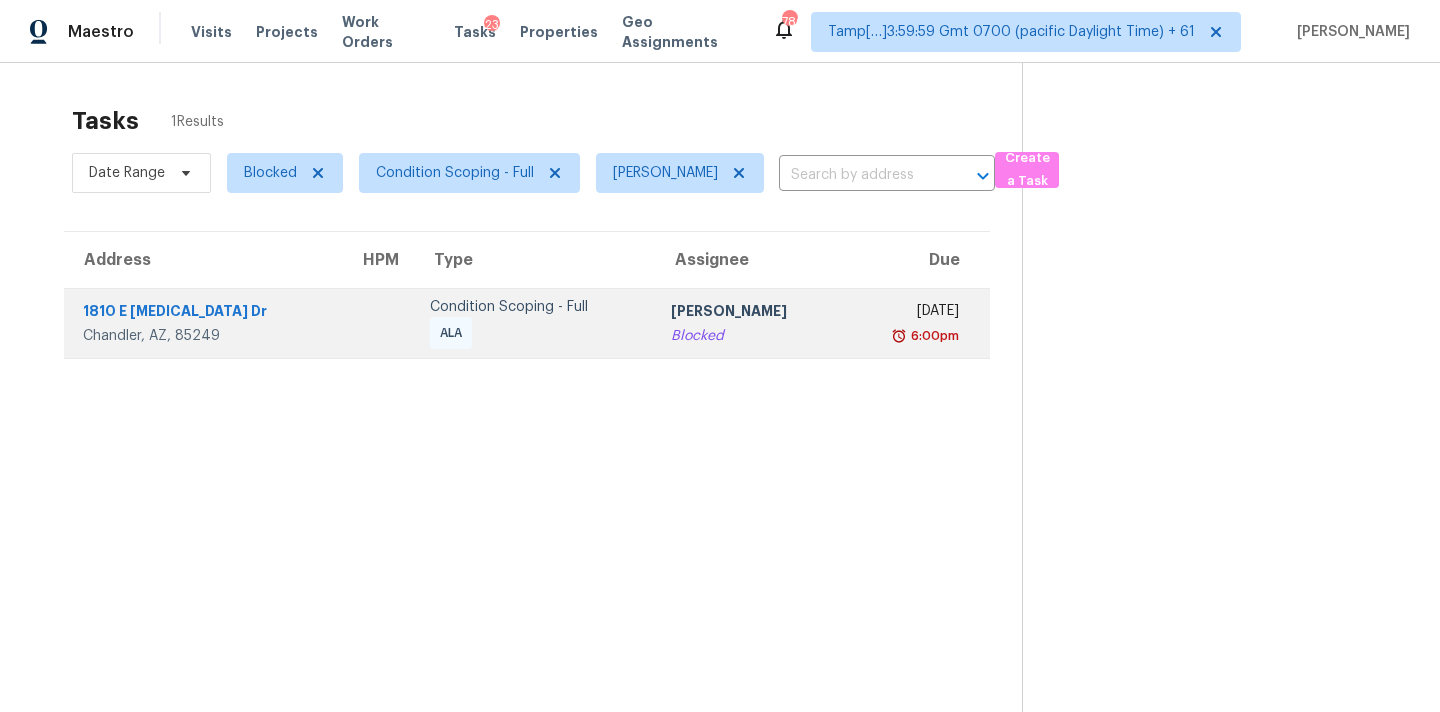 click on "[PERSON_NAME]" at bounding box center [749, 313] 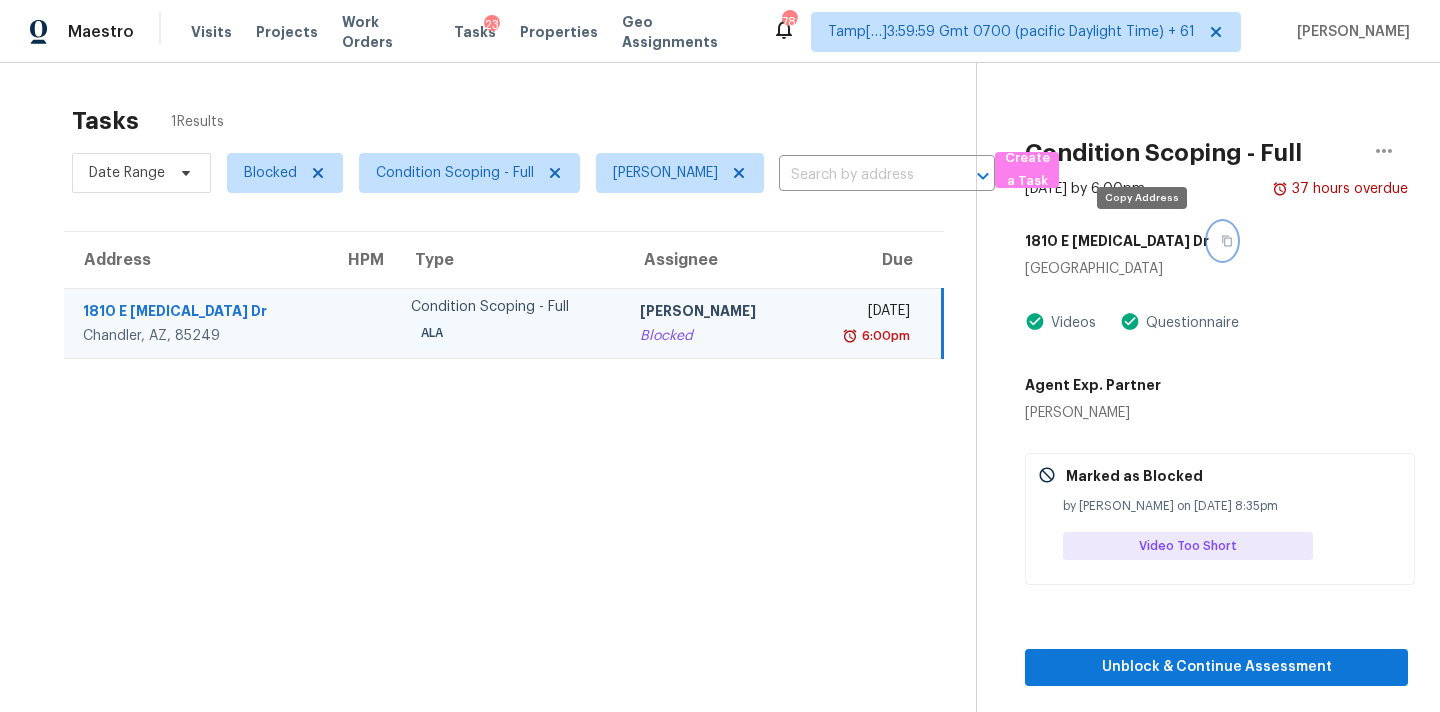 click 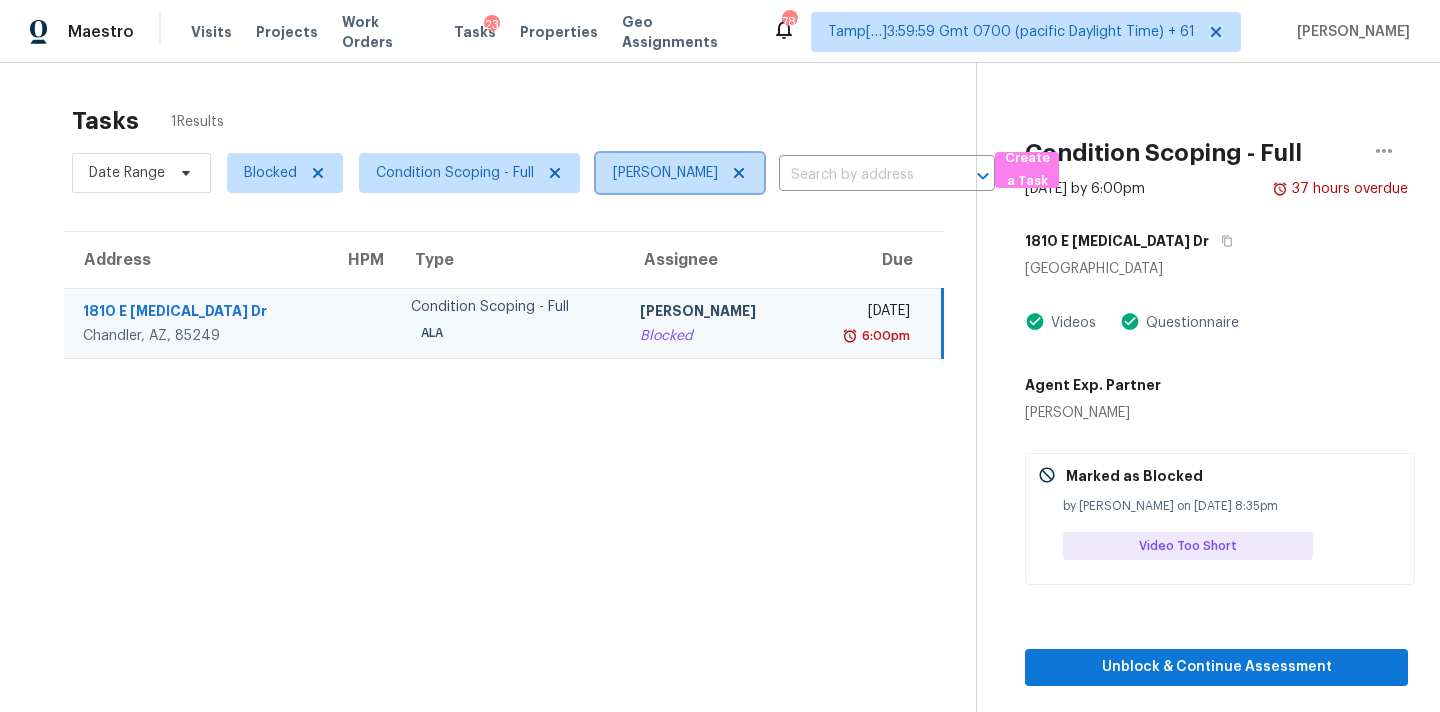 click 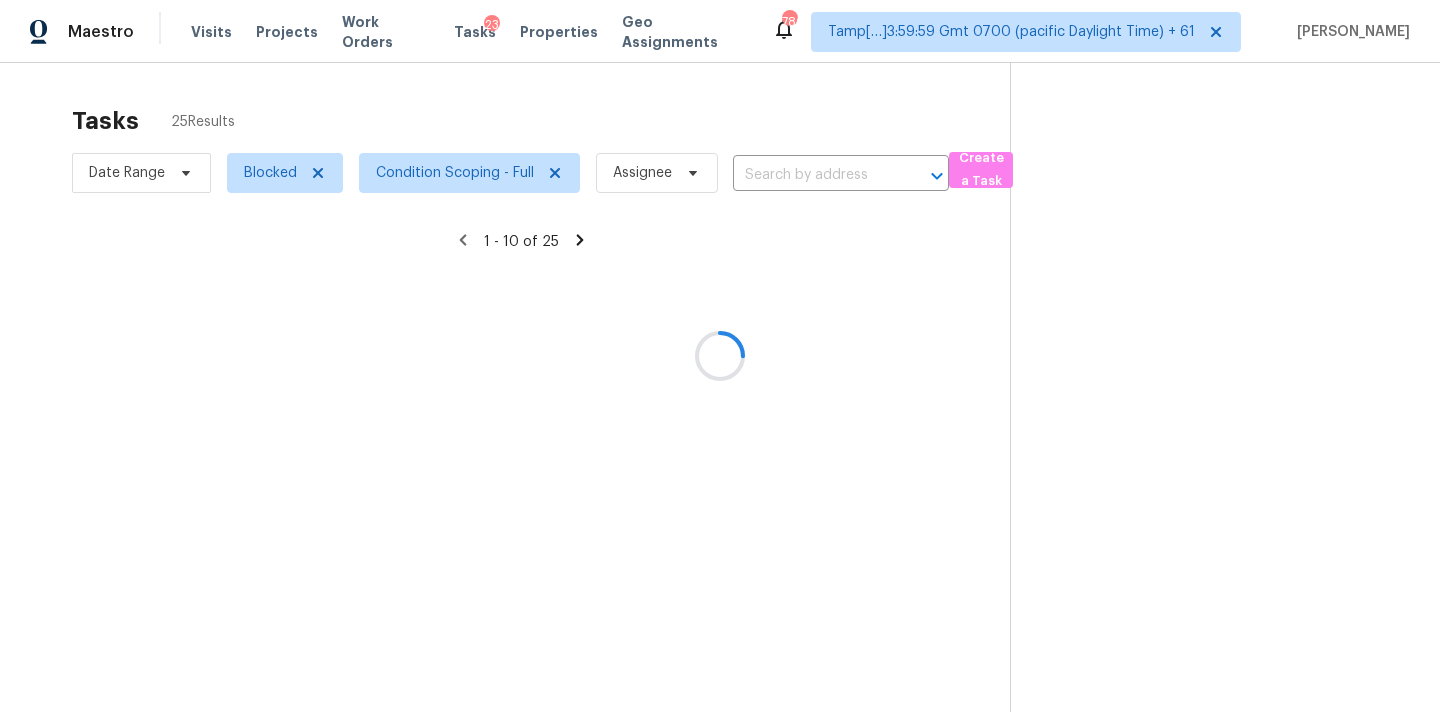 click at bounding box center (720, 356) 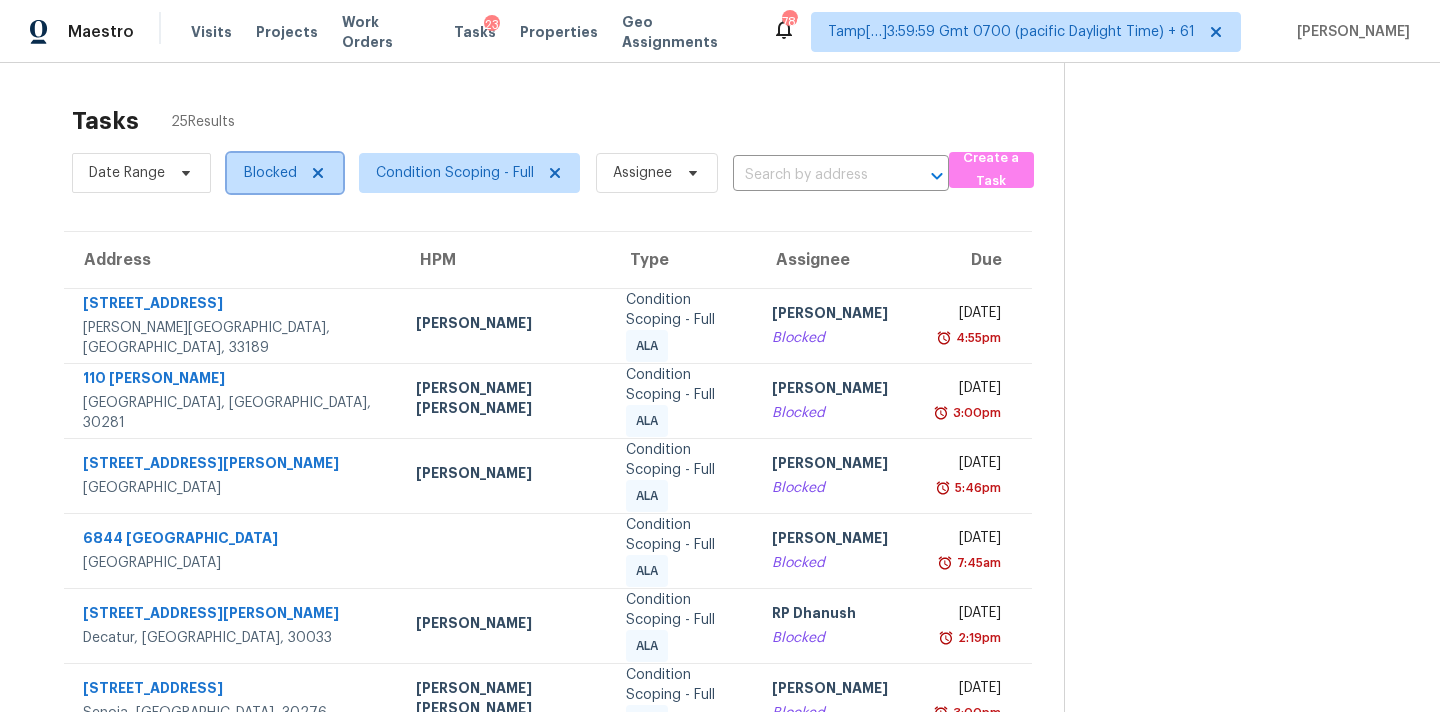 click on "Blocked" at bounding box center (285, 173) 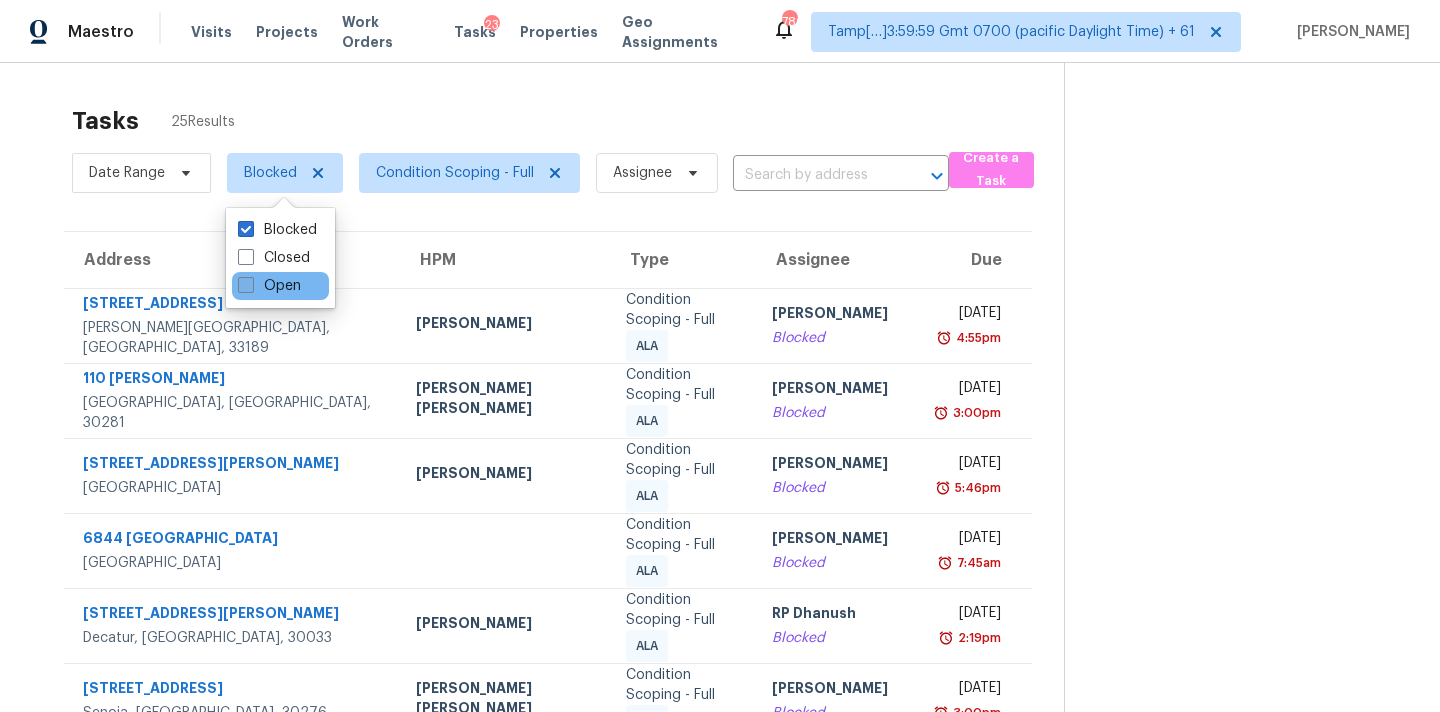 click on "Open" at bounding box center (269, 286) 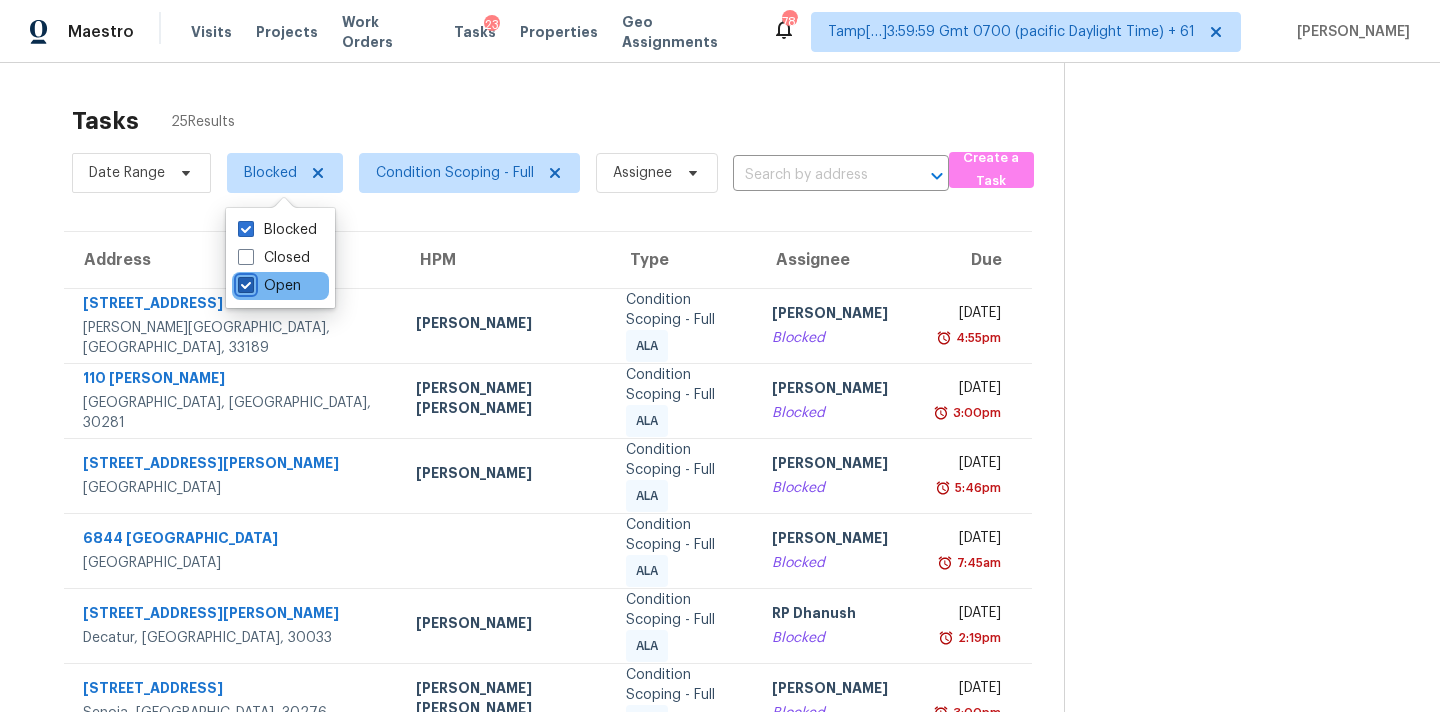 checkbox on "true" 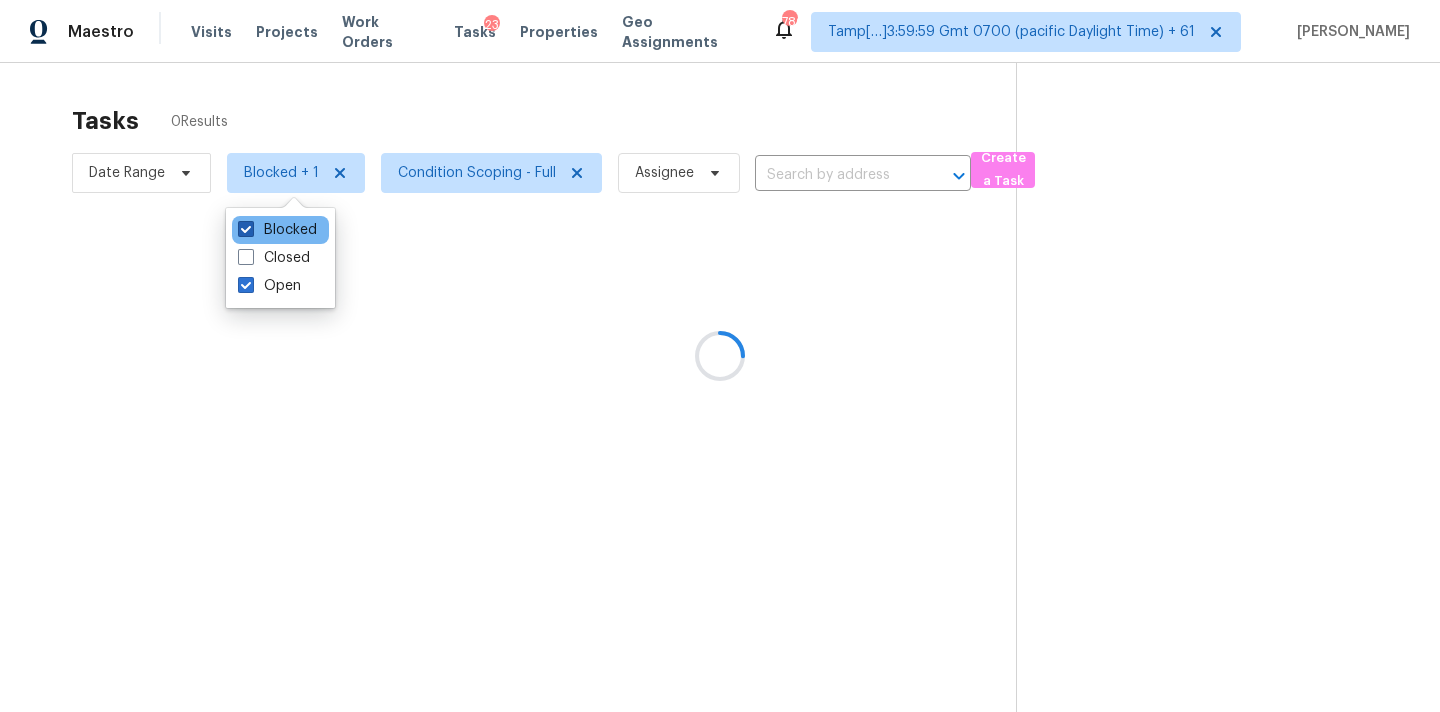 click on "Blocked" at bounding box center (277, 230) 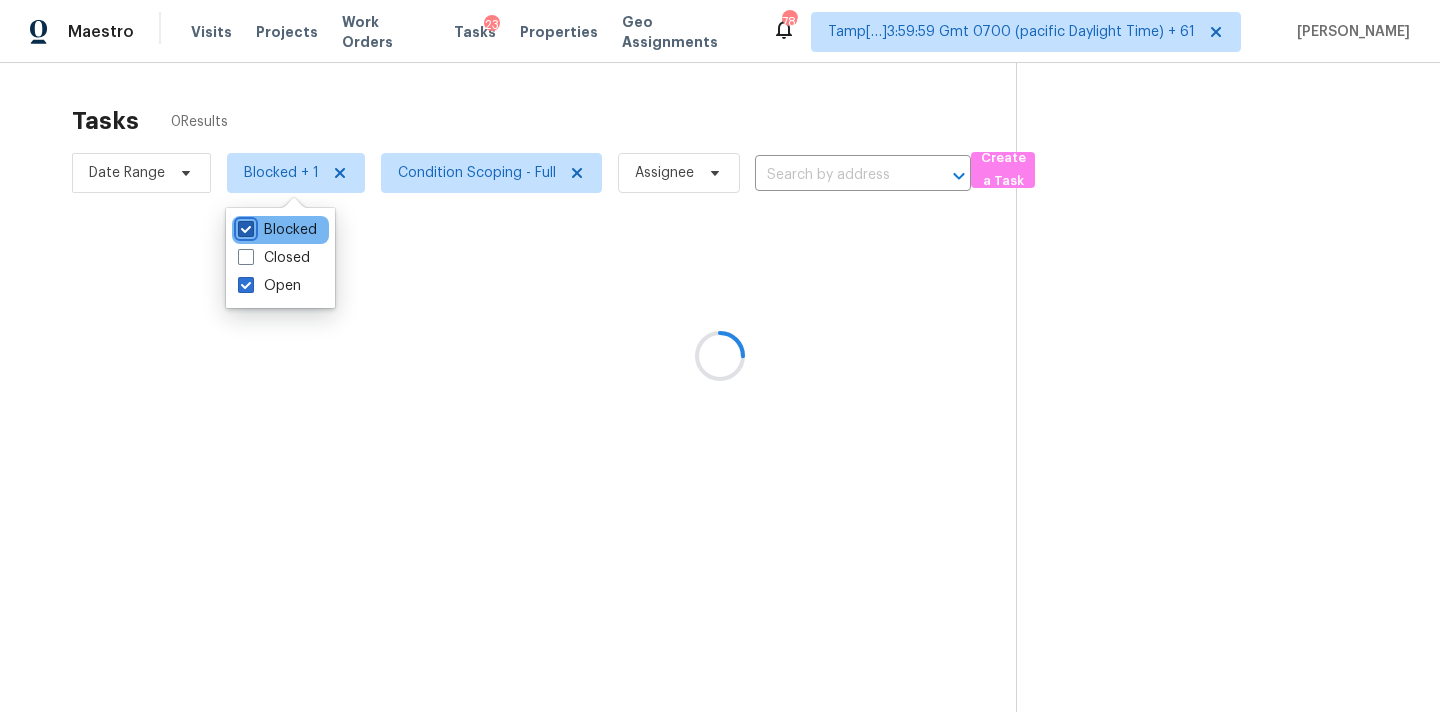 click on "Blocked" at bounding box center (244, 226) 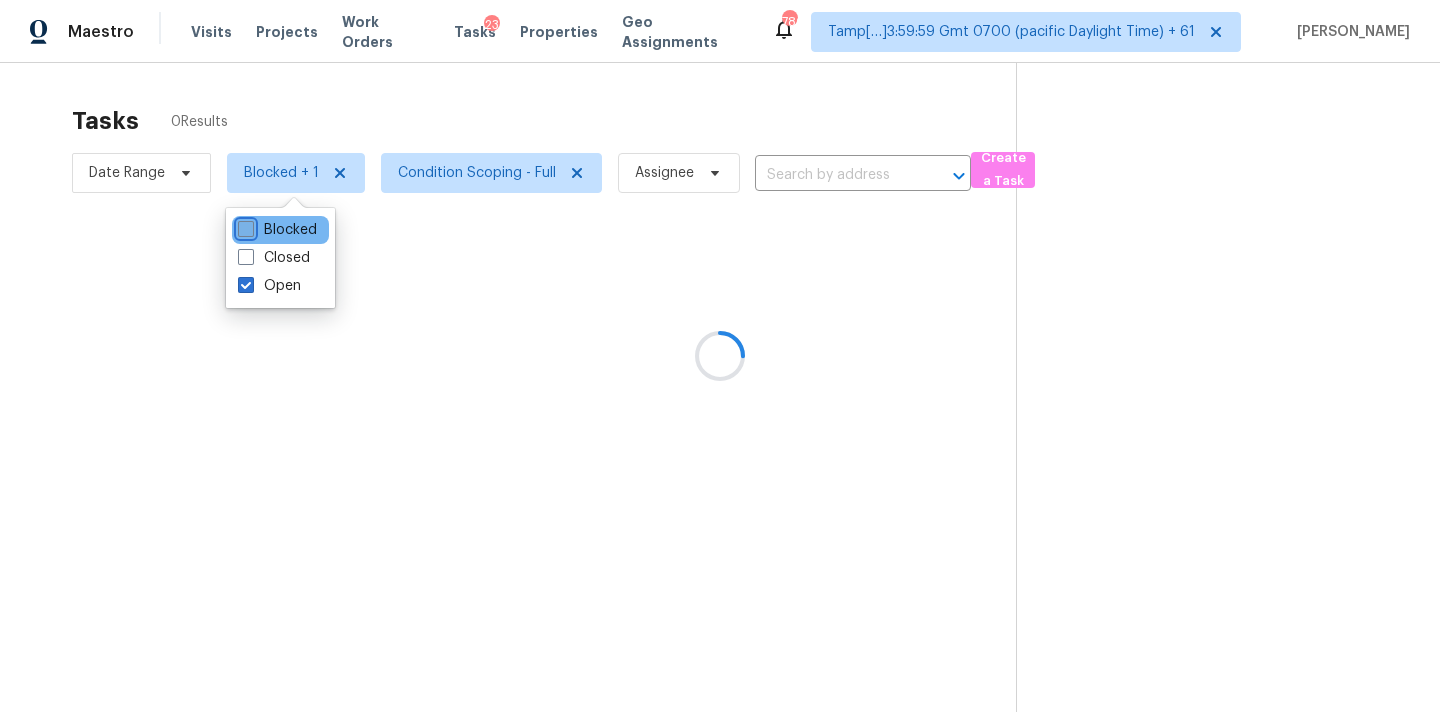 checkbox on "false" 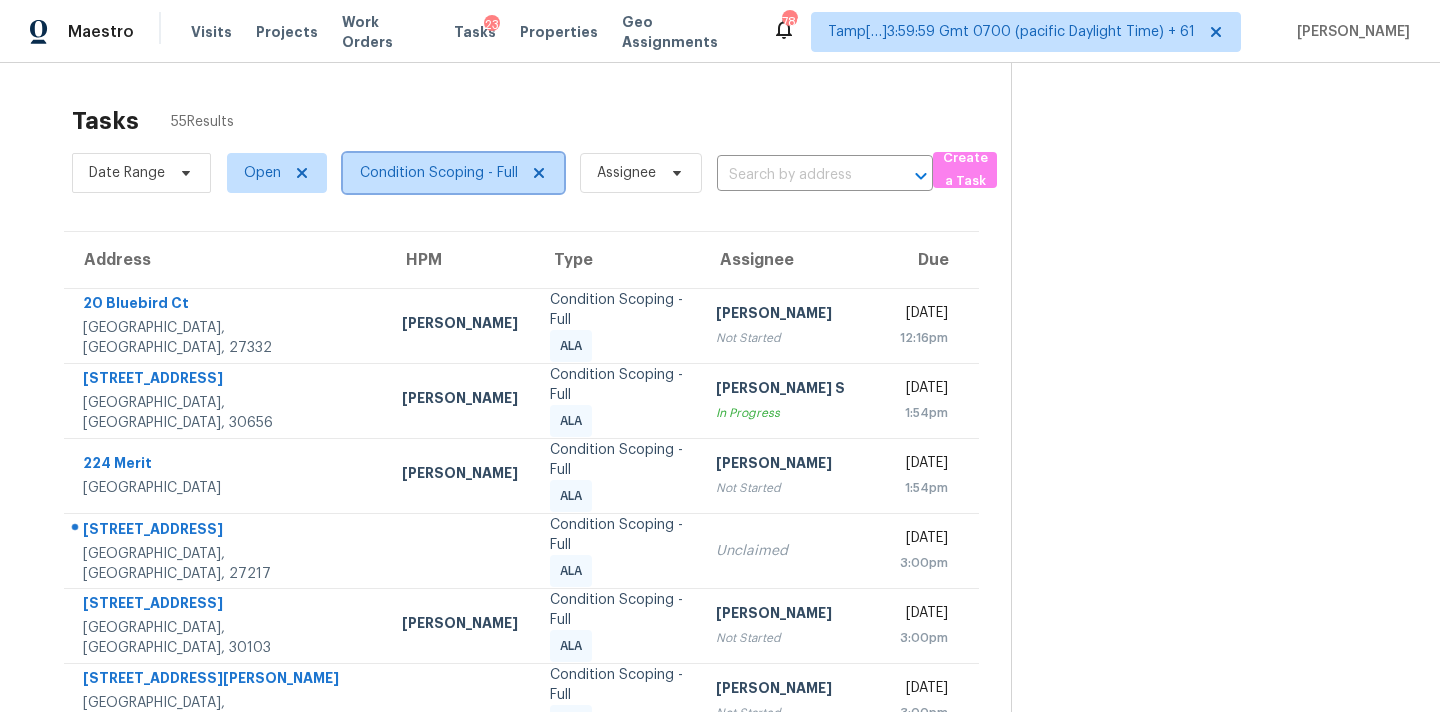 click on "Condition Scoping - Full" at bounding box center (453, 173) 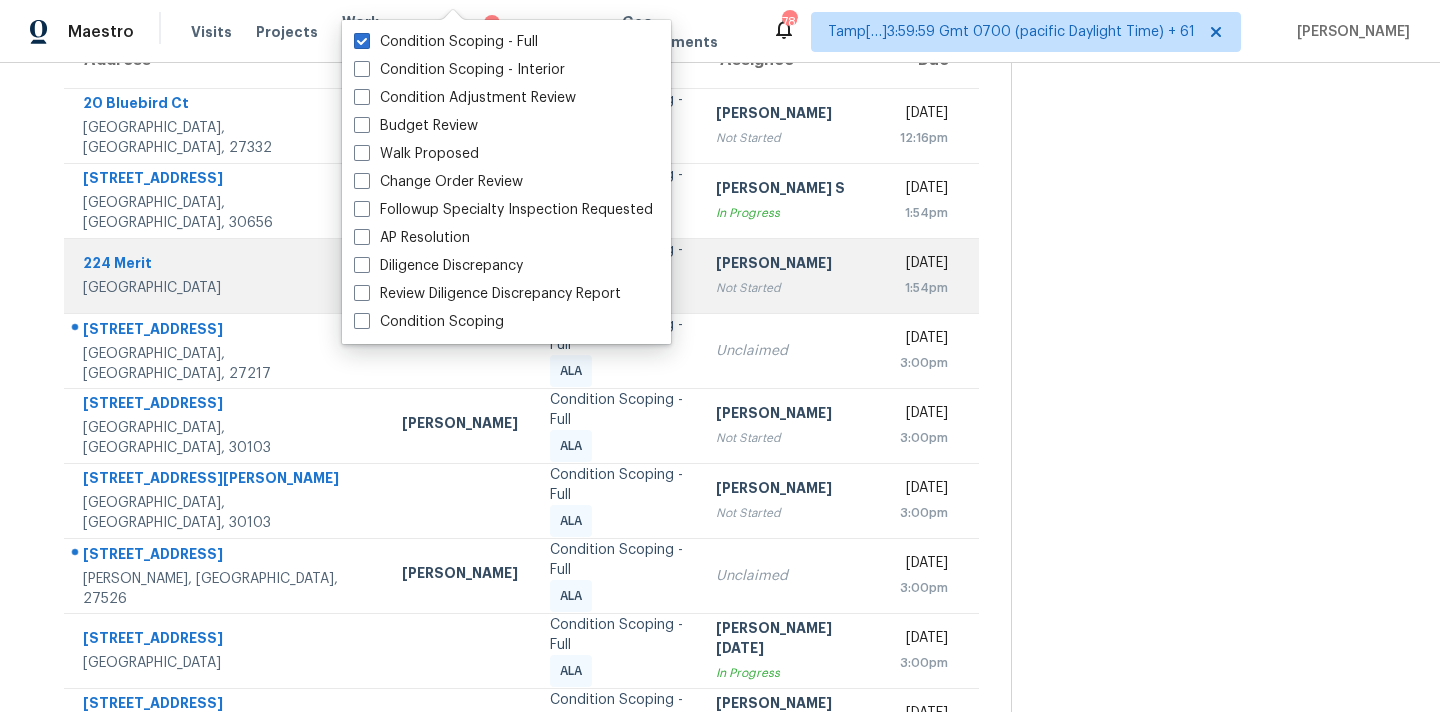 scroll, scrollTop: 329, scrollLeft: 0, axis: vertical 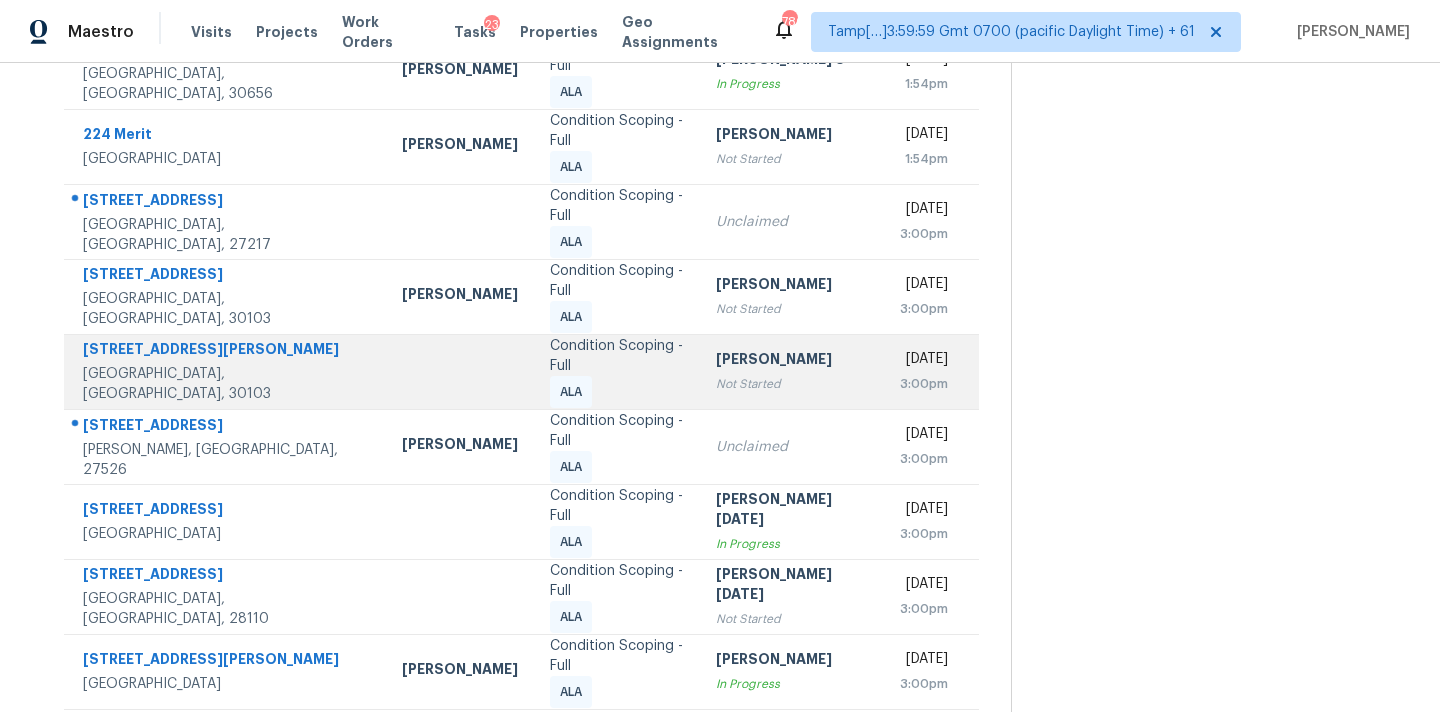 click on "Not Started" at bounding box center [792, 384] 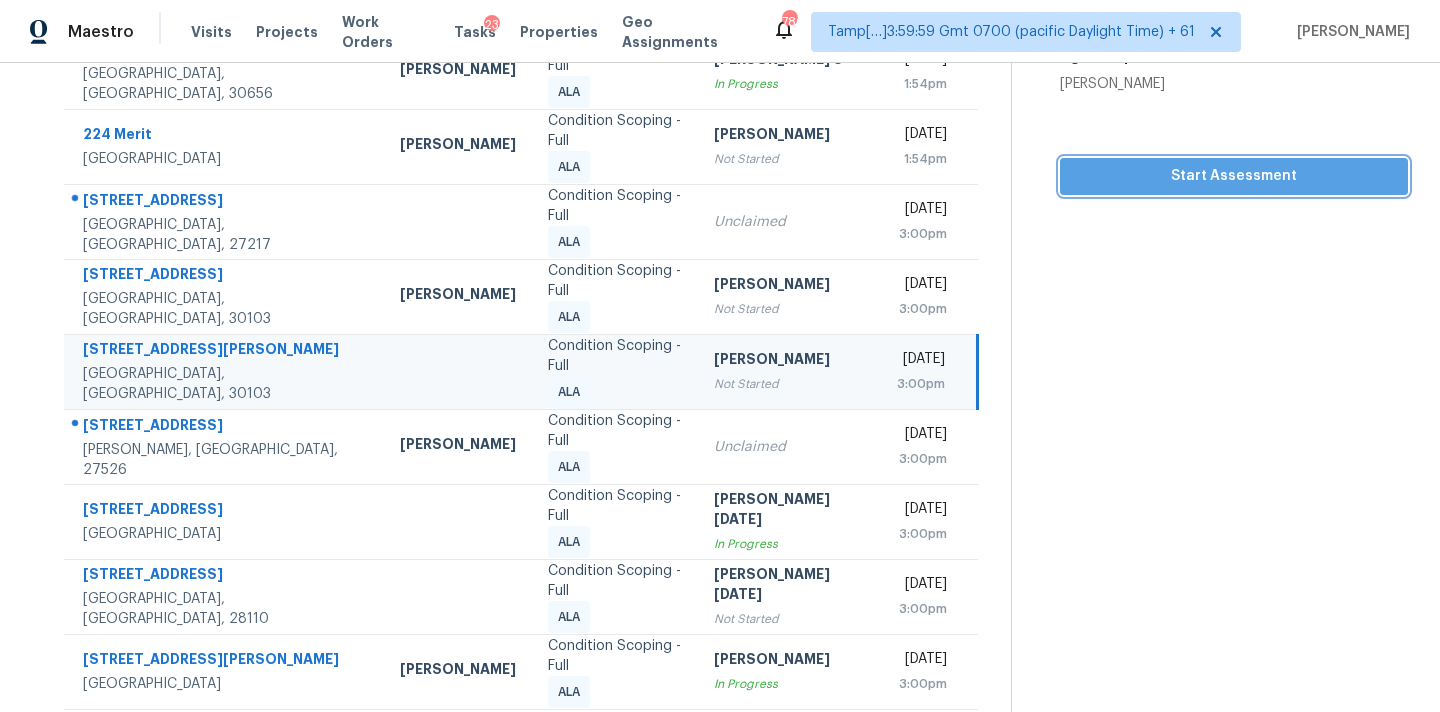click on "Start Assessment" at bounding box center (1234, 176) 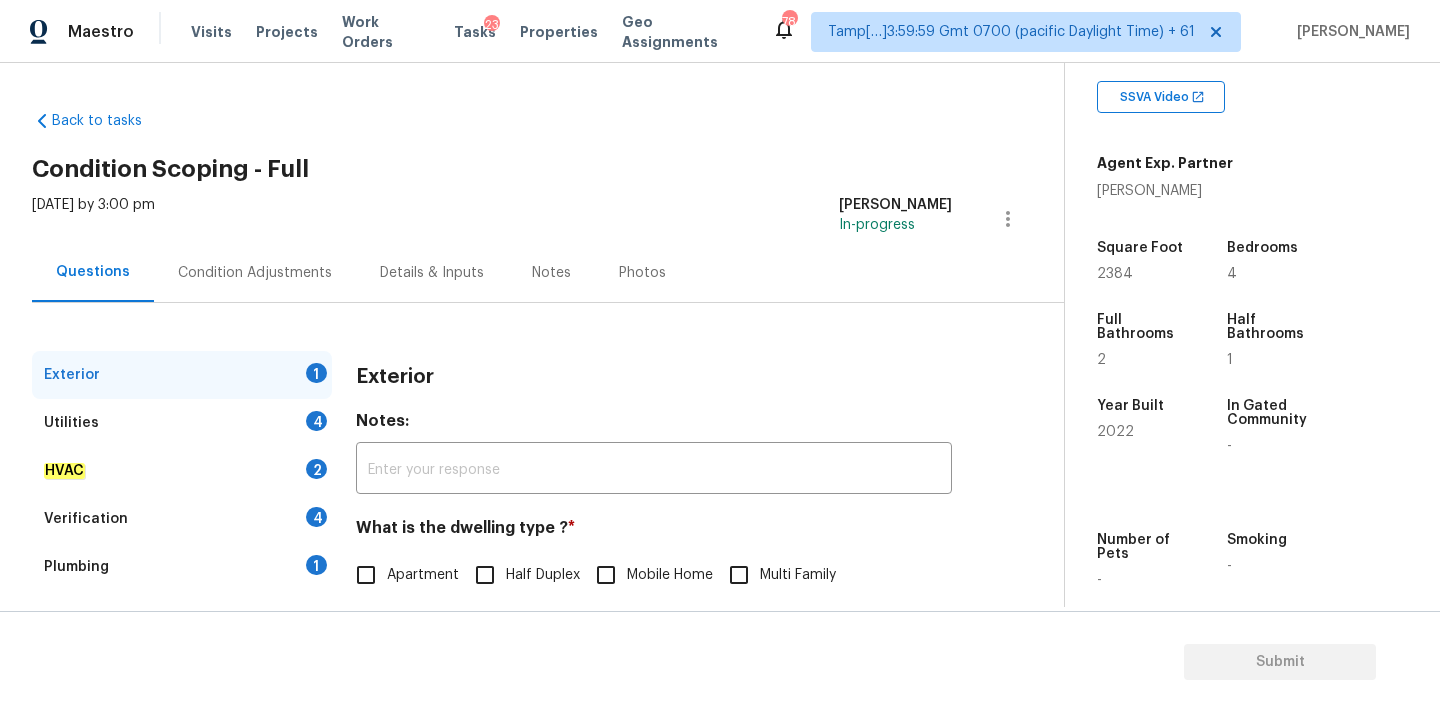 scroll, scrollTop: 304, scrollLeft: 0, axis: vertical 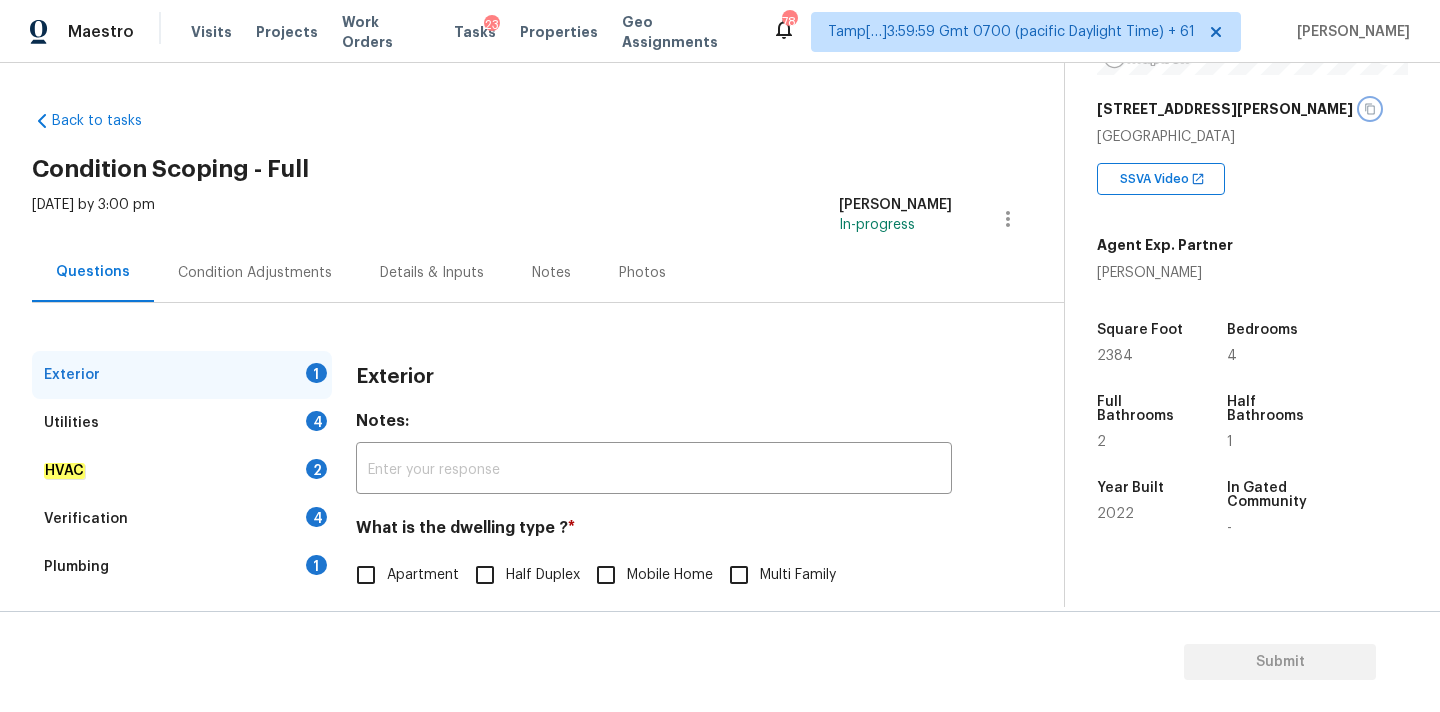 click 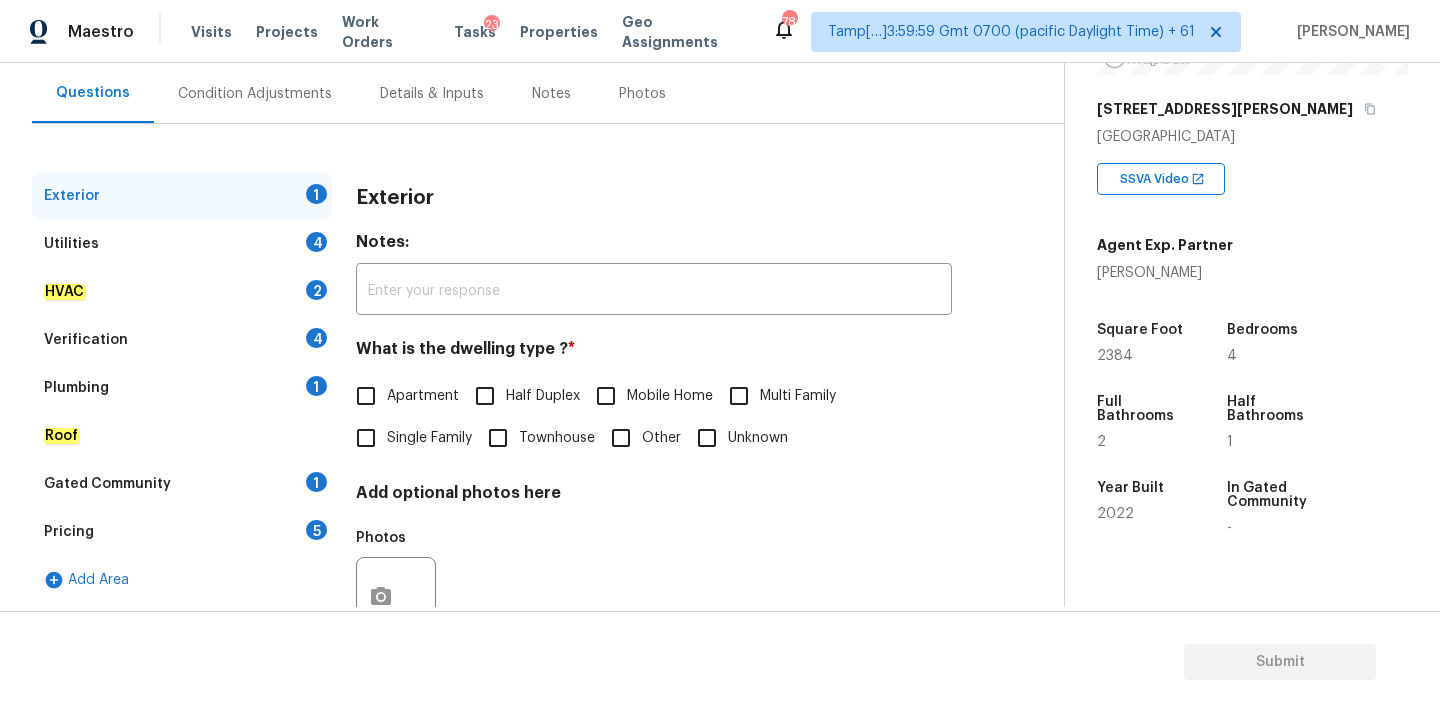 scroll, scrollTop: 251, scrollLeft: 0, axis: vertical 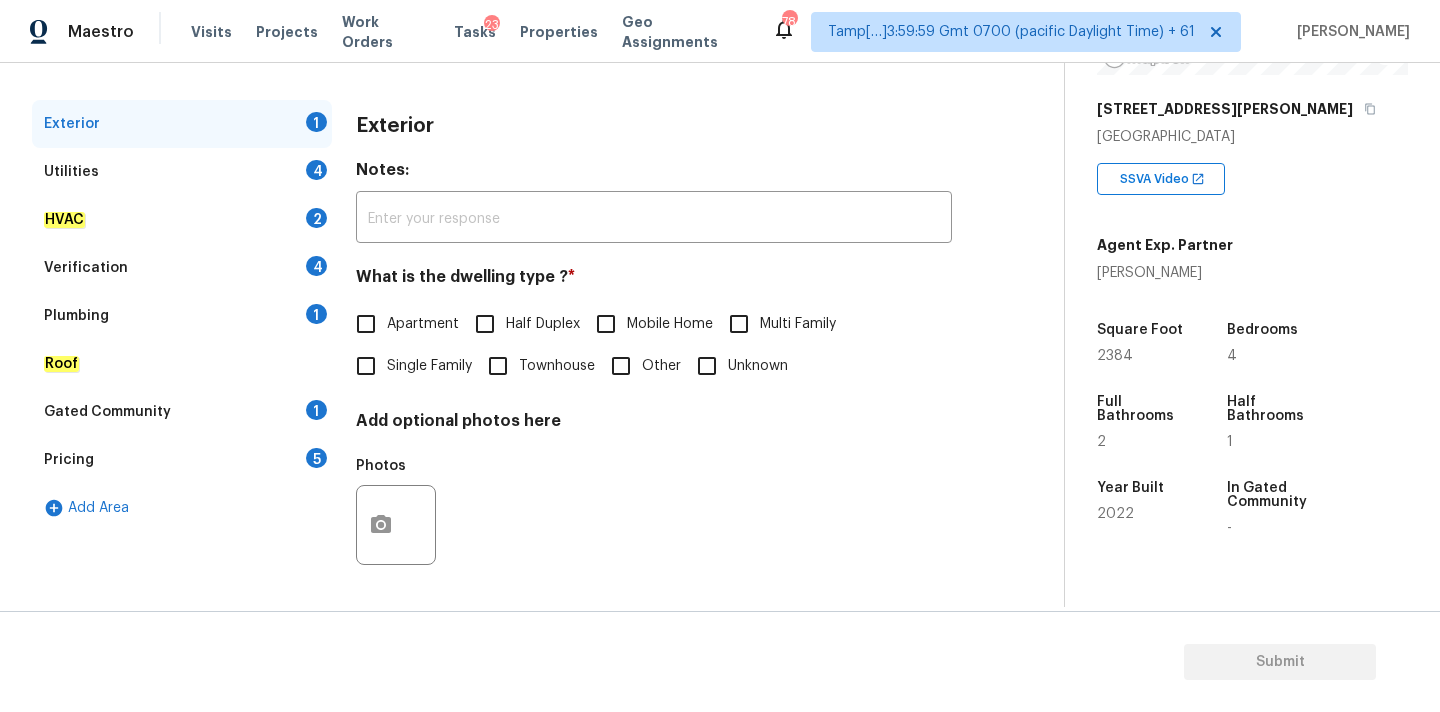 click on "Single Family" at bounding box center [429, 366] 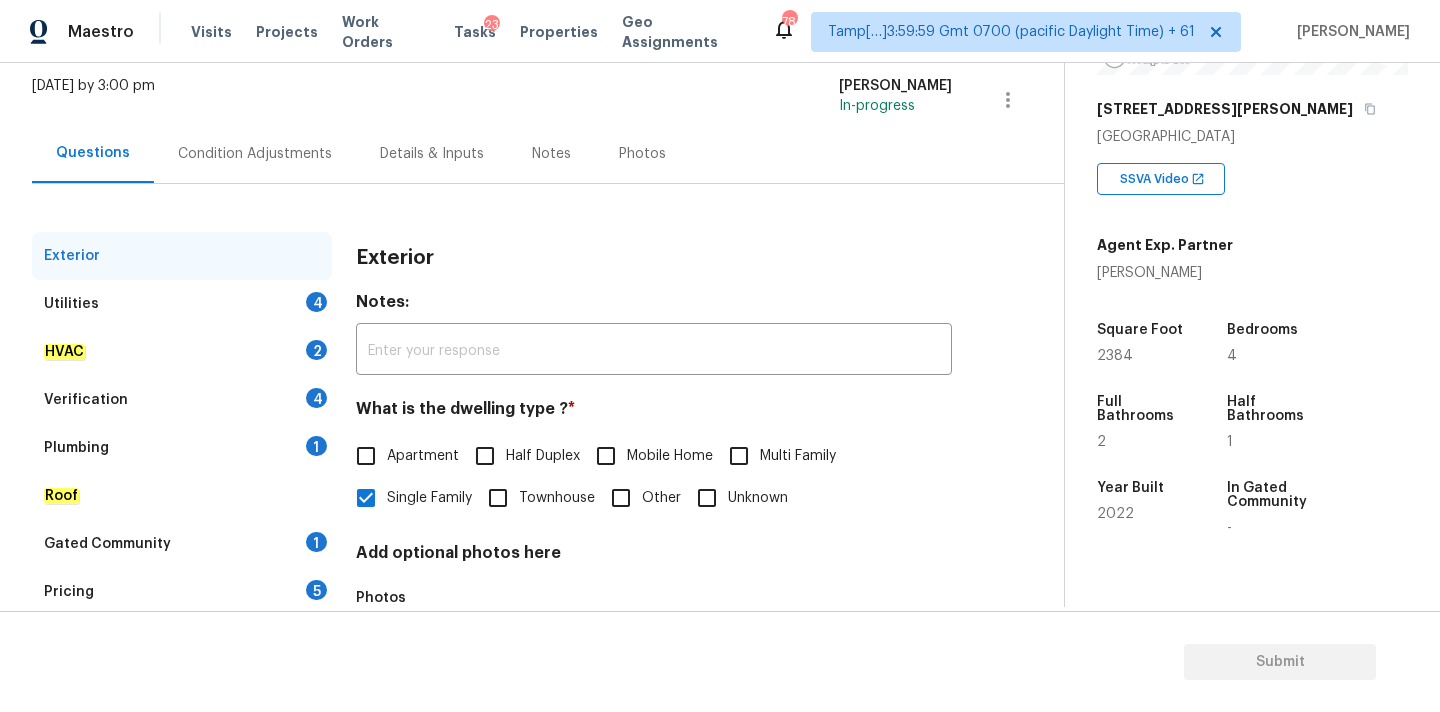 scroll, scrollTop: 108, scrollLeft: 0, axis: vertical 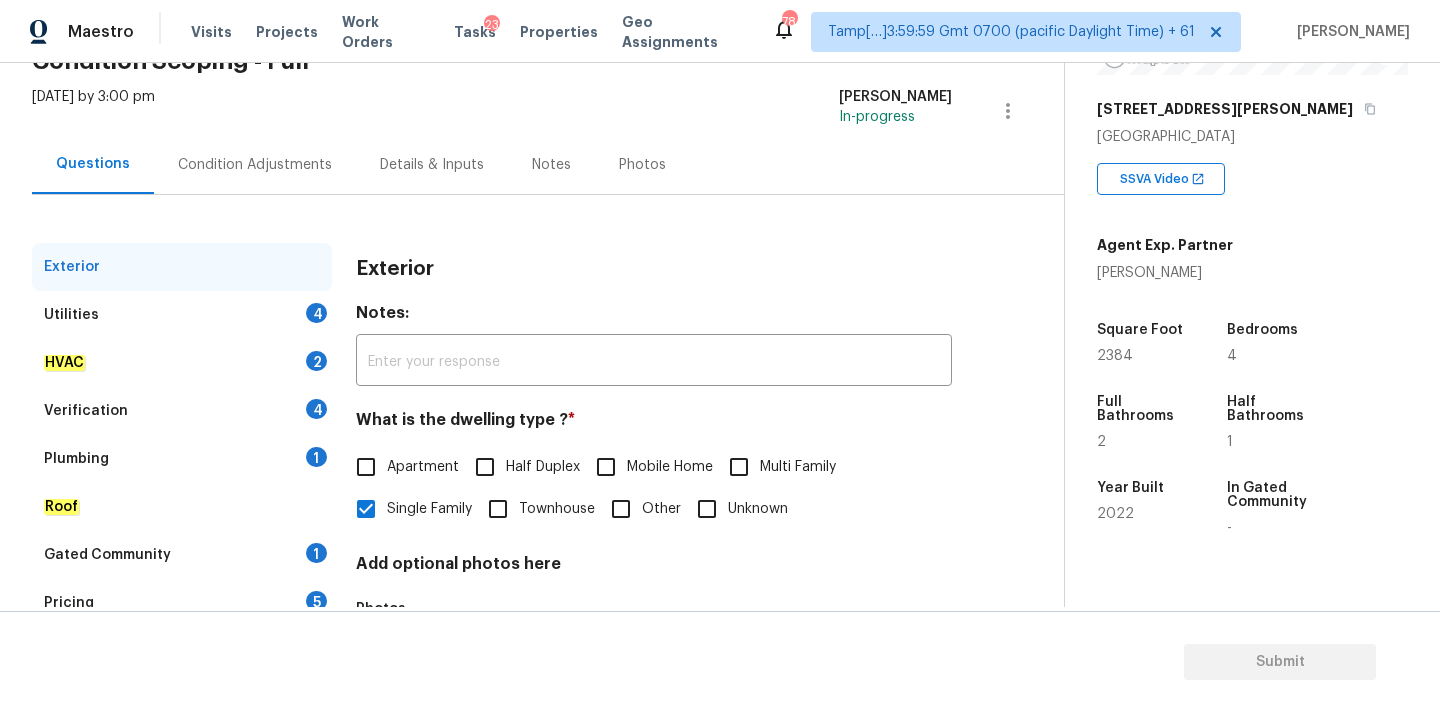 click on "Condition Adjustments" at bounding box center (255, 164) 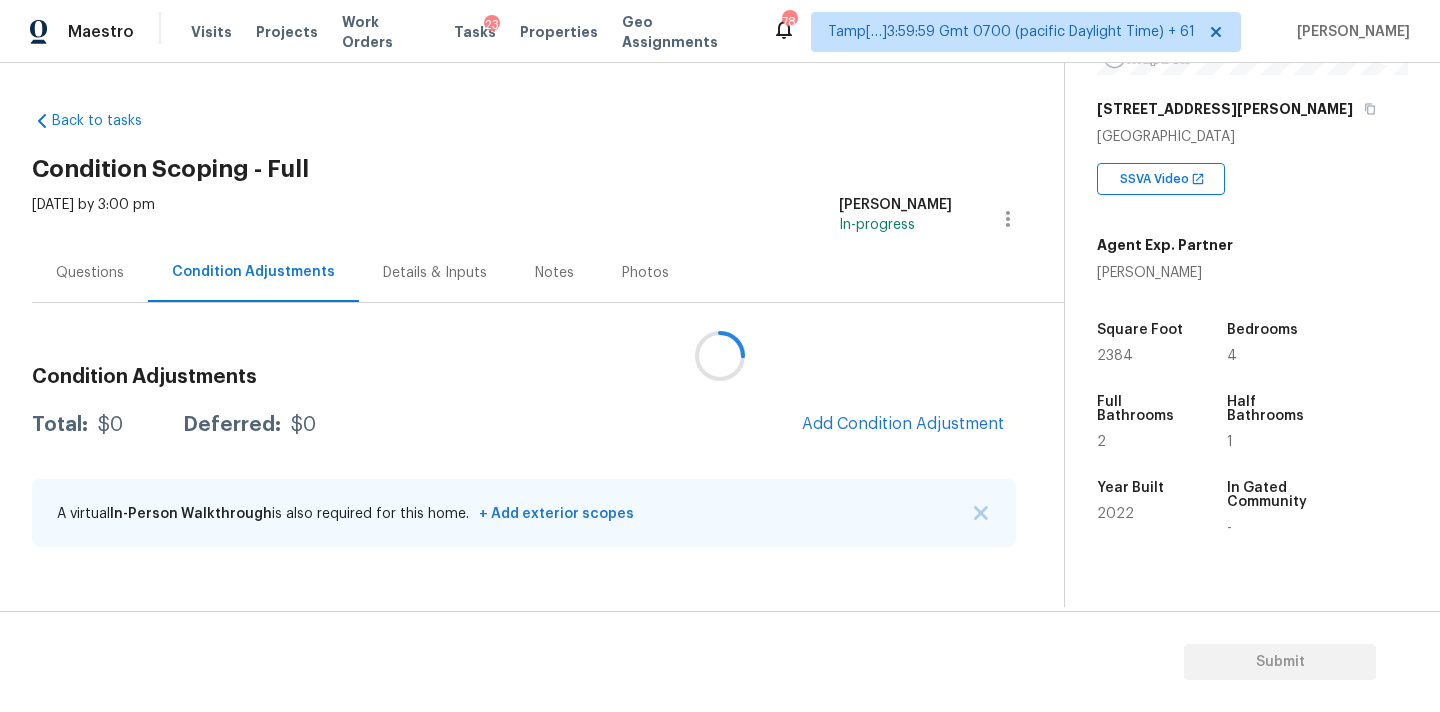 scroll, scrollTop: 0, scrollLeft: 0, axis: both 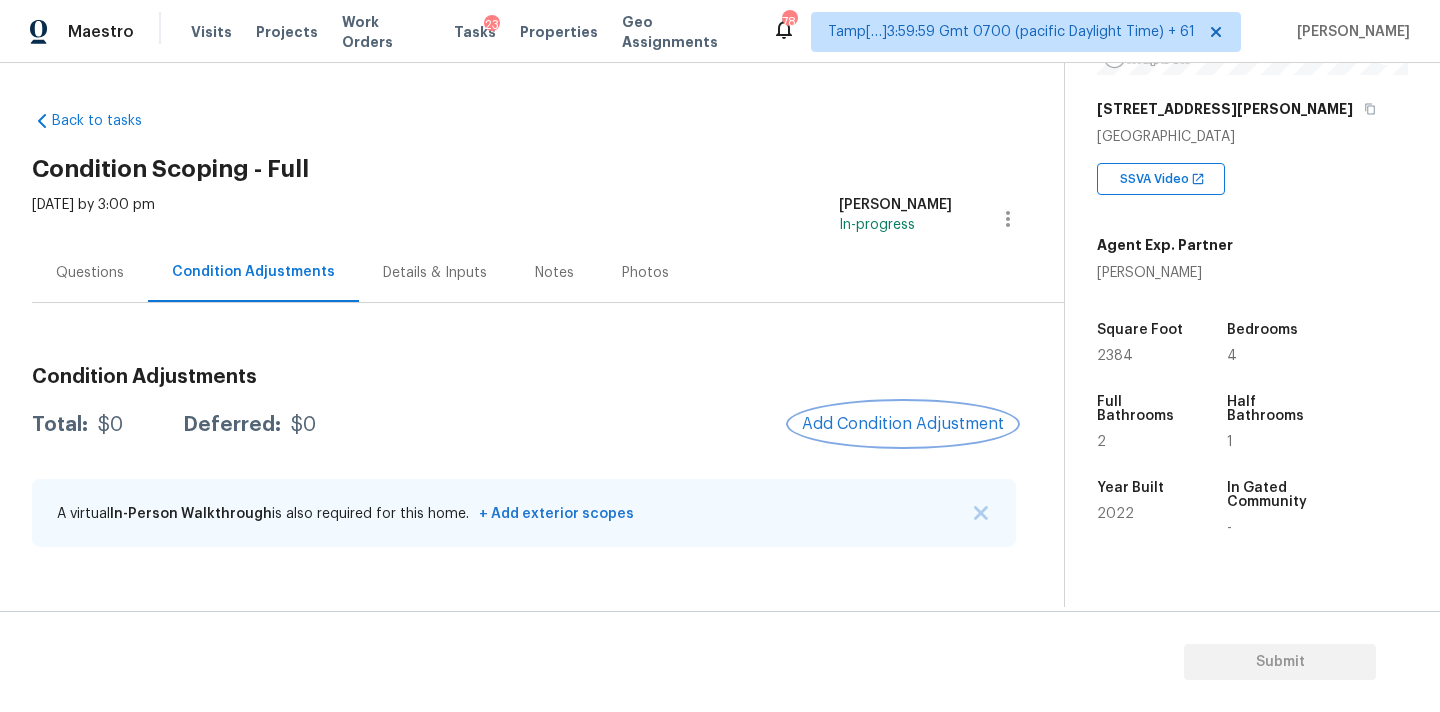 click on "Add Condition Adjustment" at bounding box center [903, 424] 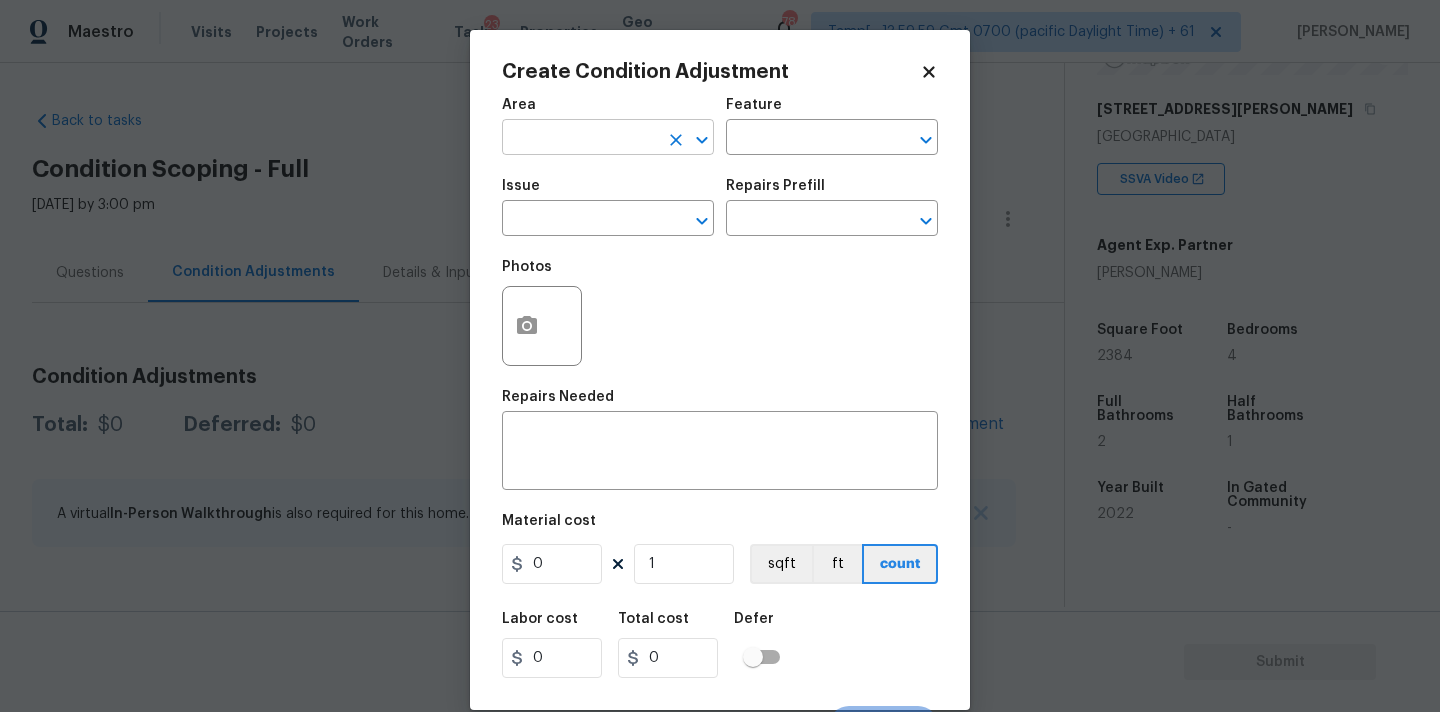 click at bounding box center [580, 139] 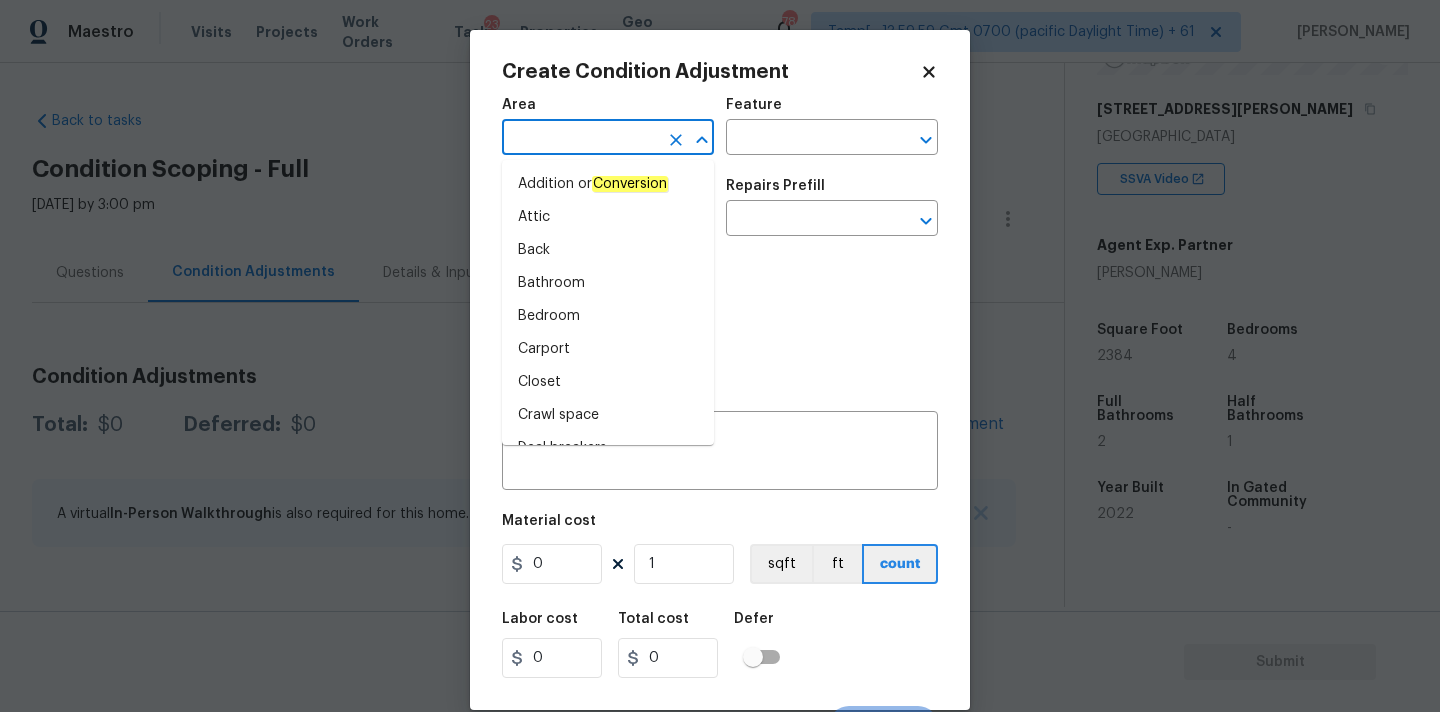 type on "r" 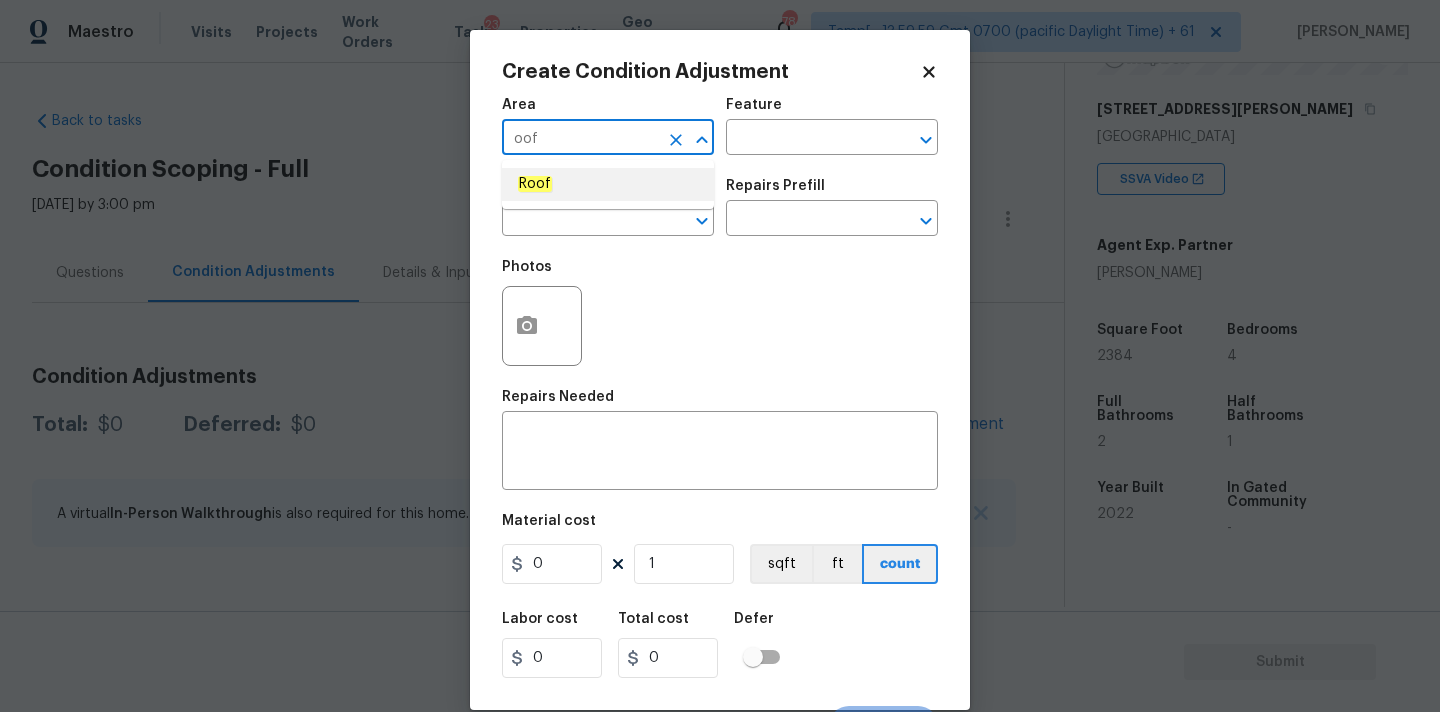 click on "Roof" at bounding box center (608, 184) 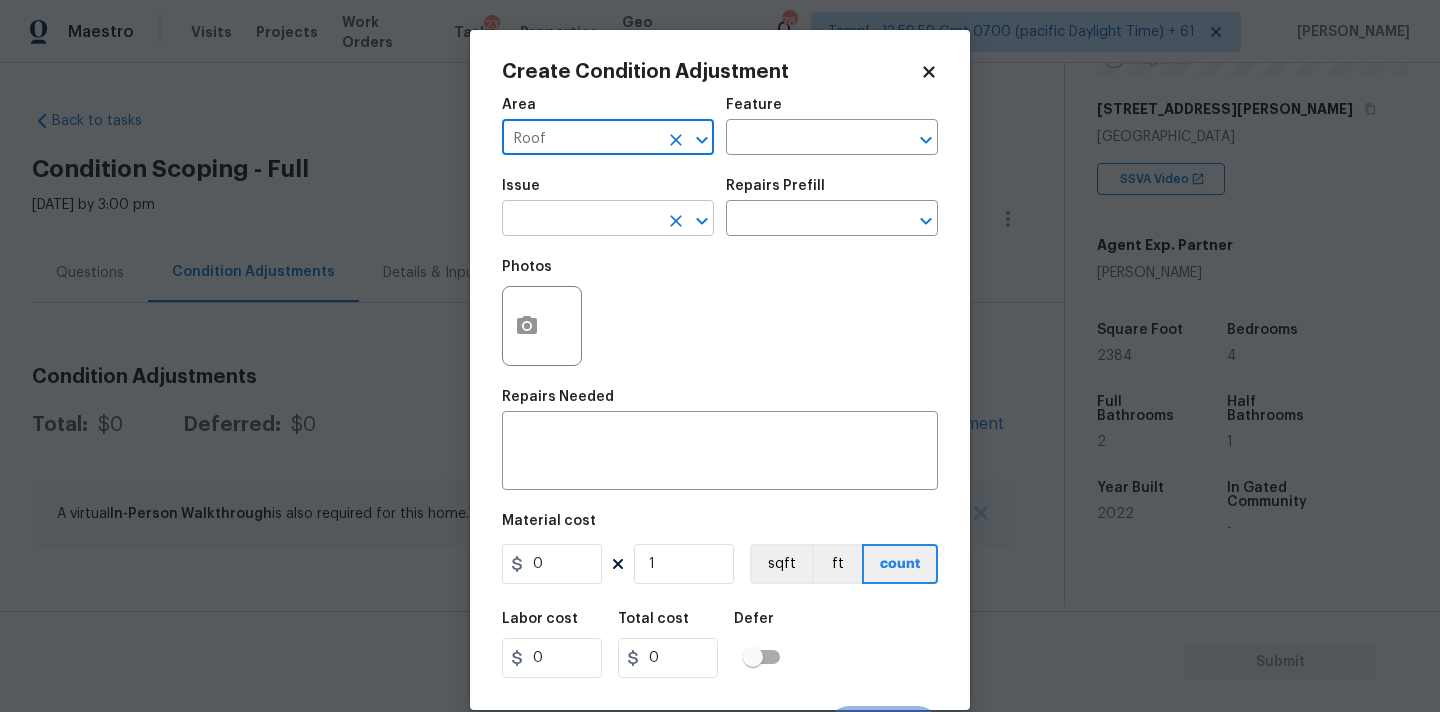 type on "Roof" 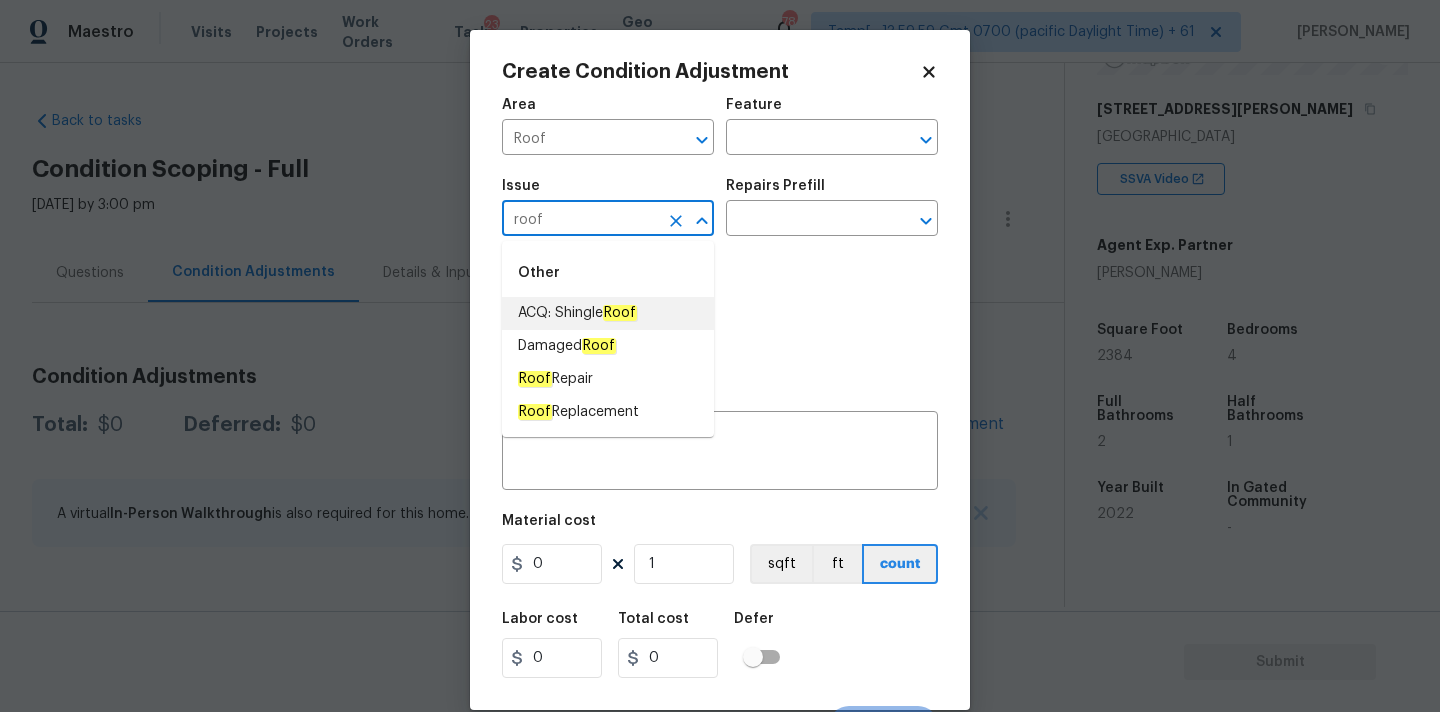 click on "ACQ: Shingle  Roof" at bounding box center (577, 313) 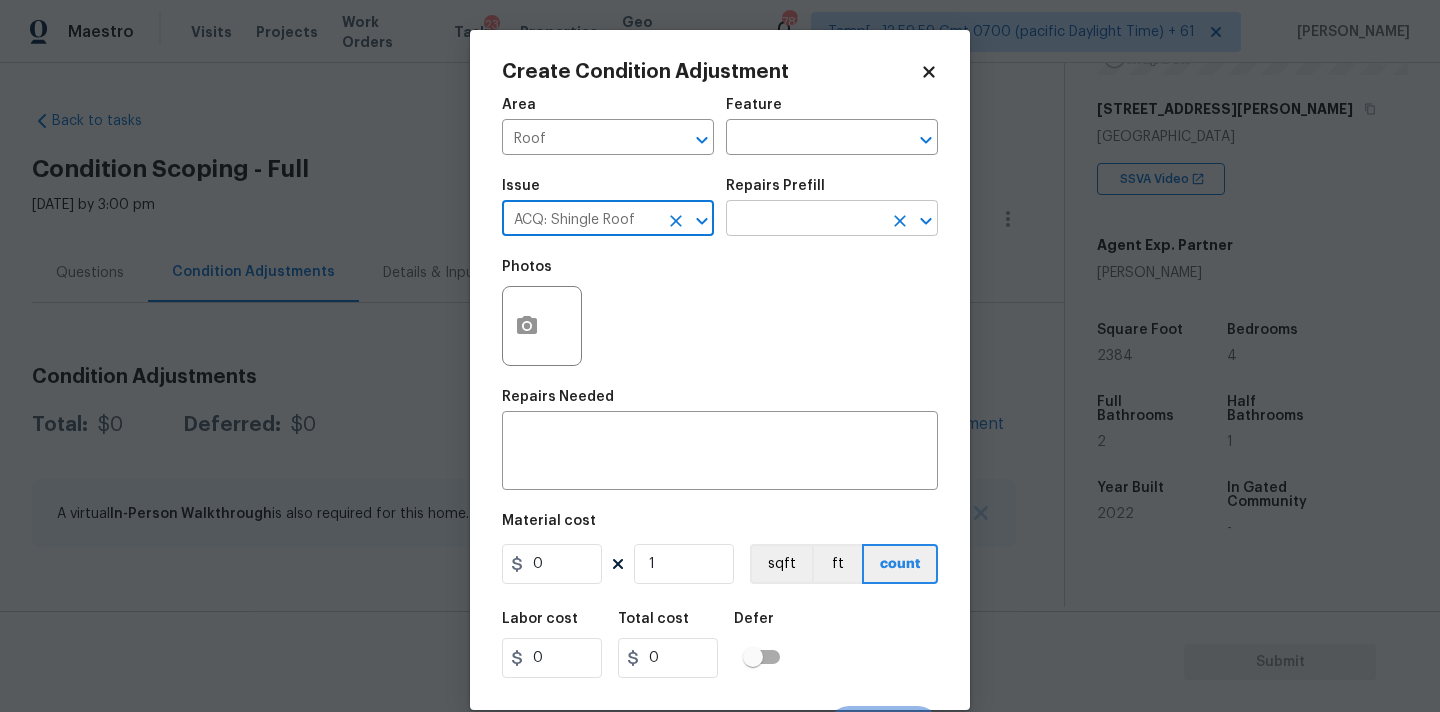 type on "ACQ: Shingle Roof" 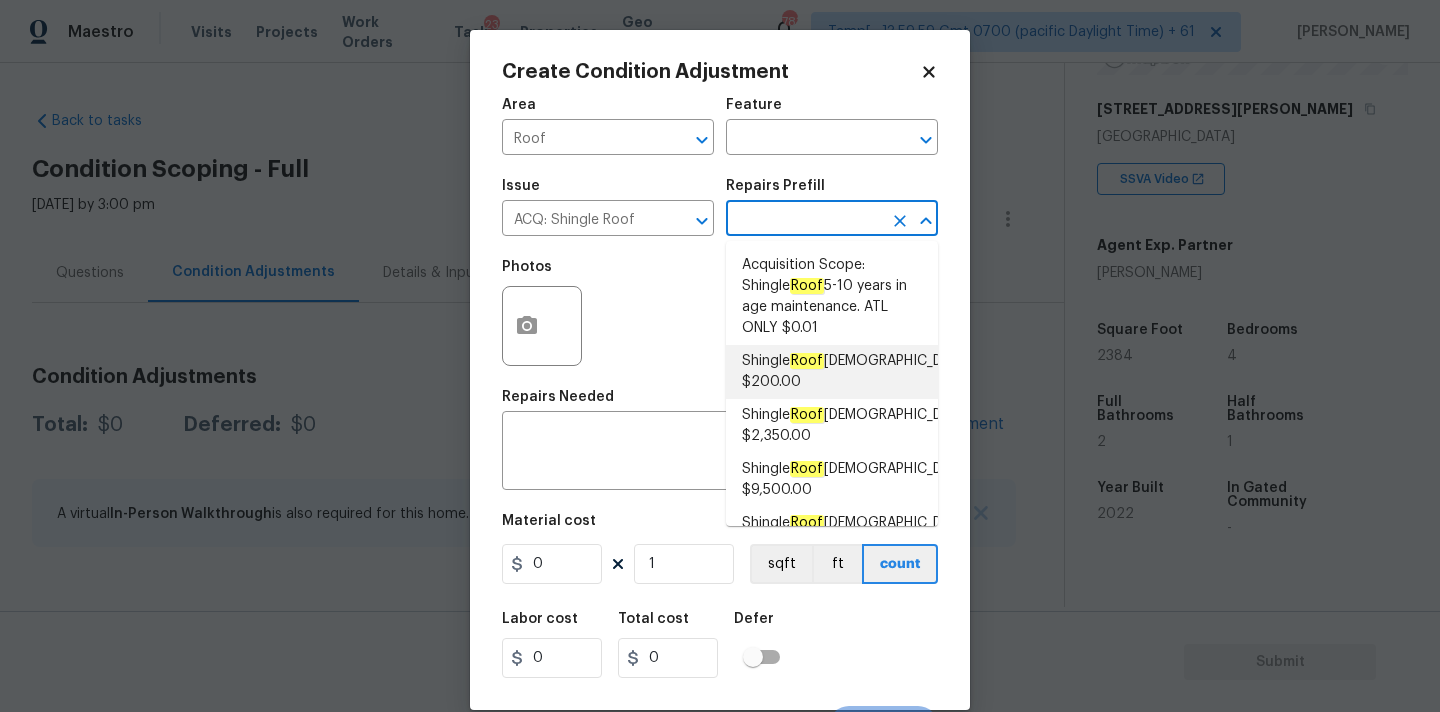 click on "Shingle  Roof  0-10 Years Old $200.00" at bounding box center (856, 372) 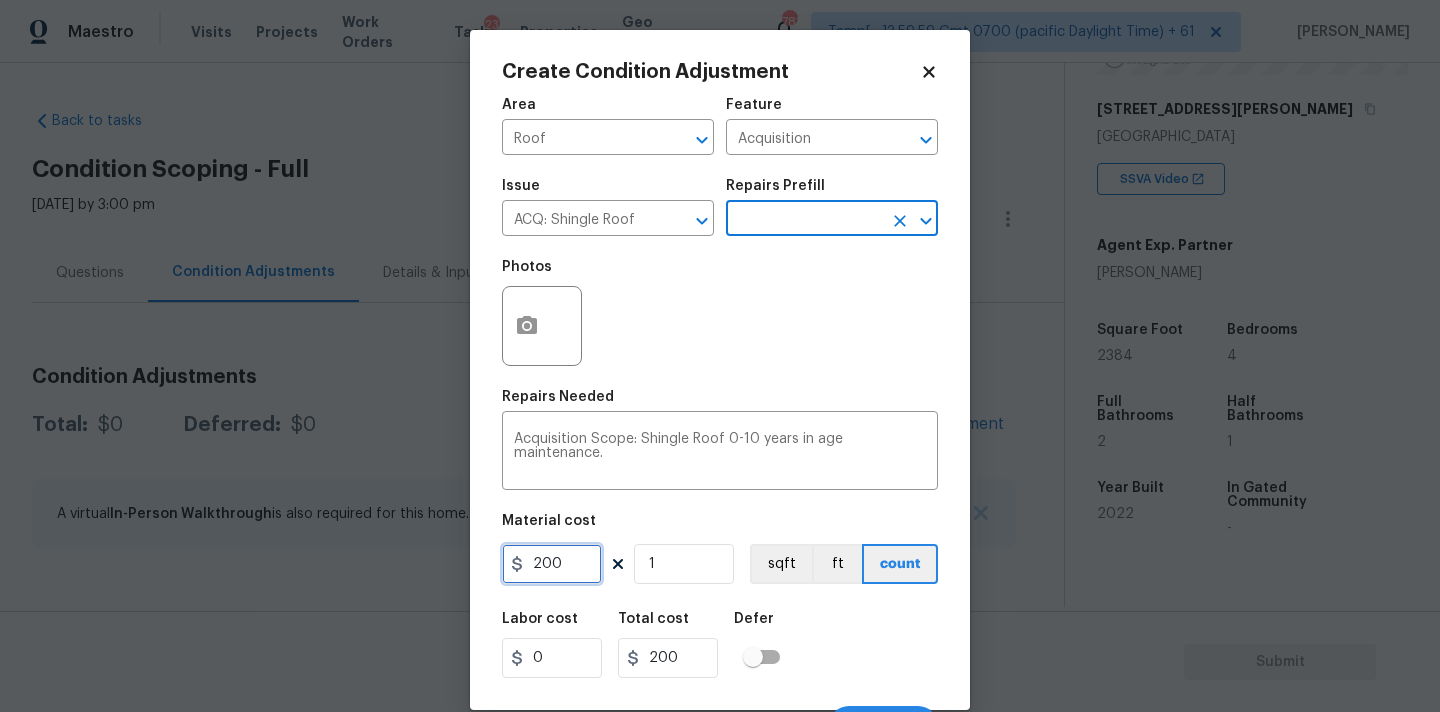 click on "200" at bounding box center [552, 564] 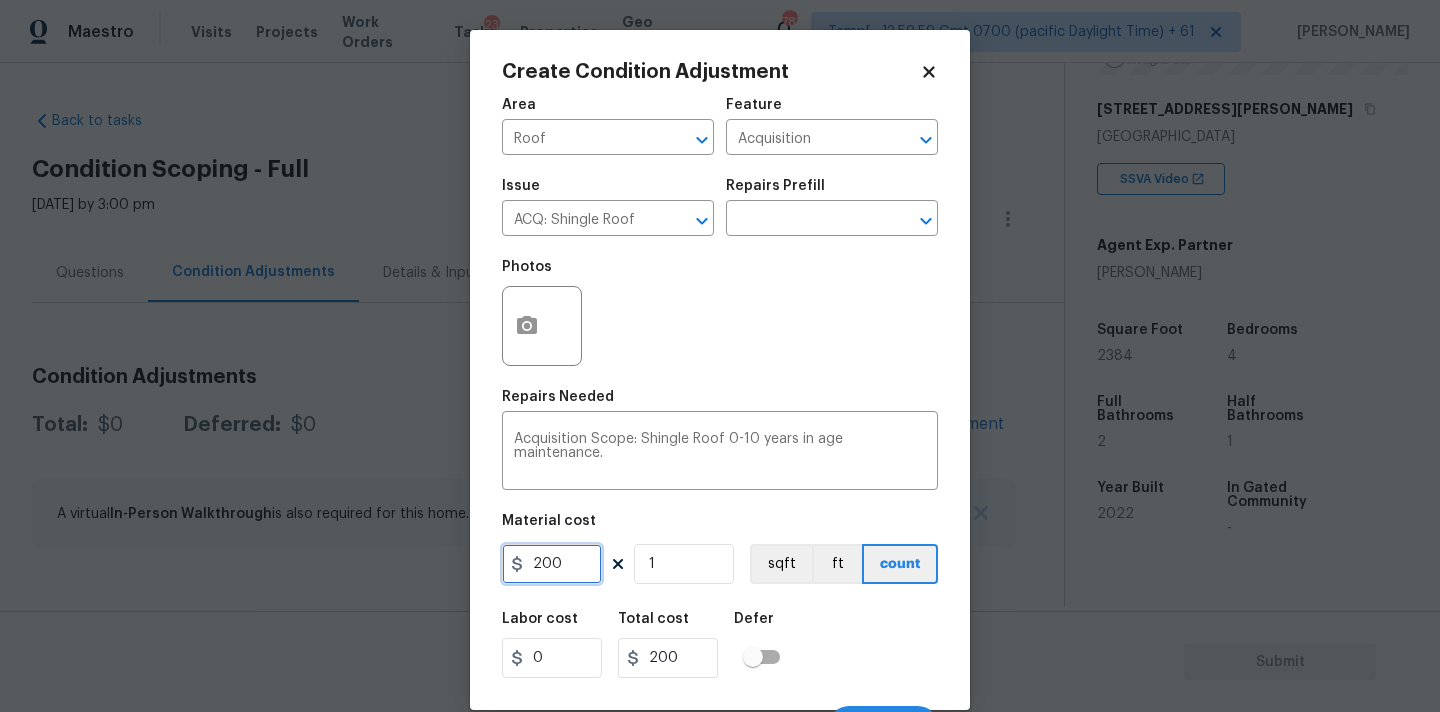 click on "200" at bounding box center [552, 564] 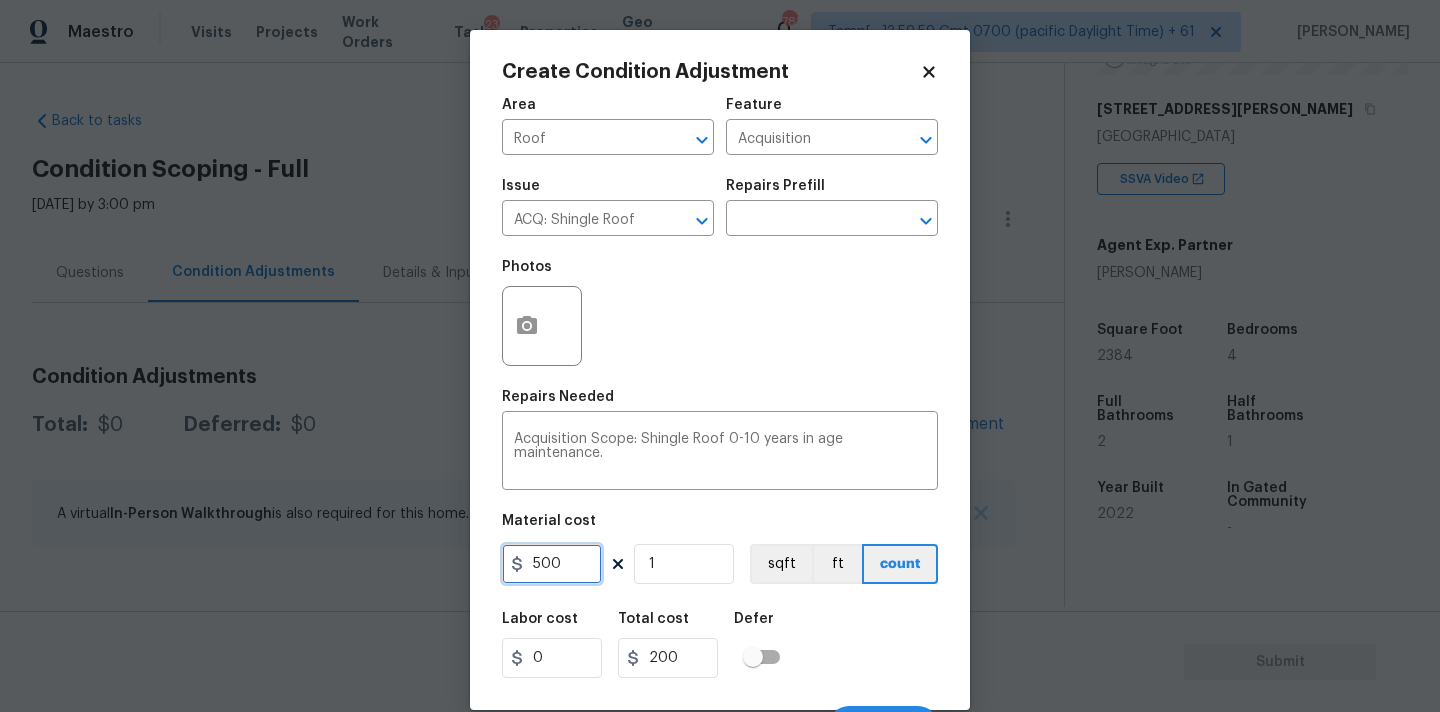 type on "500" 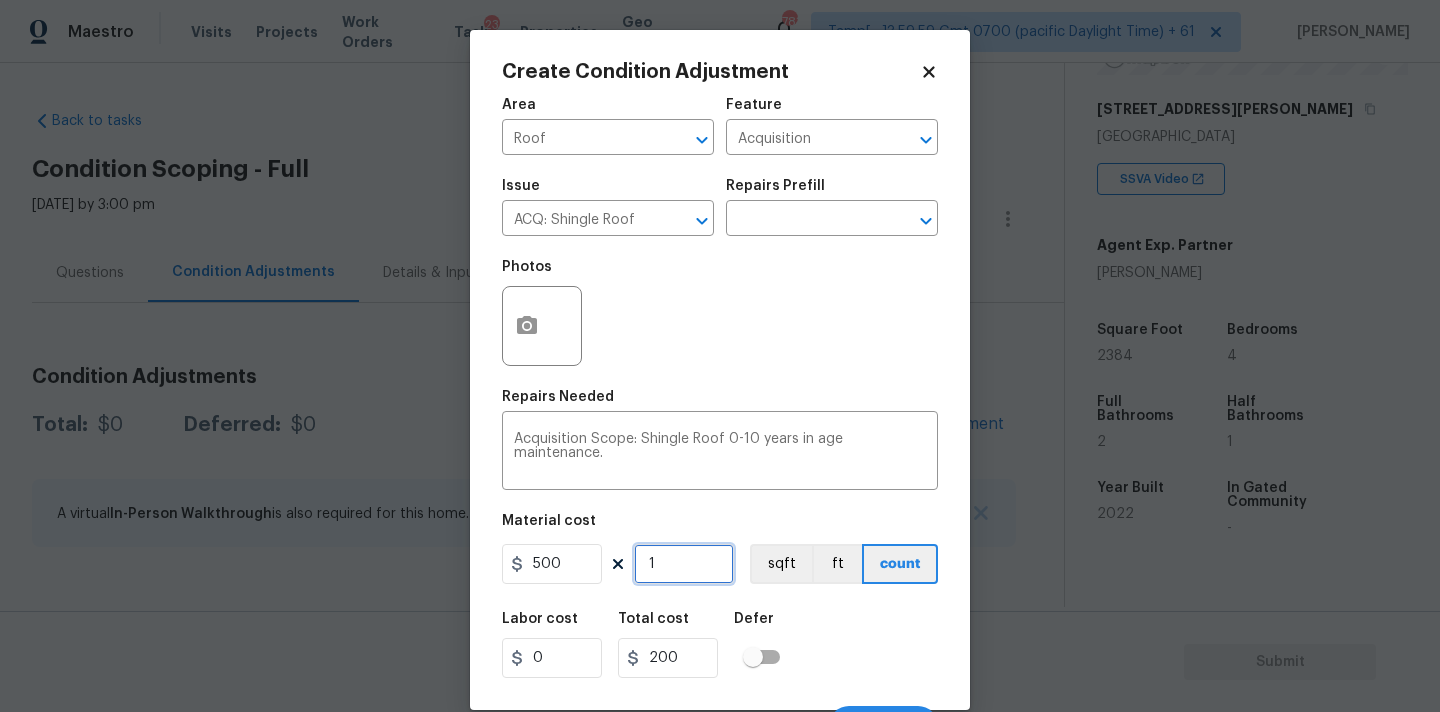 type on "500" 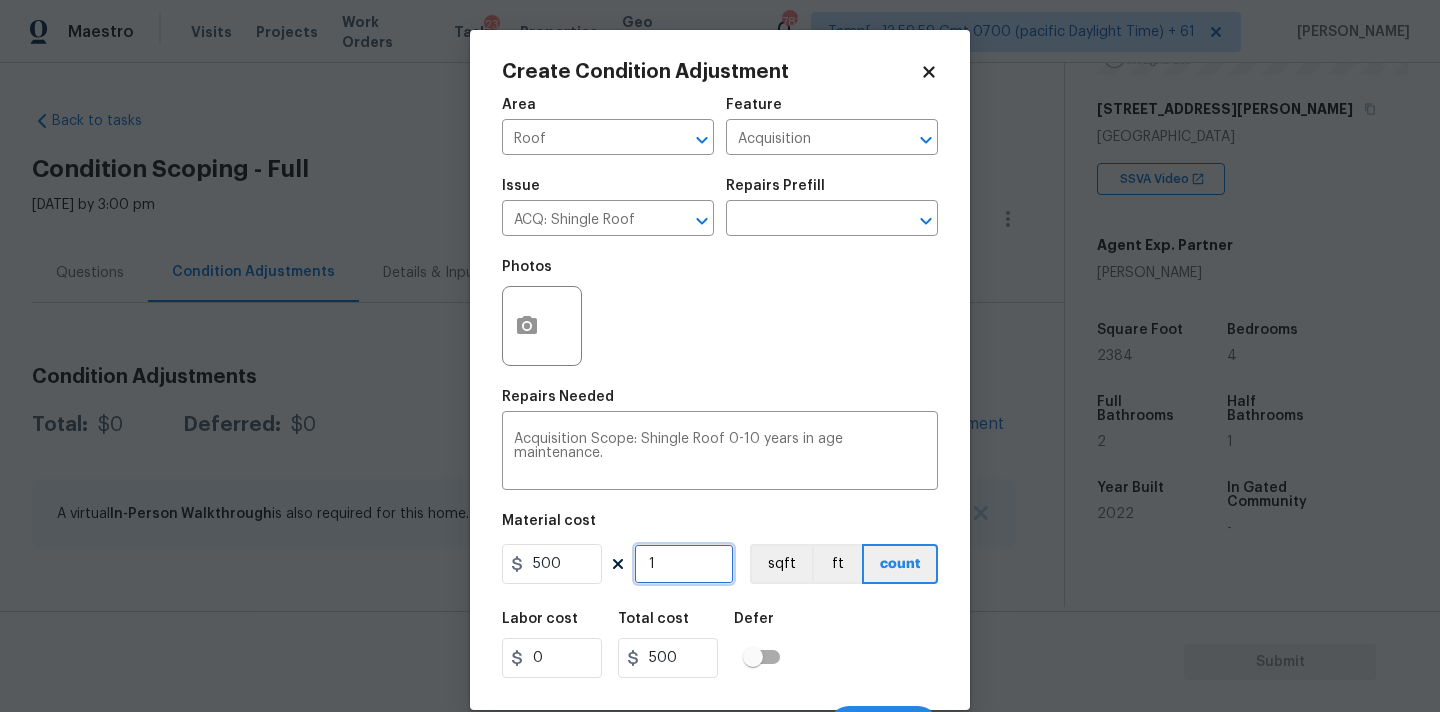scroll, scrollTop: 35, scrollLeft: 0, axis: vertical 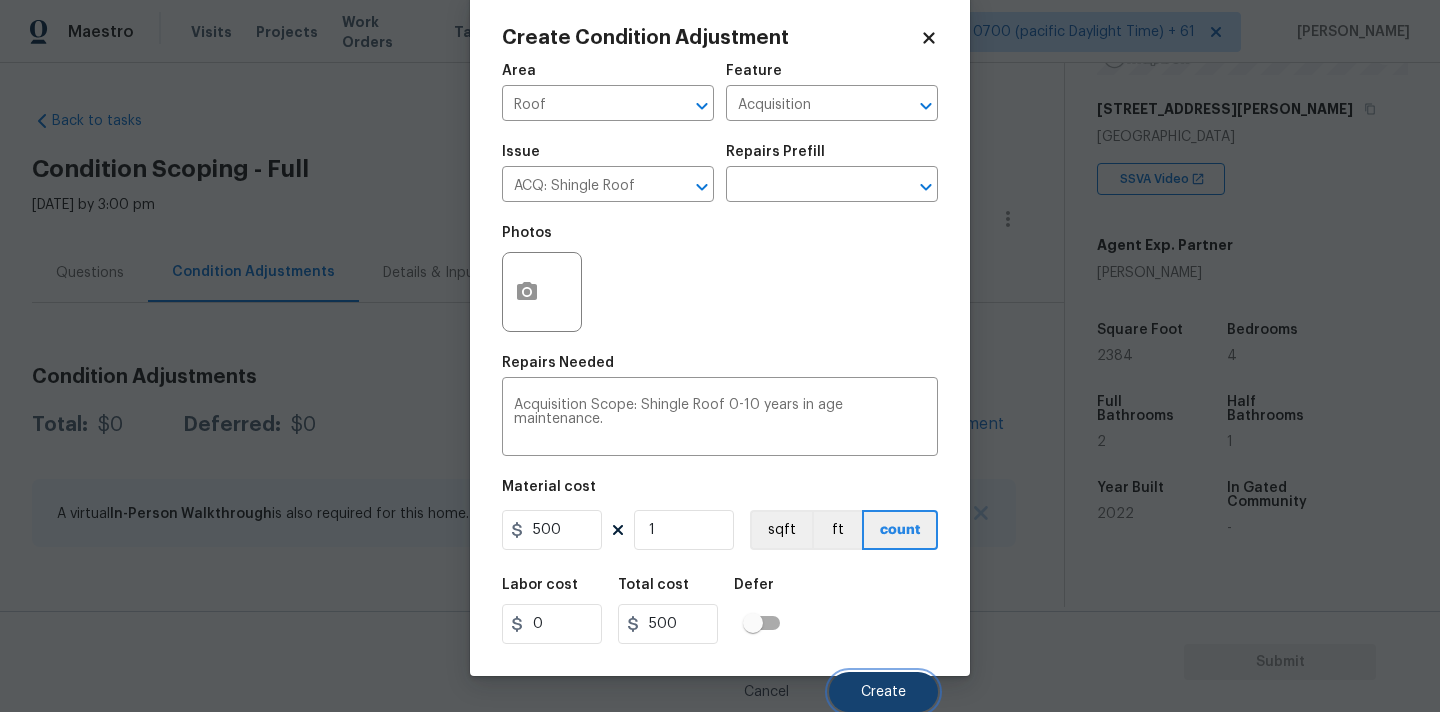 click on "Create" at bounding box center [883, 692] 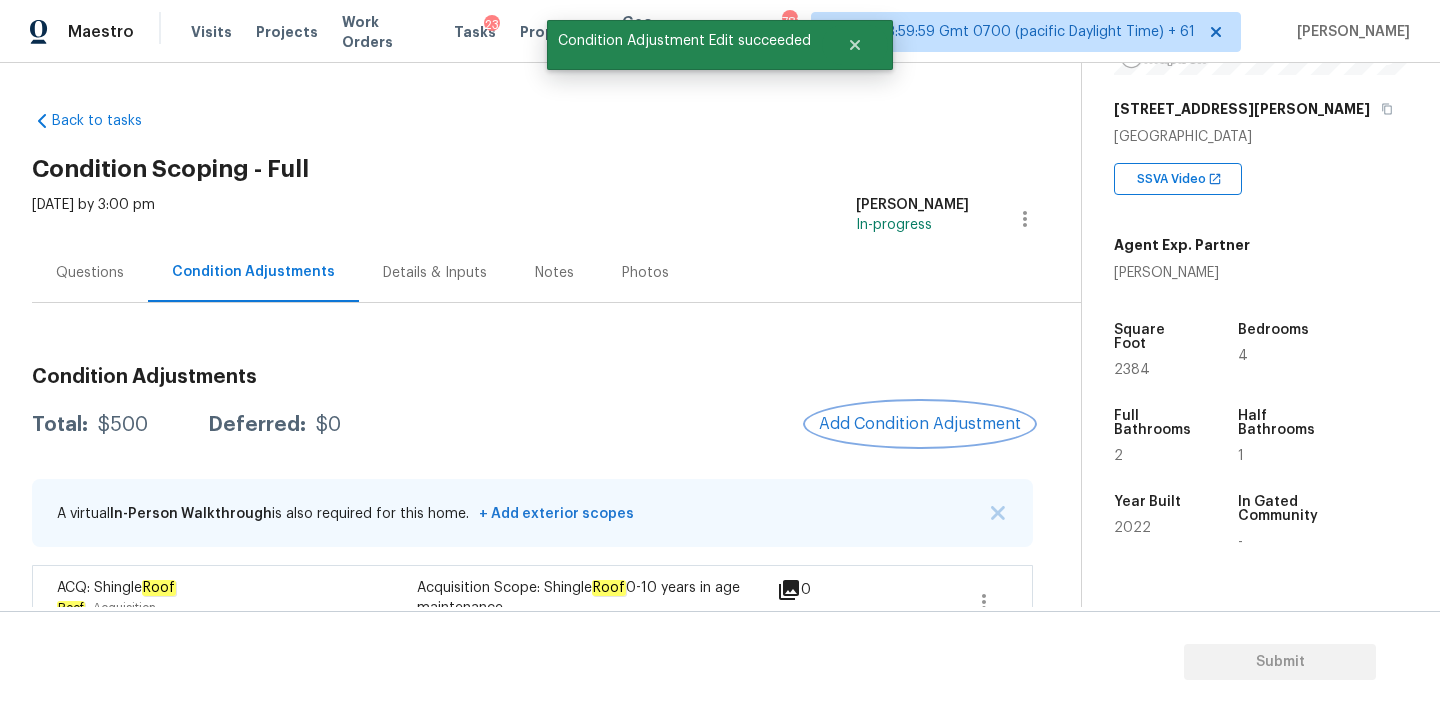 scroll, scrollTop: 0, scrollLeft: 0, axis: both 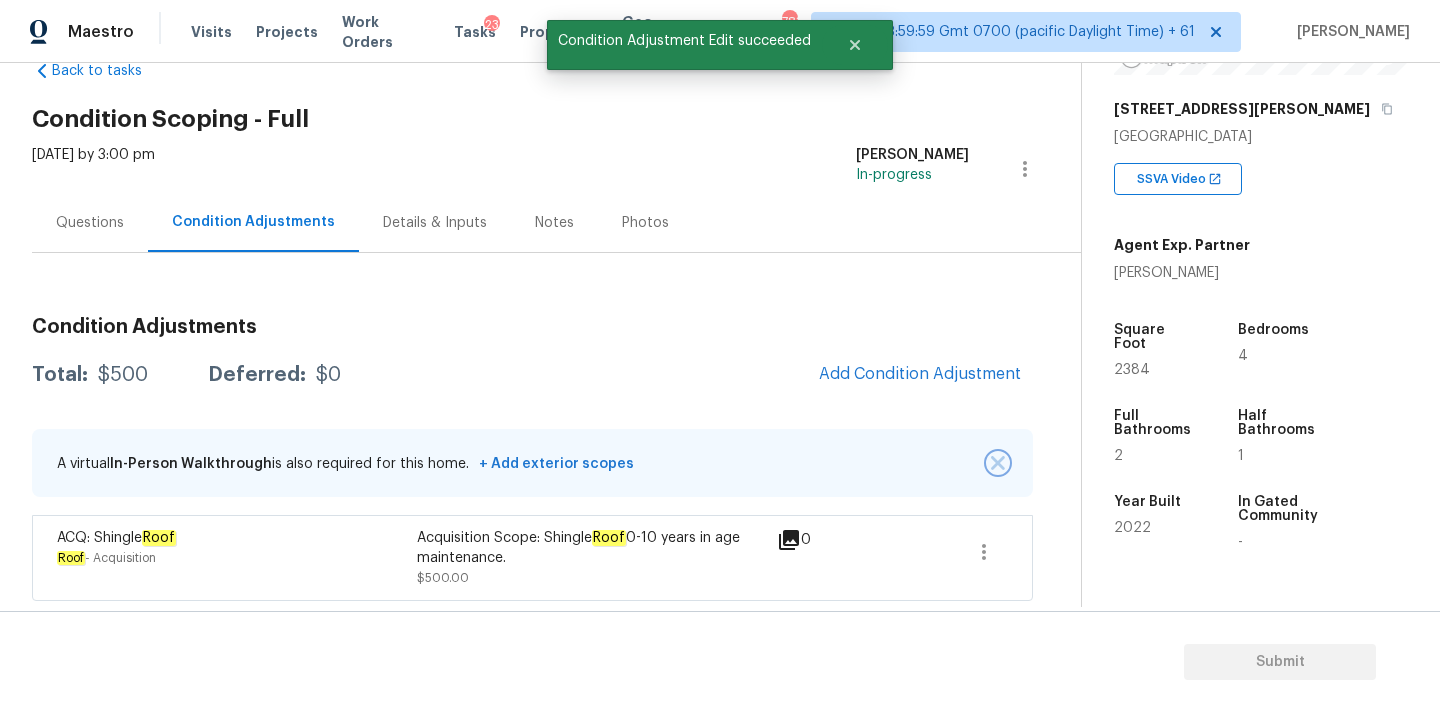 click at bounding box center [998, 463] 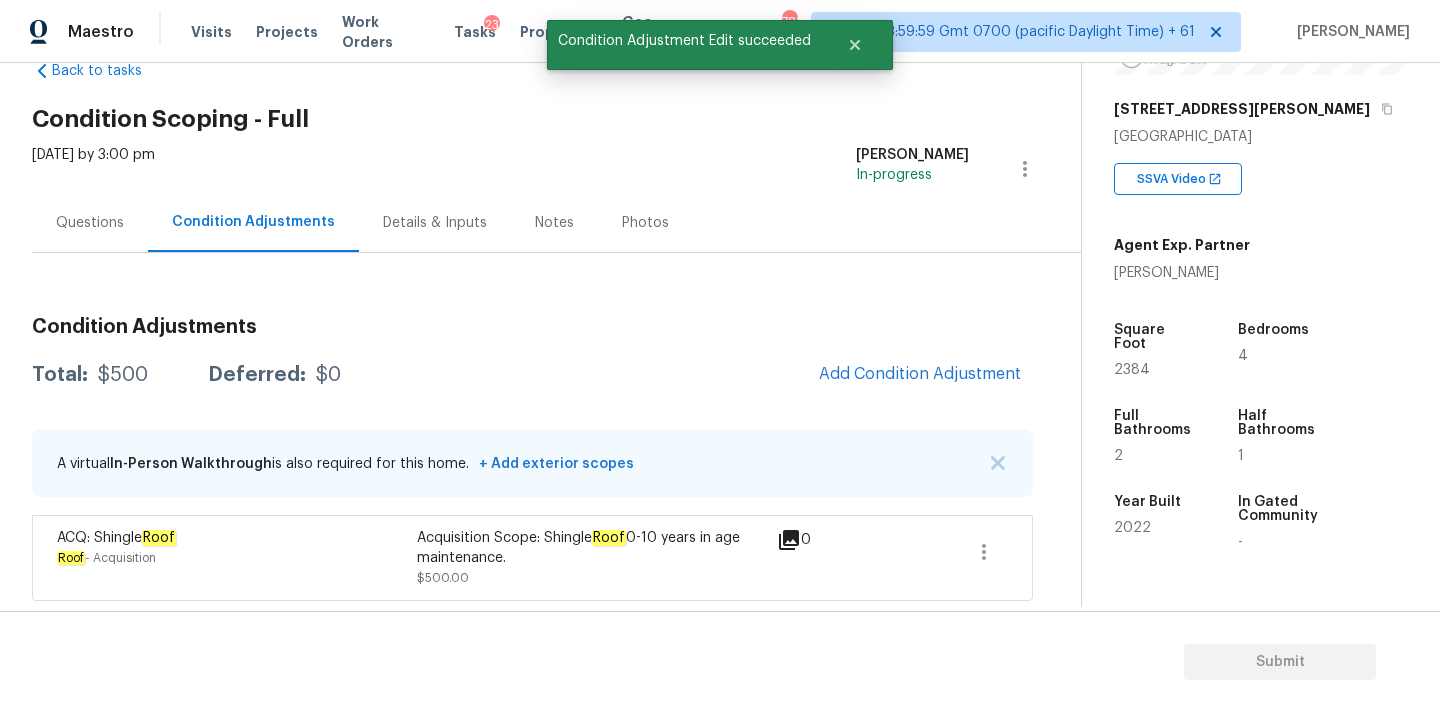 scroll, scrollTop: 0, scrollLeft: 0, axis: both 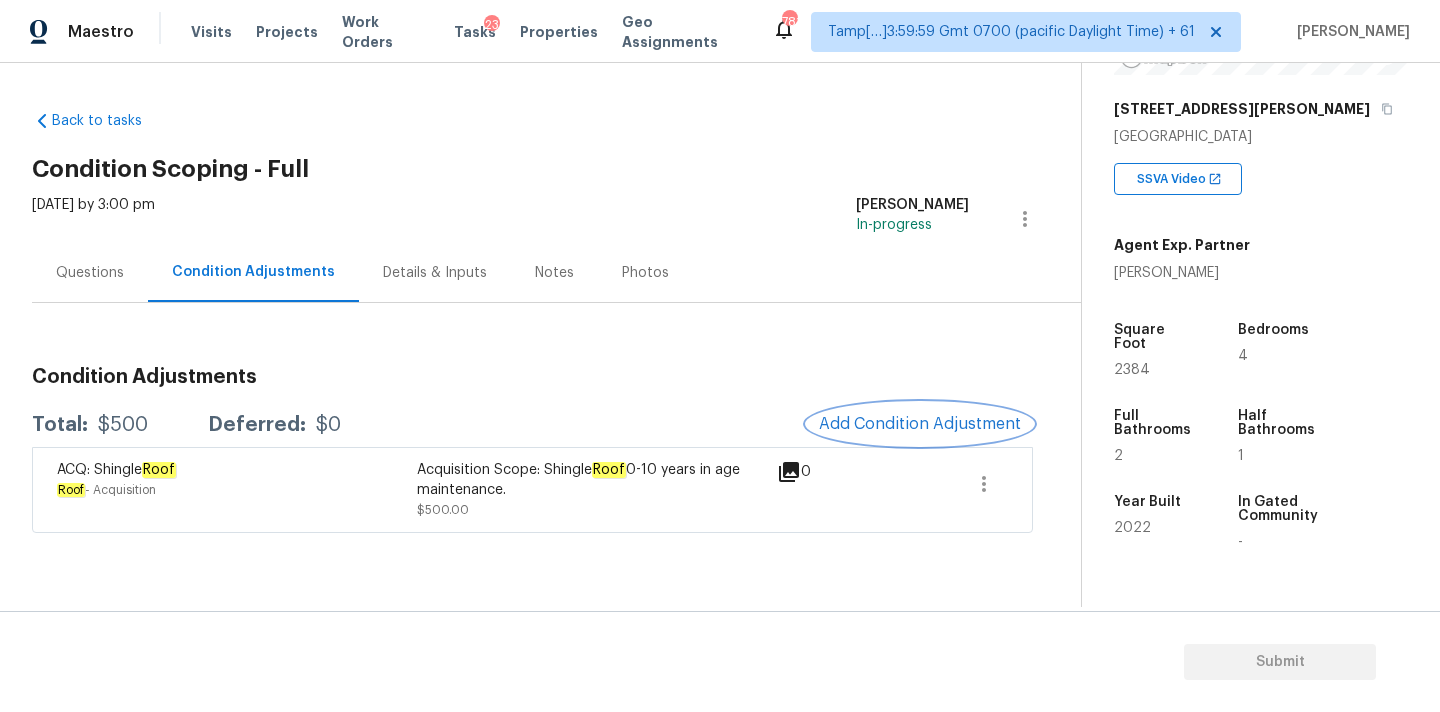 click on "Add Condition Adjustment" at bounding box center (920, 424) 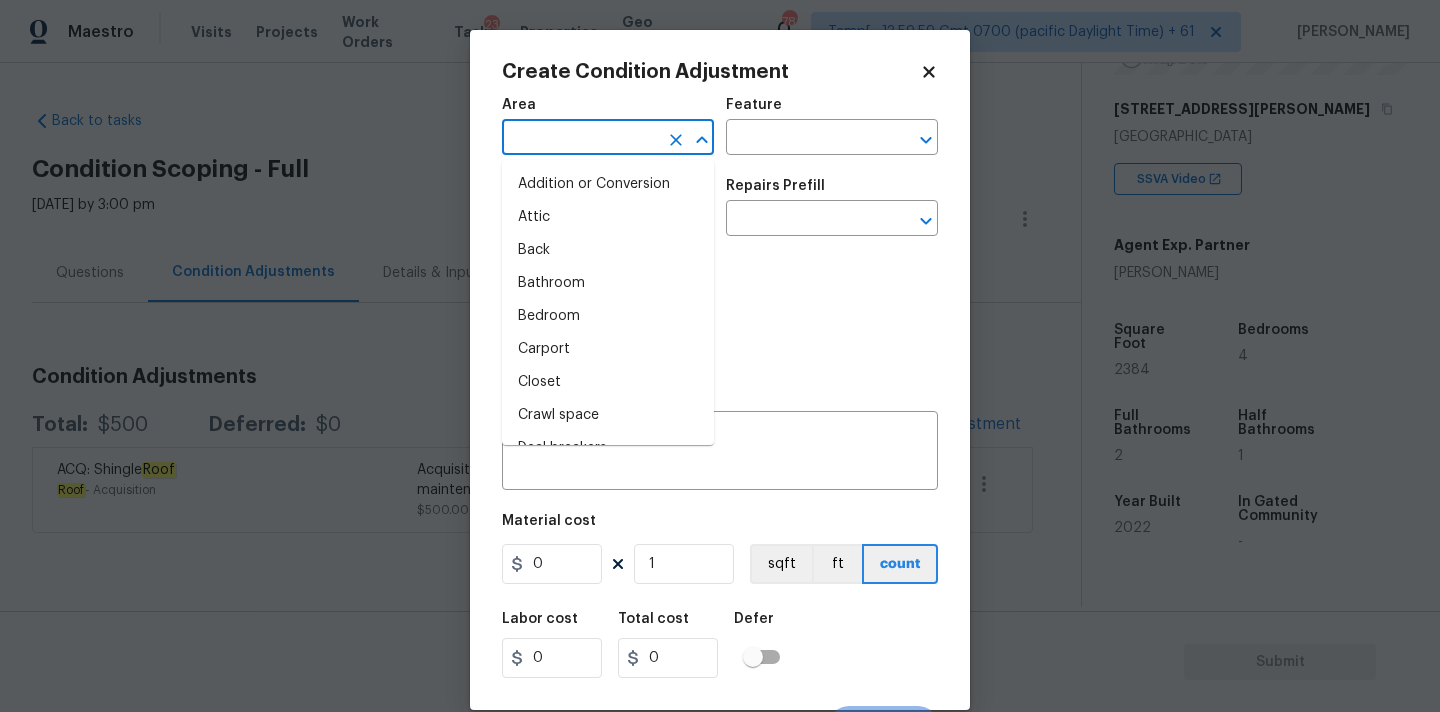click at bounding box center [580, 139] 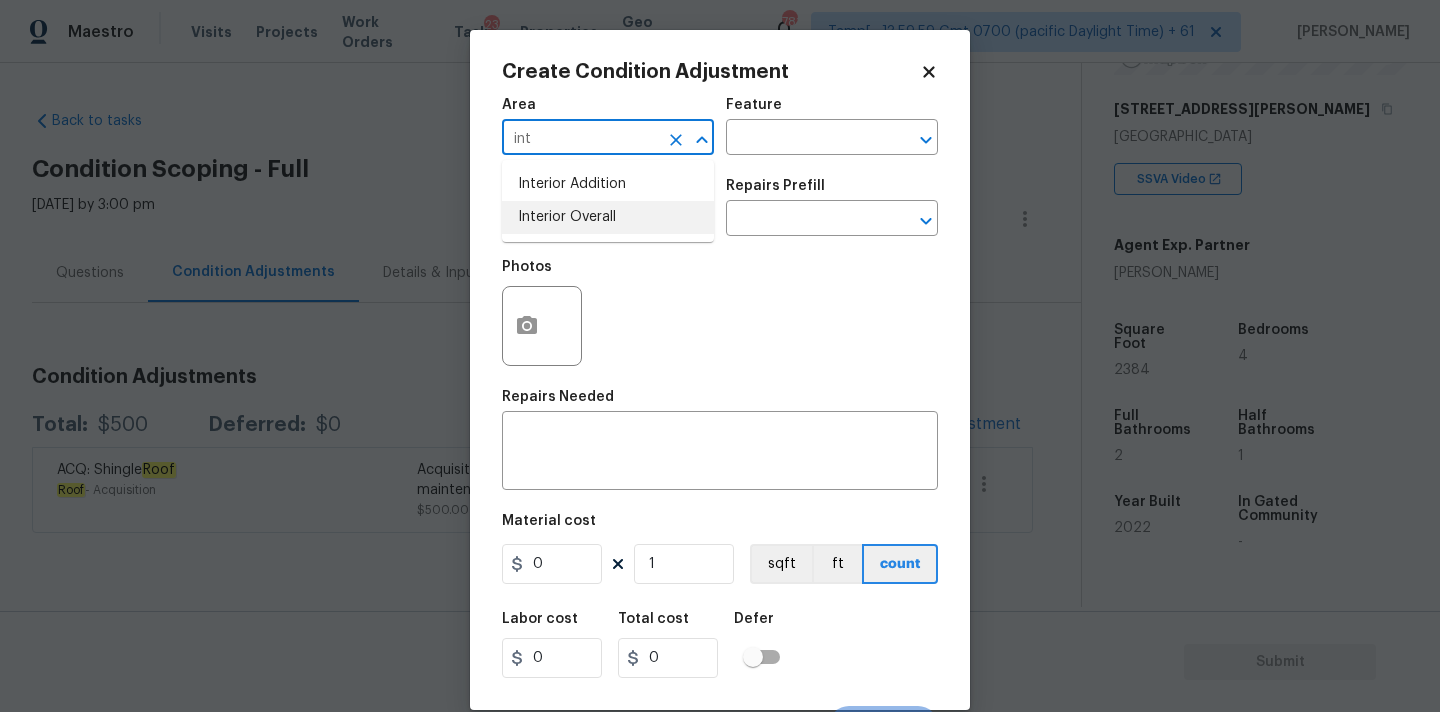 click on "Interior Overall" at bounding box center (608, 217) 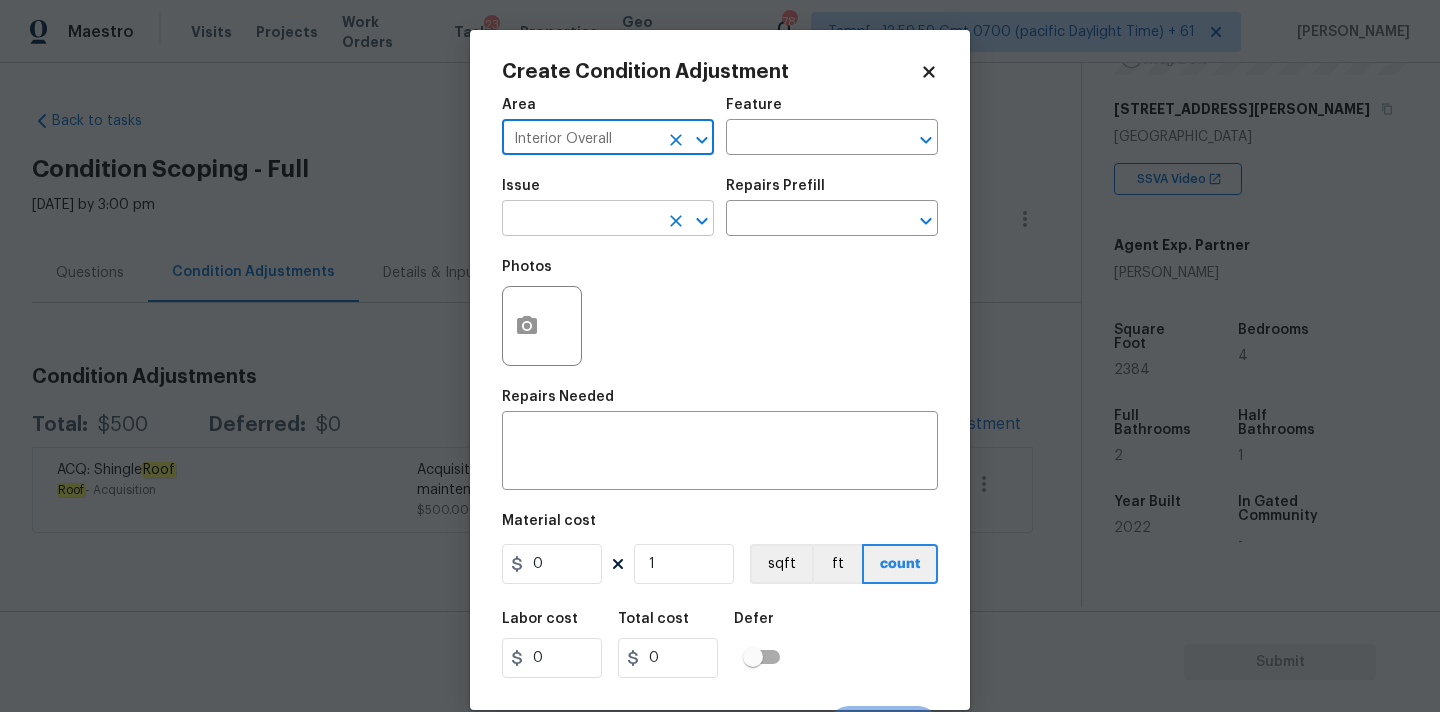 type on "Interior Overall" 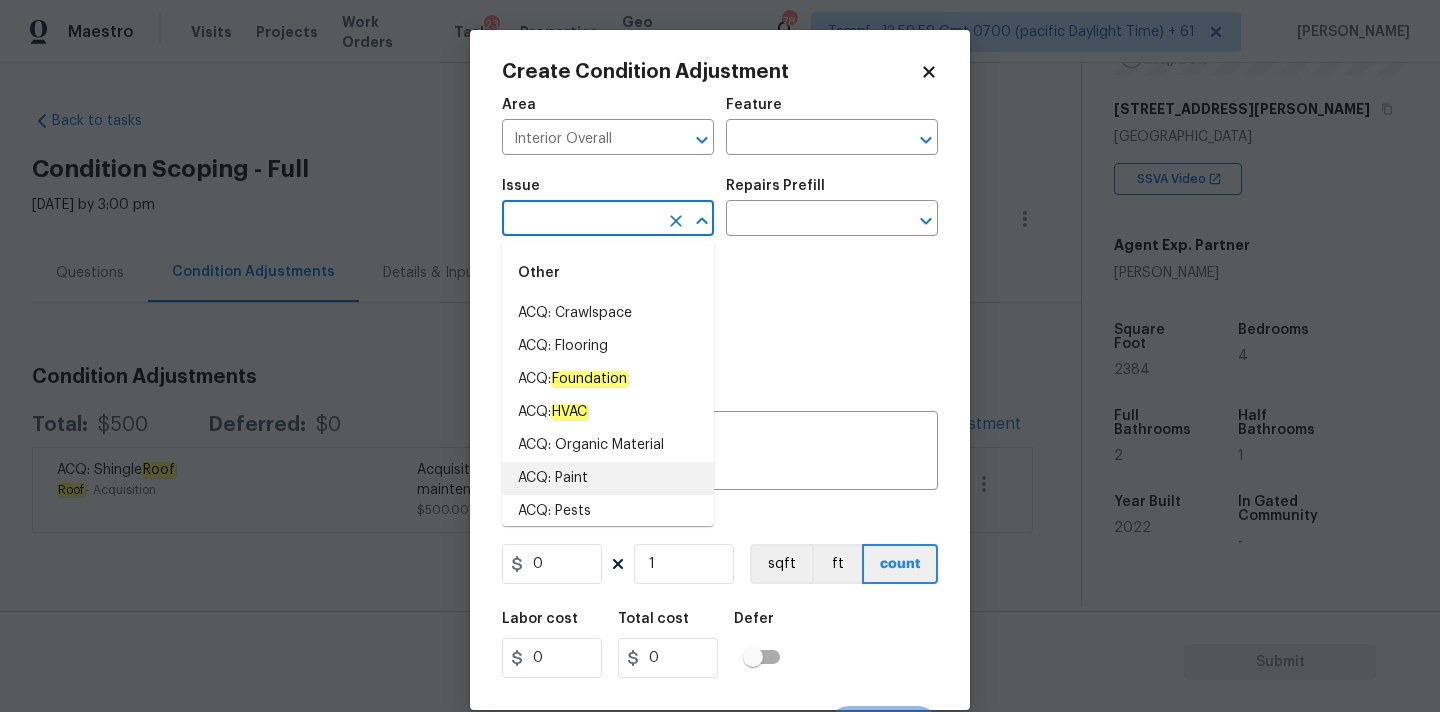 click on "ACQ: Paint" at bounding box center (608, 478) 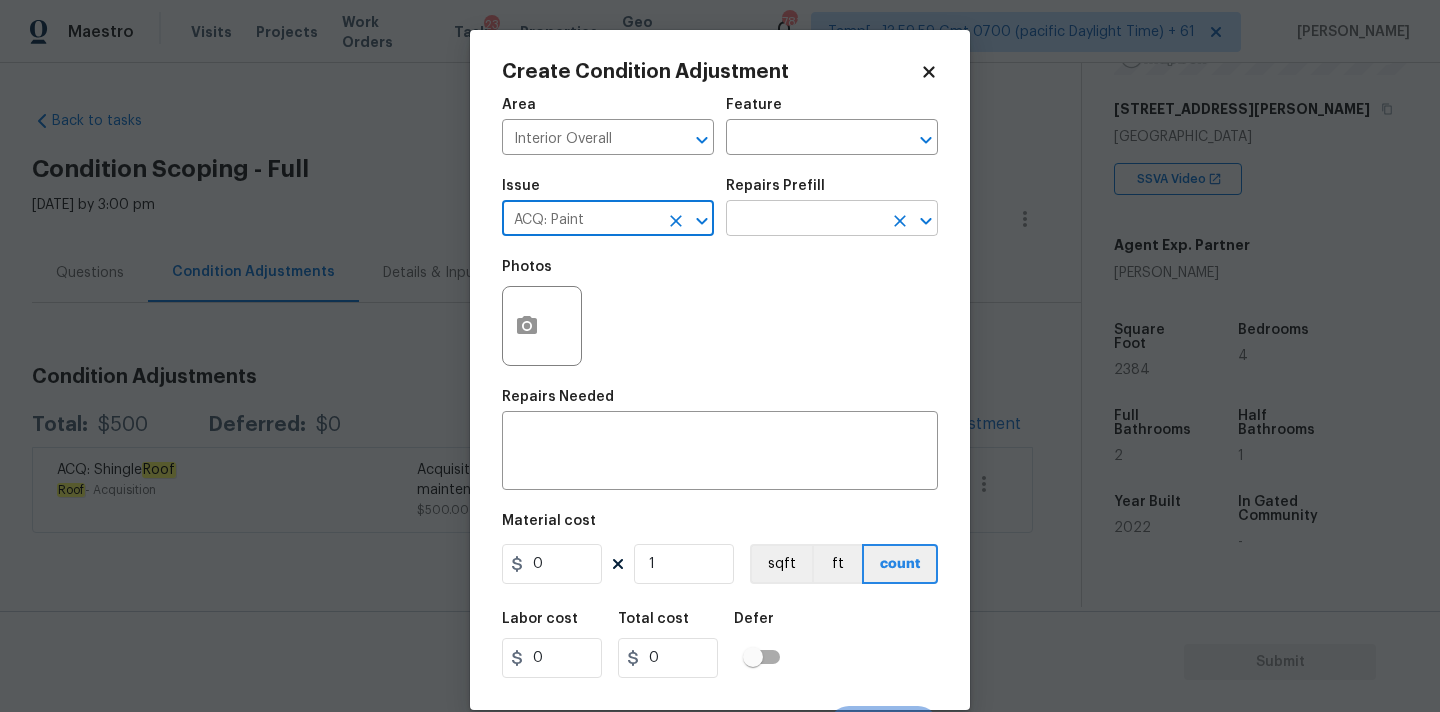 click at bounding box center [804, 220] 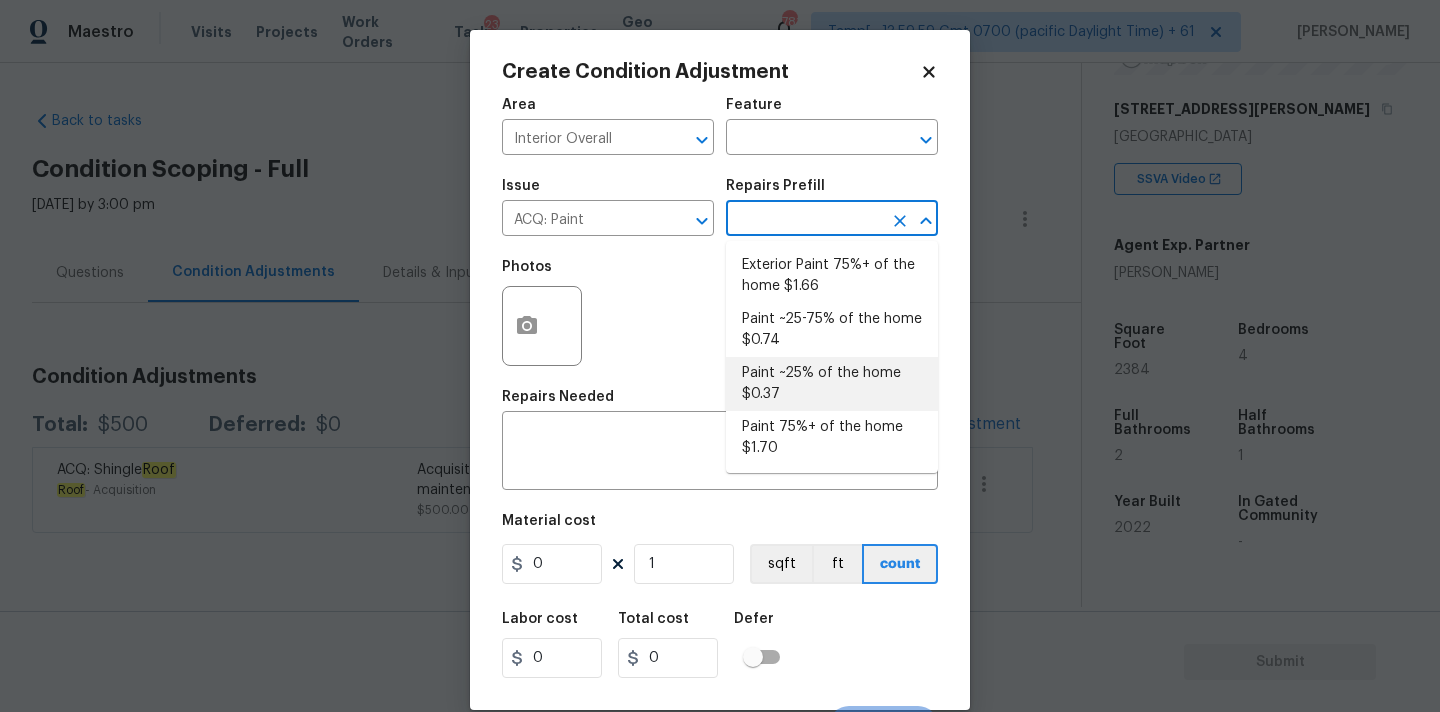 click on "Paint ~25% of the home $0.37" at bounding box center (832, 384) 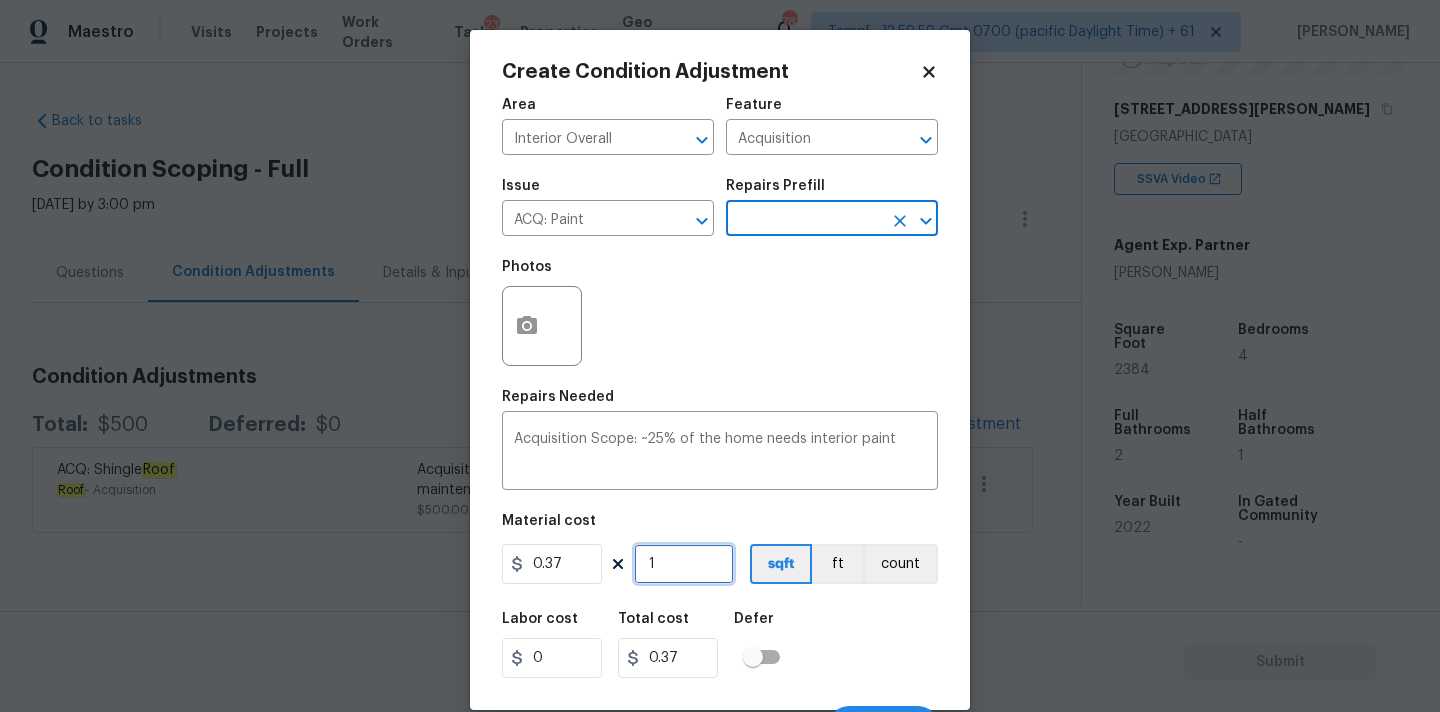 click on "1" at bounding box center [684, 564] 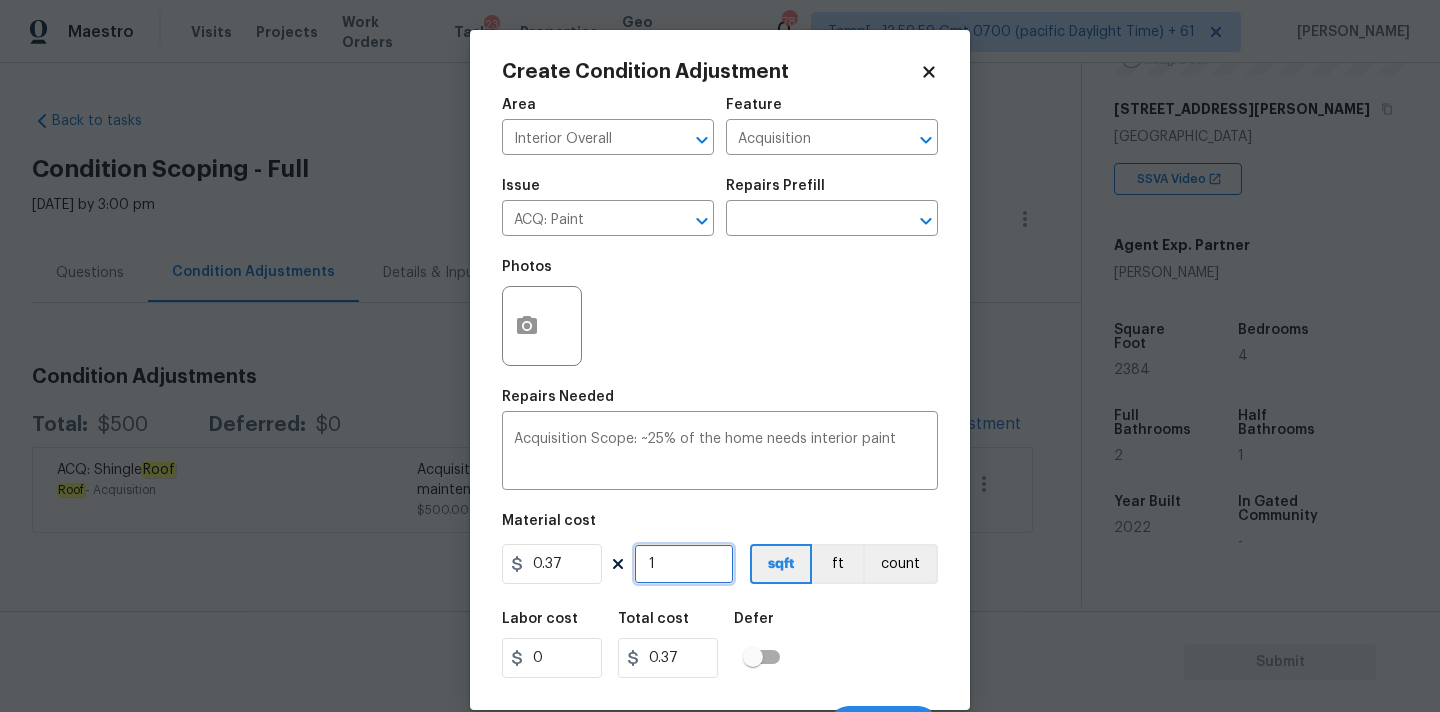 click on "1" at bounding box center [684, 564] 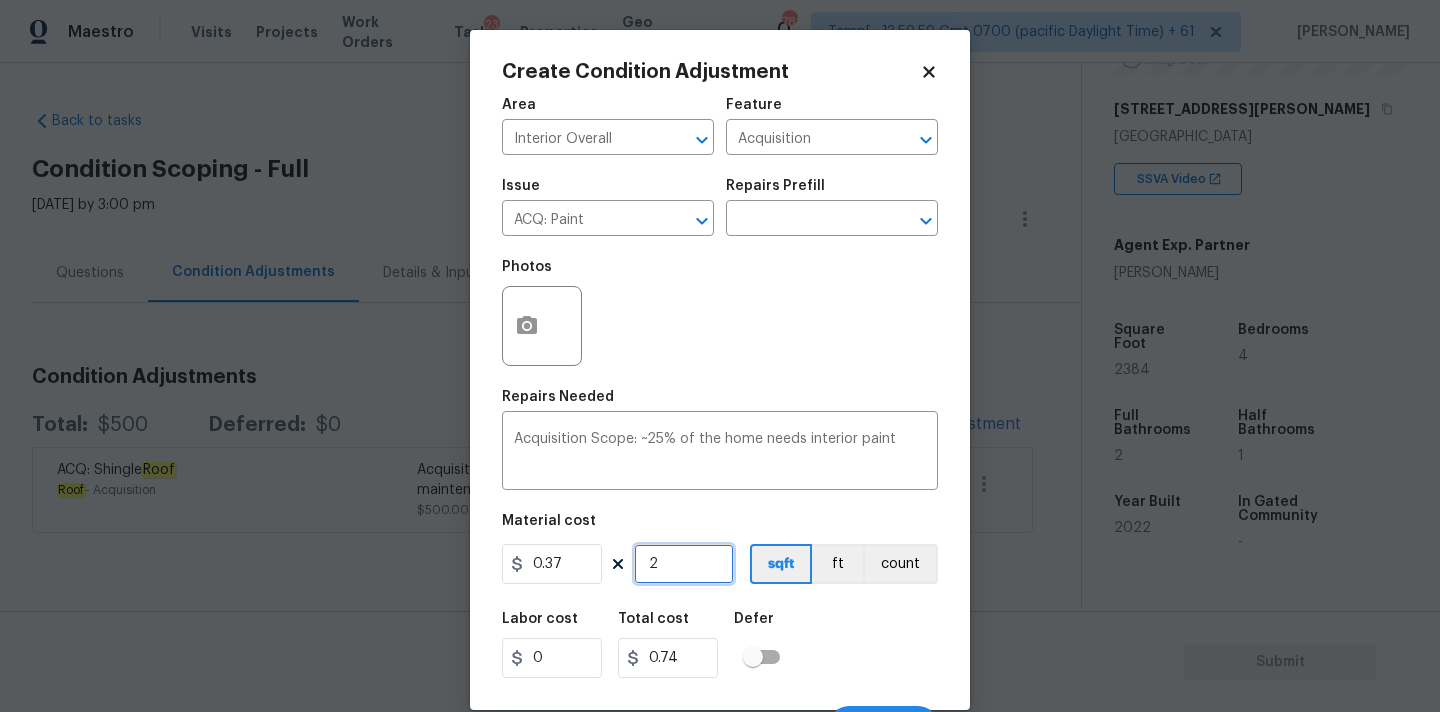 type on "23" 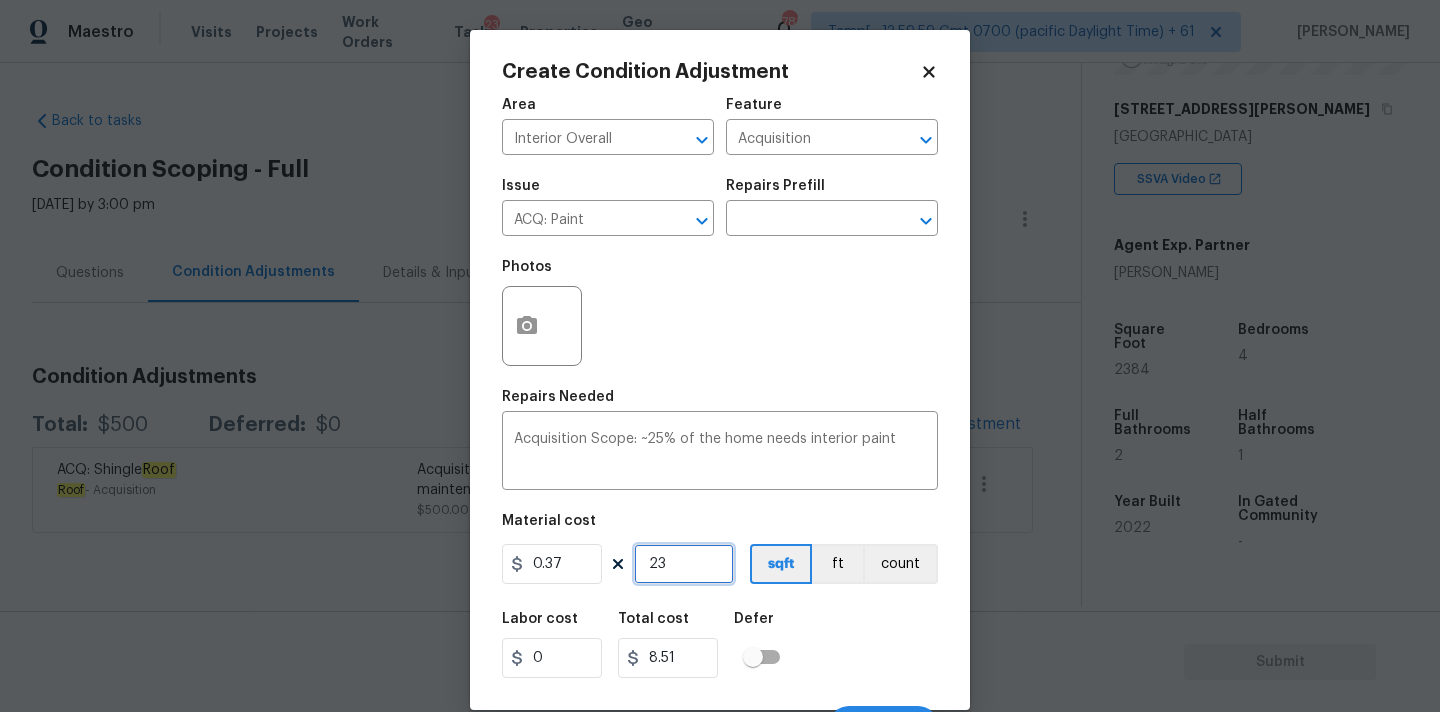 type on "238" 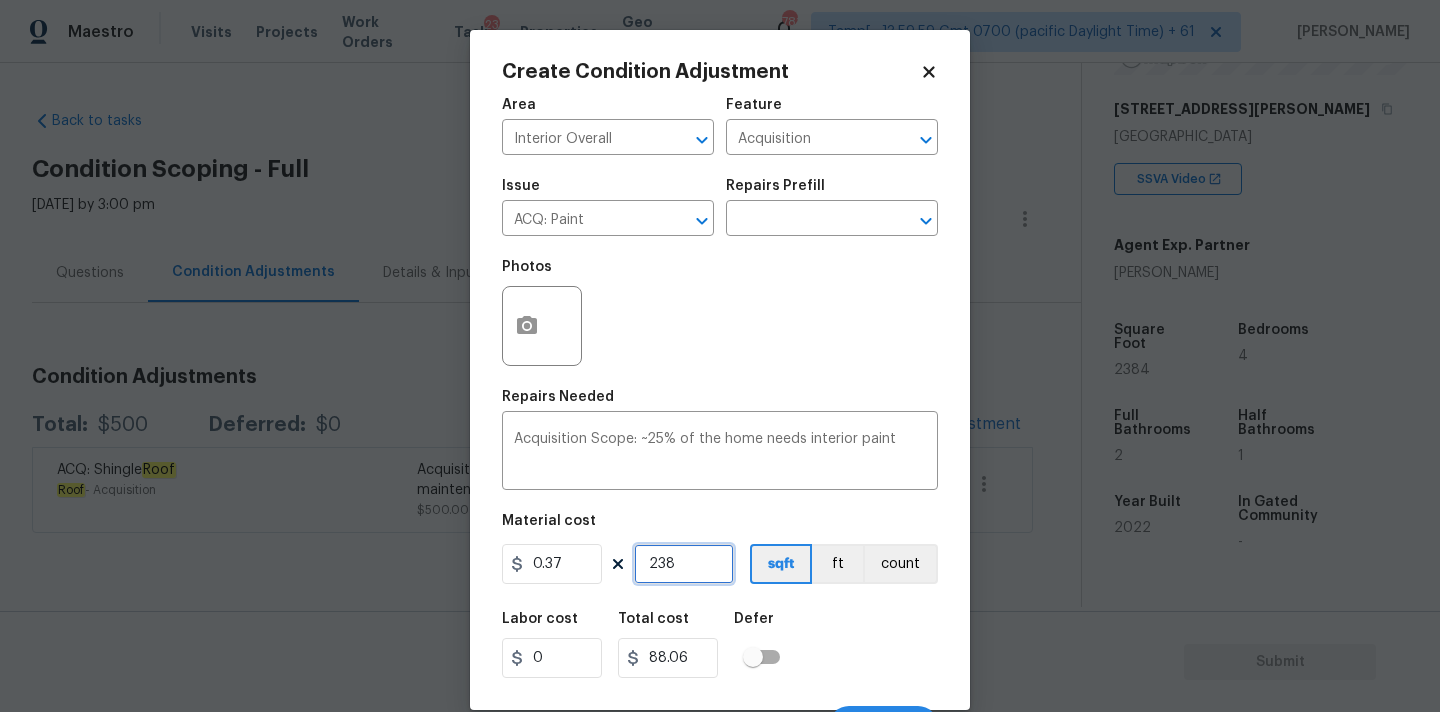 type on "2384" 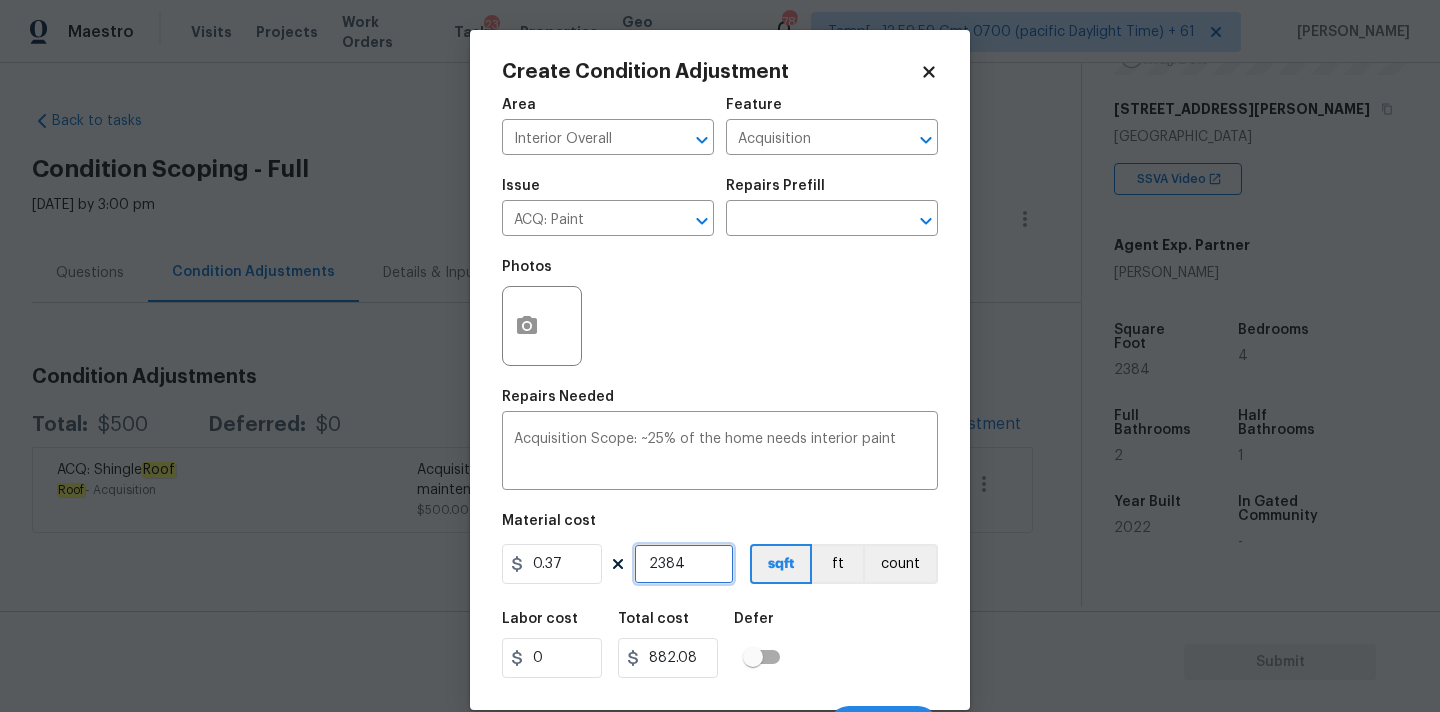 scroll, scrollTop: 35, scrollLeft: 0, axis: vertical 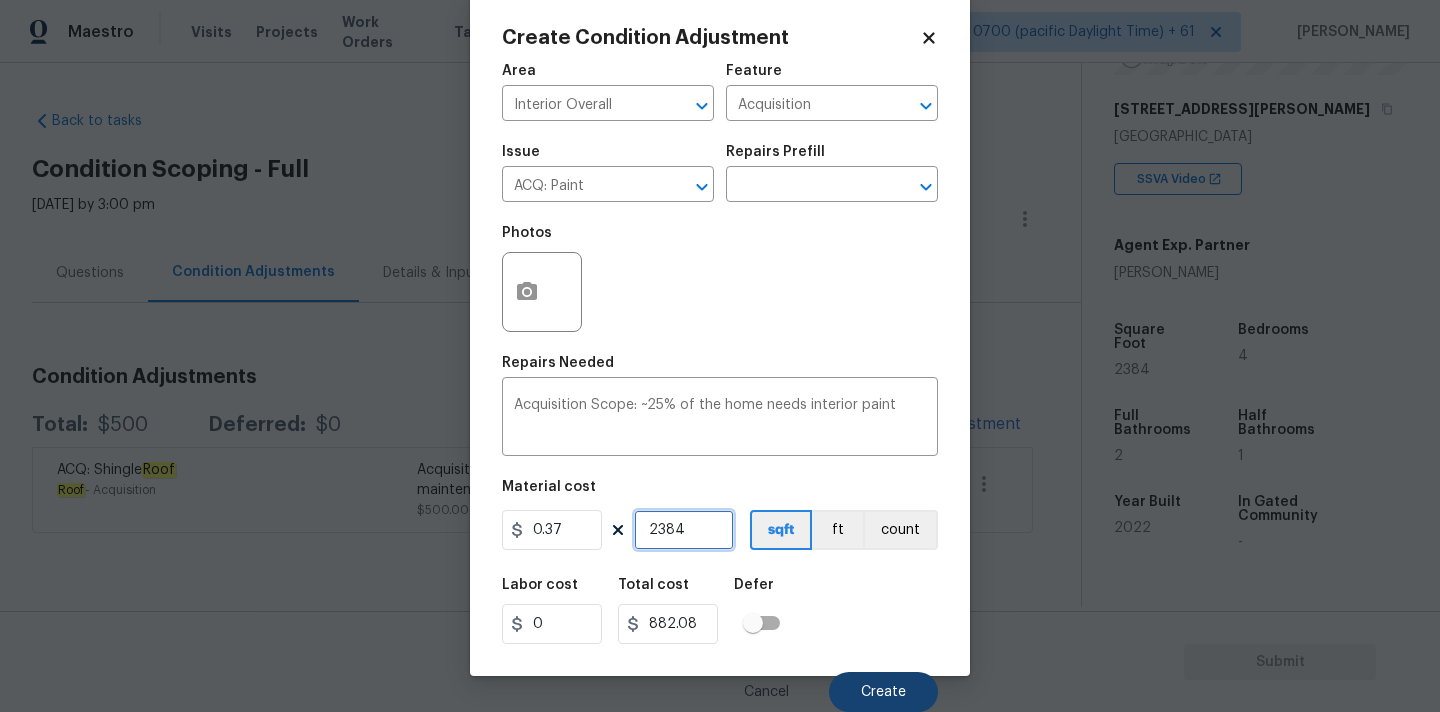 type on "2384" 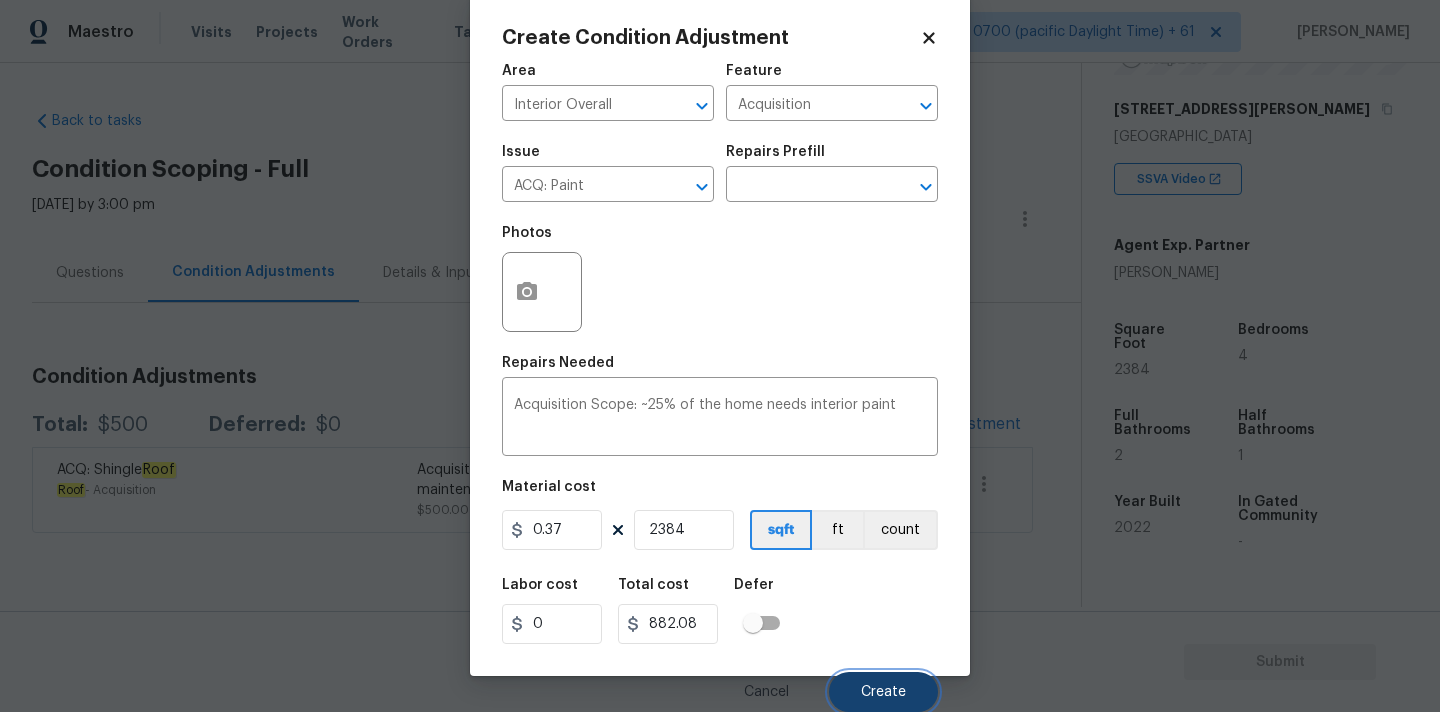 click on "Create" at bounding box center (883, 692) 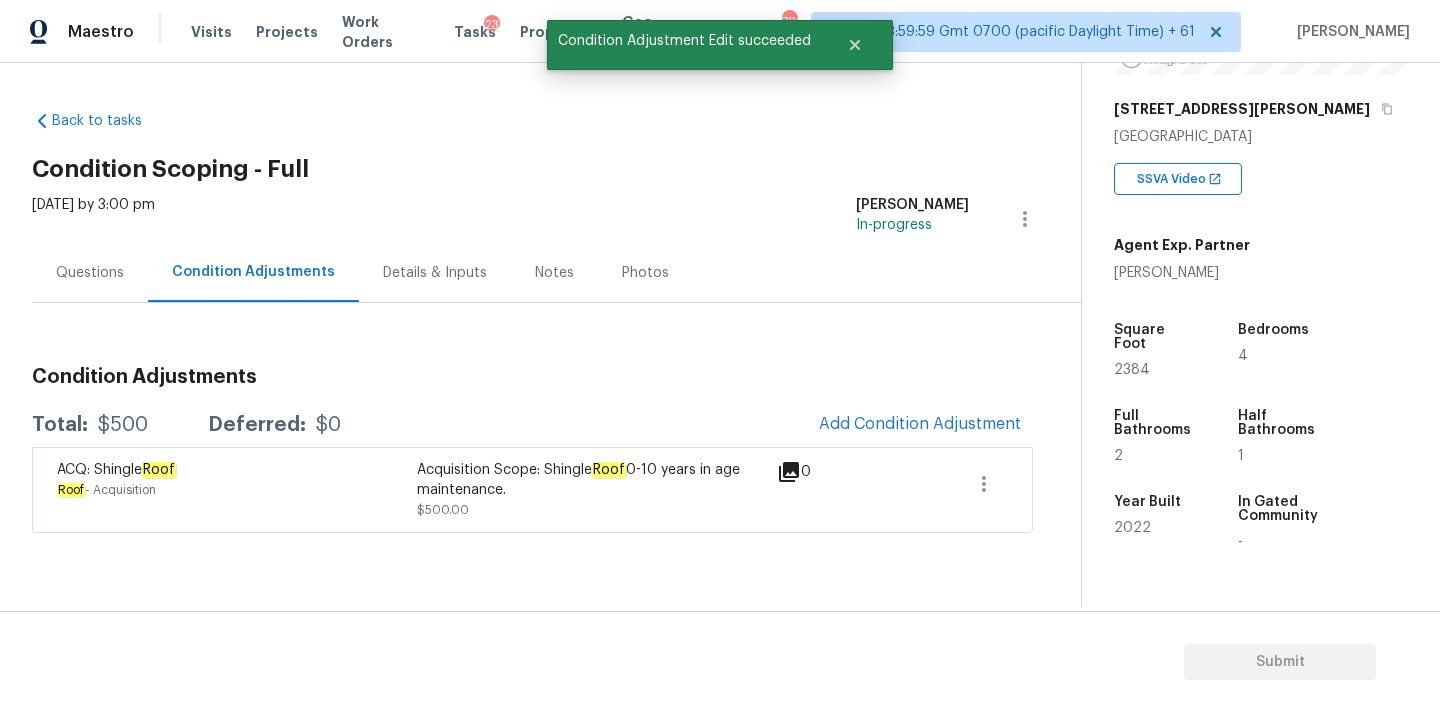 scroll, scrollTop: 28, scrollLeft: 0, axis: vertical 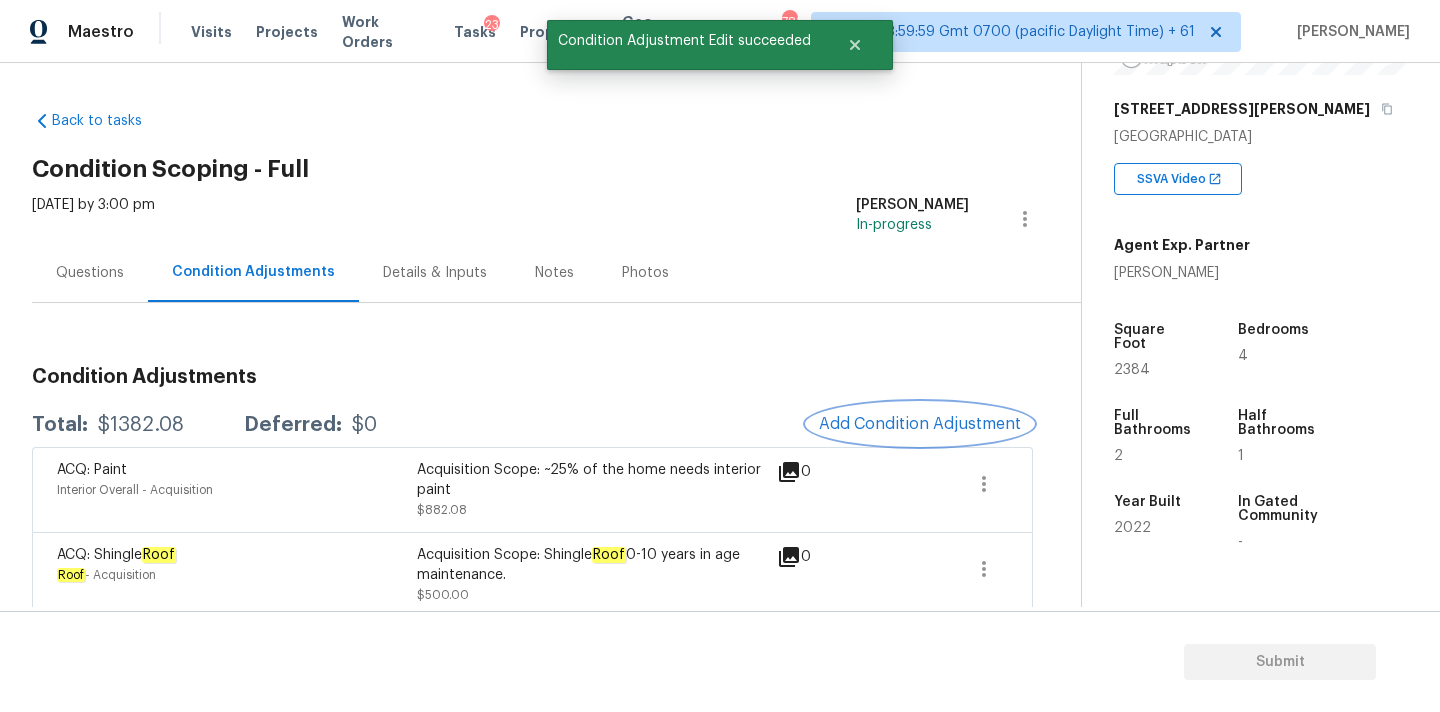 click on "Add Condition Adjustment" at bounding box center [920, 424] 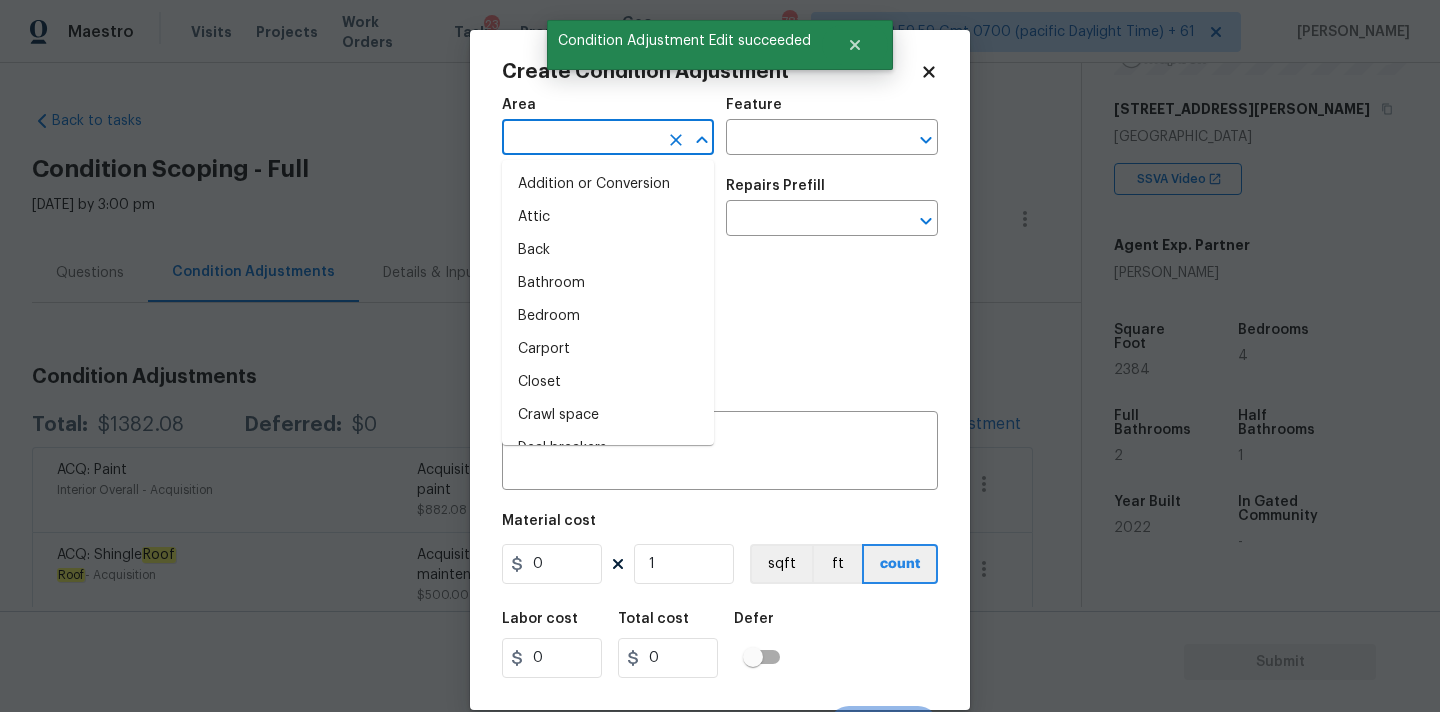 click at bounding box center [580, 139] 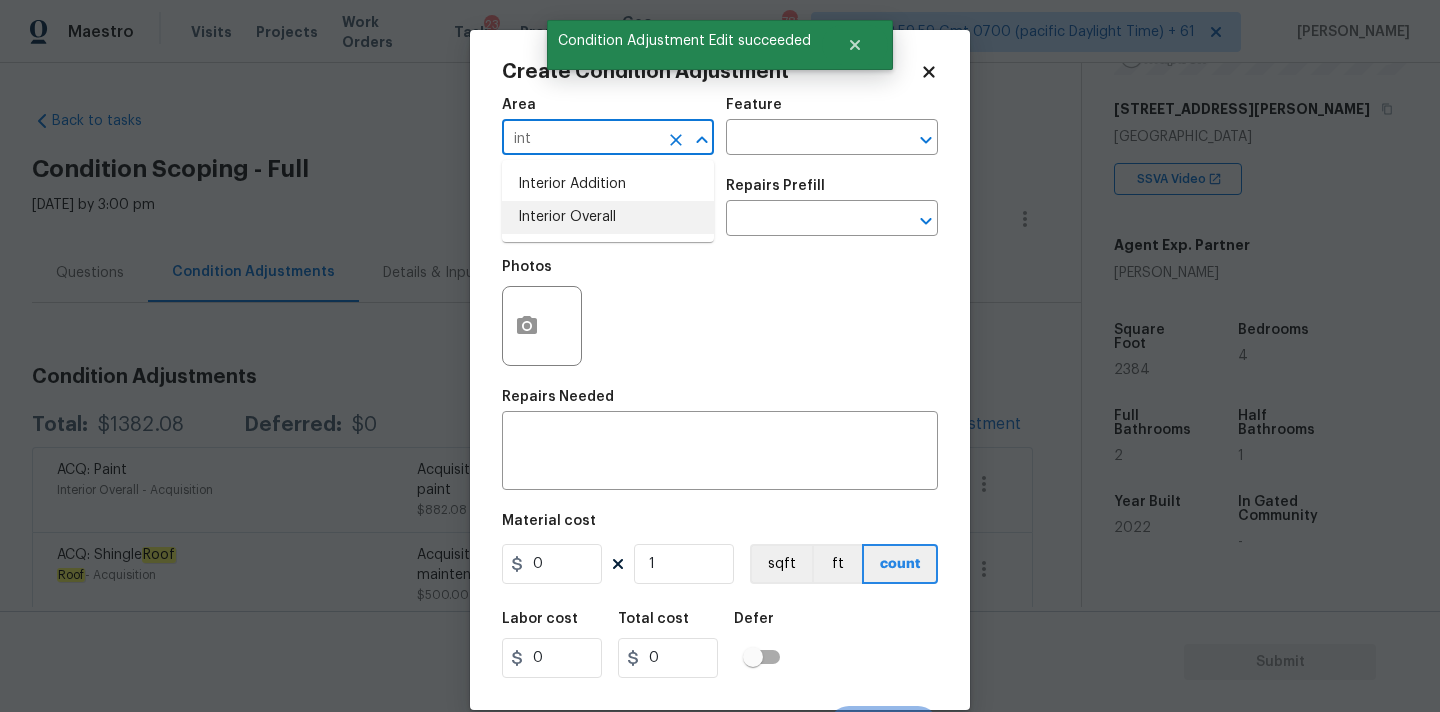 click on "Interior Overall" at bounding box center [608, 217] 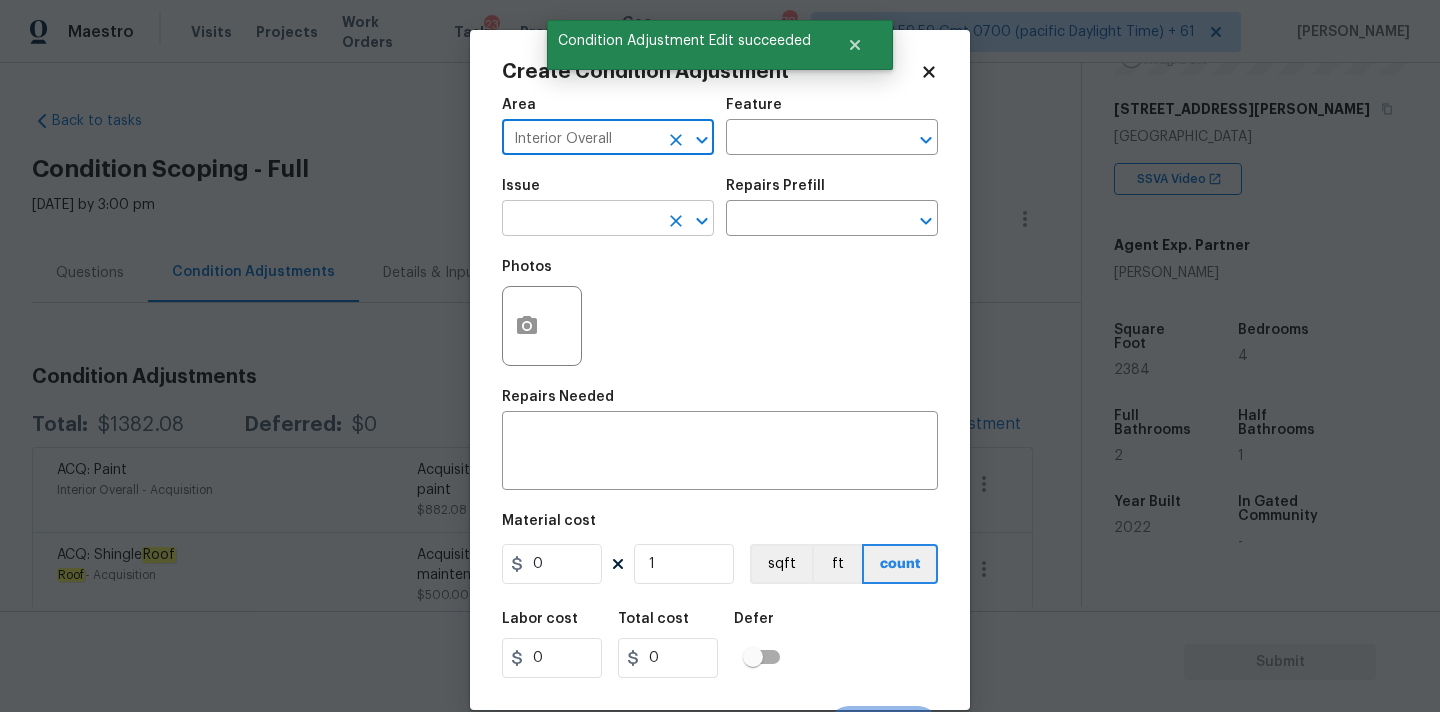 type on "Interior Overall" 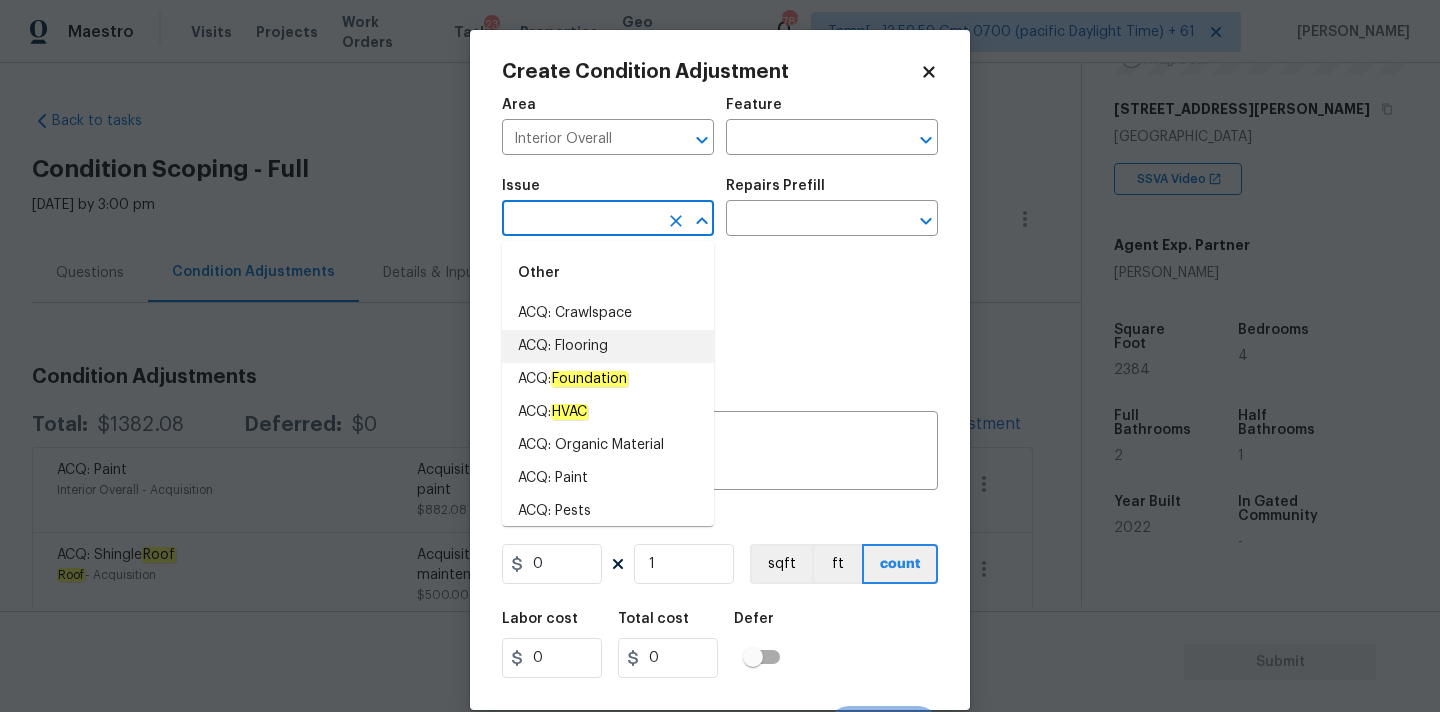 click on "ACQ: Flooring" at bounding box center (608, 346) 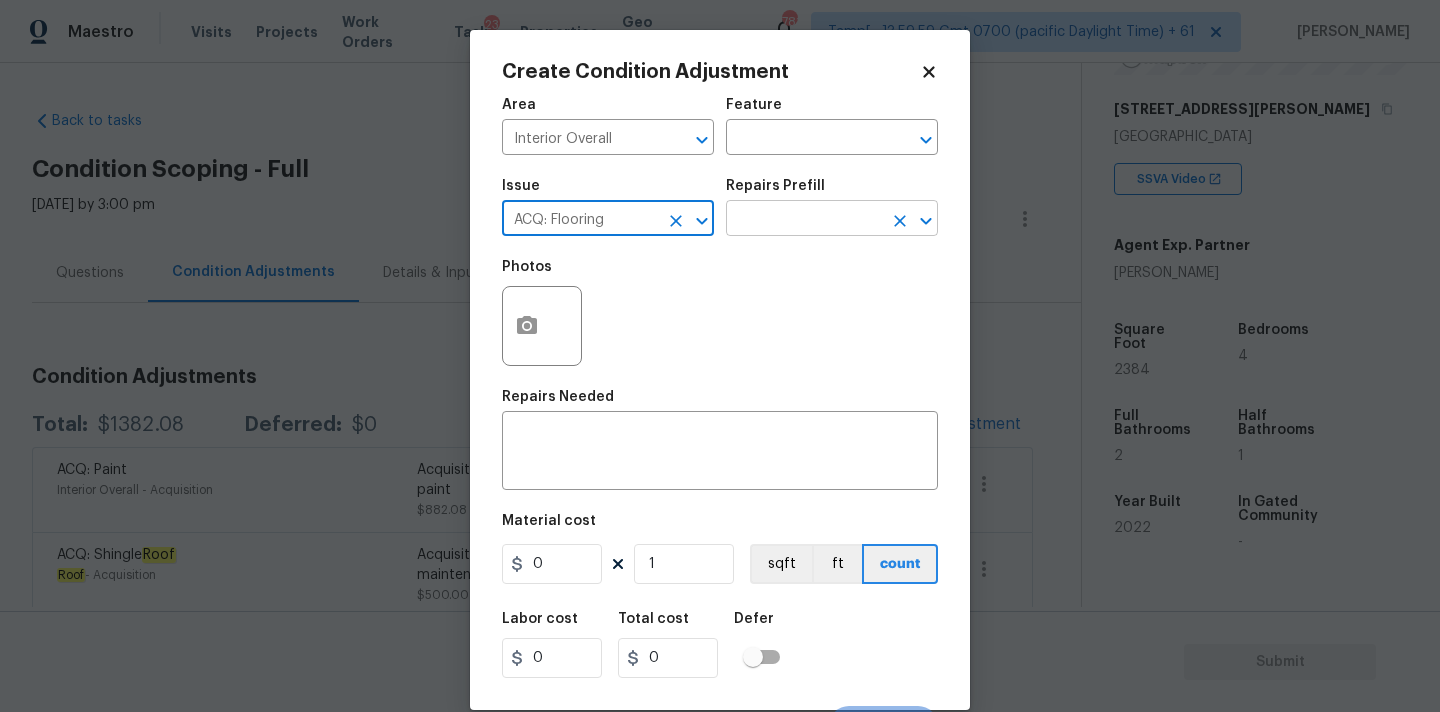click at bounding box center (804, 220) 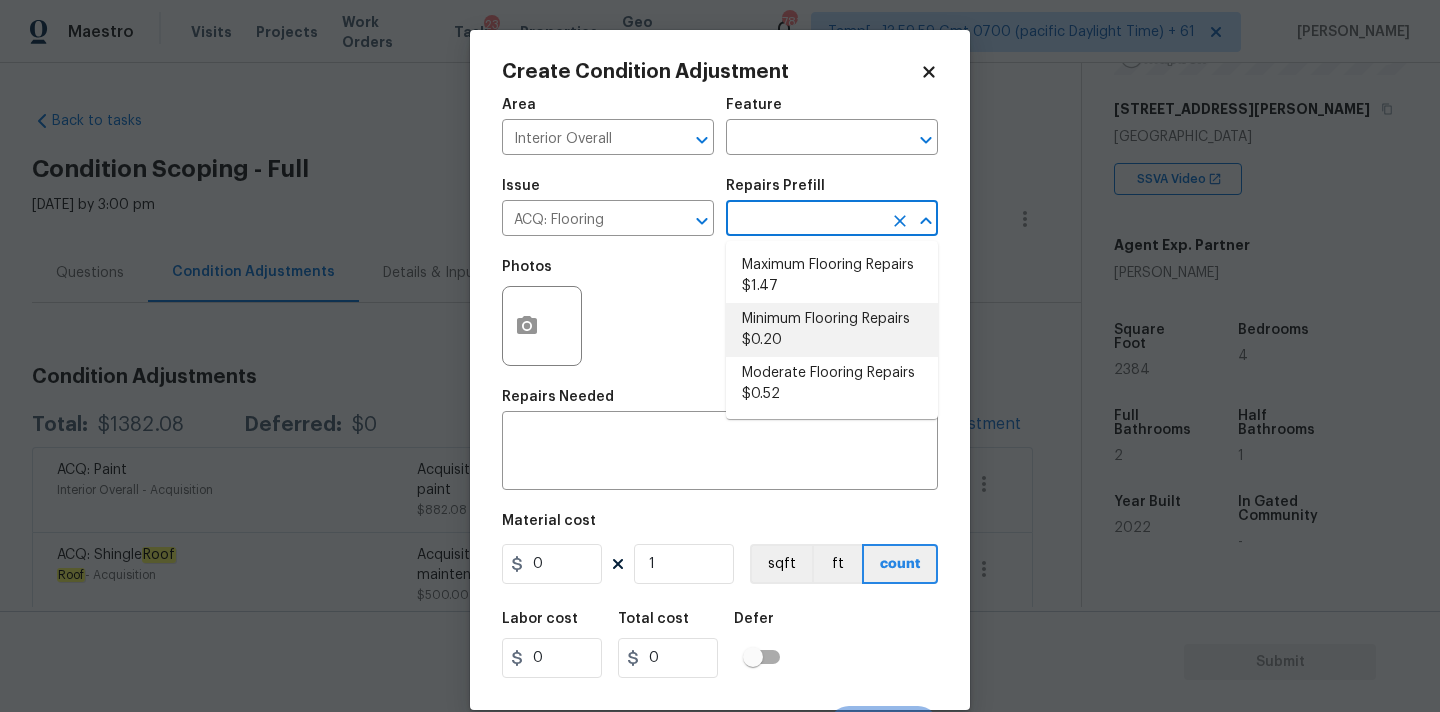 click on "Minimum Flooring Repairs $0.20" at bounding box center (832, 330) 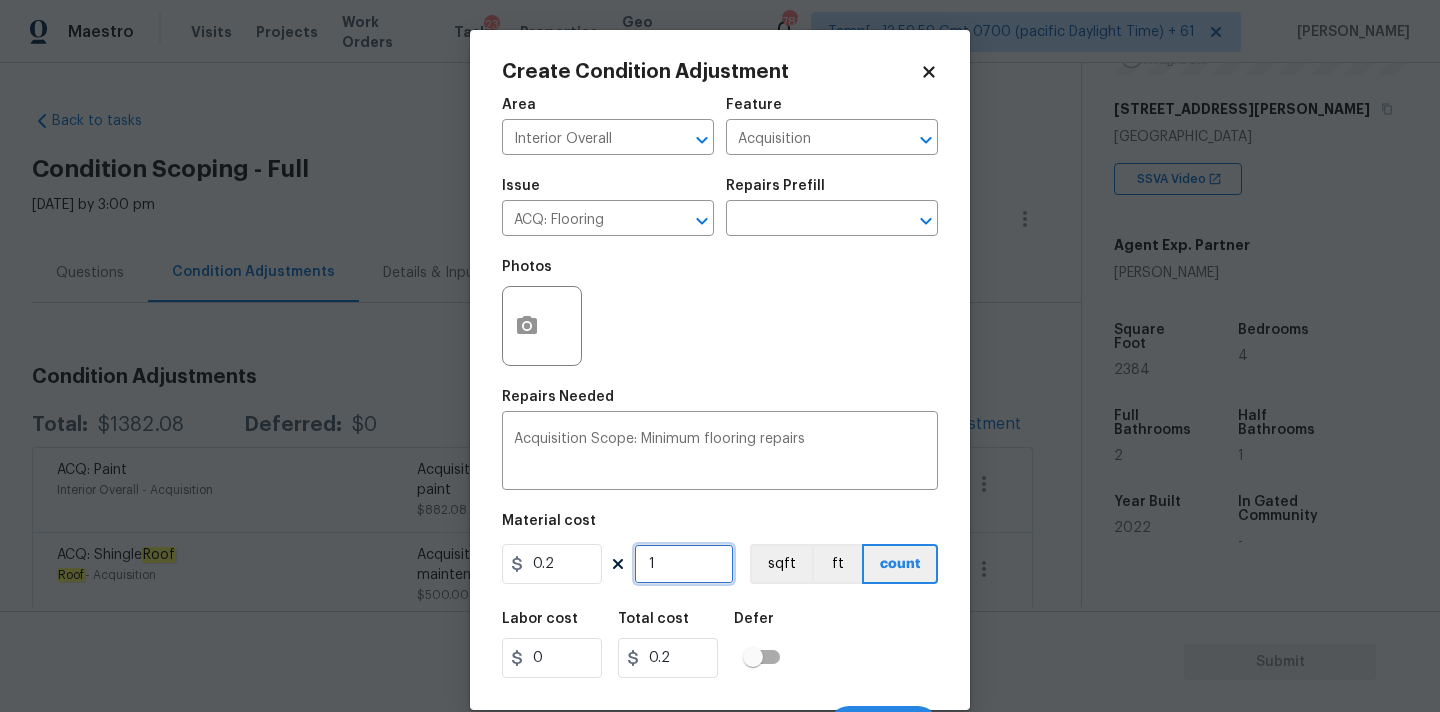 click on "1" at bounding box center (684, 564) 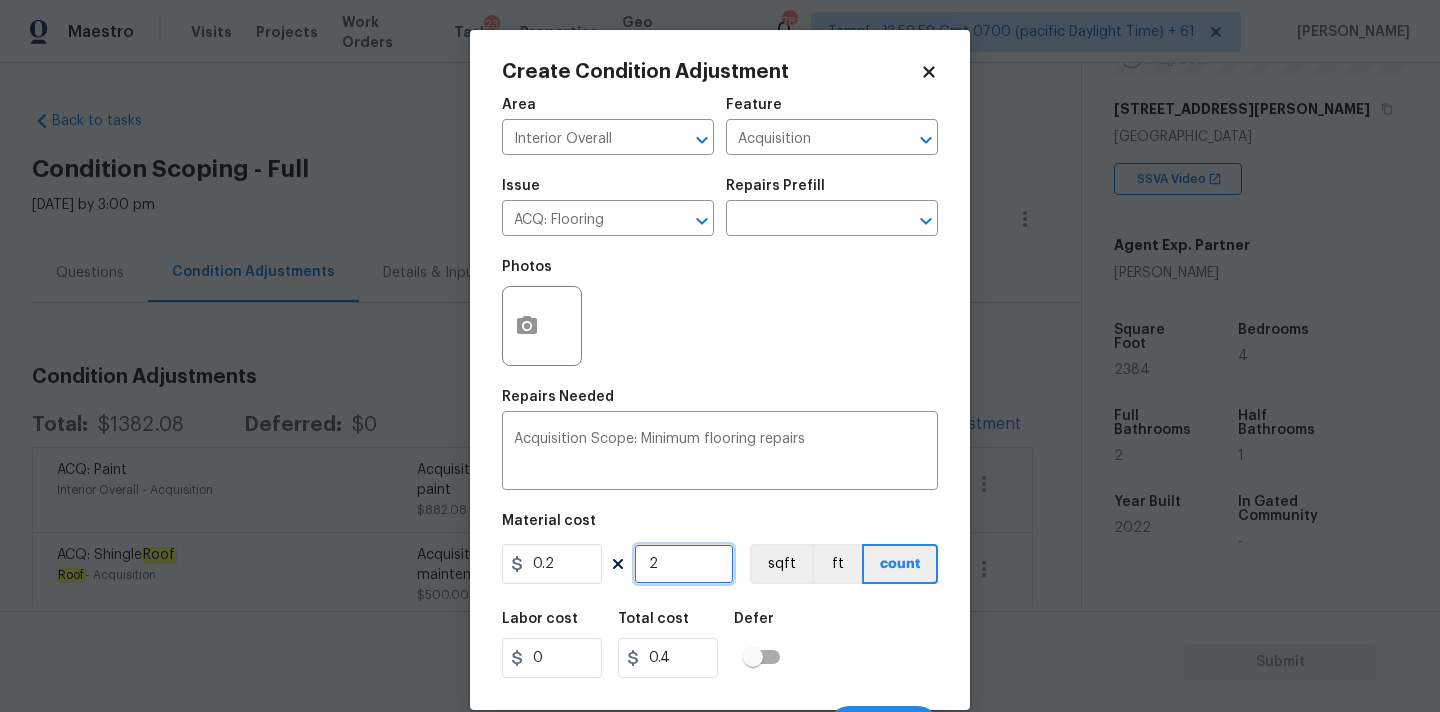 type on "23" 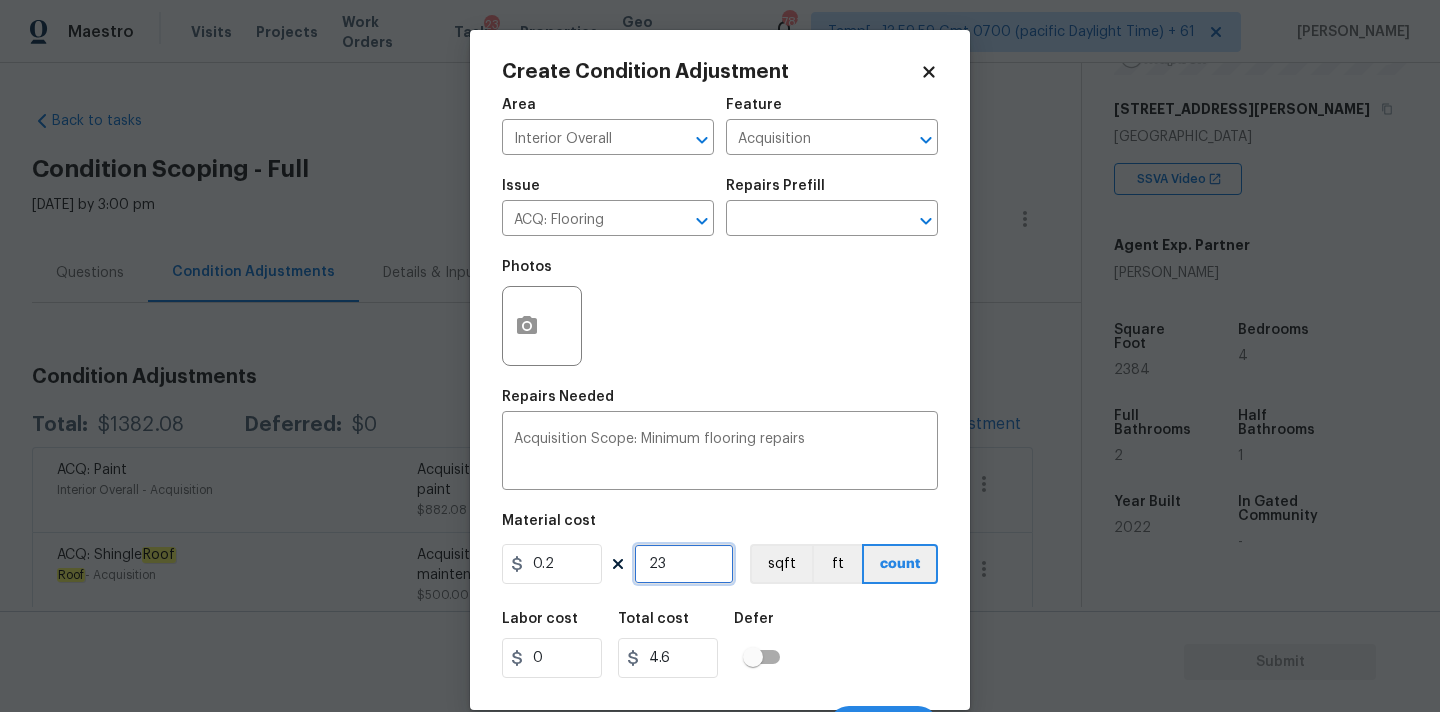 type on "238" 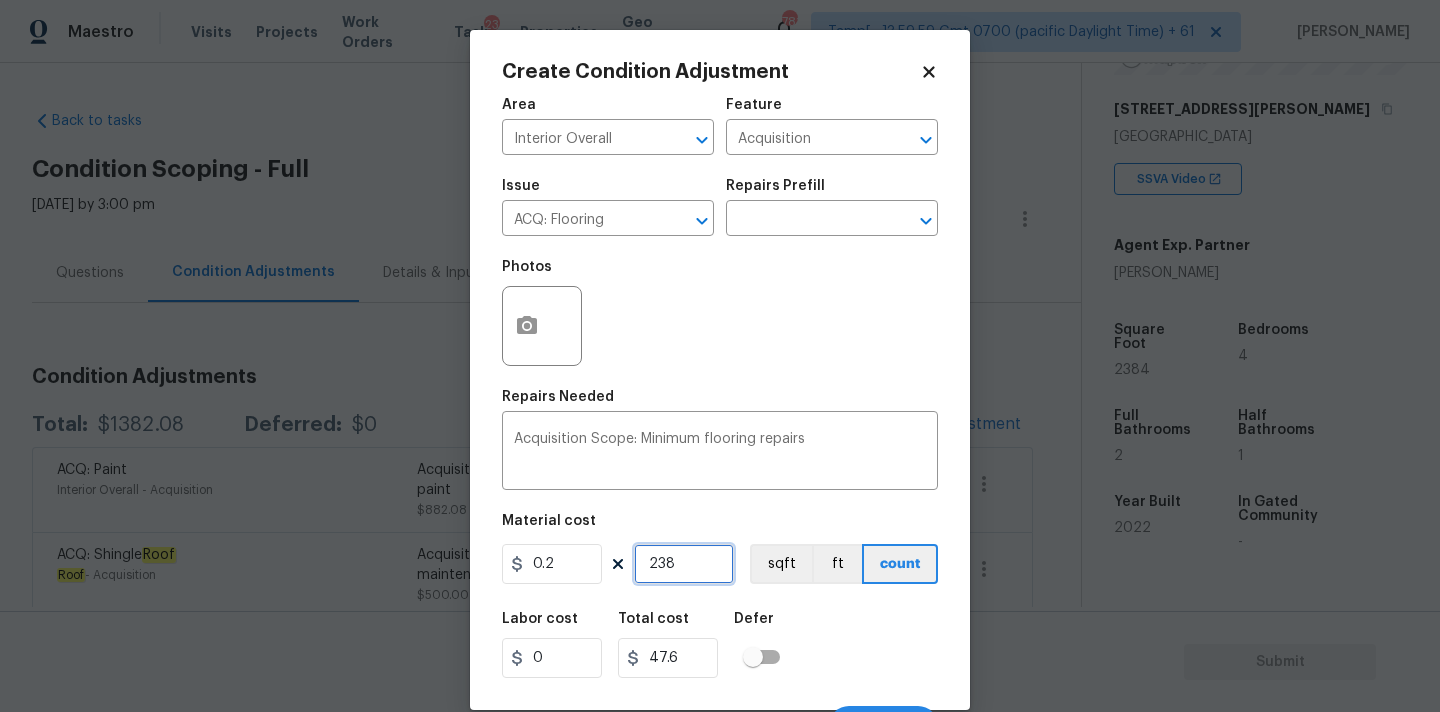 type on "2384" 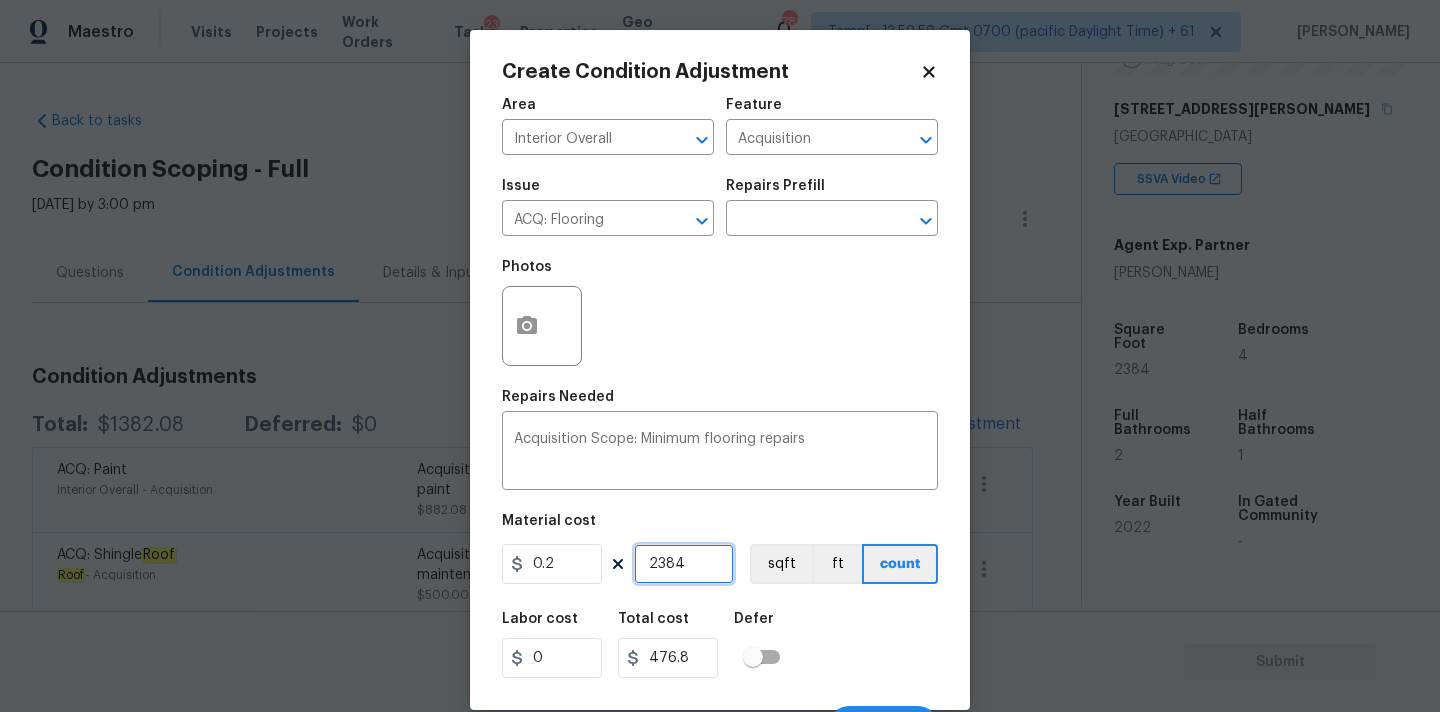 scroll, scrollTop: 35, scrollLeft: 0, axis: vertical 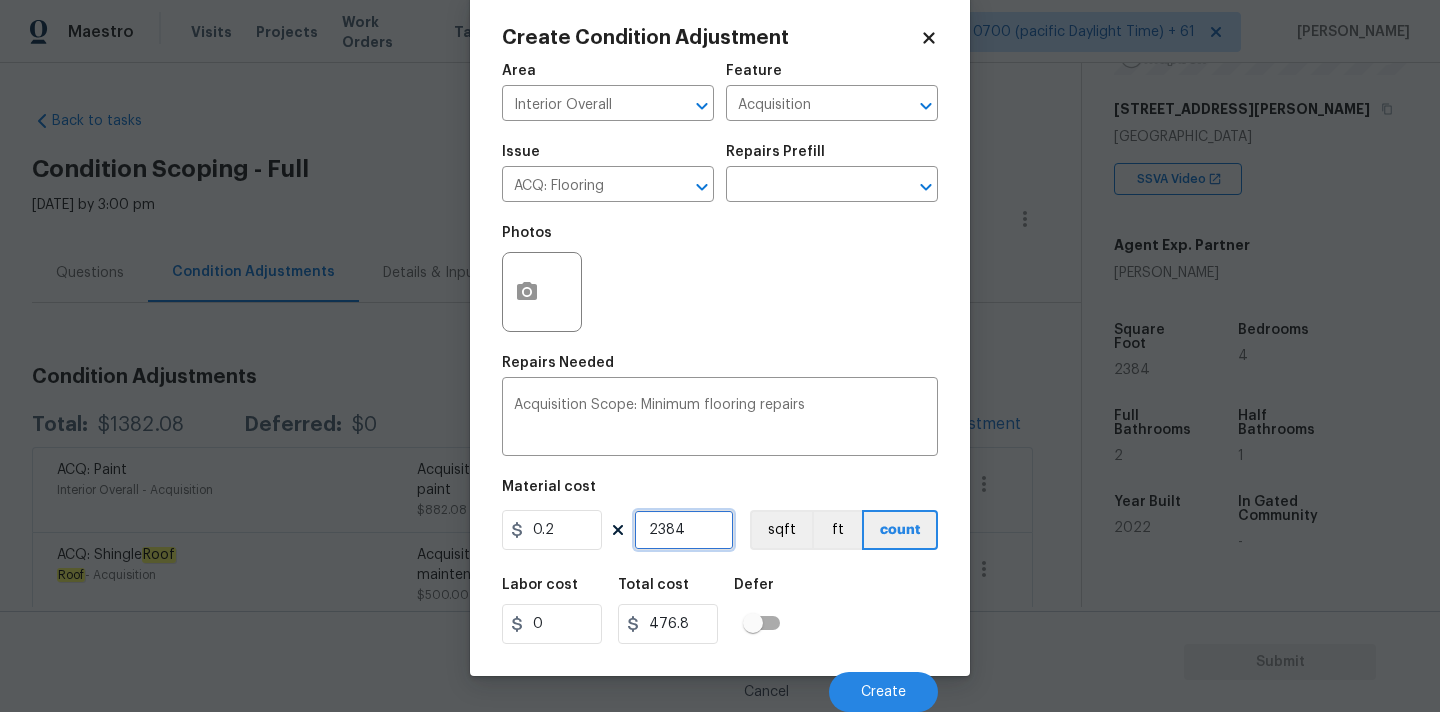 type on "2384" 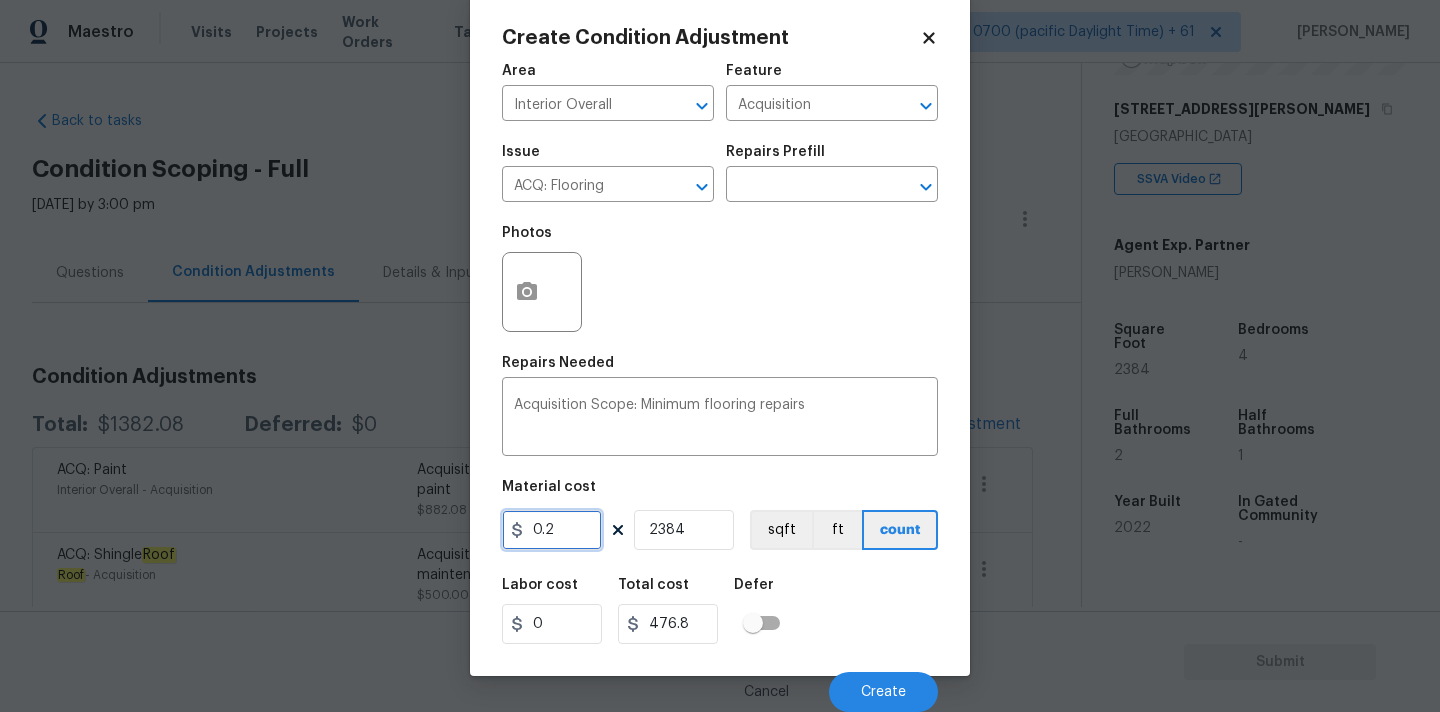 click on "0.2" at bounding box center (552, 530) 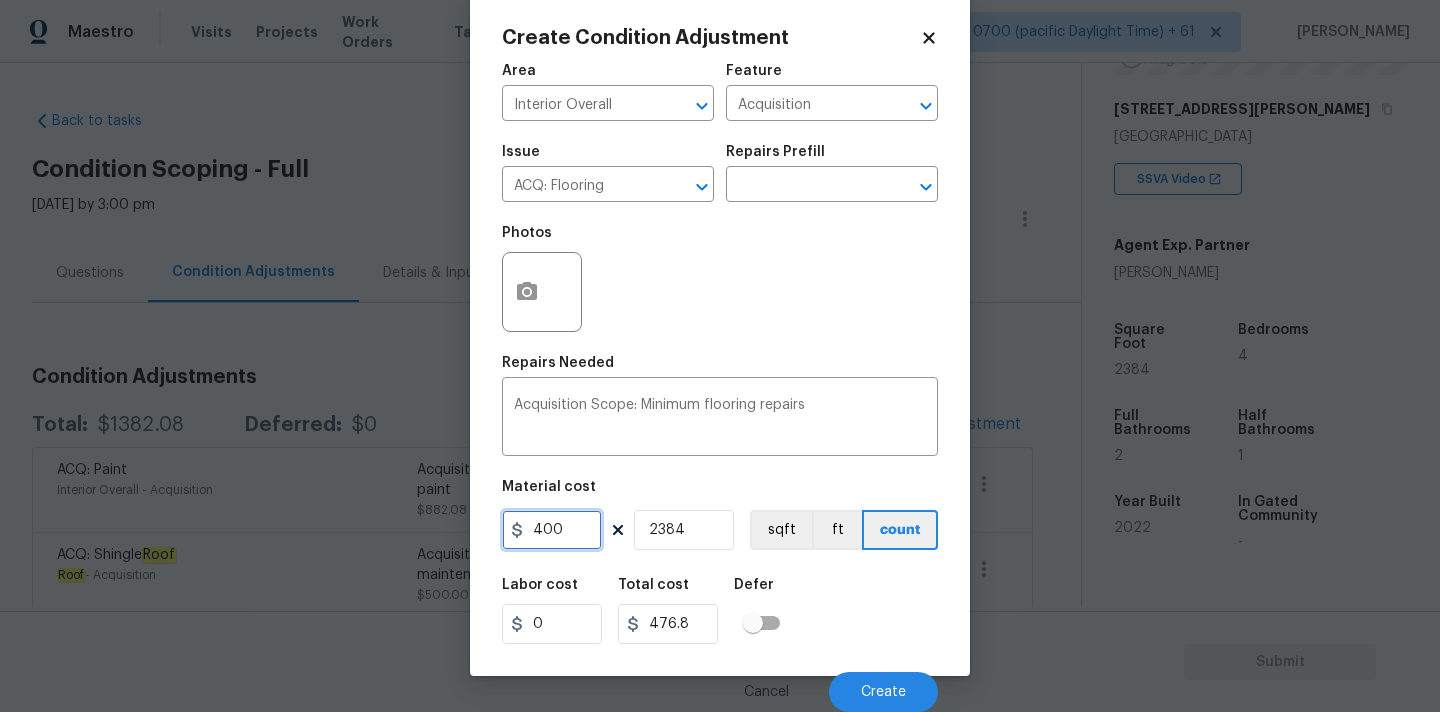type on "400" 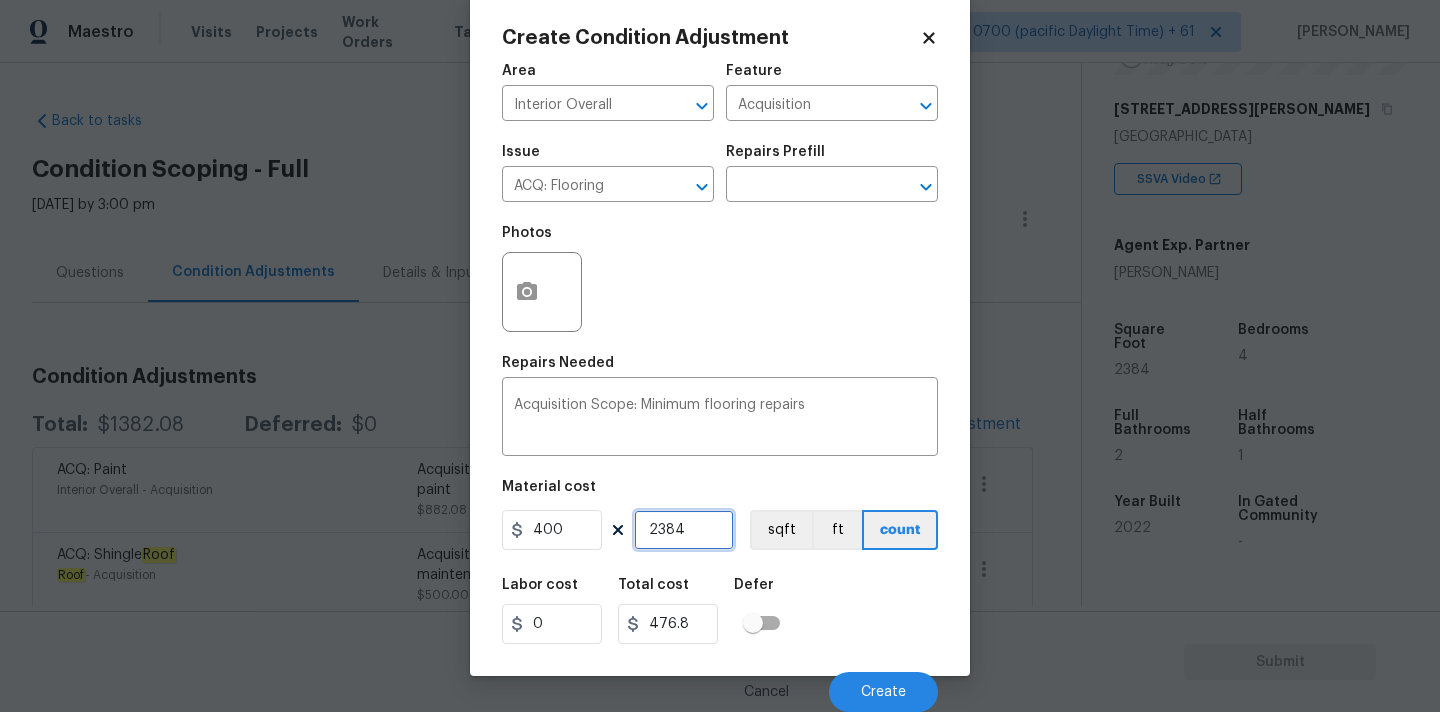type on "953600" 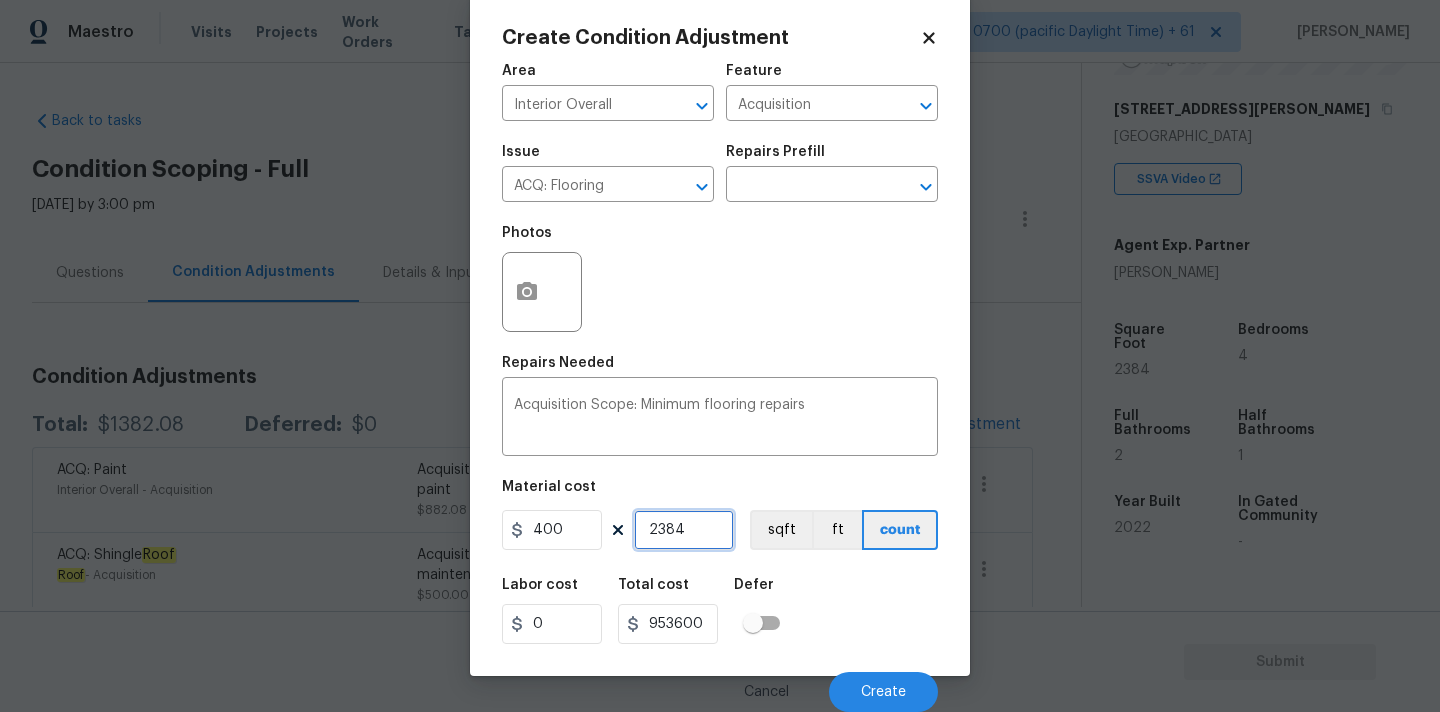 type on "1" 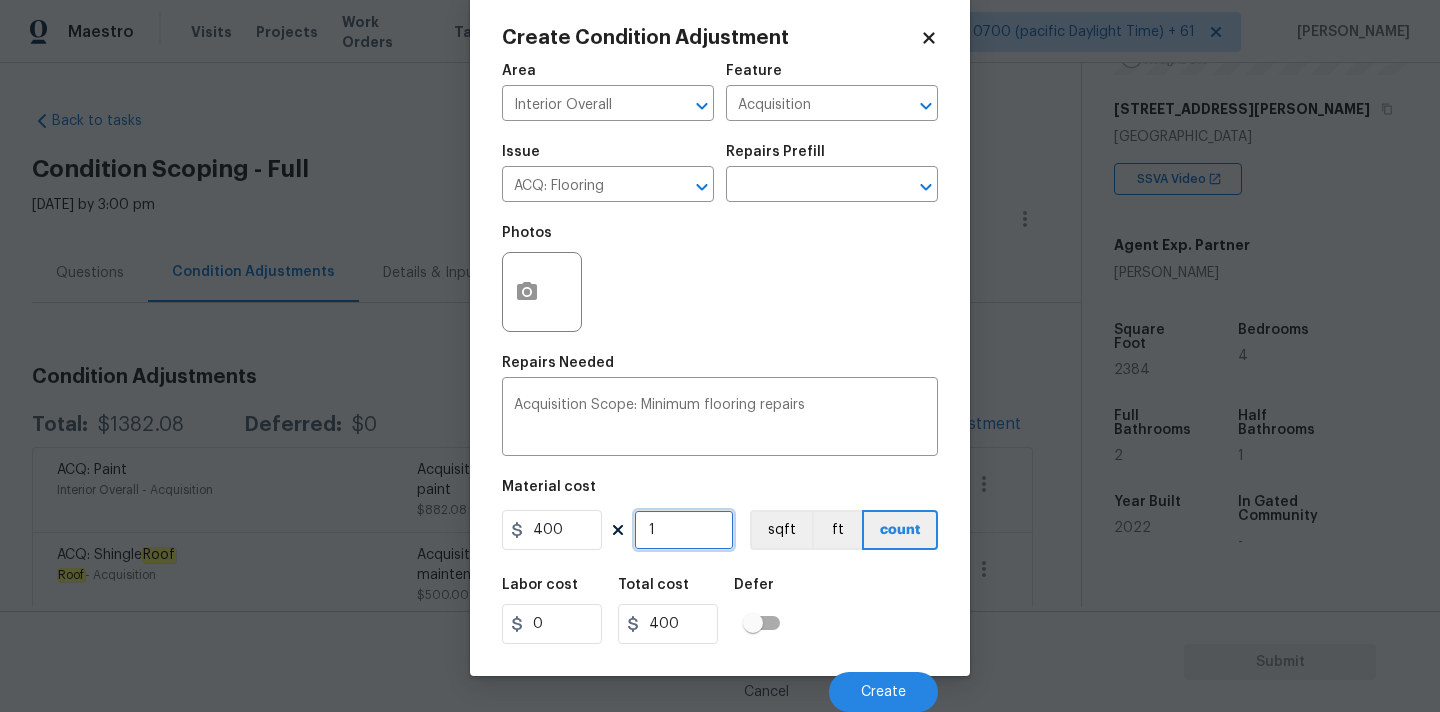 type on "1" 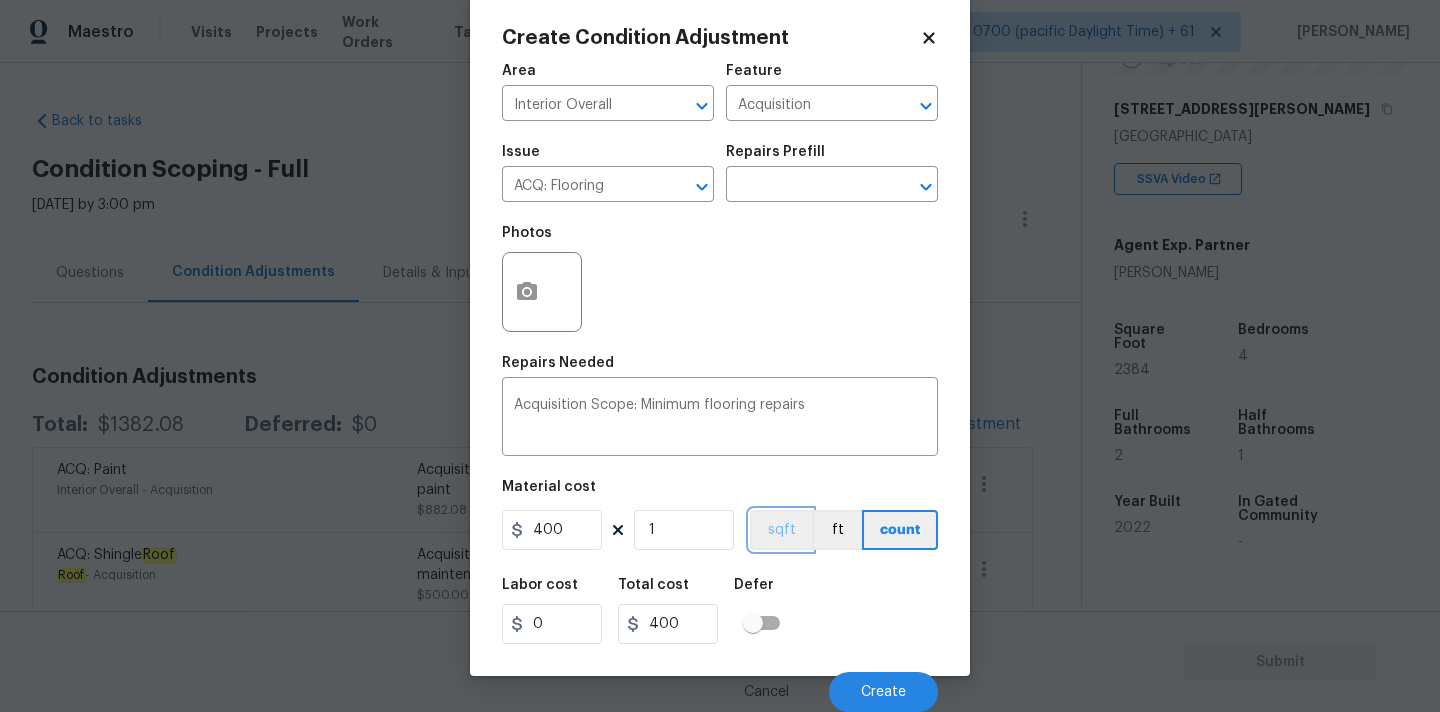 type 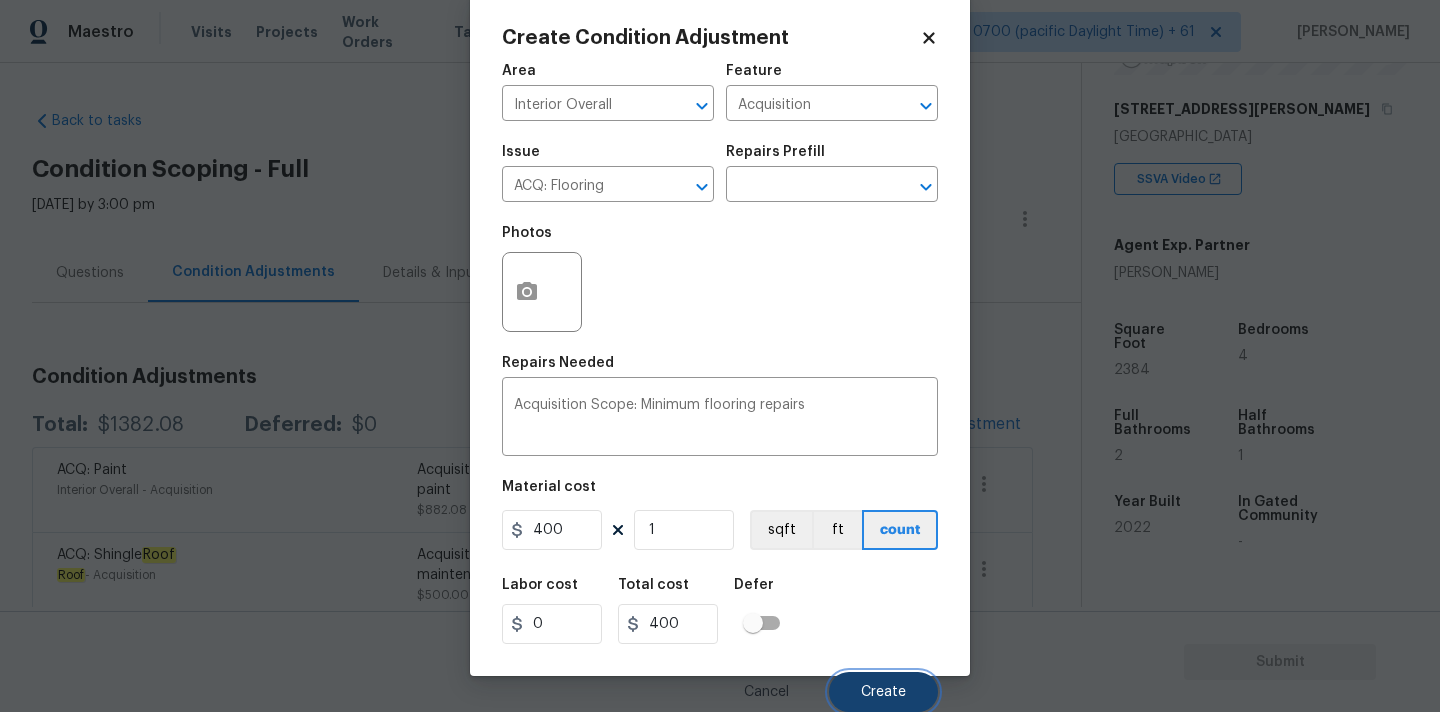 click on "Create" at bounding box center [883, 692] 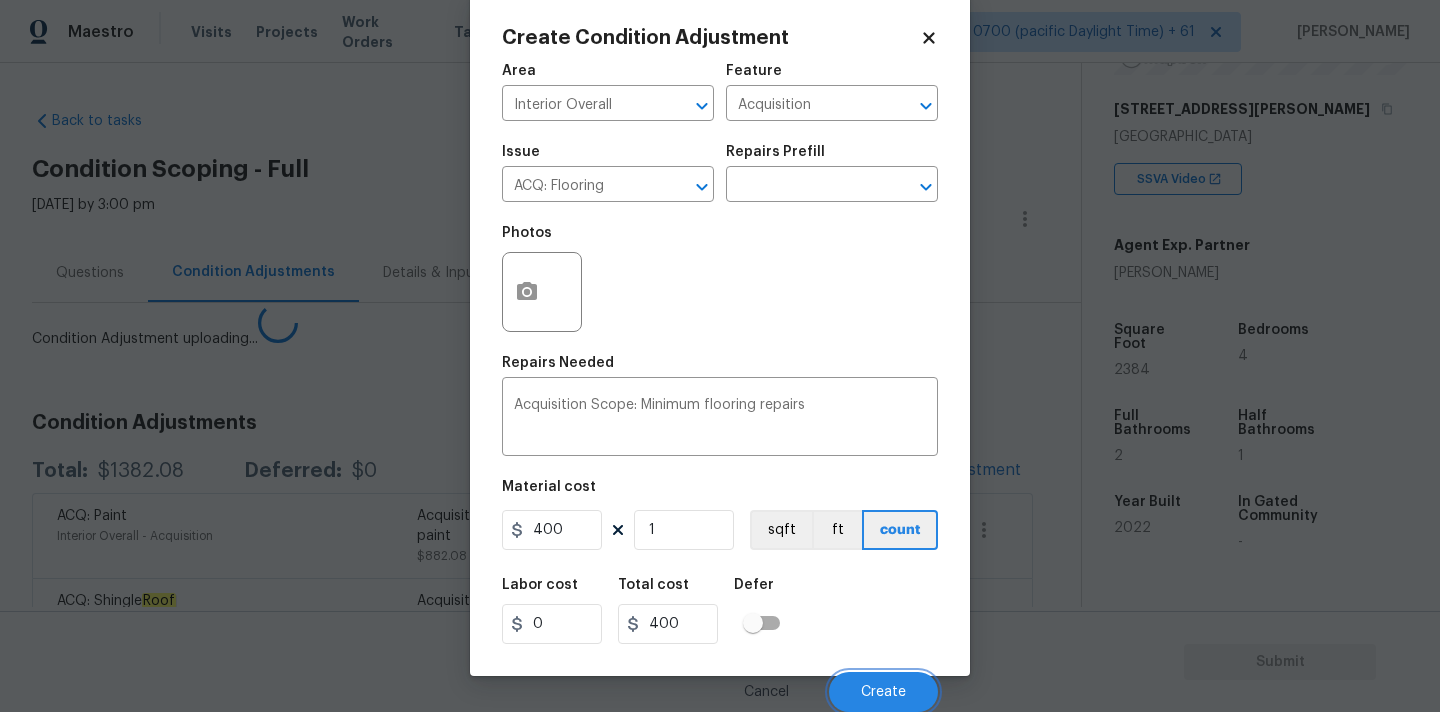 scroll, scrollTop: 28, scrollLeft: 0, axis: vertical 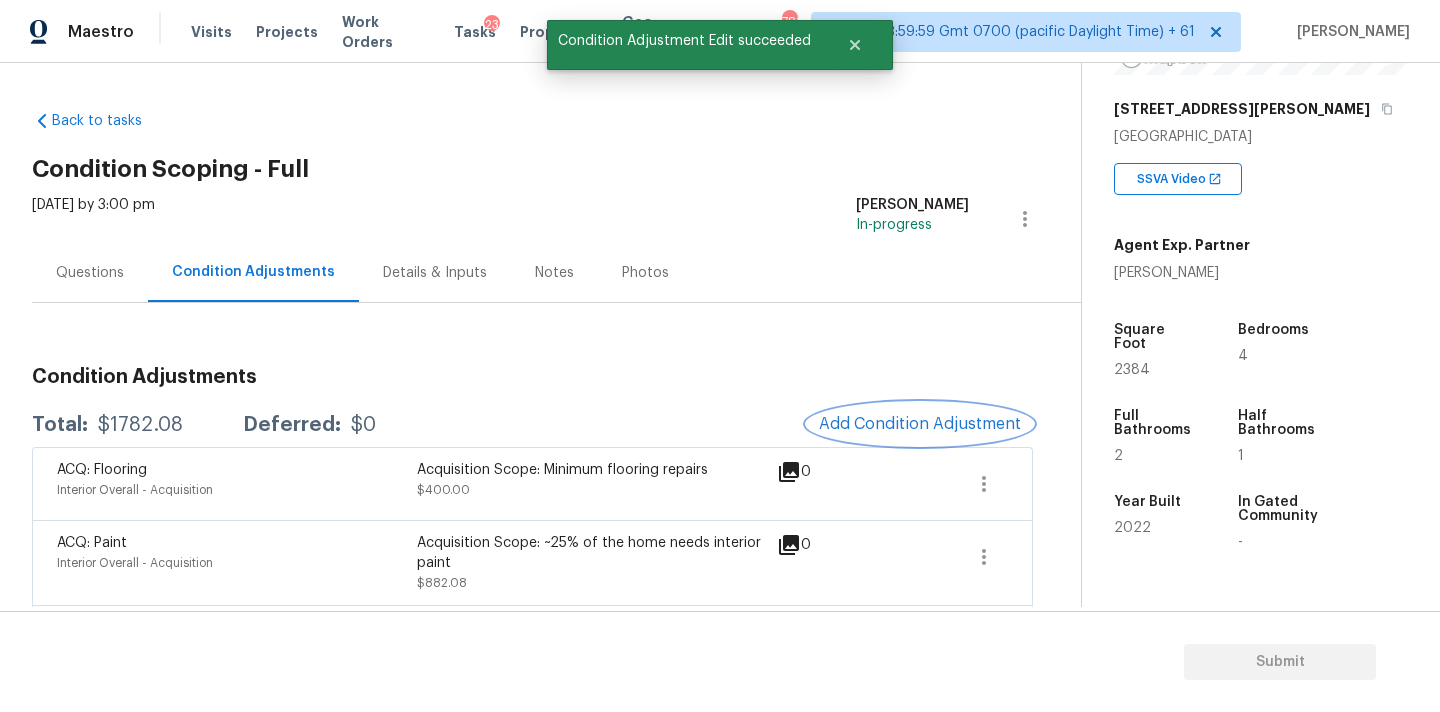 click on "Add Condition Adjustment" at bounding box center [920, 424] 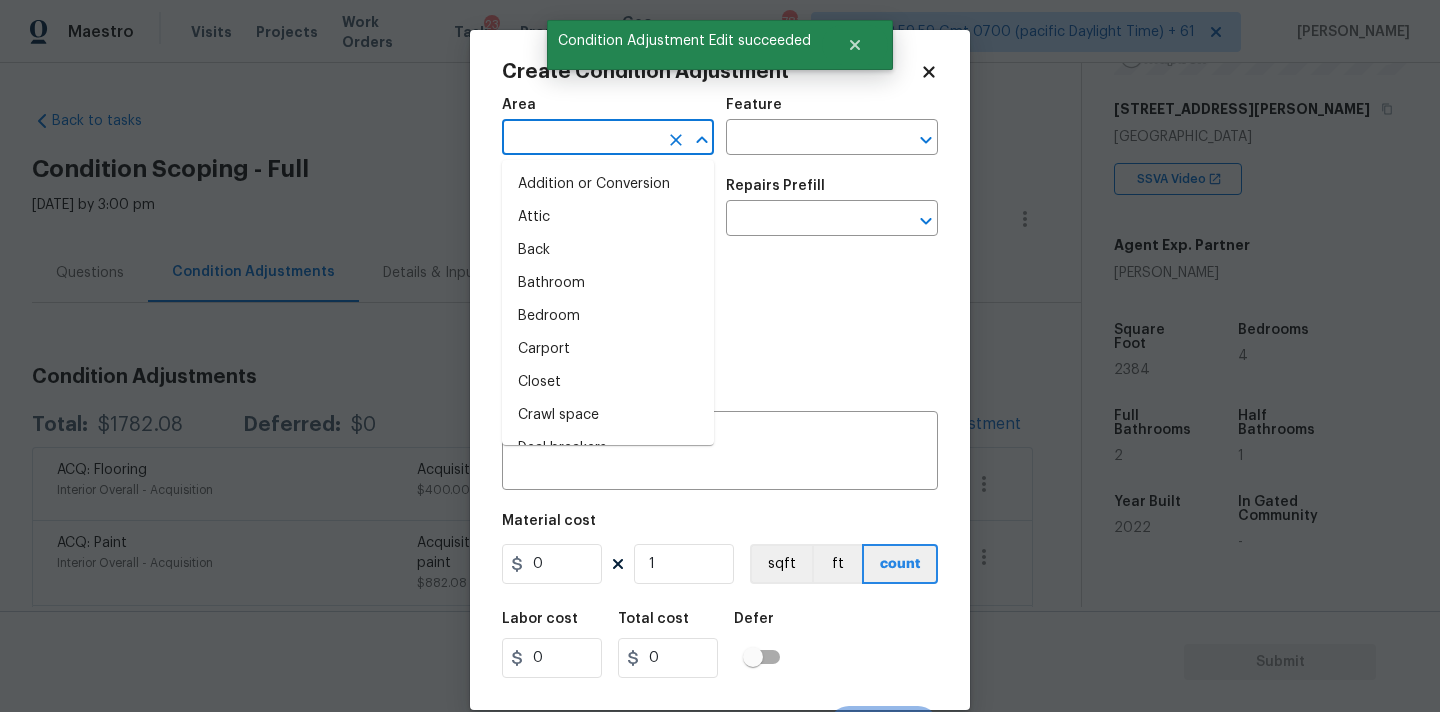 click at bounding box center (580, 139) 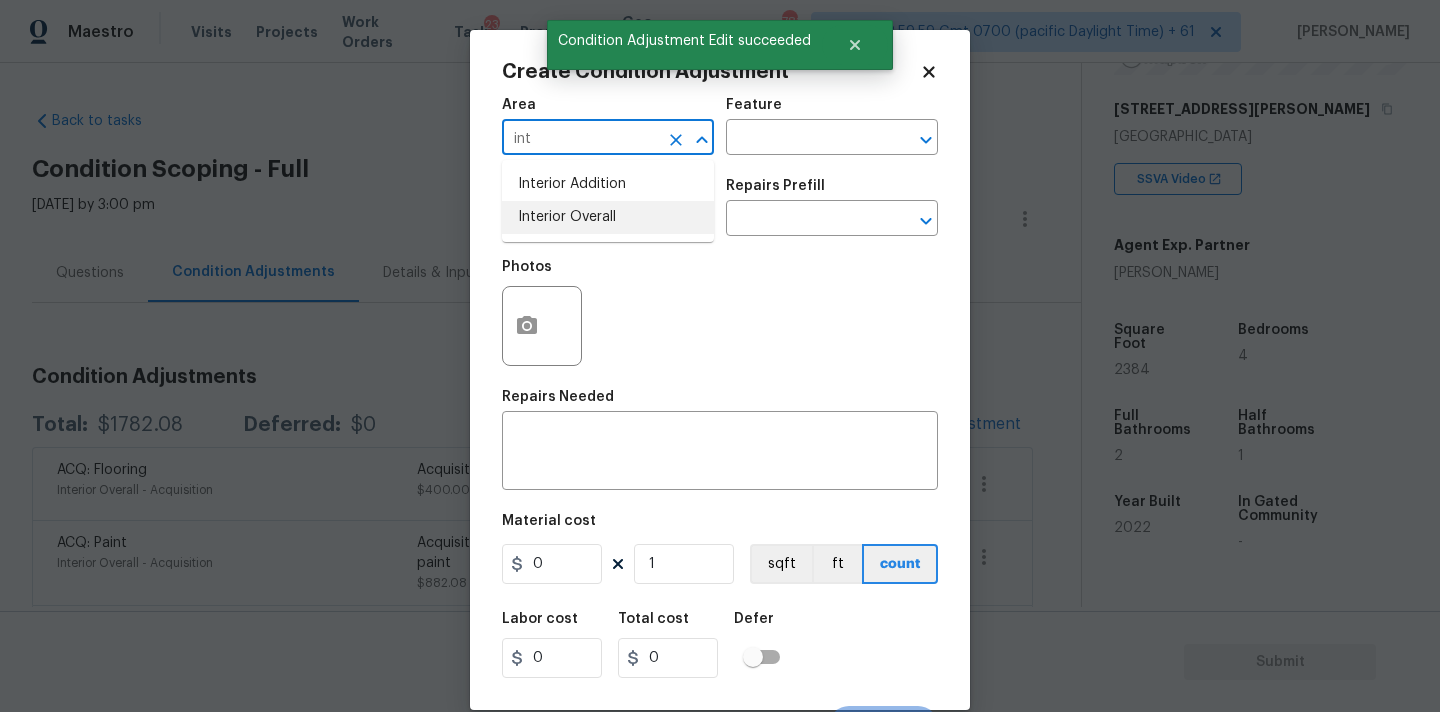 click on "Interior Overall" at bounding box center (608, 217) 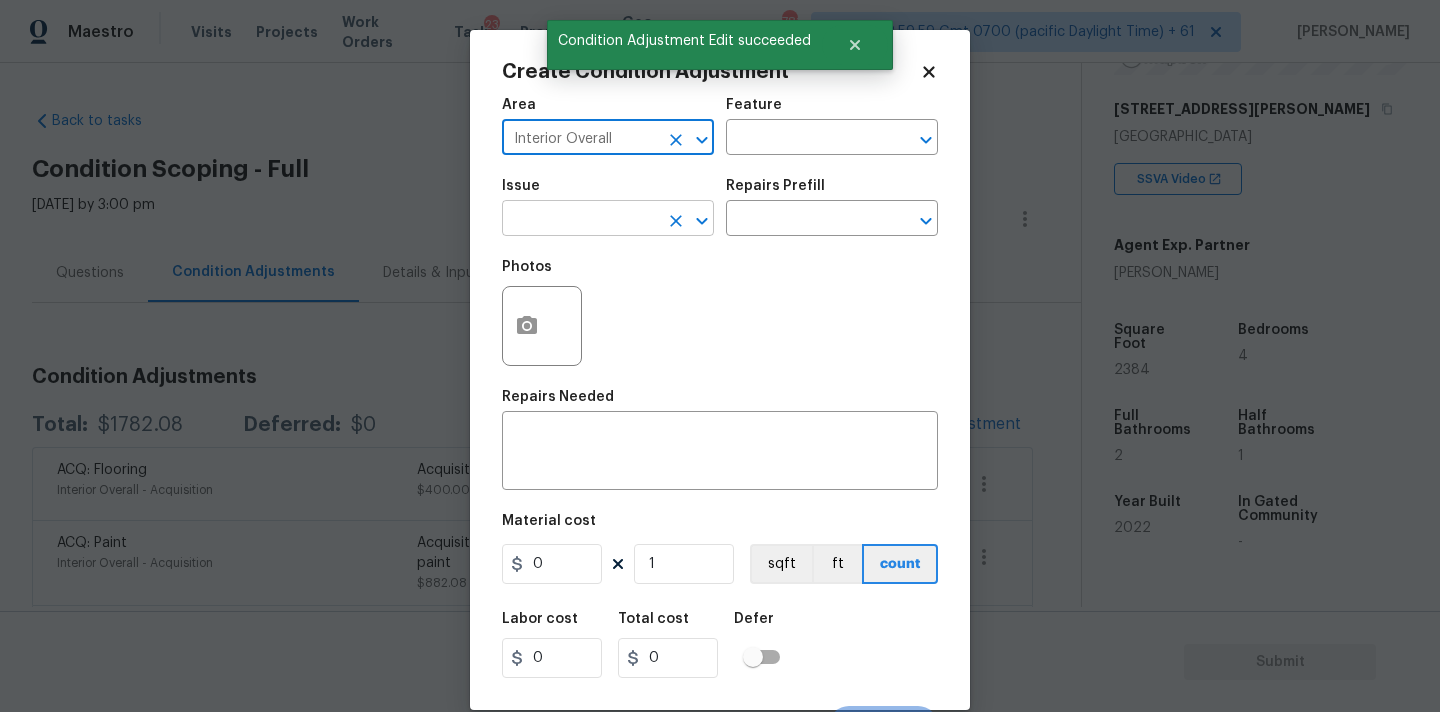 type on "Interior Overall" 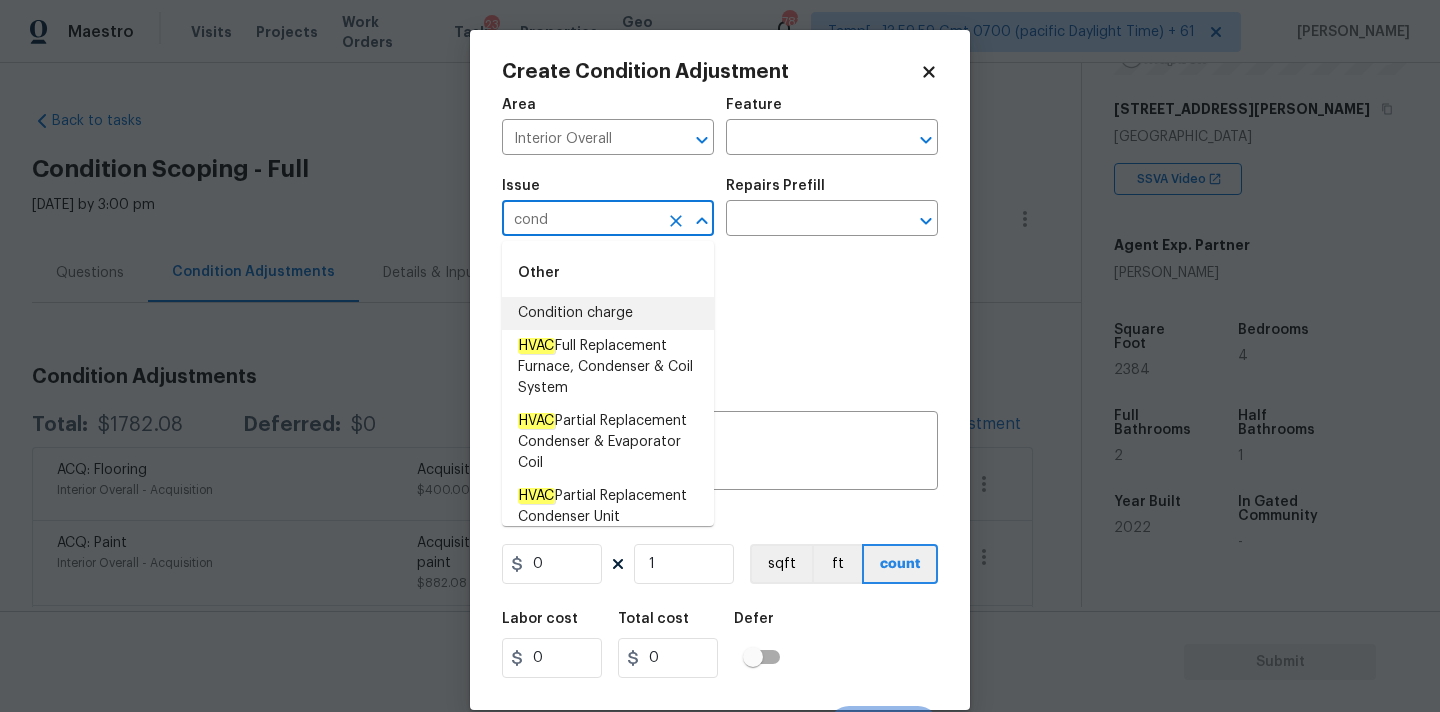 click on "Condition charge" at bounding box center [608, 313] 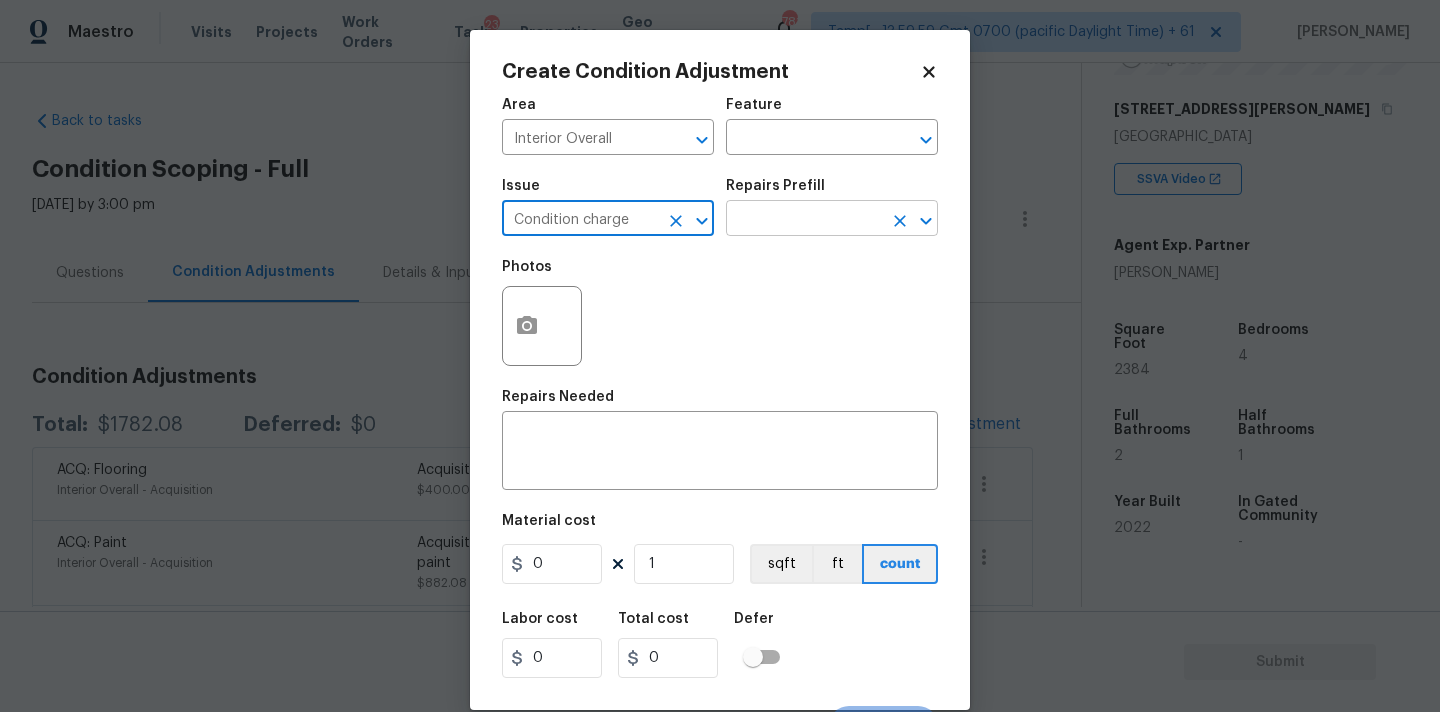 type on "Condition charge" 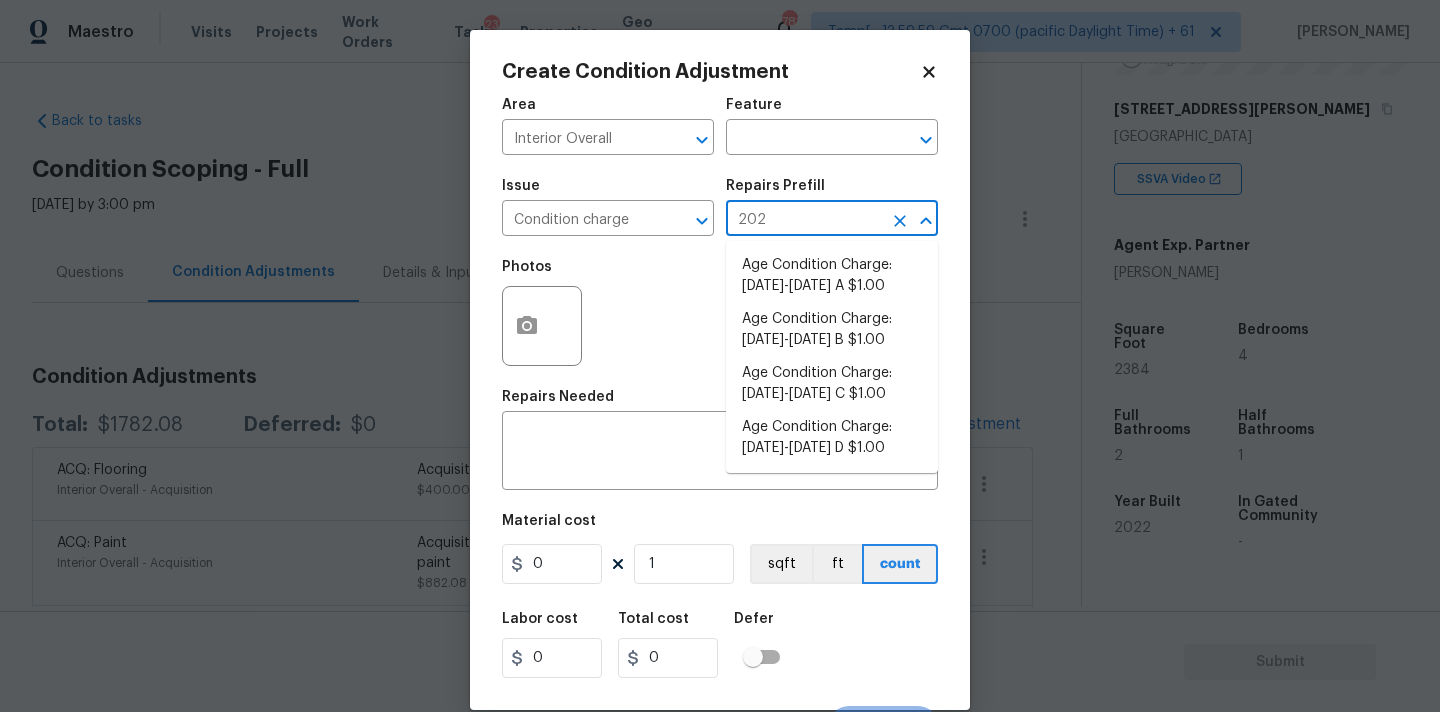type on "2023" 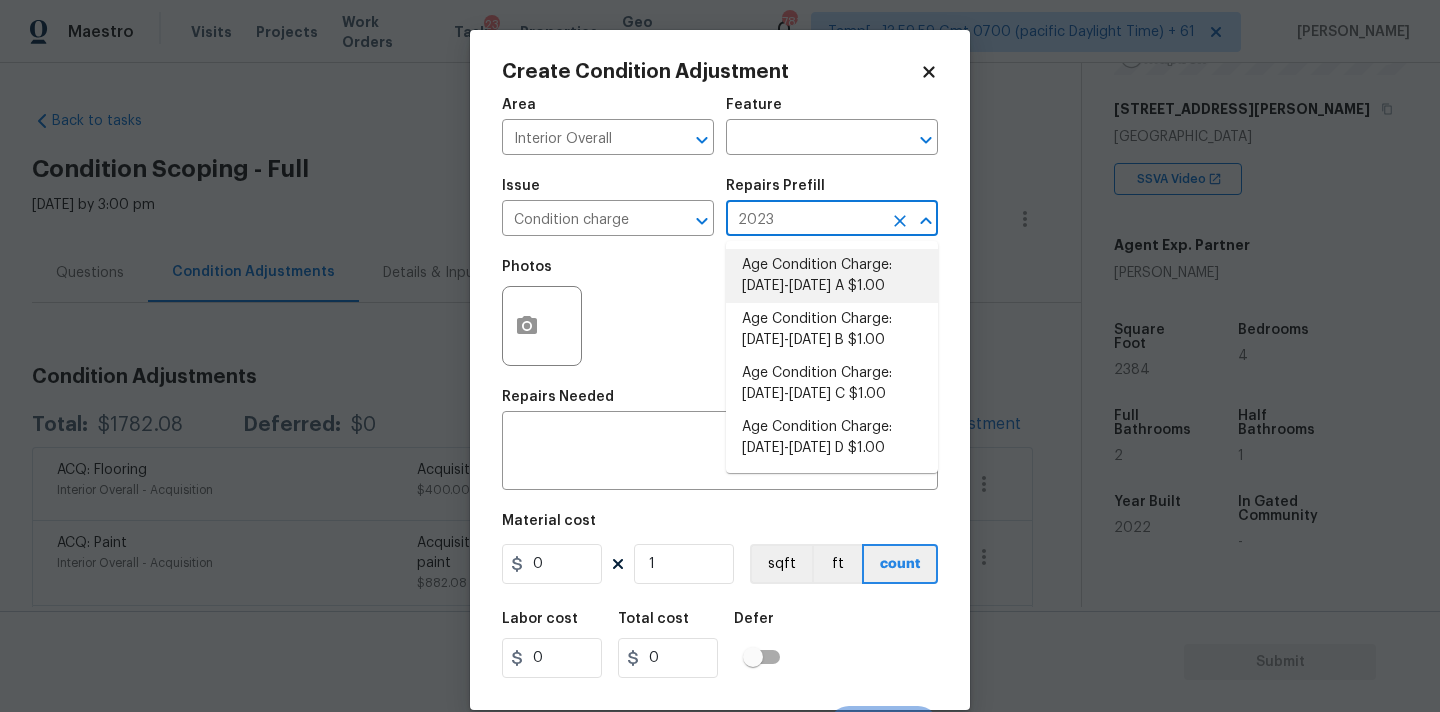 click on "Age Condition Charge: 2009-2023 A	 $1.00" at bounding box center (832, 276) 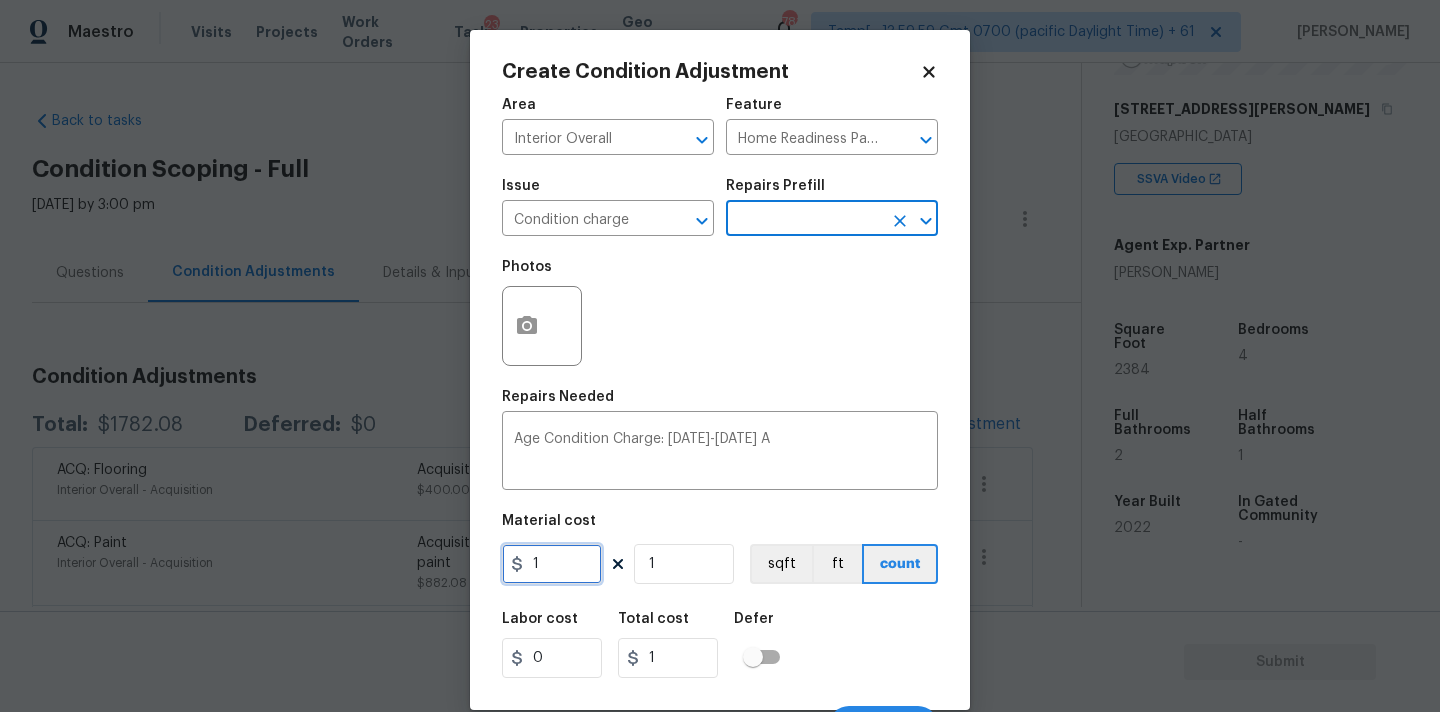 click on "1" at bounding box center [552, 564] 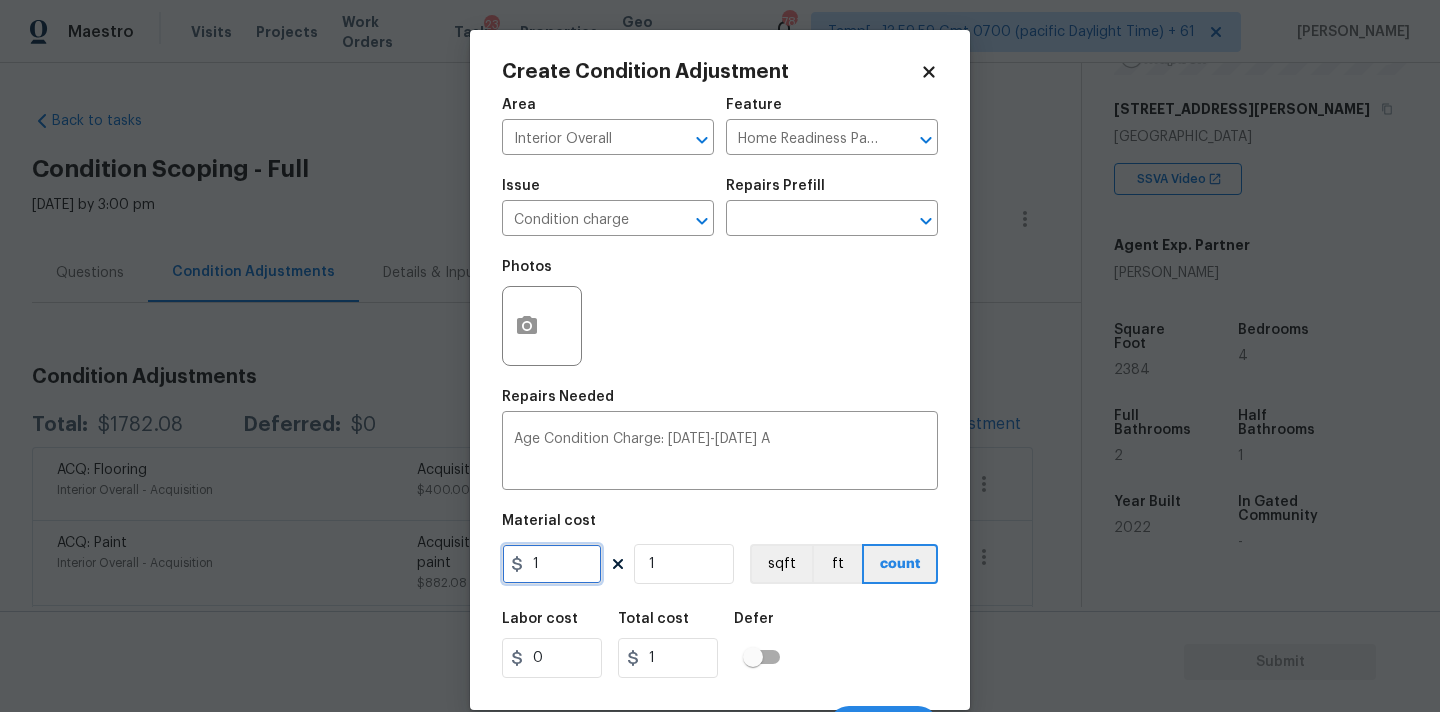 click on "1" at bounding box center [552, 564] 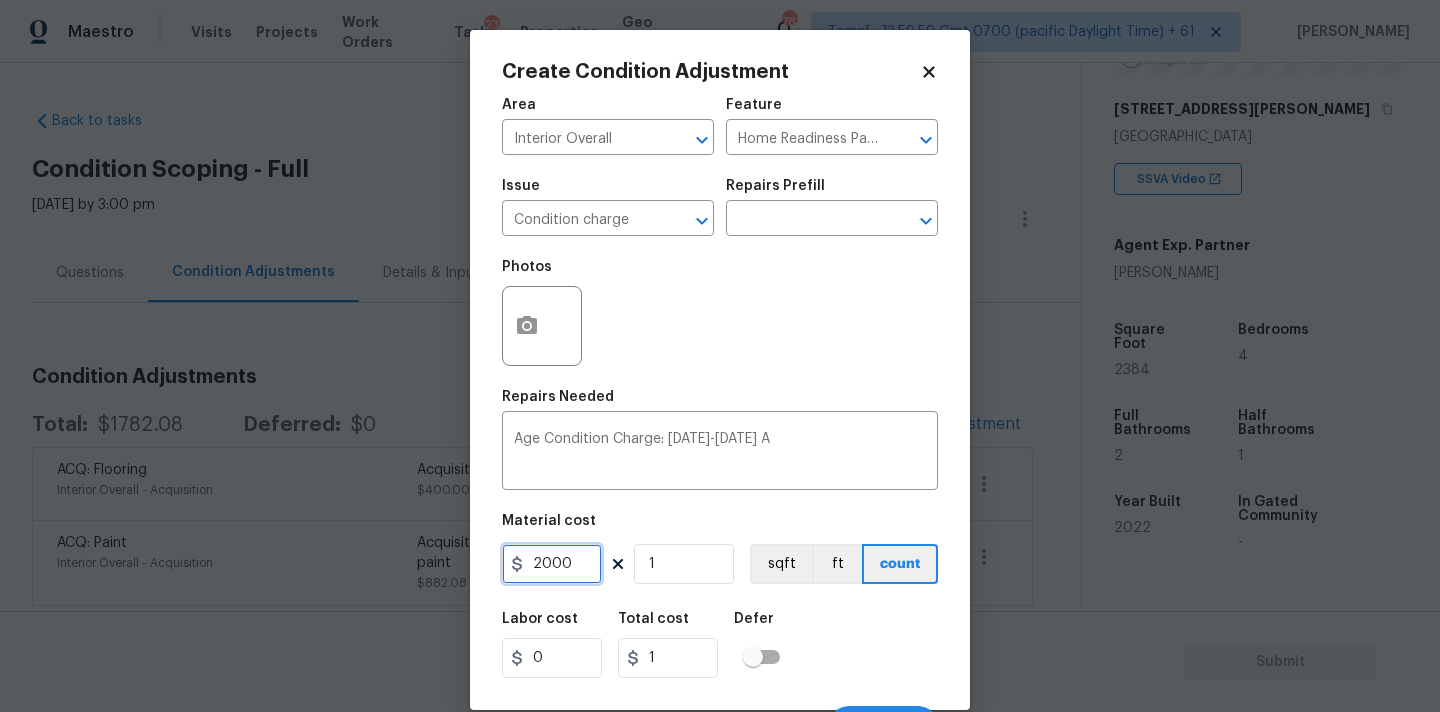 type on "2000" 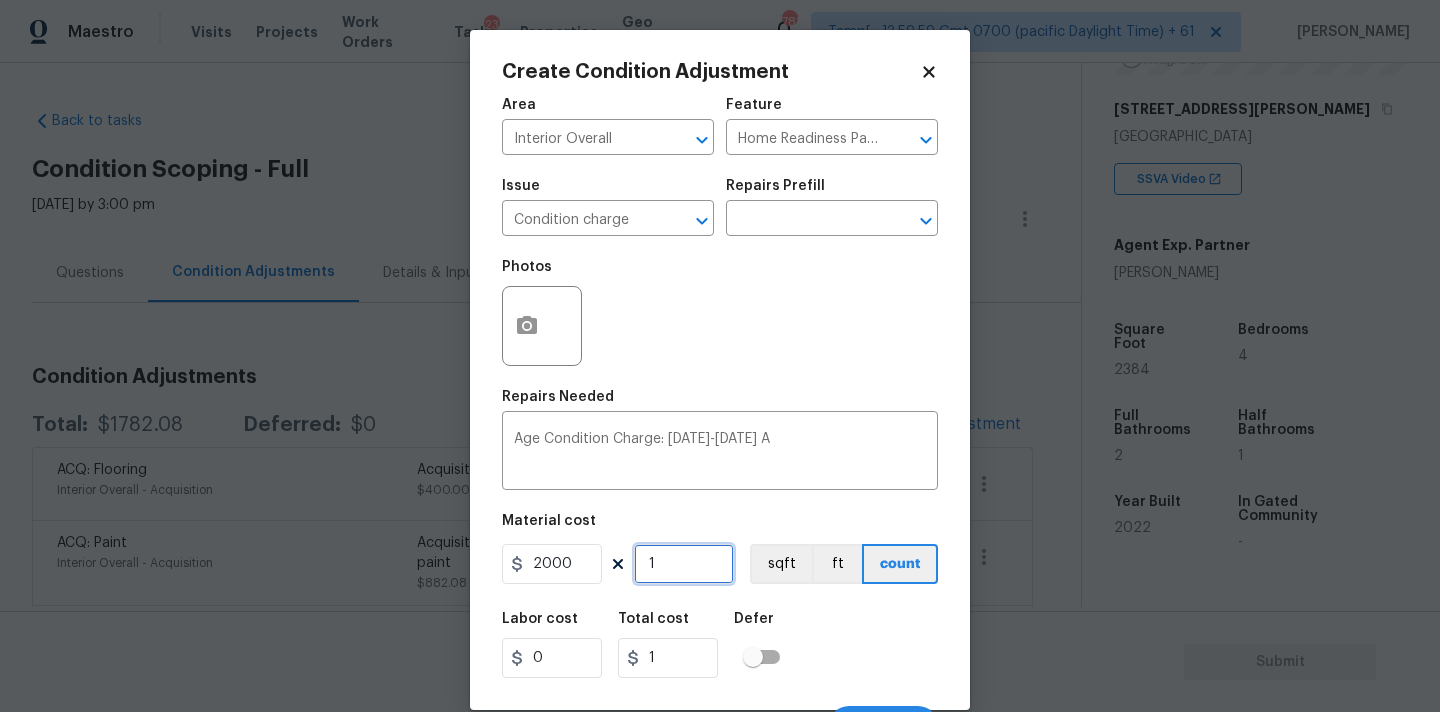 type on "2000" 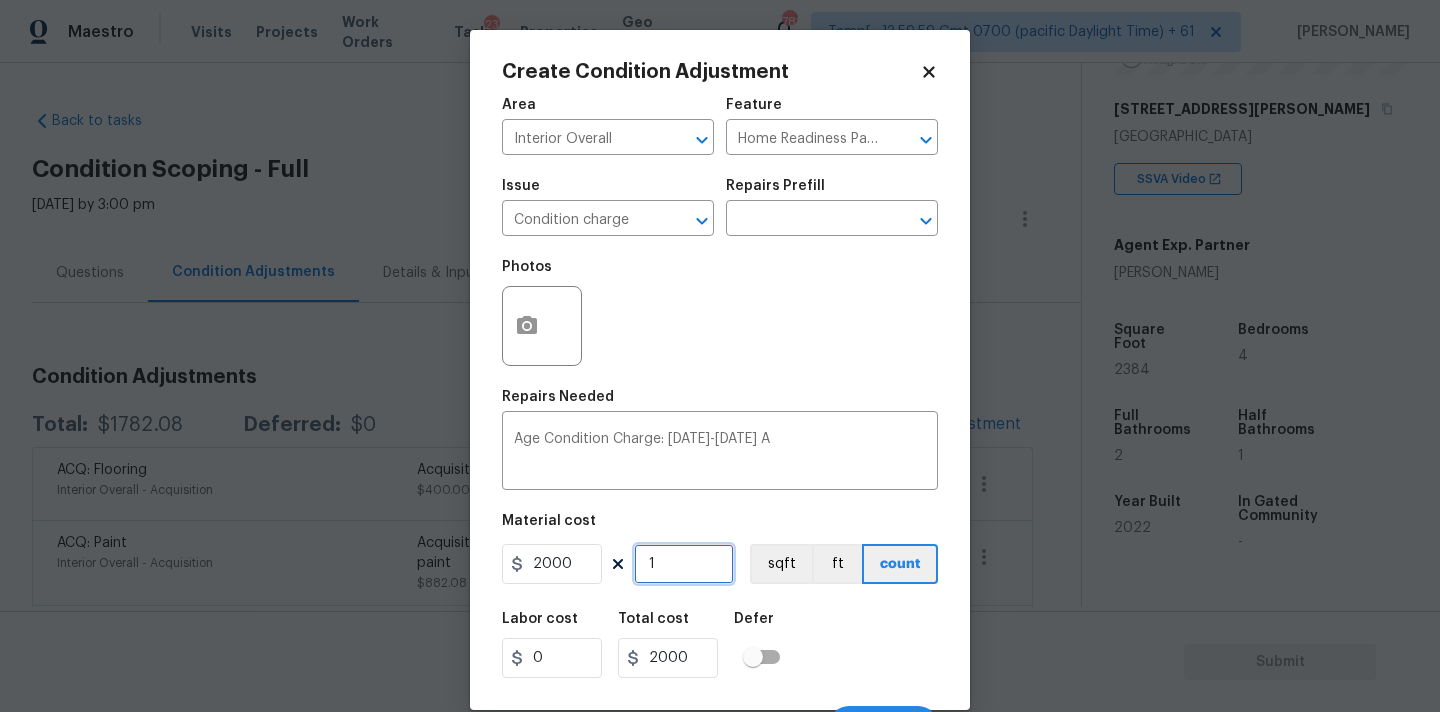 scroll, scrollTop: 35, scrollLeft: 0, axis: vertical 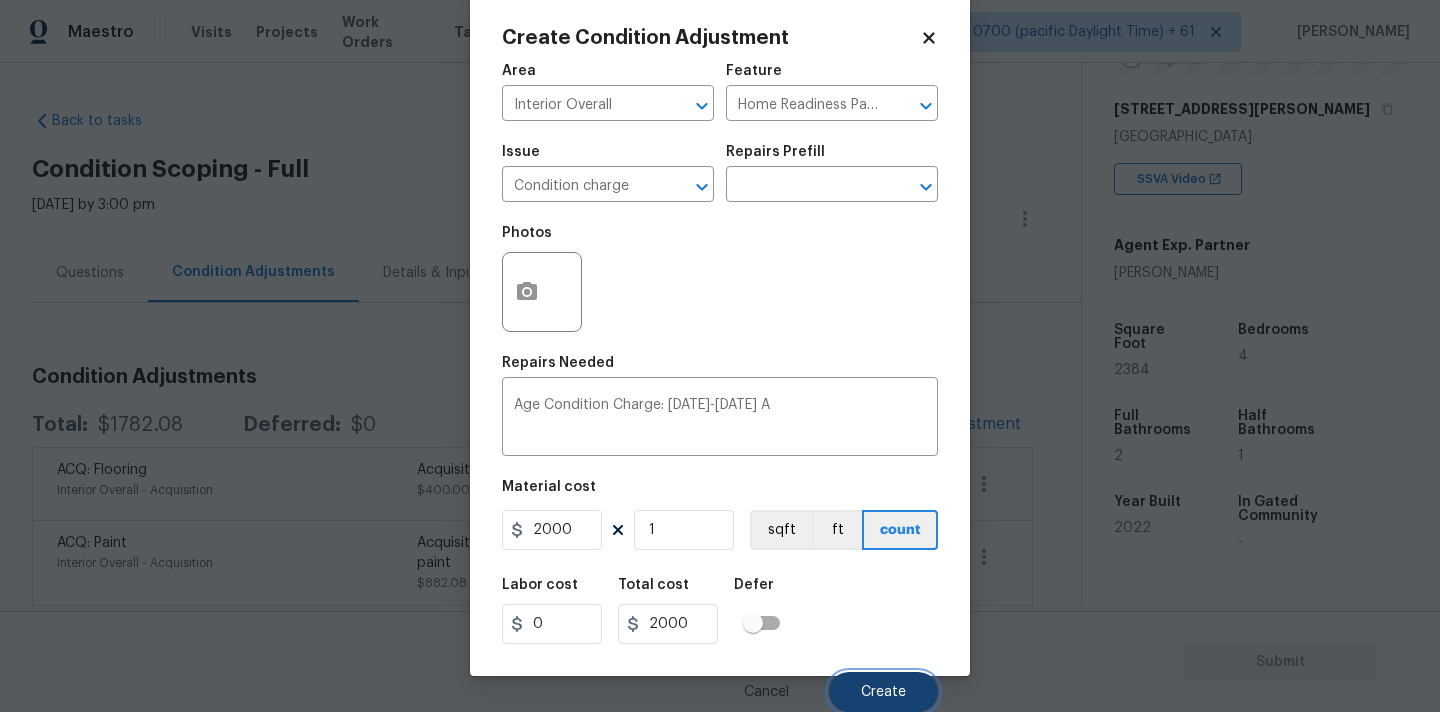click on "Create" at bounding box center [883, 692] 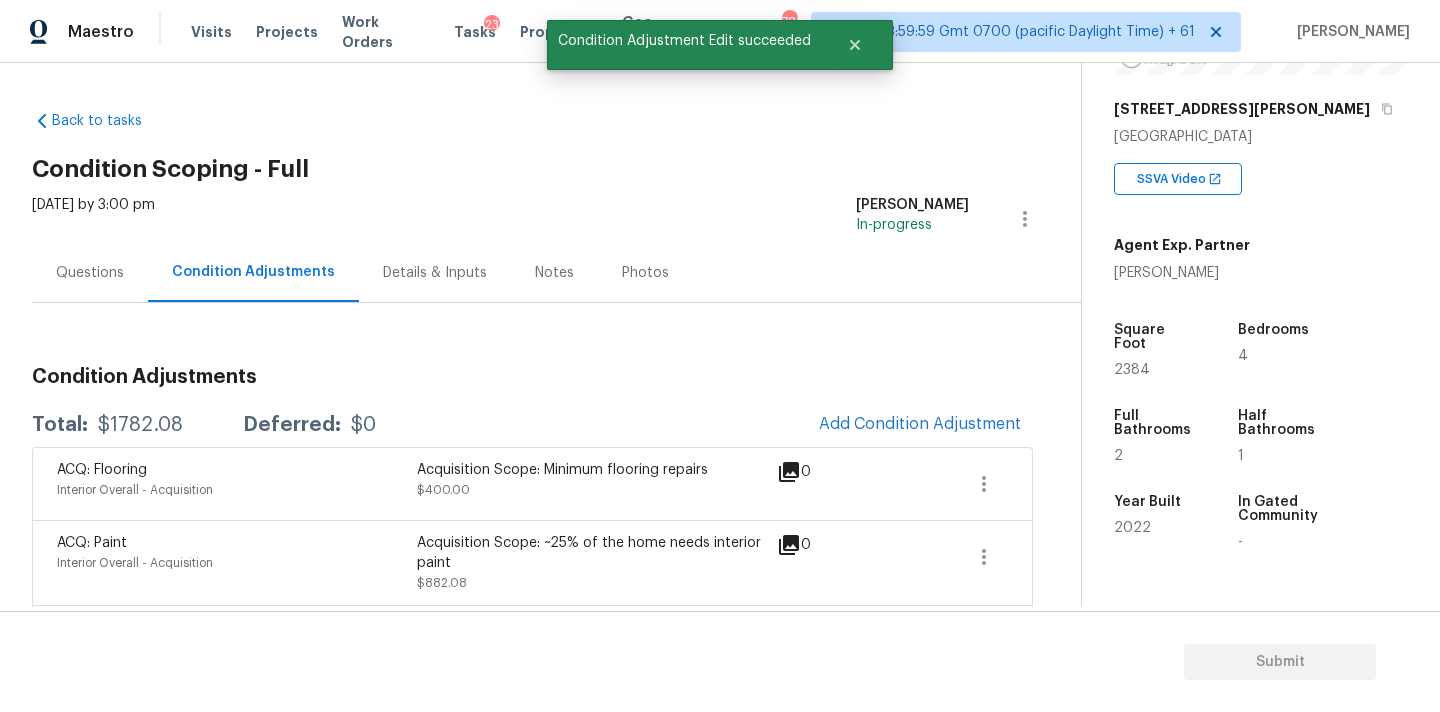 scroll, scrollTop: 28, scrollLeft: 0, axis: vertical 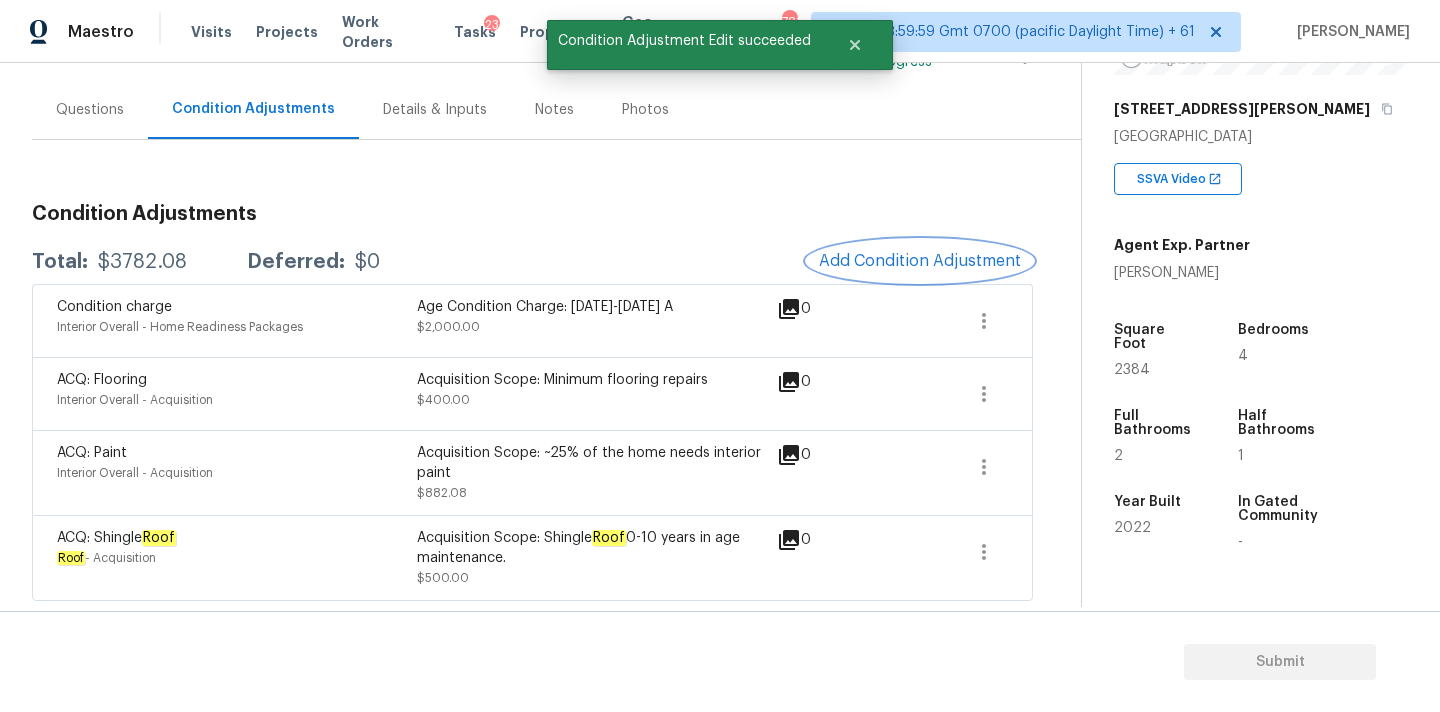 click on "Add Condition Adjustment" at bounding box center (920, 261) 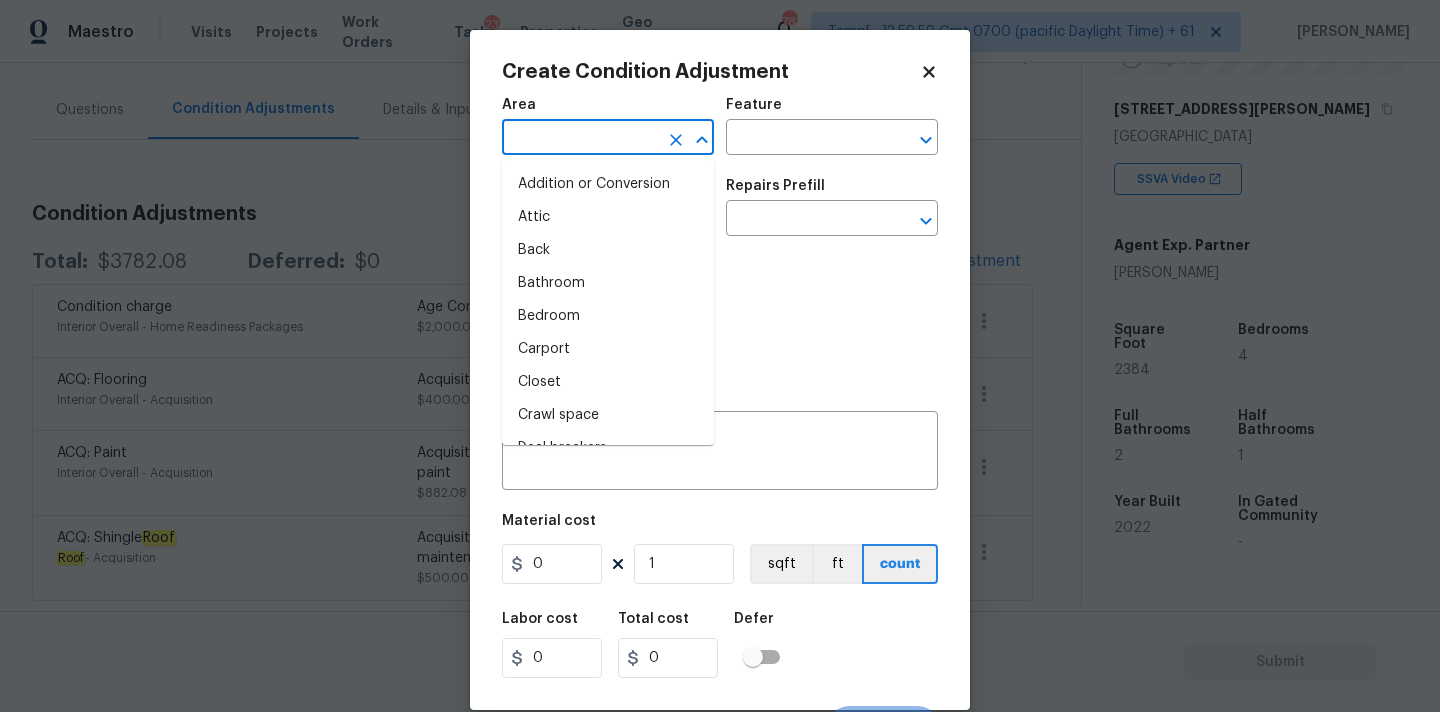 click at bounding box center (580, 139) 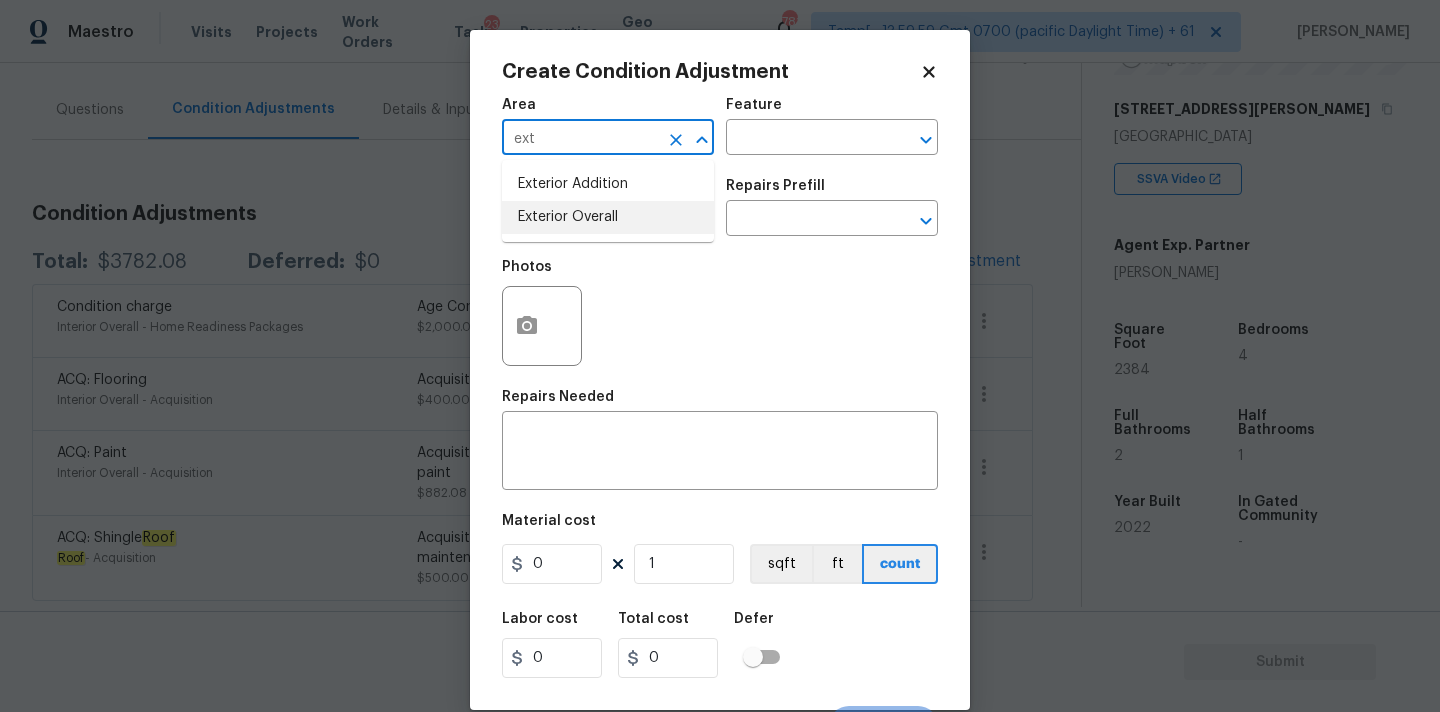 click on "Exterior Overall" at bounding box center (608, 217) 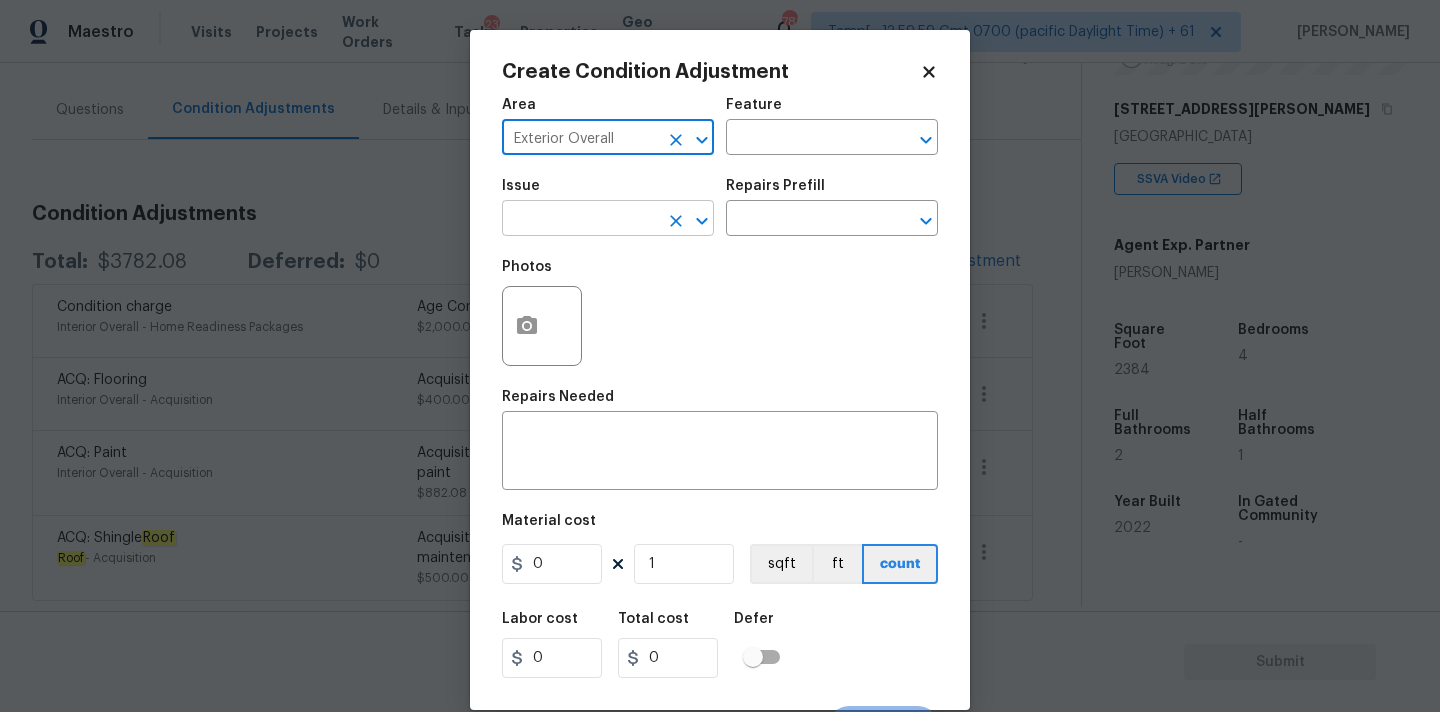 type on "Exterior Overall" 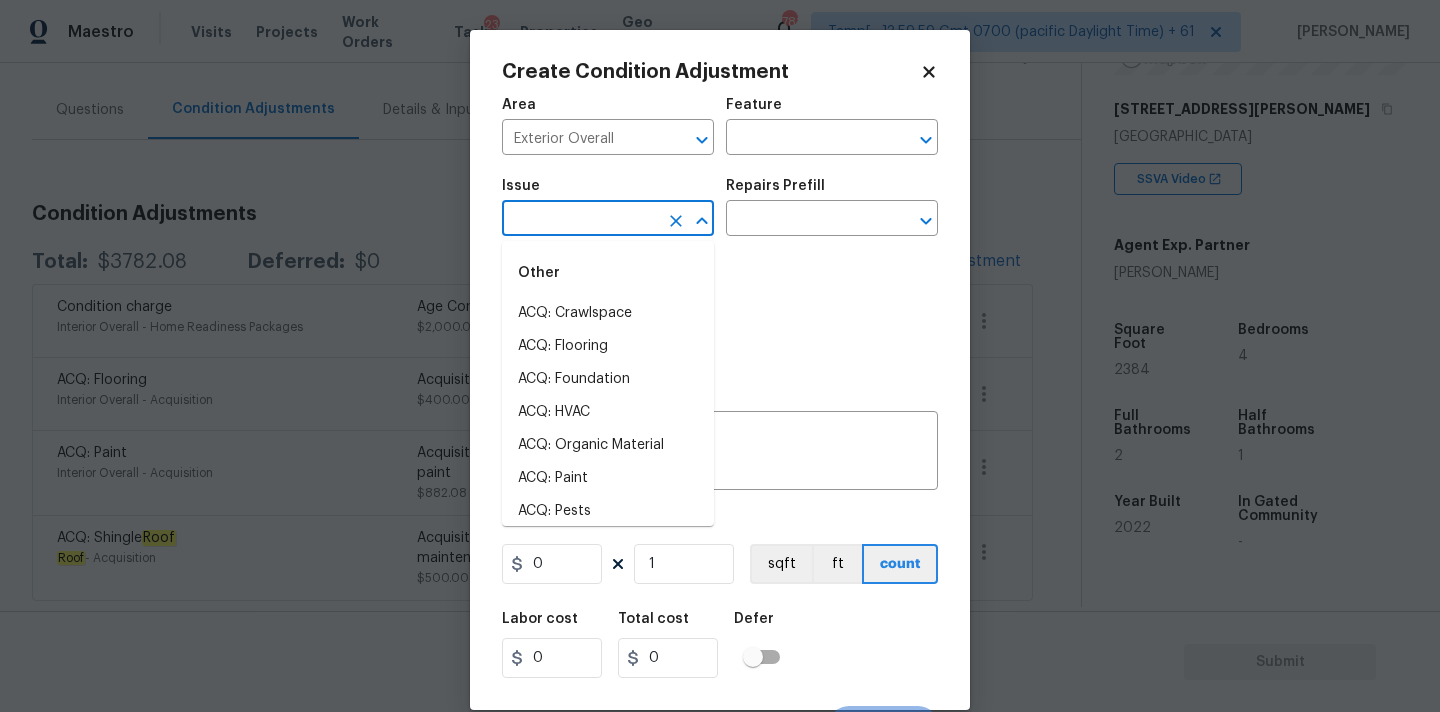 click at bounding box center (580, 220) 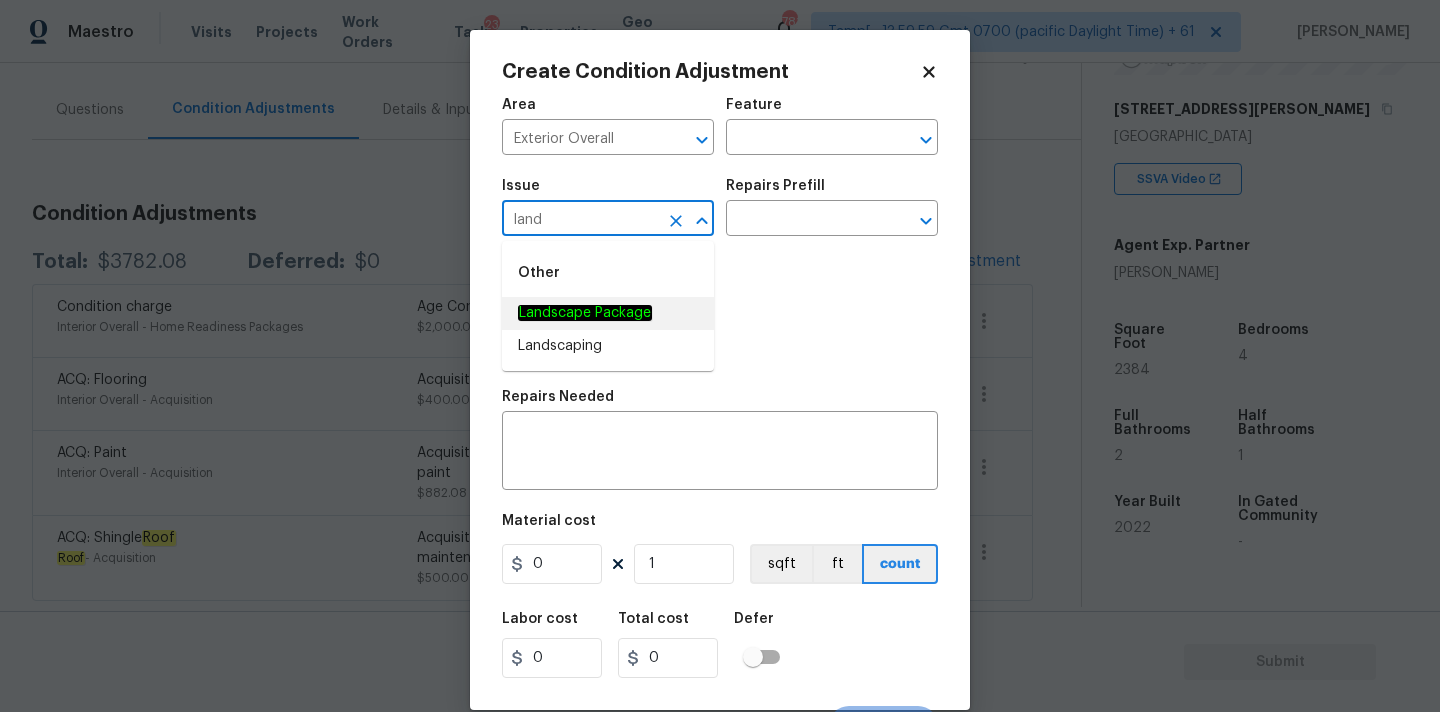 click on "Landscape Package" 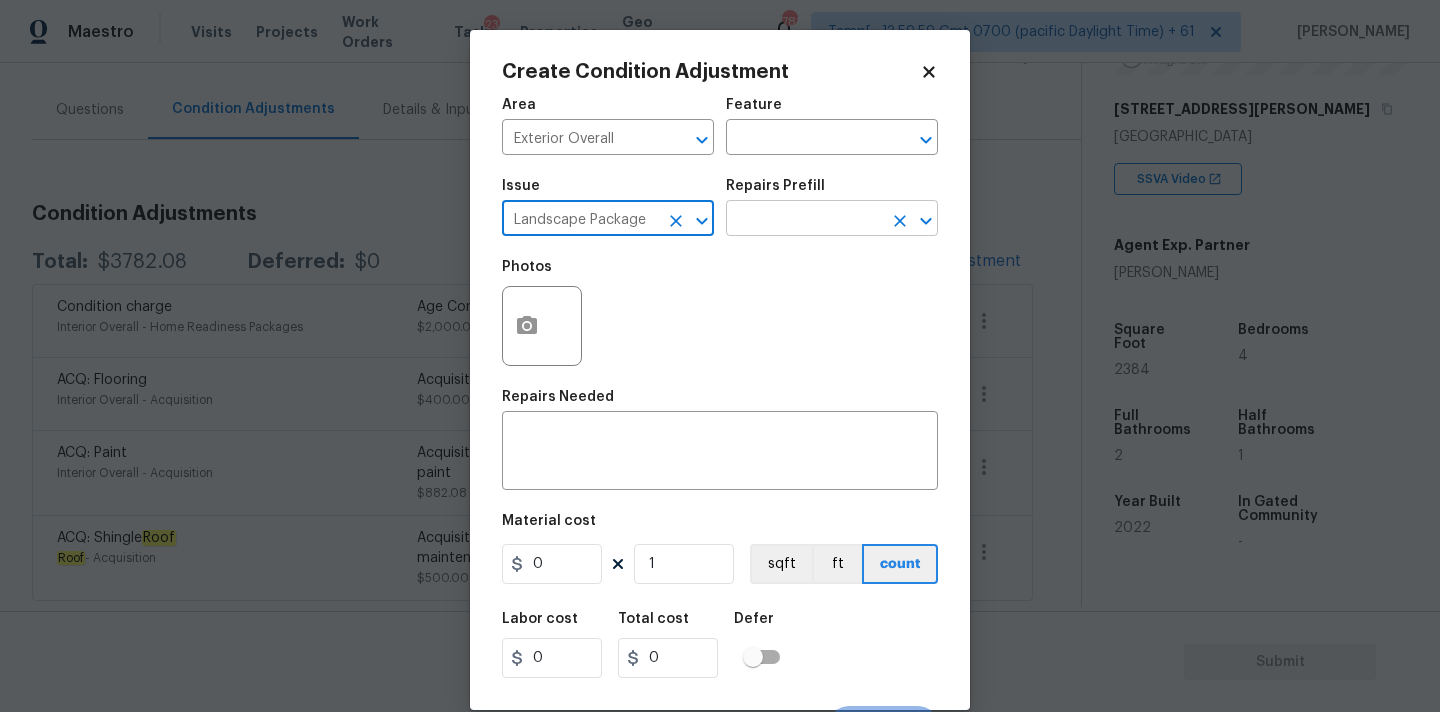 type on "Landscape Package" 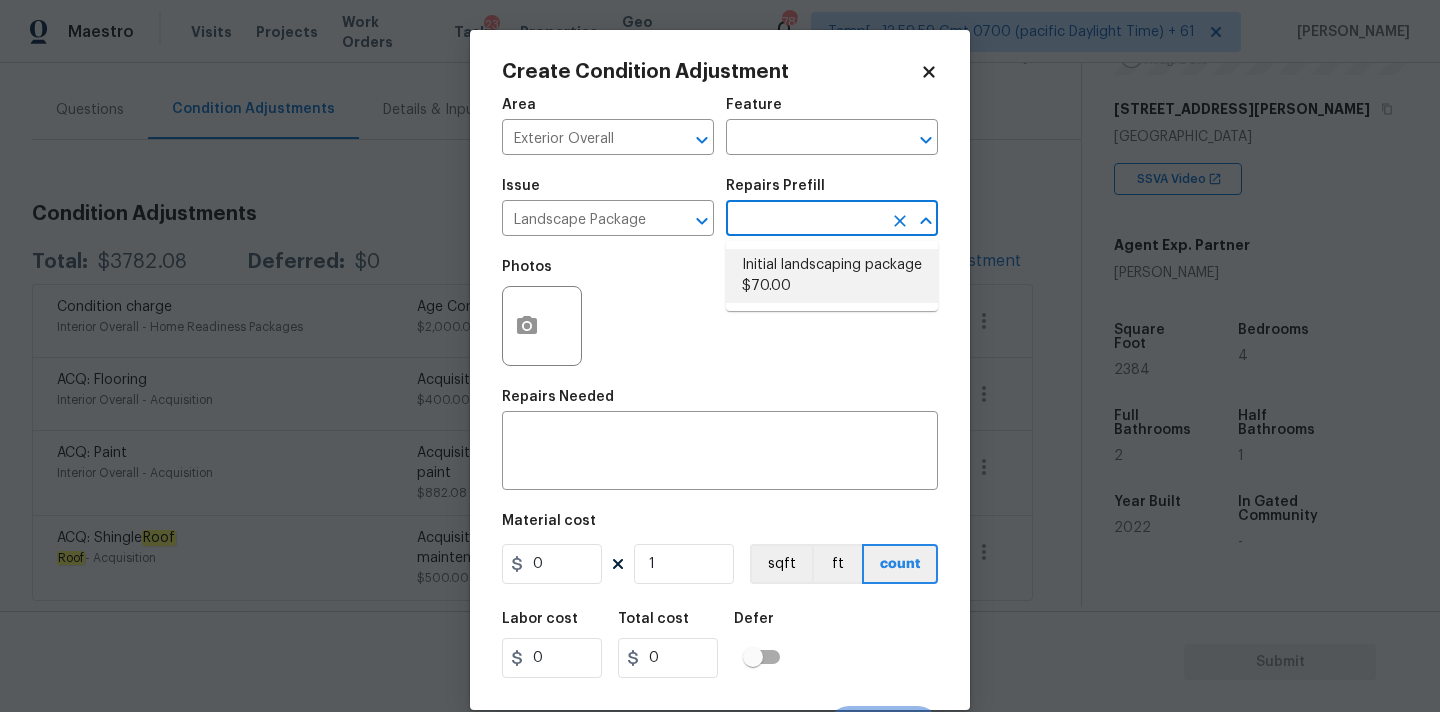 click on "Initial landscaping package $70.00" at bounding box center [832, 276] 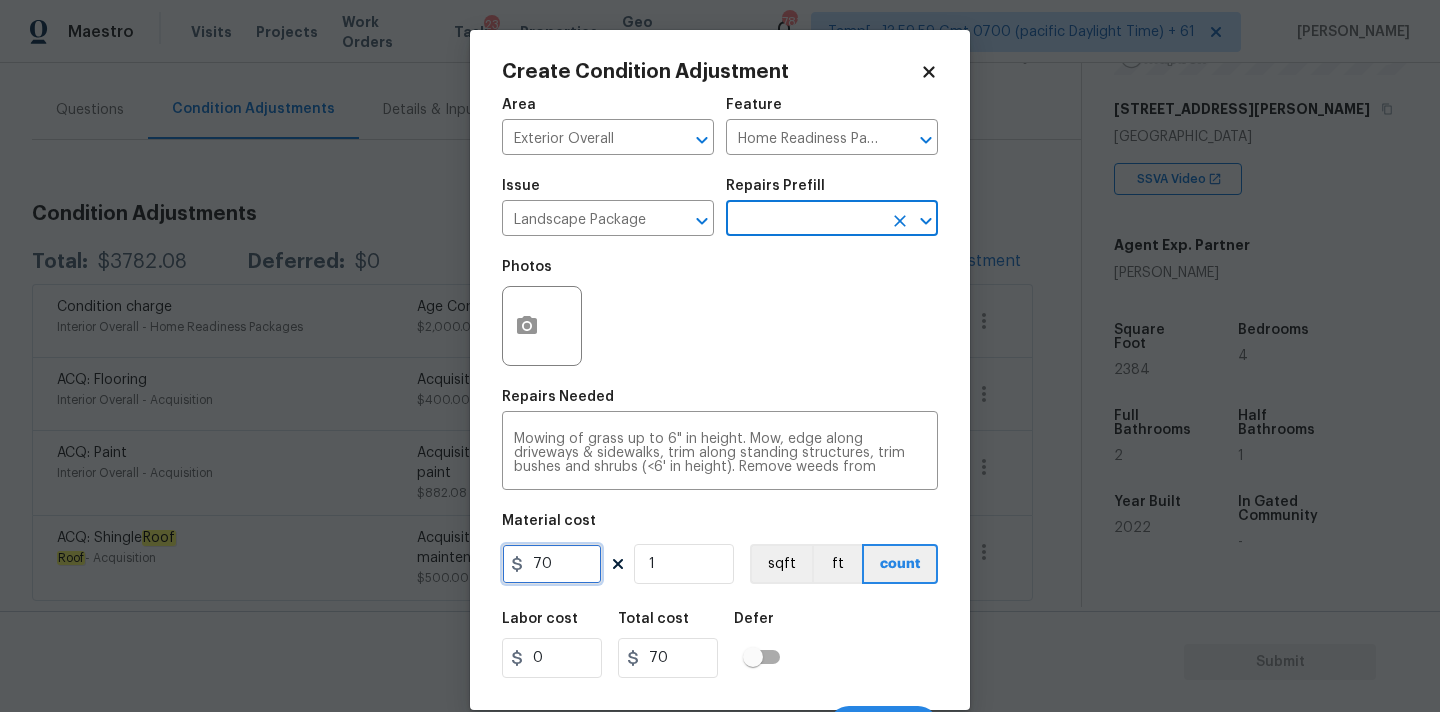 click on "70" at bounding box center (552, 564) 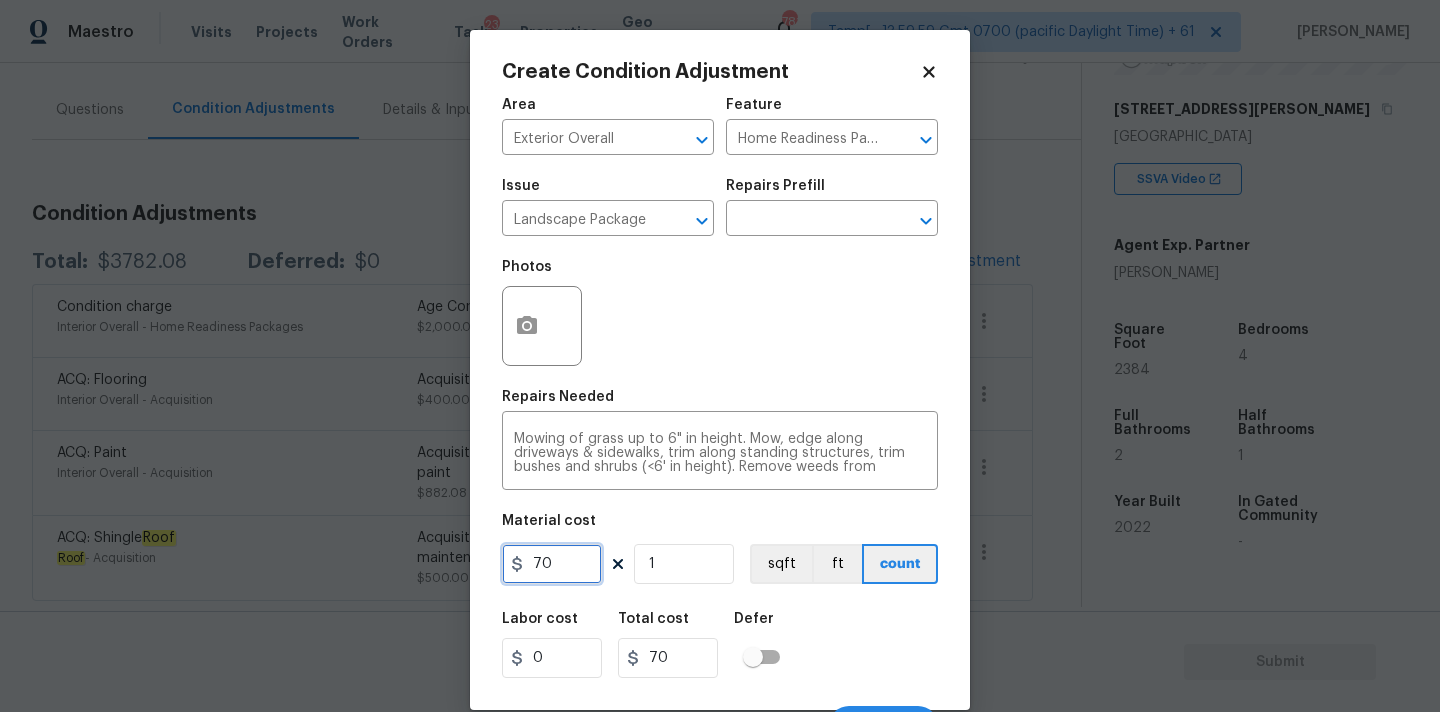 click on "70" at bounding box center (552, 564) 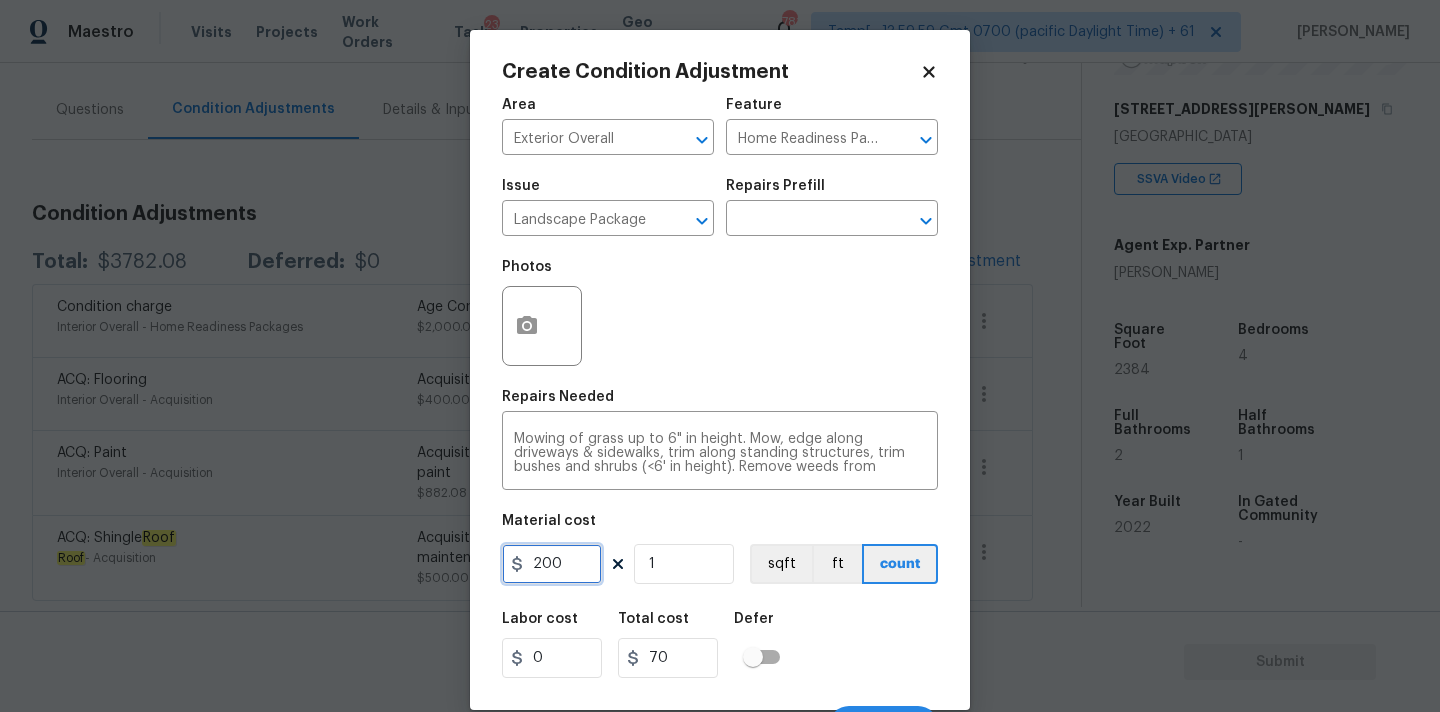 type on "200" 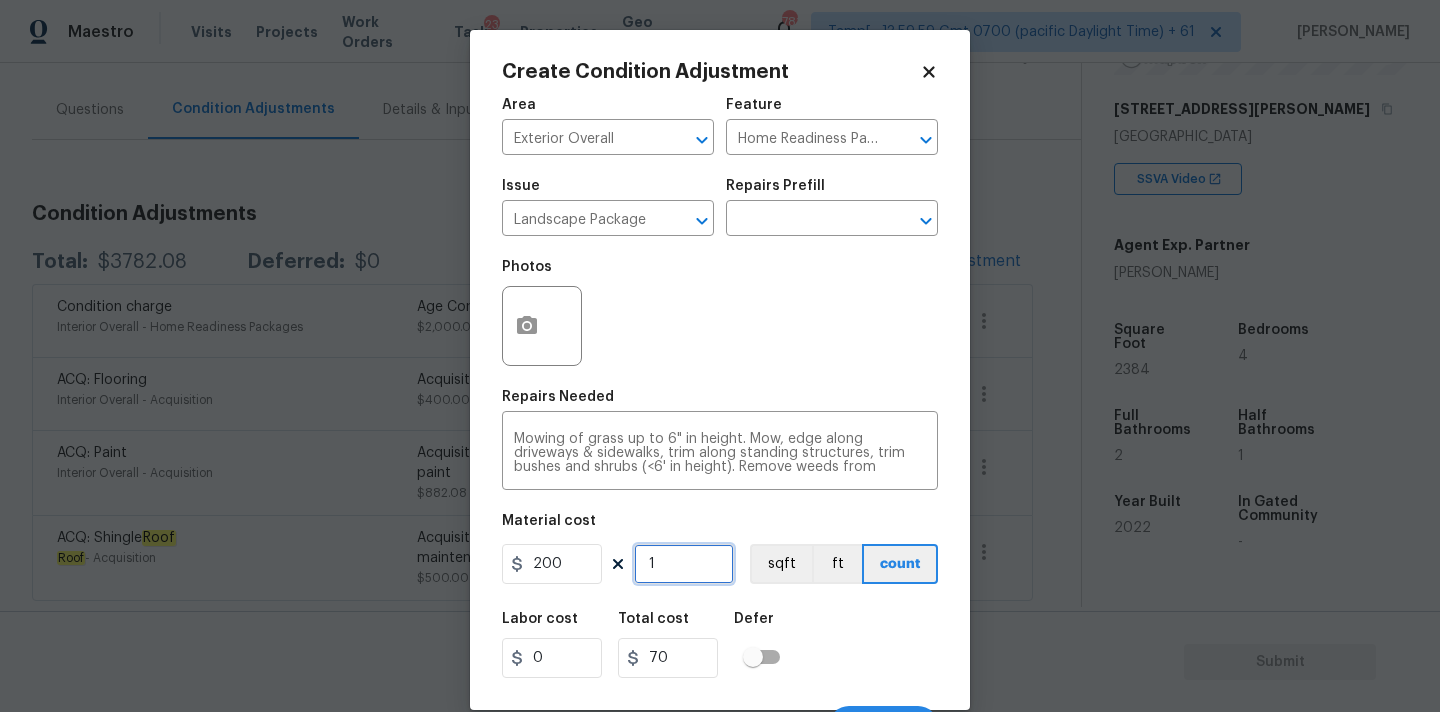 type on "200" 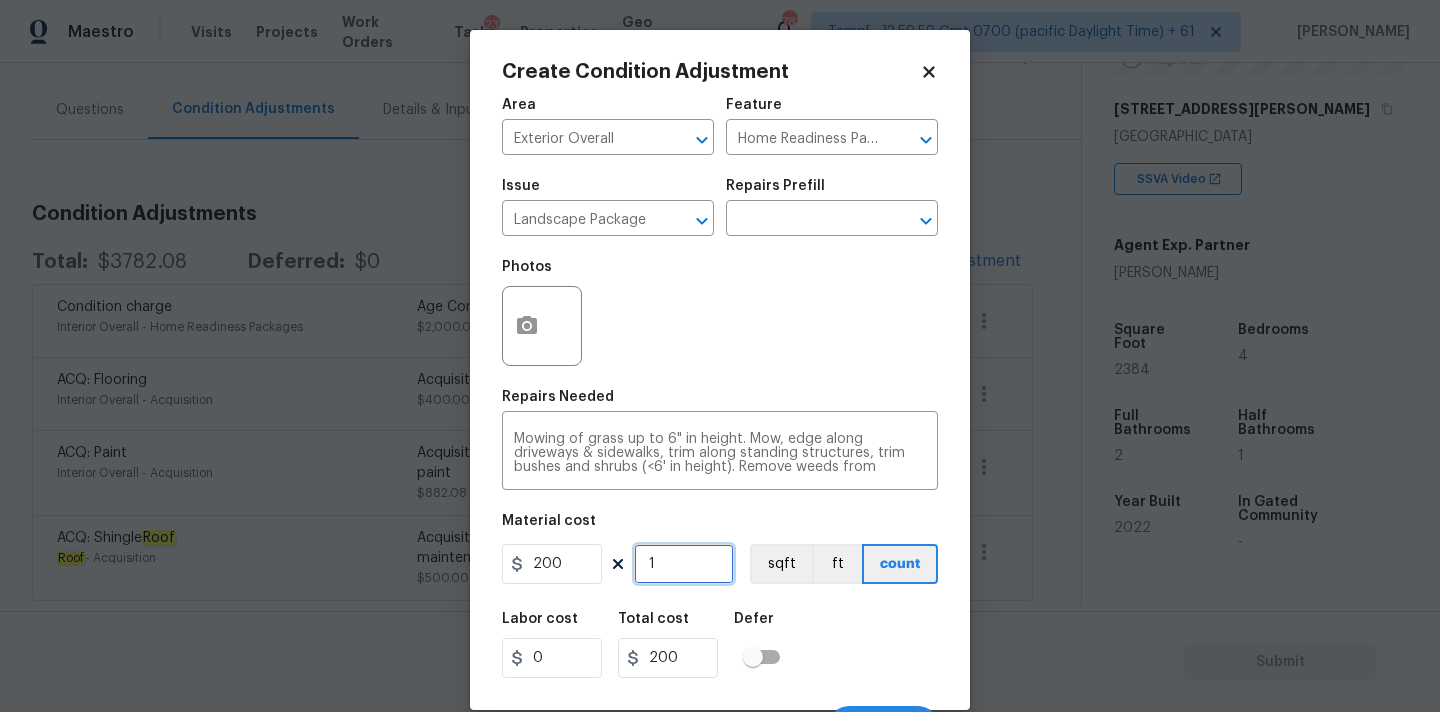 scroll, scrollTop: 35, scrollLeft: 0, axis: vertical 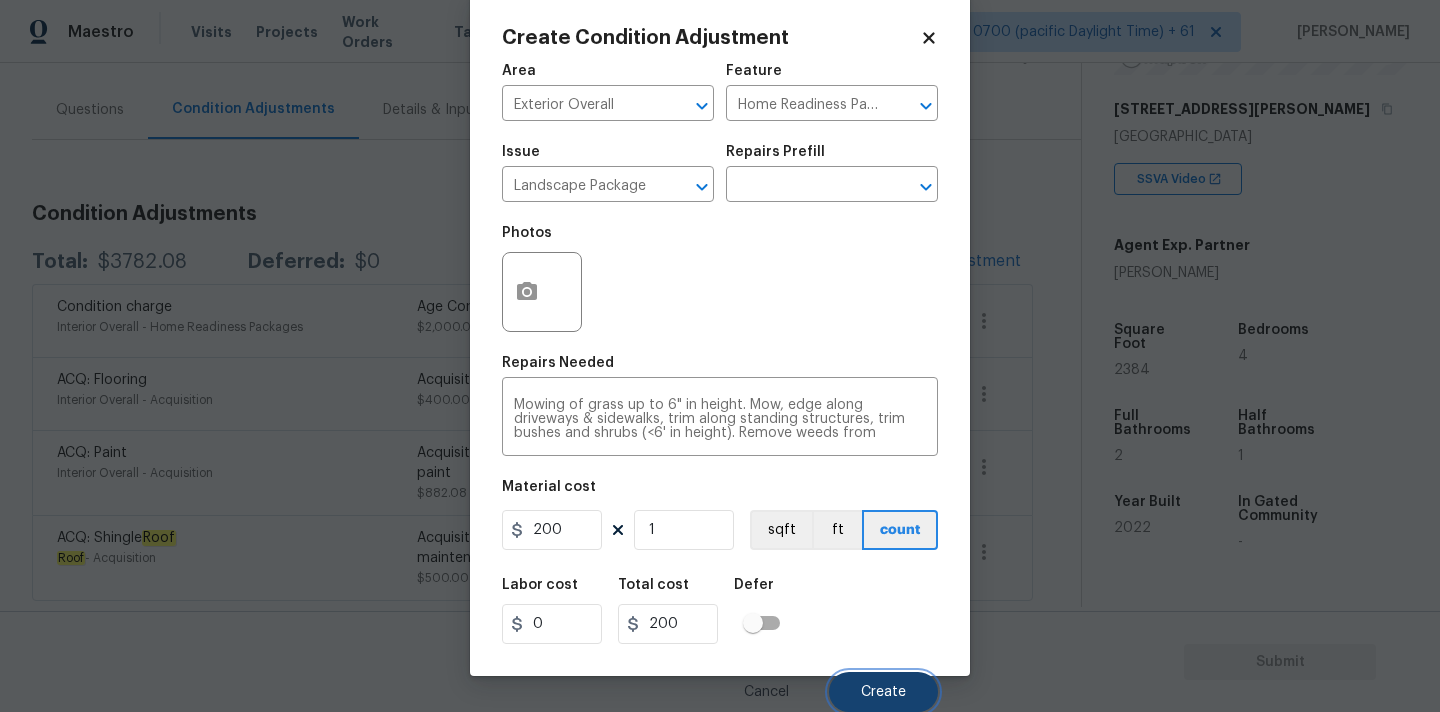 click on "Create" at bounding box center (883, 692) 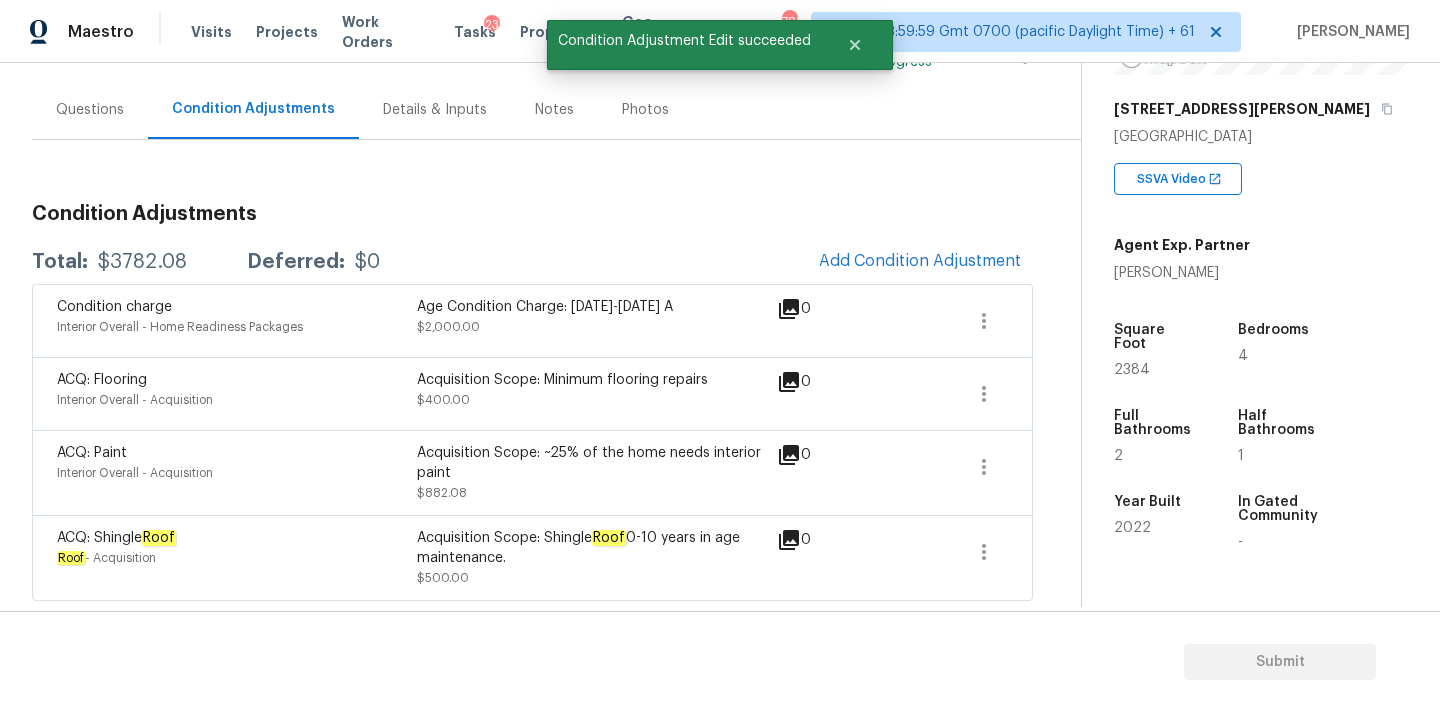 scroll, scrollTop: 28, scrollLeft: 0, axis: vertical 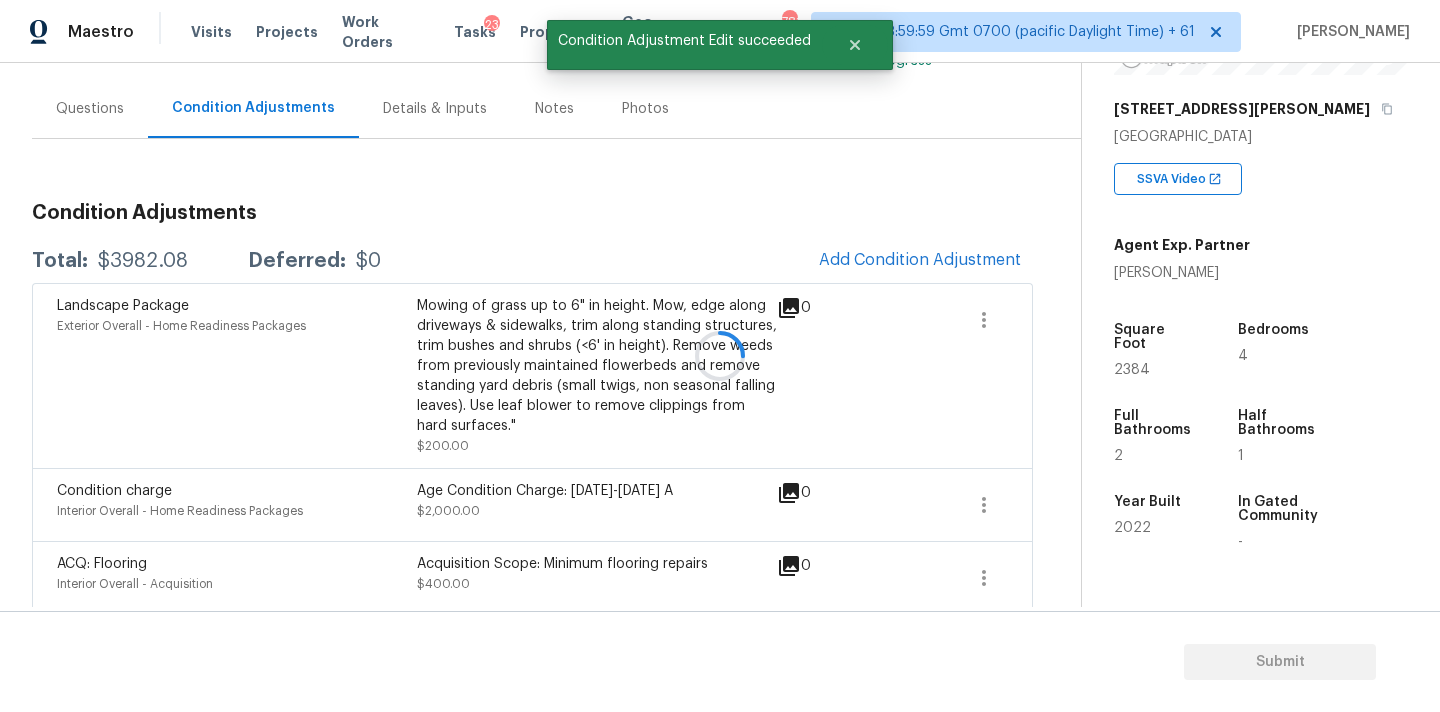click at bounding box center (720, 356) 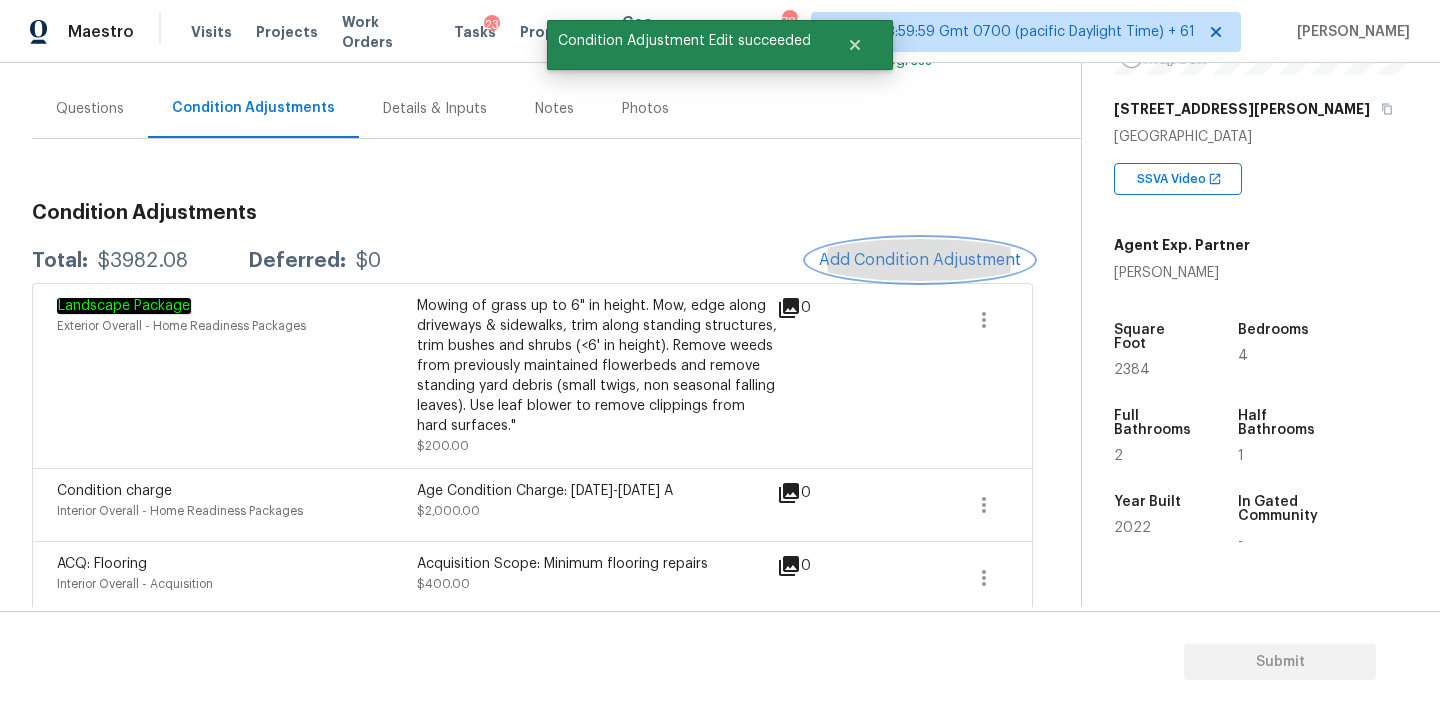 click on "Add Condition Adjustment" at bounding box center [920, 260] 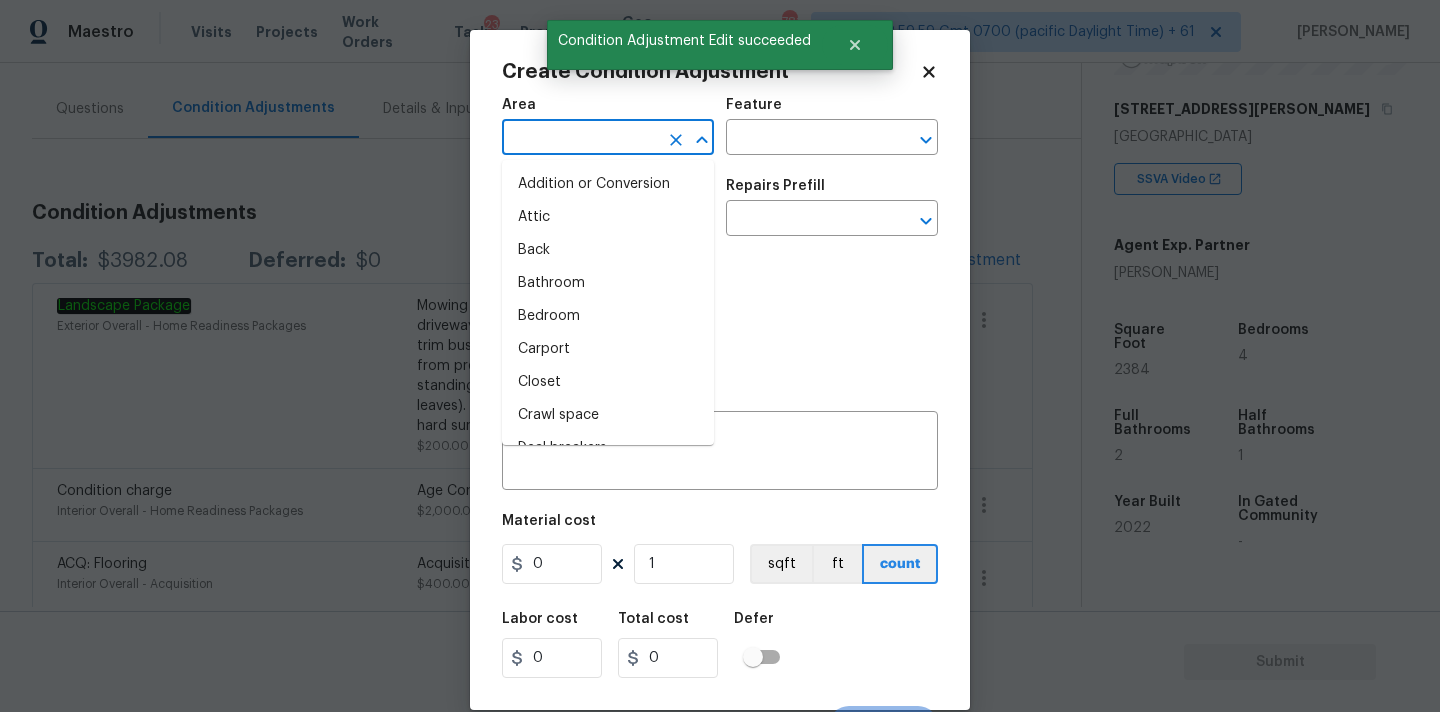 click at bounding box center [580, 139] 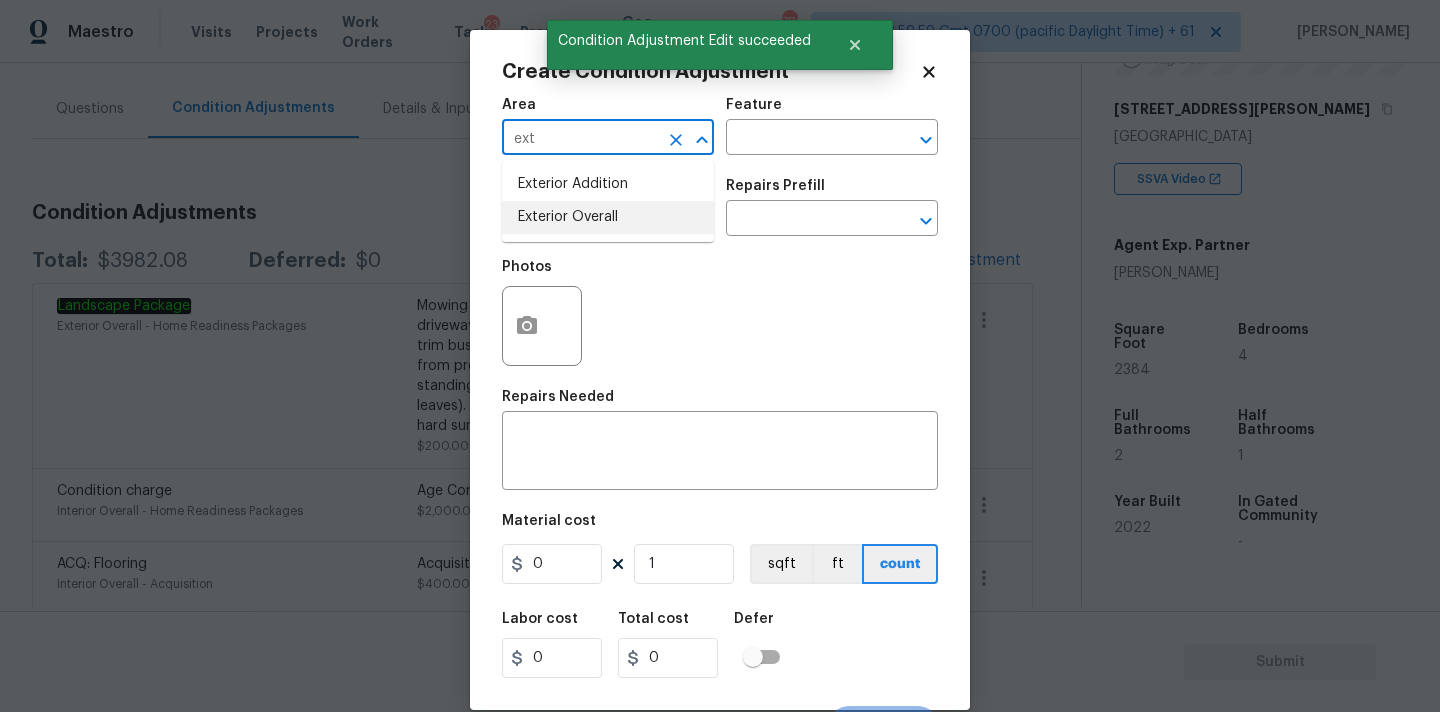 click on "Exterior Overall" at bounding box center [608, 217] 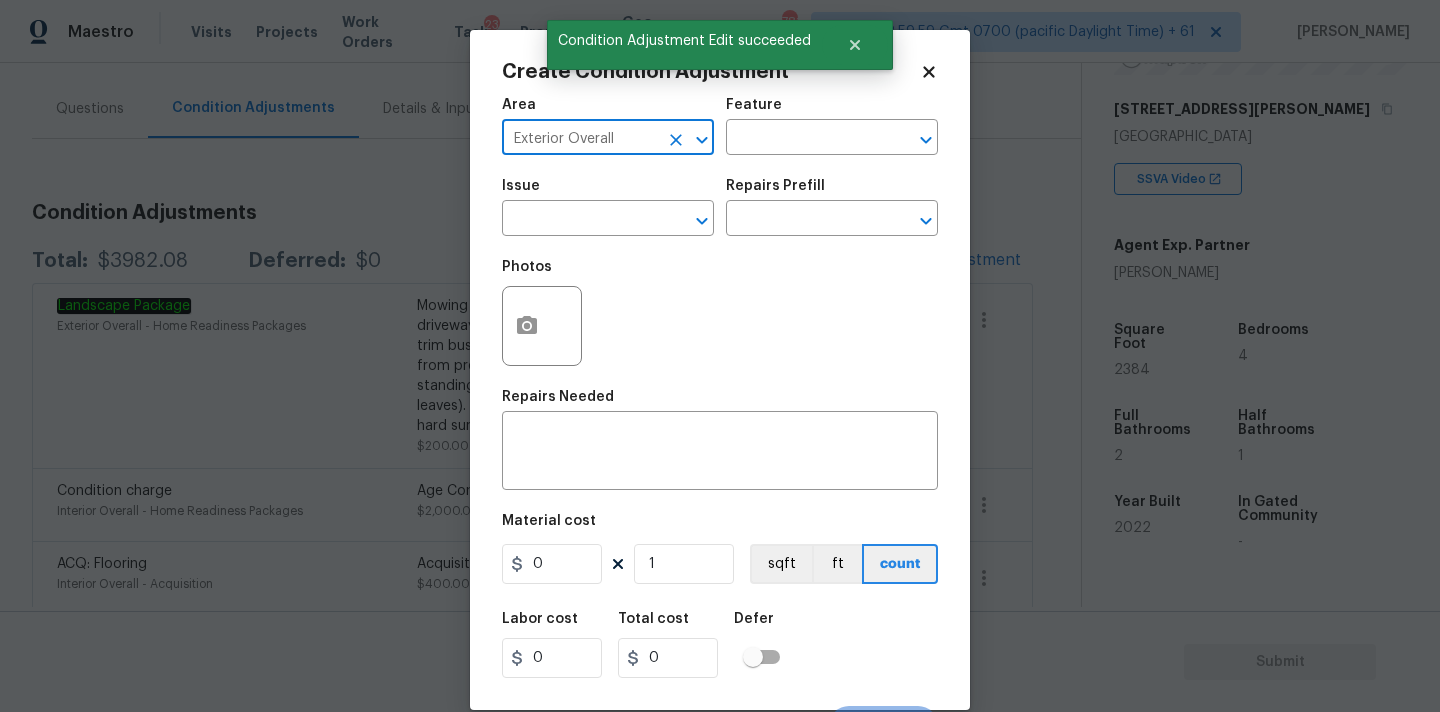 type on "Exterior Overall" 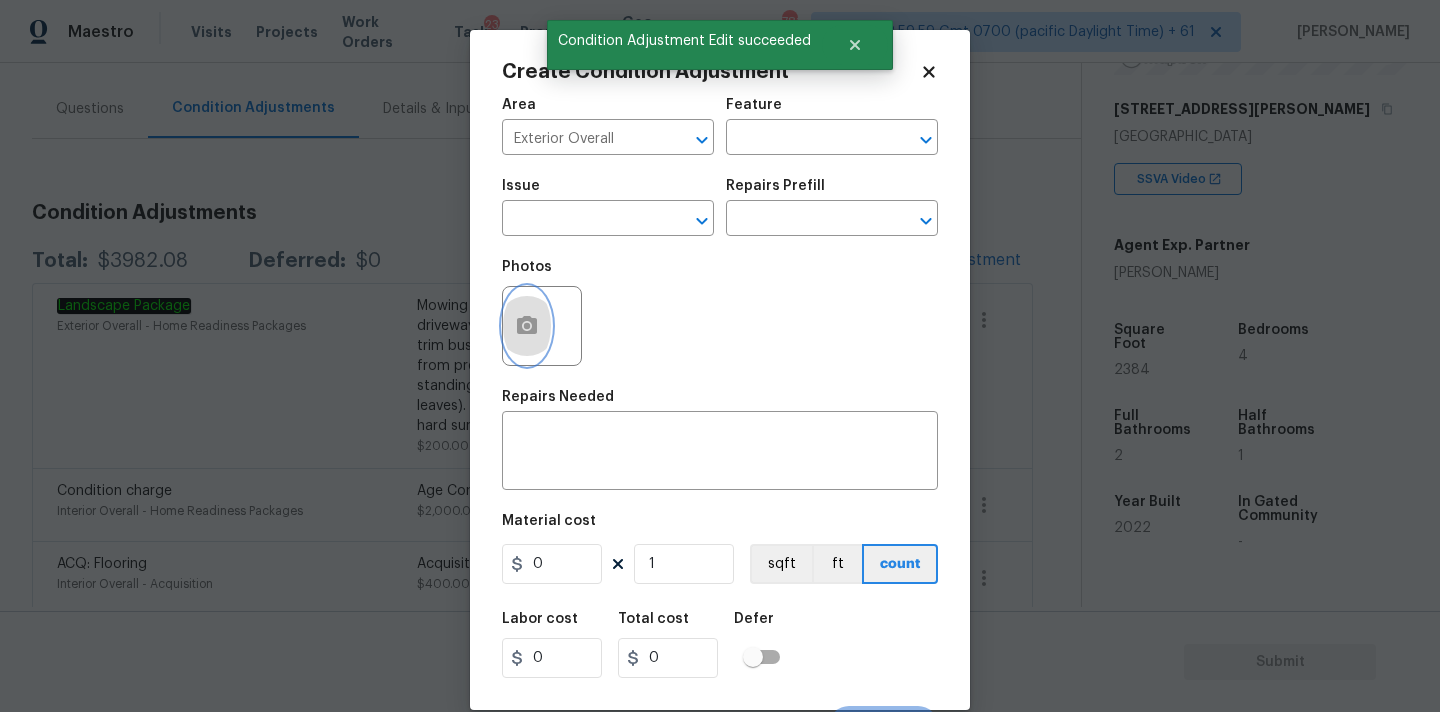 click at bounding box center (527, 326) 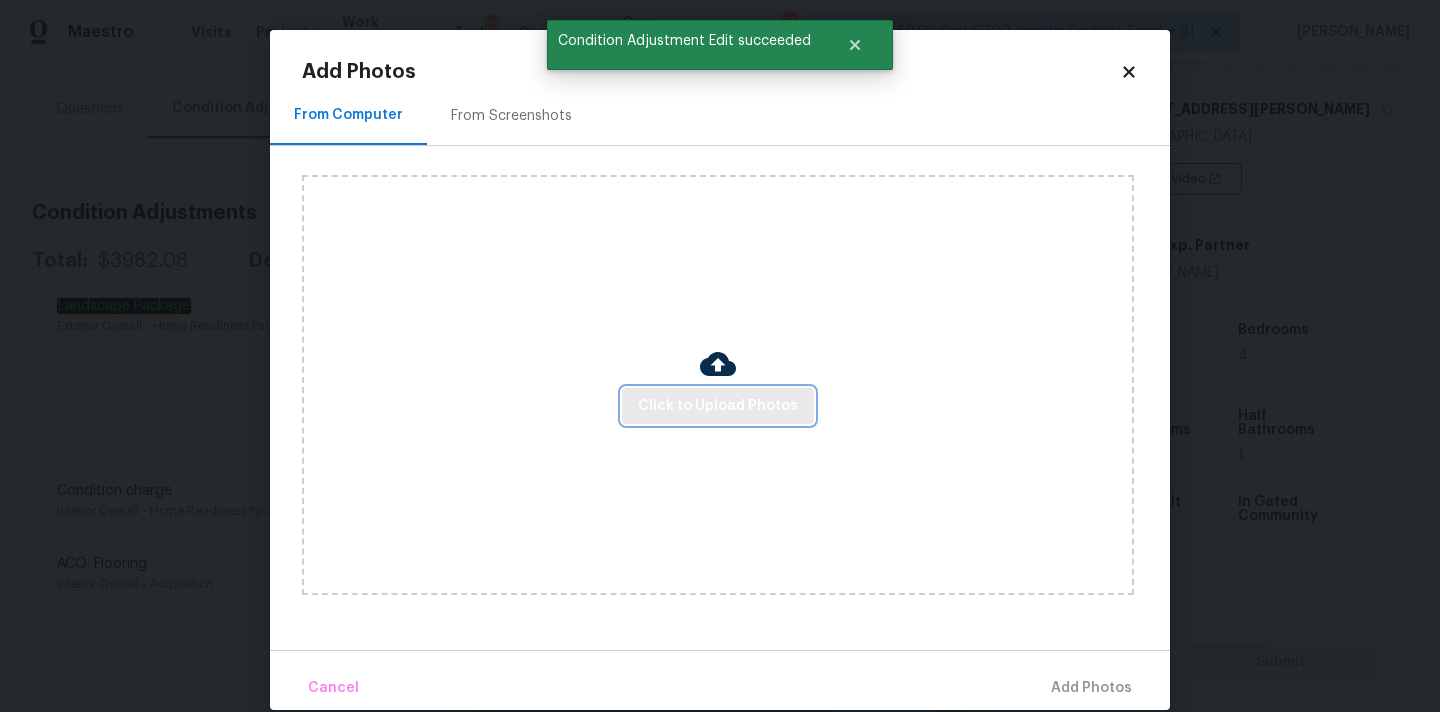 click on "Click to Upload Photos" at bounding box center [718, 406] 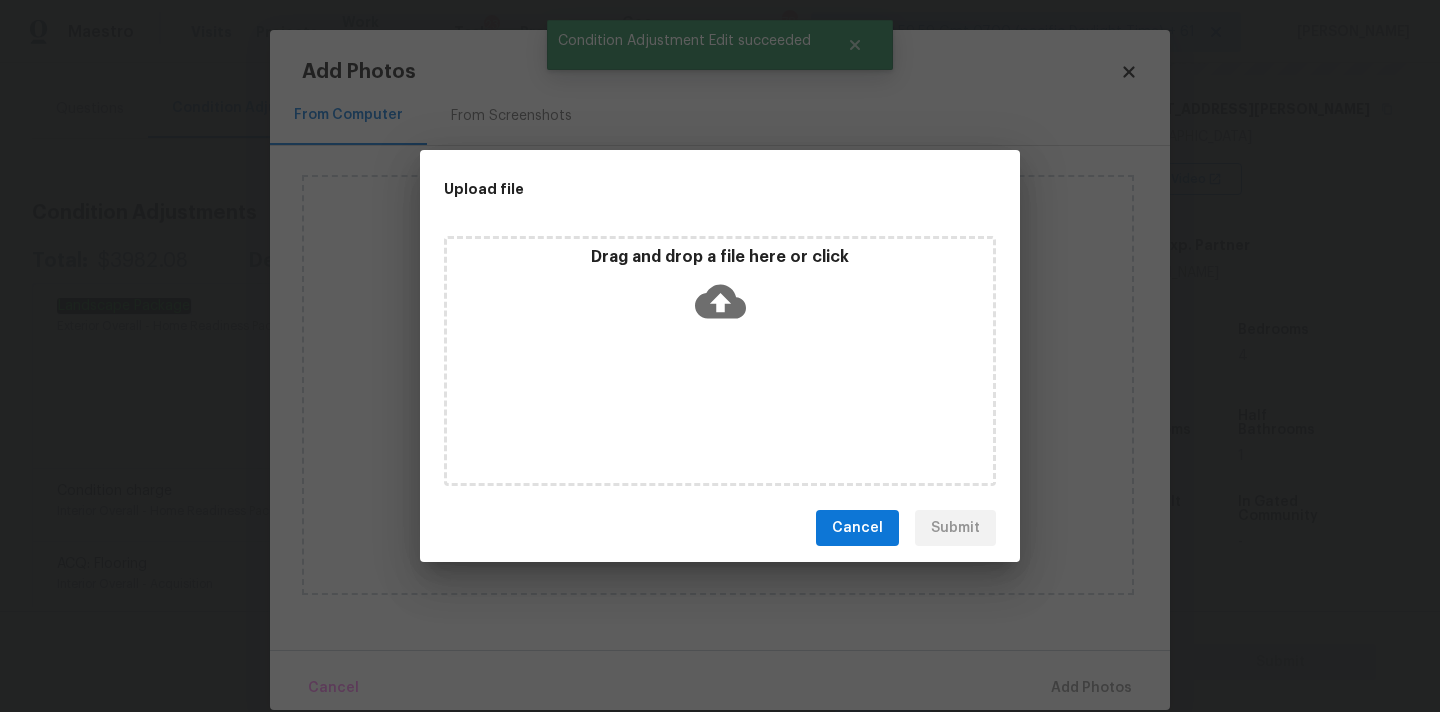 click 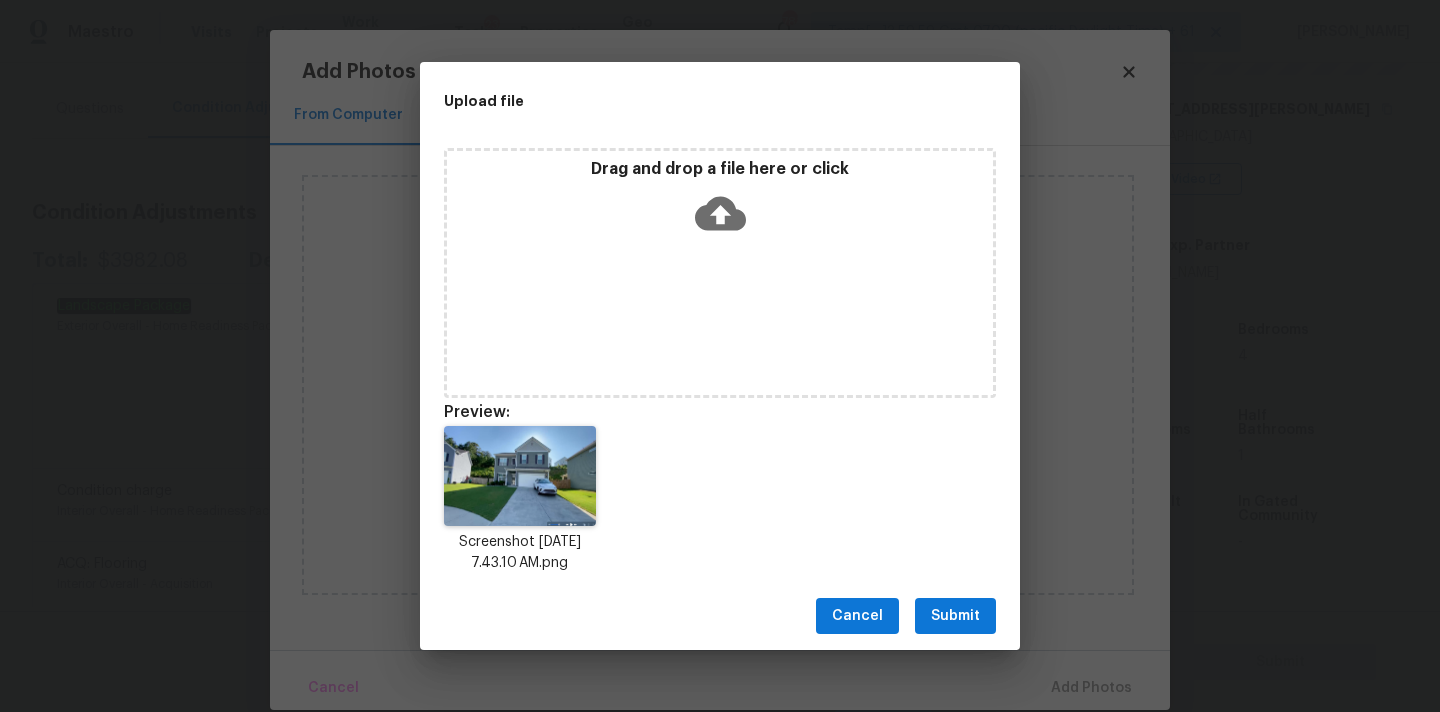 click on "Submit" at bounding box center (955, 616) 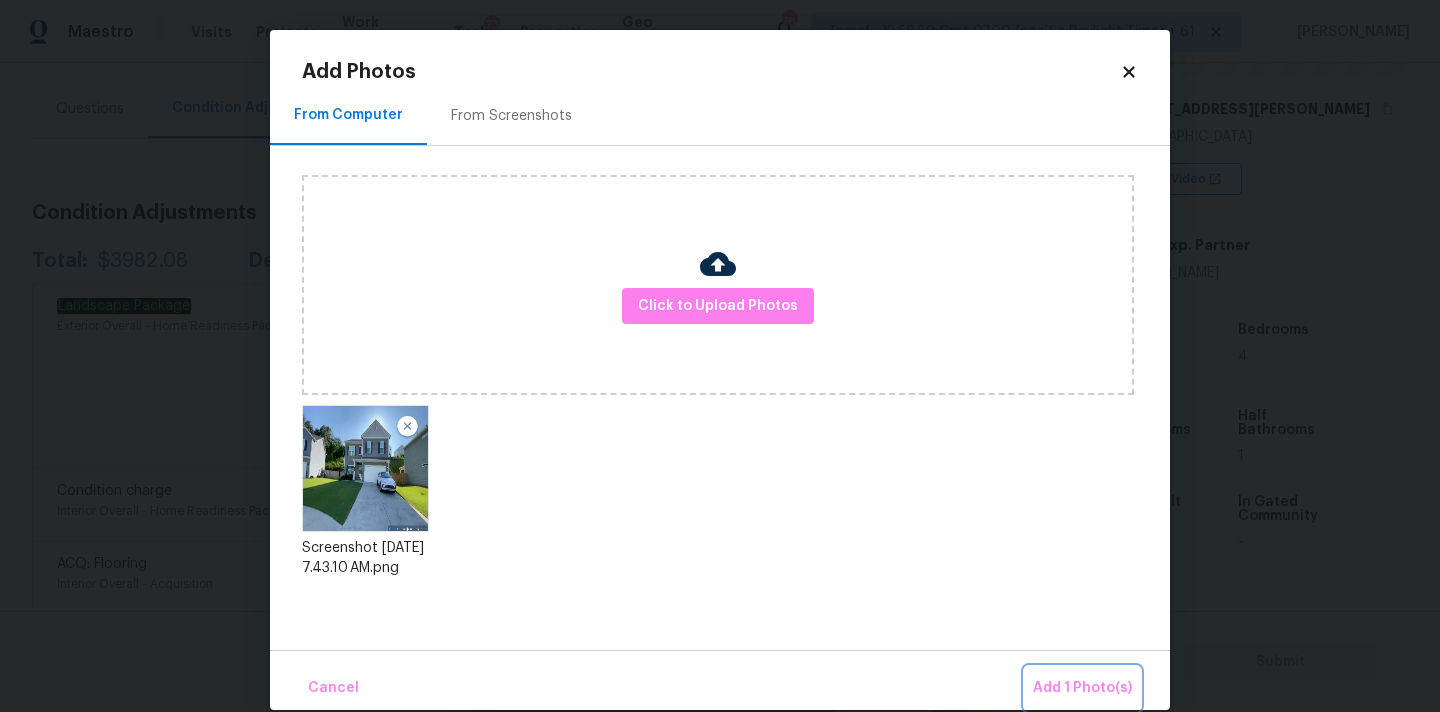 click on "Add 1 Photo(s)" at bounding box center [1082, 688] 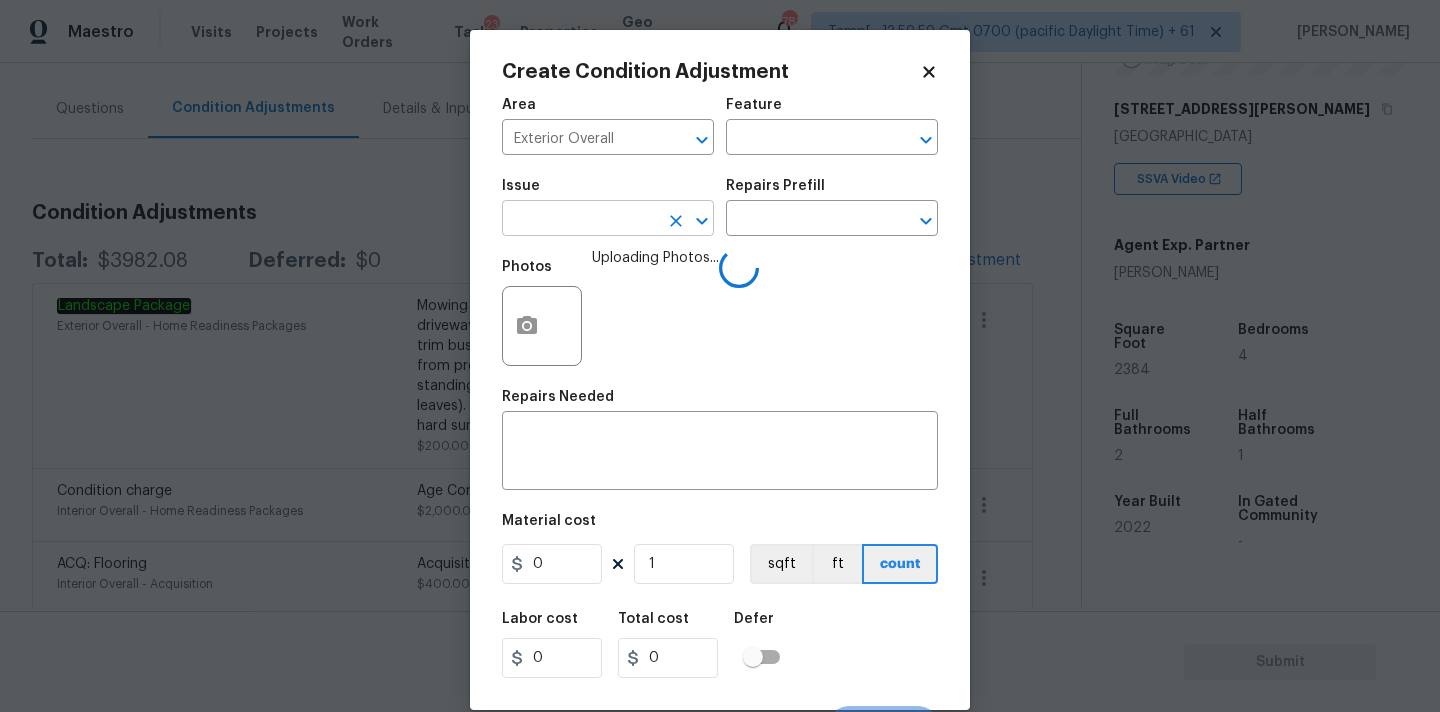 click at bounding box center (580, 220) 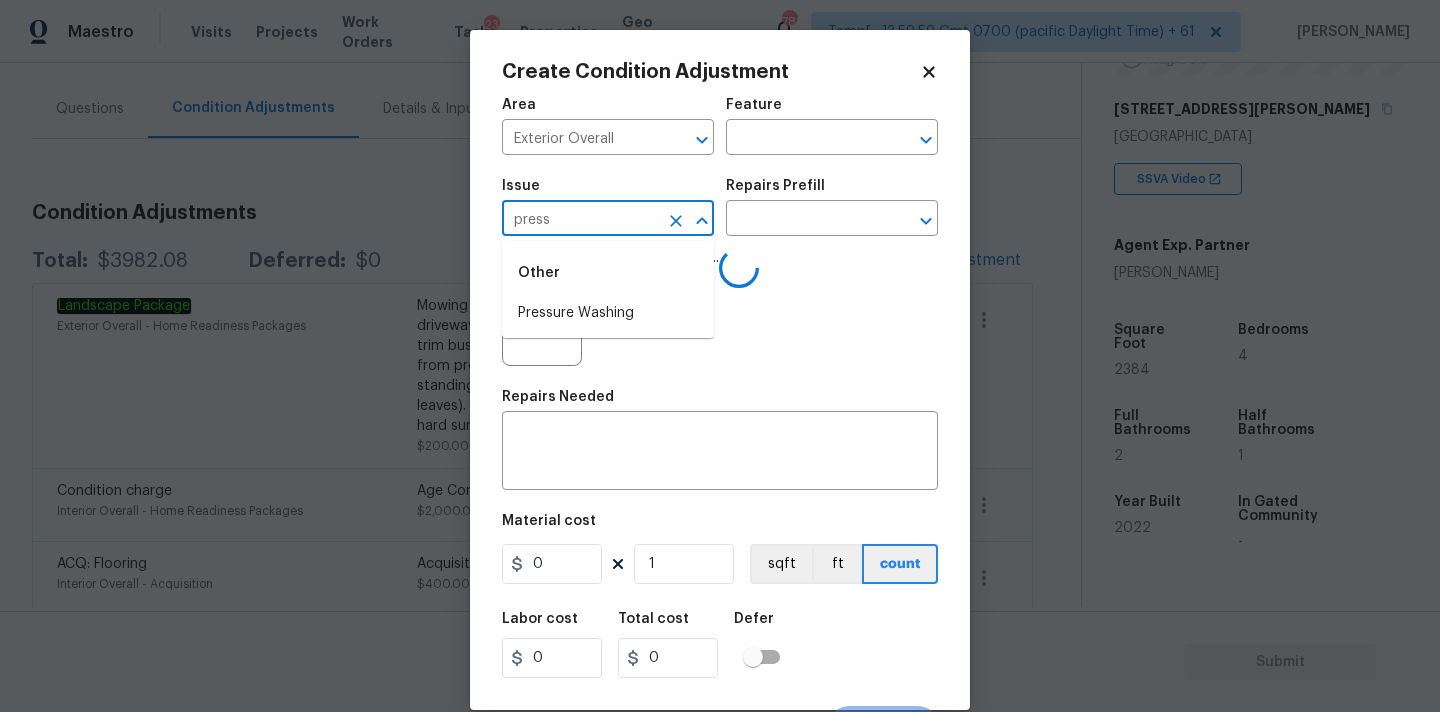 click on "Other" at bounding box center (608, 273) 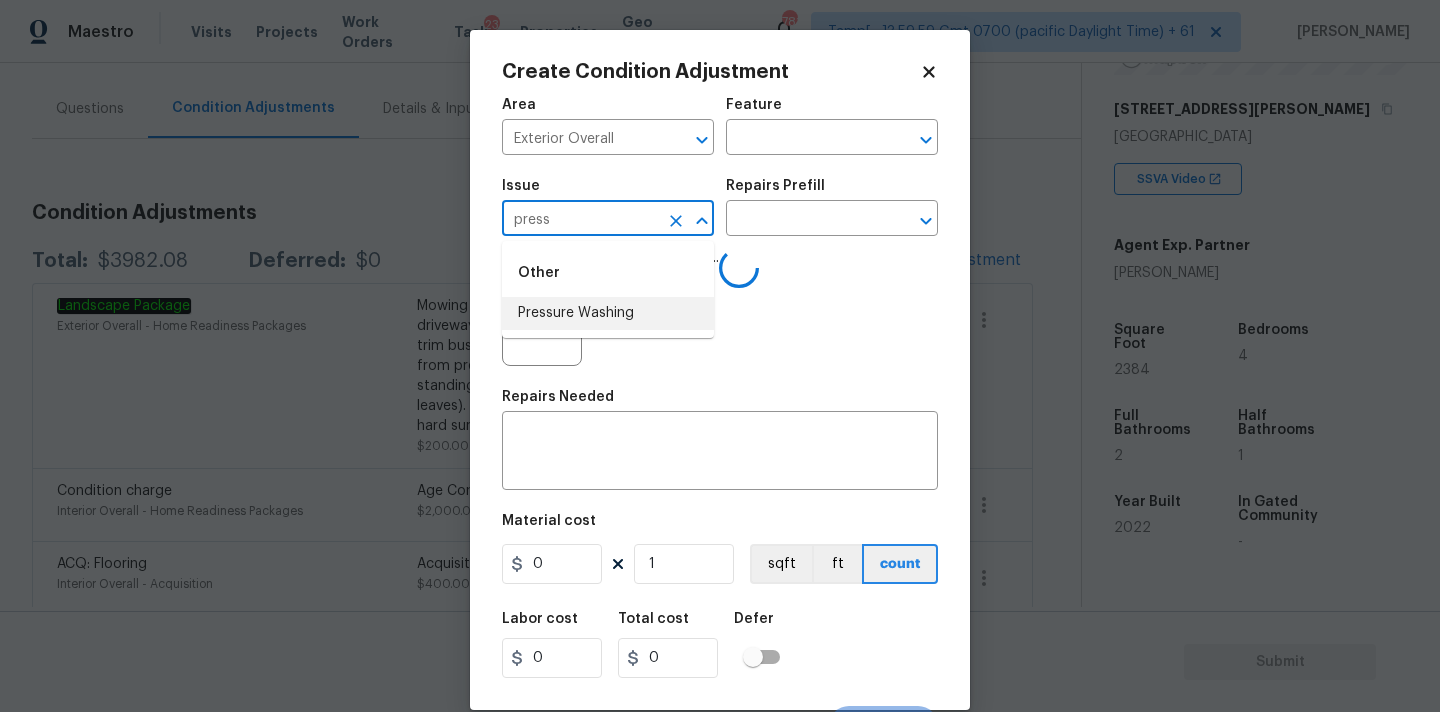 click on "Pressure Washing" at bounding box center (608, 313) 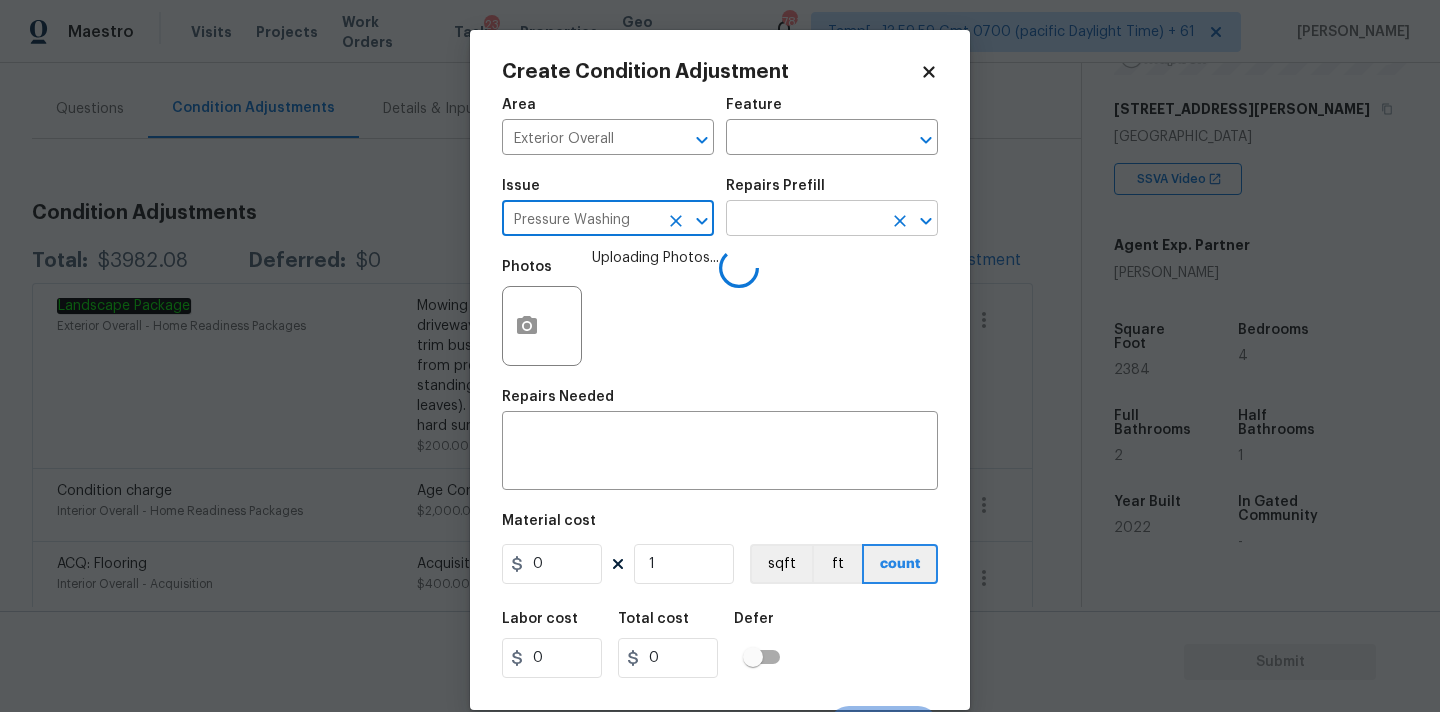type on "Pressure Washing" 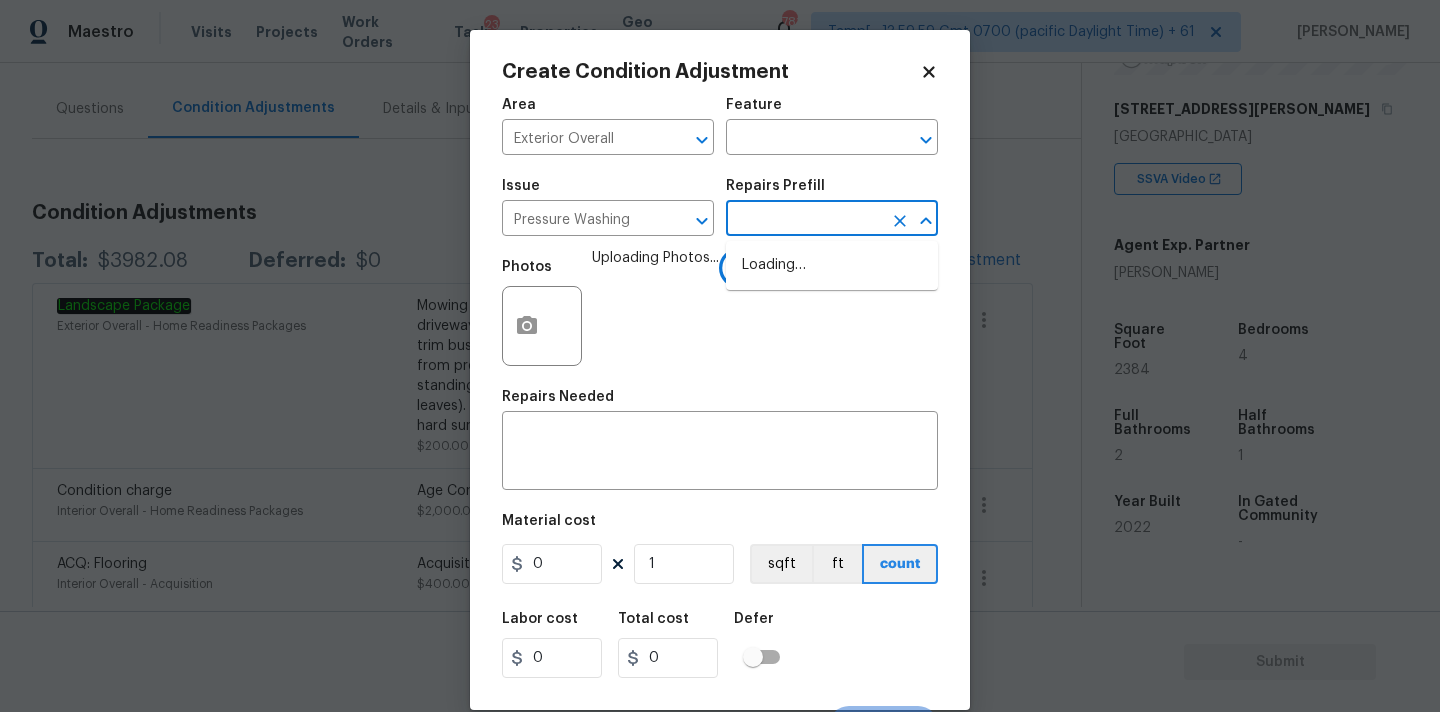 click at bounding box center (804, 220) 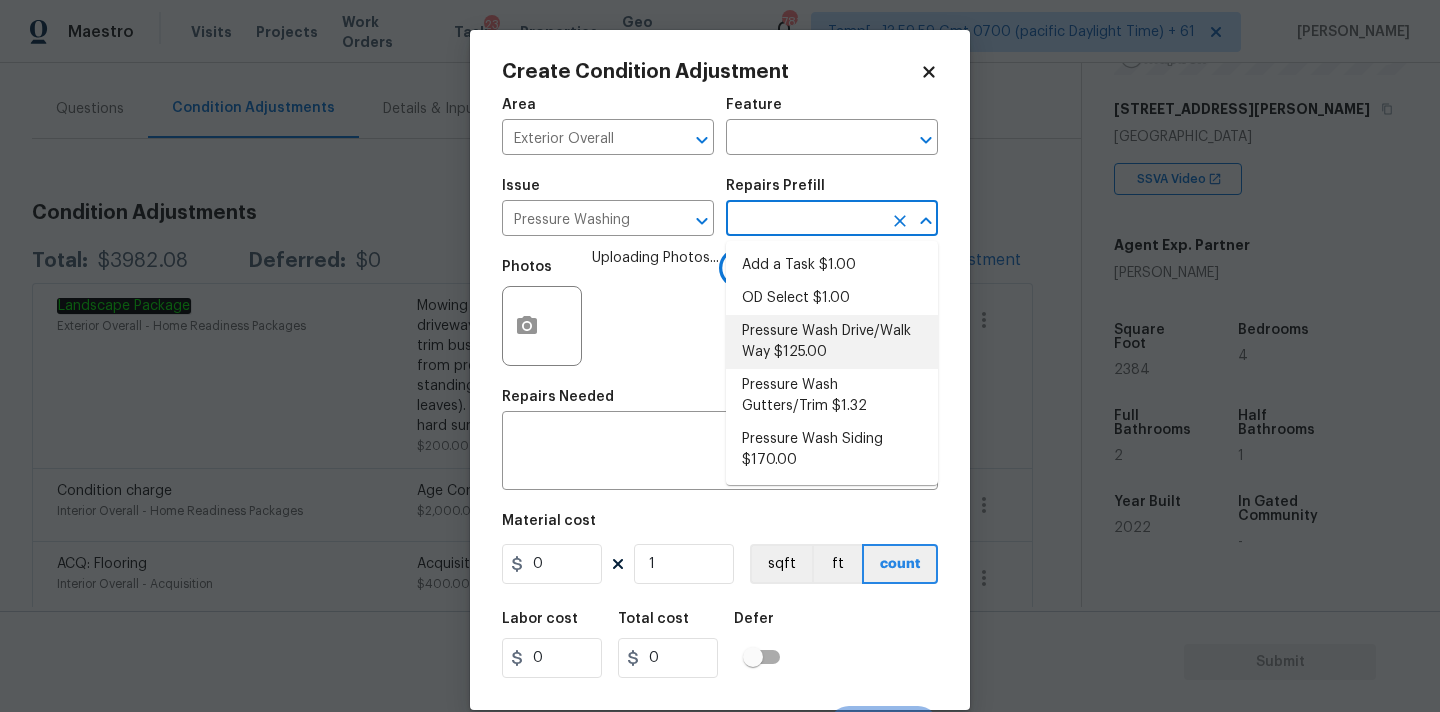 click on "Pressure Wash Drive/Walk Way $125.00" at bounding box center (832, 342) 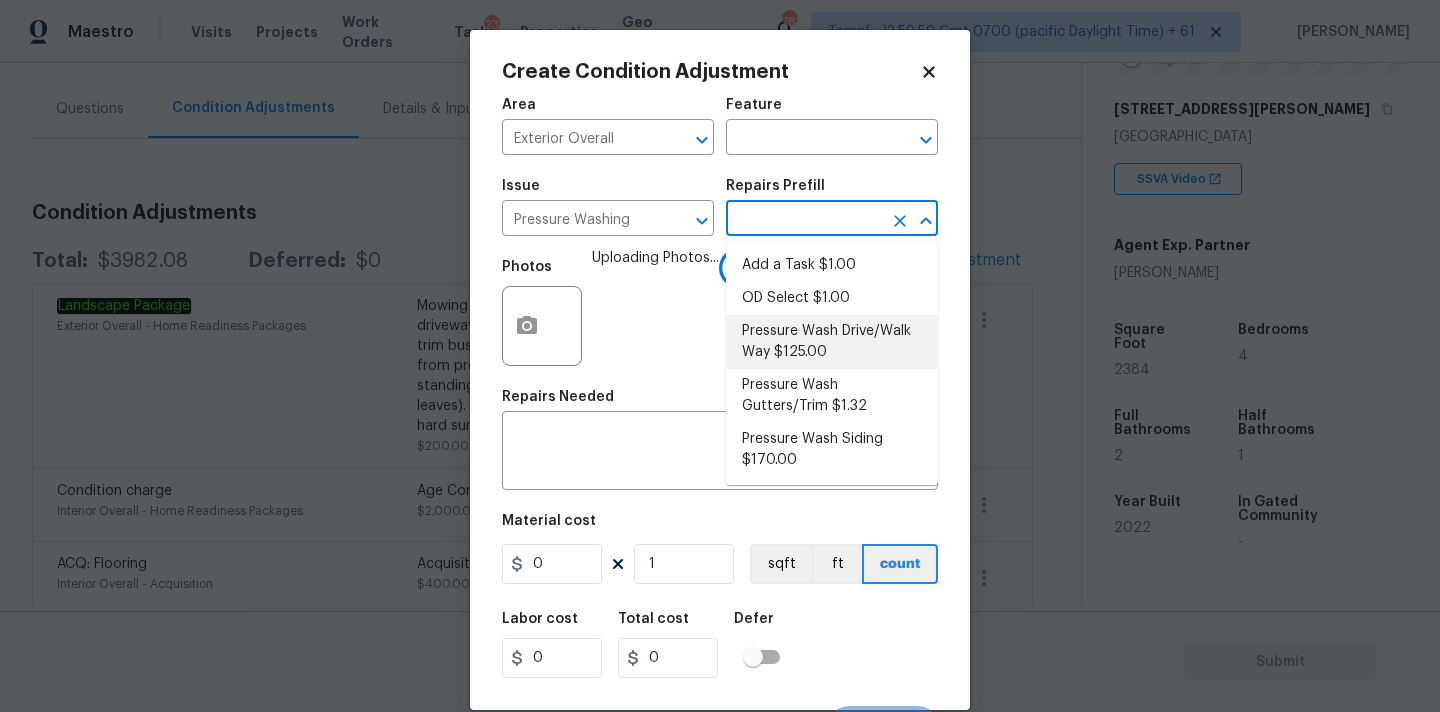 type on "Siding" 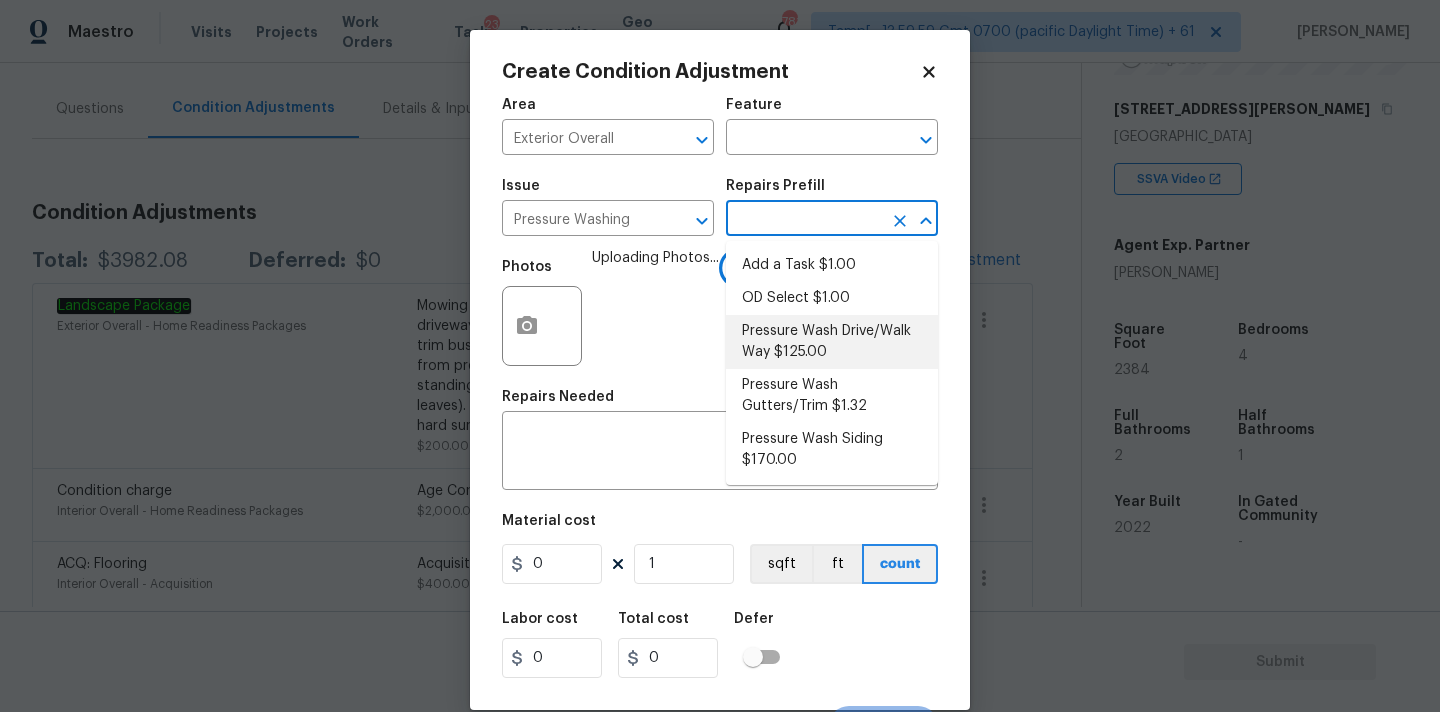 type 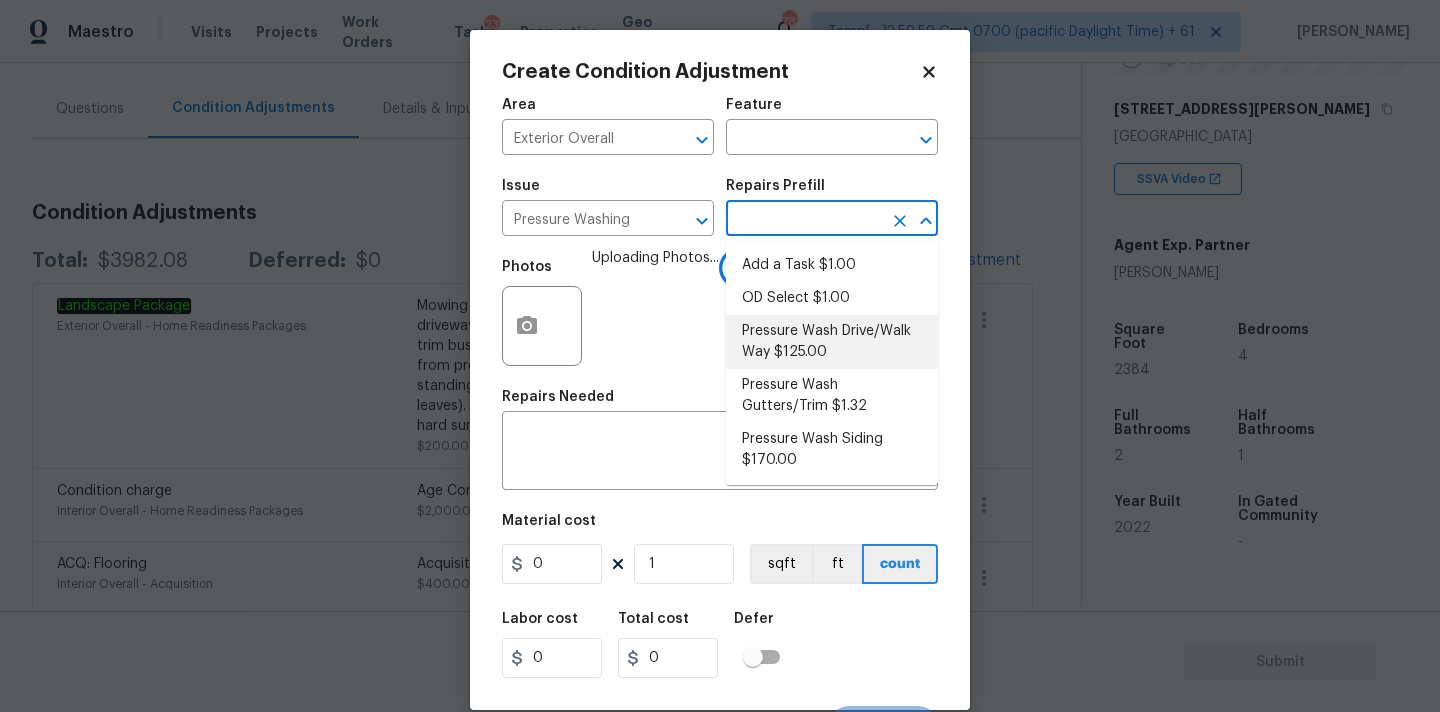 type on "Pressure wash the driveways/walkways as directed by the PM. Ensure that all debris and residue are removed from the areas being pressure washed." 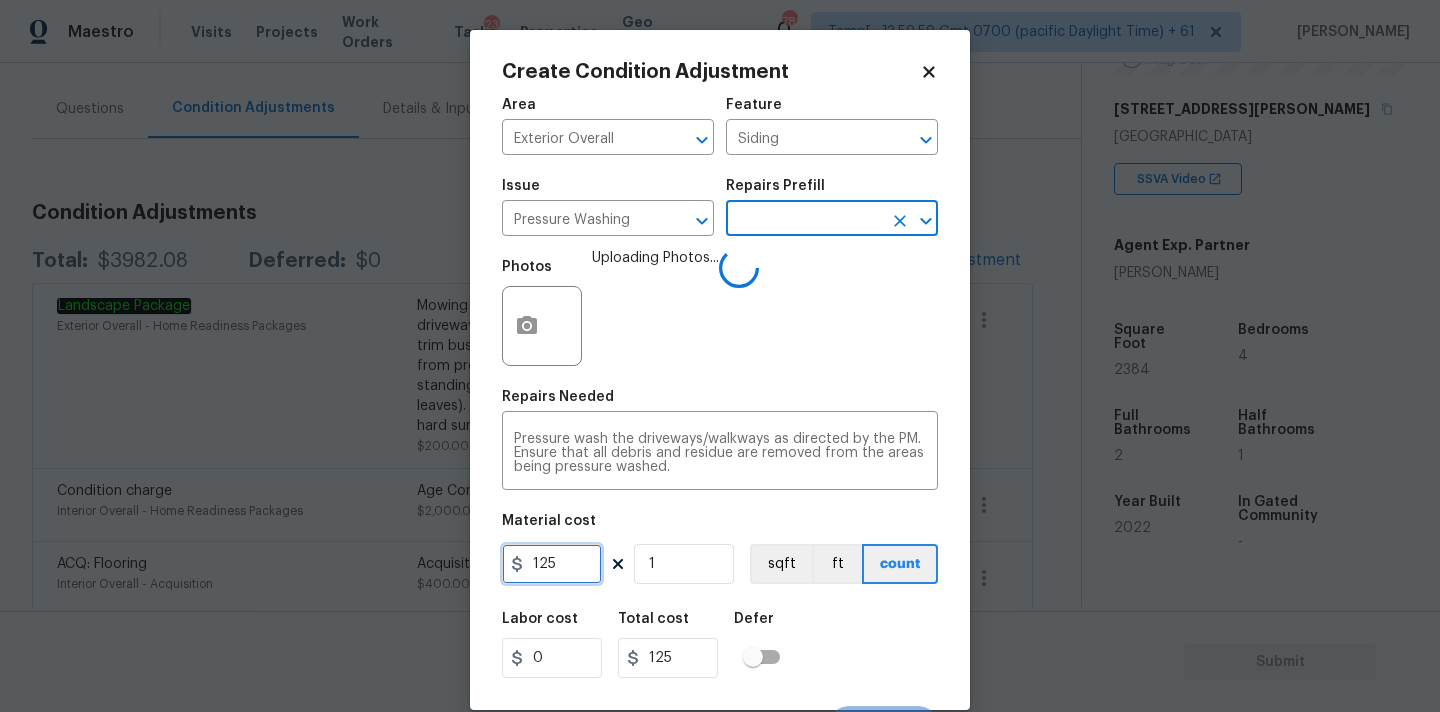 click on "125" at bounding box center (552, 564) 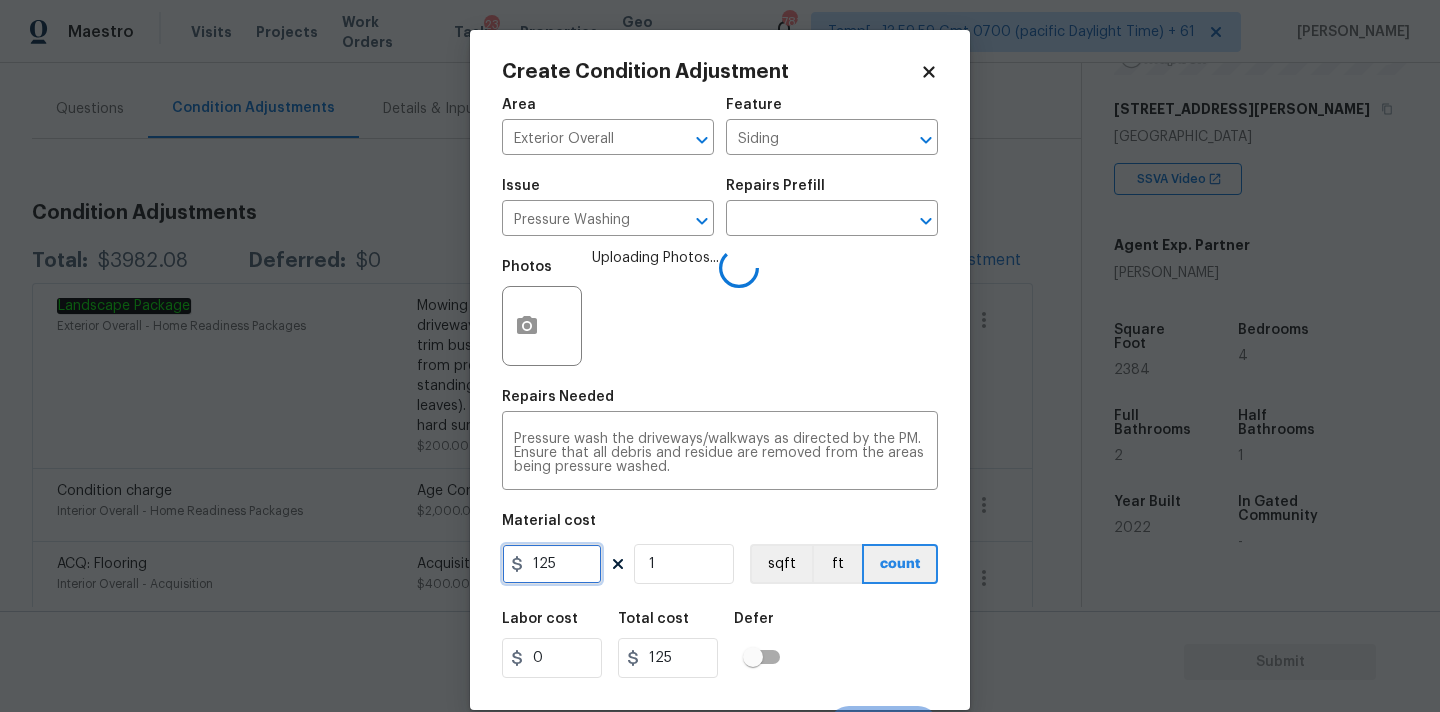 click on "125" at bounding box center [552, 564] 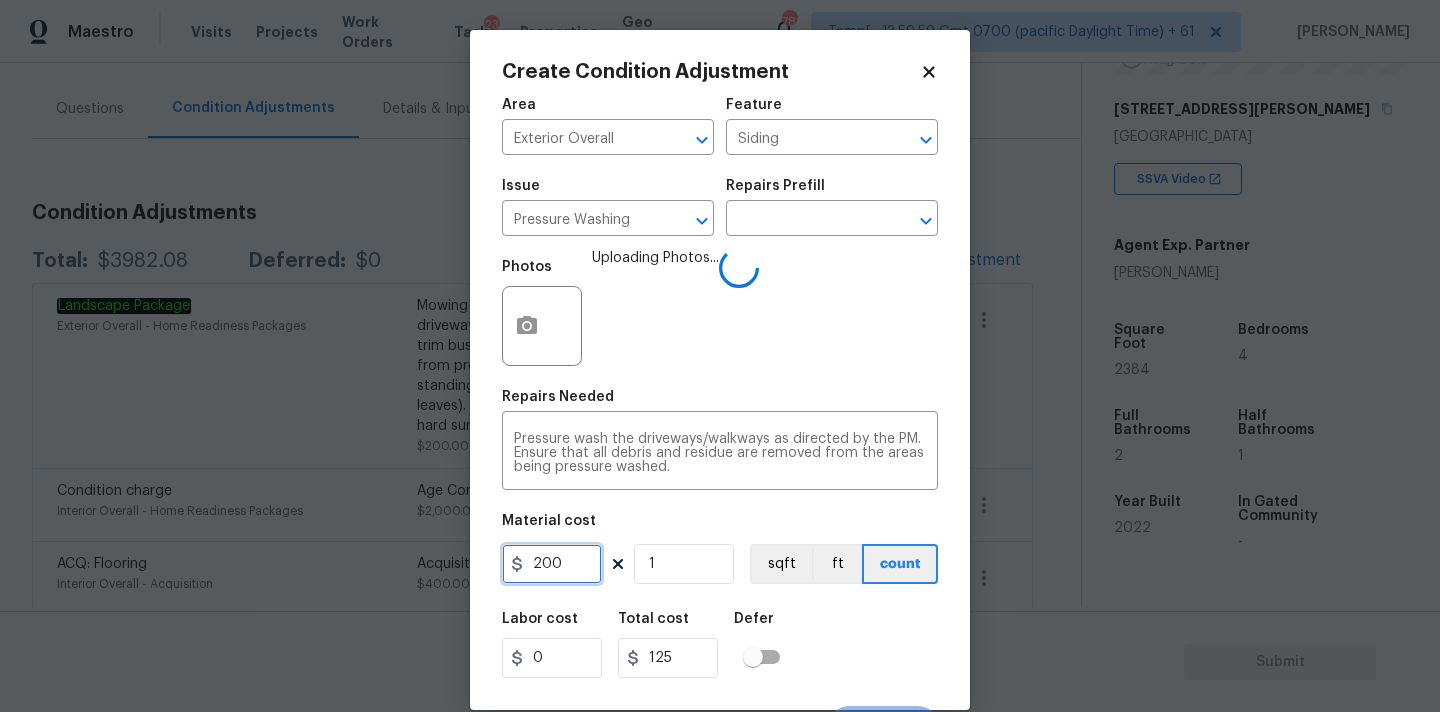 type on "200" 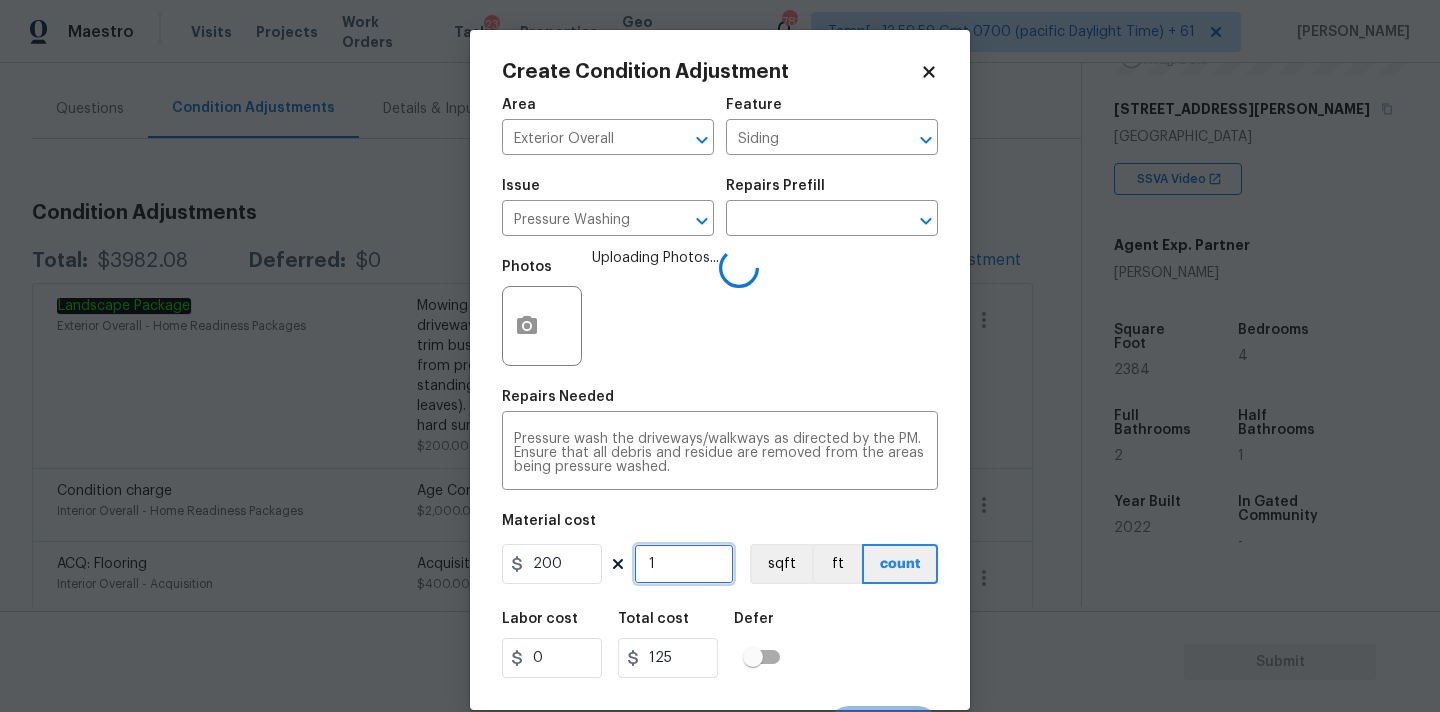 type on "200" 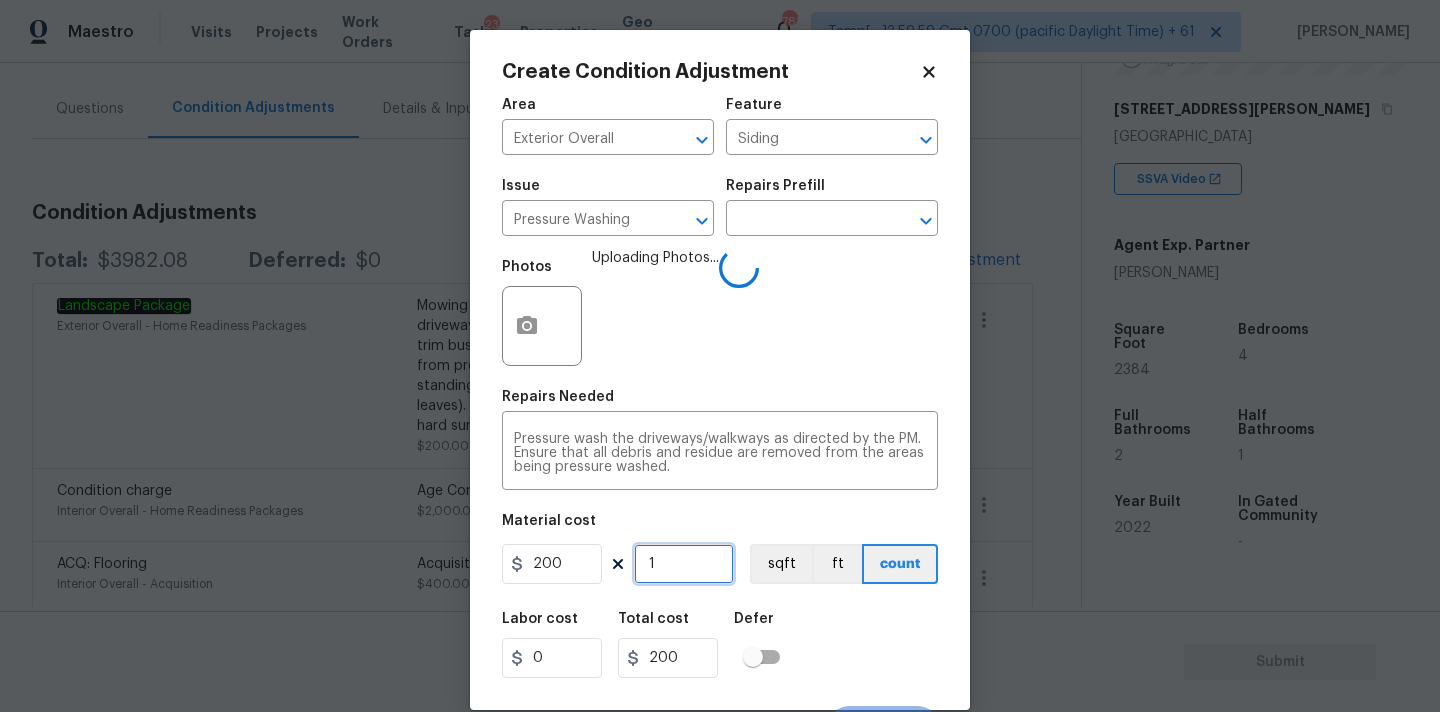 scroll, scrollTop: 35, scrollLeft: 0, axis: vertical 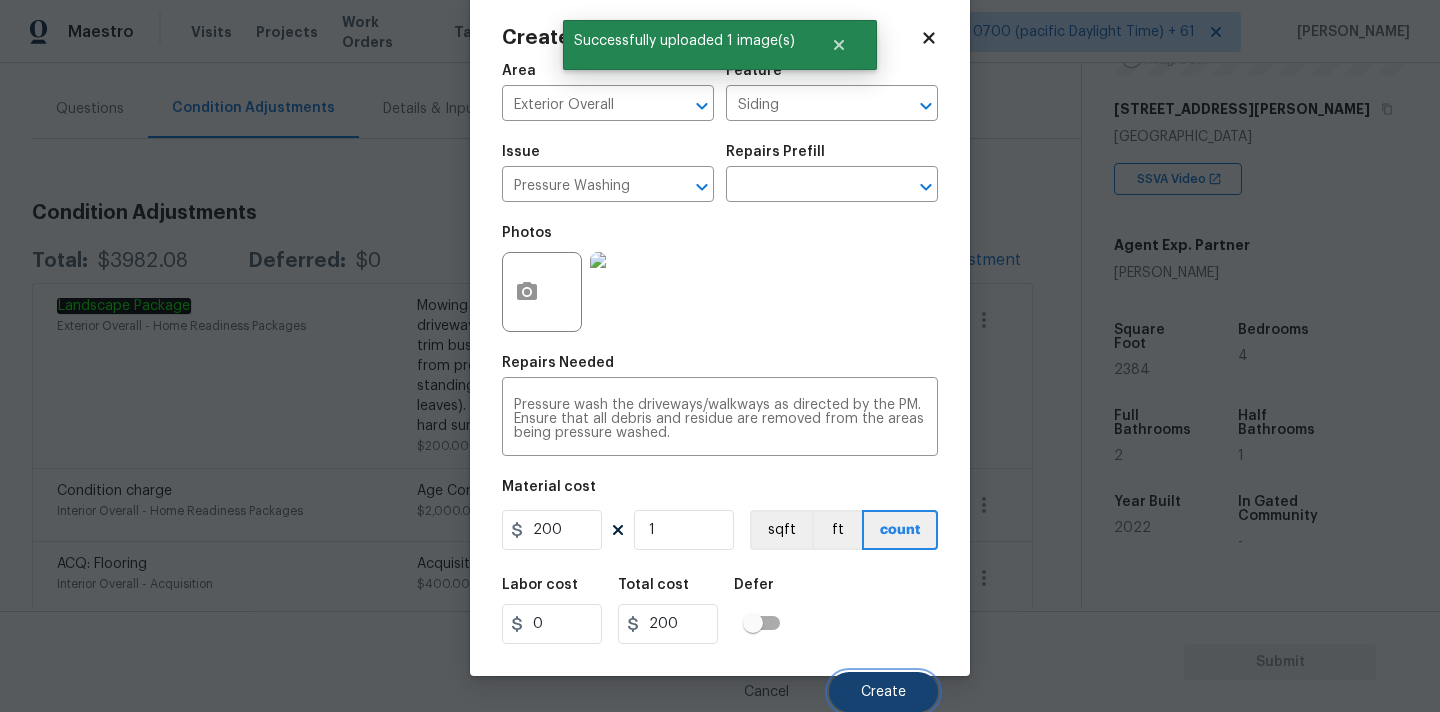 click on "Create" at bounding box center (883, 692) 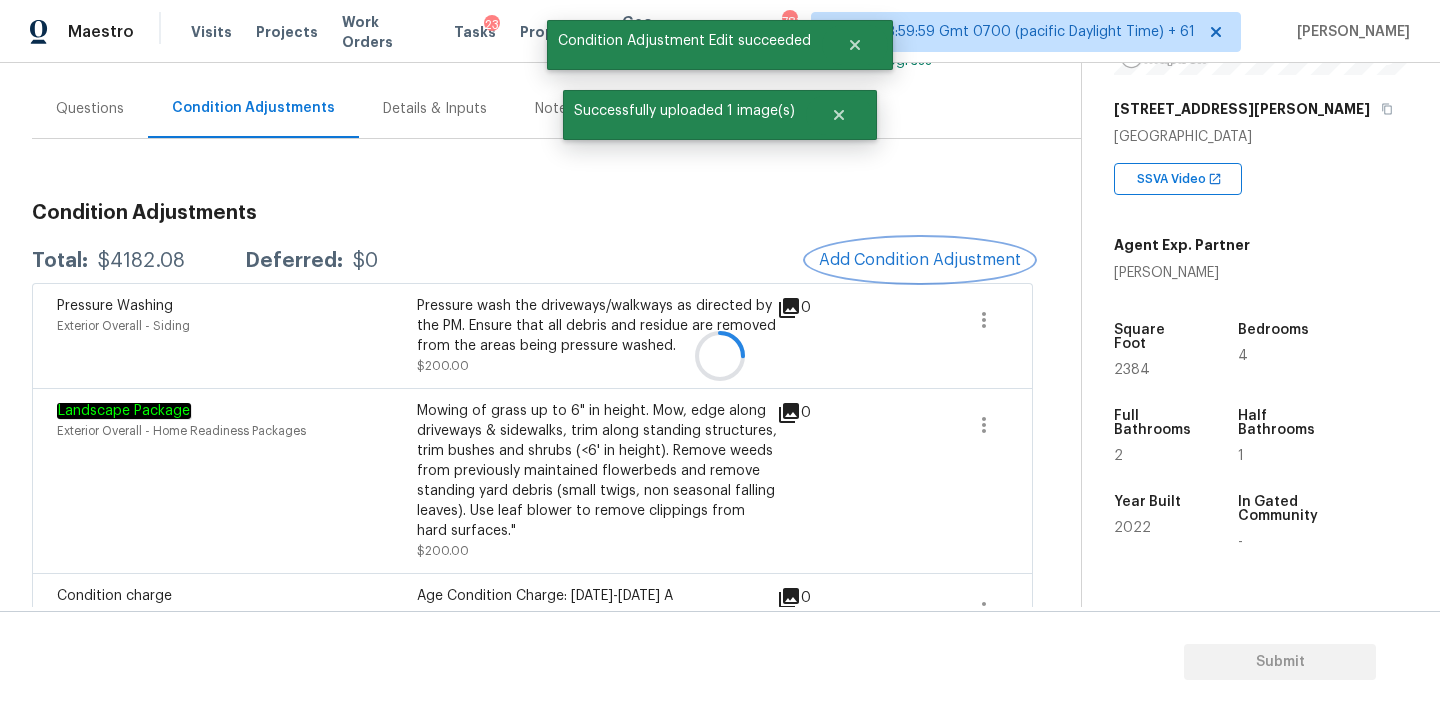 scroll, scrollTop: 0, scrollLeft: 0, axis: both 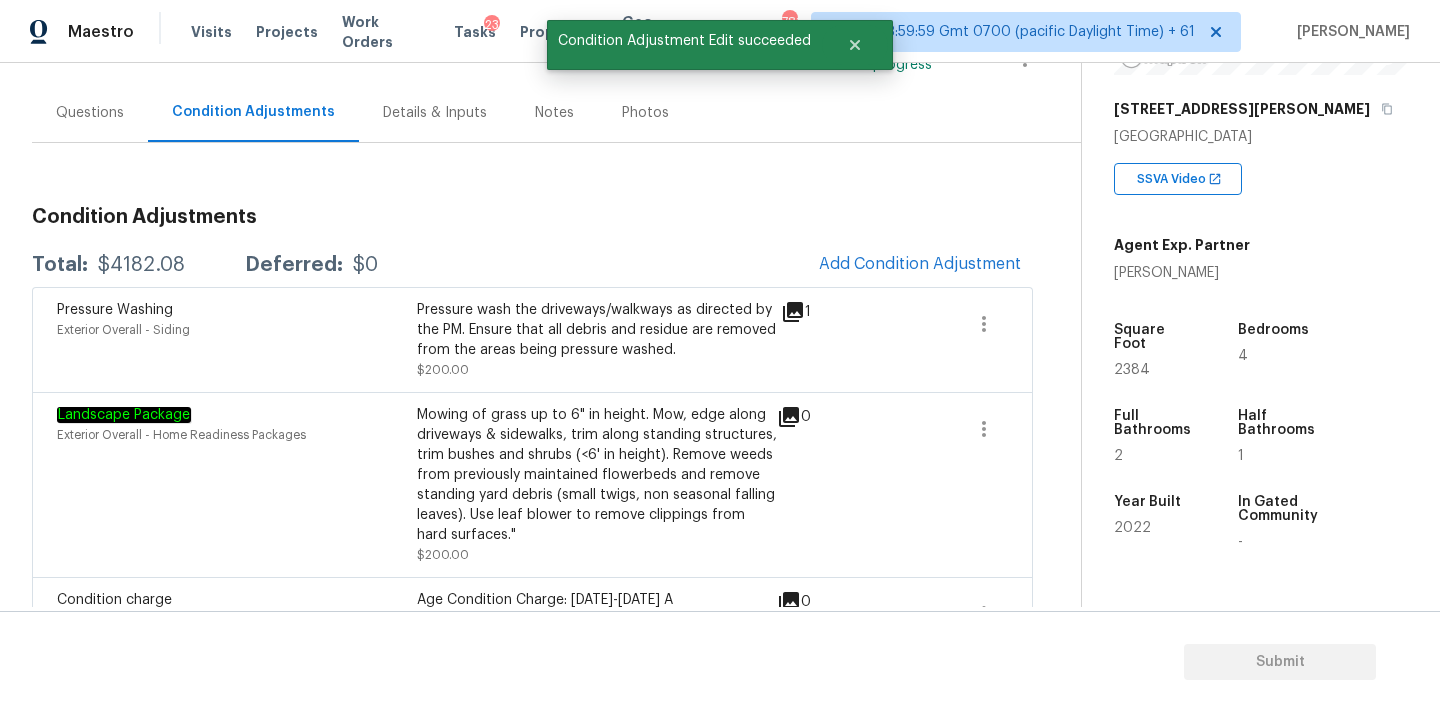 click on "$4182.08" at bounding box center [141, 265] 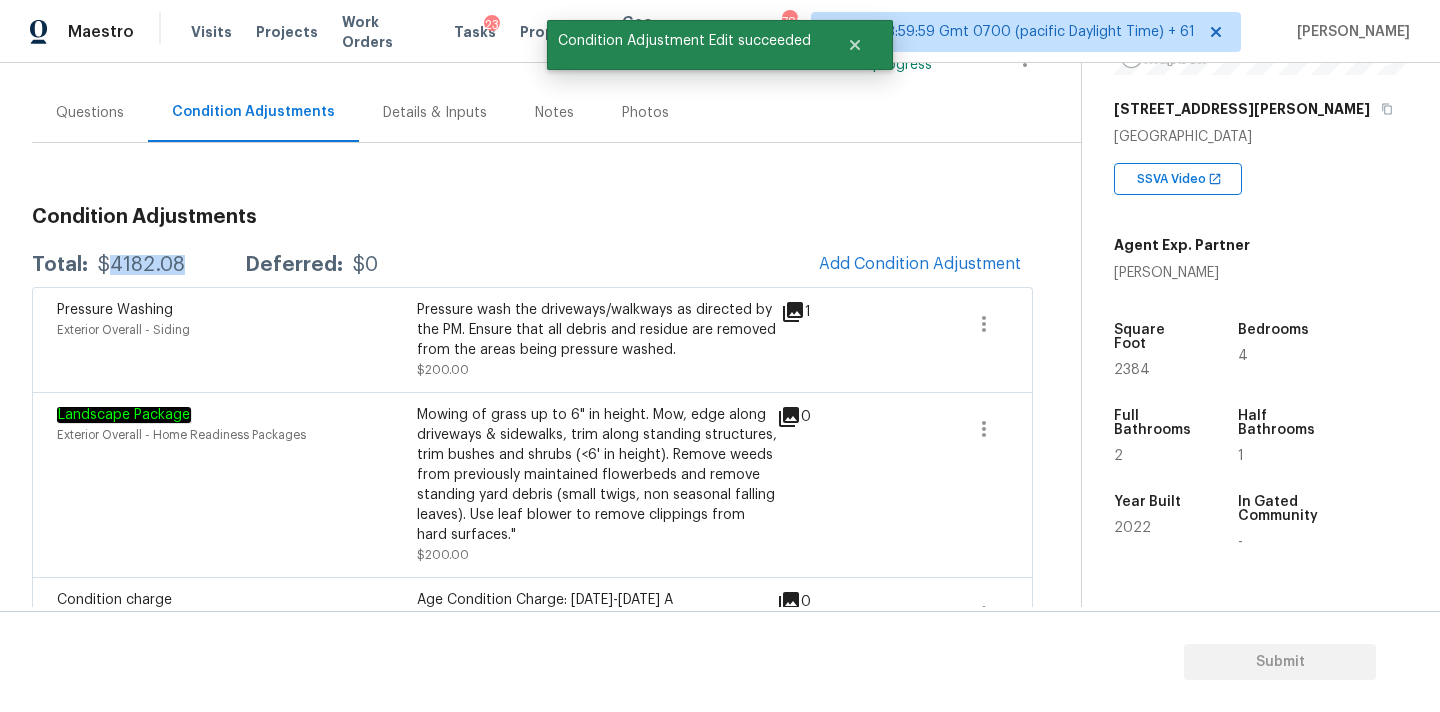 click on "$4182.08" at bounding box center (141, 265) 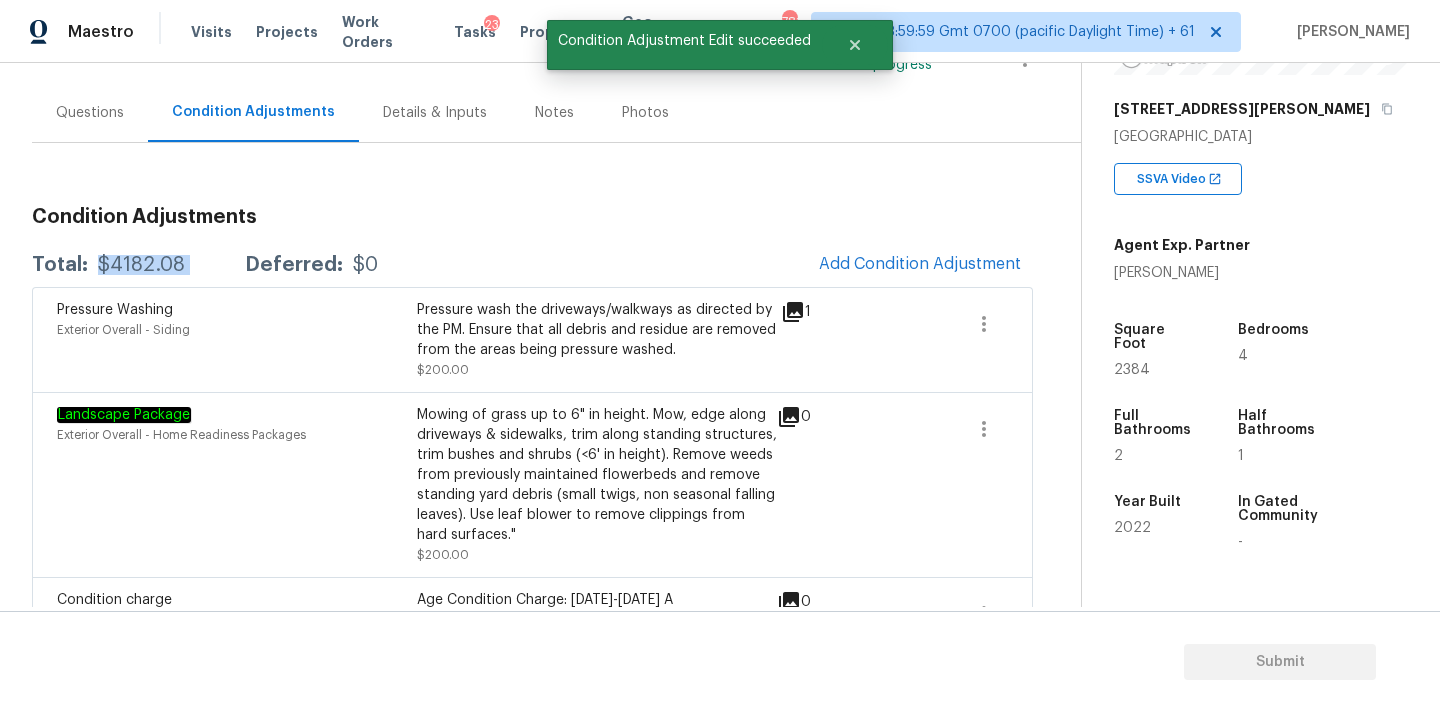 click on "$4182.08" at bounding box center (141, 265) 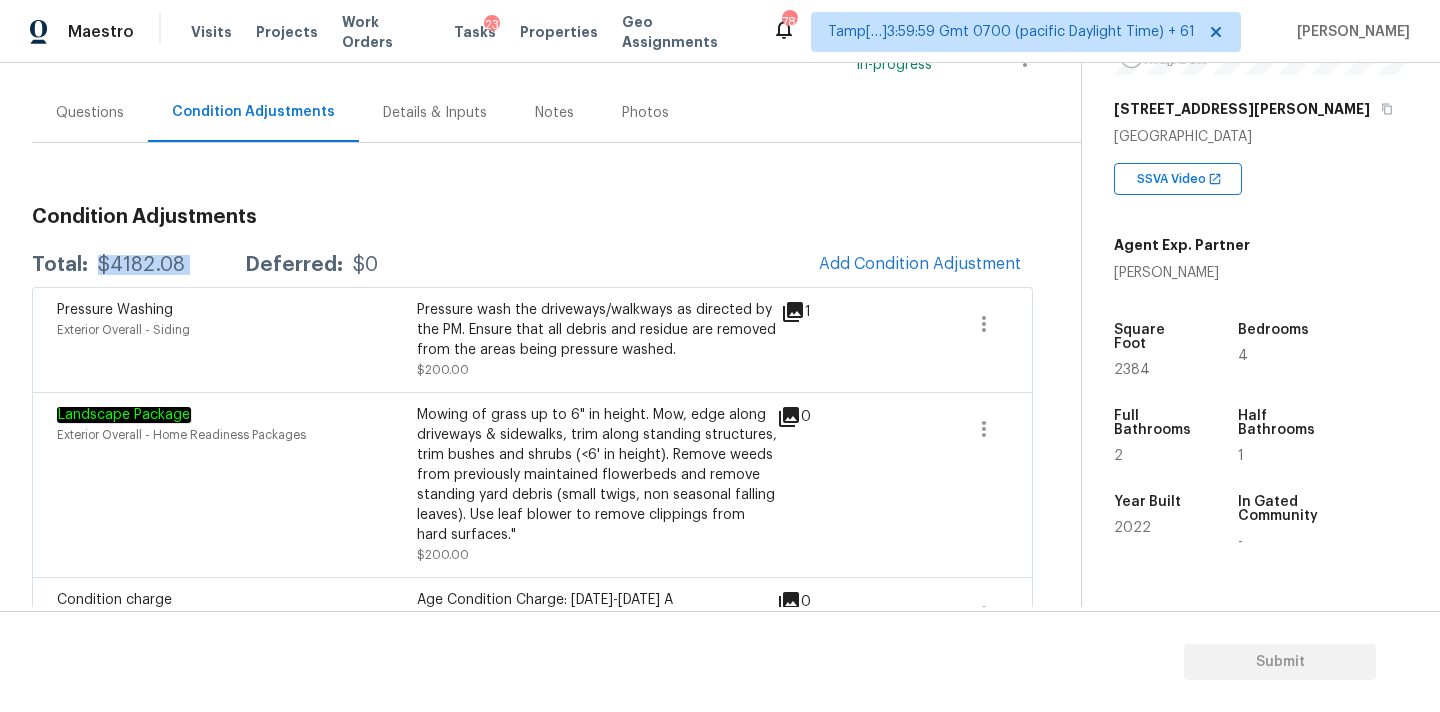 scroll, scrollTop: 455, scrollLeft: 0, axis: vertical 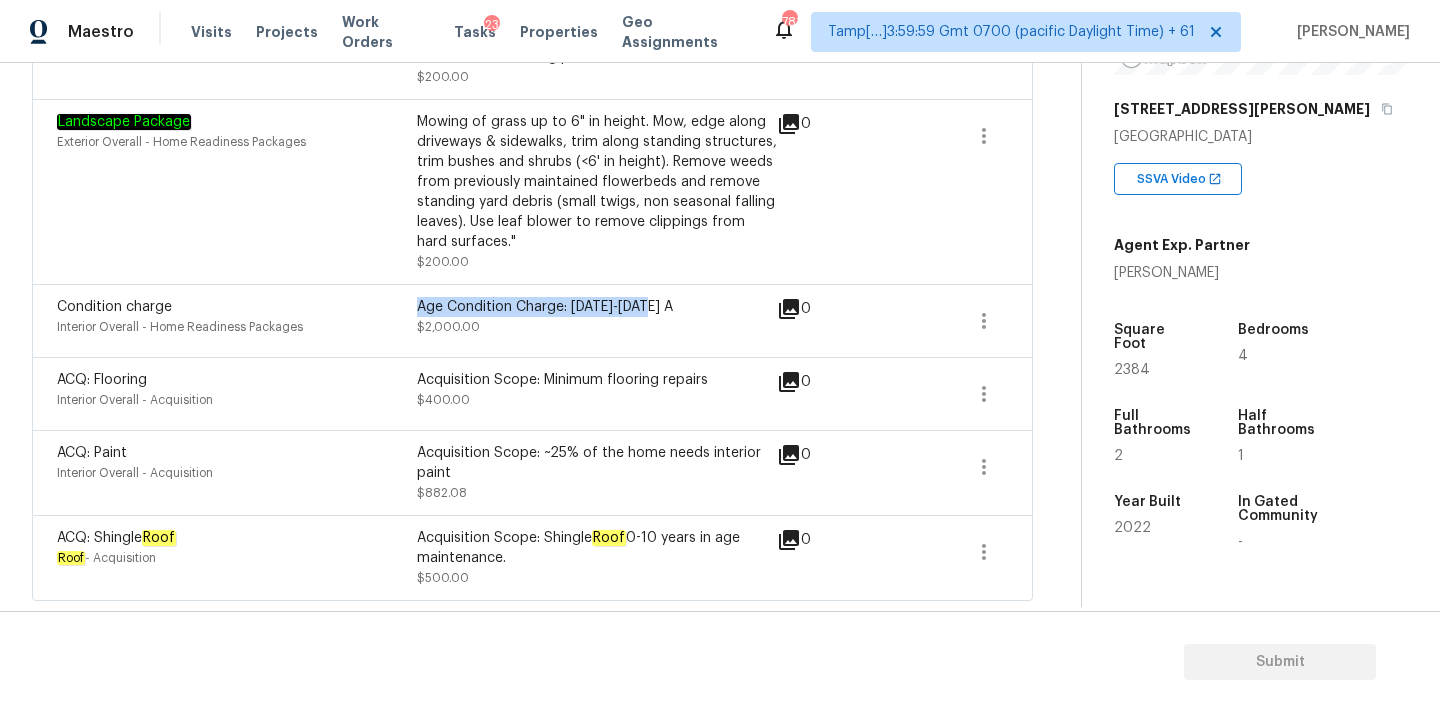 drag, startPoint x: 420, startPoint y: 306, endPoint x: 710, endPoint y: 303, distance: 290.0155 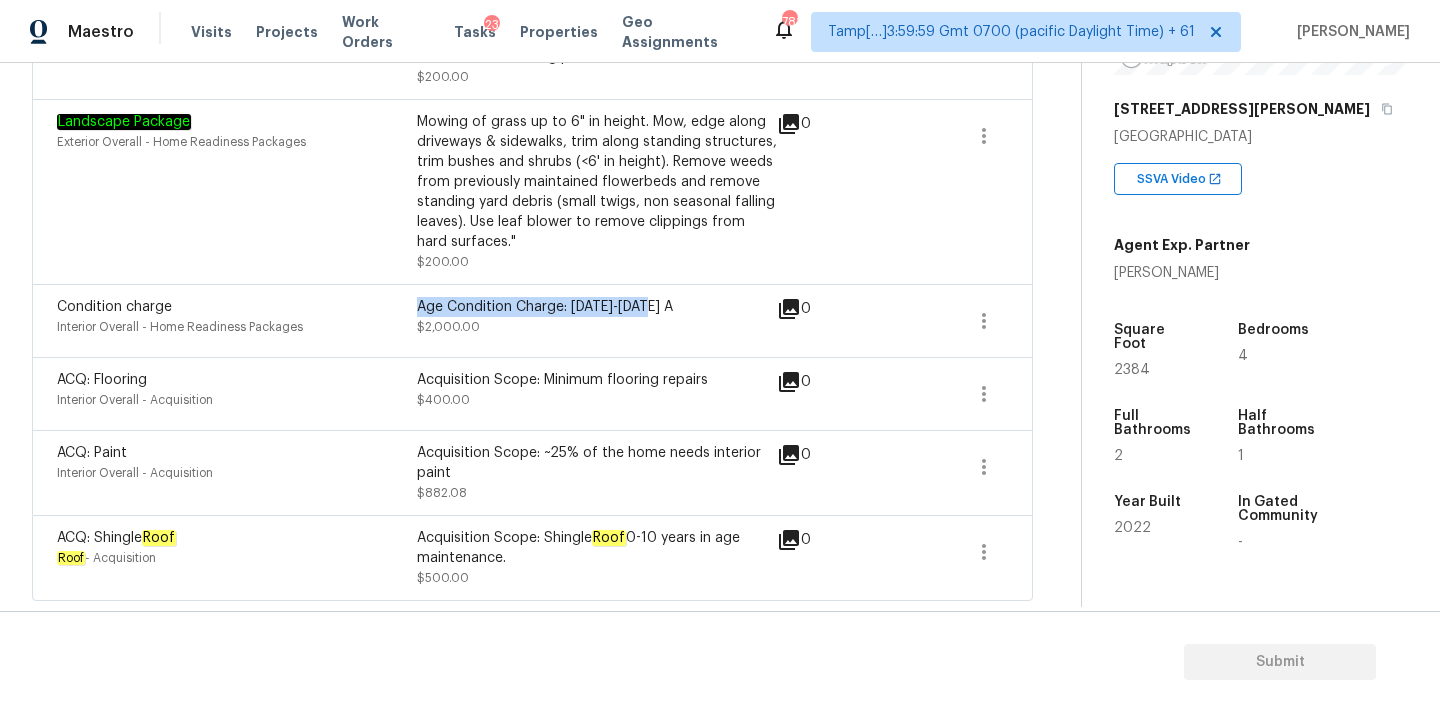 scroll, scrollTop: 0, scrollLeft: 0, axis: both 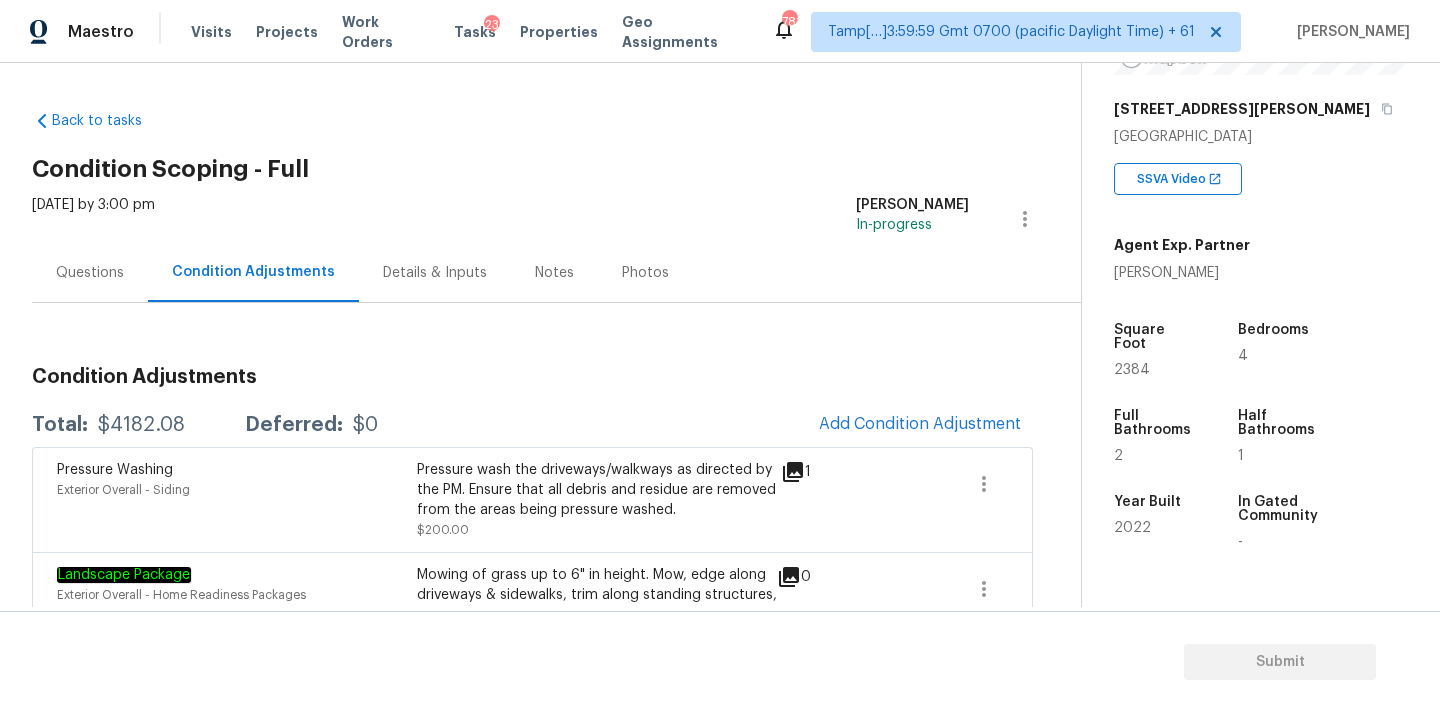 click on "Questions" at bounding box center [90, 272] 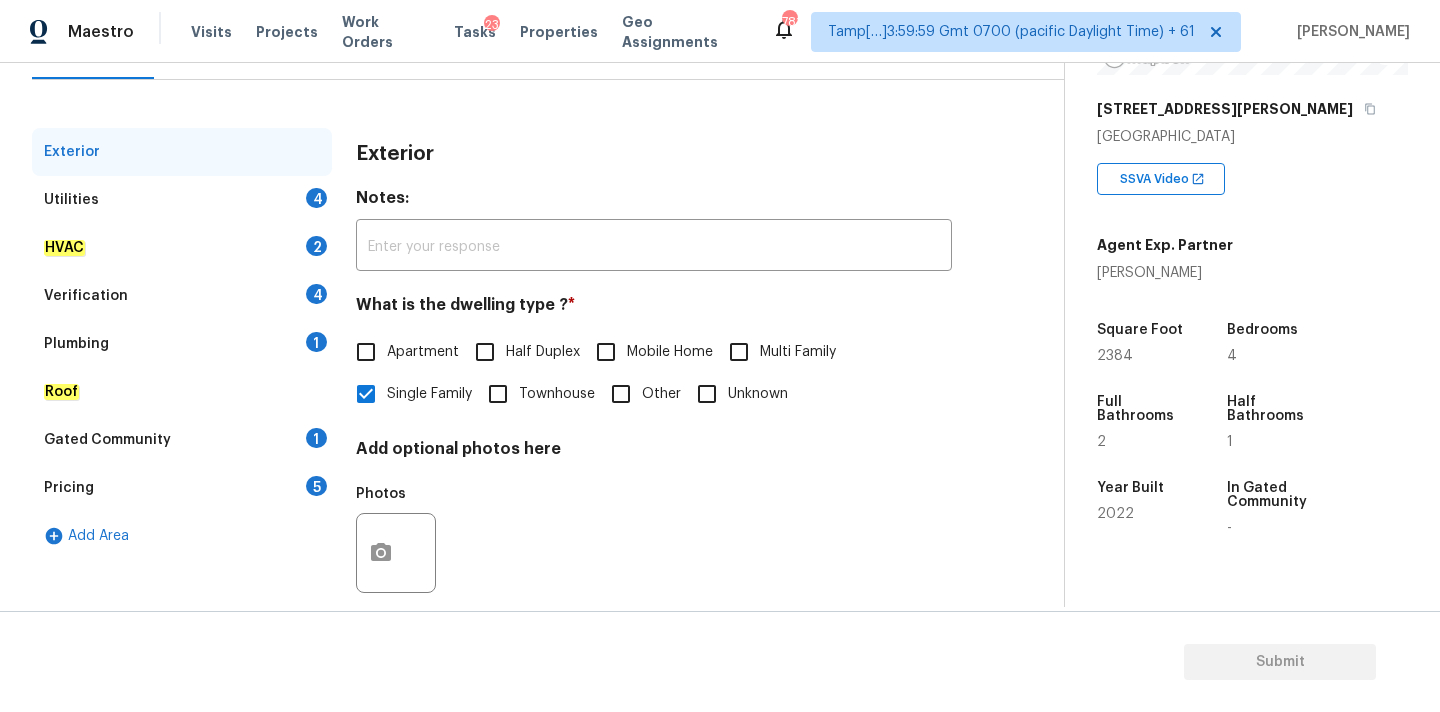 scroll, scrollTop: 243, scrollLeft: 0, axis: vertical 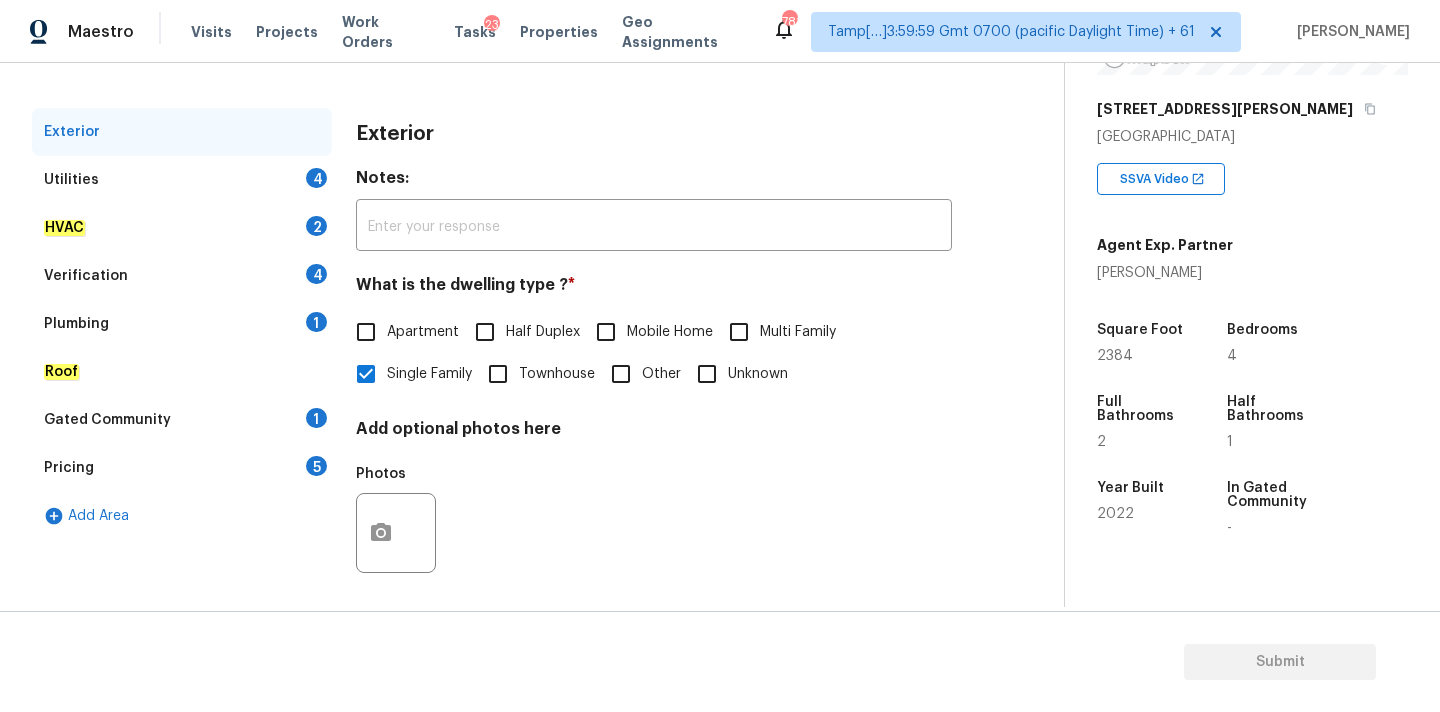 click on "Utilities 4" at bounding box center [182, 180] 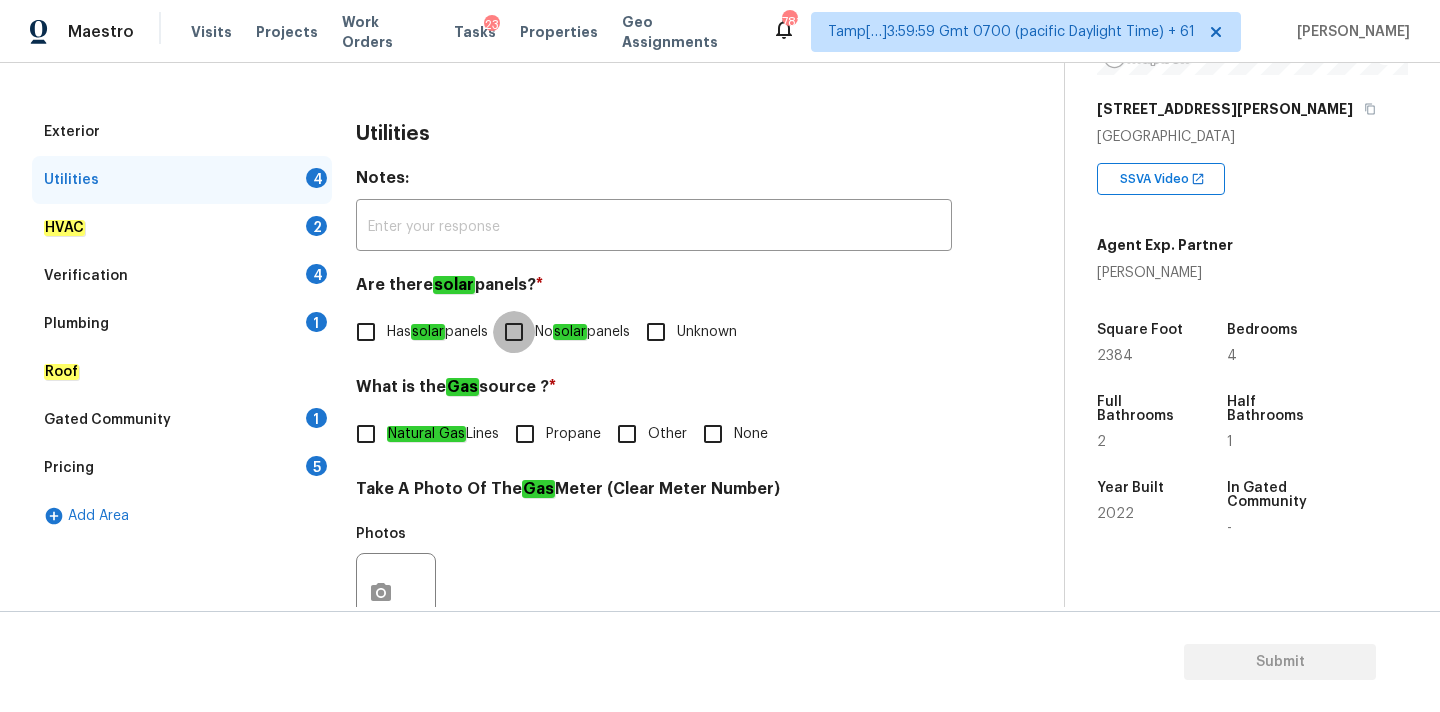 click on "No  solar  panels" at bounding box center (514, 332) 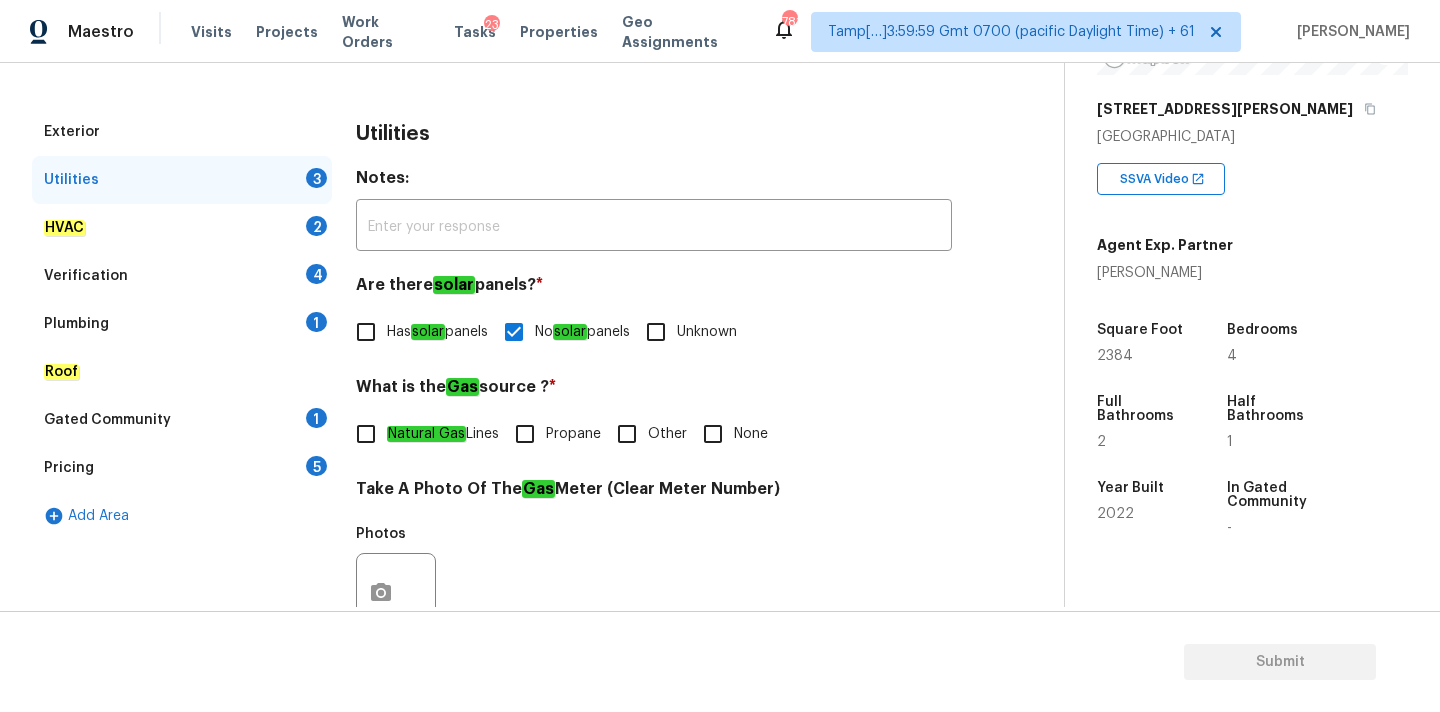 click on "None" at bounding box center (751, 434) 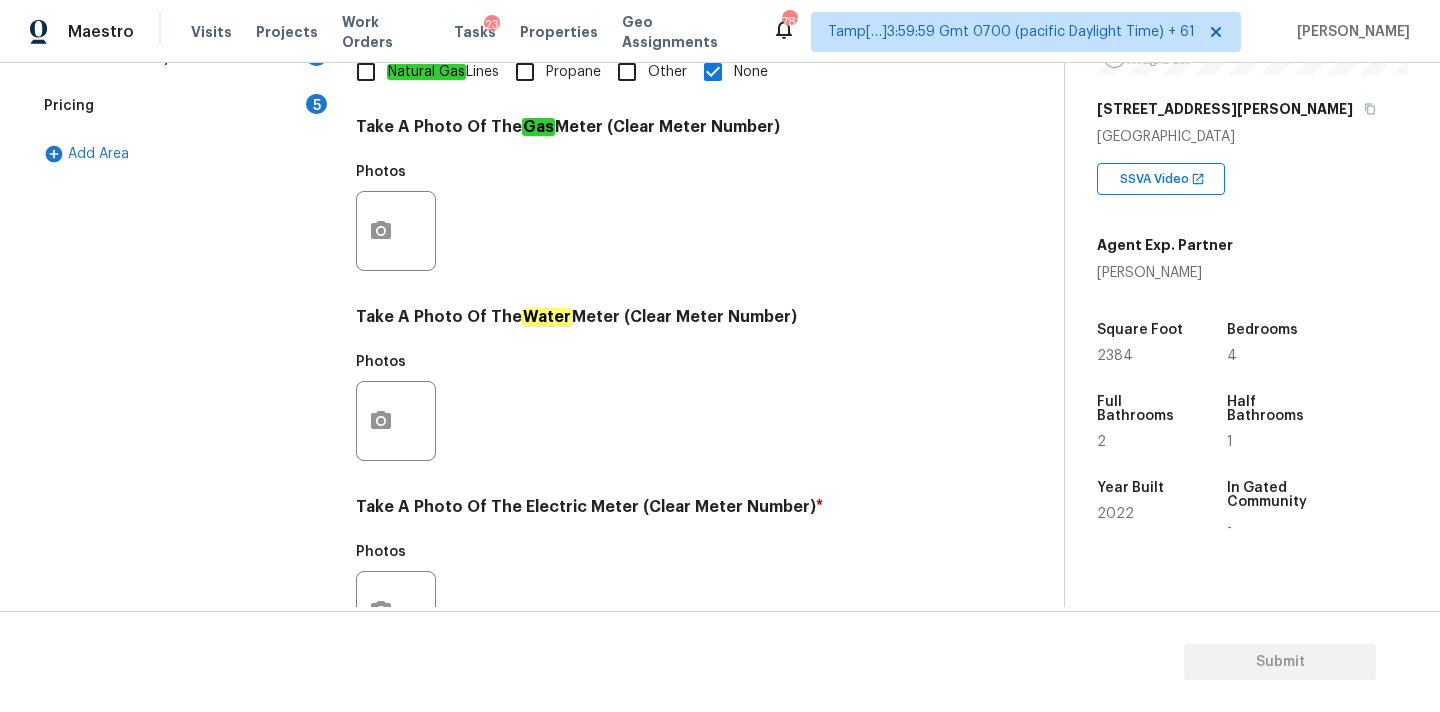 scroll, scrollTop: 793, scrollLeft: 0, axis: vertical 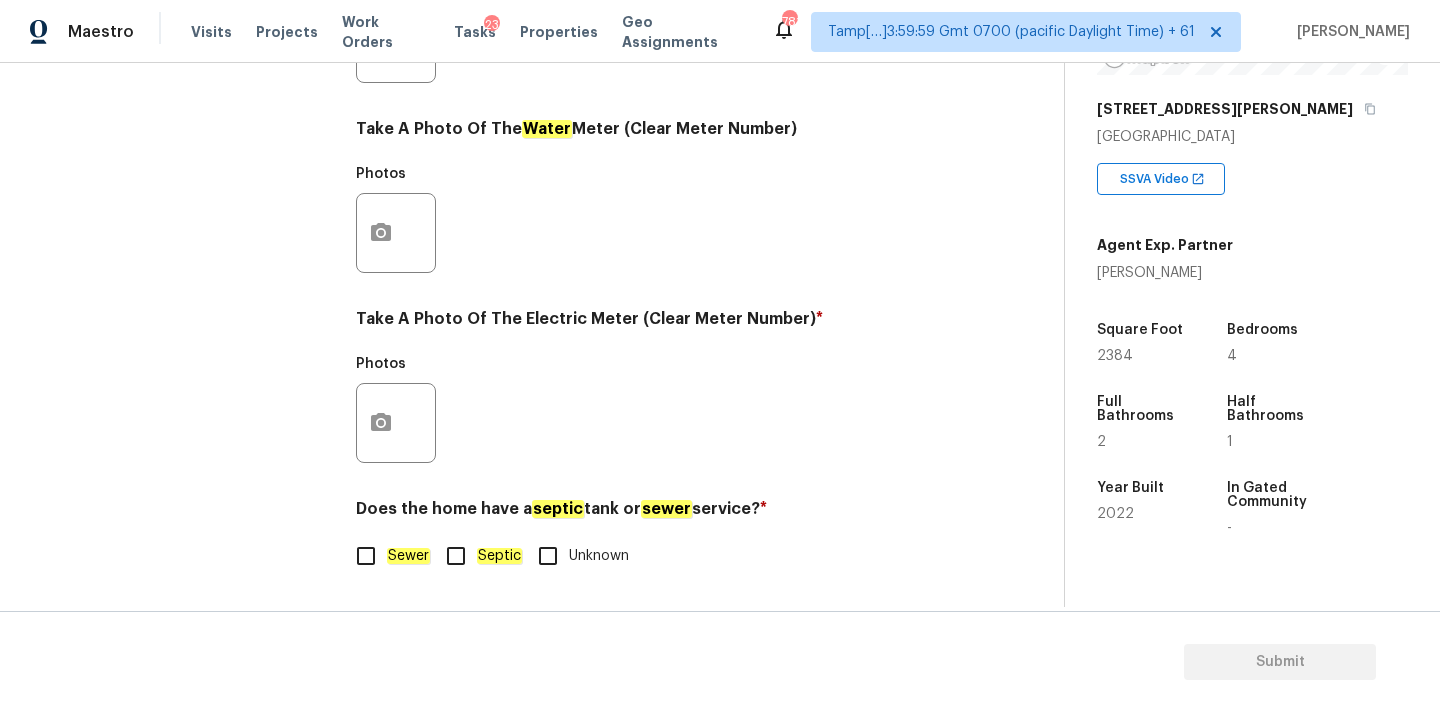 click on "Sewer" 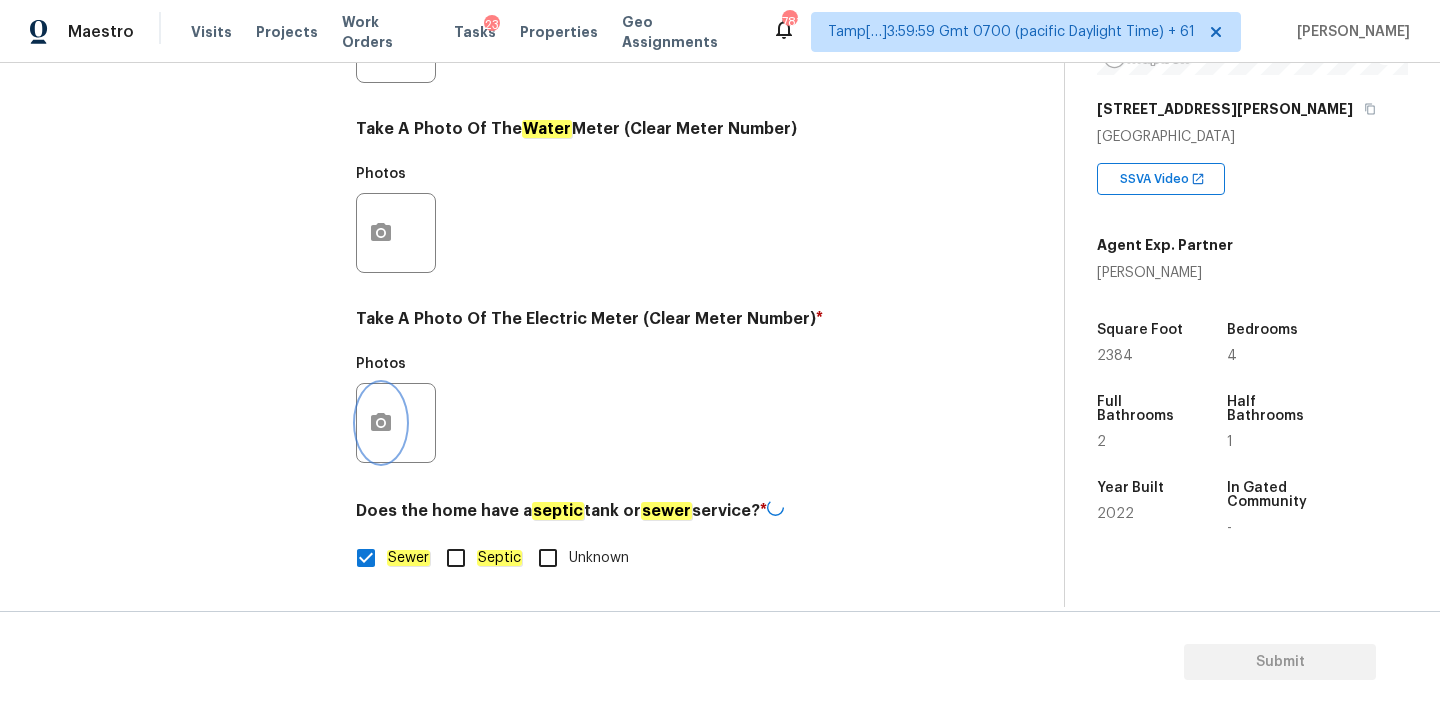 click at bounding box center (381, 423) 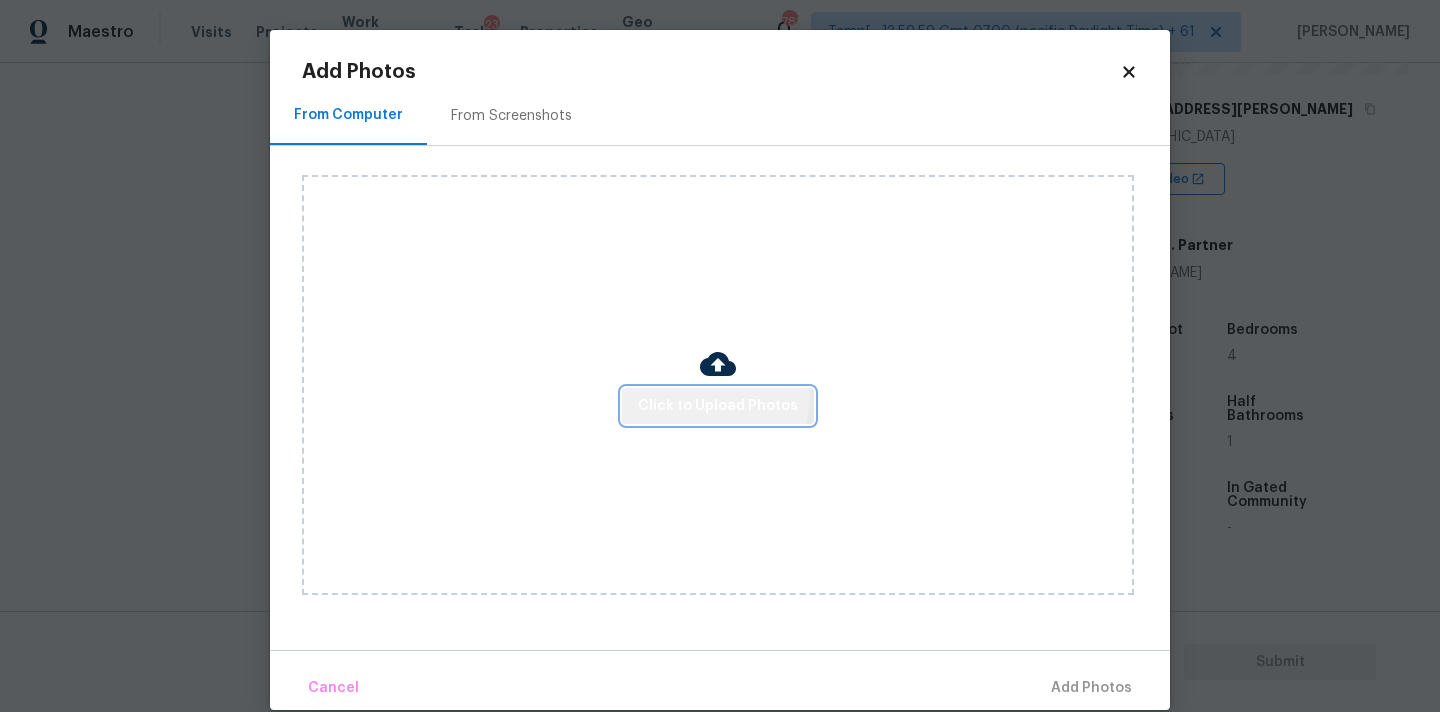 click on "Click to Upload Photos" at bounding box center (718, 406) 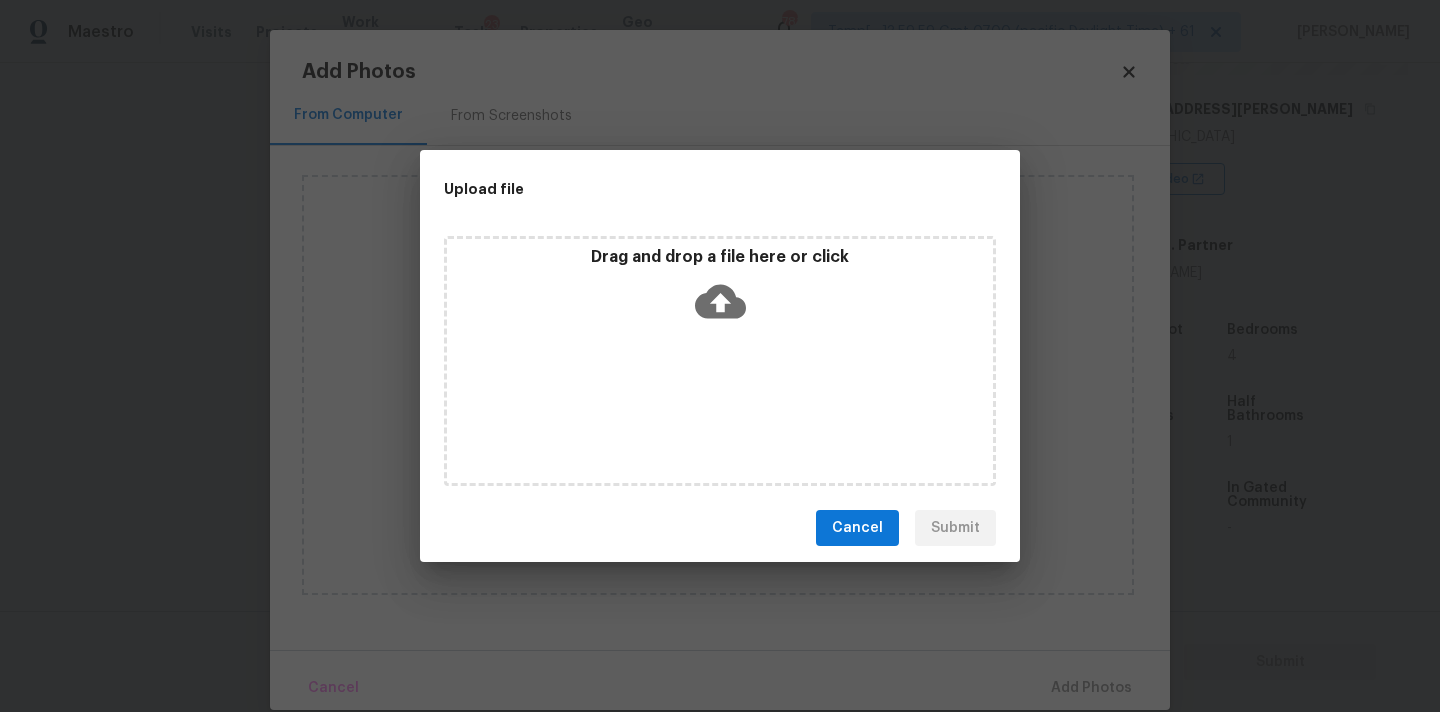 click 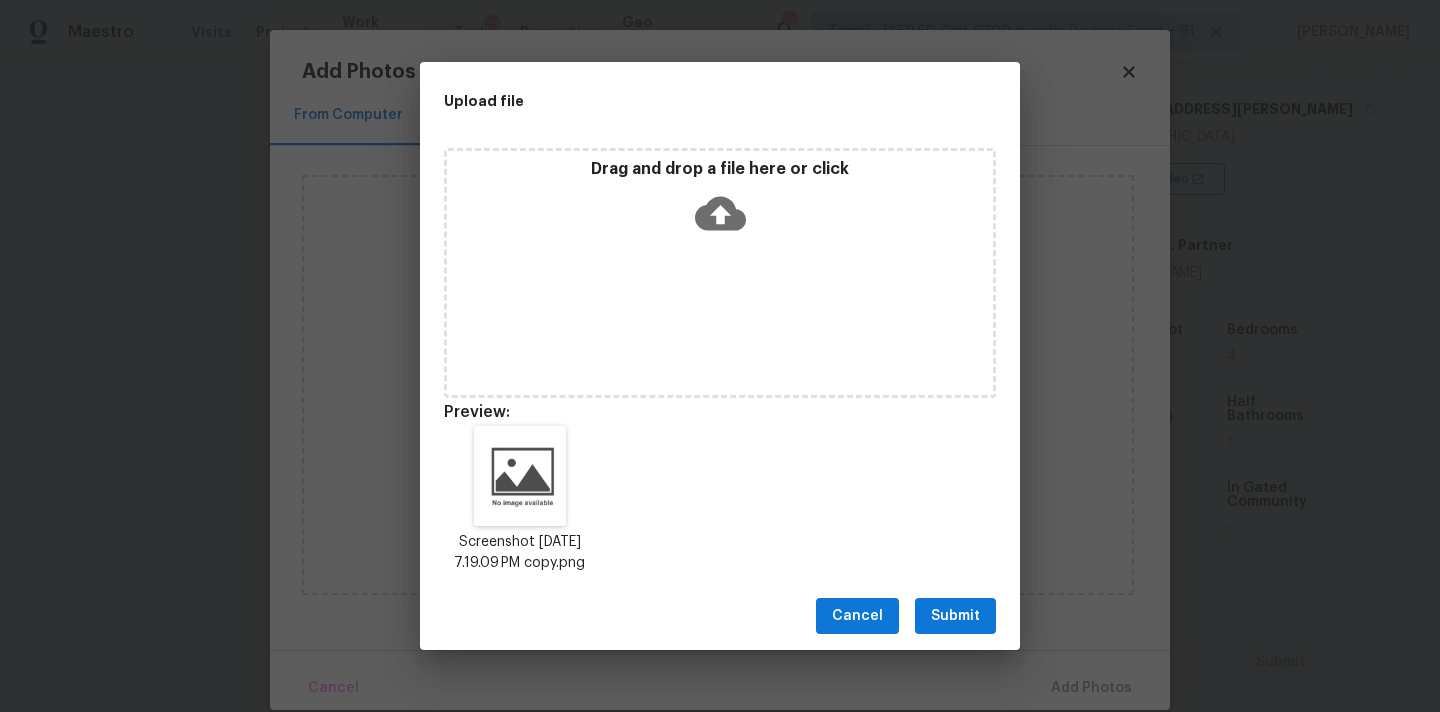 click on "Submit" at bounding box center [955, 616] 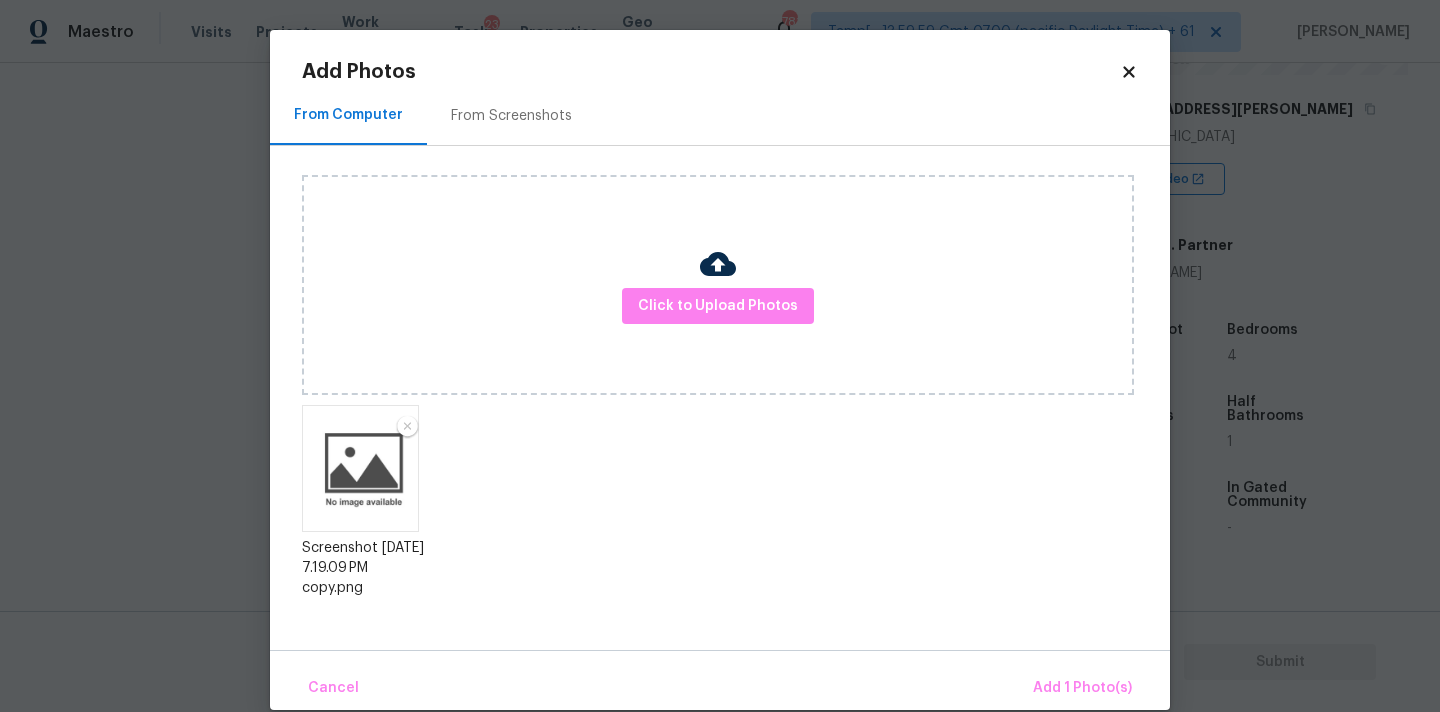 click on "Cancel Add 1 Photo(s)" at bounding box center [720, 680] 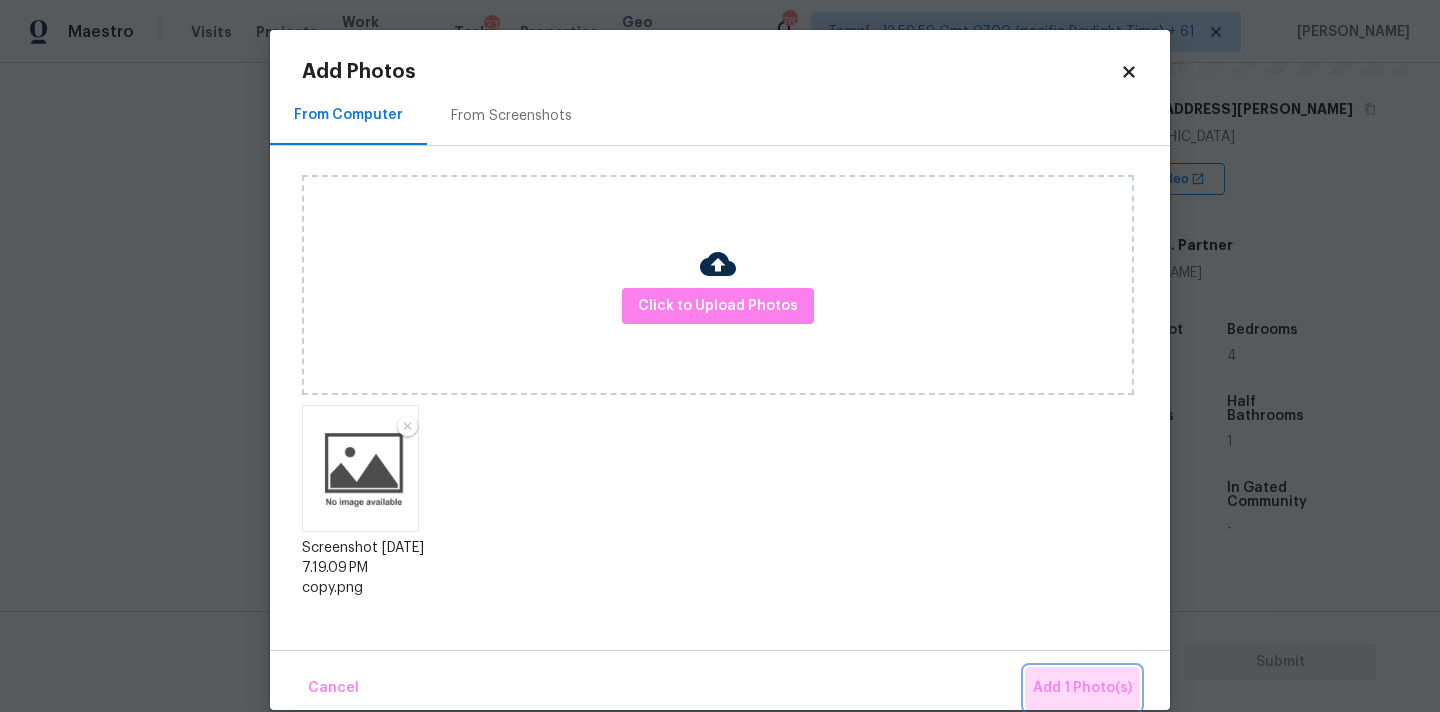 click on "Add 1 Photo(s)" at bounding box center (1082, 688) 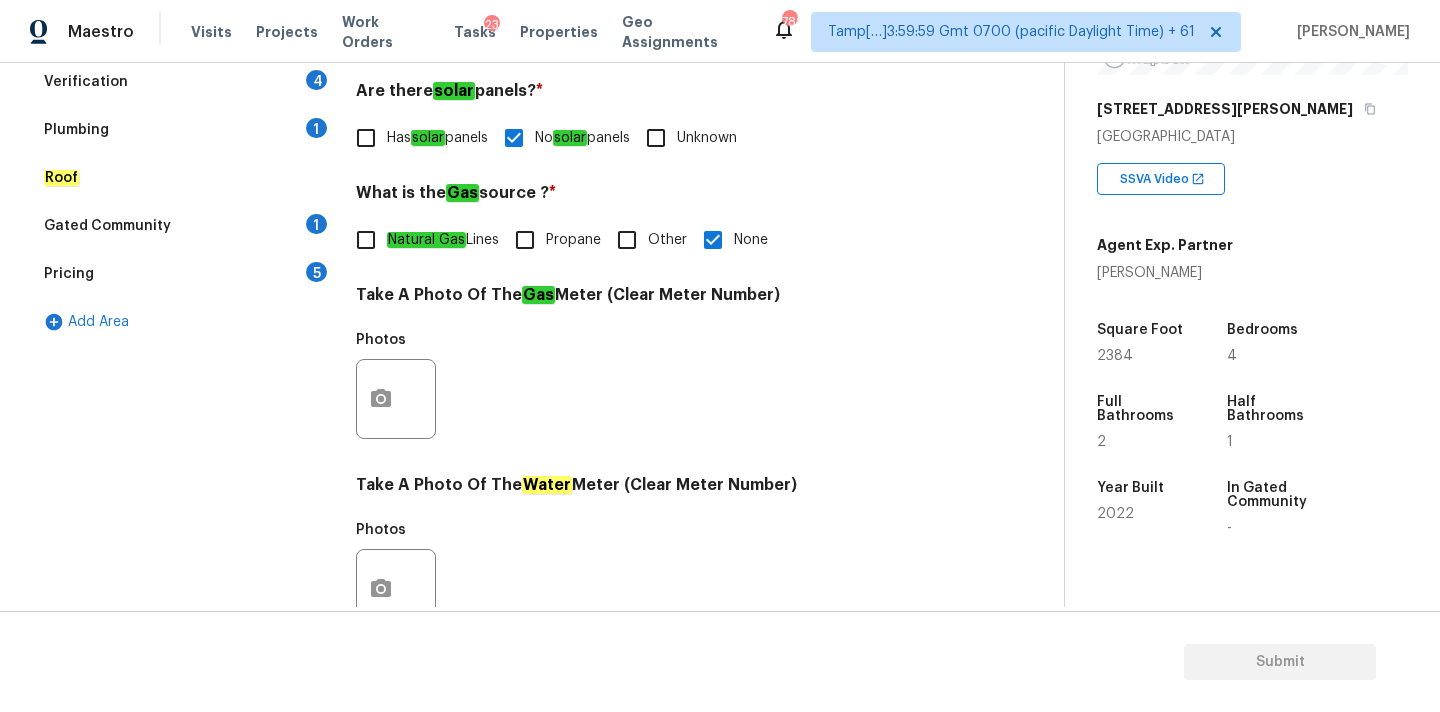scroll, scrollTop: 94, scrollLeft: 0, axis: vertical 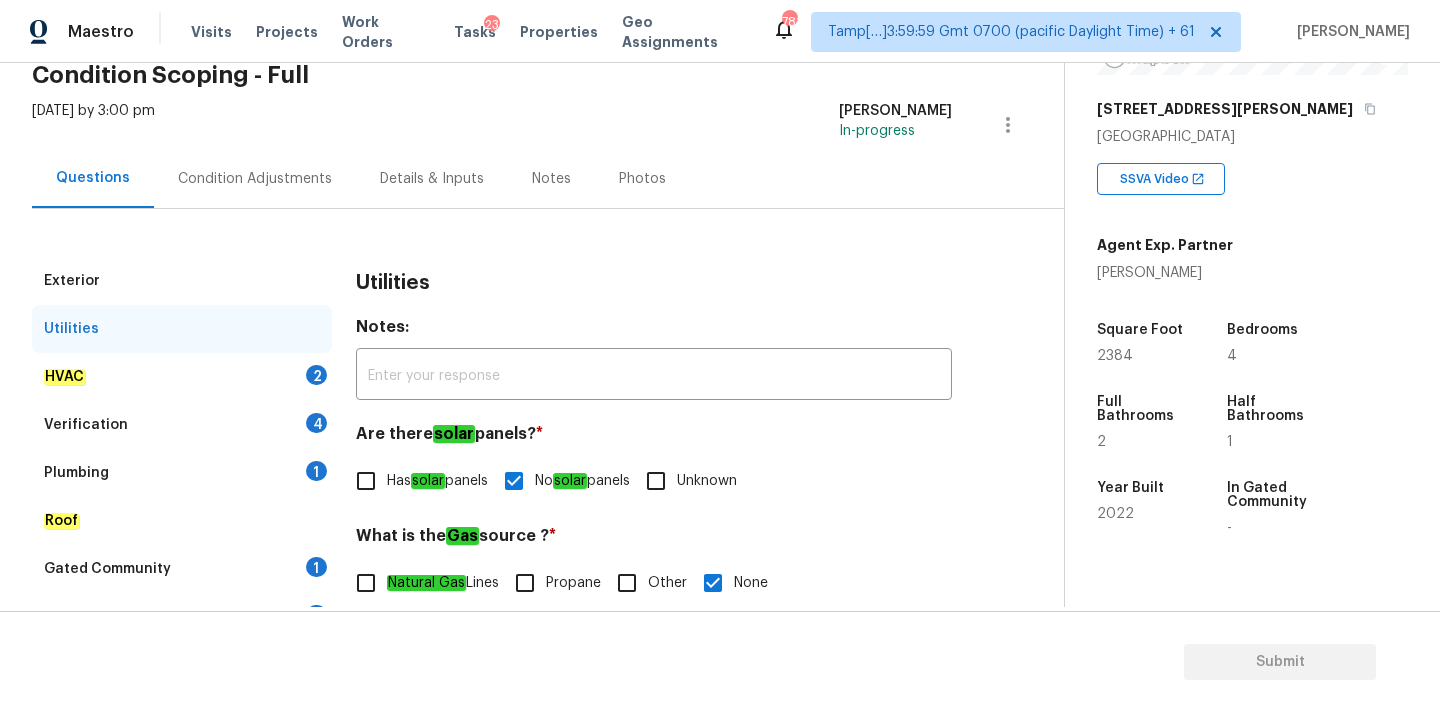 click on "HVAC 2" at bounding box center [182, 377] 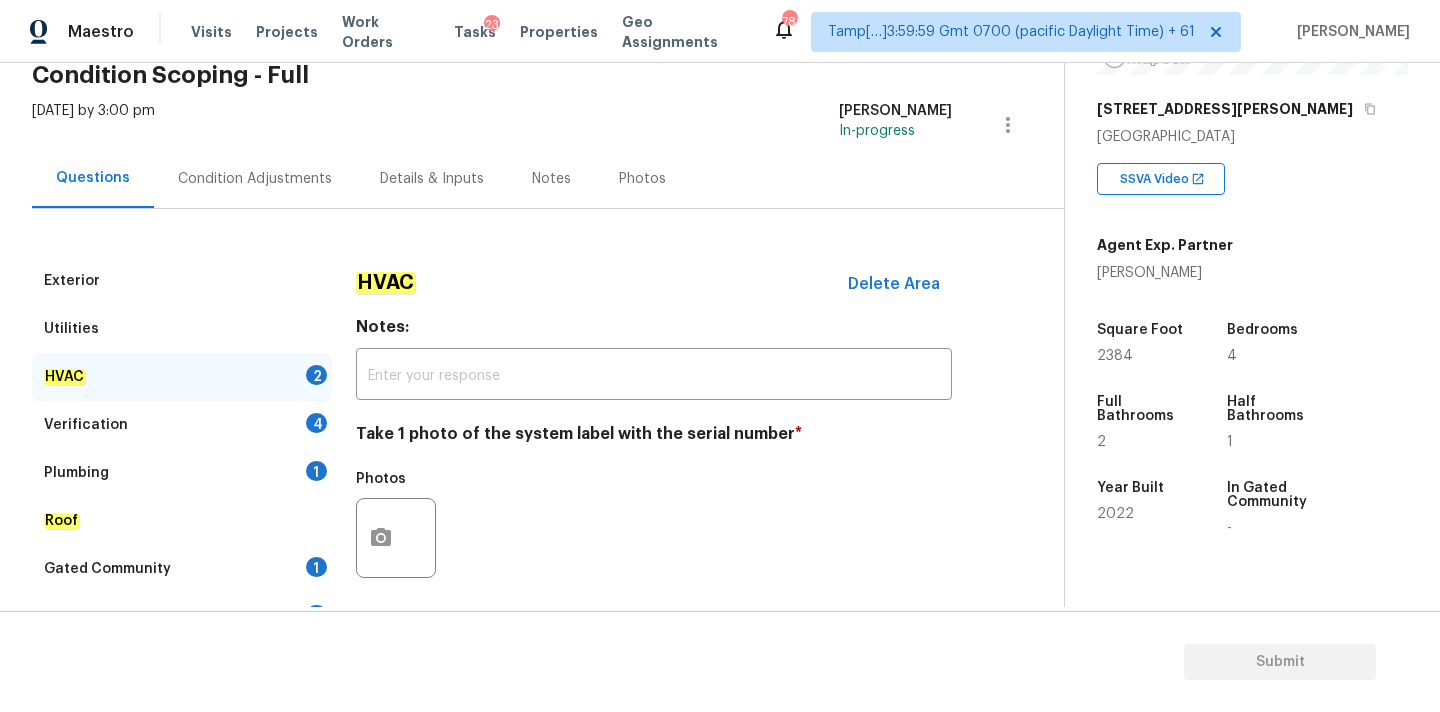 scroll, scrollTop: 317, scrollLeft: 0, axis: vertical 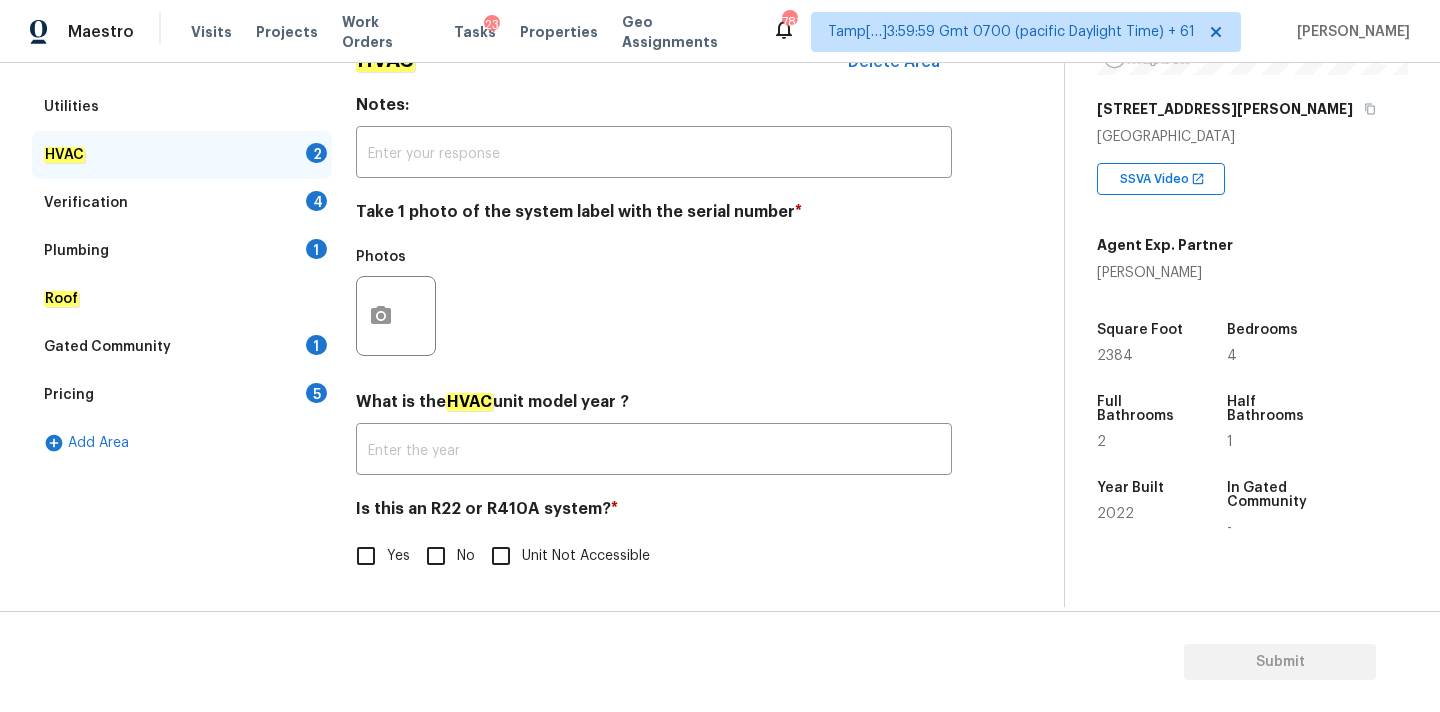 click on "No" at bounding box center [436, 556] 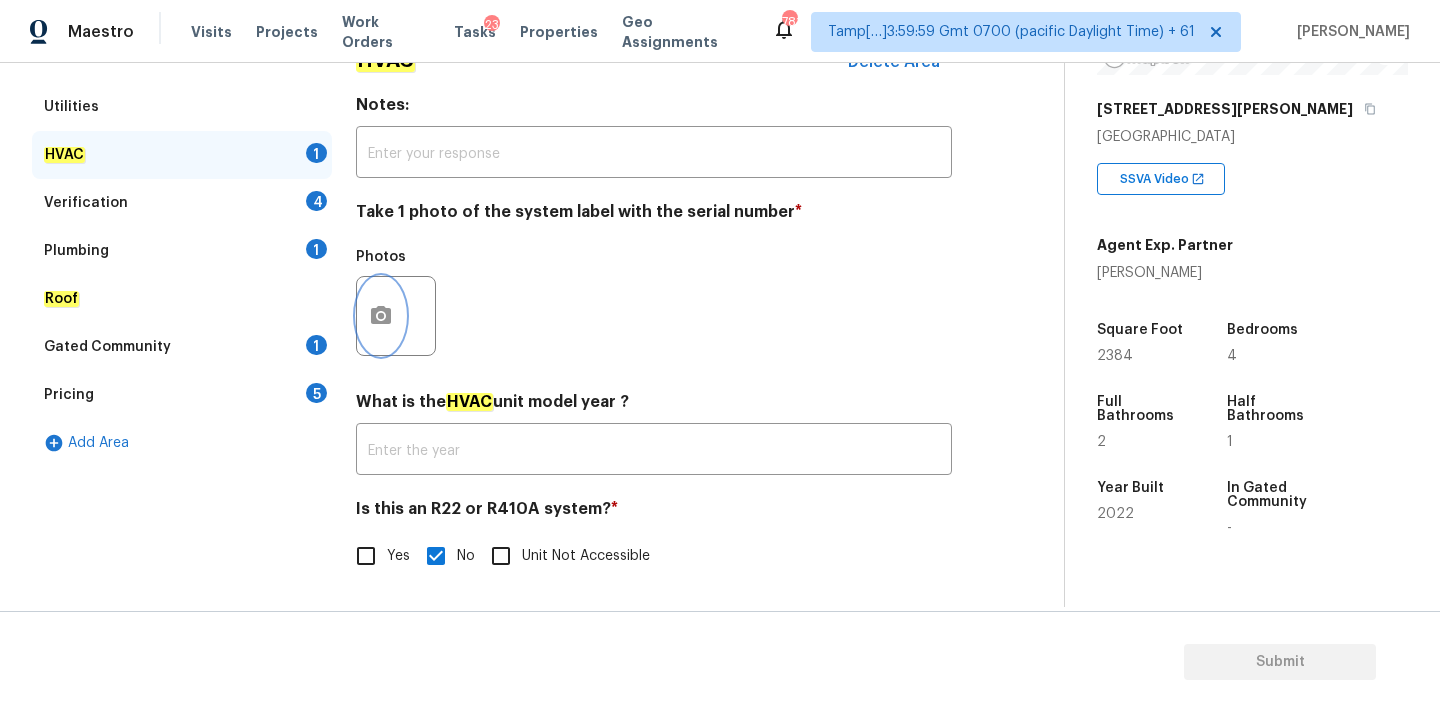 click 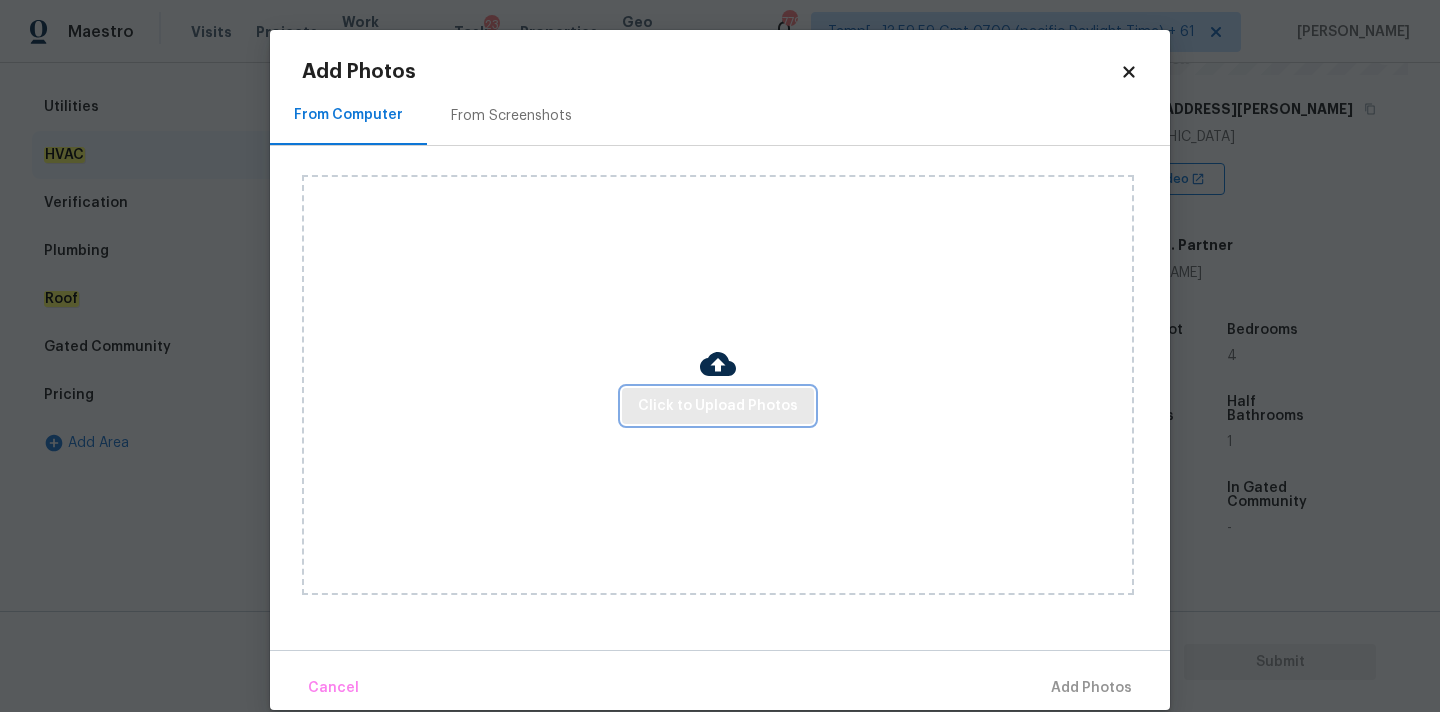 click on "Click to Upload Photos" at bounding box center (718, 406) 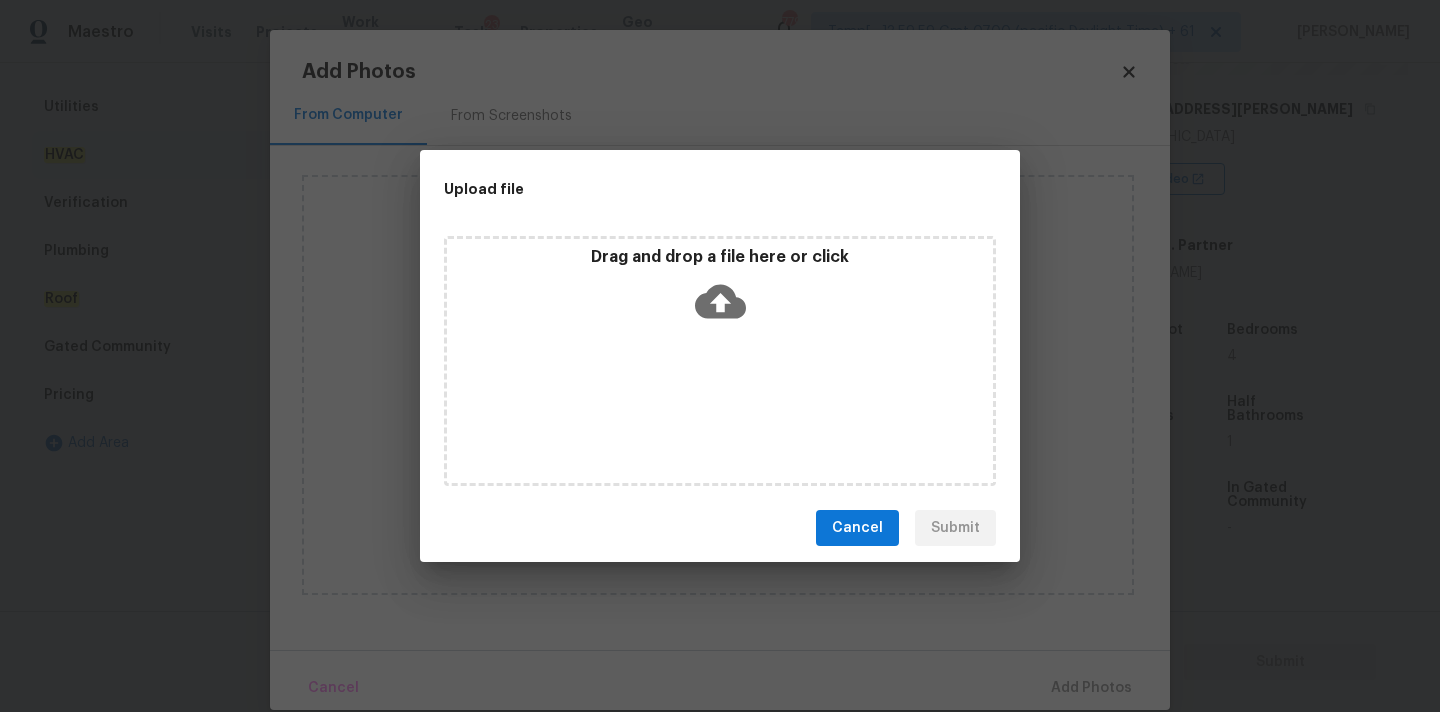 click 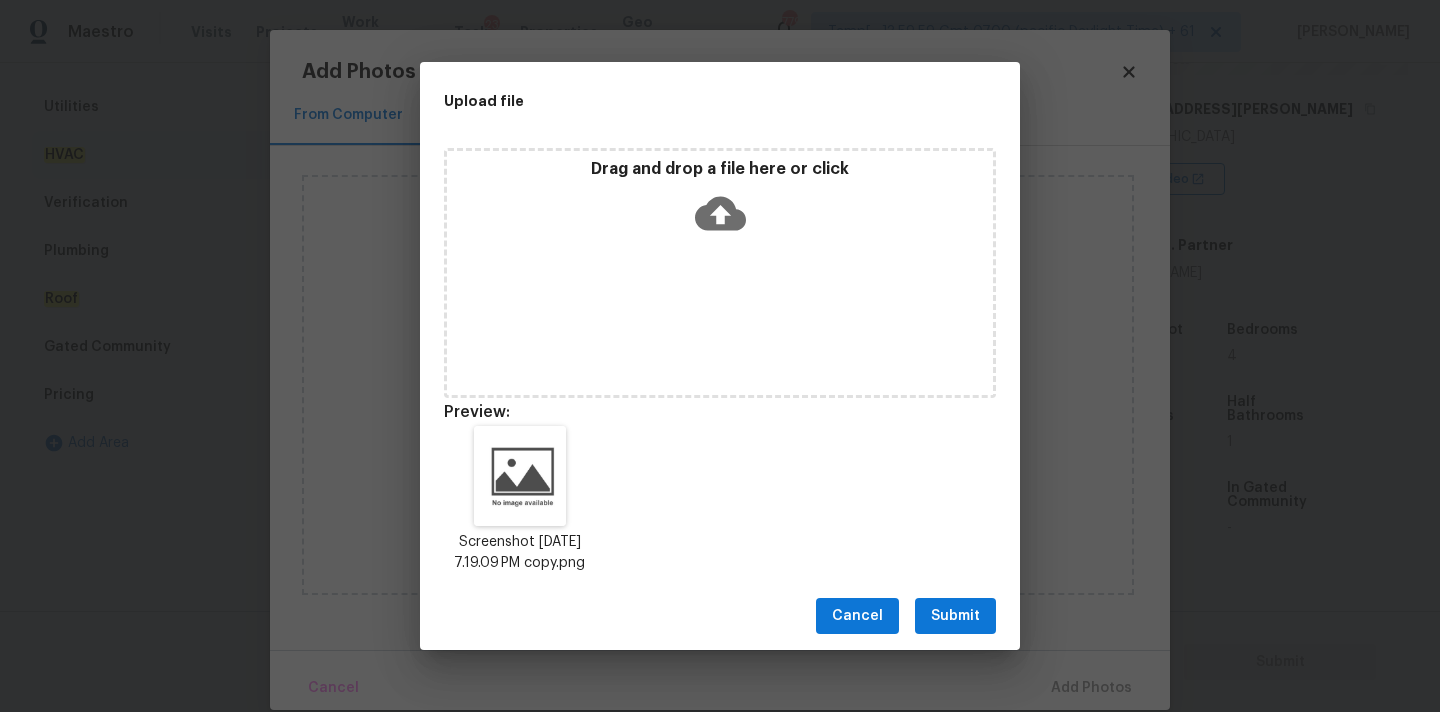 click on "Submit" at bounding box center (955, 616) 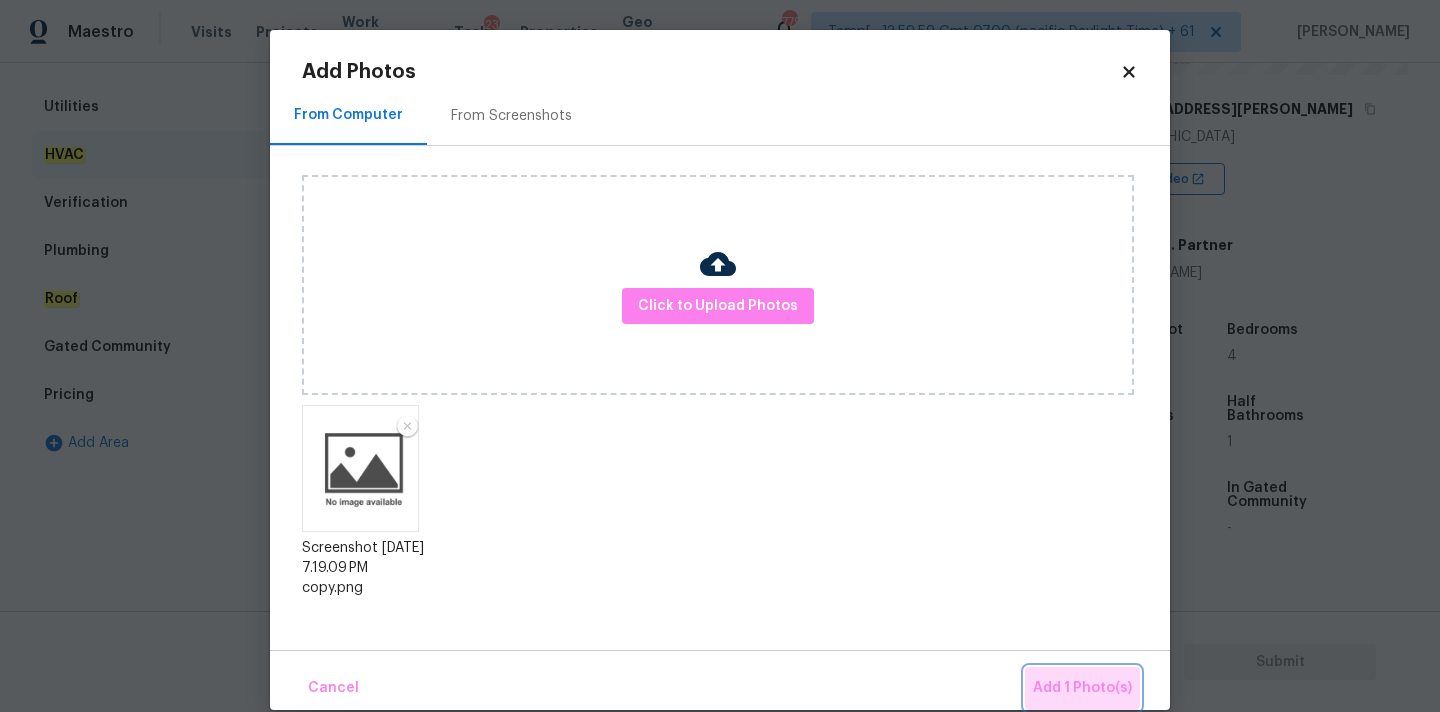 click on "Add 1 Photo(s)" at bounding box center [1082, 688] 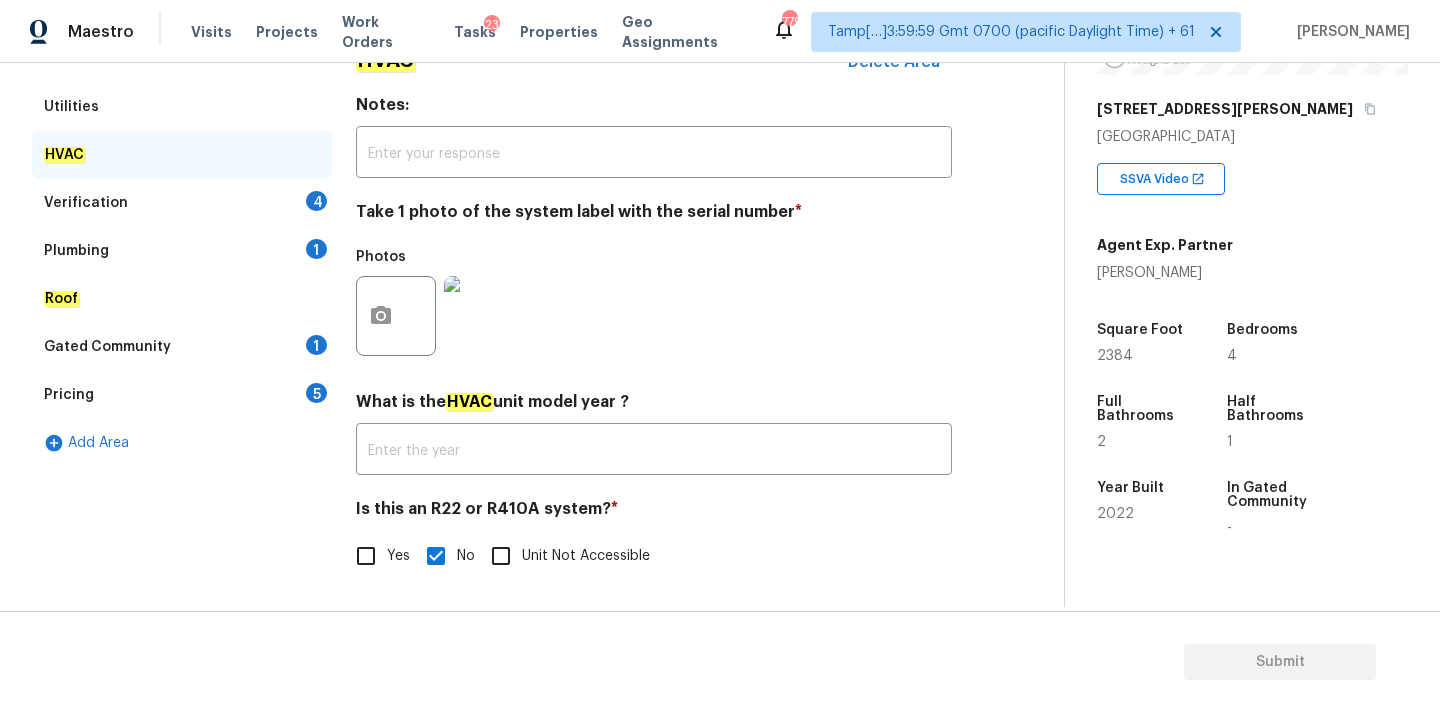 click on "Verification 4" at bounding box center [182, 203] 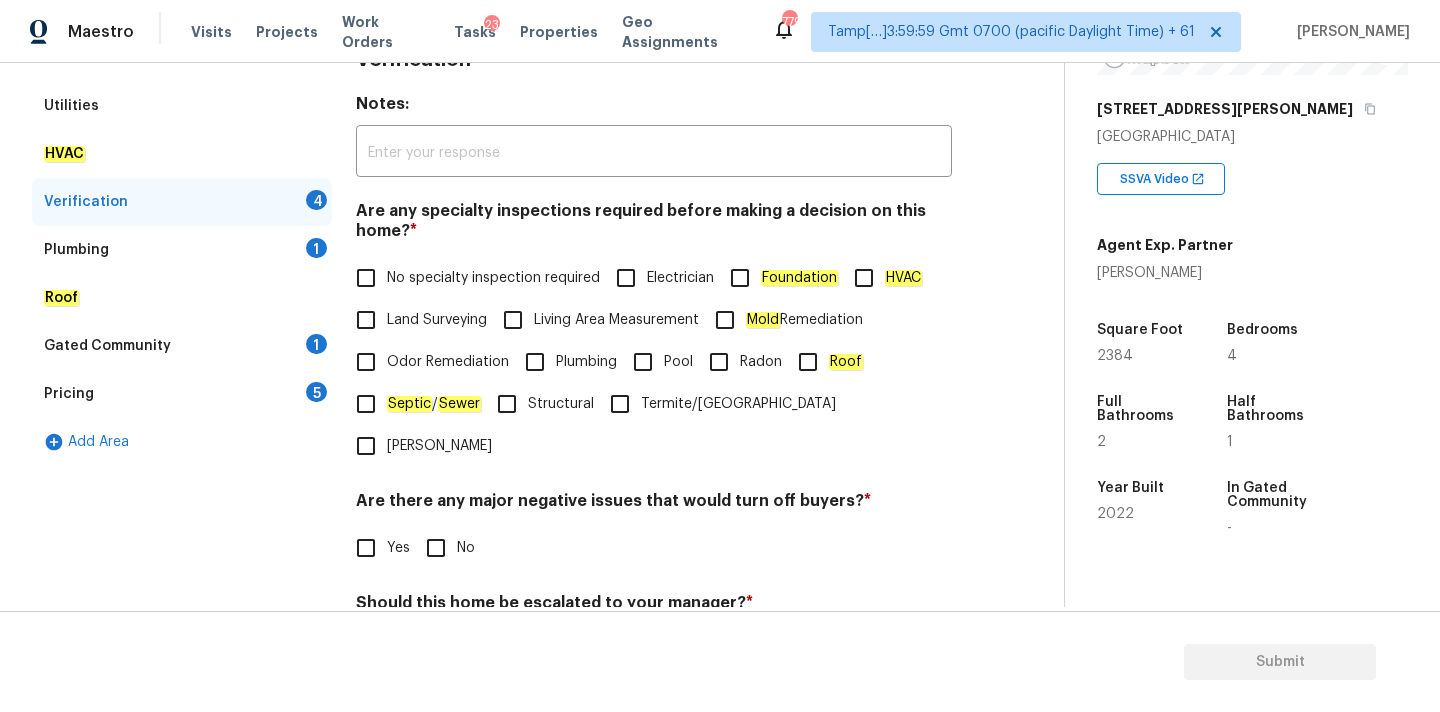 scroll, scrollTop: 491, scrollLeft: 0, axis: vertical 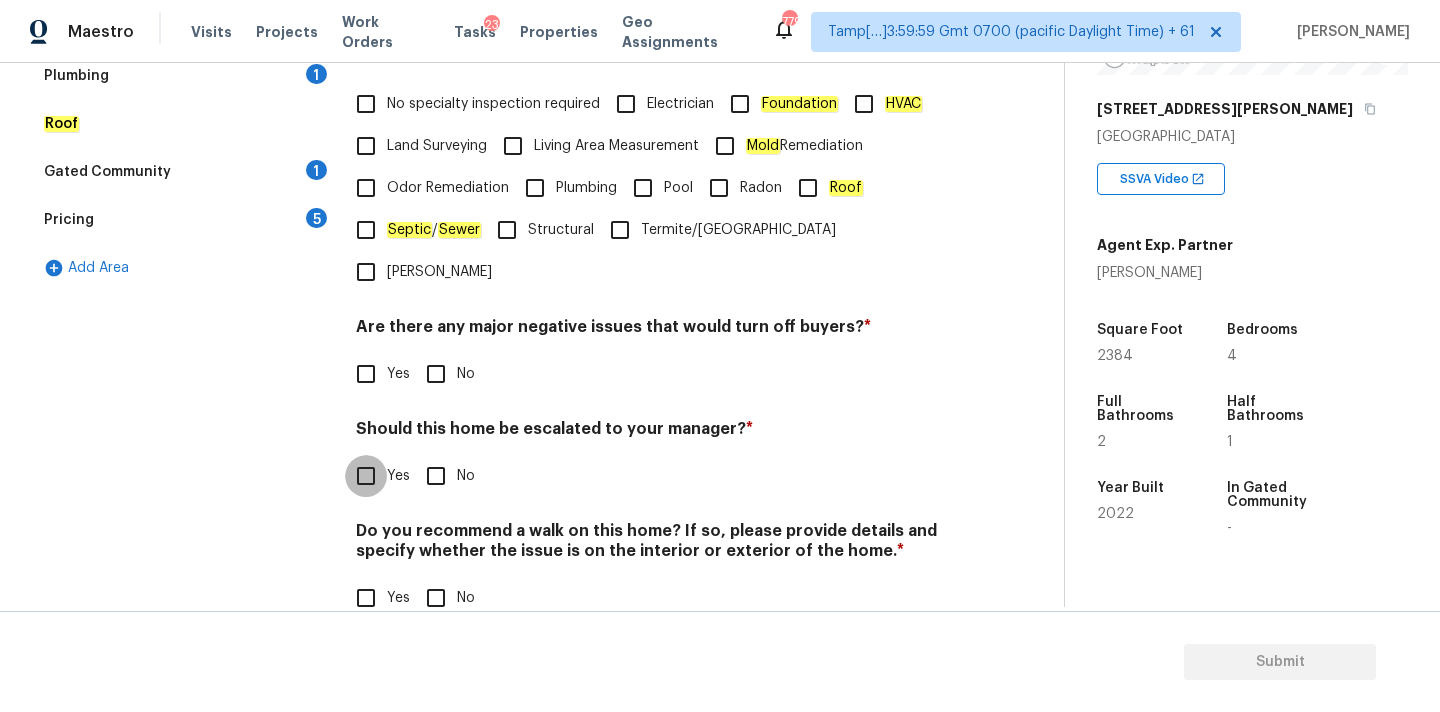 click on "Yes" at bounding box center [366, 476] 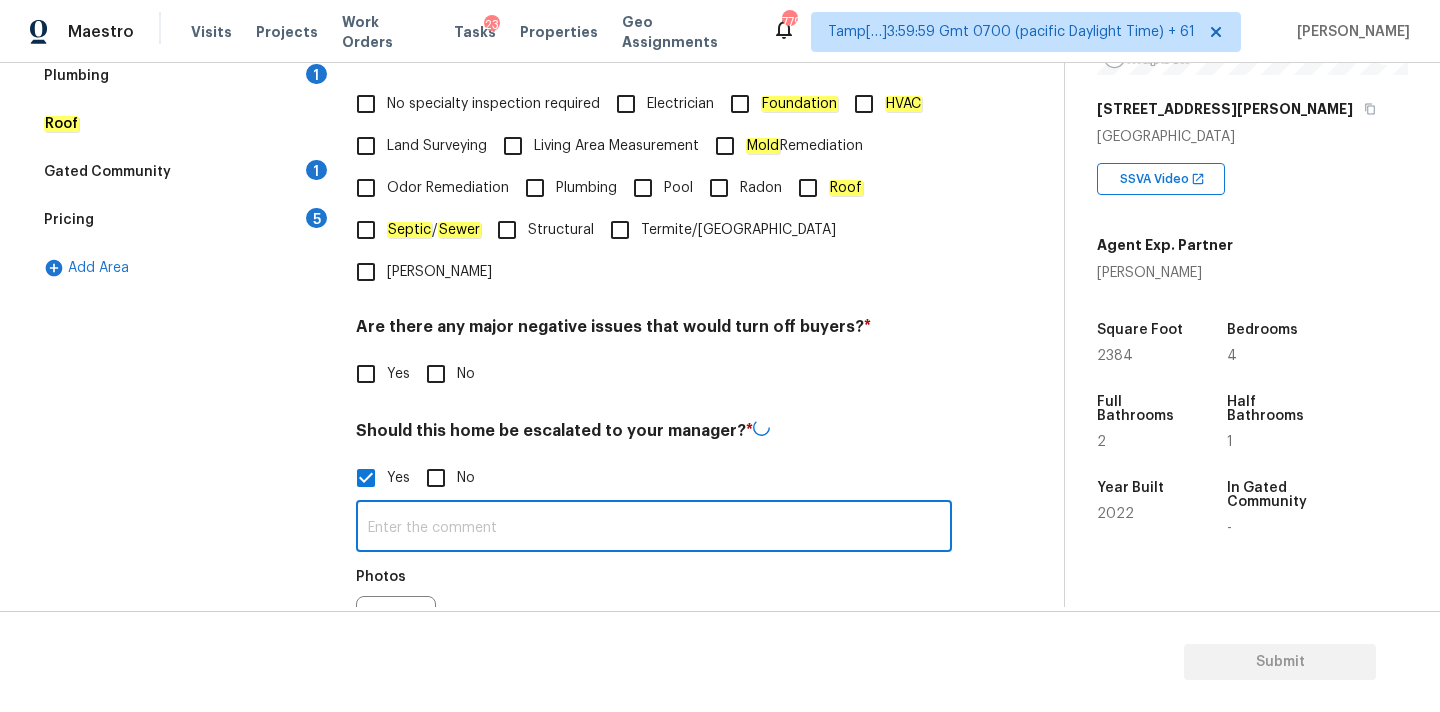 click at bounding box center (654, 528) 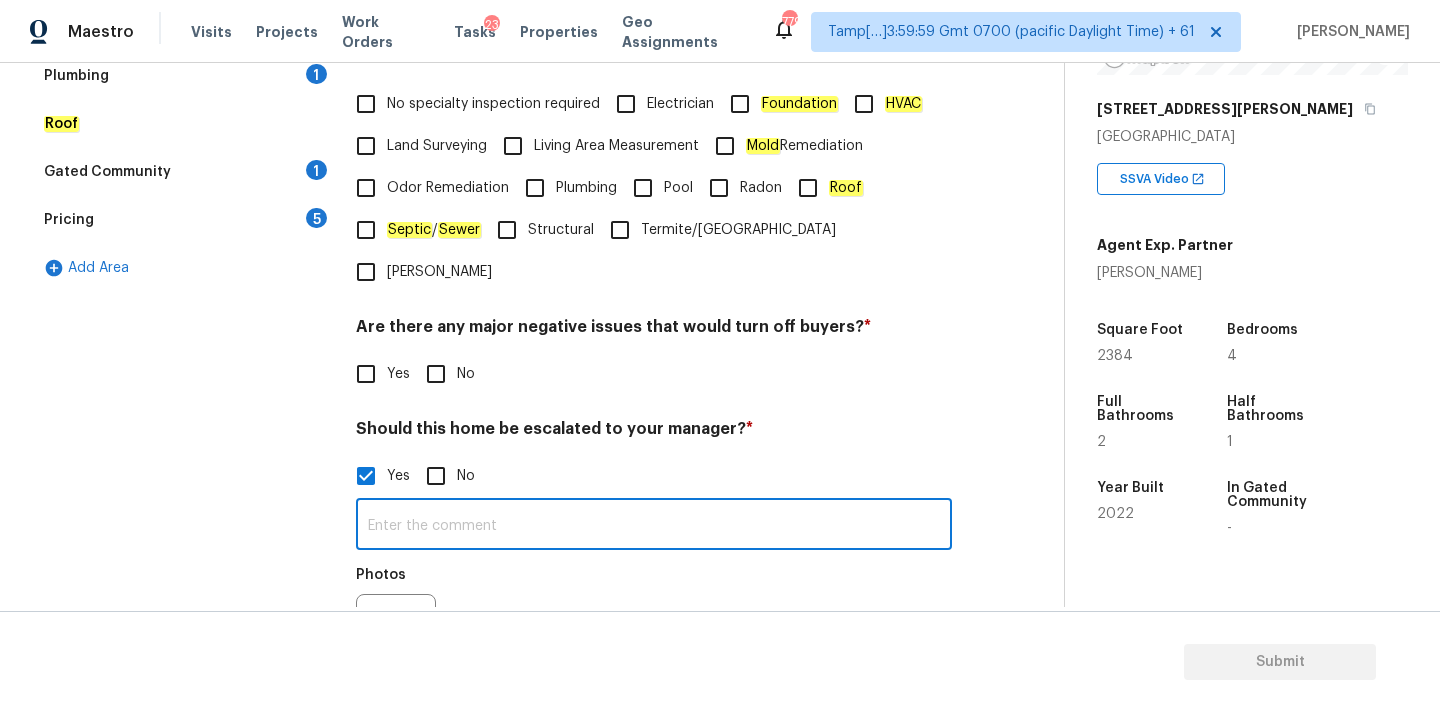 paste on "This is ALA property, overall scopes is less than 10K, needs review. Hence, escalated to MM." 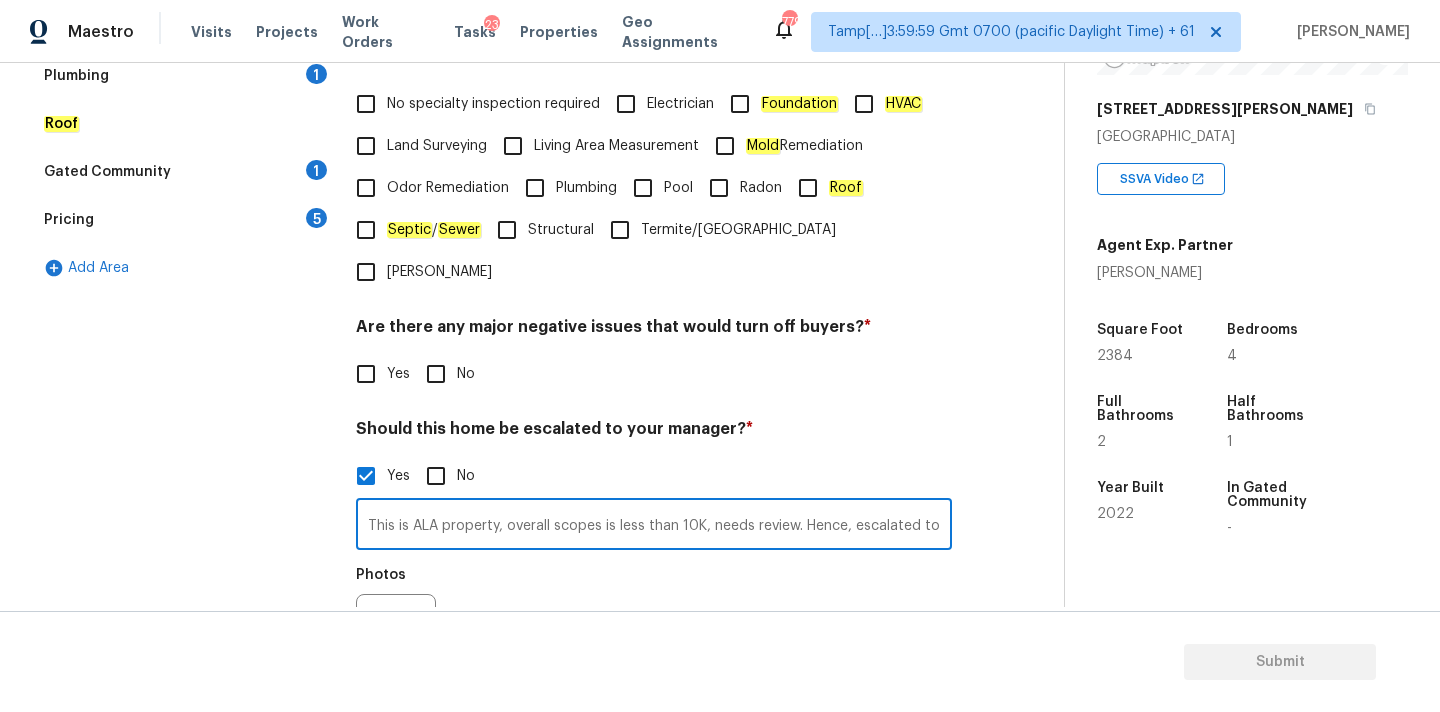 scroll, scrollTop: 0, scrollLeft: 25, axis: horizontal 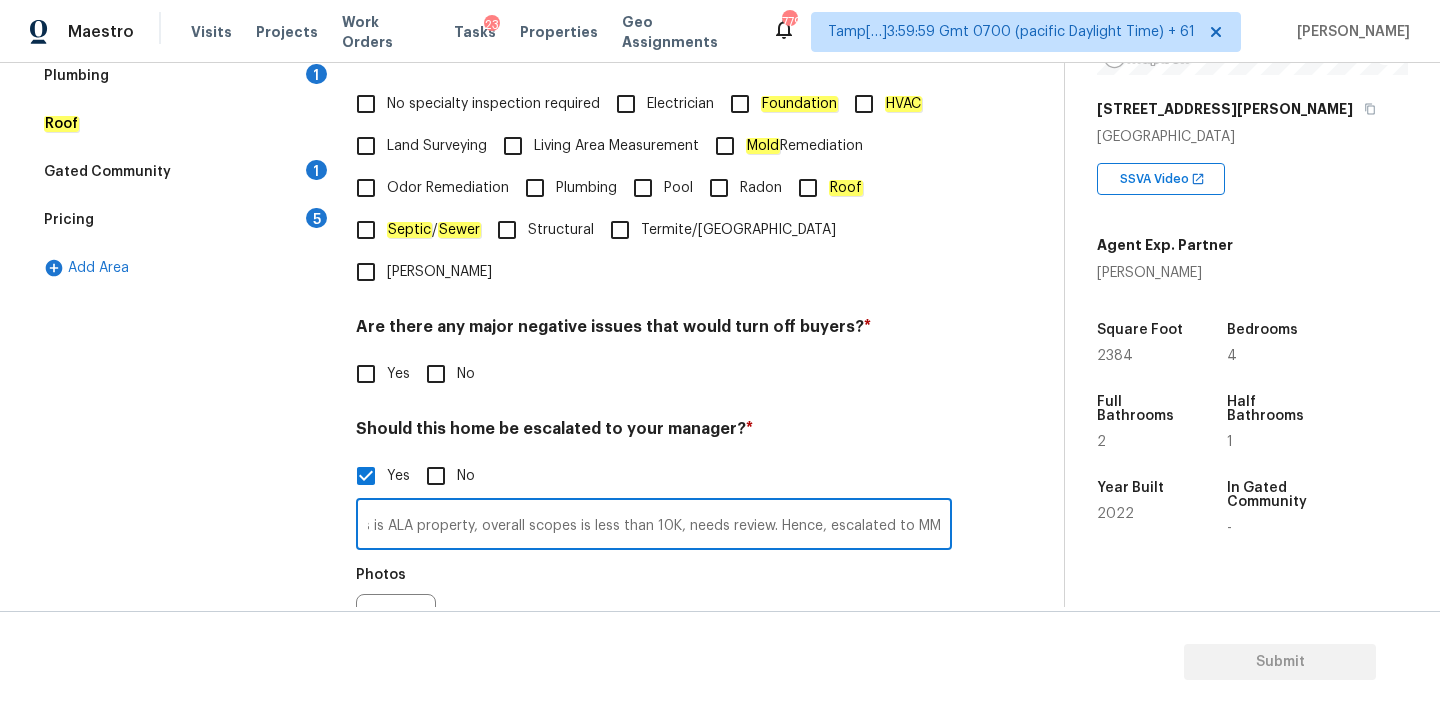 type on "This is ALA property, overall scopes is less than 10K, needs review. Hence, escalated to MM." 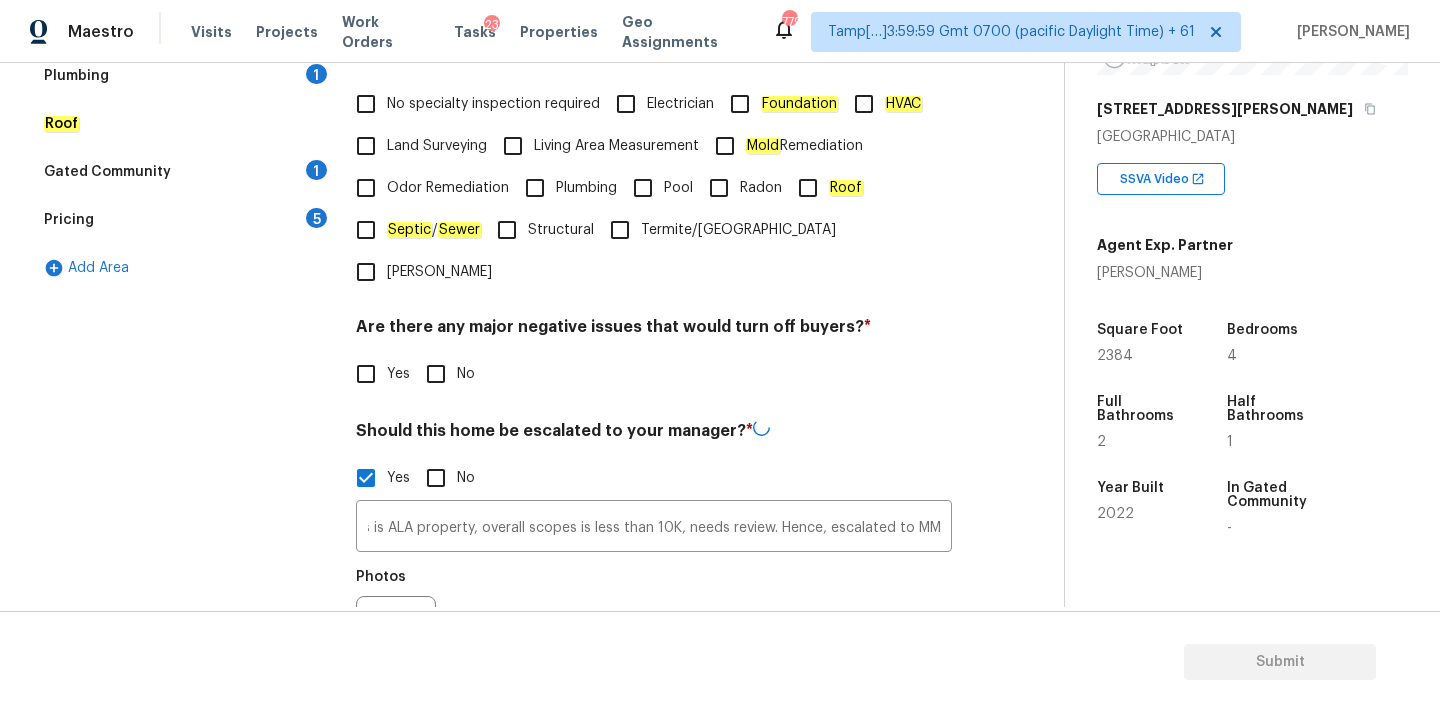 click on "No specialty inspection required" at bounding box center (493, 104) 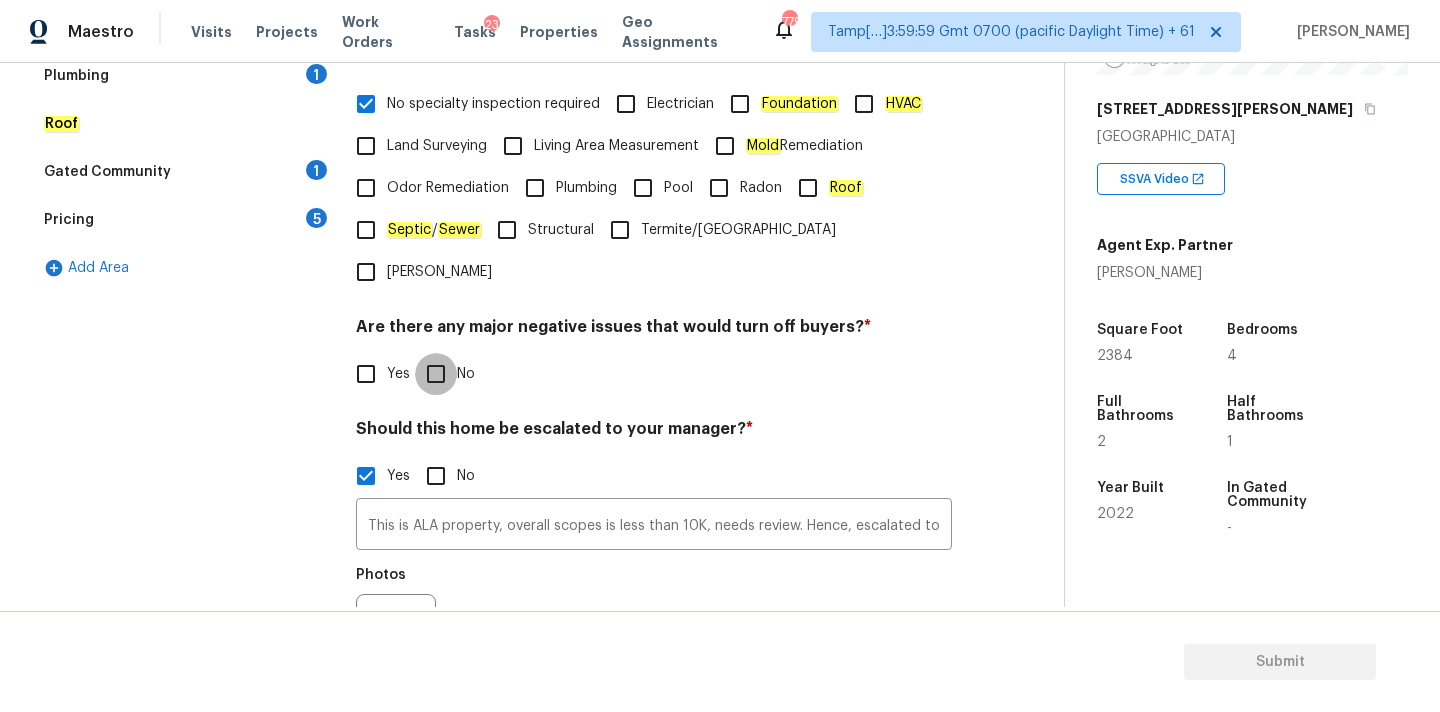 click on "No" at bounding box center [436, 374] 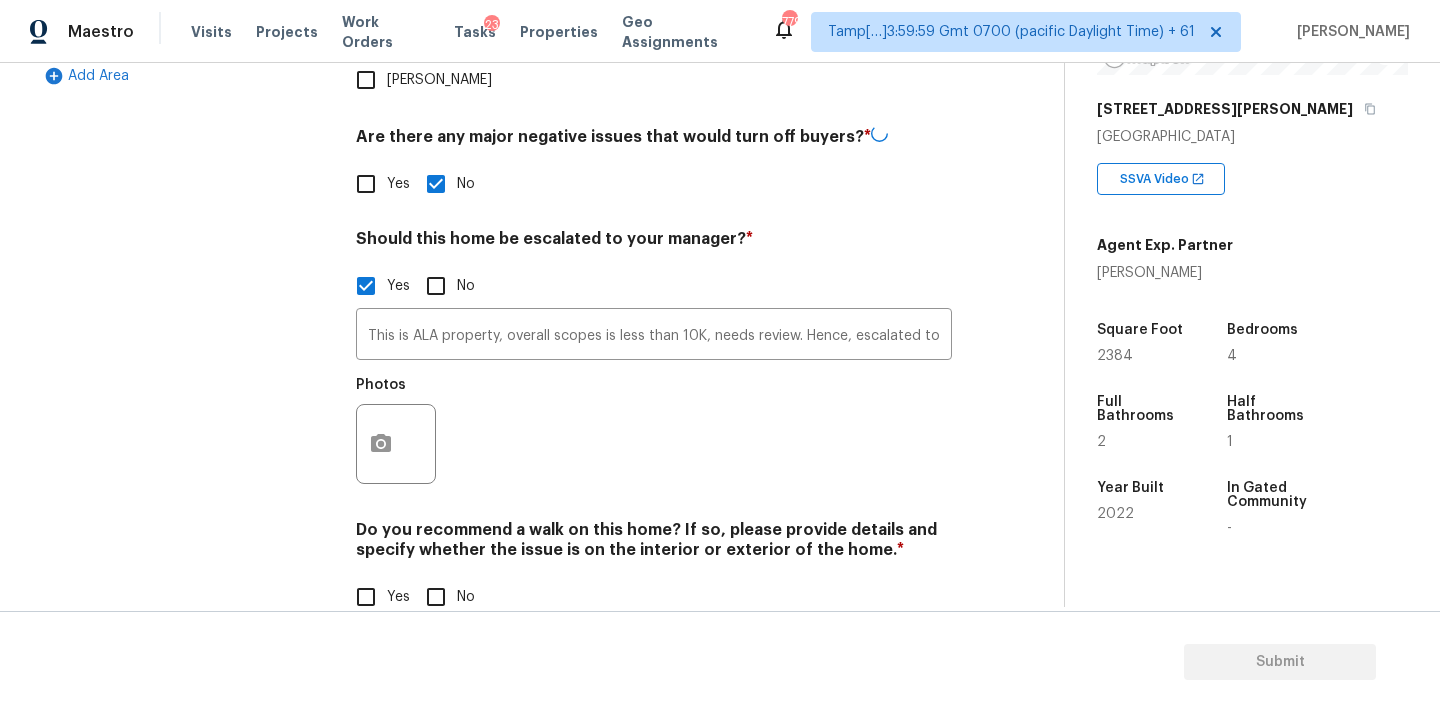 scroll, scrollTop: 681, scrollLeft: 0, axis: vertical 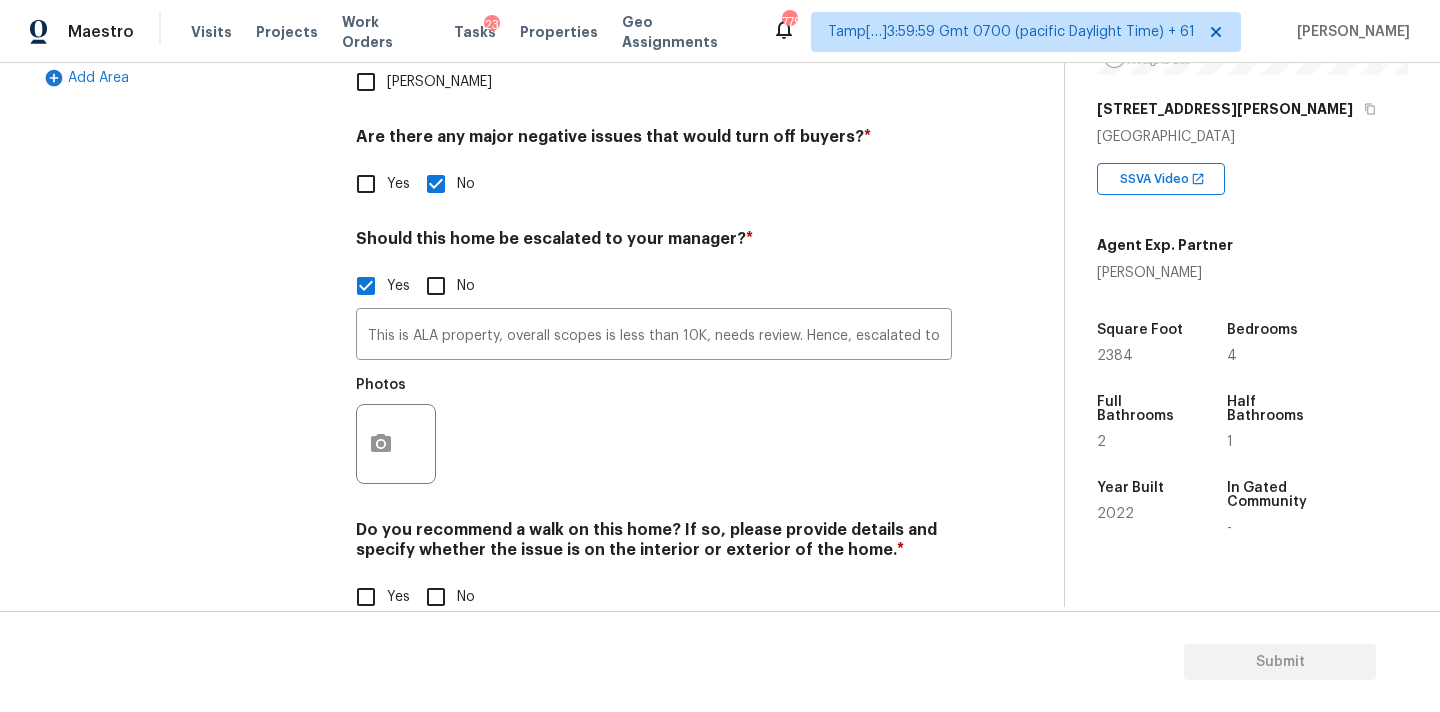 click on "No" at bounding box center (436, 597) 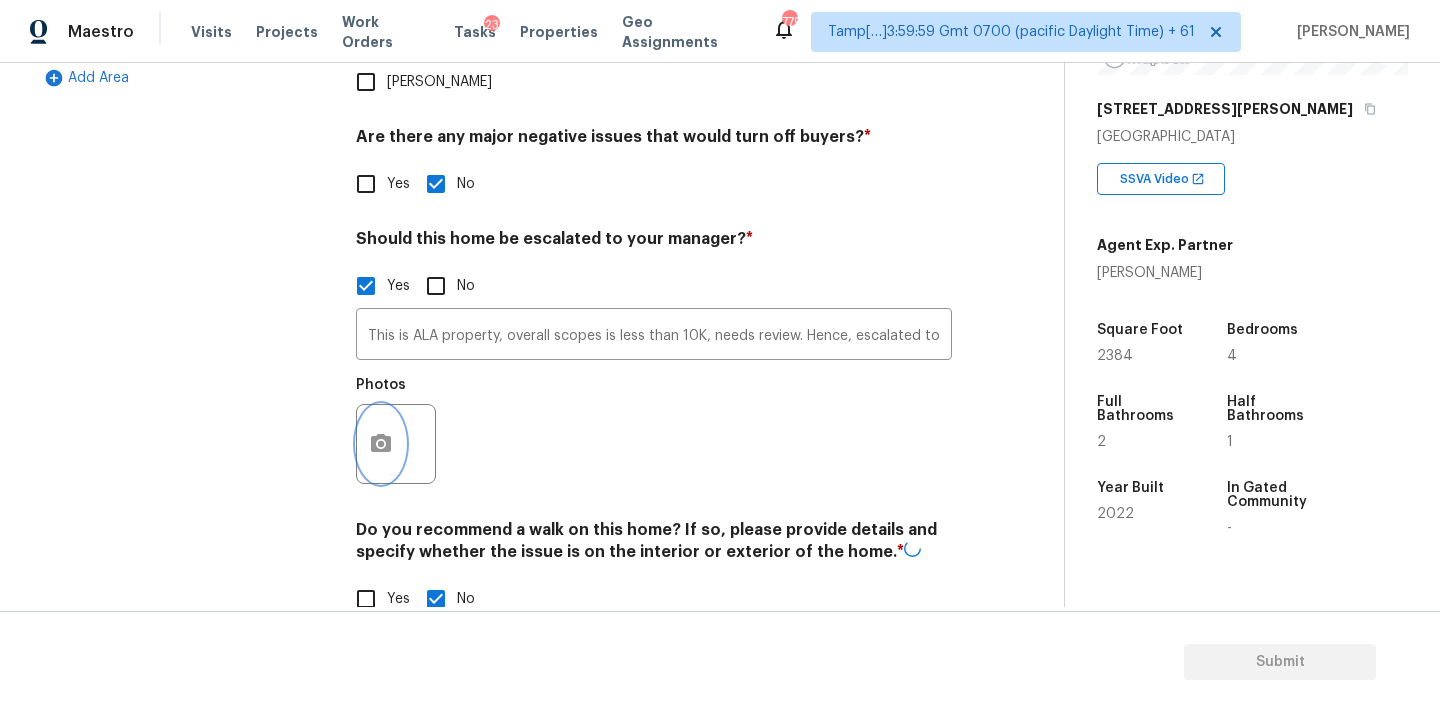 click at bounding box center [381, 444] 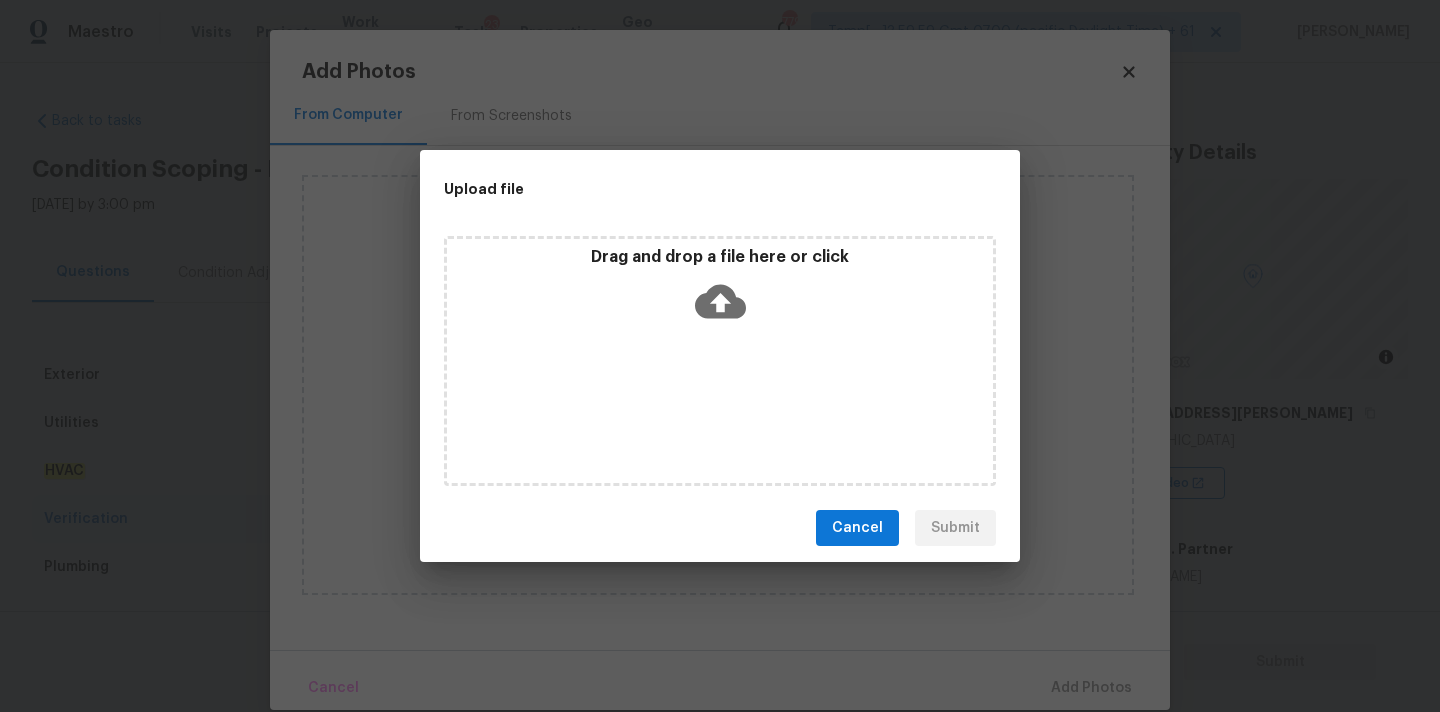 scroll, scrollTop: 0, scrollLeft: 0, axis: both 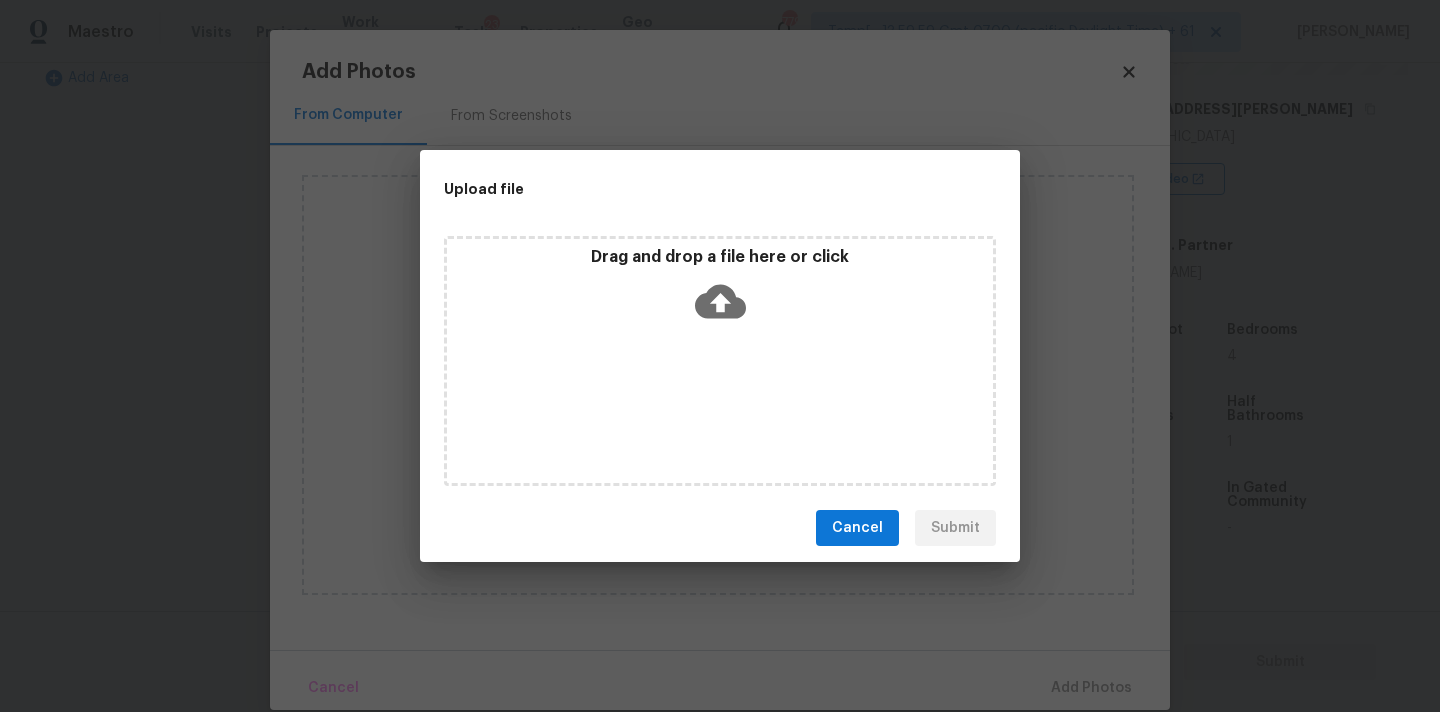 click 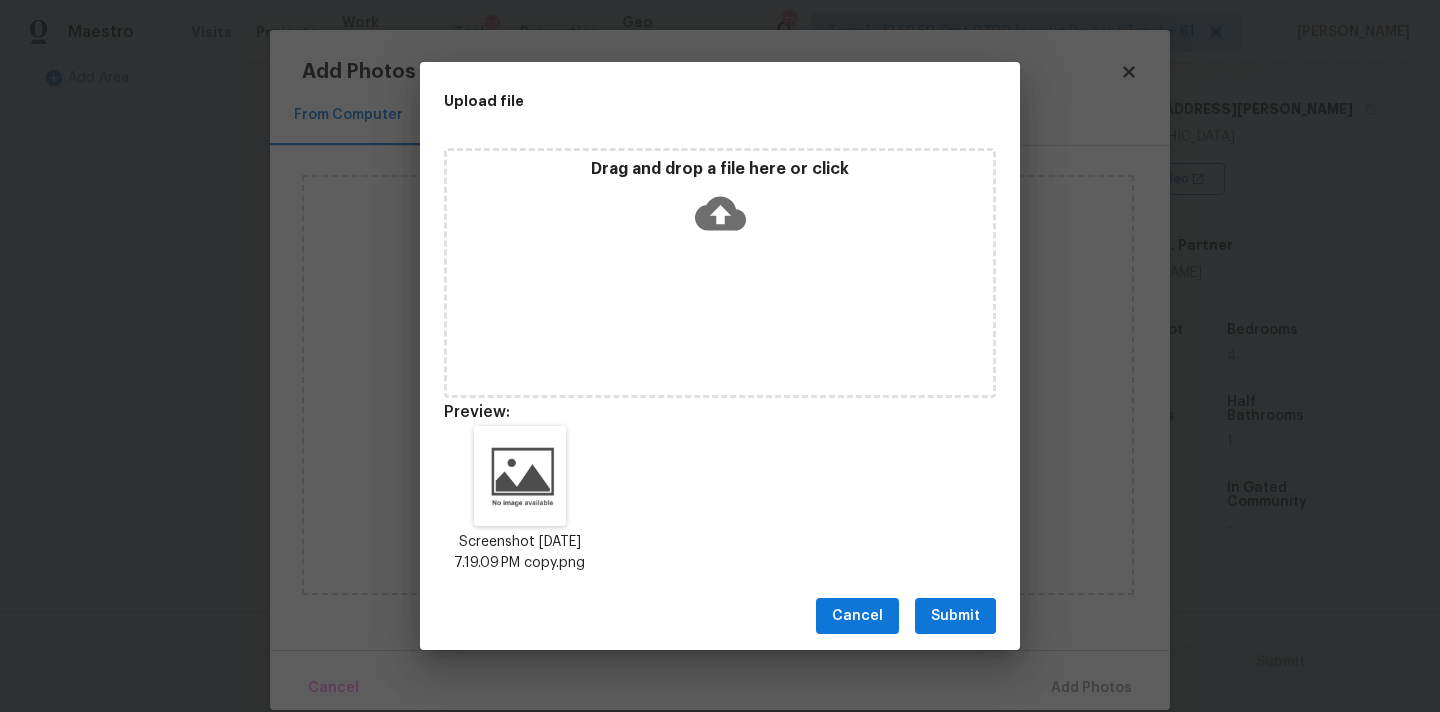 click on "Cancel Submit" at bounding box center (720, 616) 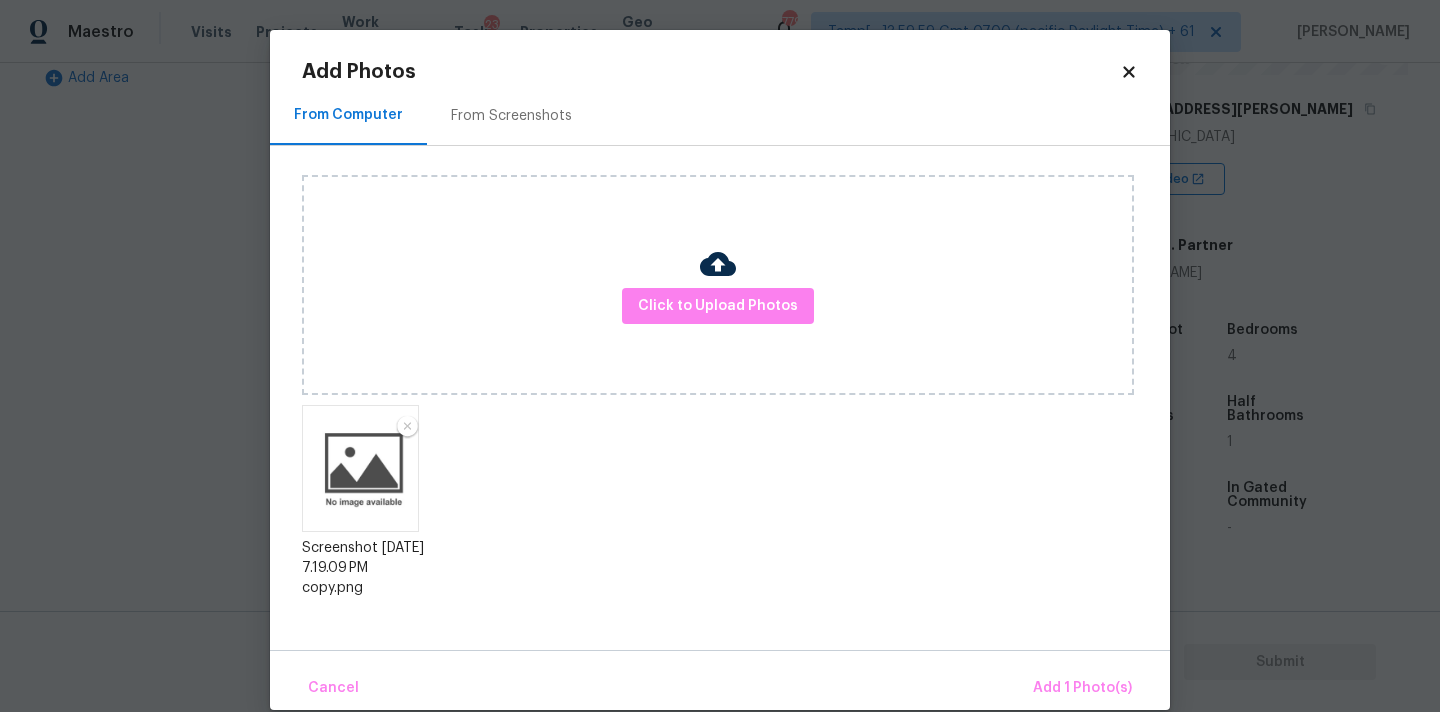 click on "Cancel Add 1 Photo(s)" at bounding box center (720, 680) 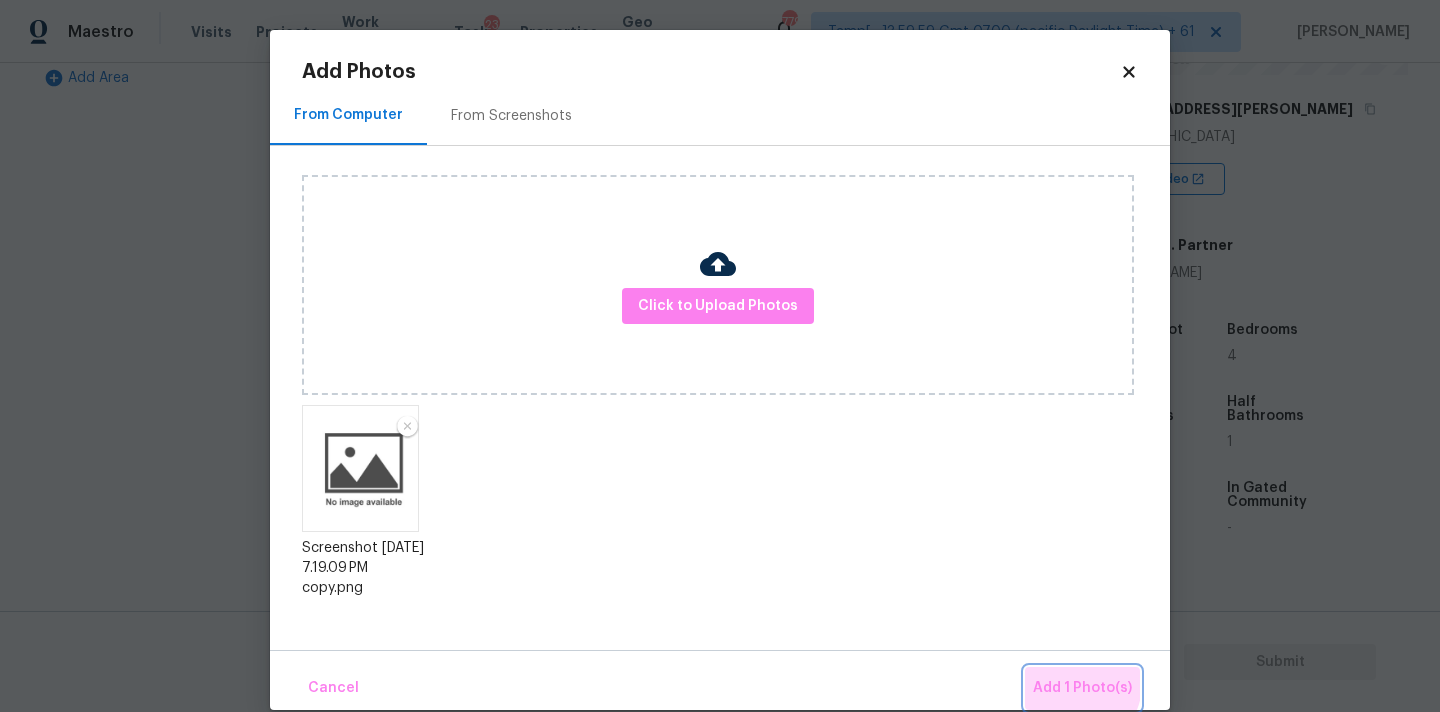 click on "Add 1 Photo(s)" at bounding box center (1082, 688) 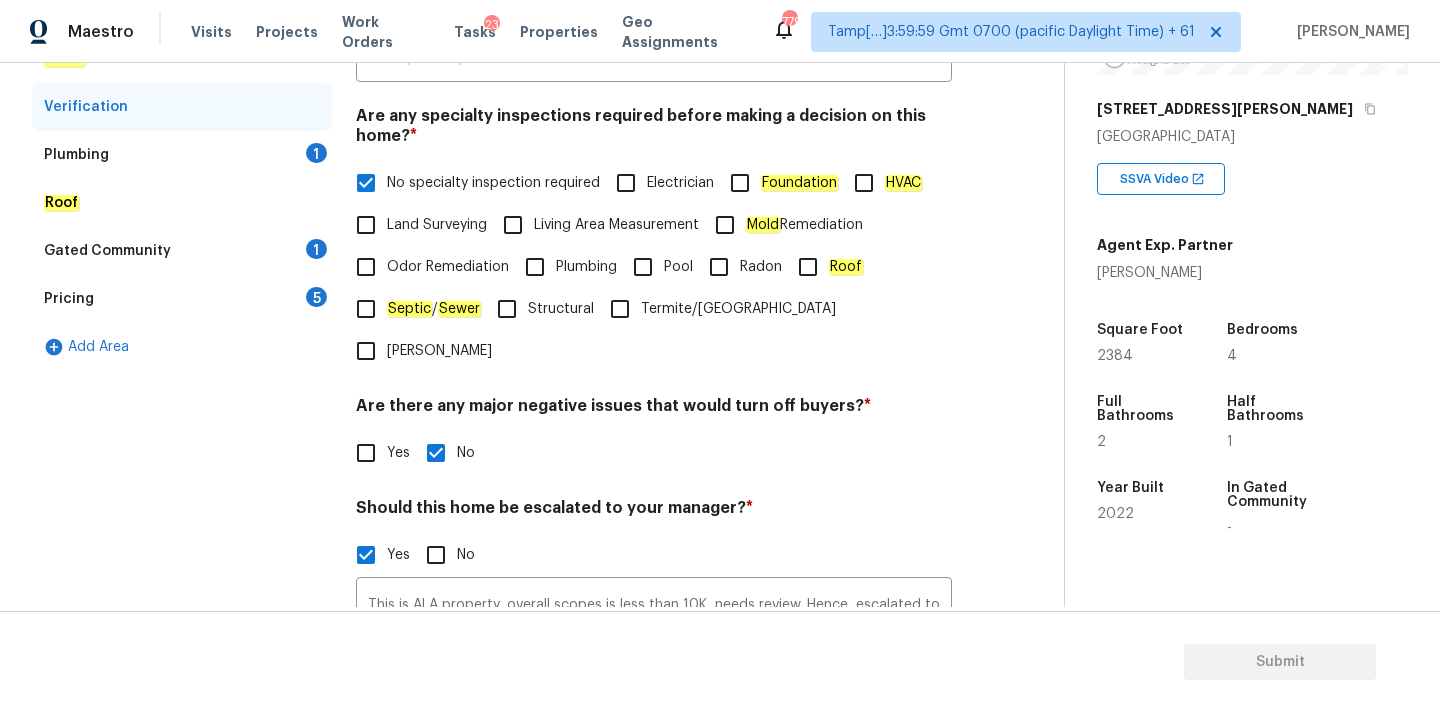 click on "Plumbing 1" at bounding box center (182, 155) 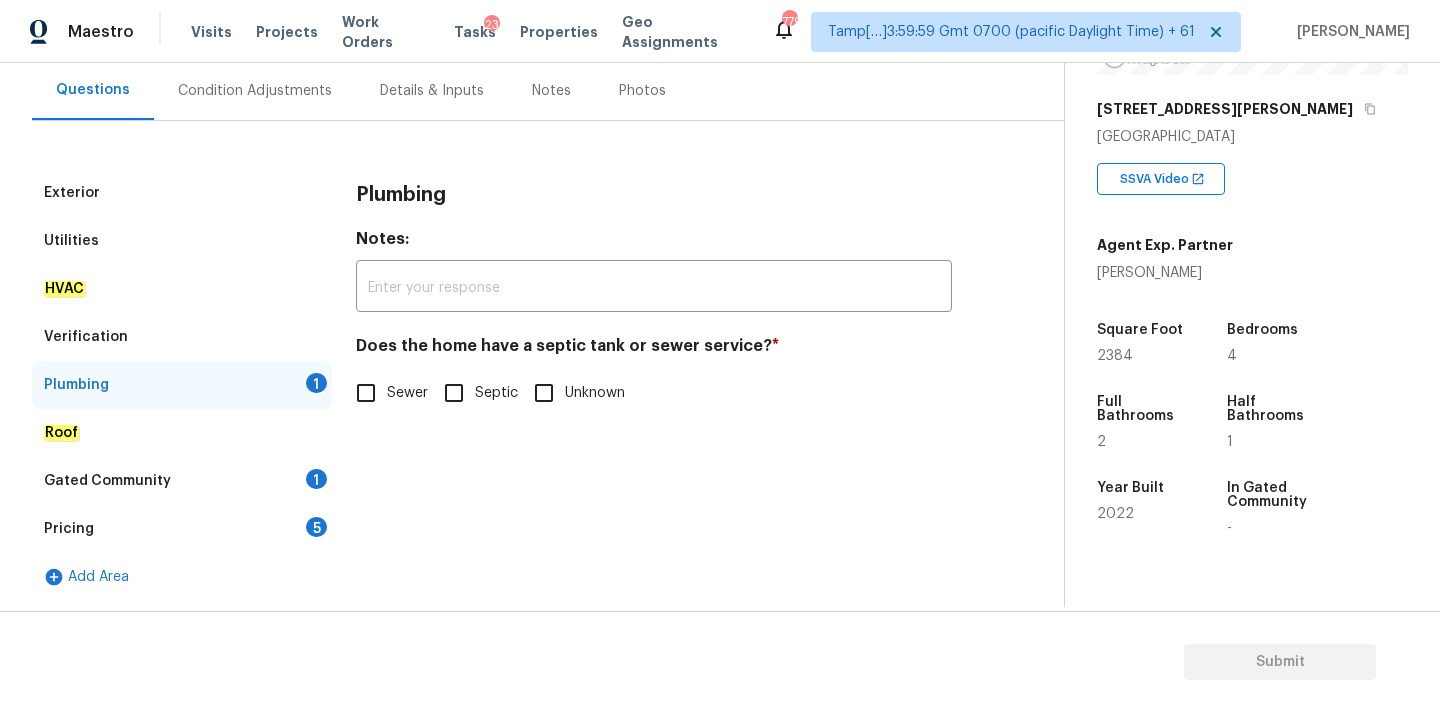 scroll, scrollTop: 182, scrollLeft: 0, axis: vertical 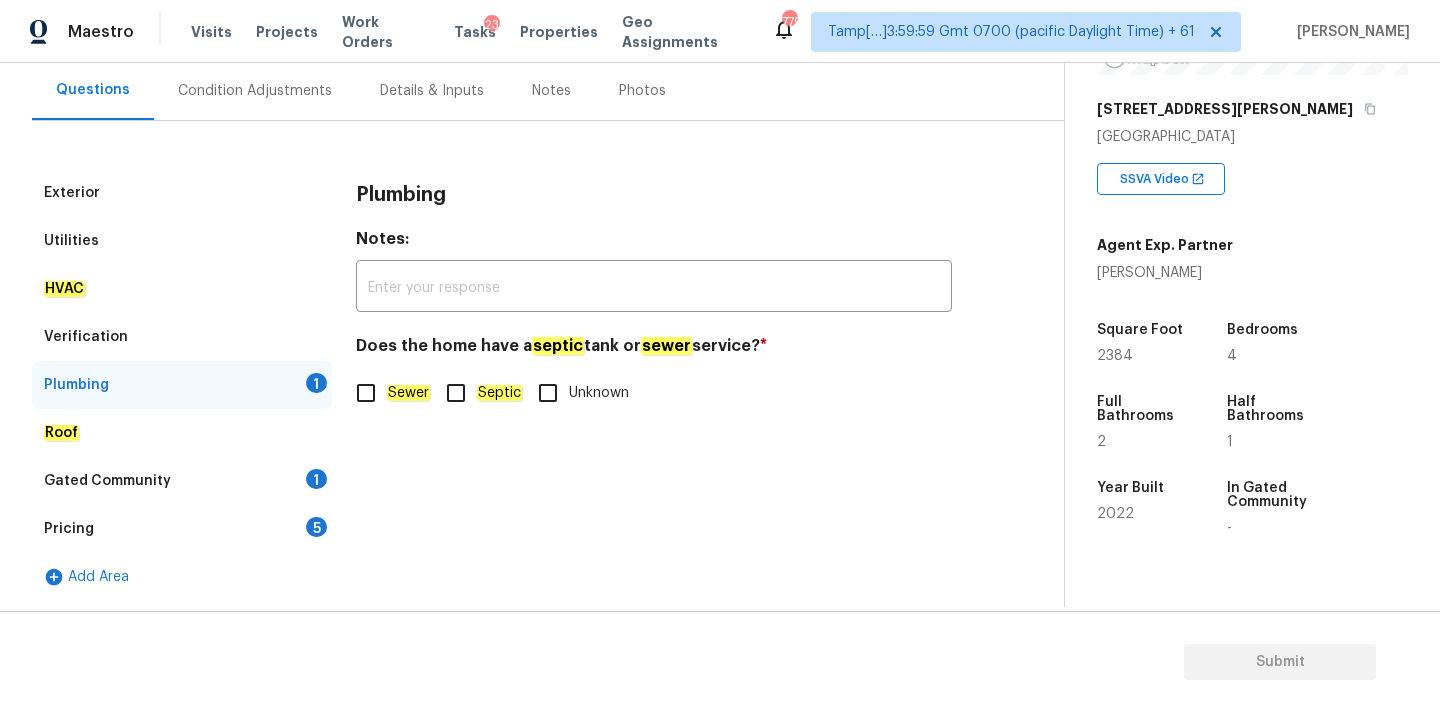 click on "Sewer" 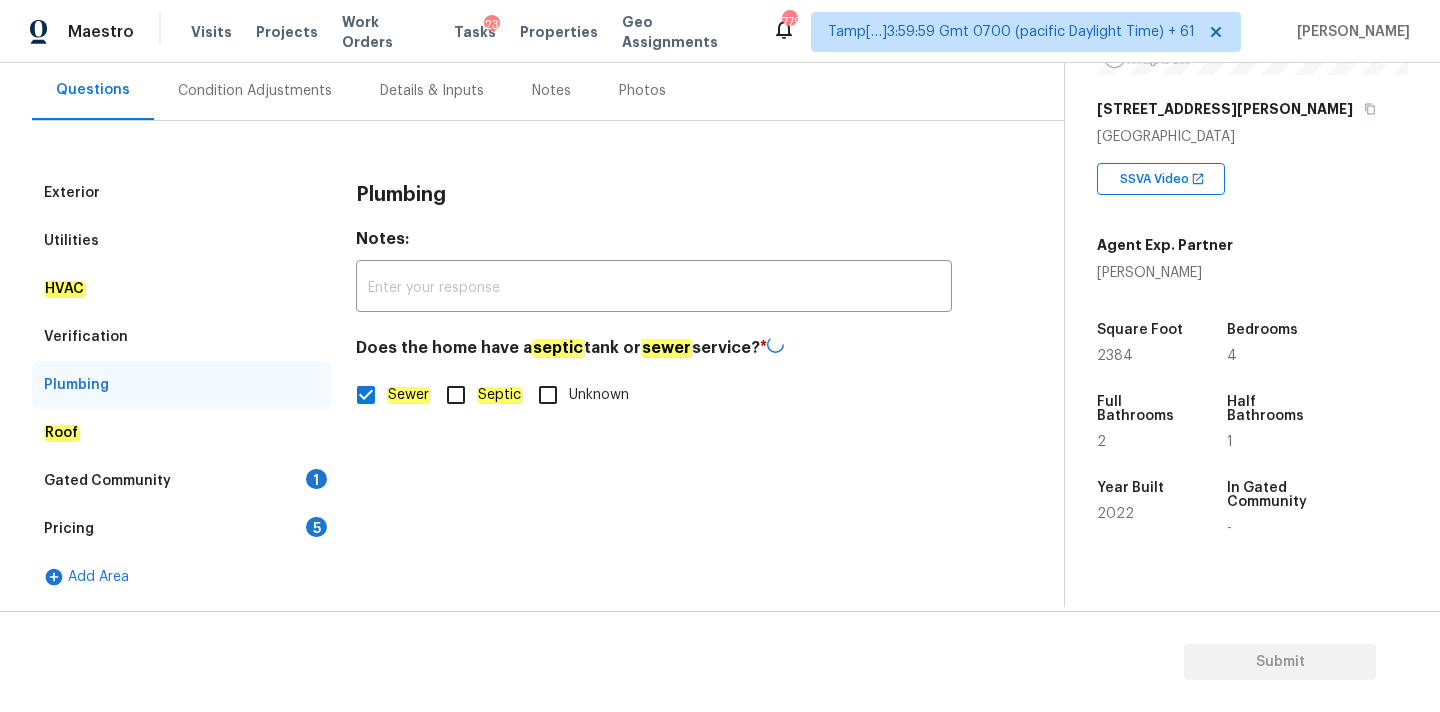 click on "Gated Community 1" at bounding box center [182, 481] 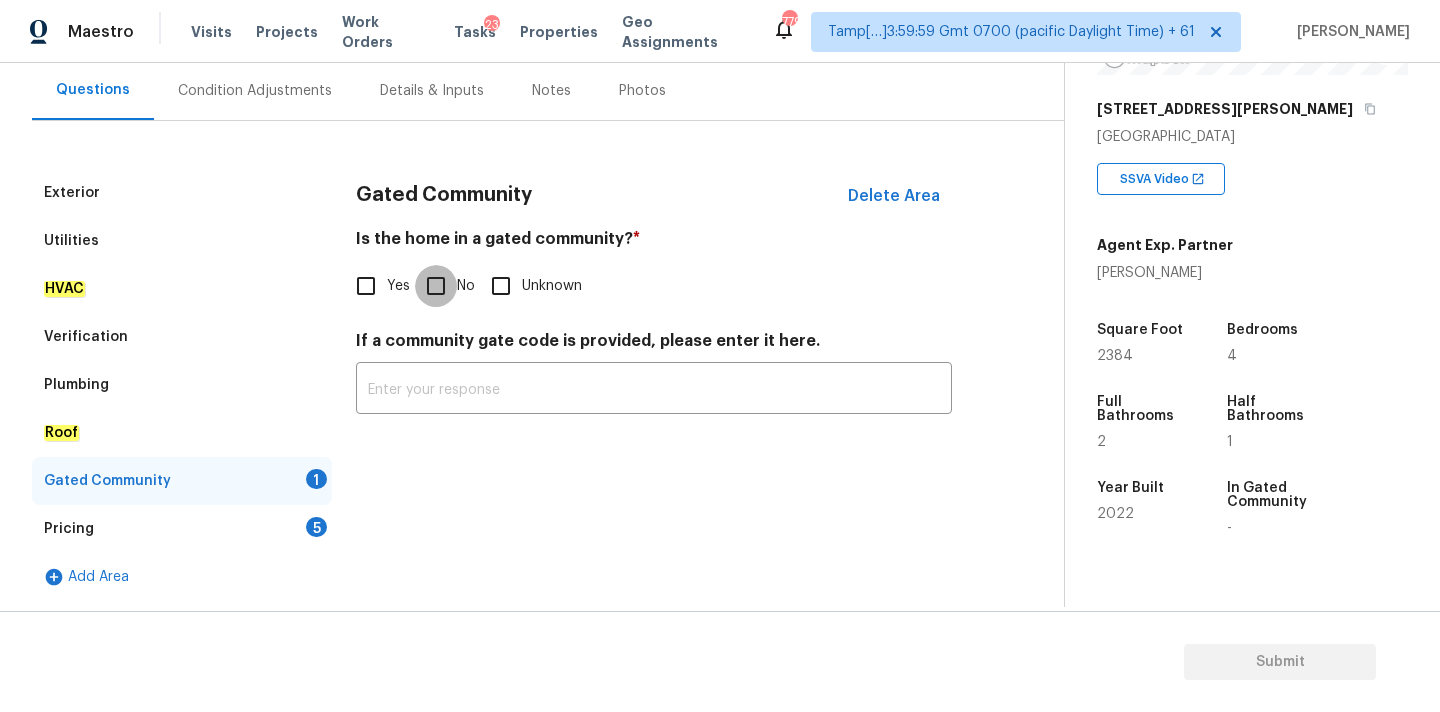 click on "No" at bounding box center [436, 286] 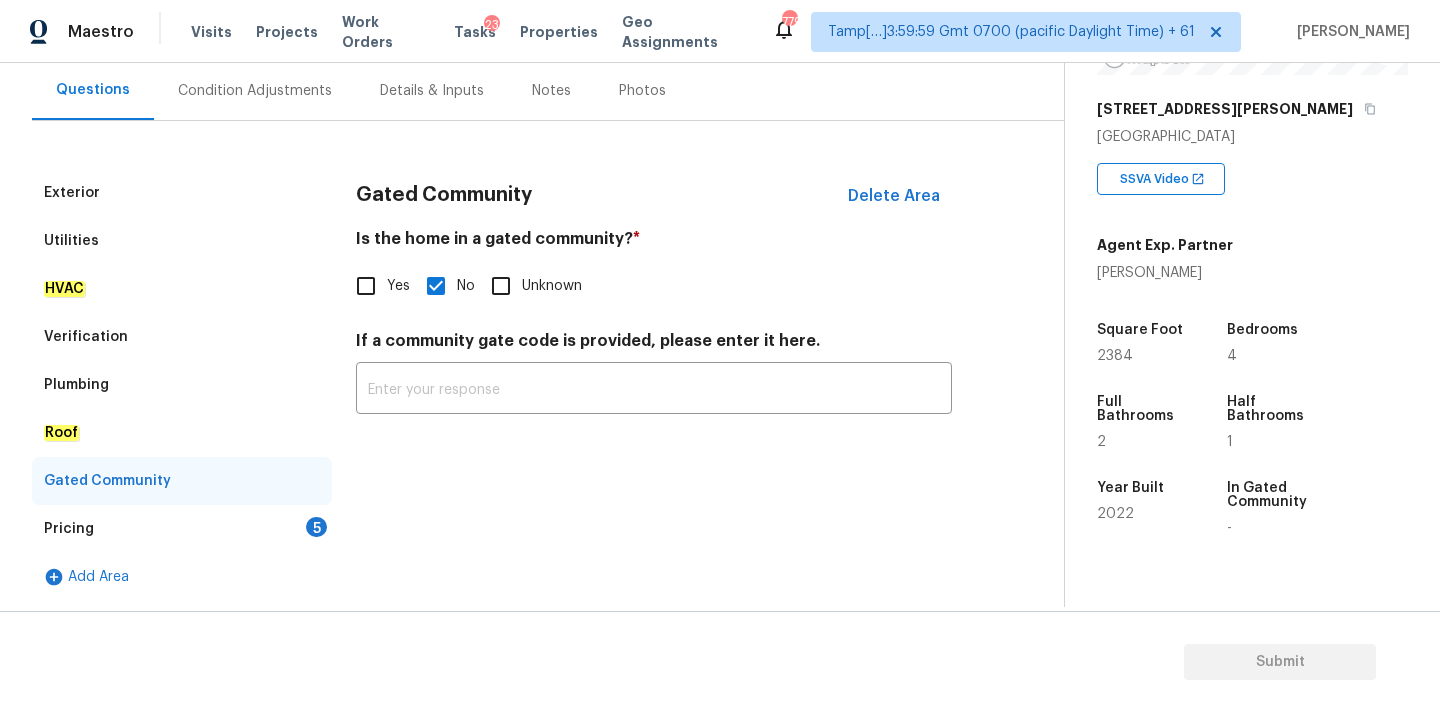 click on "Pricing 5" at bounding box center [182, 529] 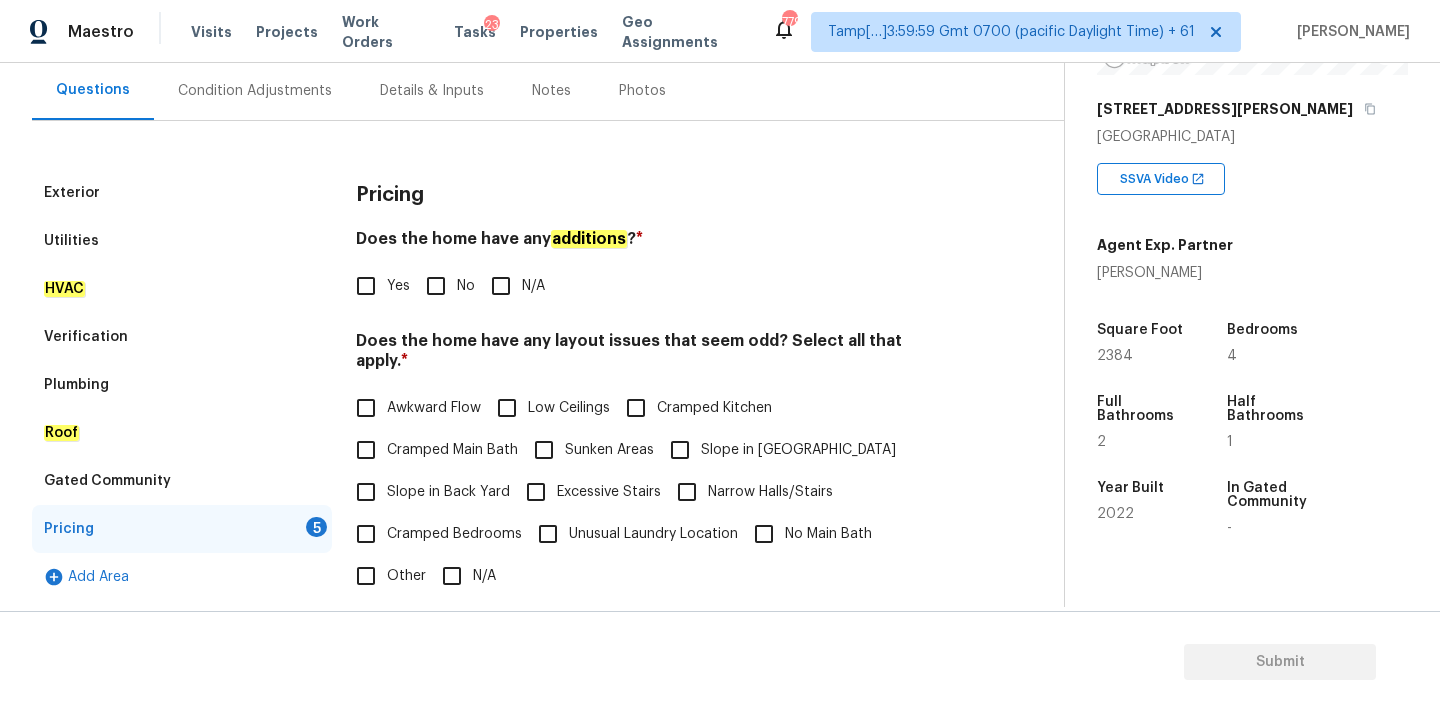 click on "No" at bounding box center (436, 286) 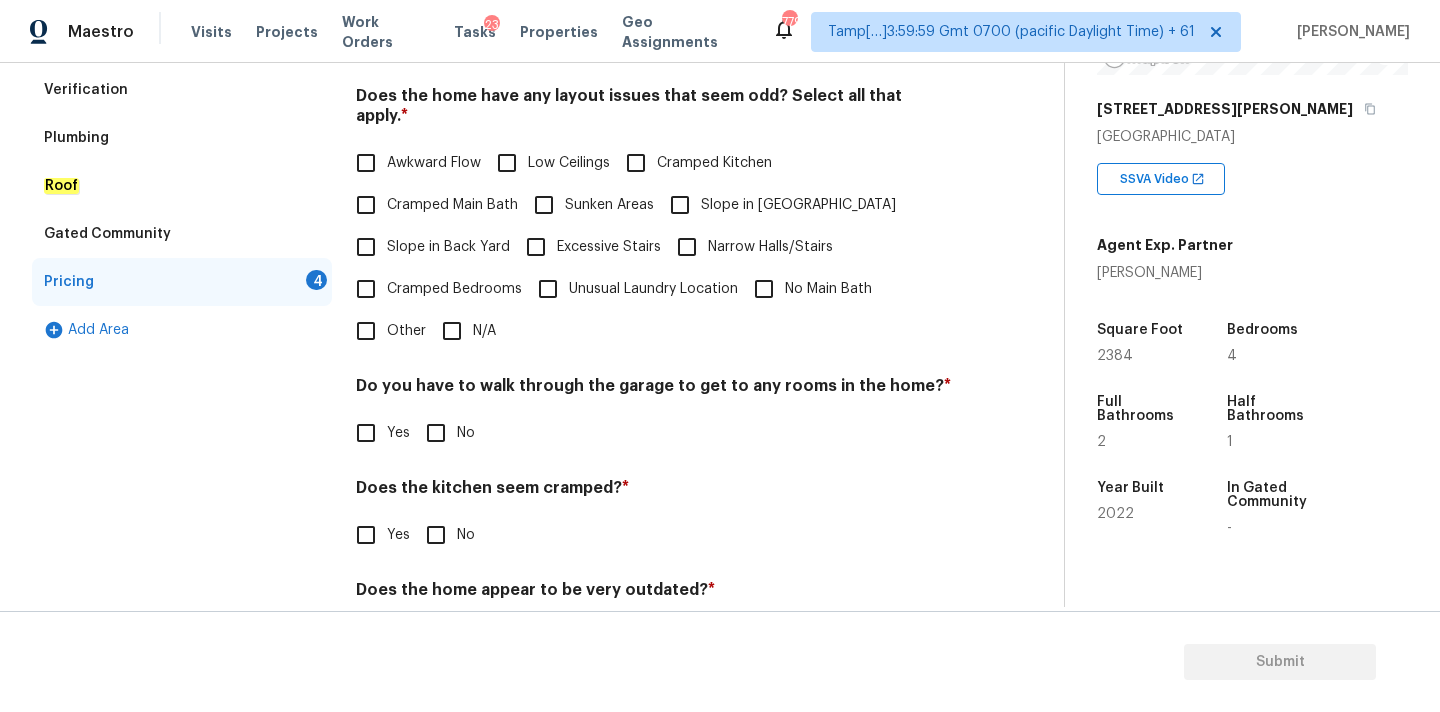 scroll, scrollTop: 488, scrollLeft: 0, axis: vertical 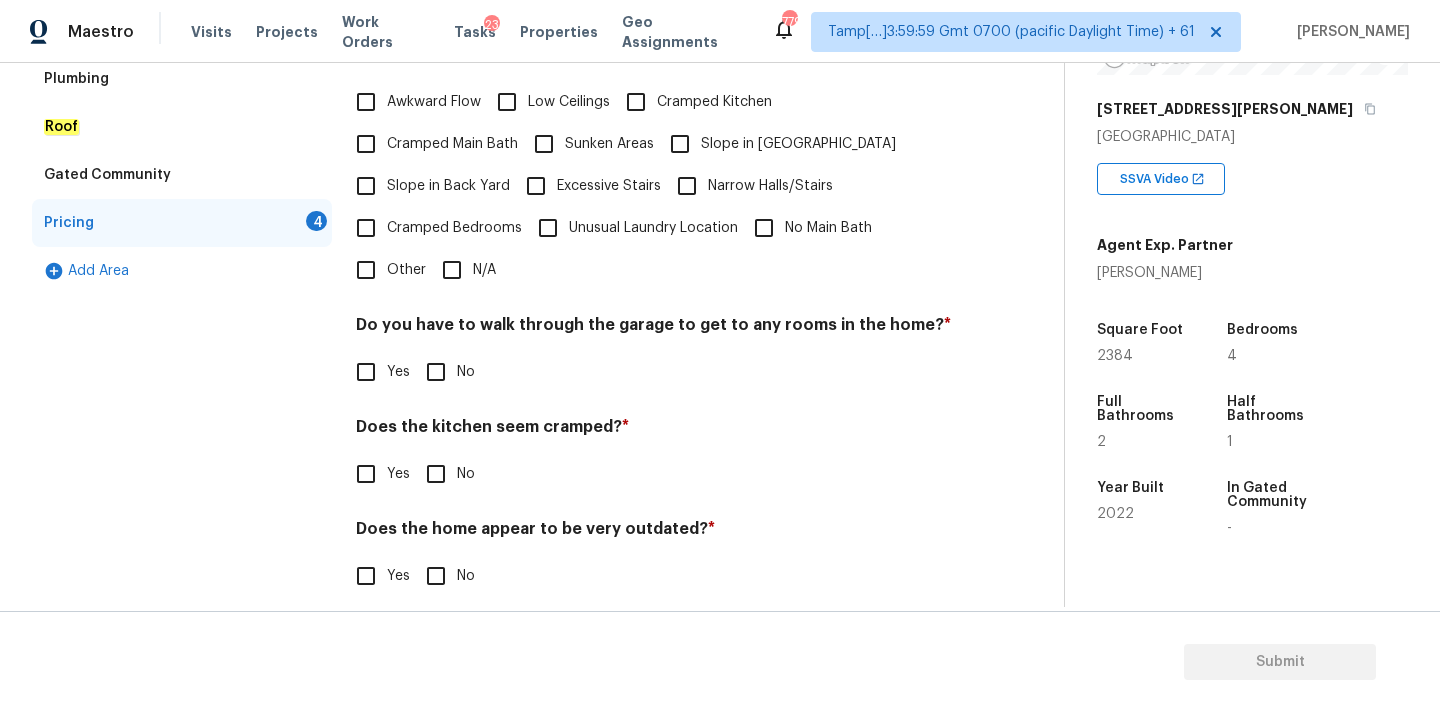 click on "N/A" at bounding box center (452, 270) 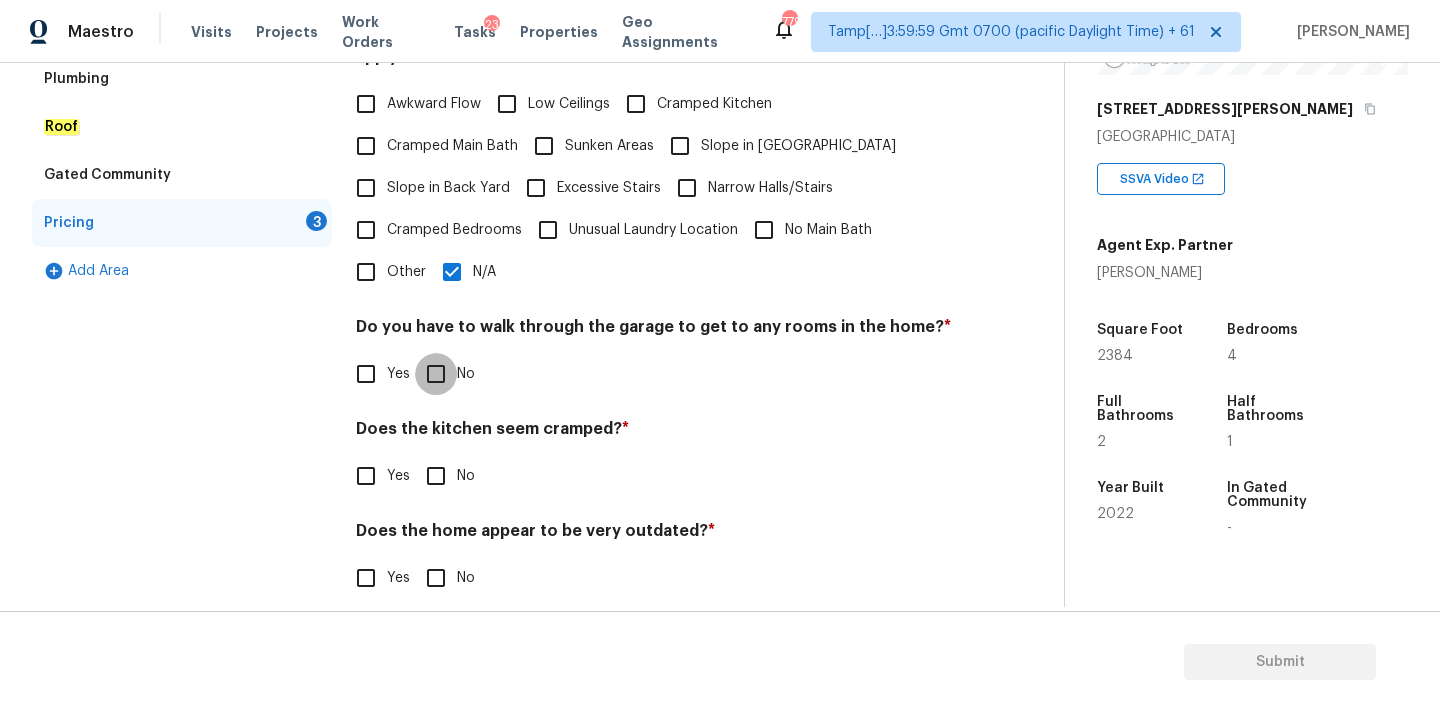 click on "No" at bounding box center [436, 374] 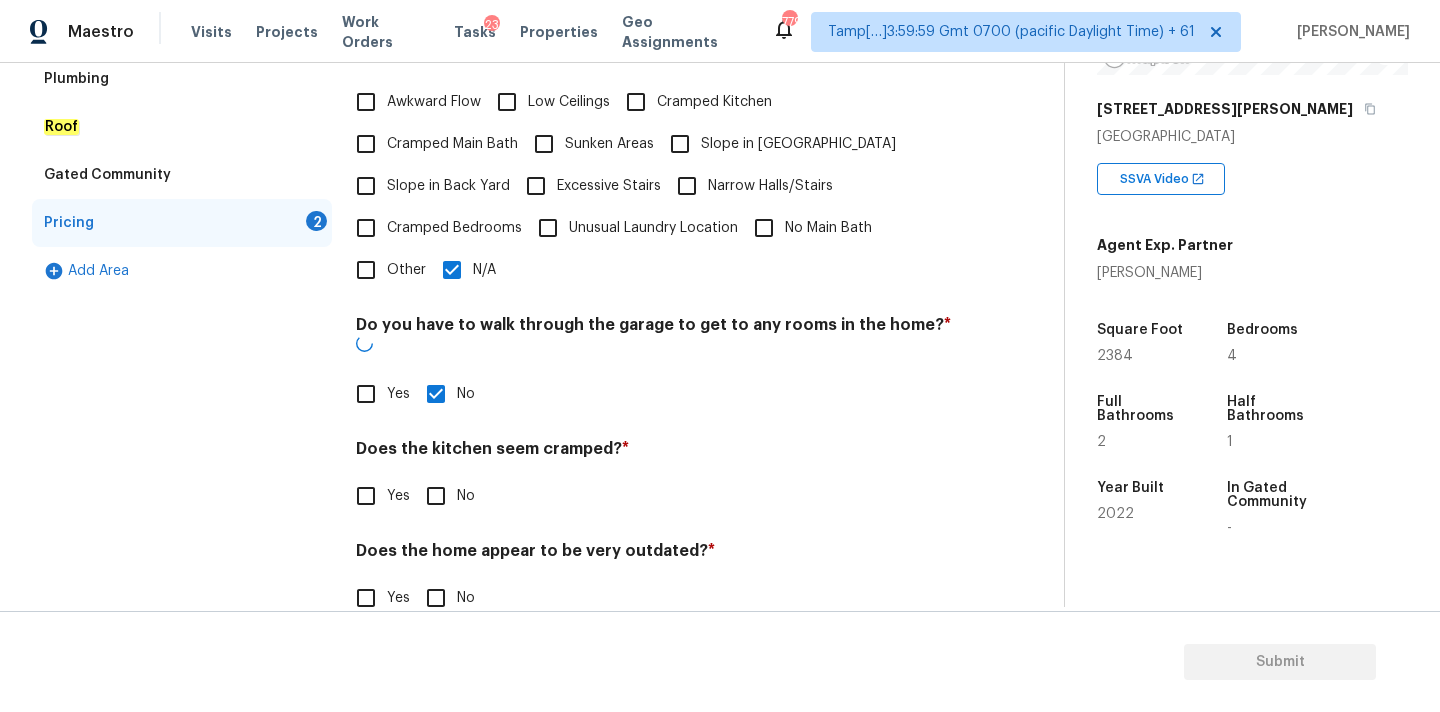 click on "No" at bounding box center [436, 496] 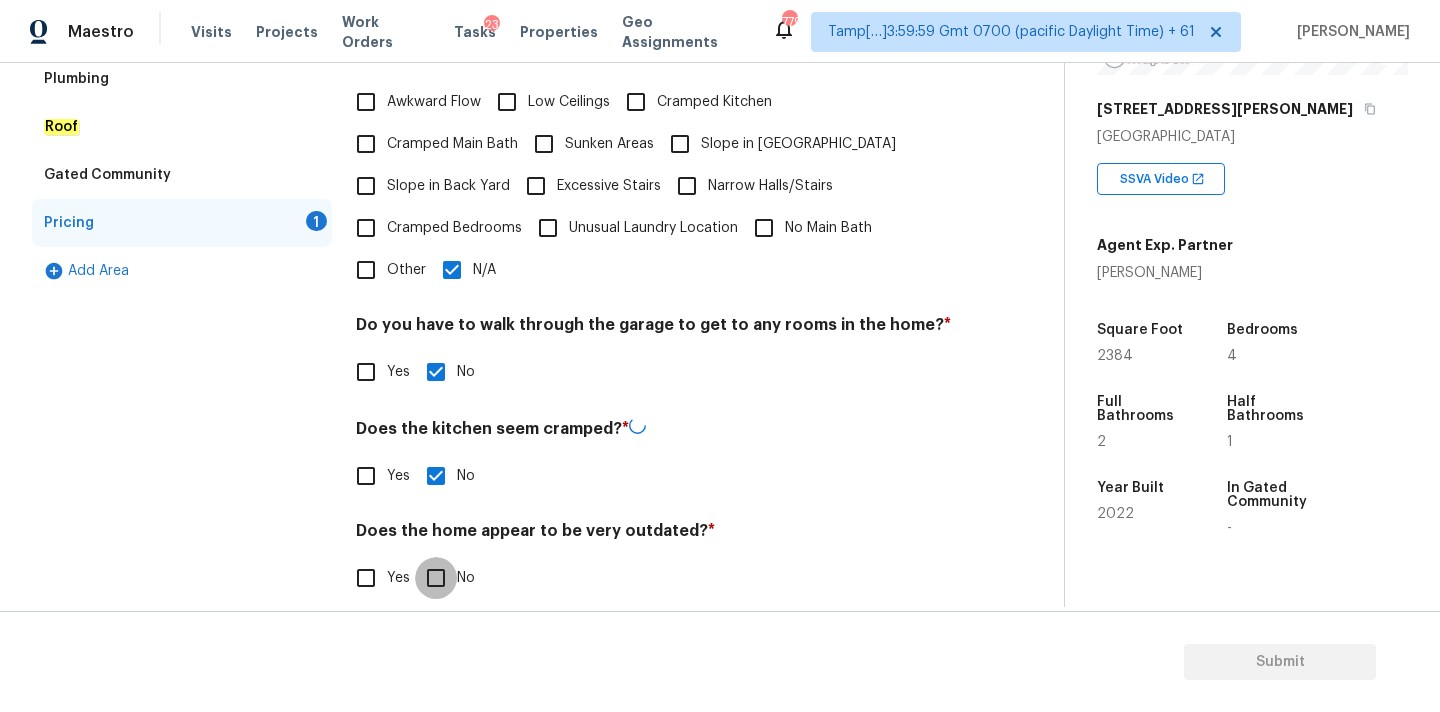 click on "No" at bounding box center (436, 578) 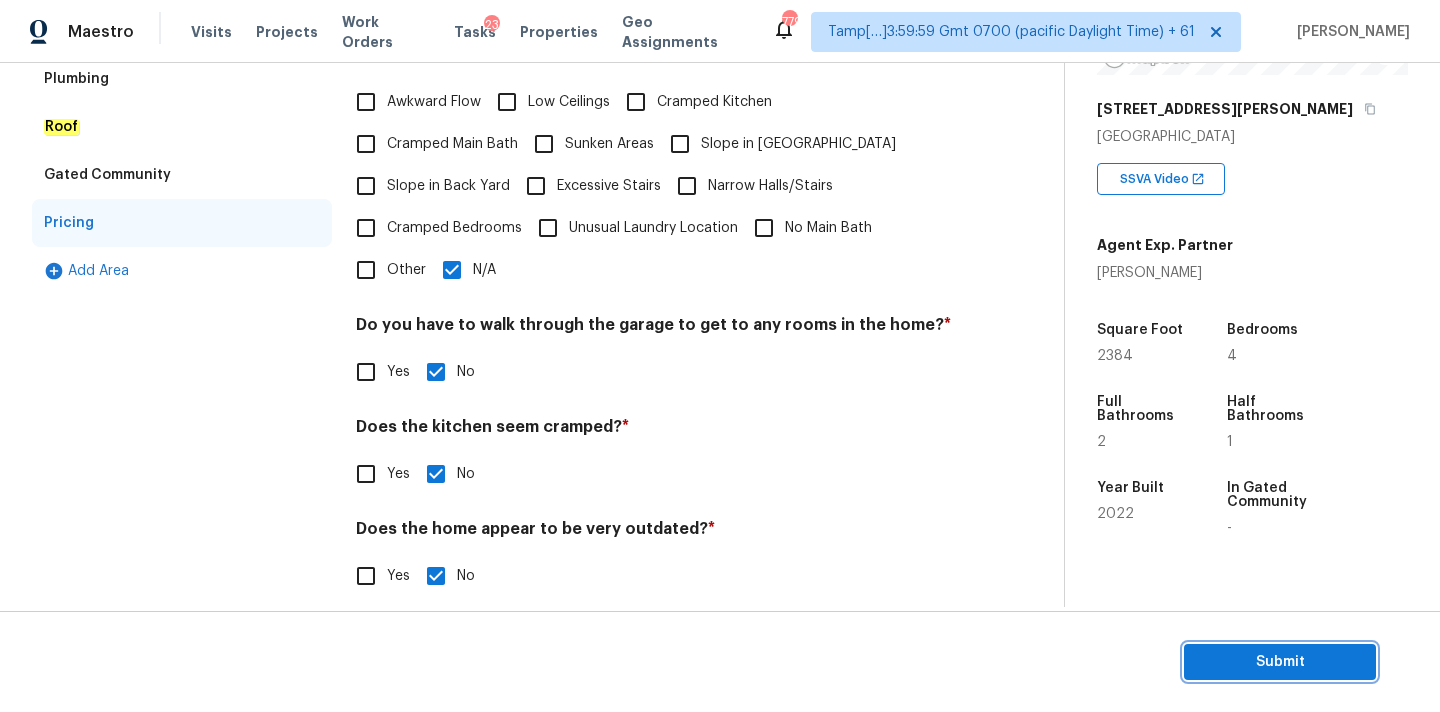 click on "Submit" at bounding box center [1280, 662] 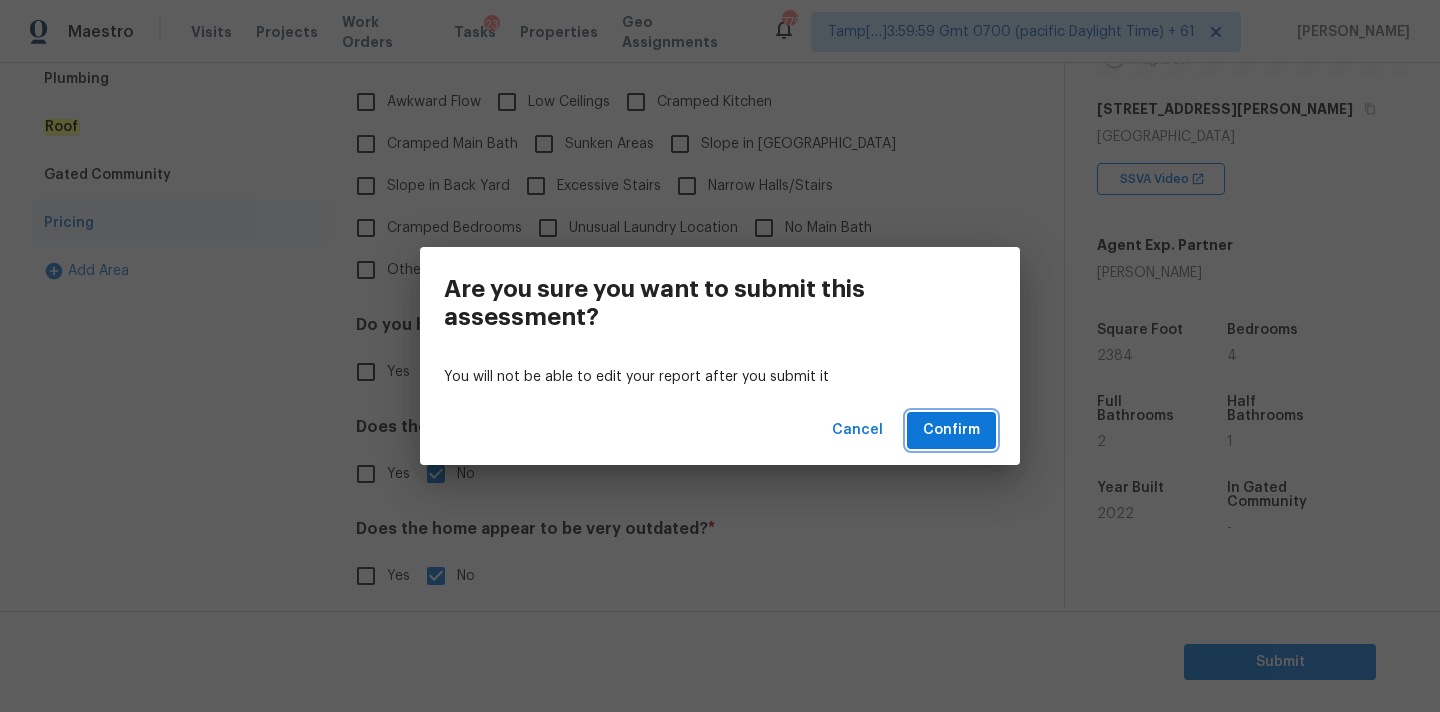 click on "Confirm" at bounding box center (951, 430) 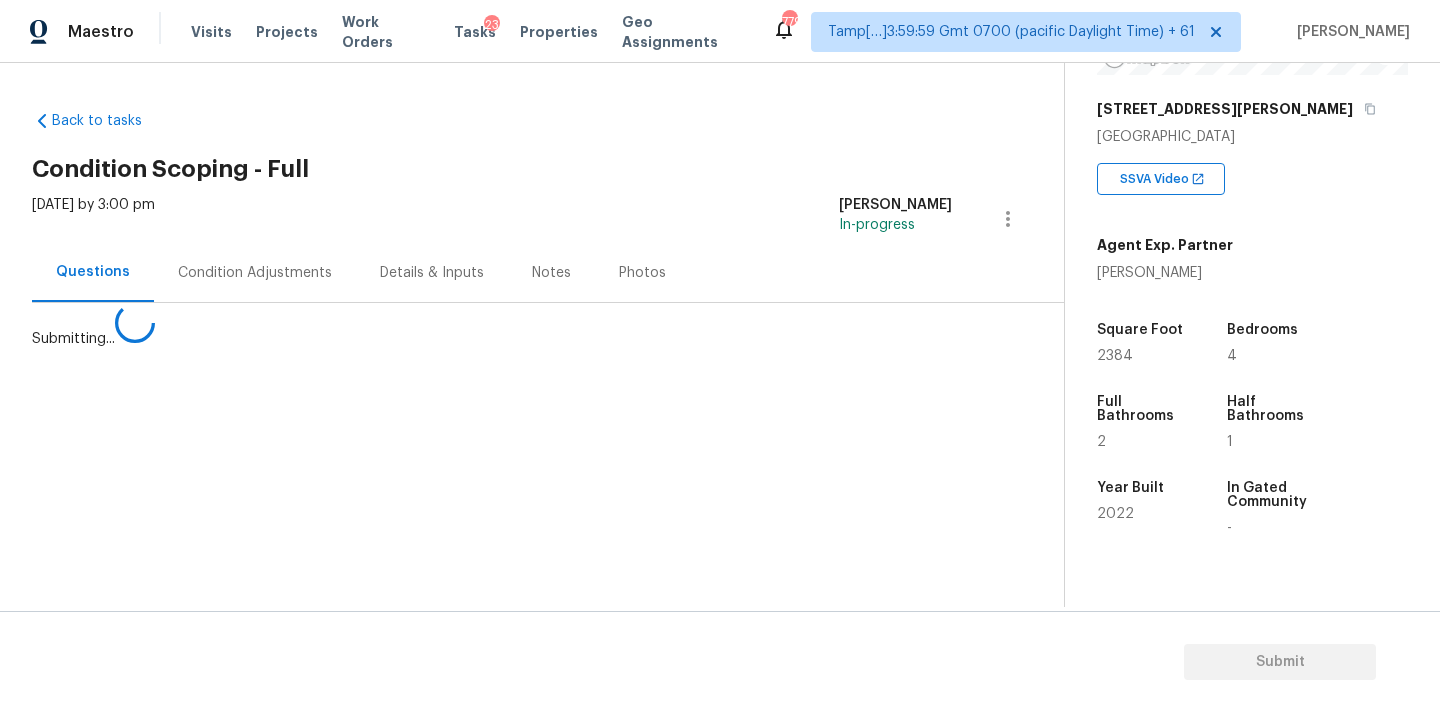 scroll, scrollTop: 0, scrollLeft: 0, axis: both 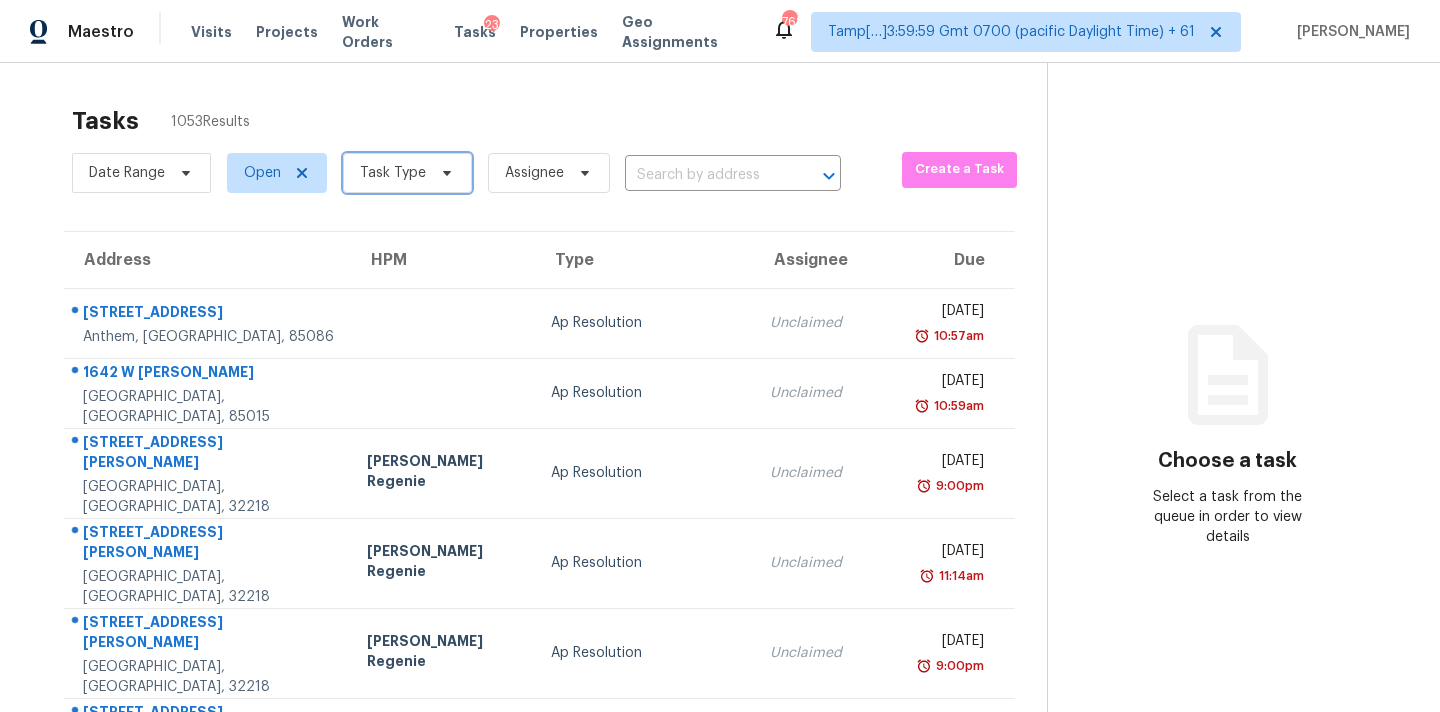 click on "Task Type" at bounding box center [407, 173] 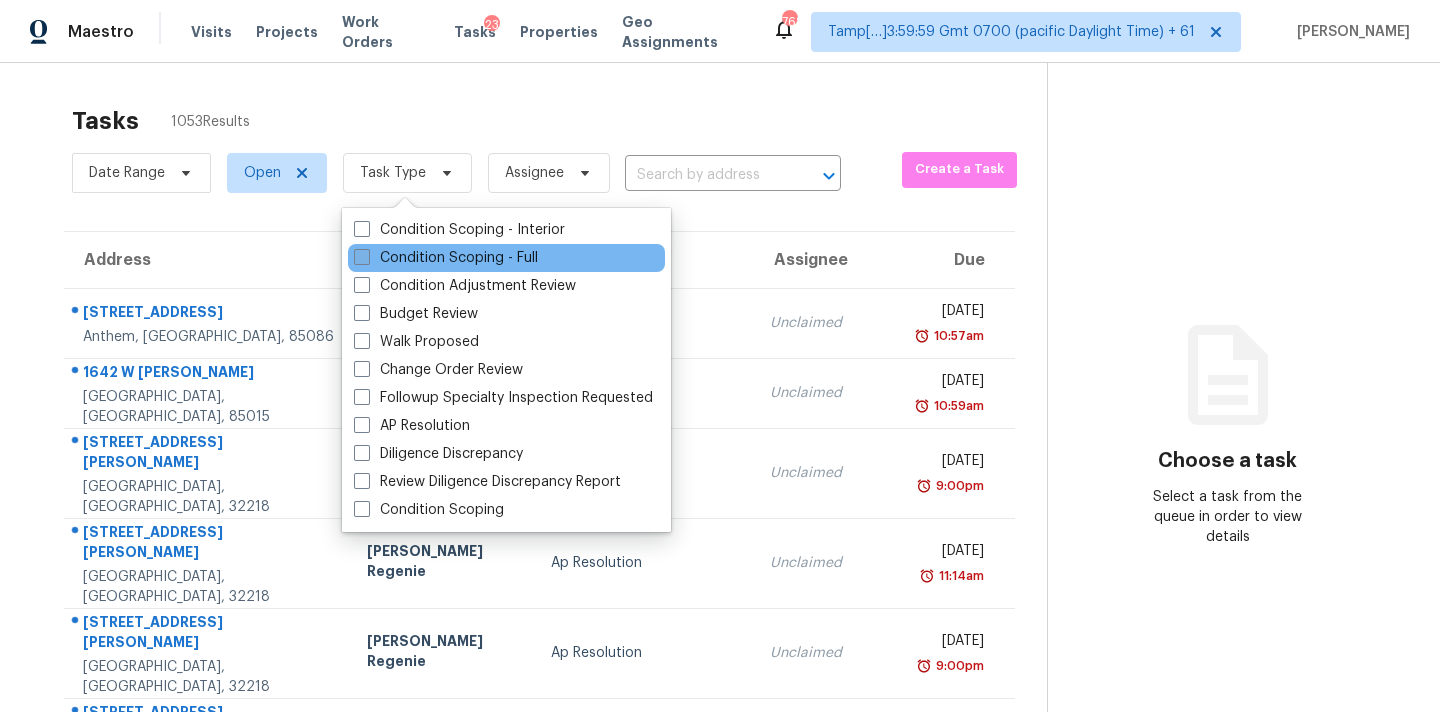 click on "Condition Scoping - Full" at bounding box center (446, 258) 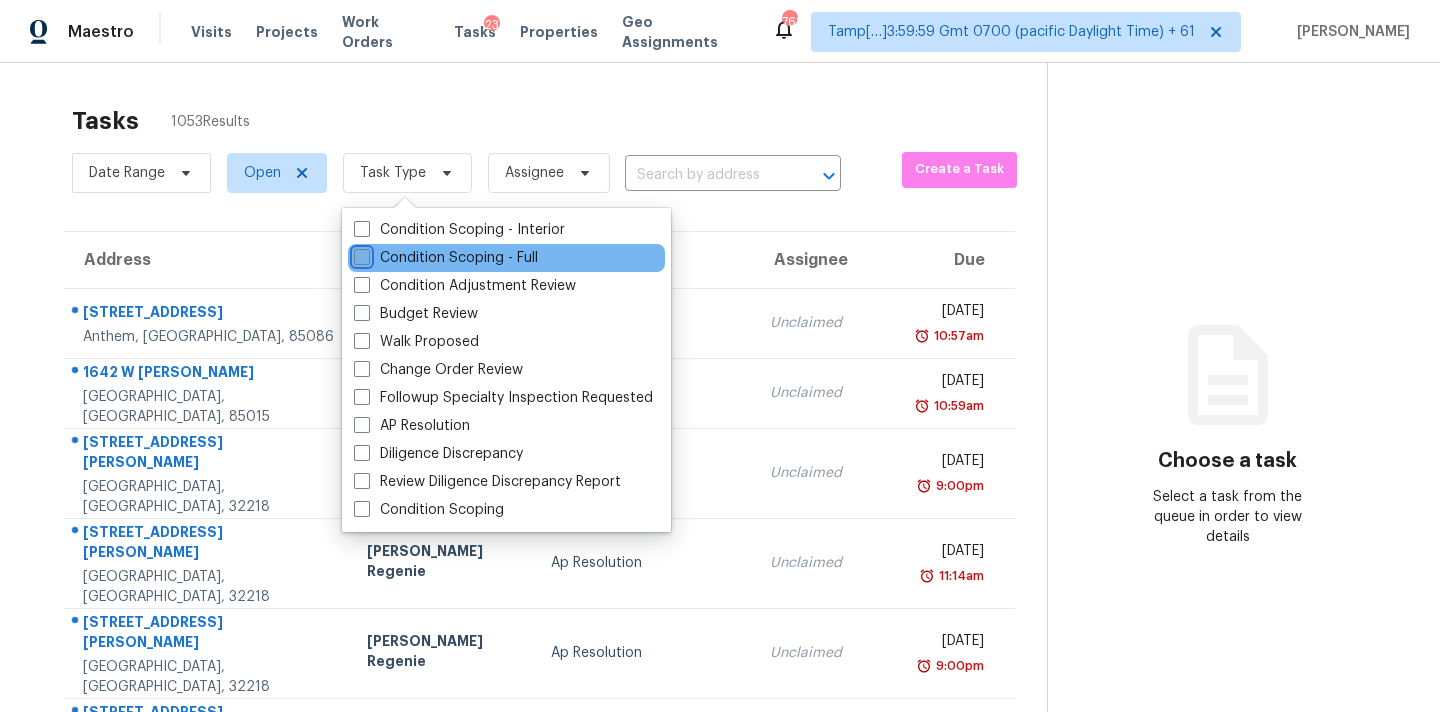 click on "Condition Scoping - Full" at bounding box center [360, 254] 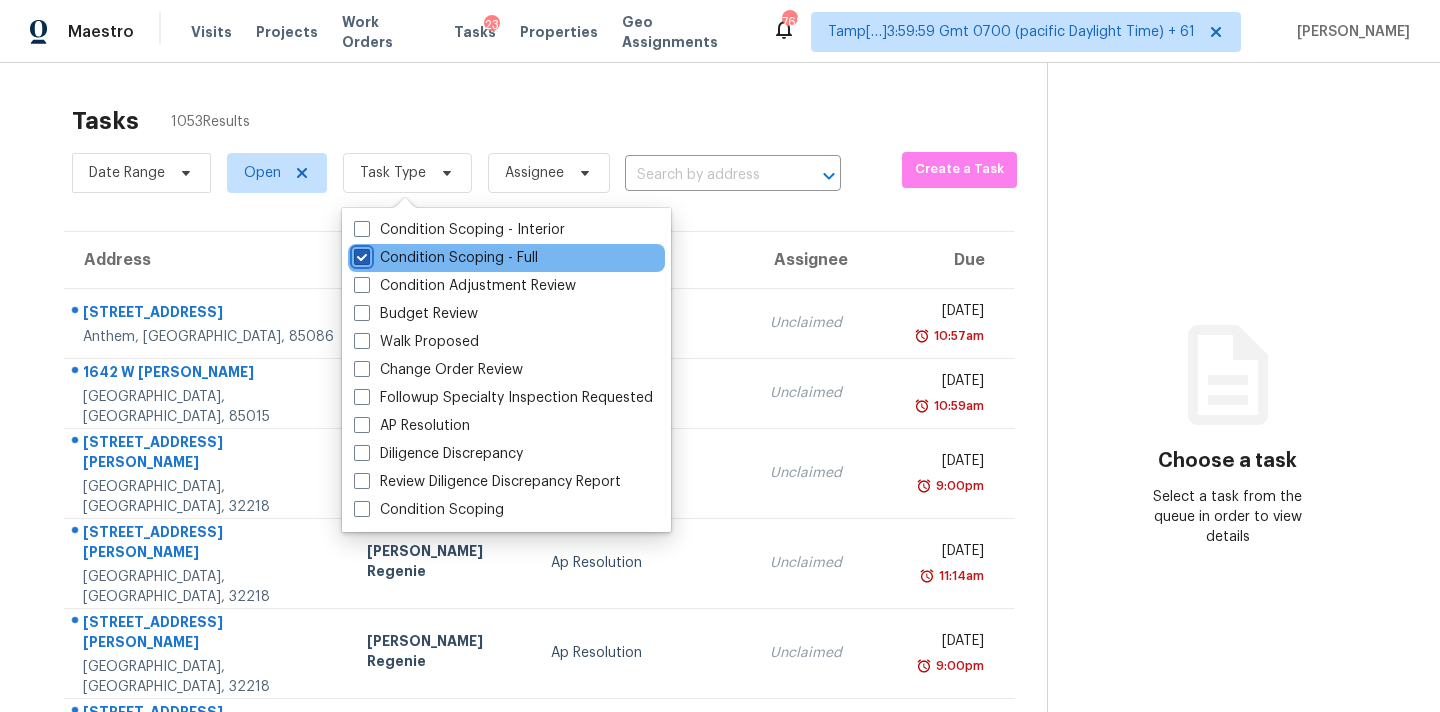 checkbox on "true" 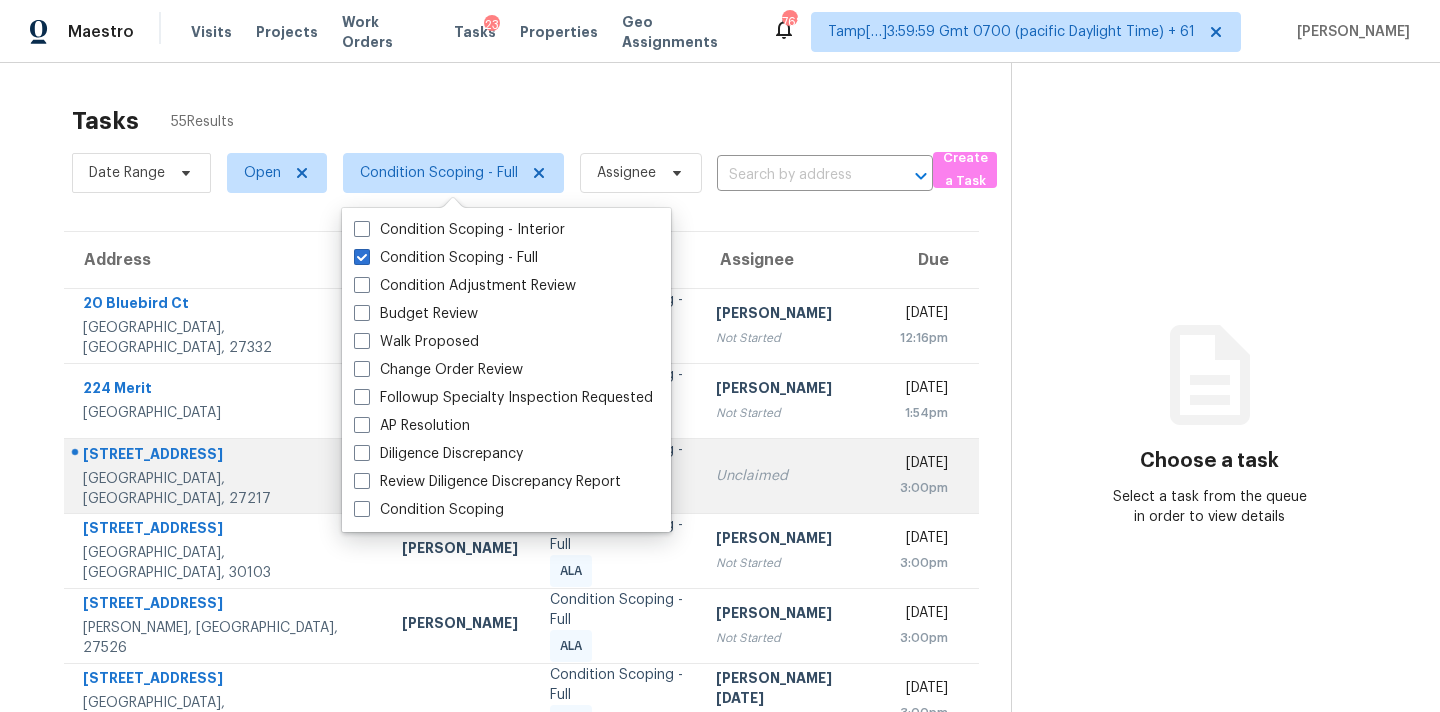 click on "Unclaimed" at bounding box center (792, 475) 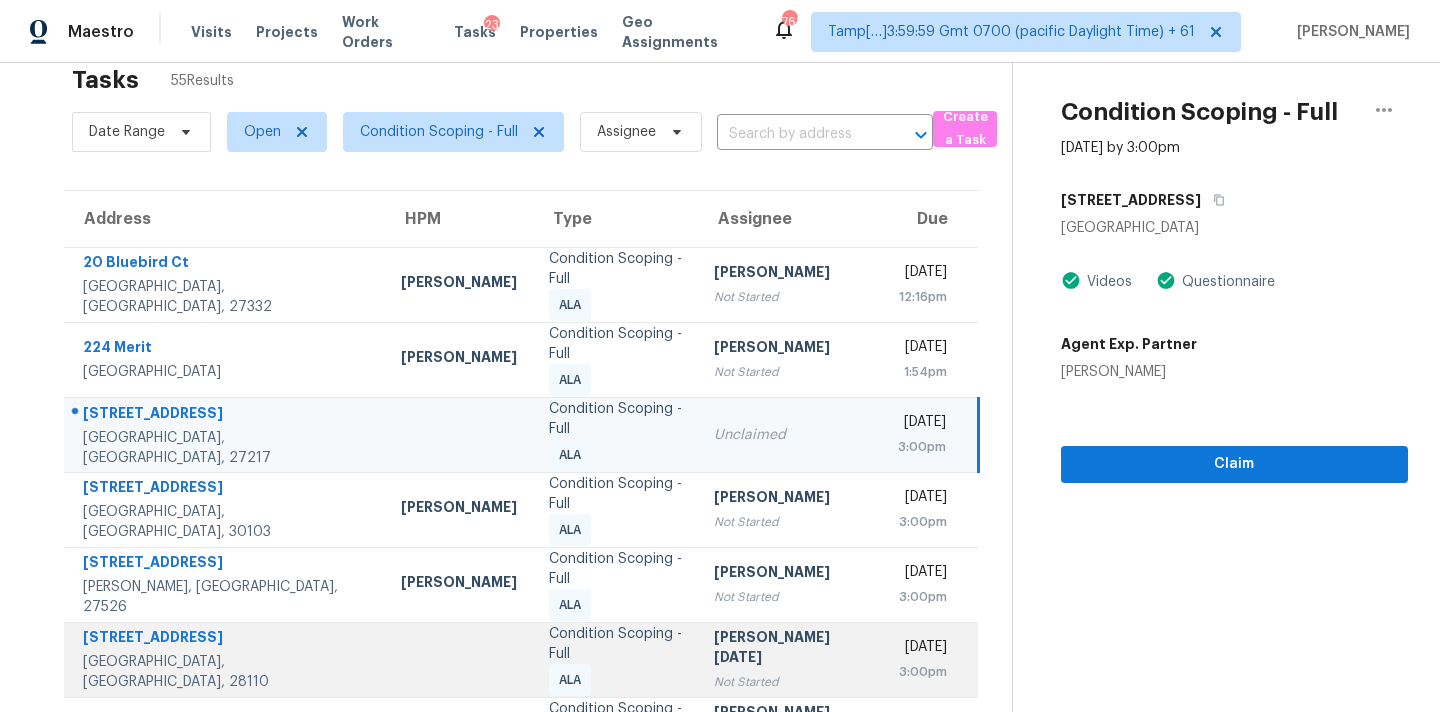 scroll, scrollTop: 0, scrollLeft: 0, axis: both 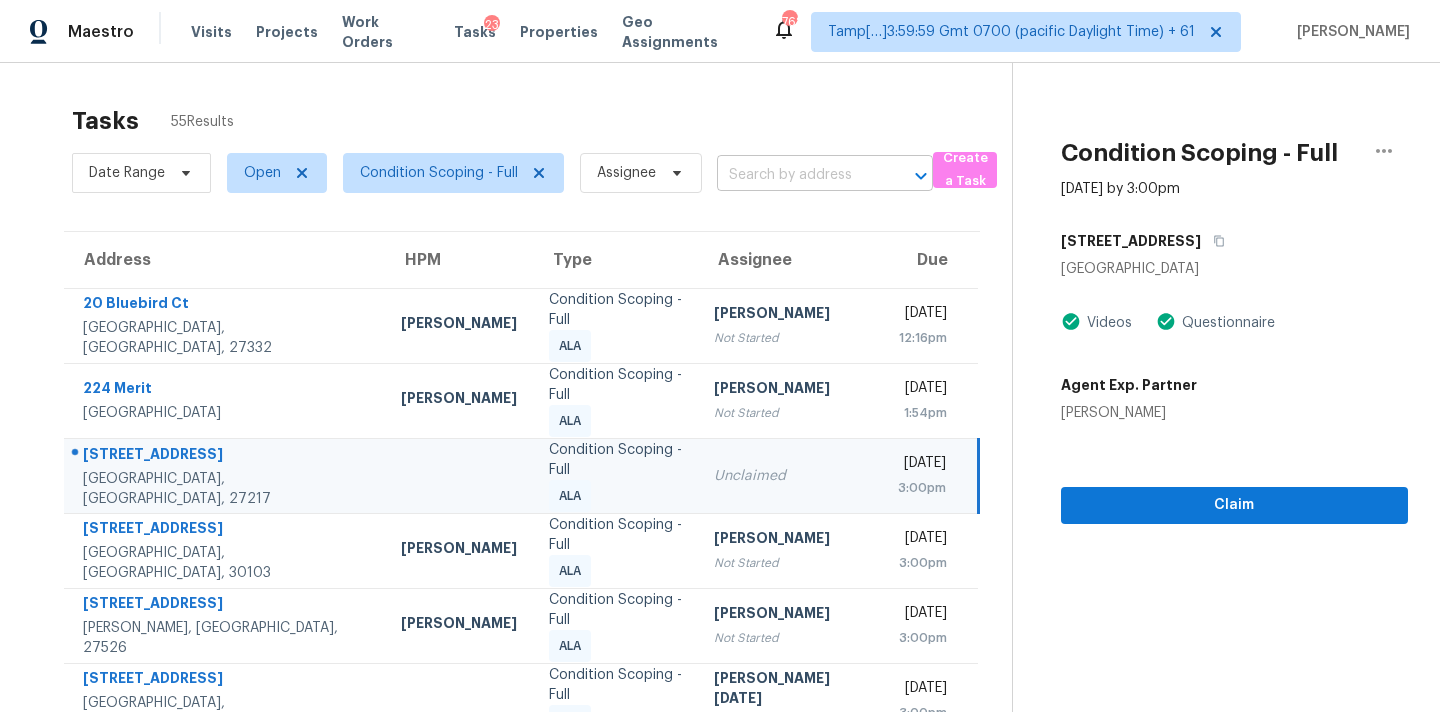 click at bounding box center (797, 175) 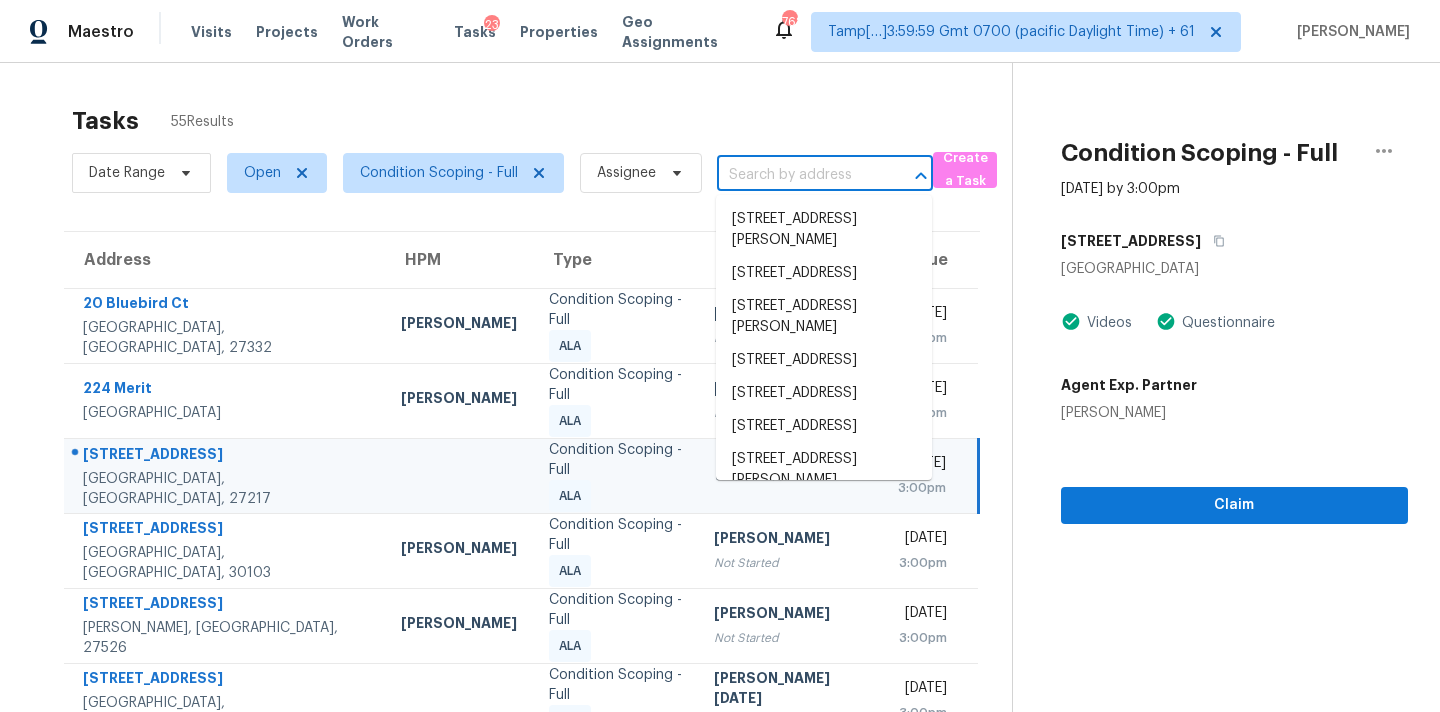 paste on "2190 Raven Cir, Lithonia, GA 30058" 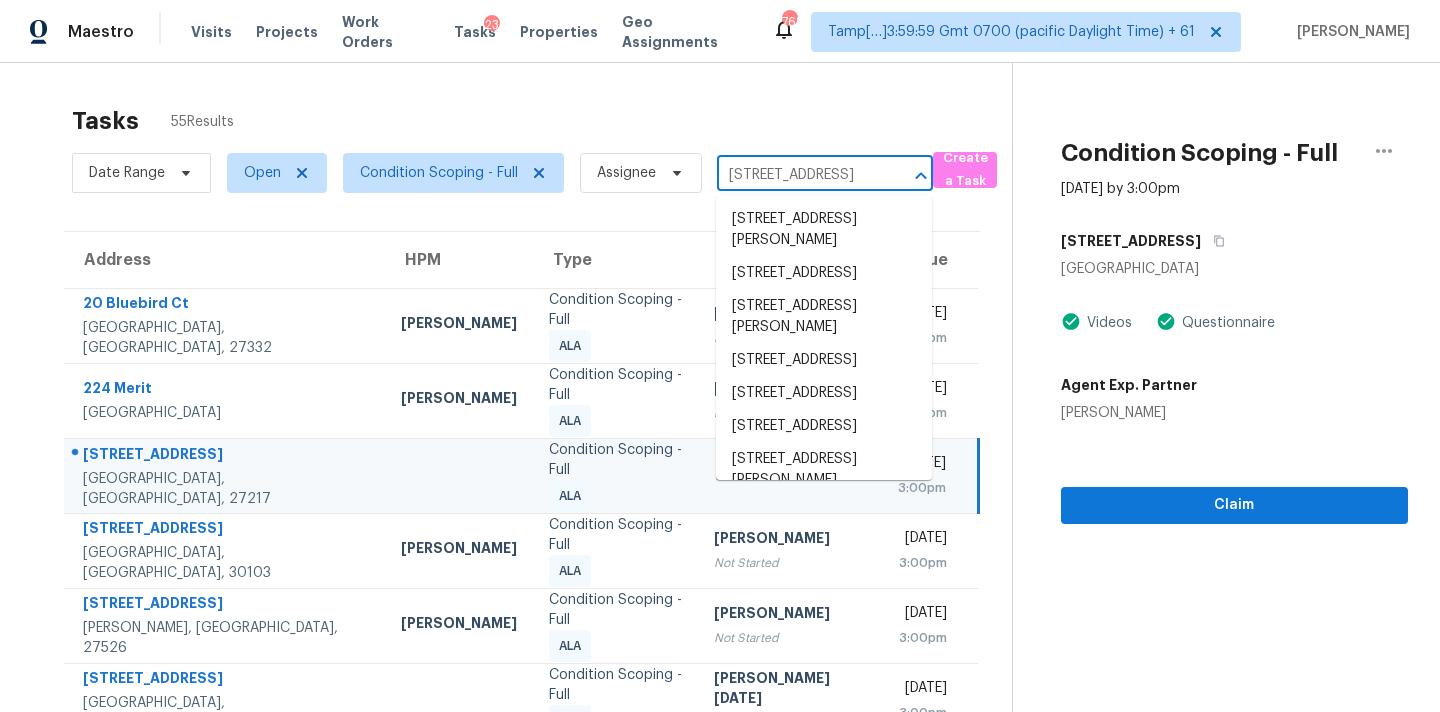 scroll, scrollTop: 0, scrollLeft: 83, axis: horizontal 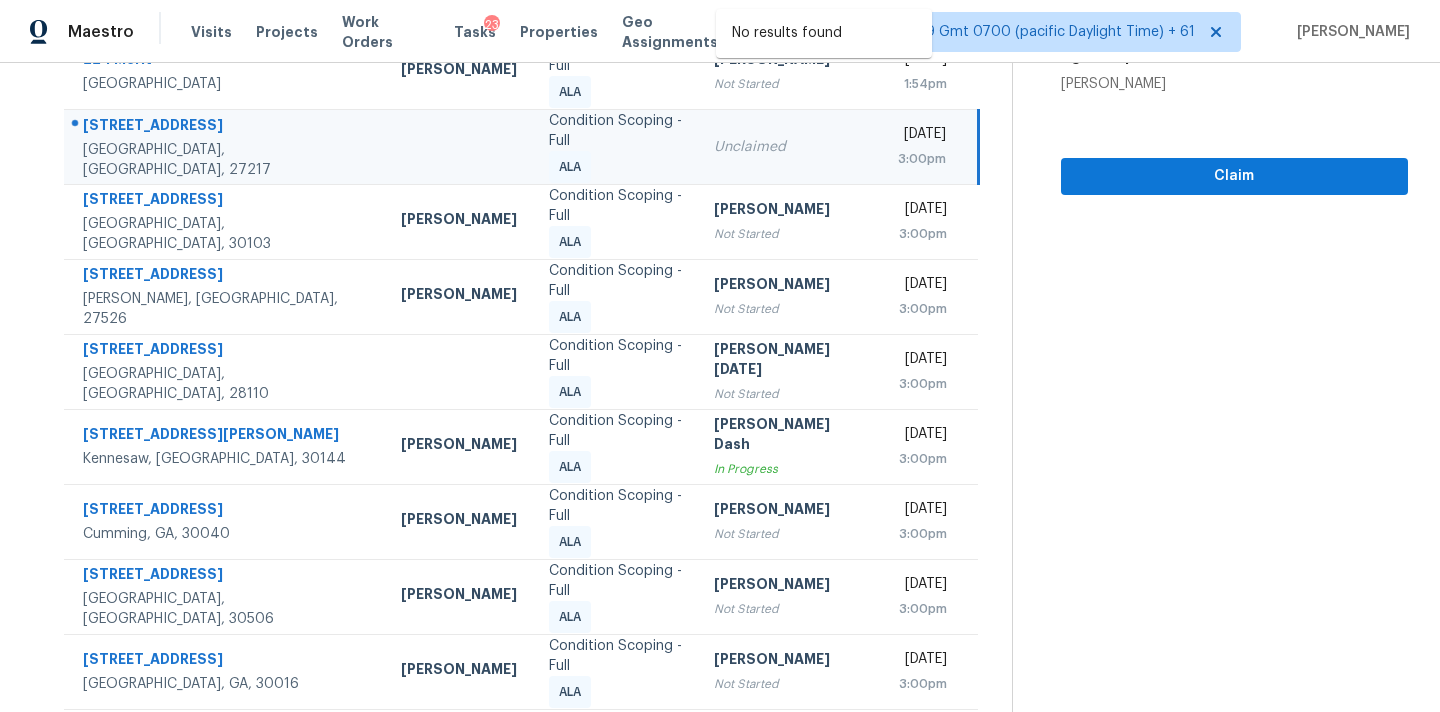 type on "2190 Raven Cir, Lithonia, GA 30058" 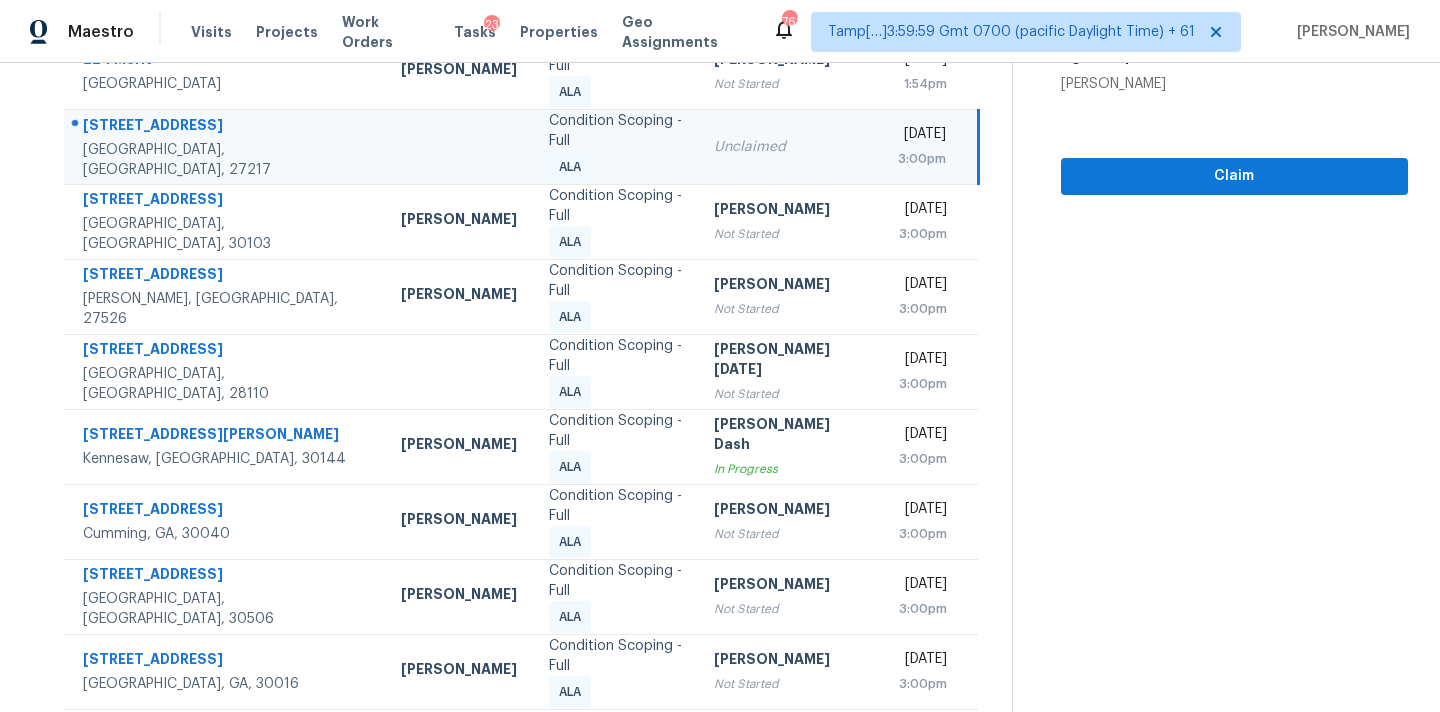 scroll, scrollTop: 0, scrollLeft: 0, axis: both 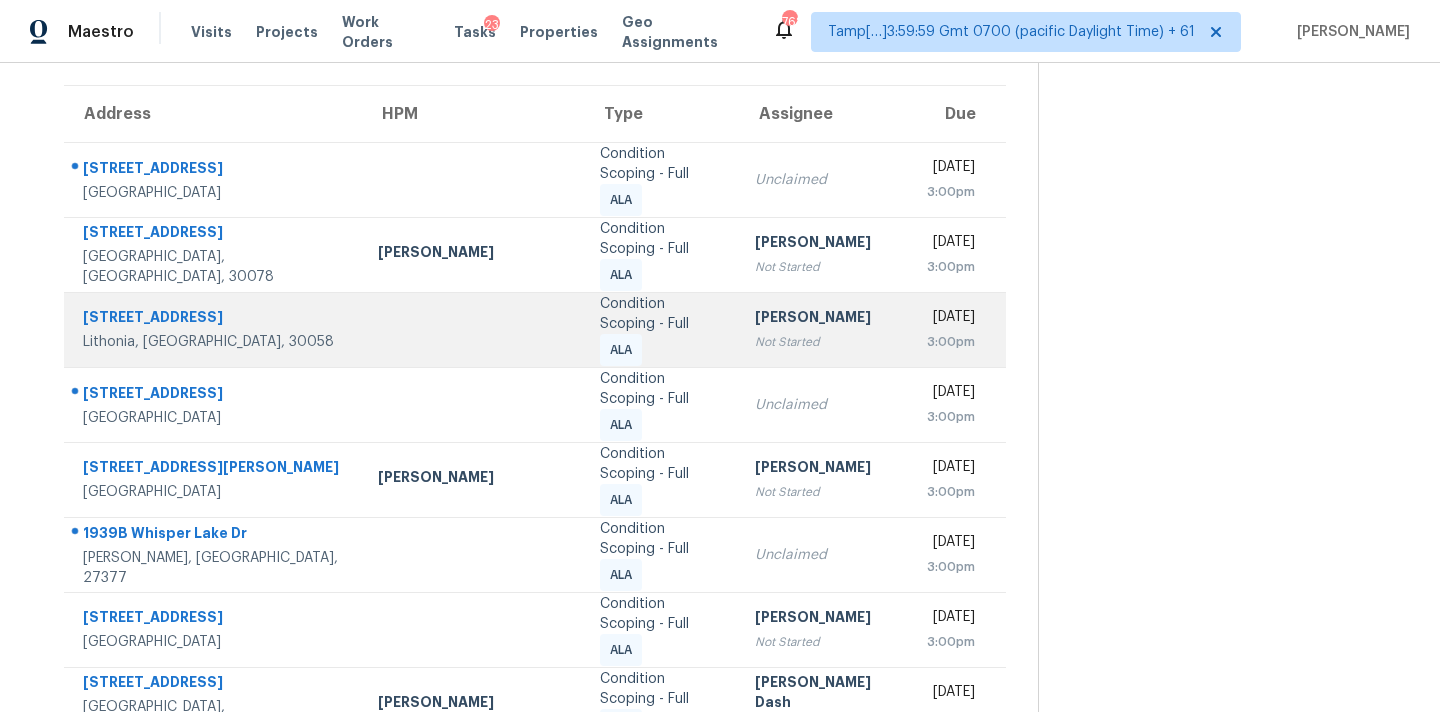 click on "Condition Scoping - Full" at bounding box center [661, 314] 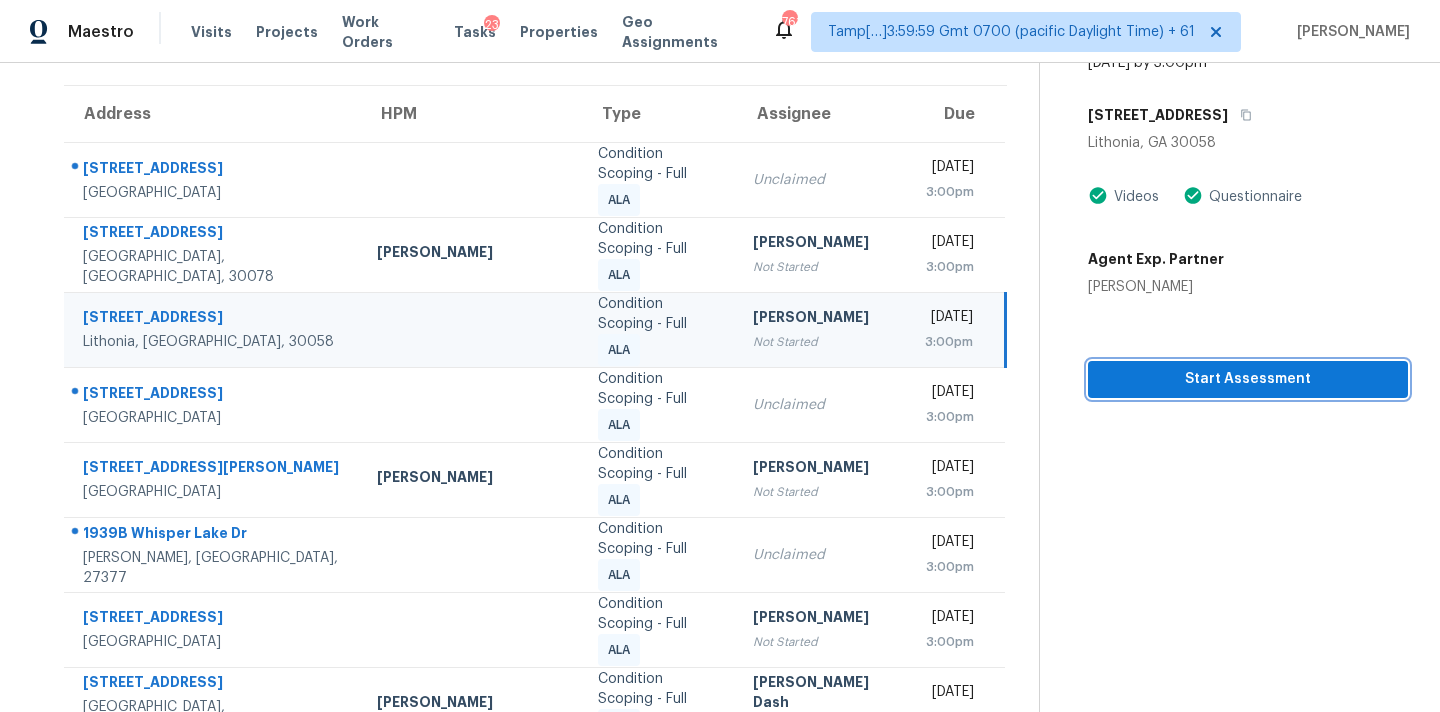 click on "Start Assessment" at bounding box center [1248, 379] 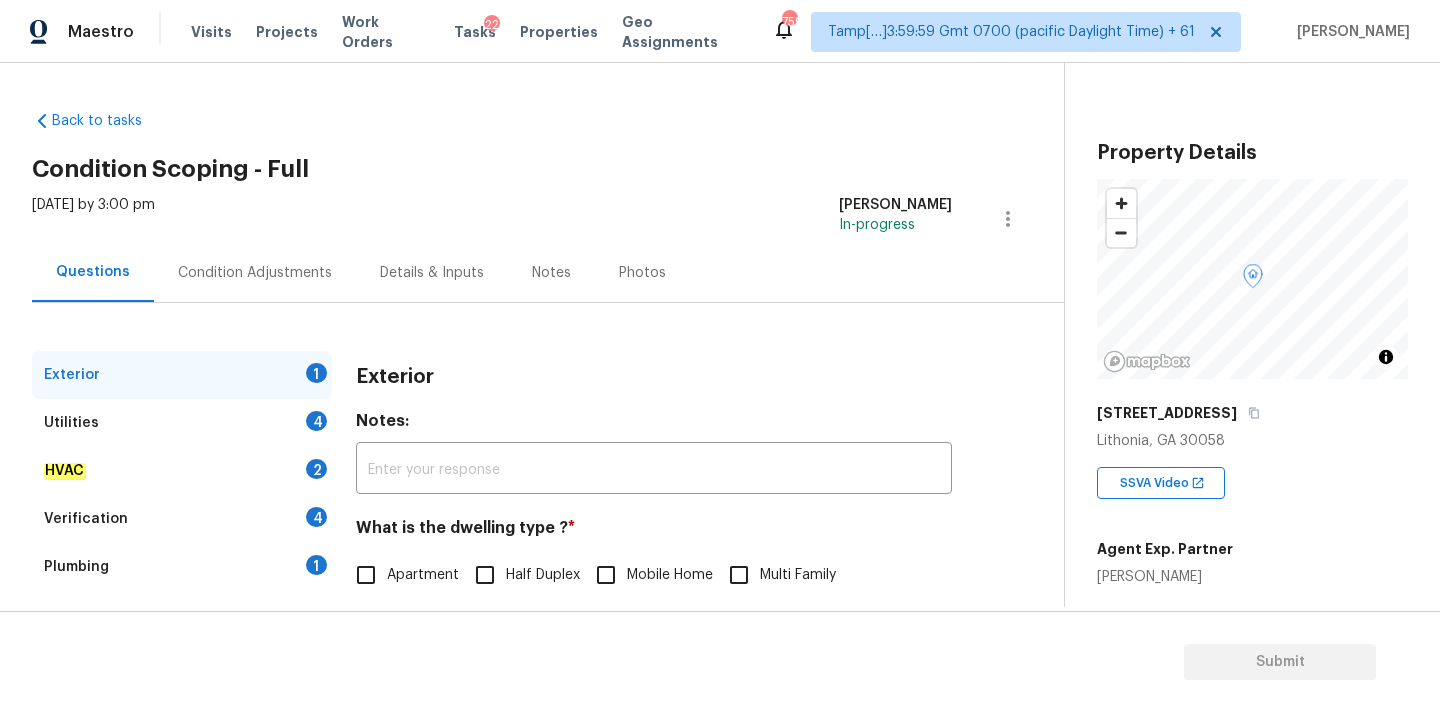 click on "Condition Adjustments" at bounding box center [255, 273] 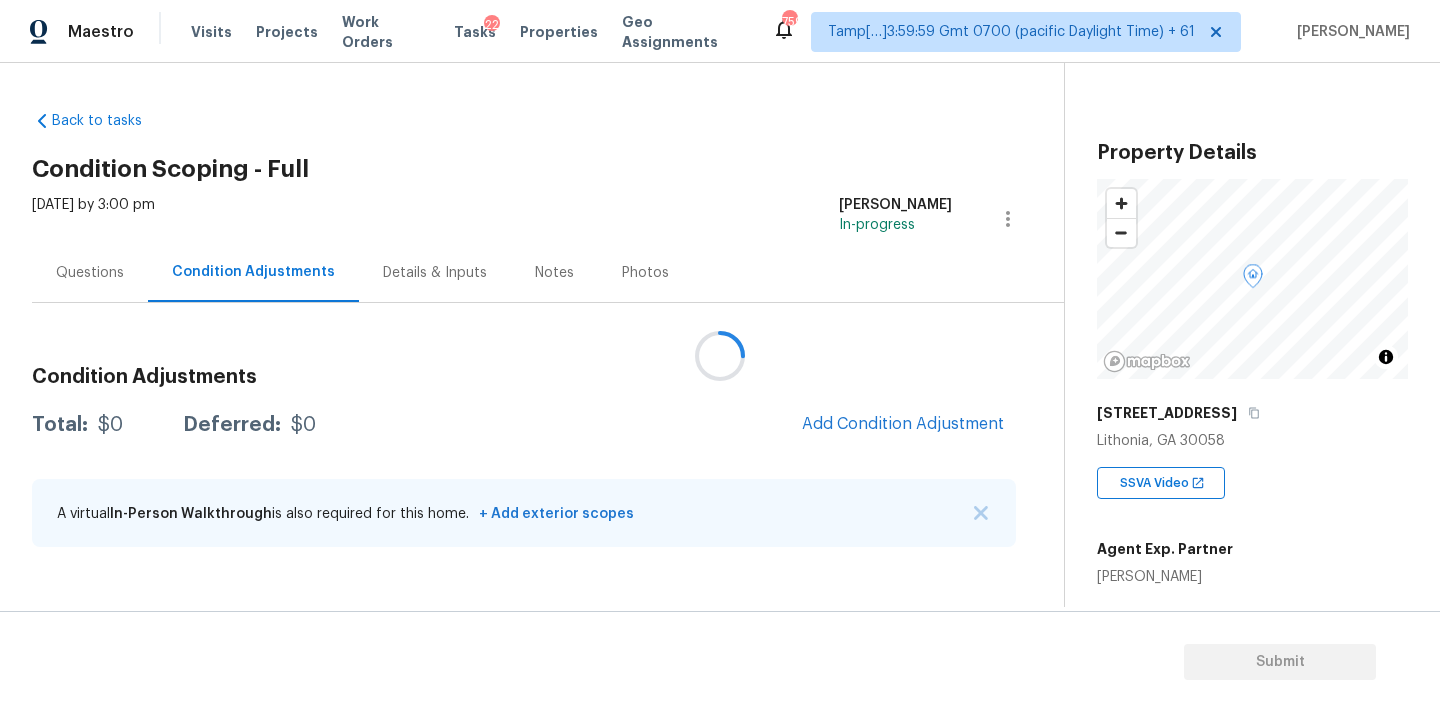 click at bounding box center (720, 356) 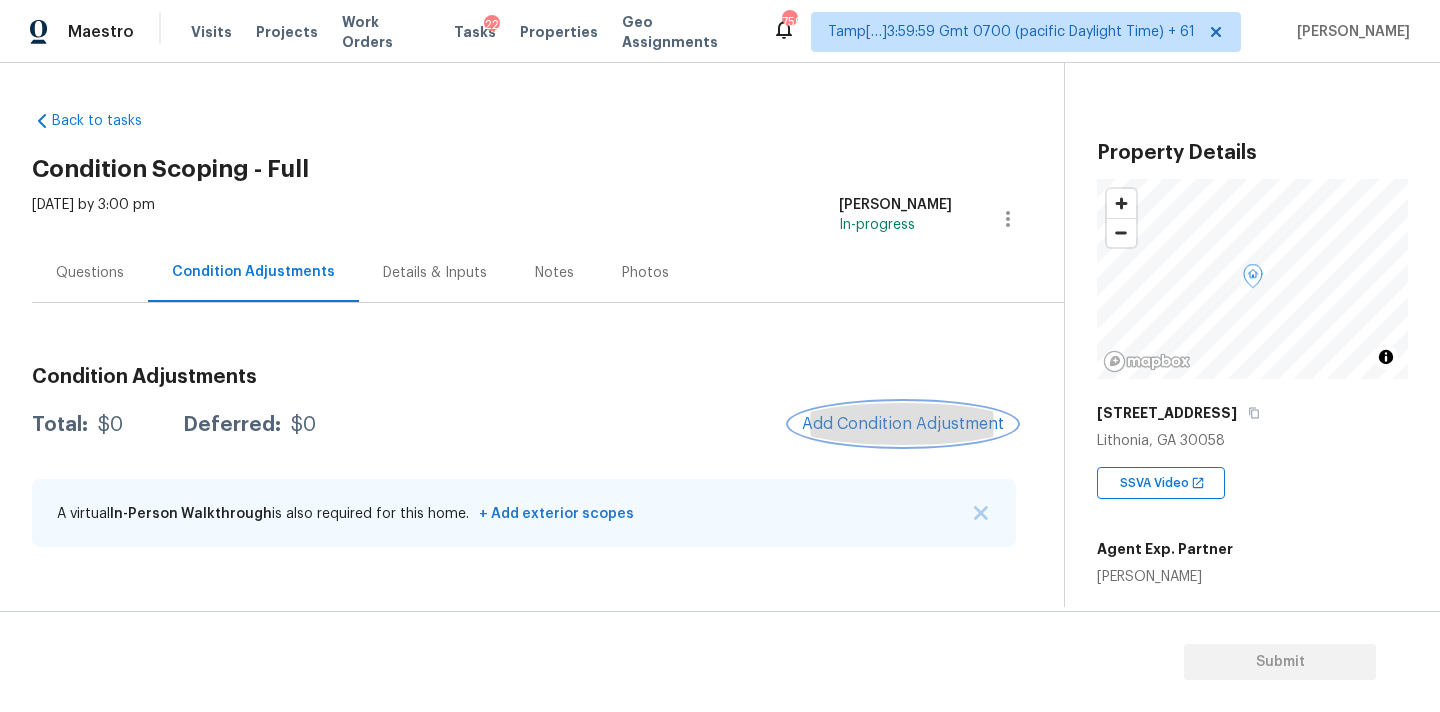 click on "Add Condition Adjustment" at bounding box center [903, 424] 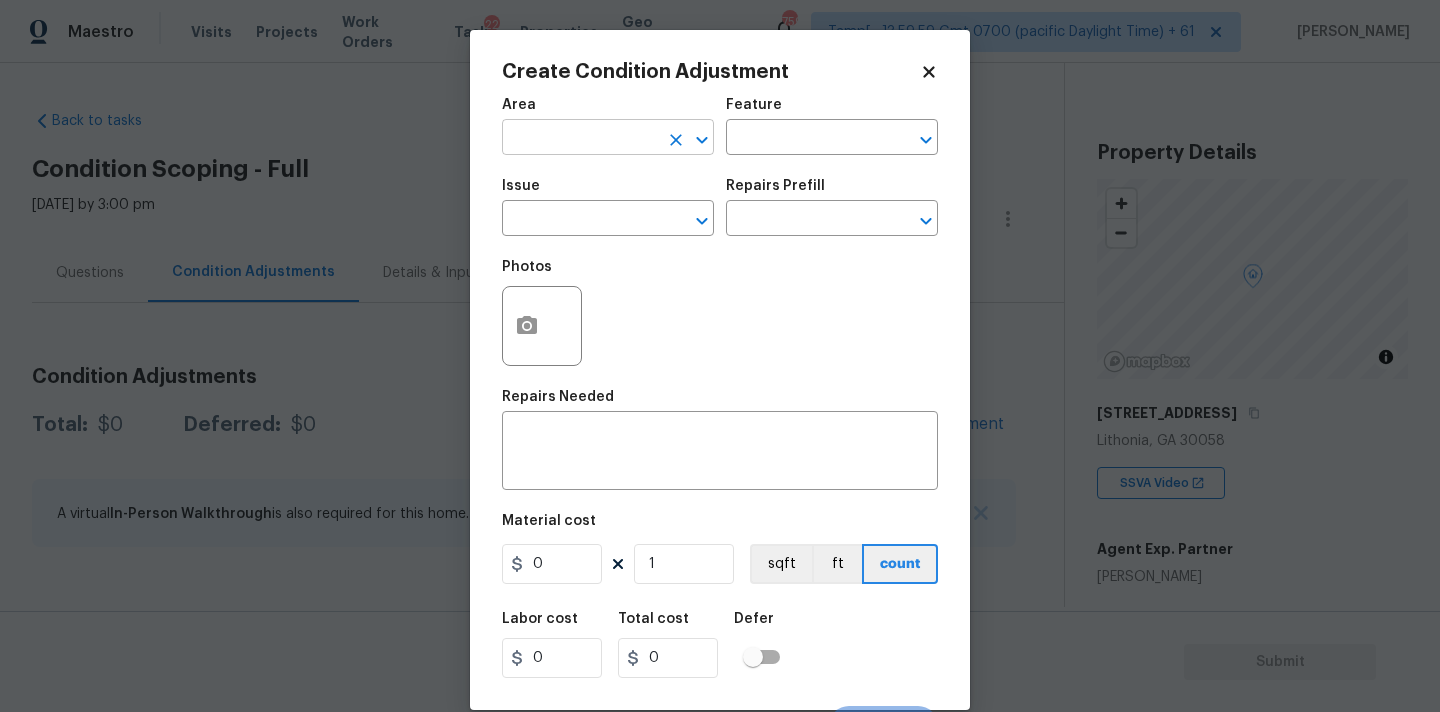 click at bounding box center (580, 139) 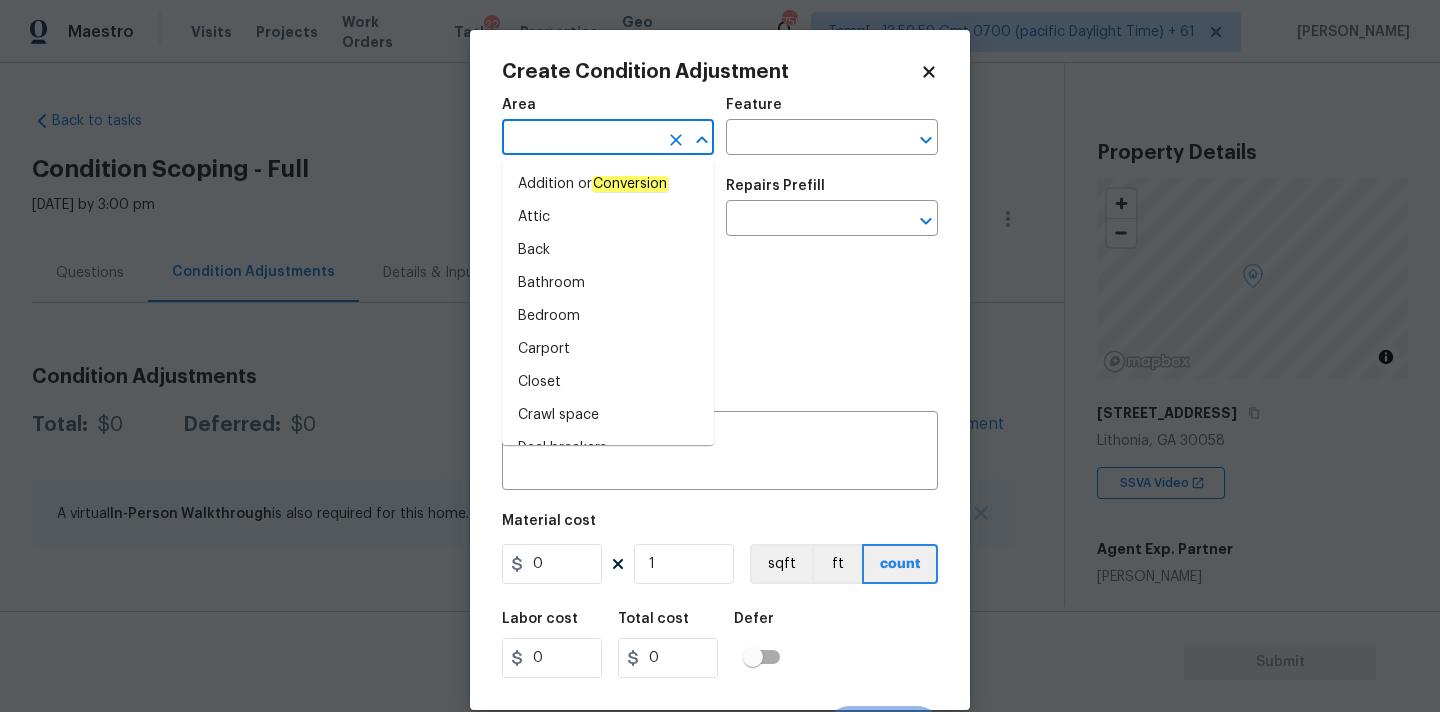 type on "r" 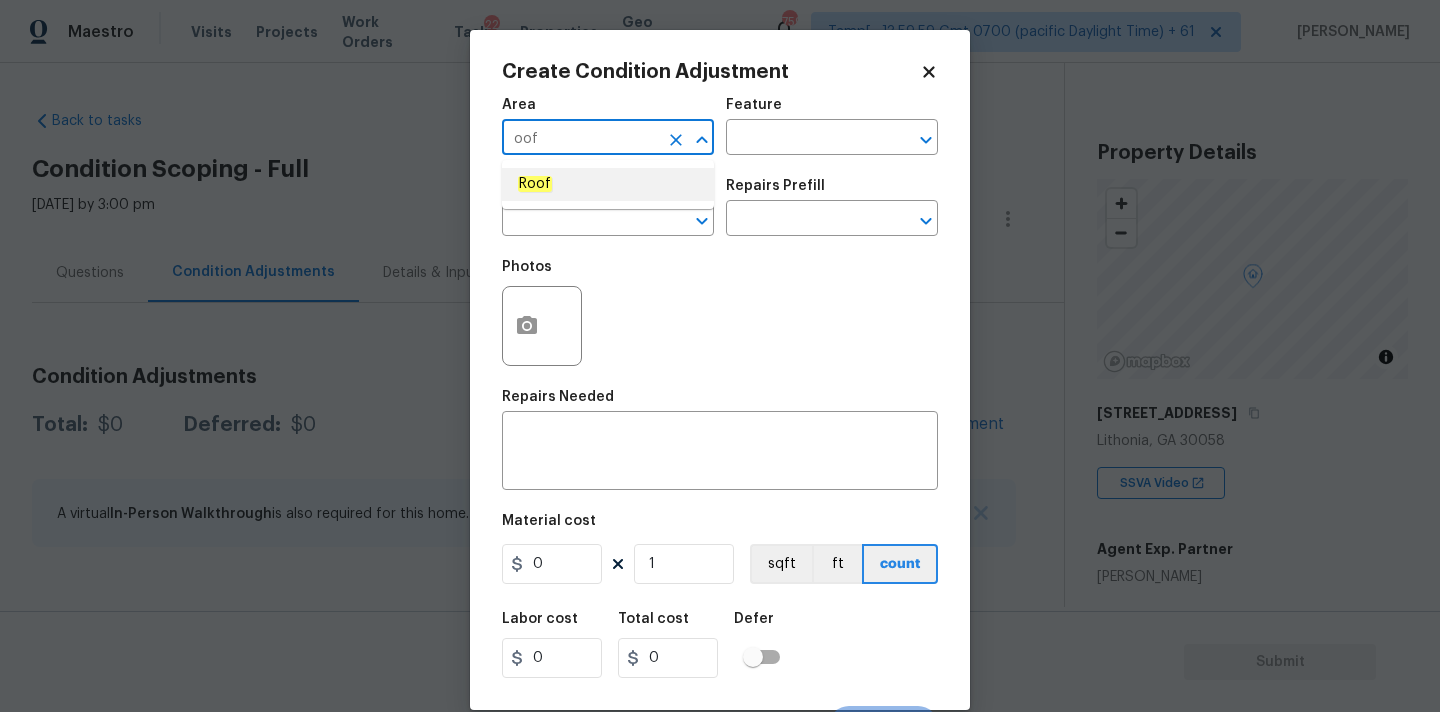 click on "Roof" at bounding box center [608, 184] 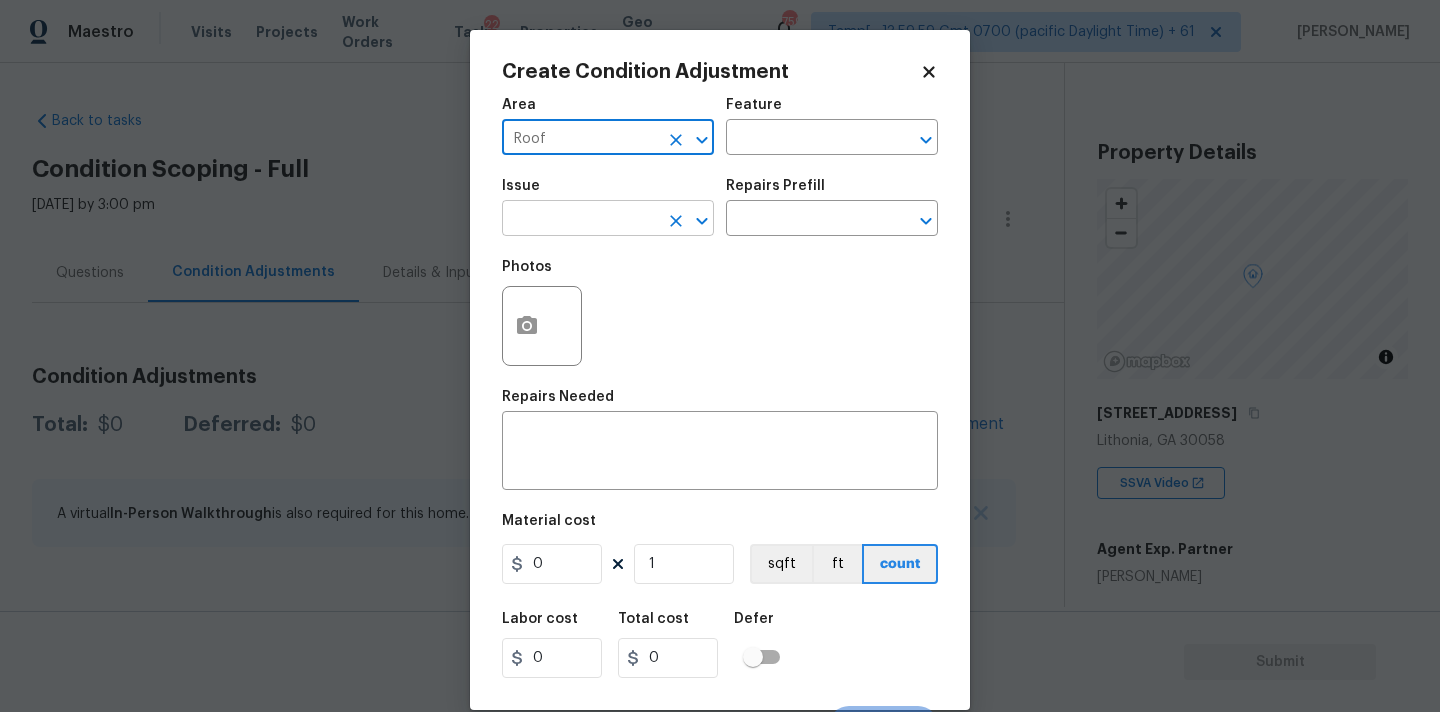 type on "Roof" 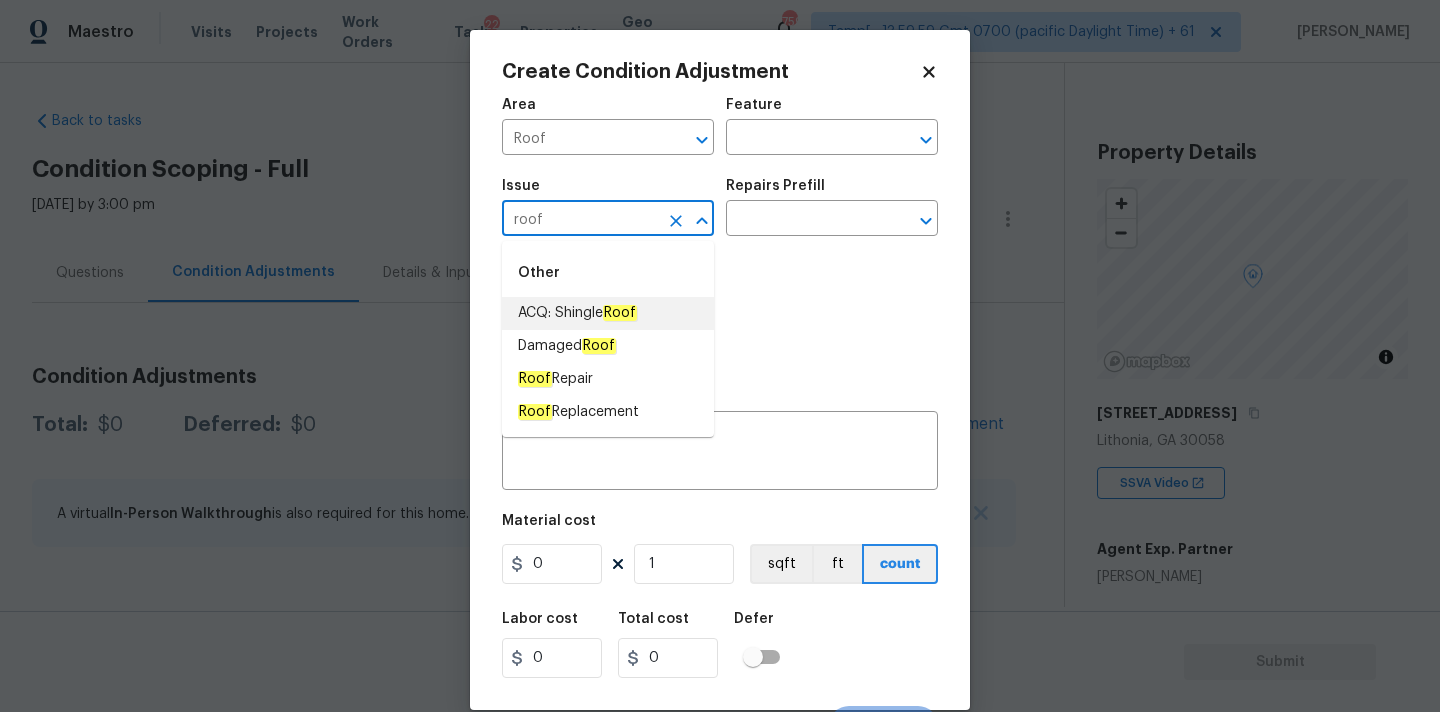 click on "ACQ: Shingle  Roof" at bounding box center [577, 313] 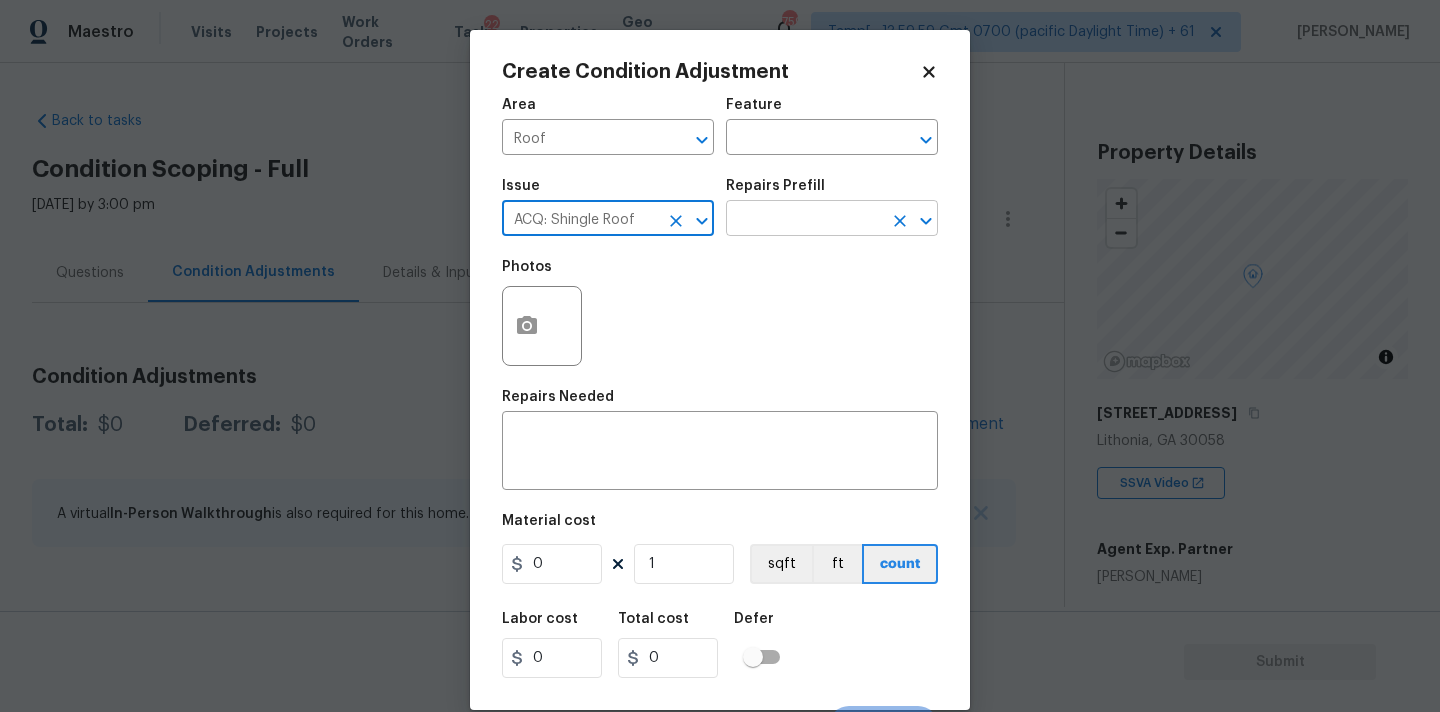 type on "ACQ: Shingle Roof" 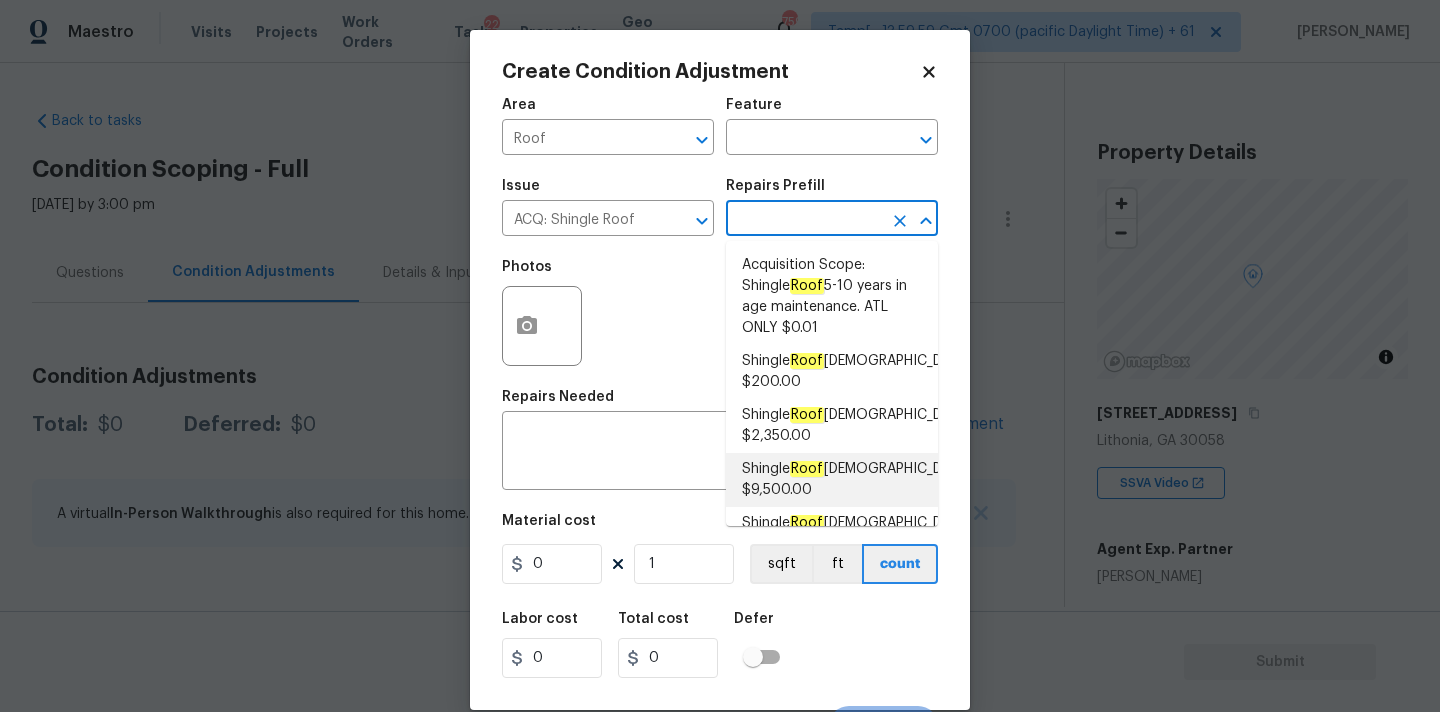scroll, scrollTop: 43, scrollLeft: 0, axis: vertical 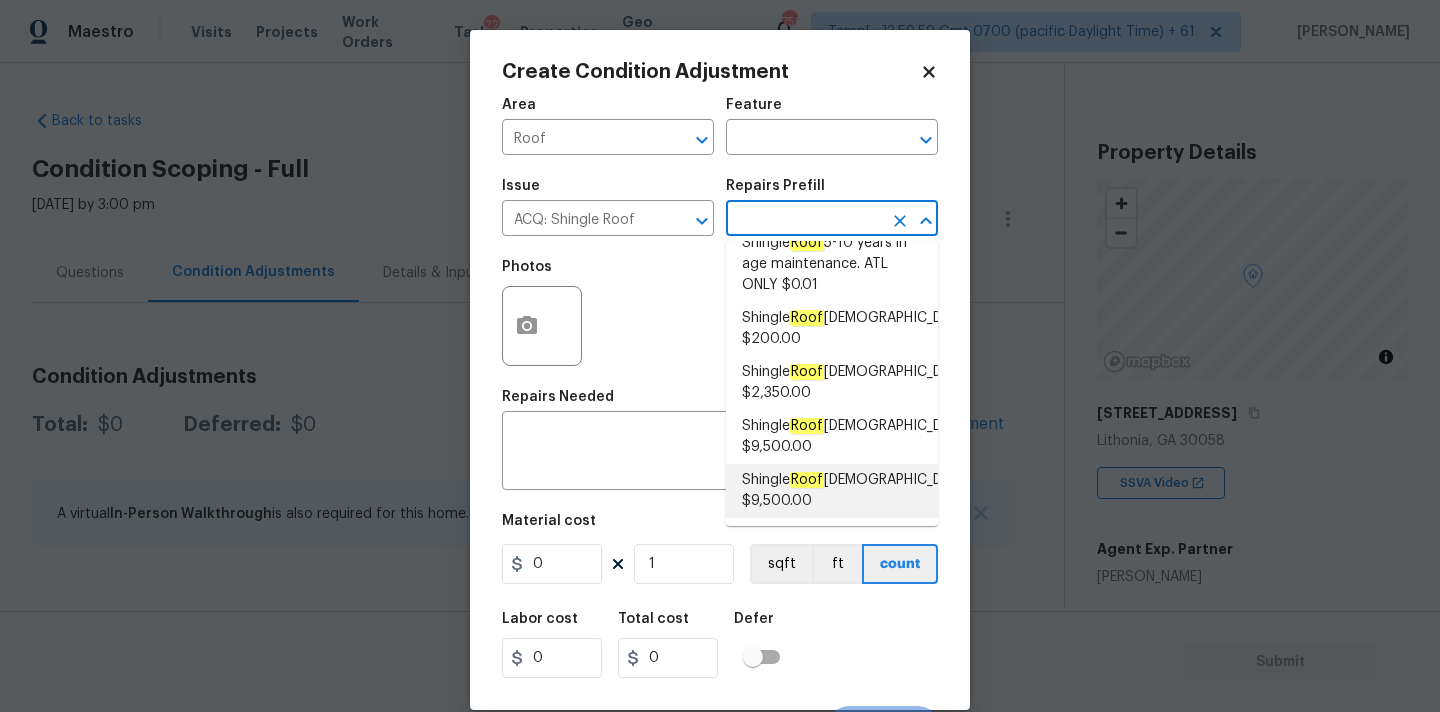 click on "Shingle  Roof  21+ Years Old $9,500.00" at bounding box center (856, 491) 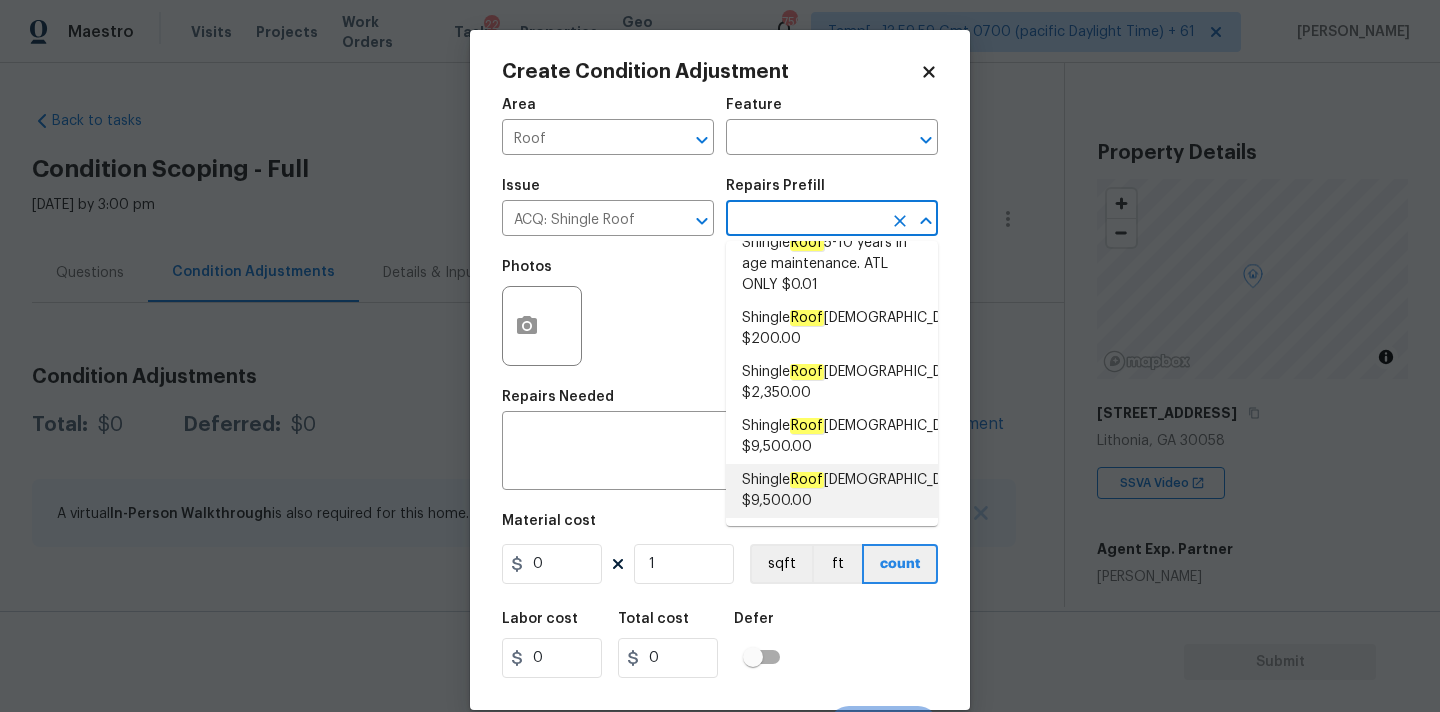type on "Acquisition" 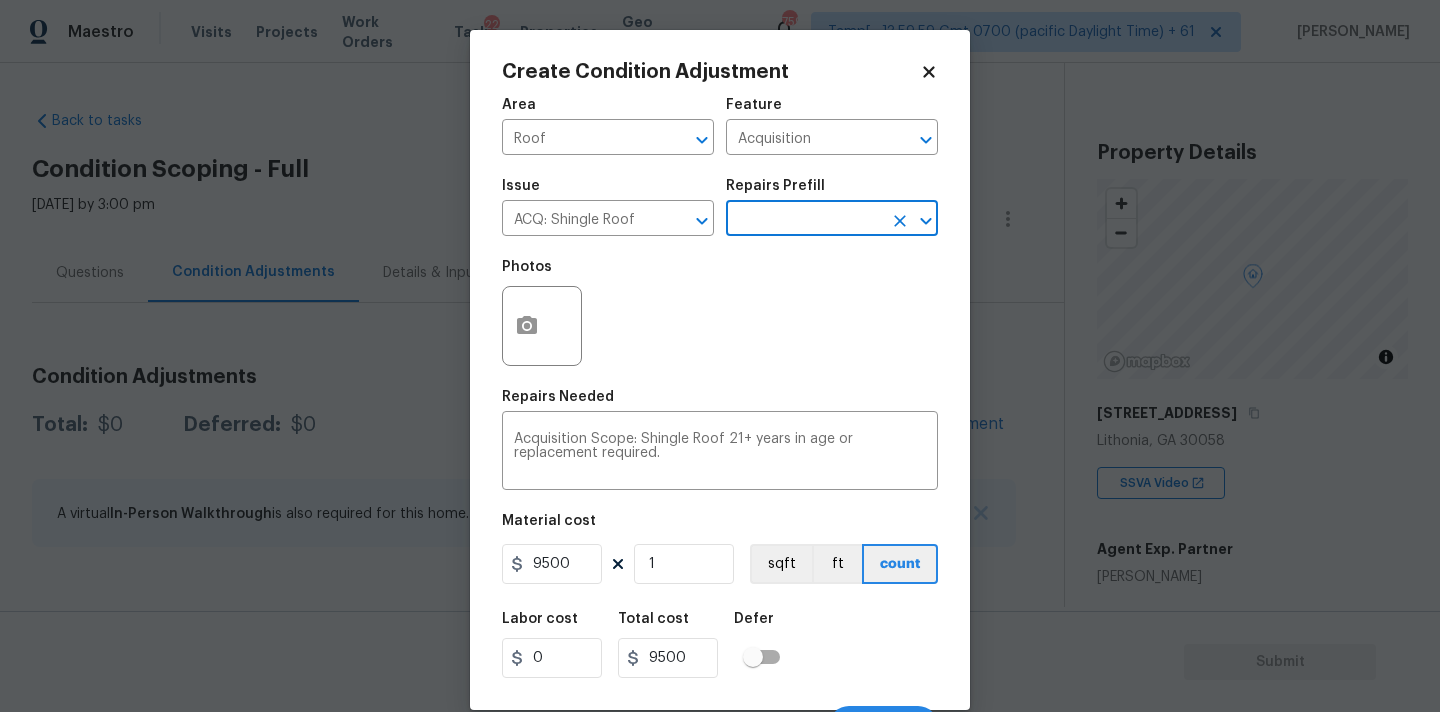 scroll, scrollTop: 35, scrollLeft: 0, axis: vertical 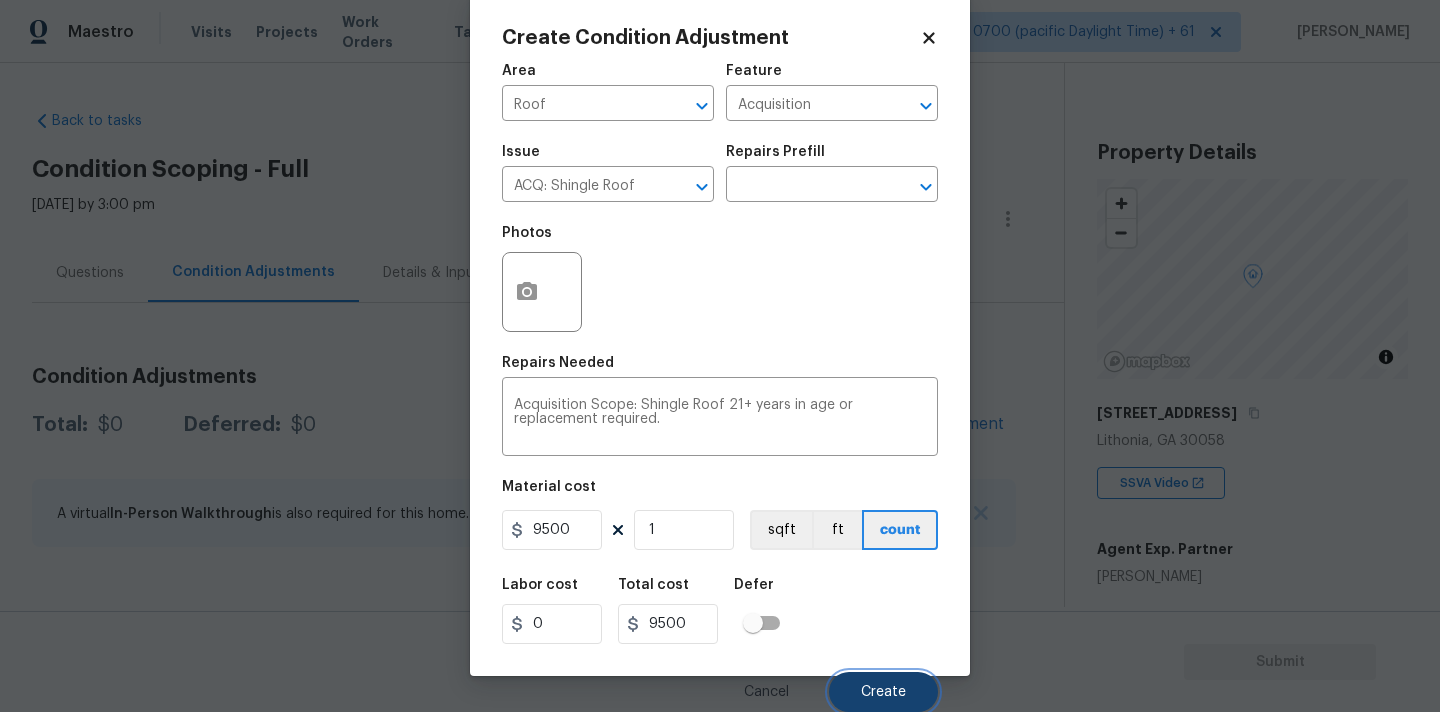 click on "Create" at bounding box center [883, 692] 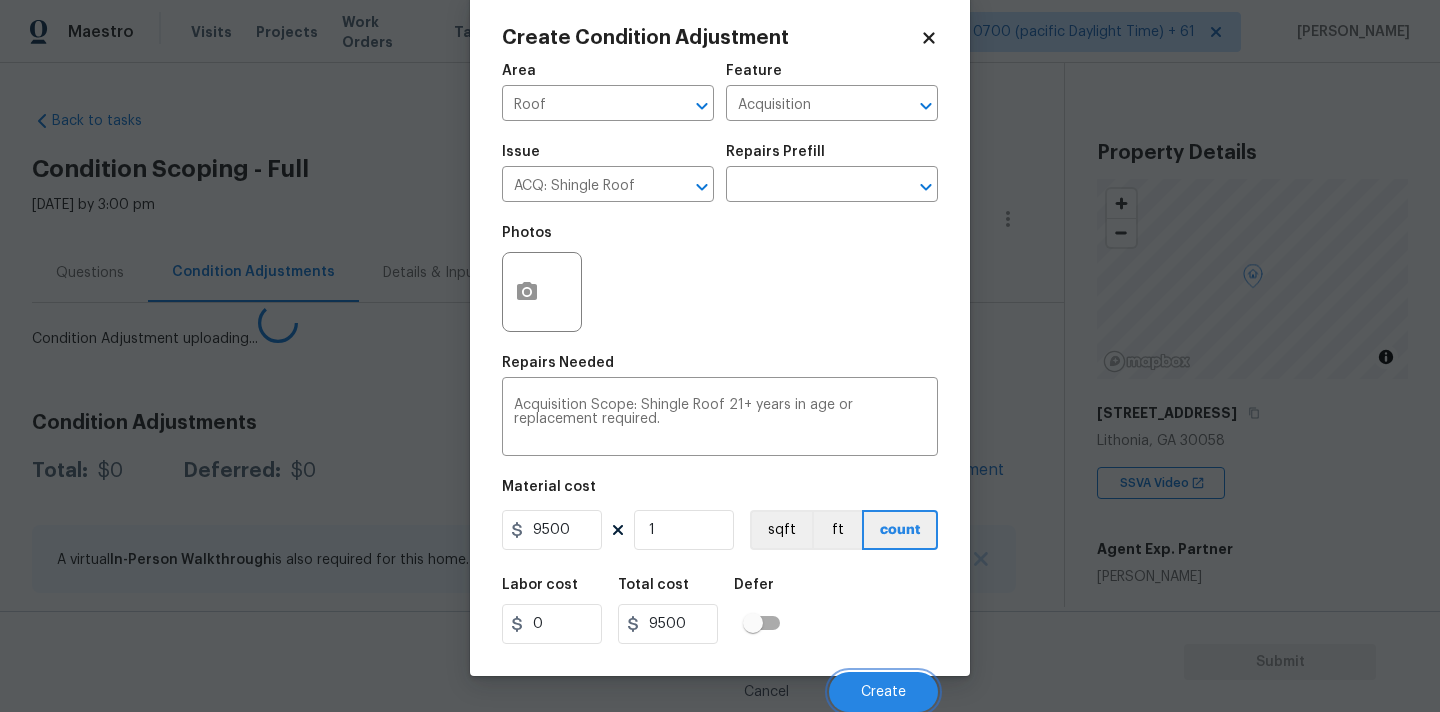 scroll, scrollTop: 28, scrollLeft: 0, axis: vertical 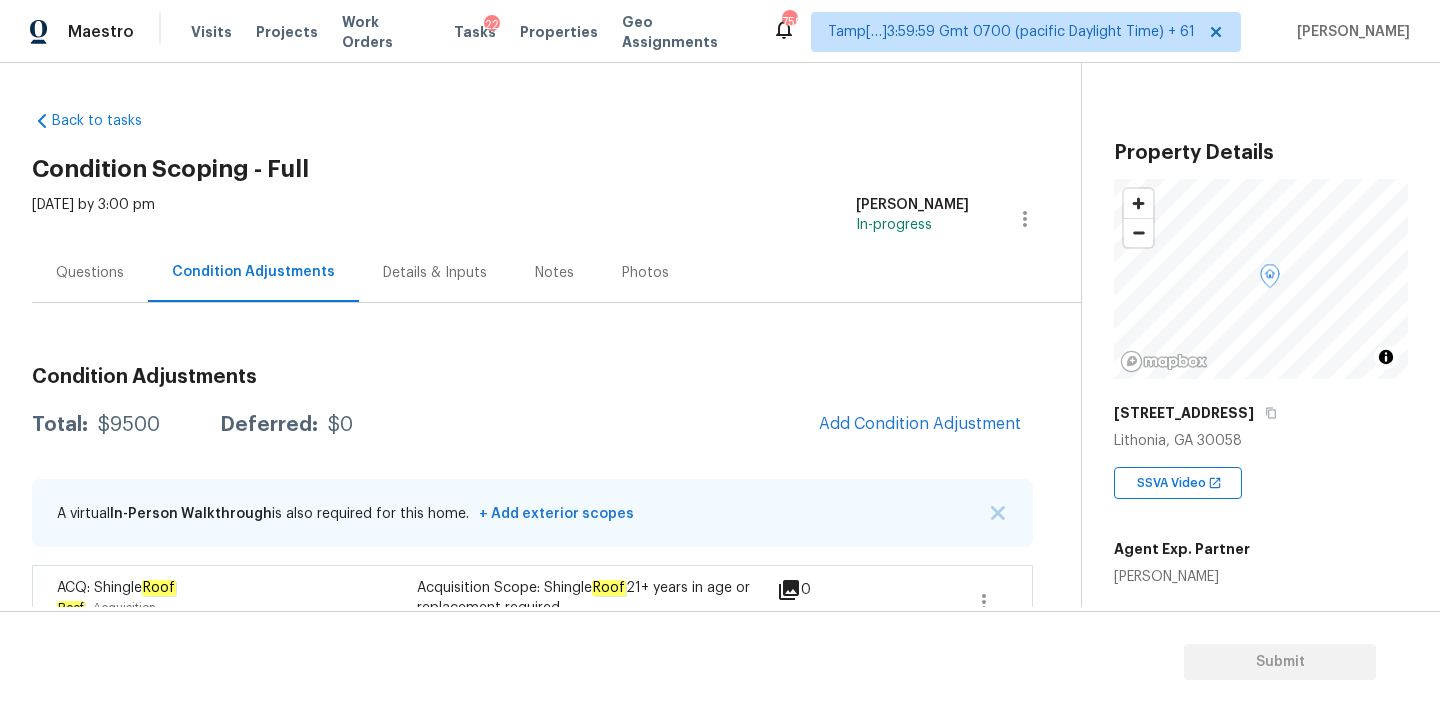 click on "Questions" at bounding box center (90, 273) 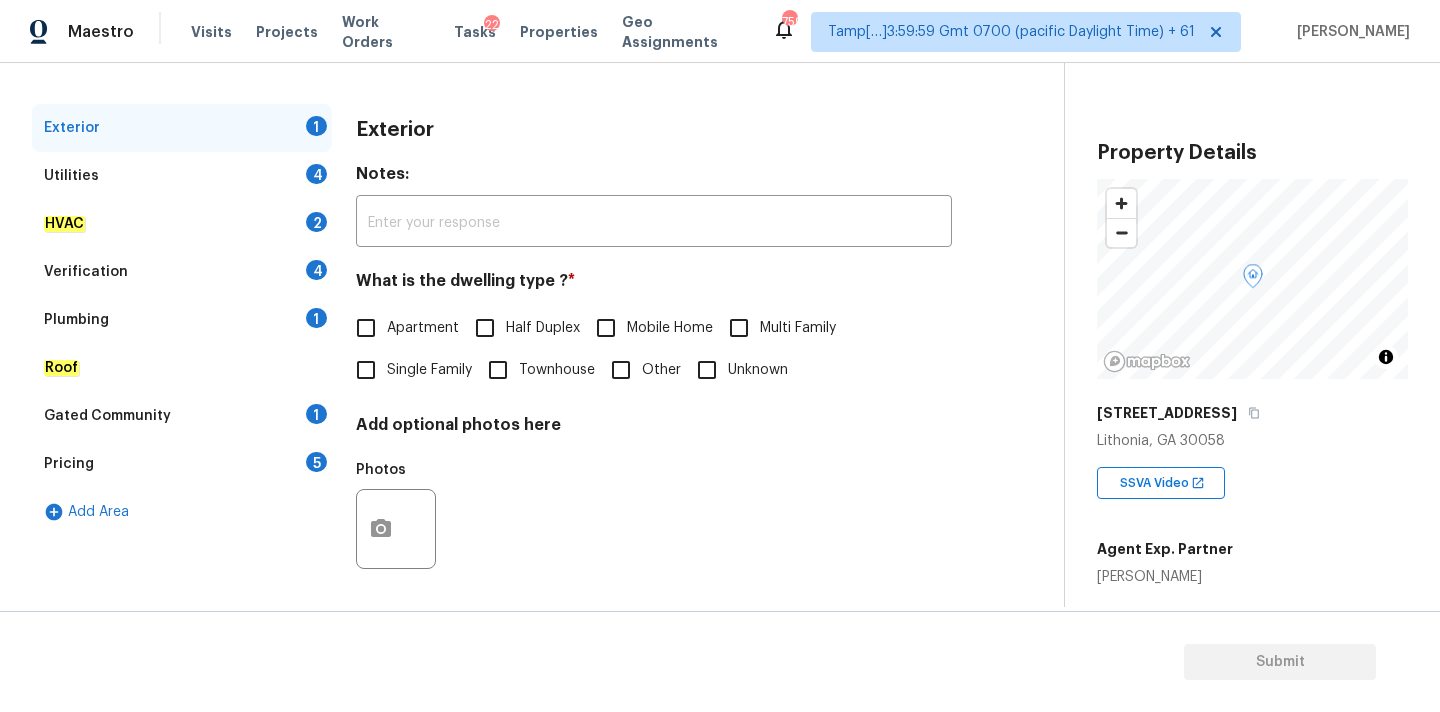 scroll, scrollTop: 251, scrollLeft: 0, axis: vertical 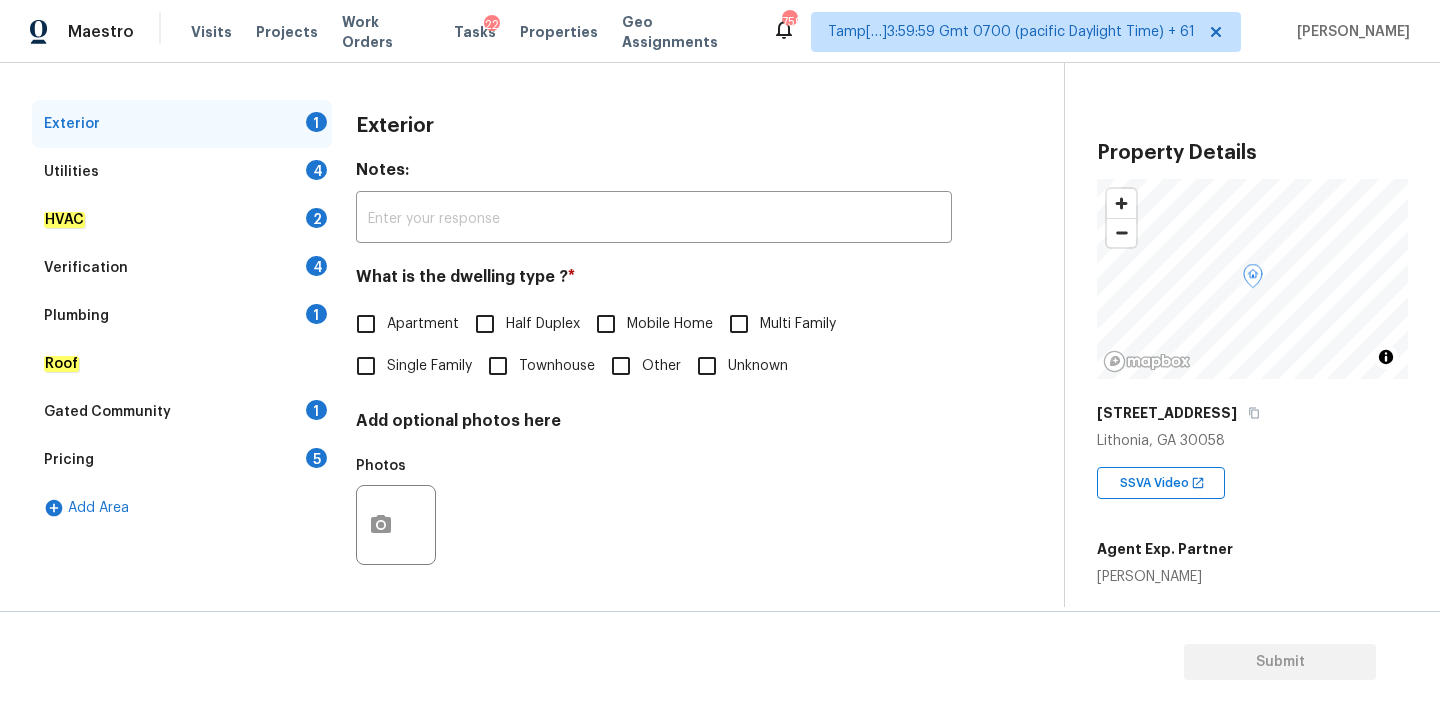 click on "Single Family" at bounding box center (429, 366) 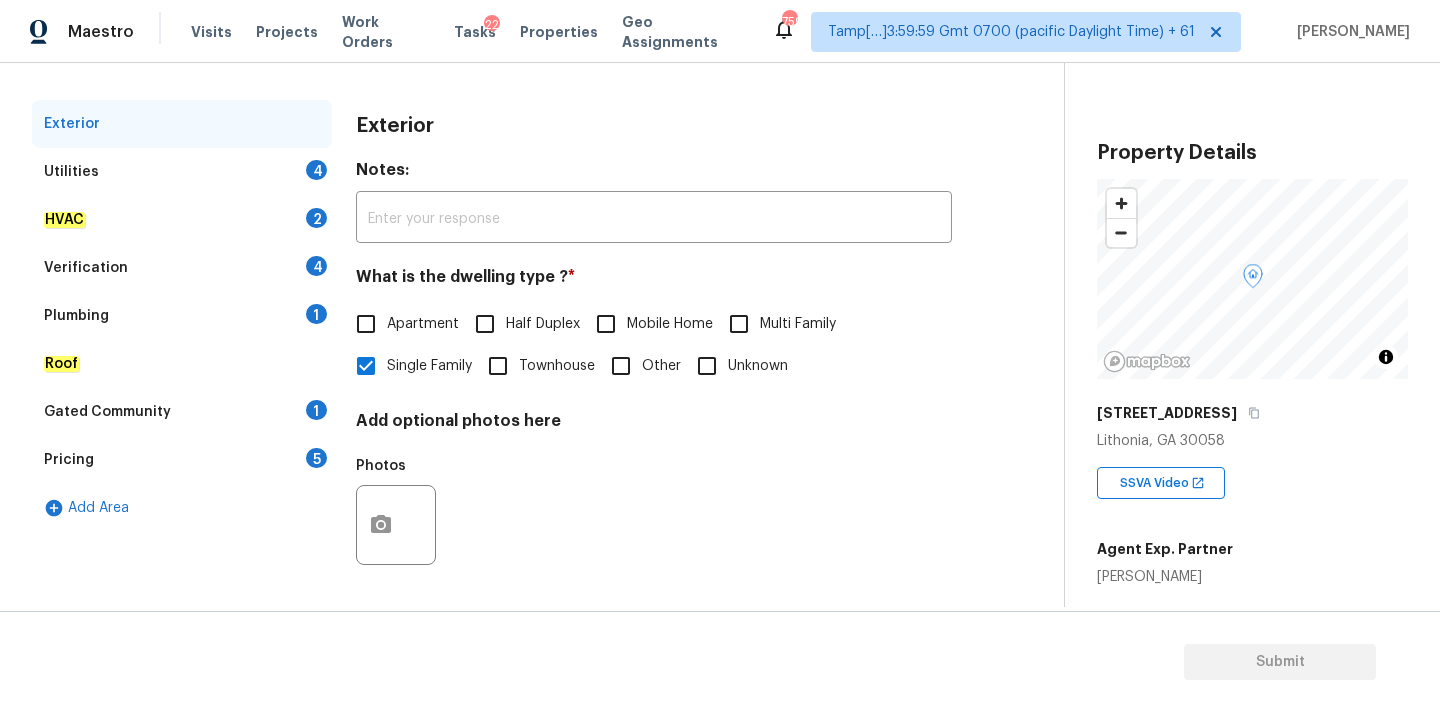 click on "Verification 4" at bounding box center (182, 268) 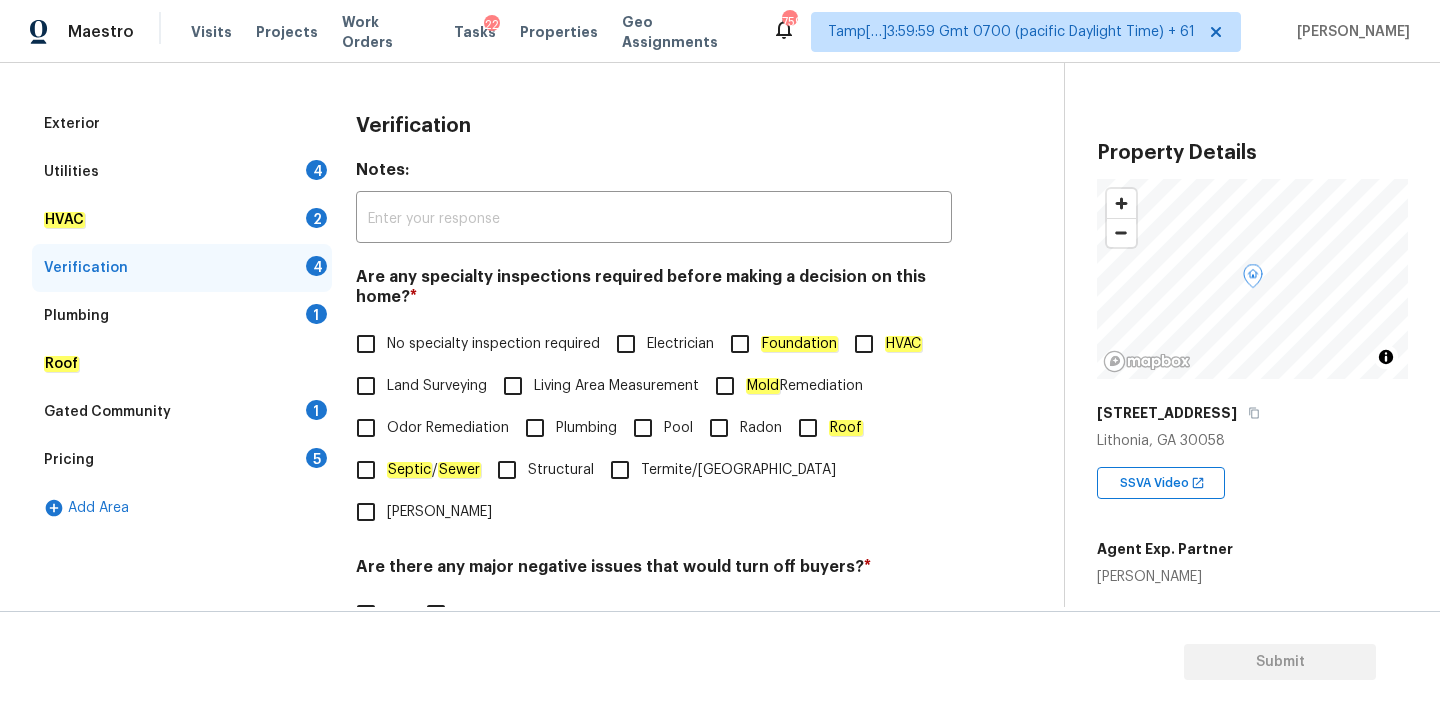 scroll, scrollTop: 491, scrollLeft: 0, axis: vertical 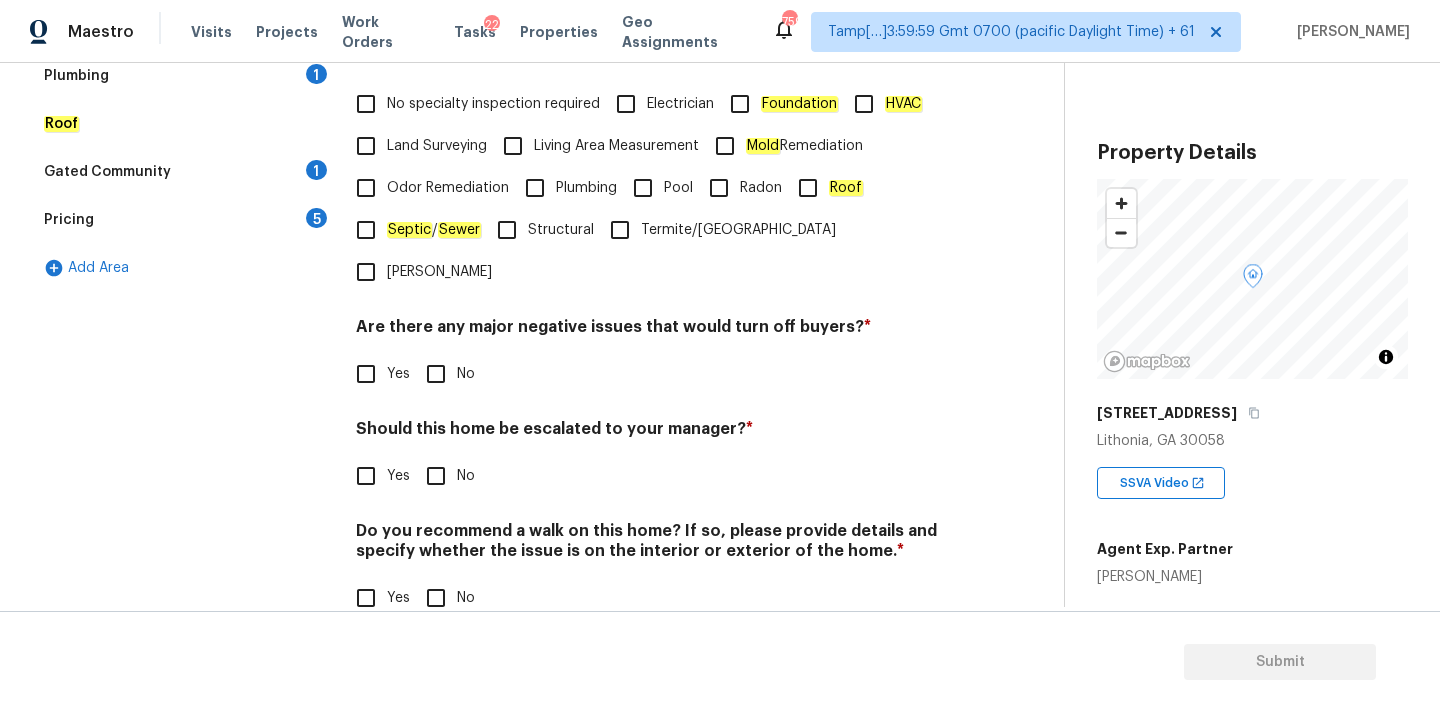 click on "Yes" at bounding box center (398, 476) 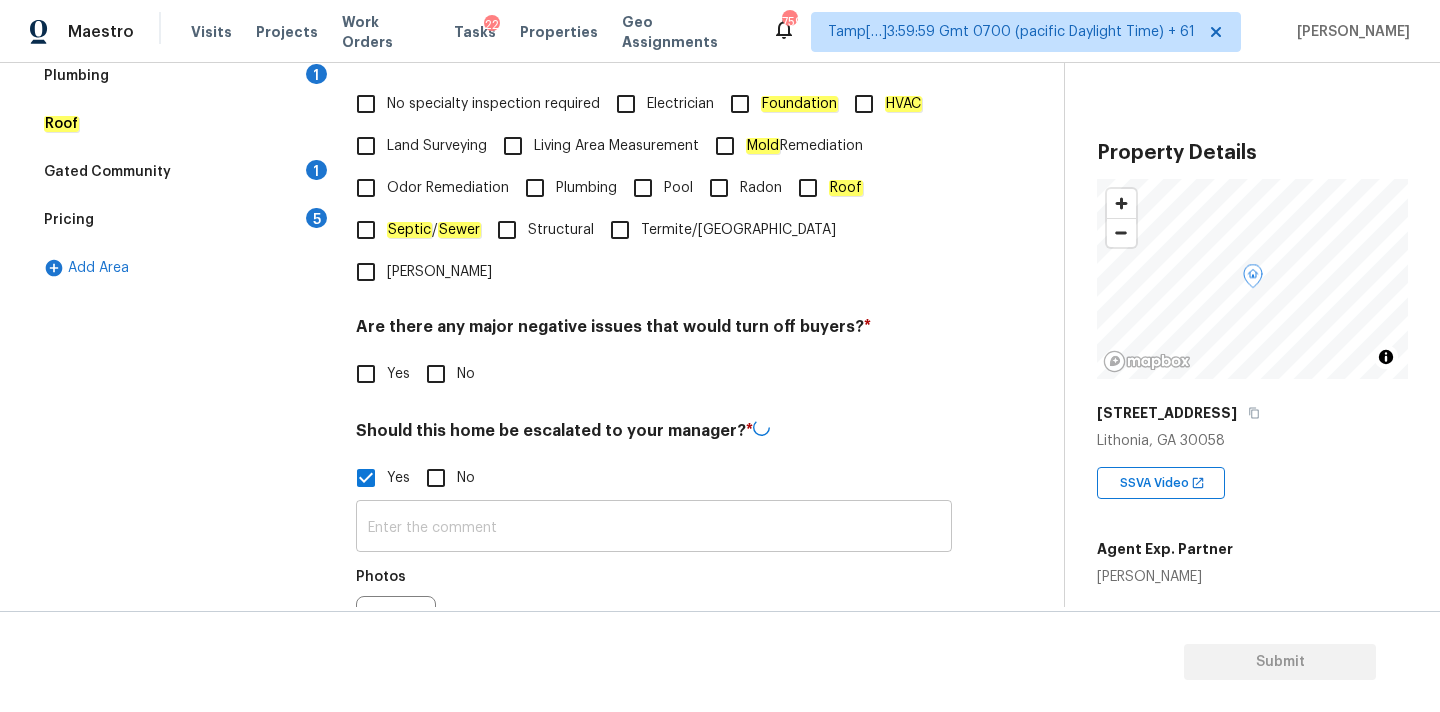 click at bounding box center (654, 528) 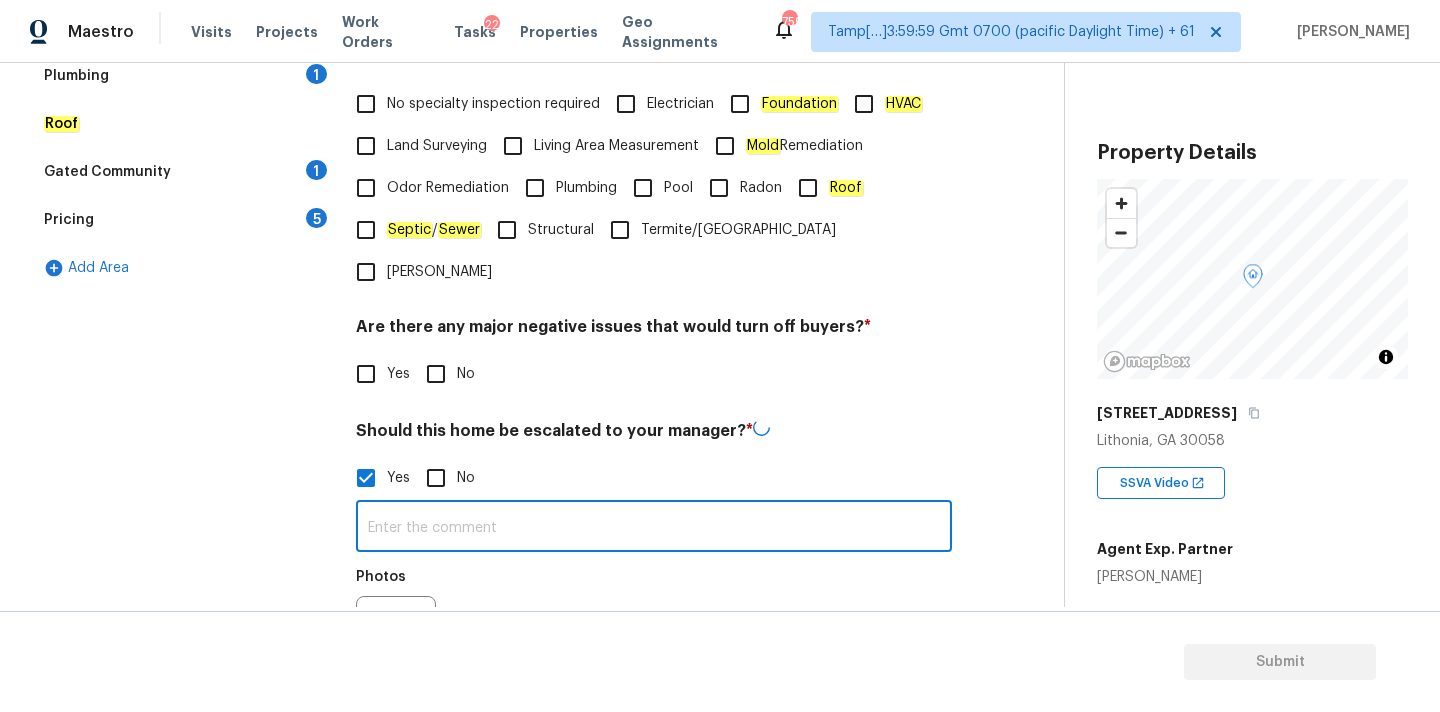 paste on "This is ALA / kitchen table property, needs review. Hence, escalated to MM." 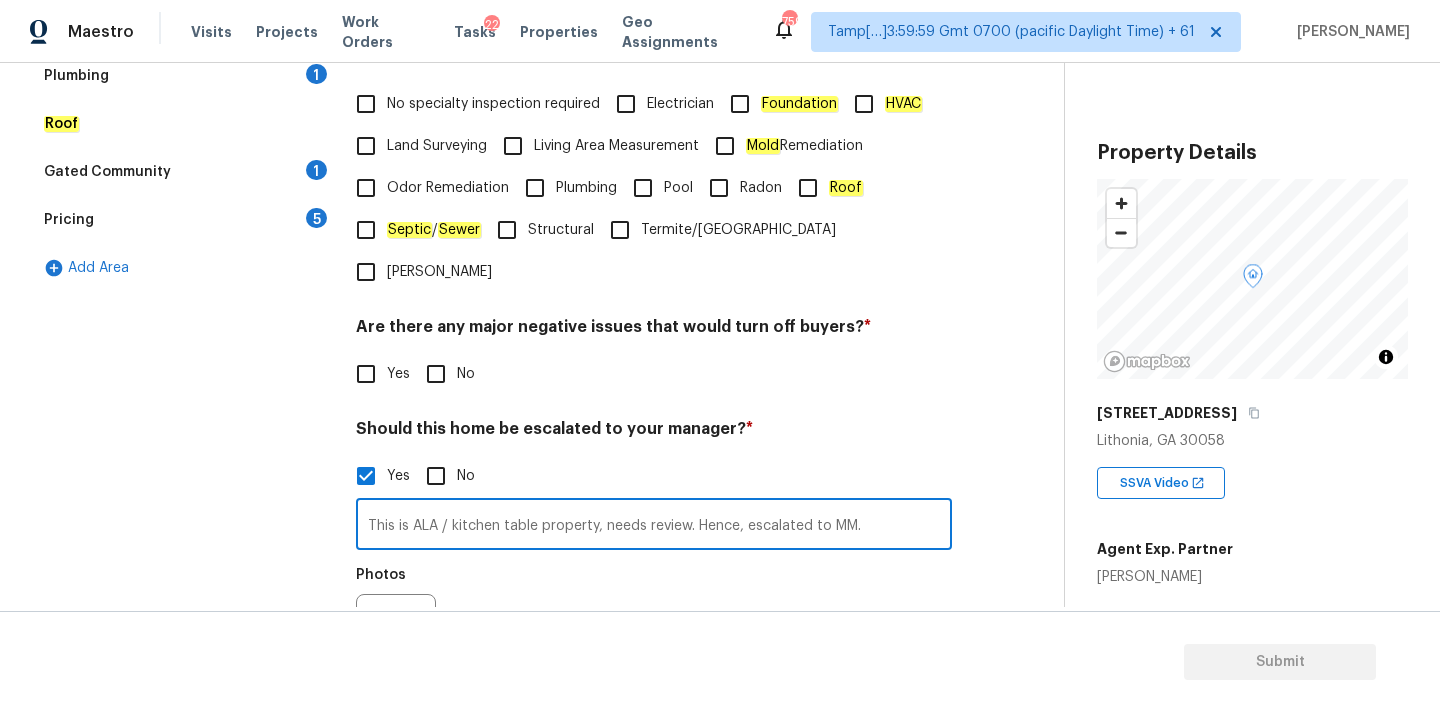 drag, startPoint x: 441, startPoint y: 483, endPoint x: 538, endPoint y: 484, distance: 97.00516 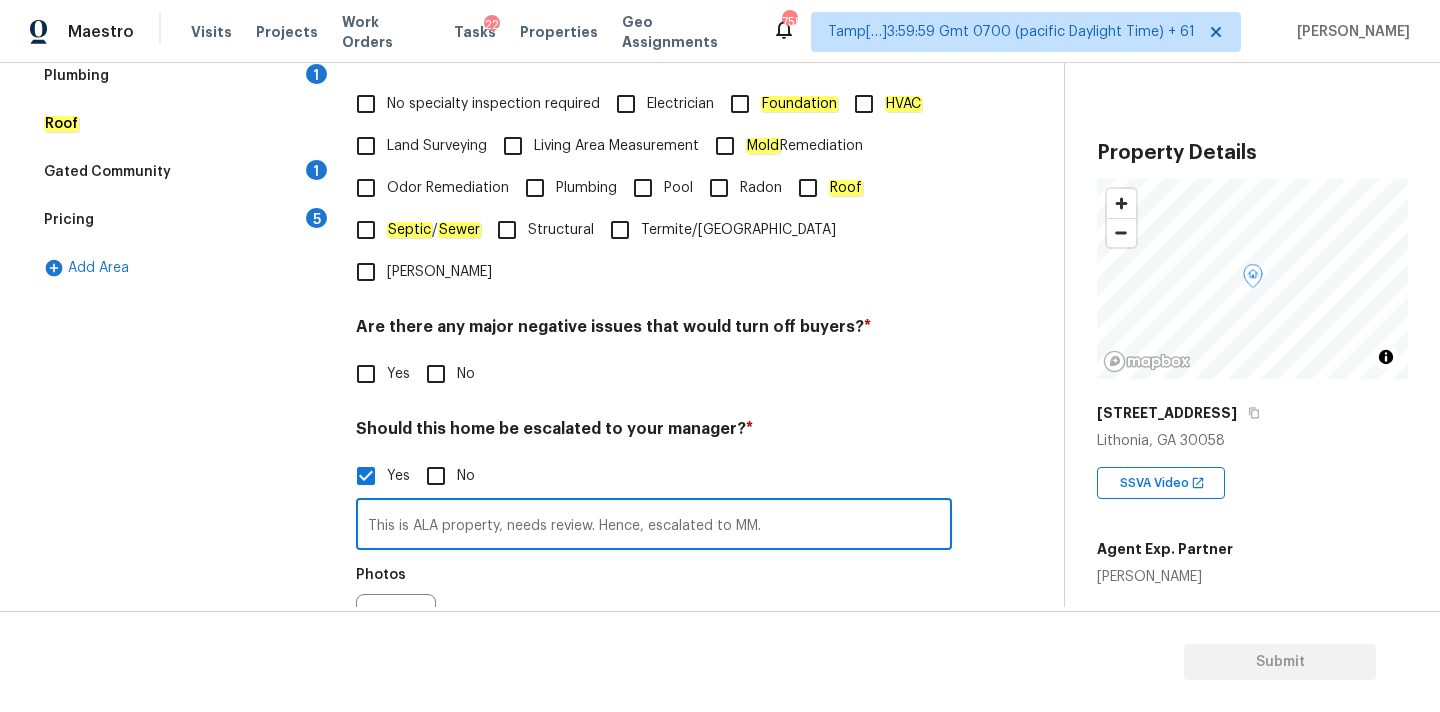 click on "This is ALA property, needs review. Hence, escalated to MM." at bounding box center (654, 526) 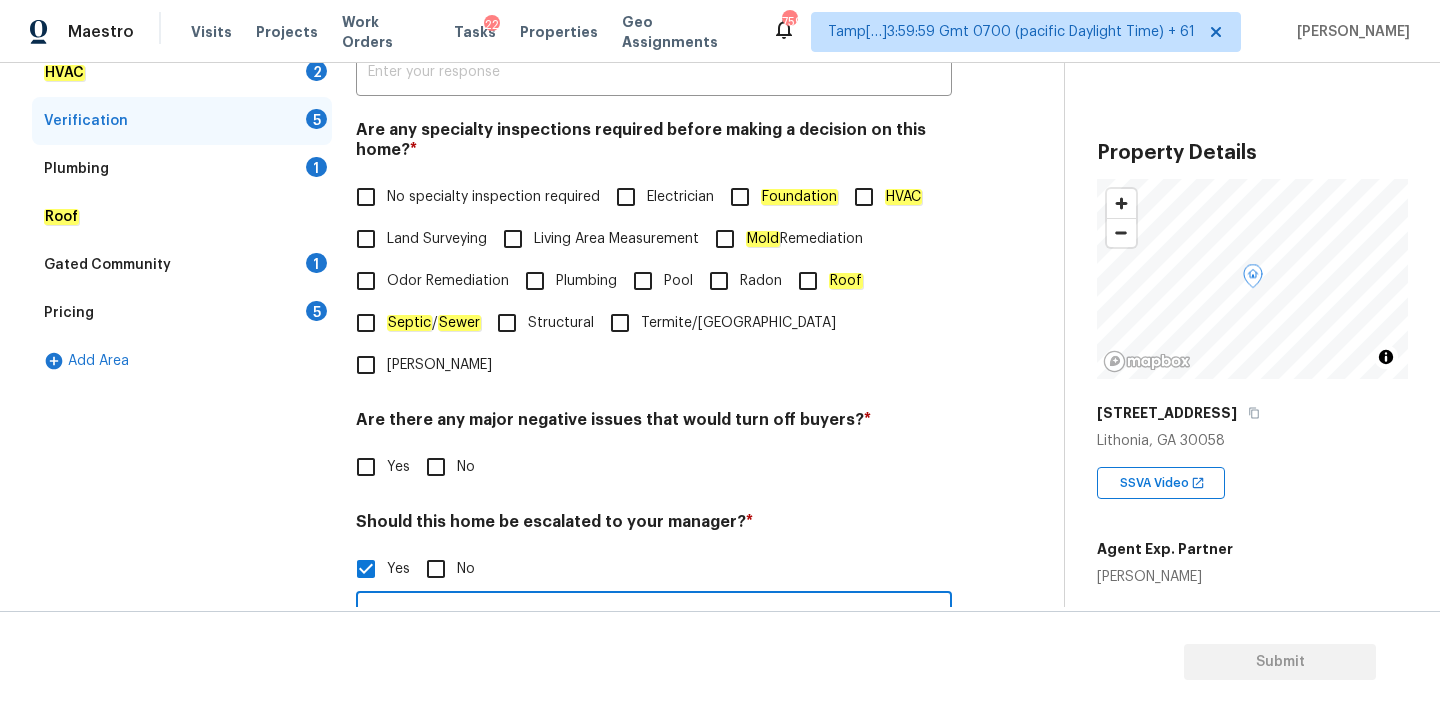 scroll, scrollTop: 394, scrollLeft: 0, axis: vertical 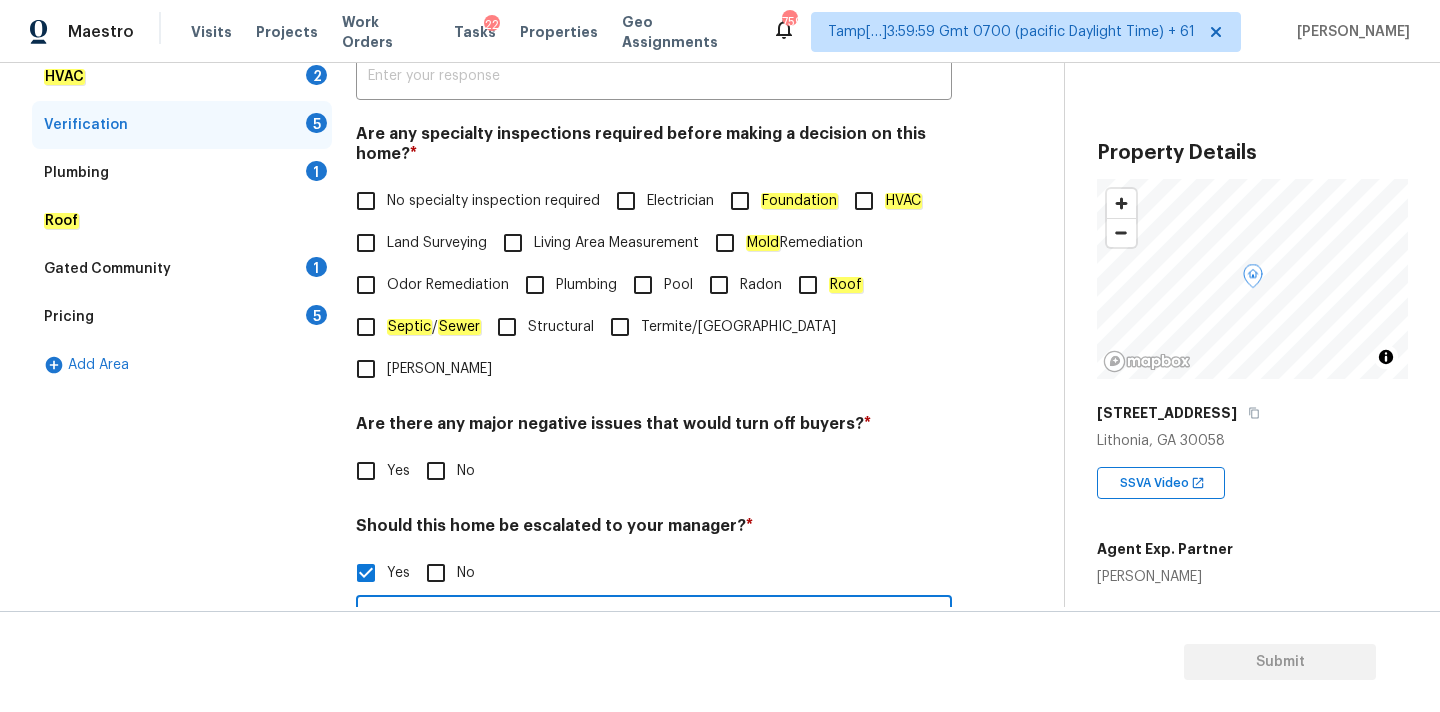 type on "This is ALA property, needs review. Hence, escalated to MM." 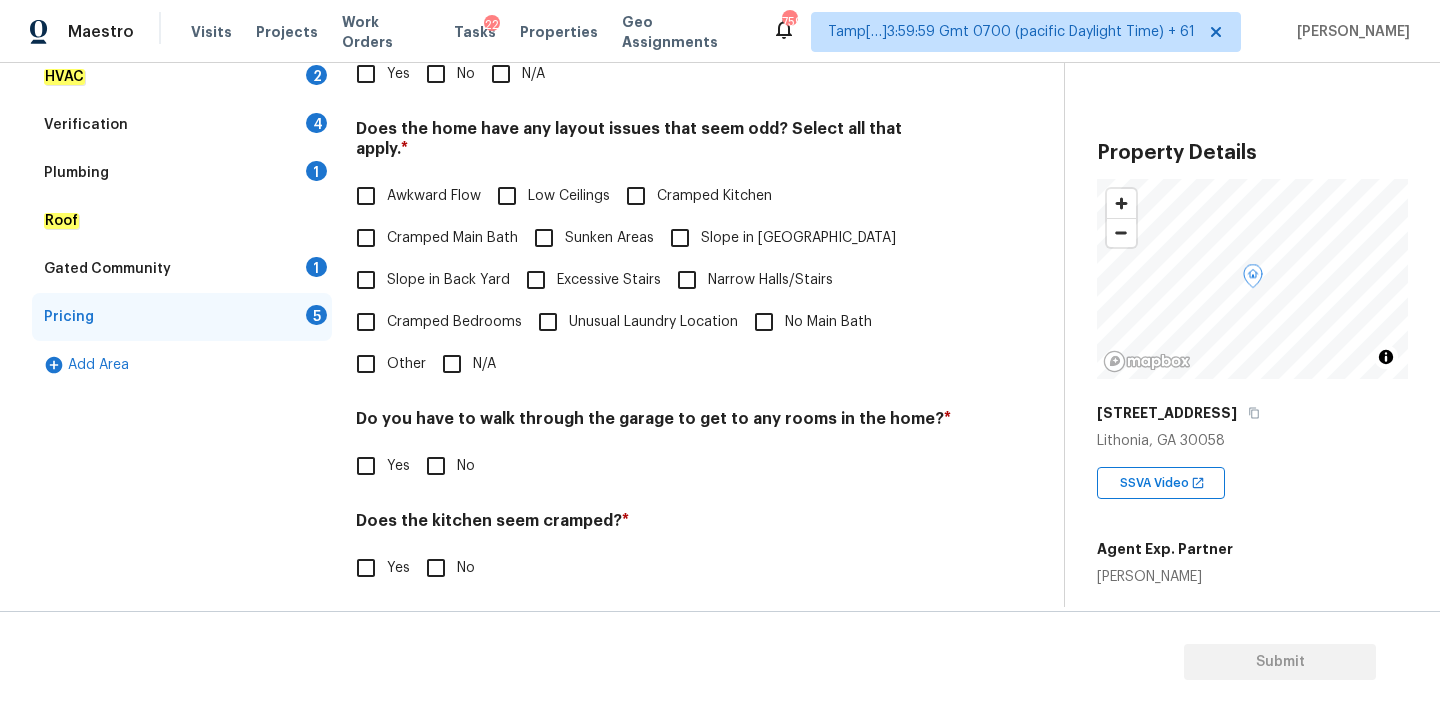 click on "Slope in Front Yard" at bounding box center (798, 238) 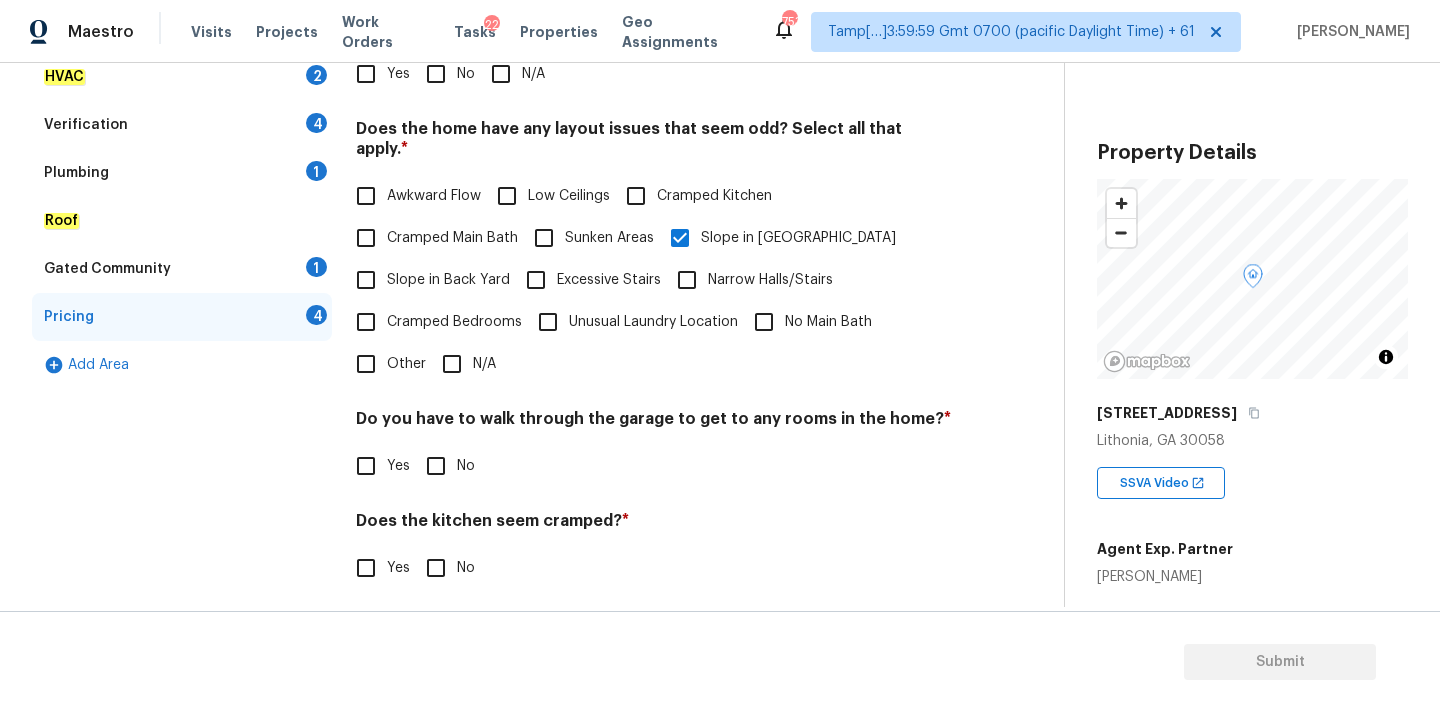 scroll, scrollTop: 419, scrollLeft: 0, axis: vertical 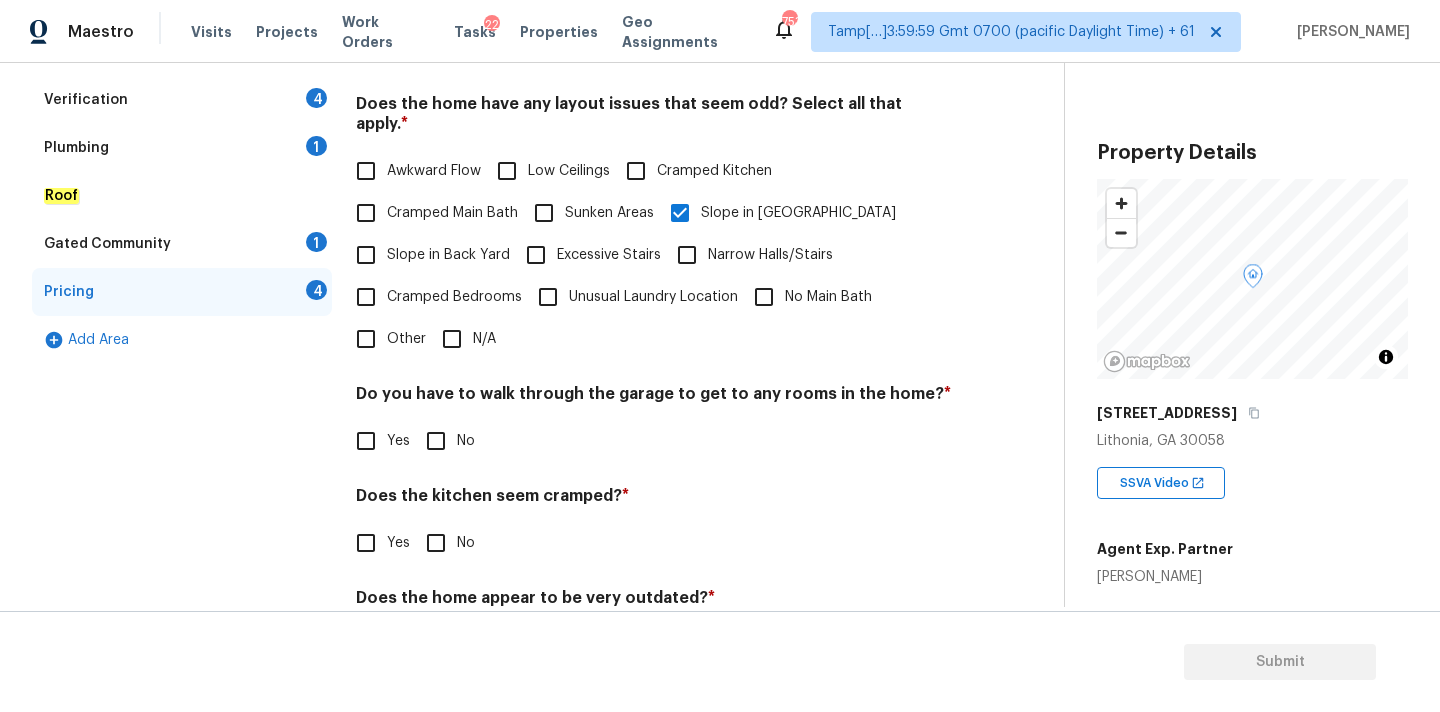 click on "No" at bounding box center (436, 441) 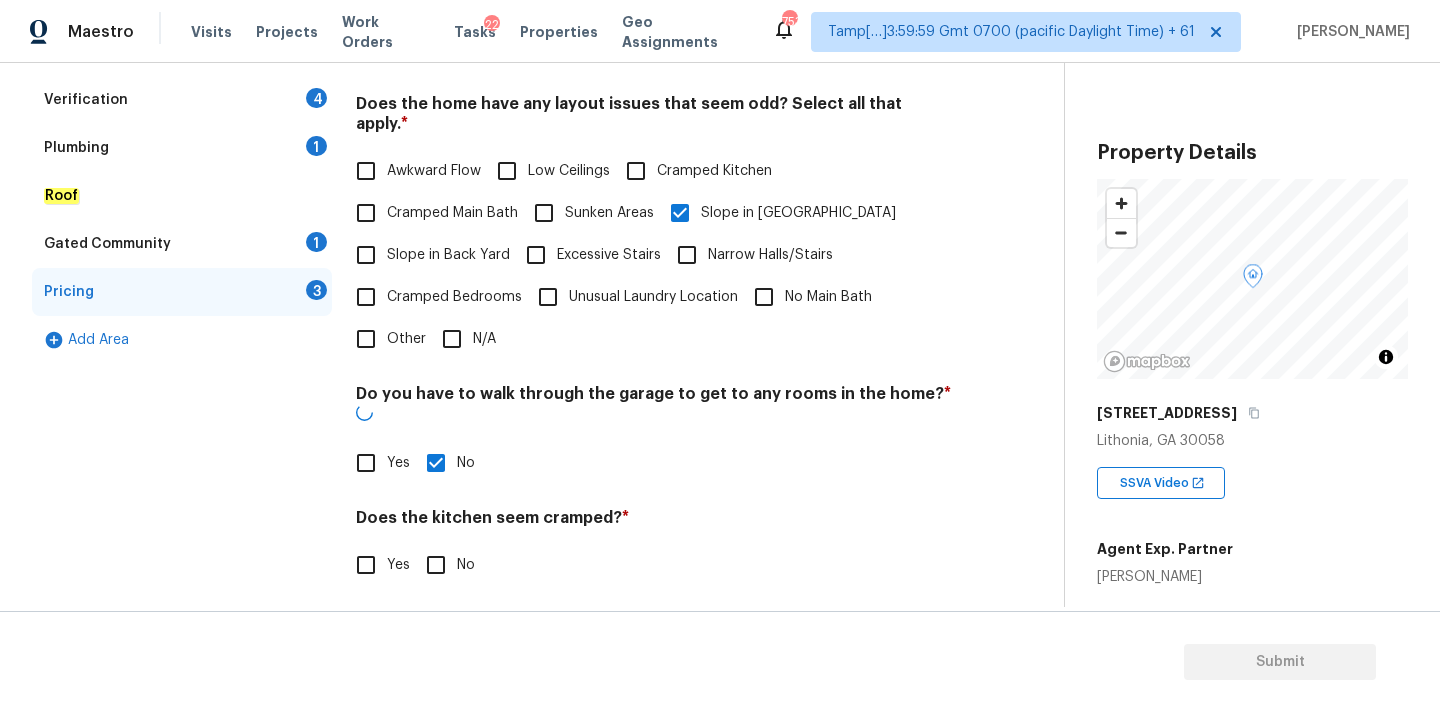 click on "No" at bounding box center (436, 565) 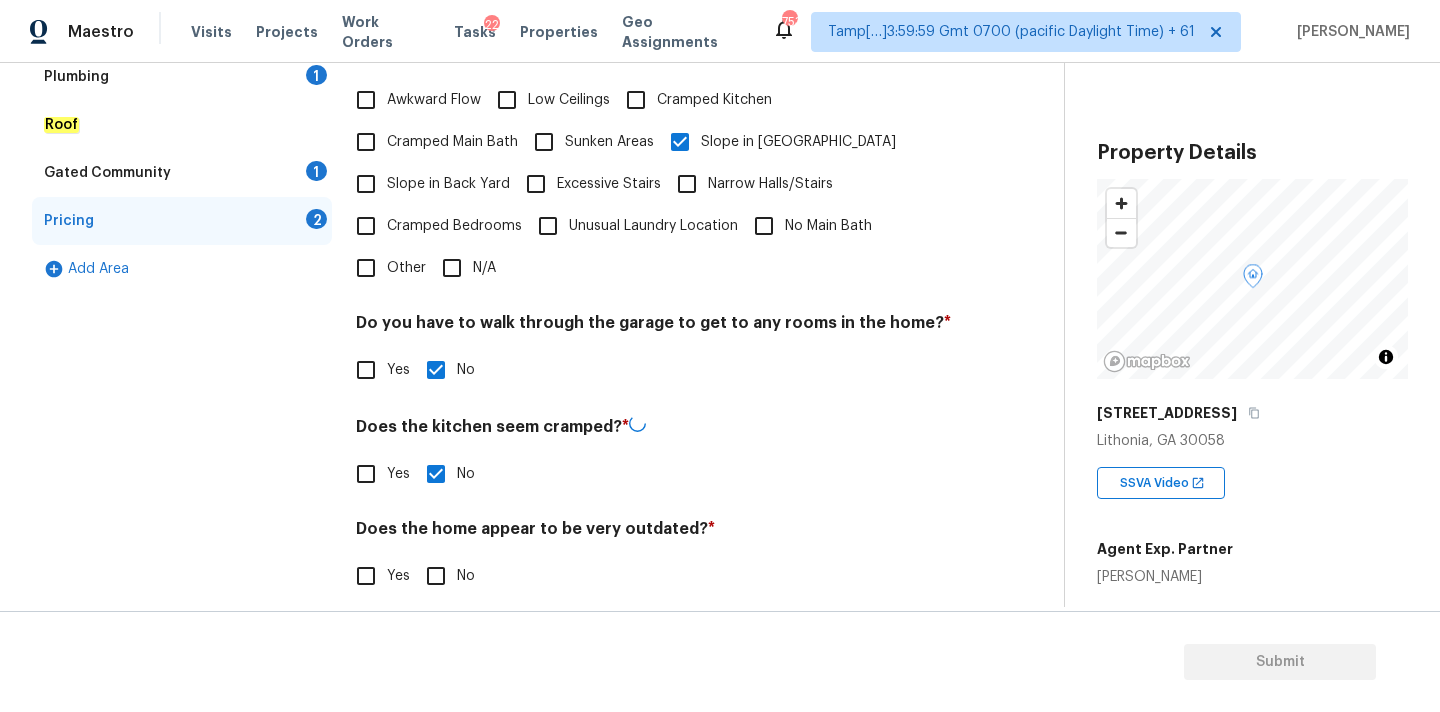 scroll, scrollTop: 488, scrollLeft: 0, axis: vertical 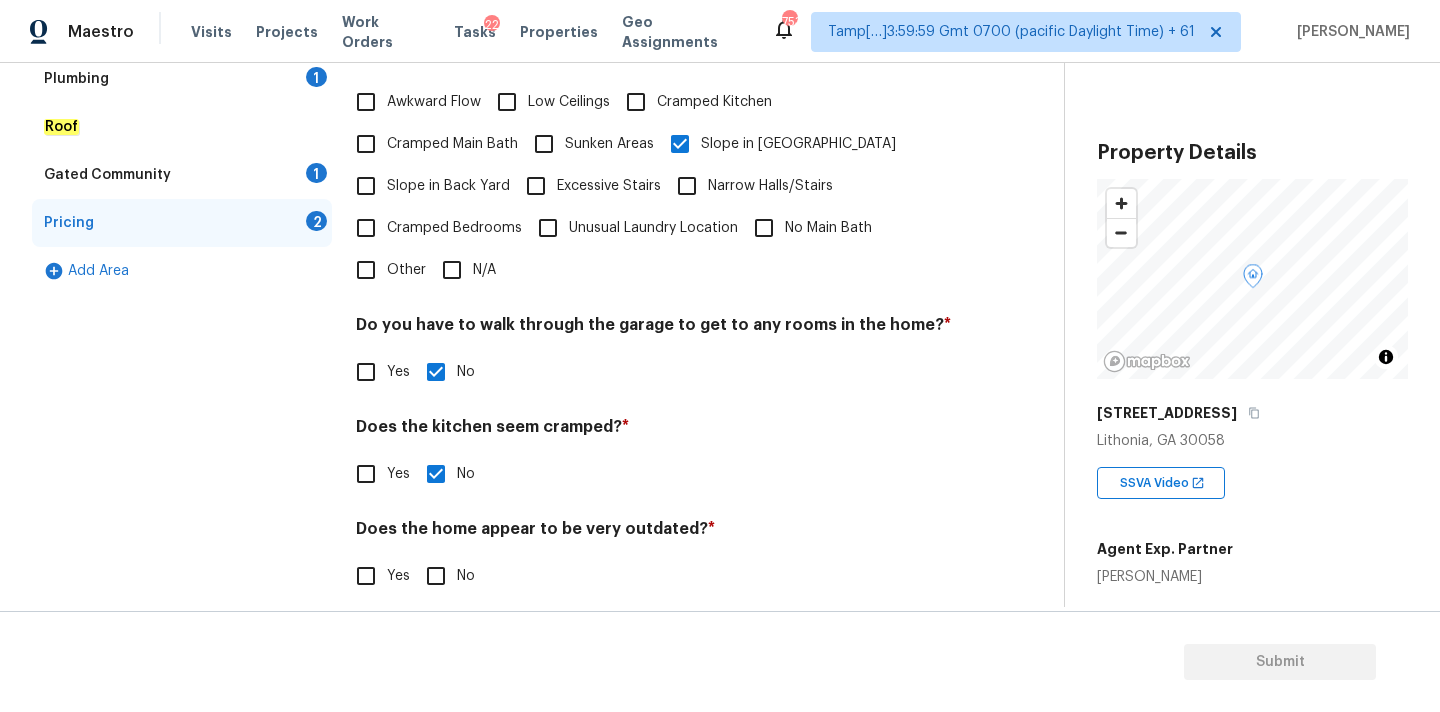 click on "No" at bounding box center (436, 576) 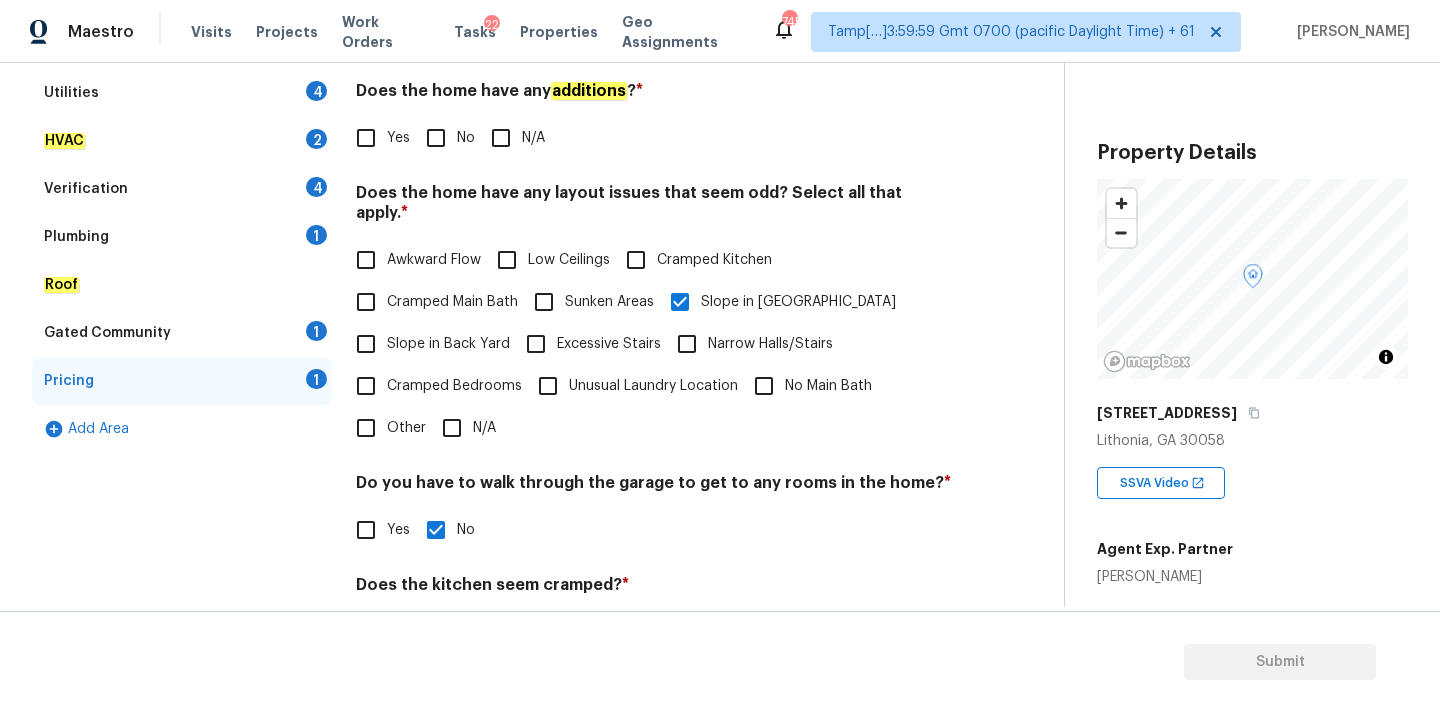 scroll, scrollTop: 189, scrollLeft: 0, axis: vertical 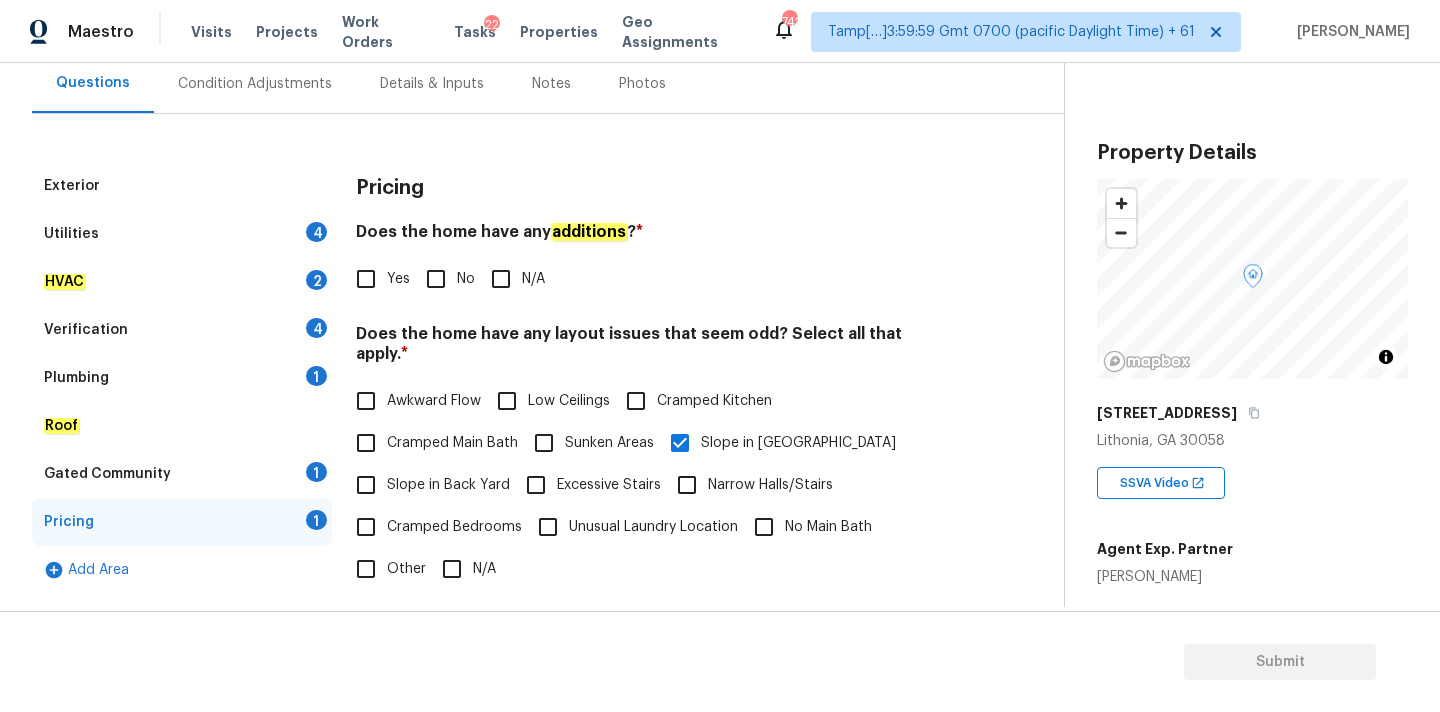 click on "Verification 4" at bounding box center (182, 330) 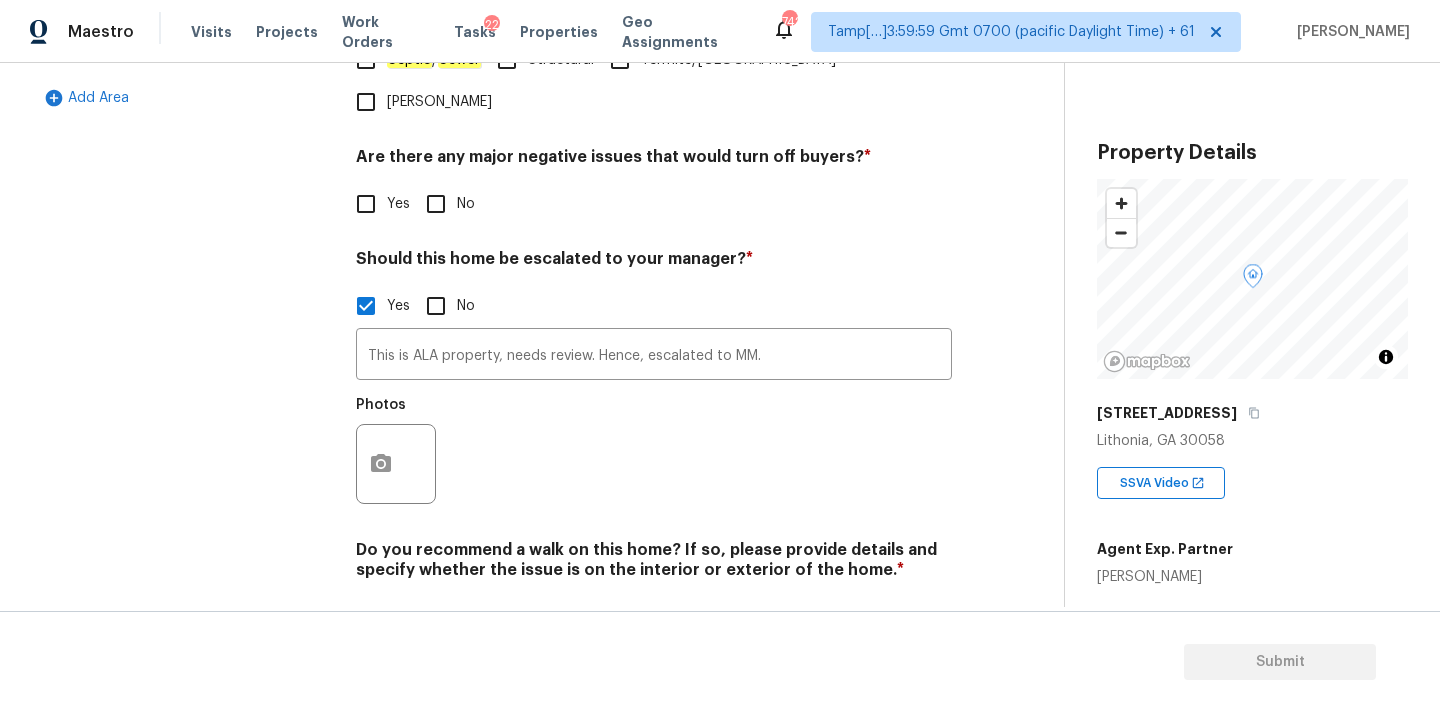 scroll, scrollTop: 681, scrollLeft: 0, axis: vertical 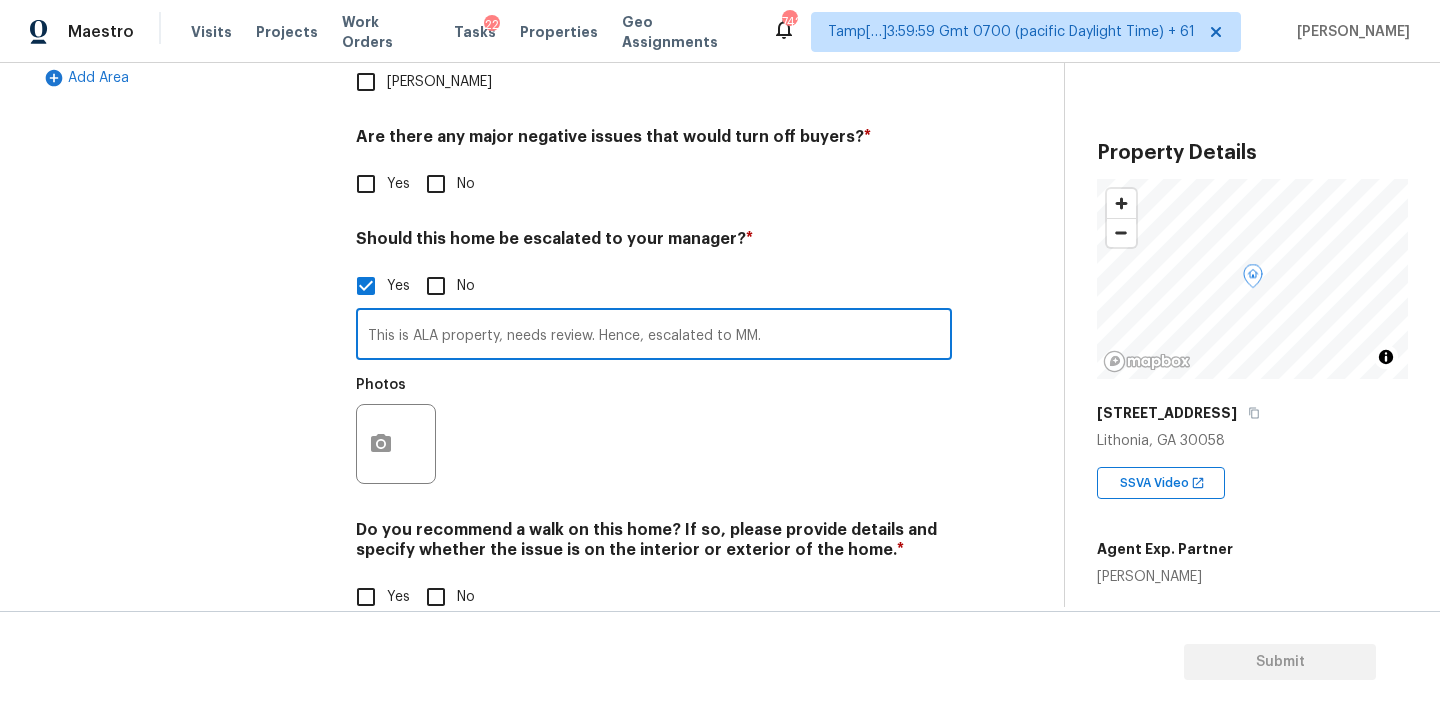 drag, startPoint x: 601, startPoint y: 295, endPoint x: 778, endPoint y: 296, distance: 177.00282 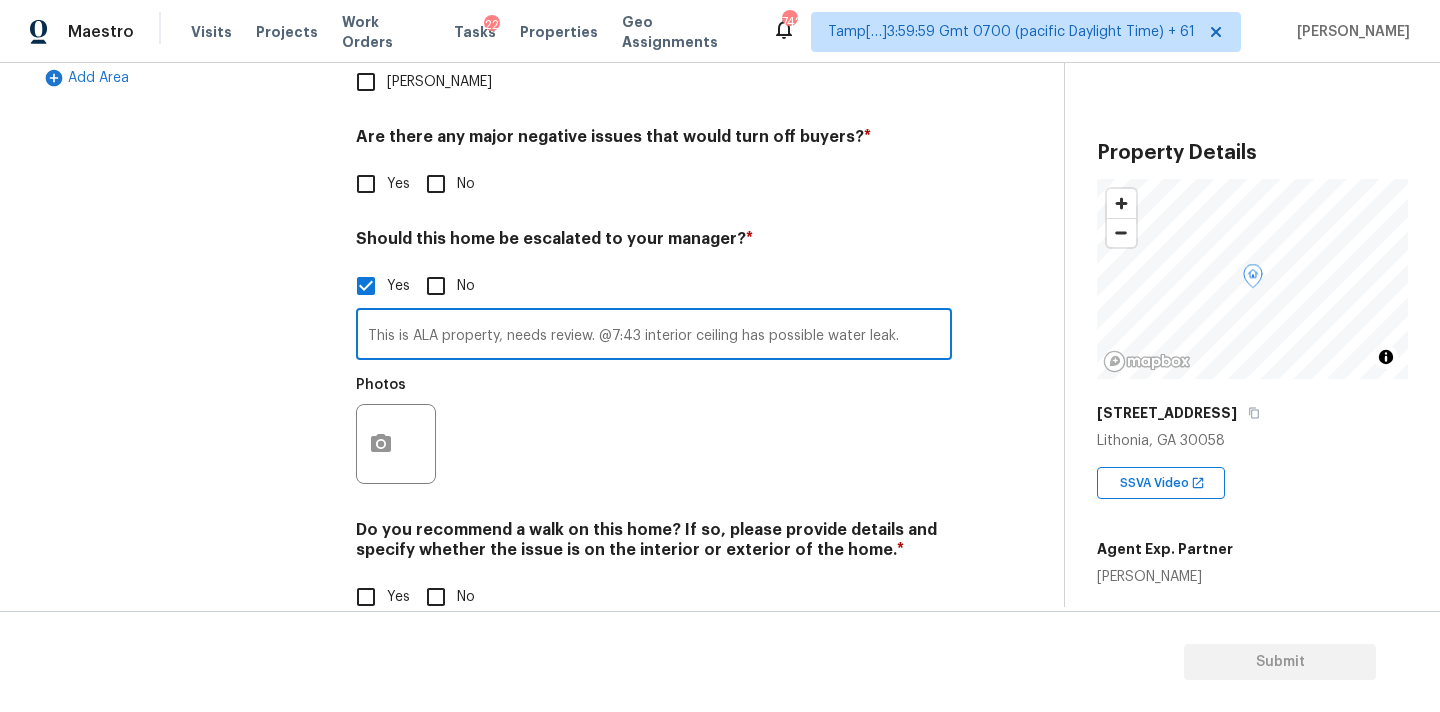 type on "This is ALA property, needs review. @7:43 interior ceiling has possible water leak." 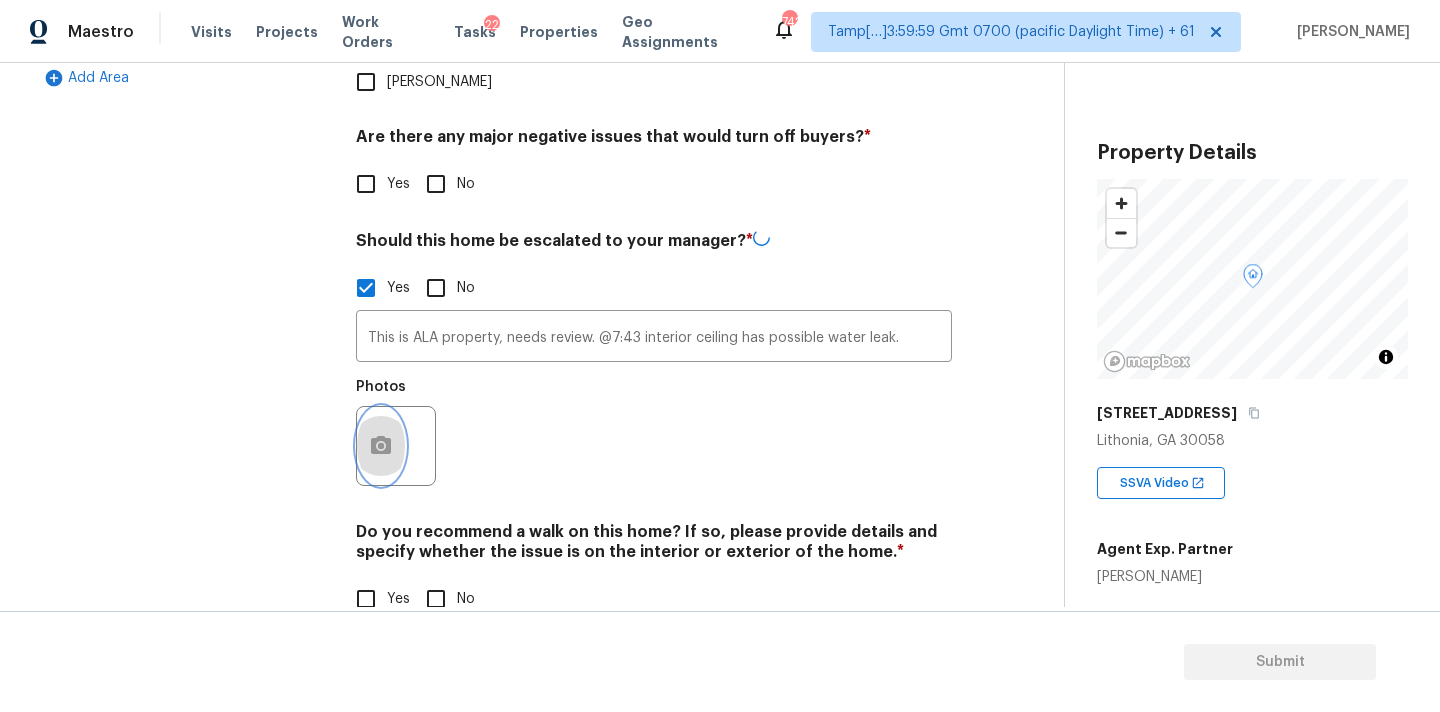 click at bounding box center (381, 446) 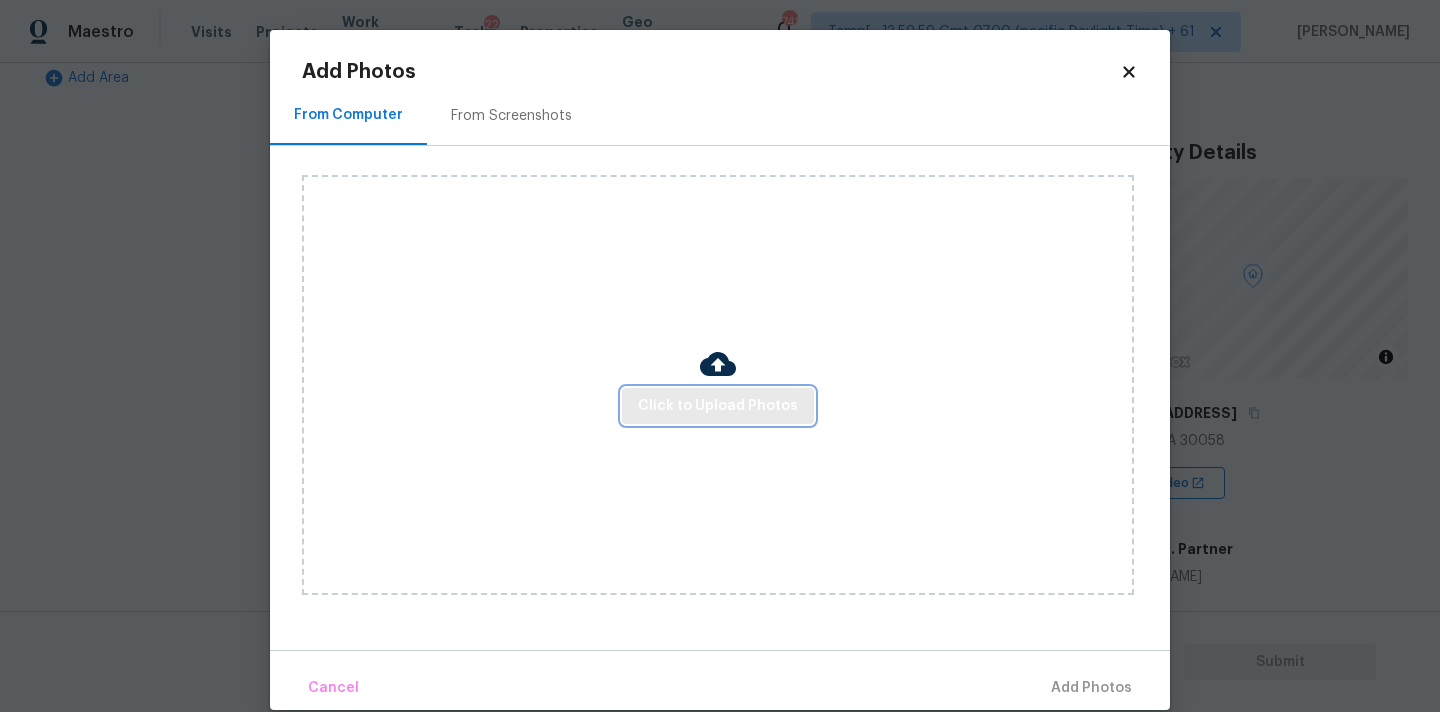 click on "Click to Upload Photos" at bounding box center (718, 406) 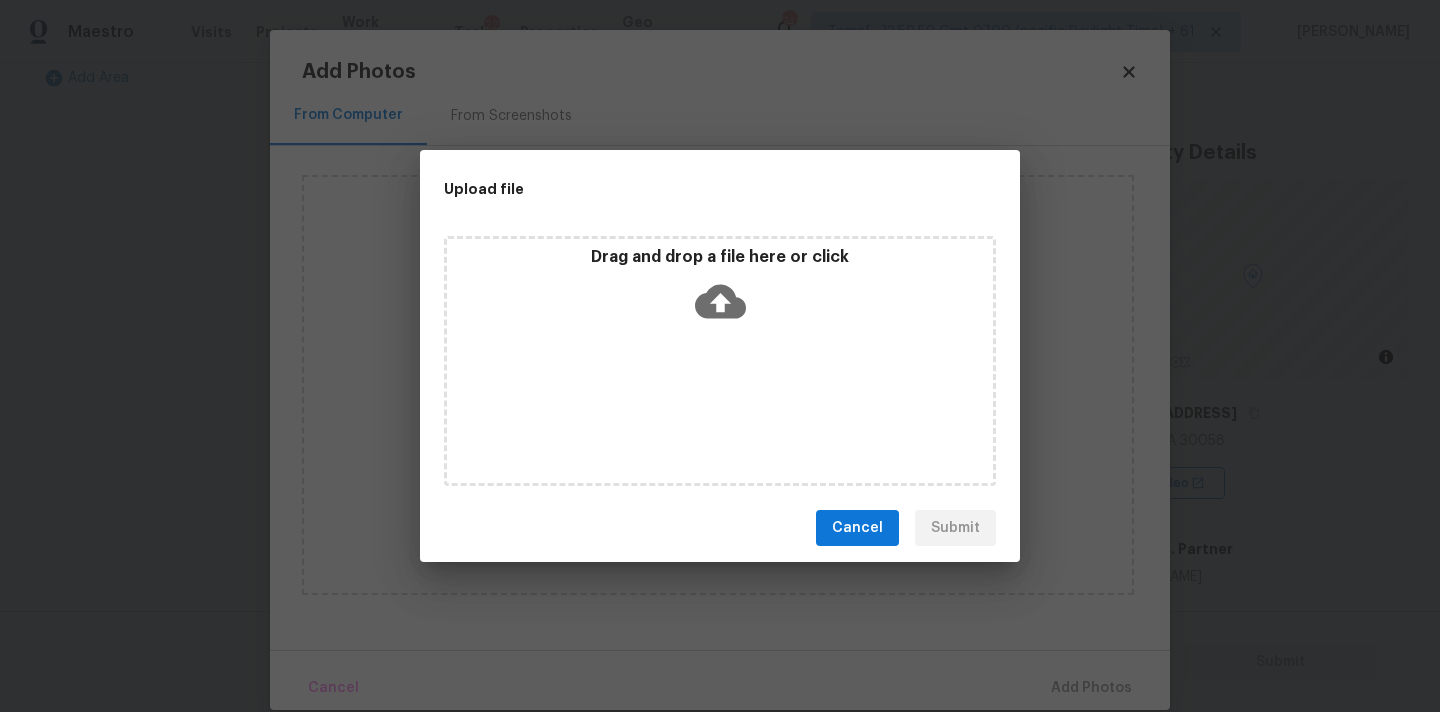 click 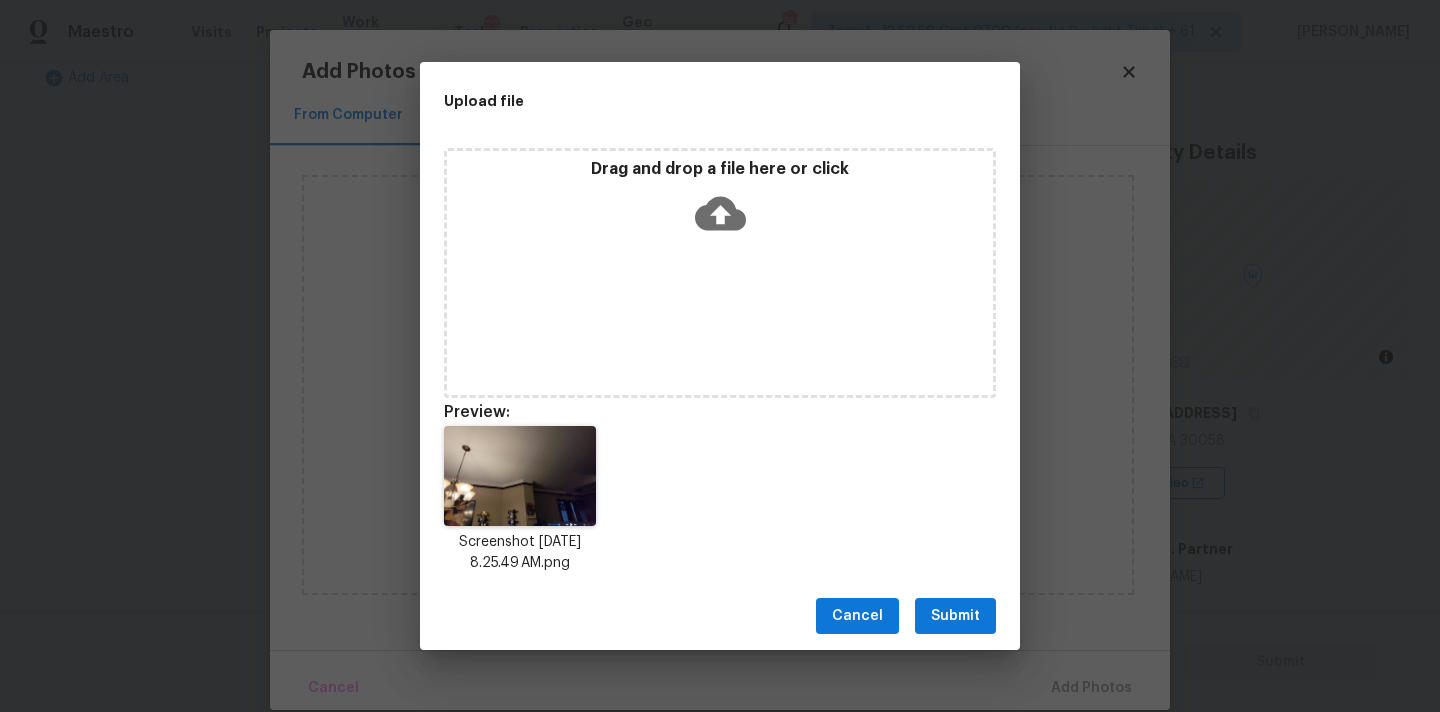 click on "Submit" at bounding box center [955, 616] 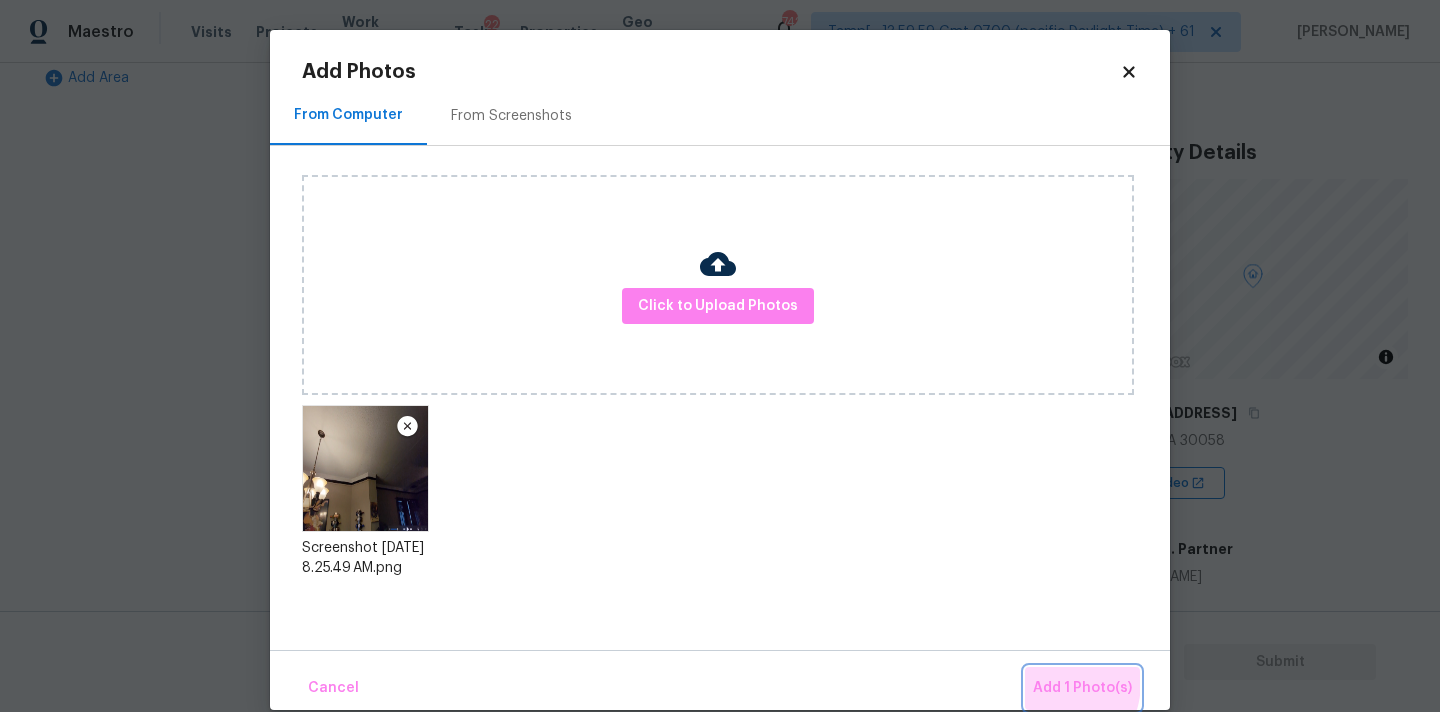 click on "Add 1 Photo(s)" at bounding box center [1082, 688] 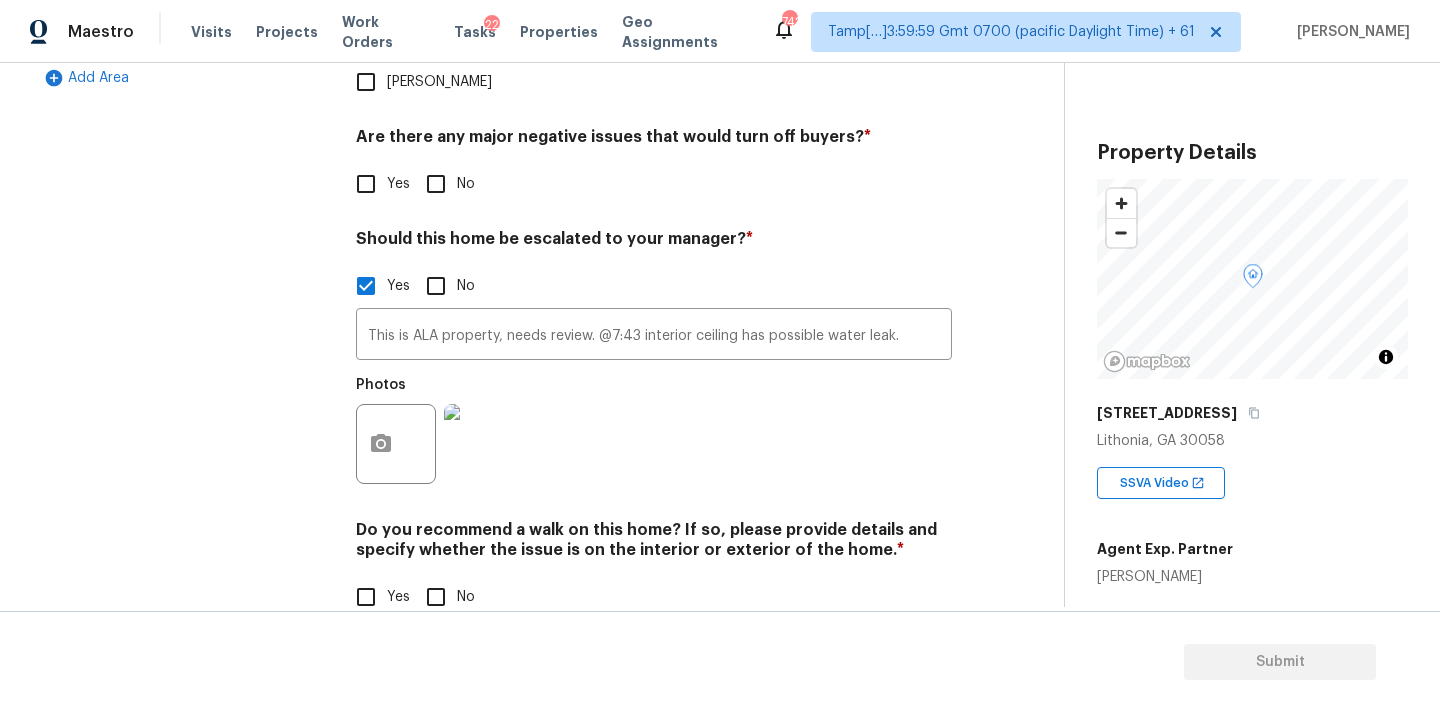 click on "No" at bounding box center [436, 597] 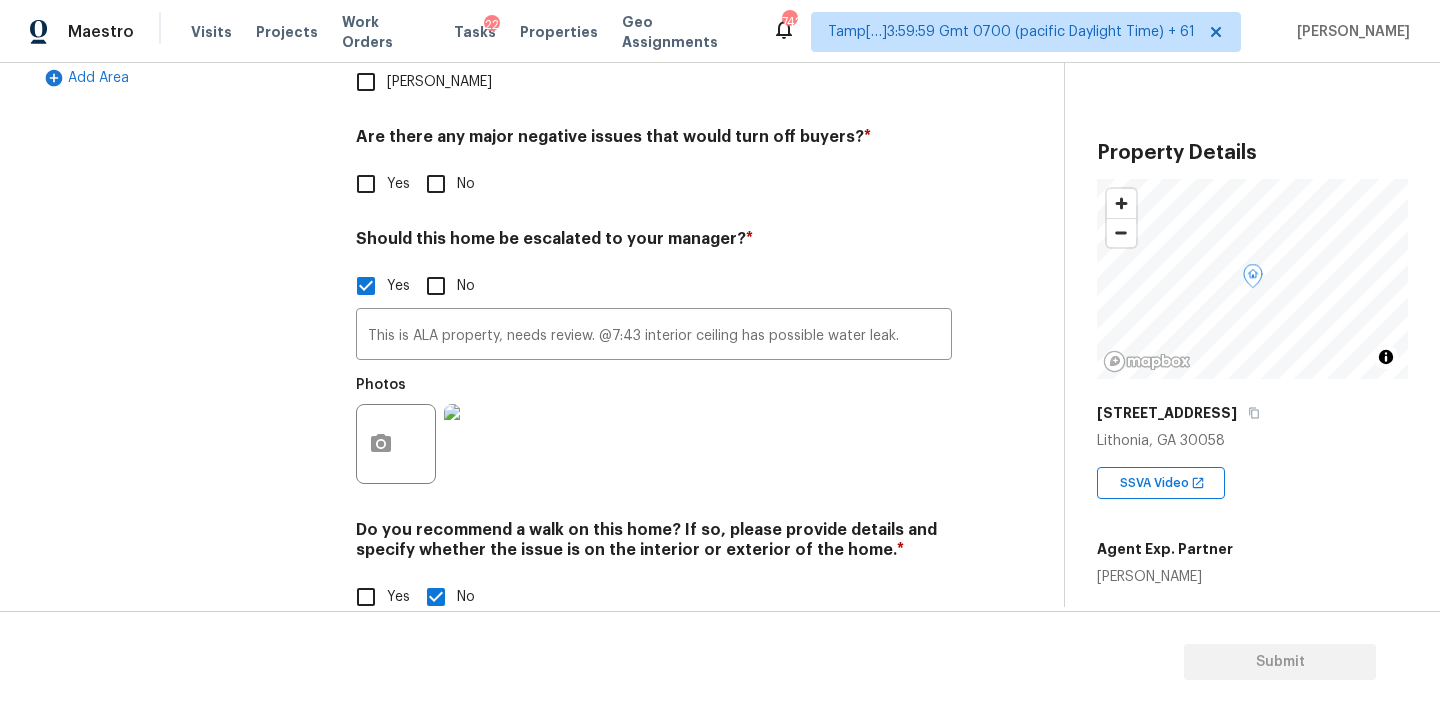 scroll, scrollTop: 461, scrollLeft: 0, axis: vertical 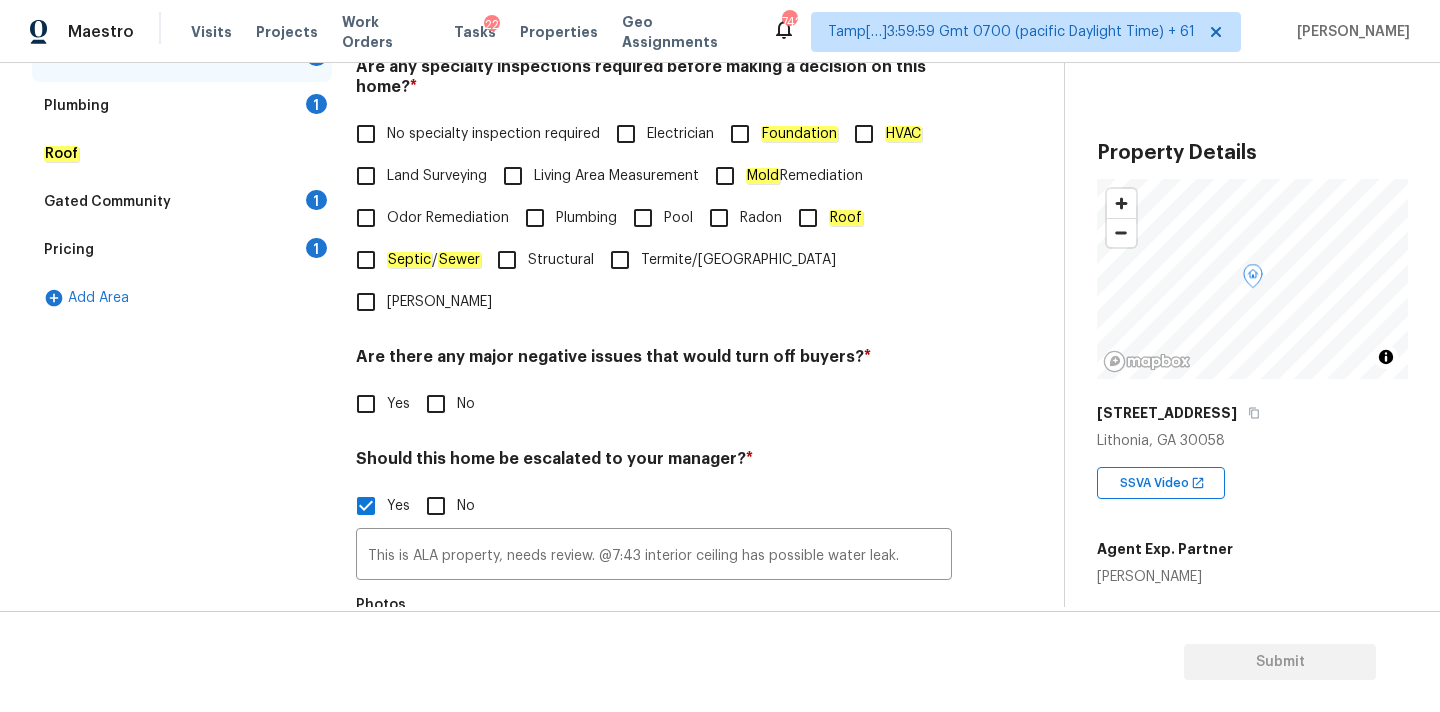 click on "No" at bounding box center [436, 404] 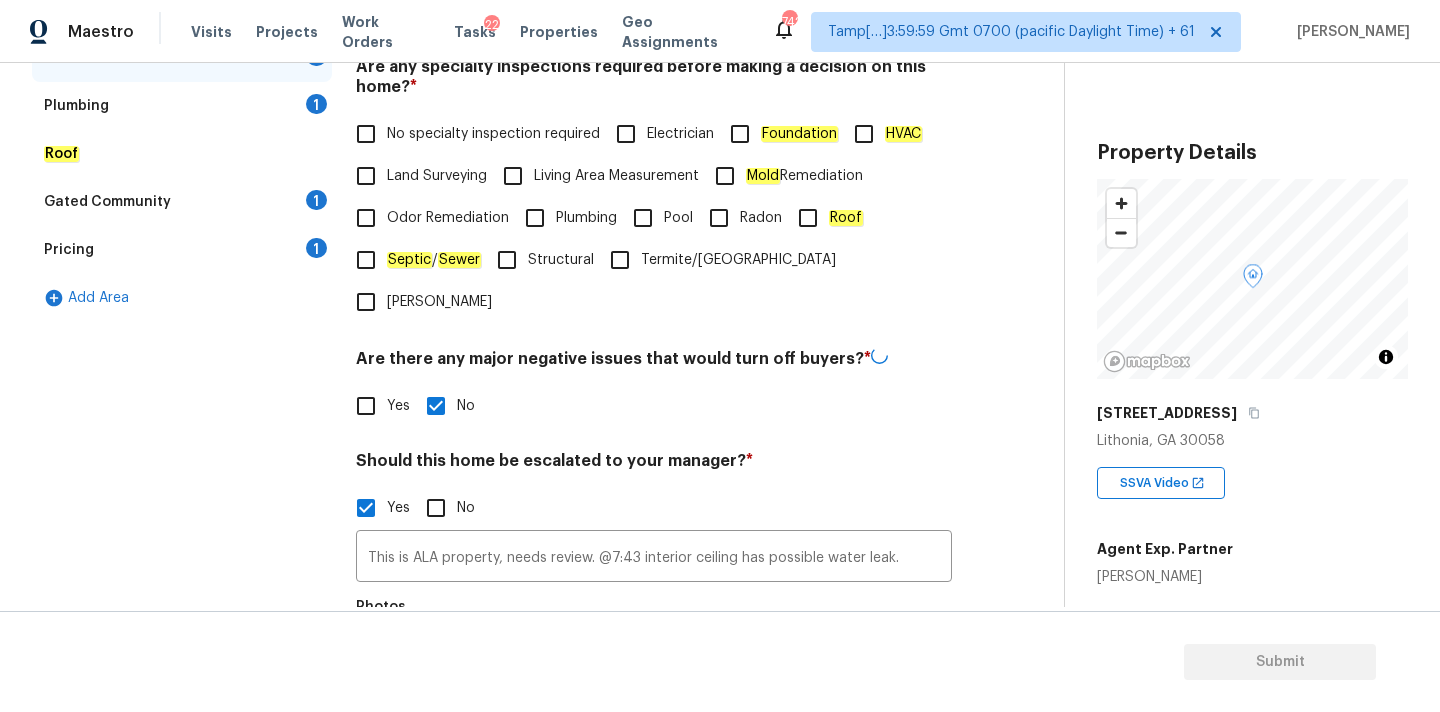 click on "No specialty inspection required" at bounding box center (493, 134) 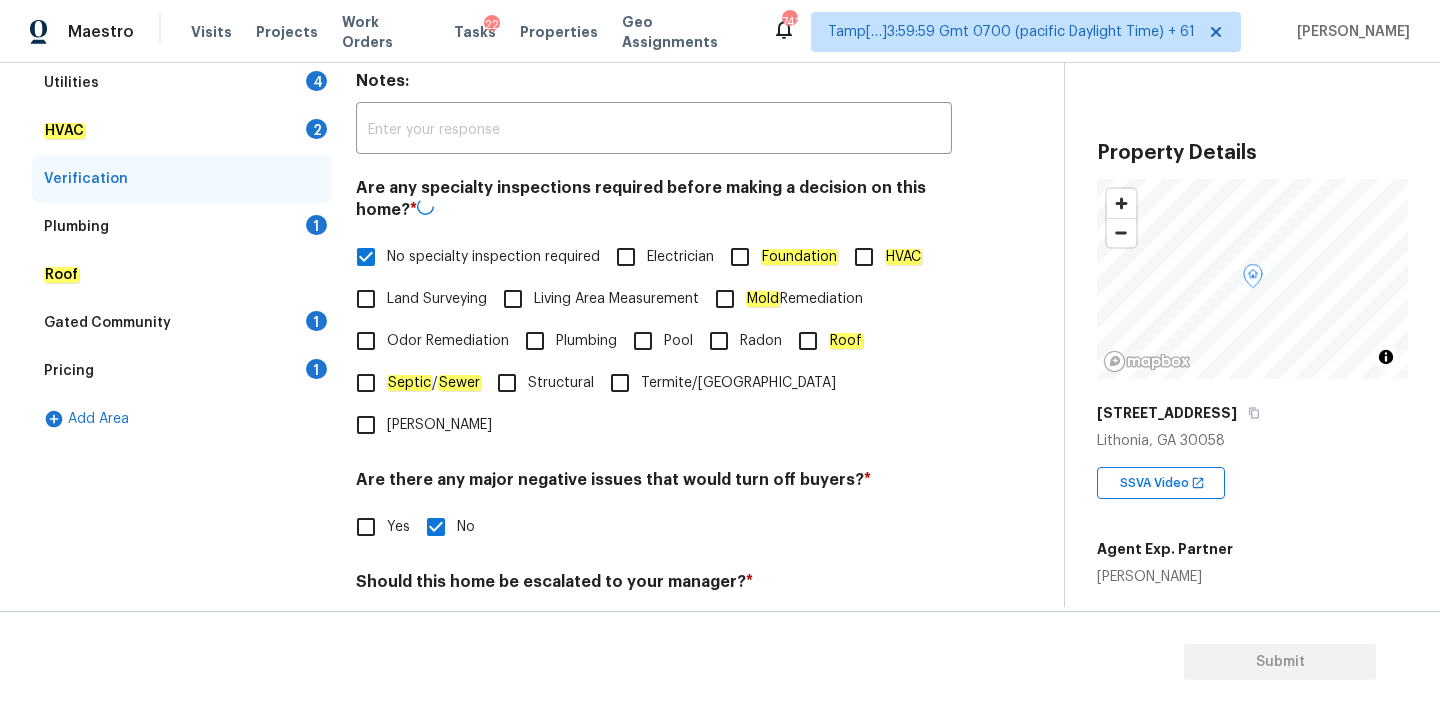 scroll, scrollTop: 196, scrollLeft: 0, axis: vertical 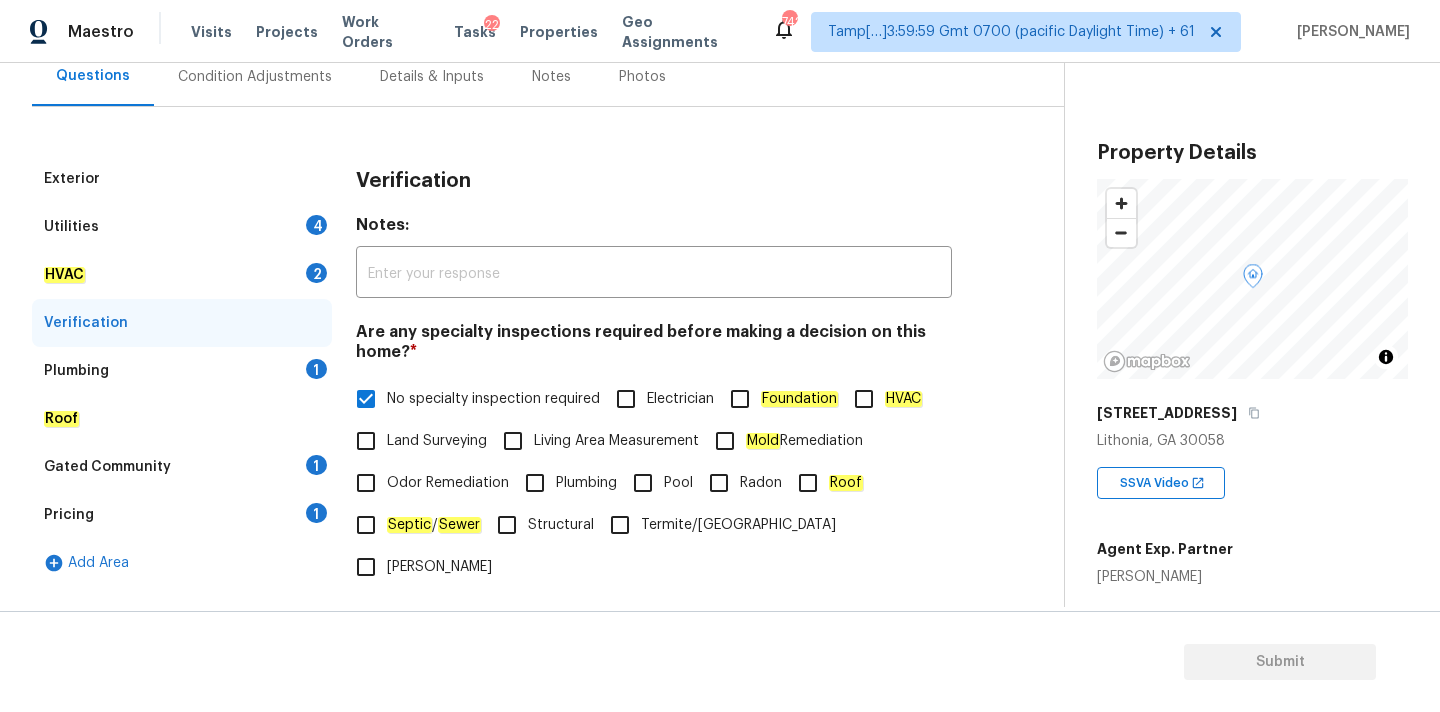 click on "Plumbing 1" at bounding box center (182, 371) 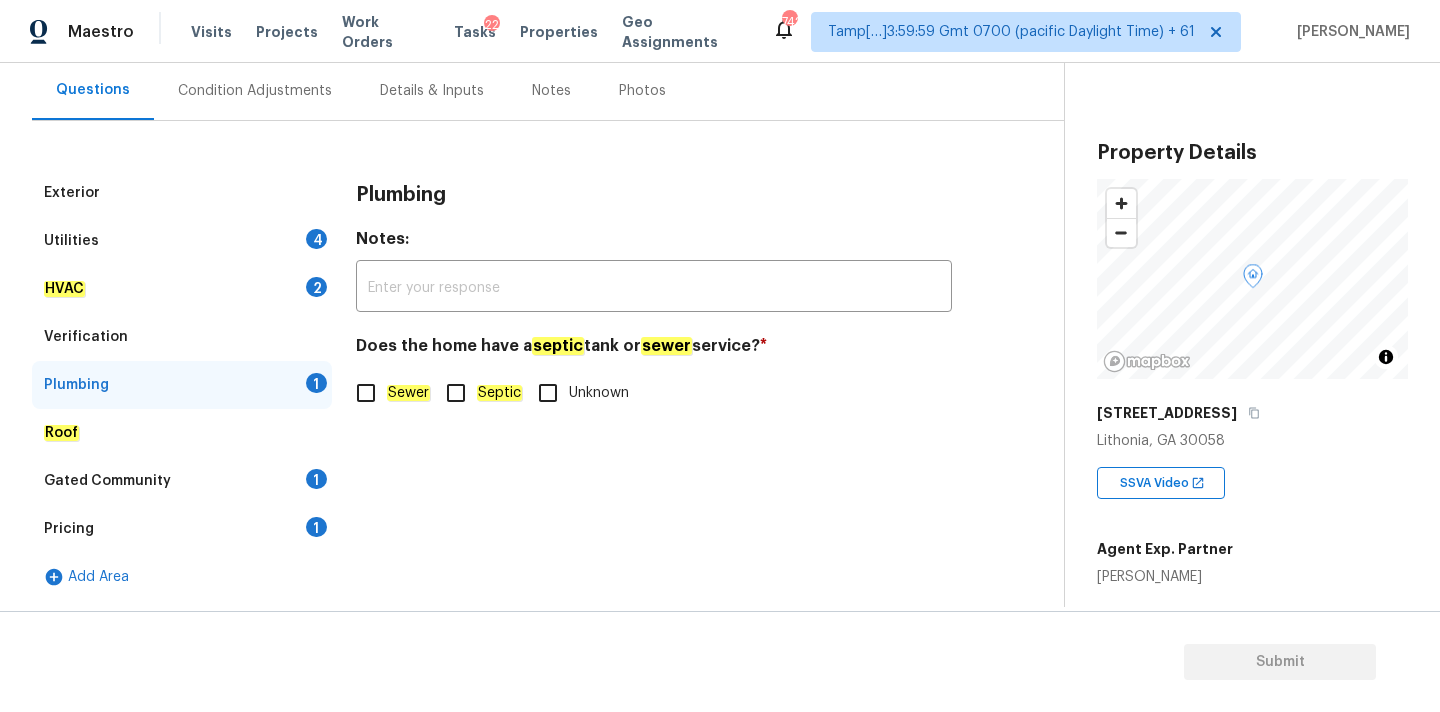 click on "Sewer" 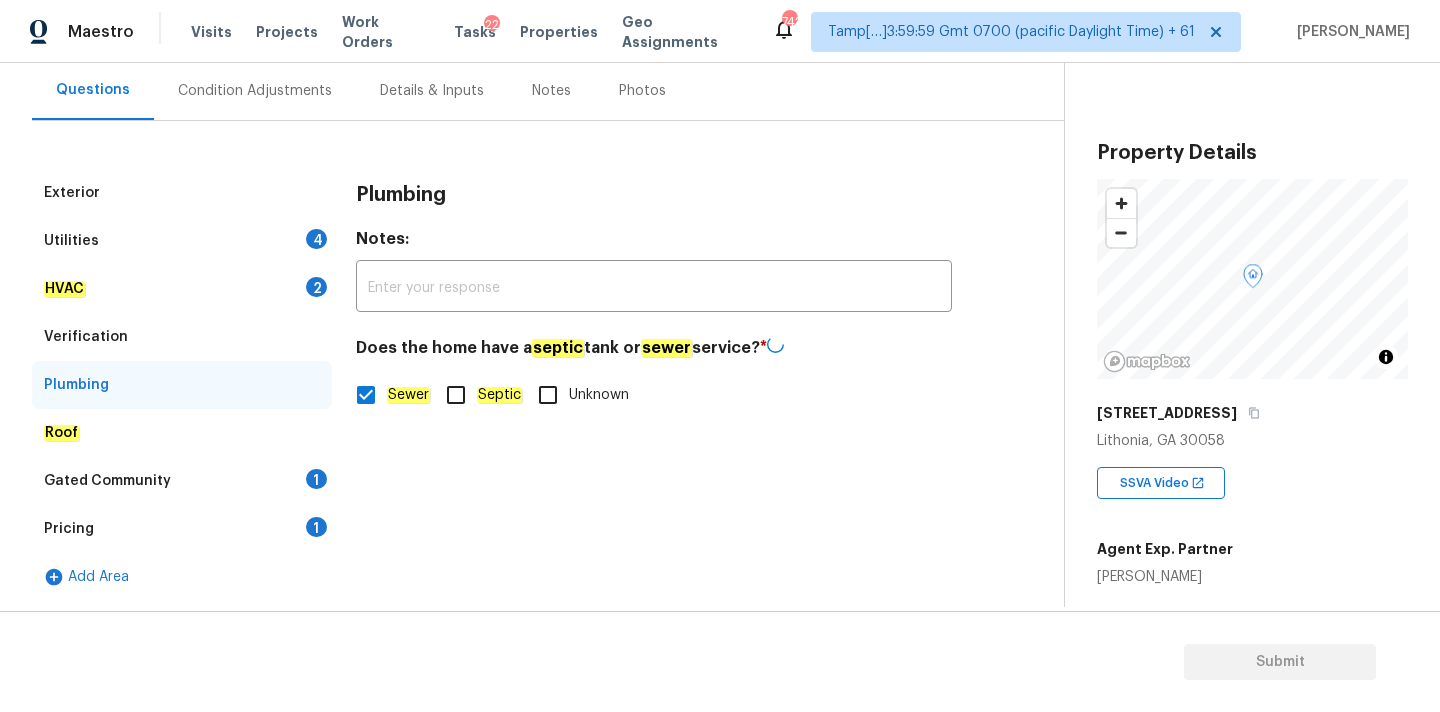 click on "Gated Community 1" at bounding box center [182, 481] 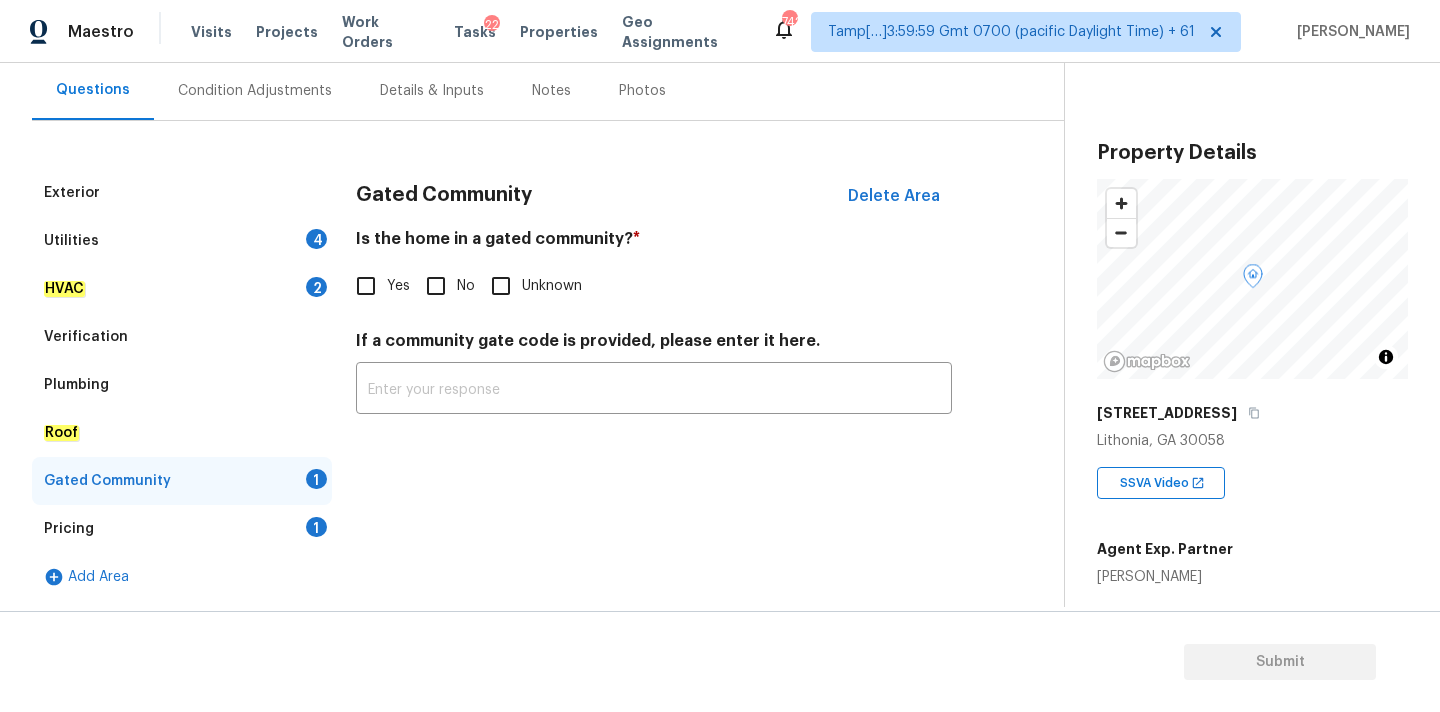click on "No" at bounding box center (436, 286) 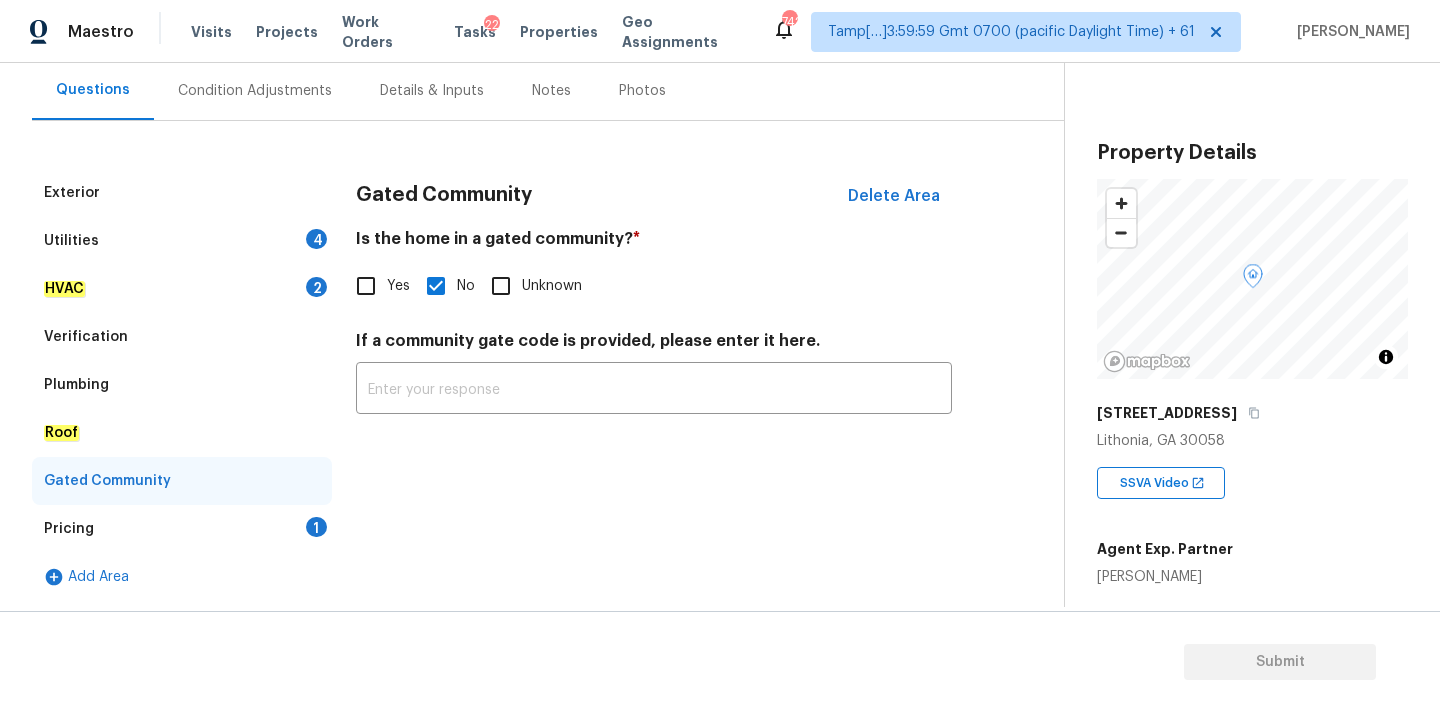 click on "Pricing 1" at bounding box center [182, 529] 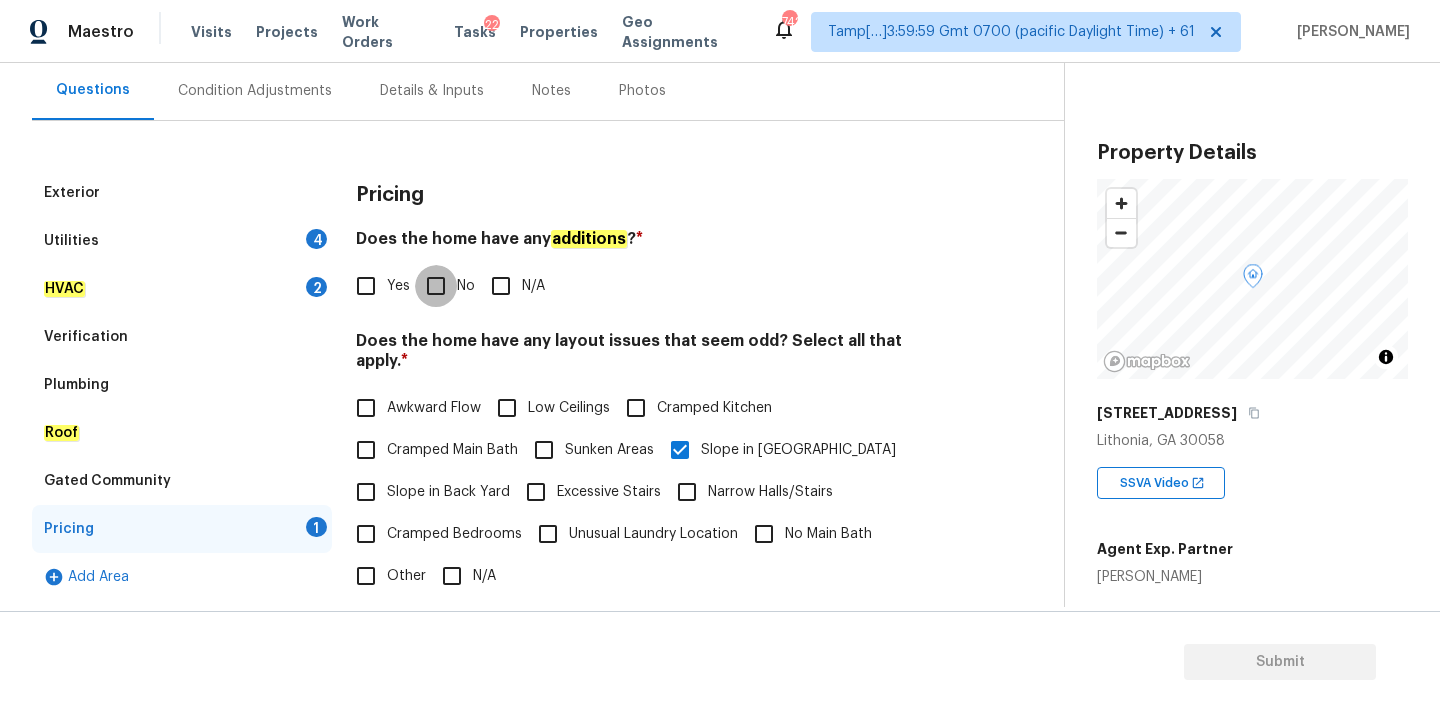 click on "No" at bounding box center (436, 286) 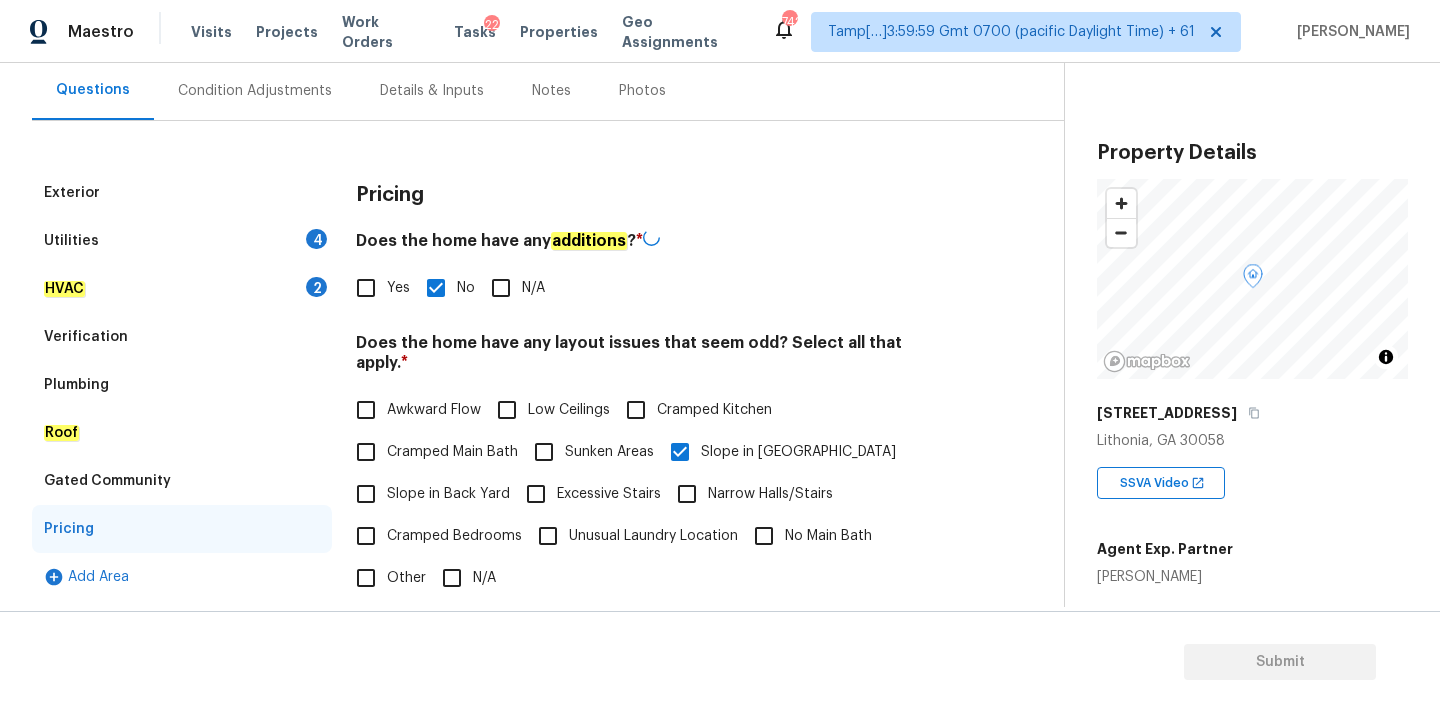 scroll, scrollTop: 488, scrollLeft: 0, axis: vertical 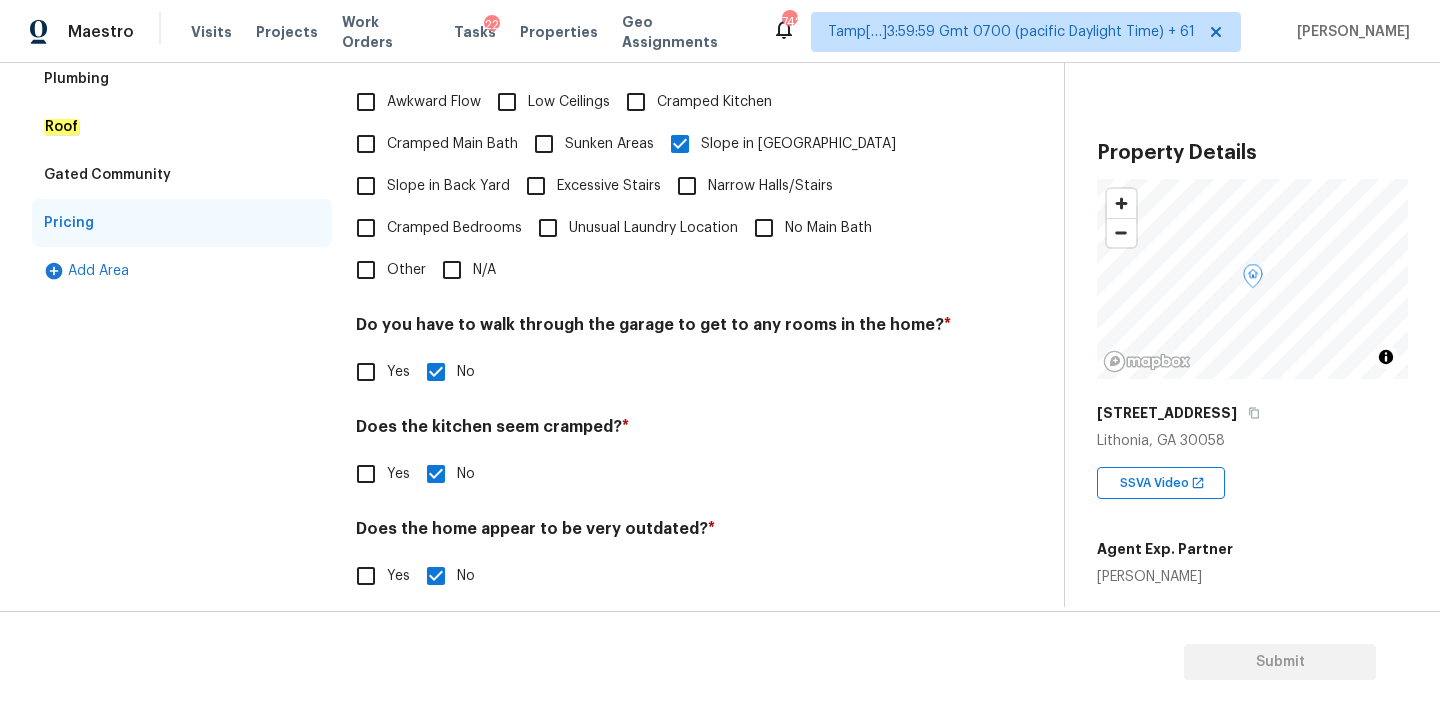 click on "N/A" at bounding box center (452, 270) 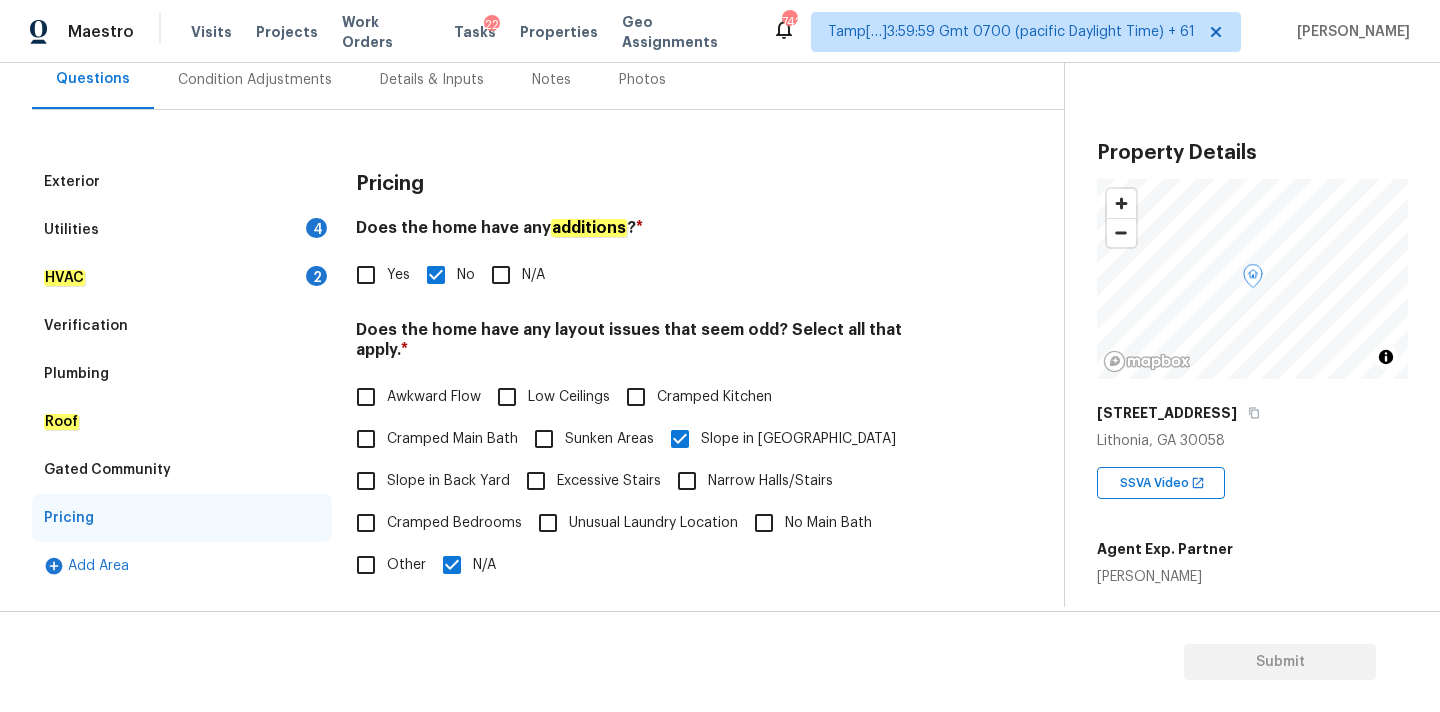 scroll, scrollTop: 100, scrollLeft: 0, axis: vertical 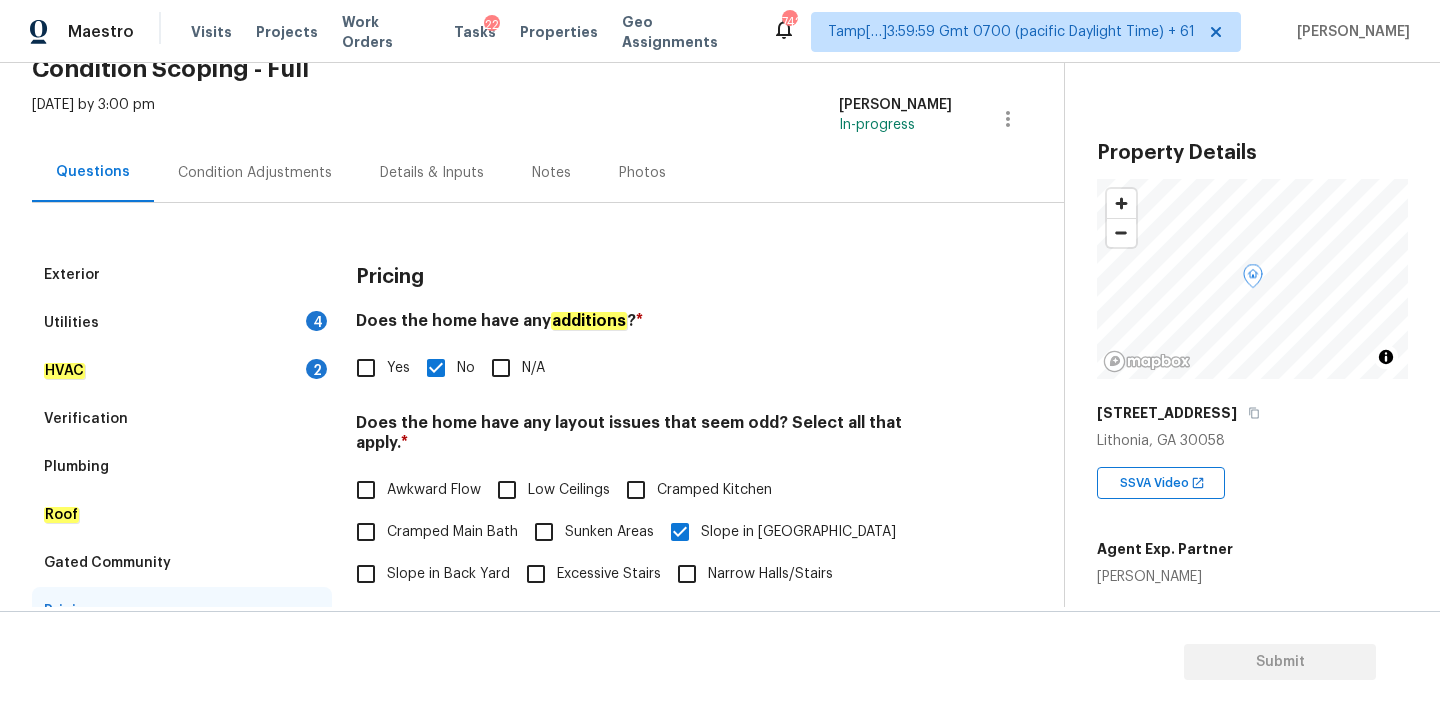 click on "HVAC 2" at bounding box center [182, 371] 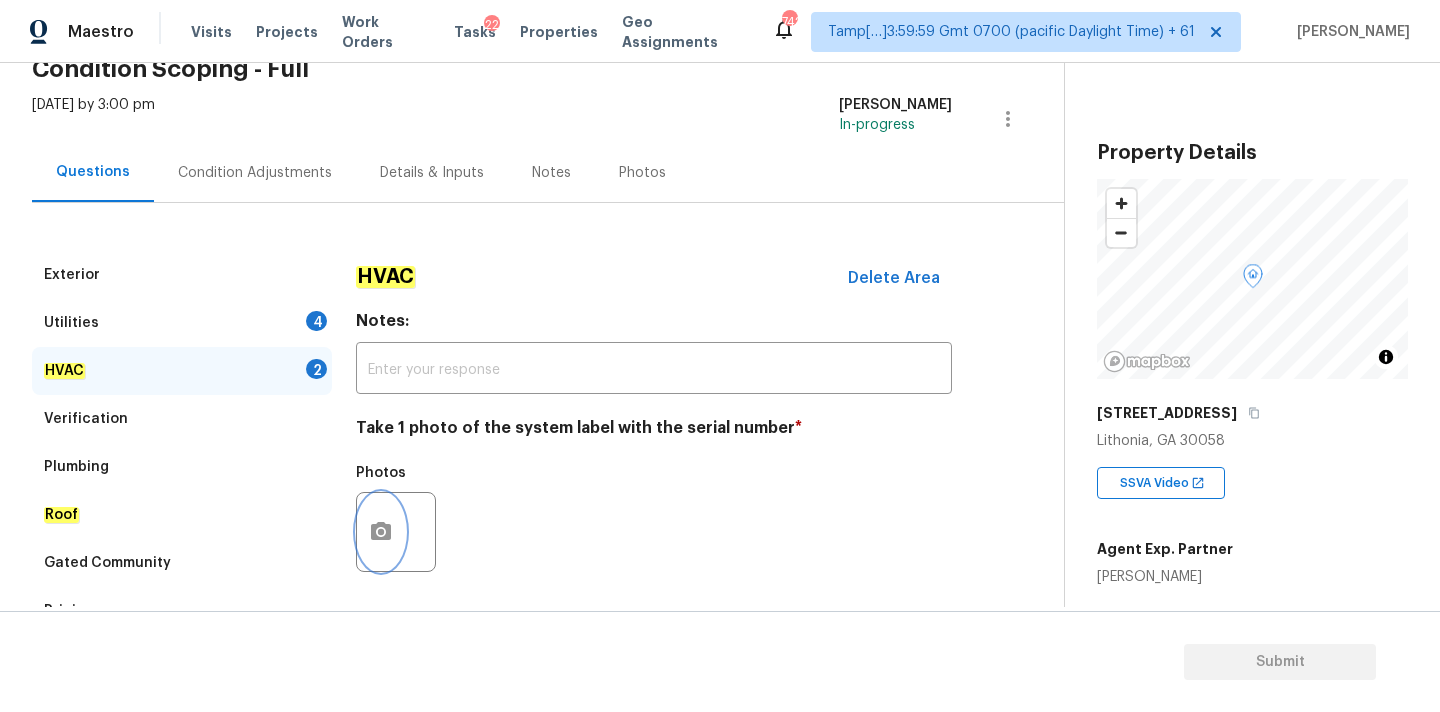 click at bounding box center [381, 532] 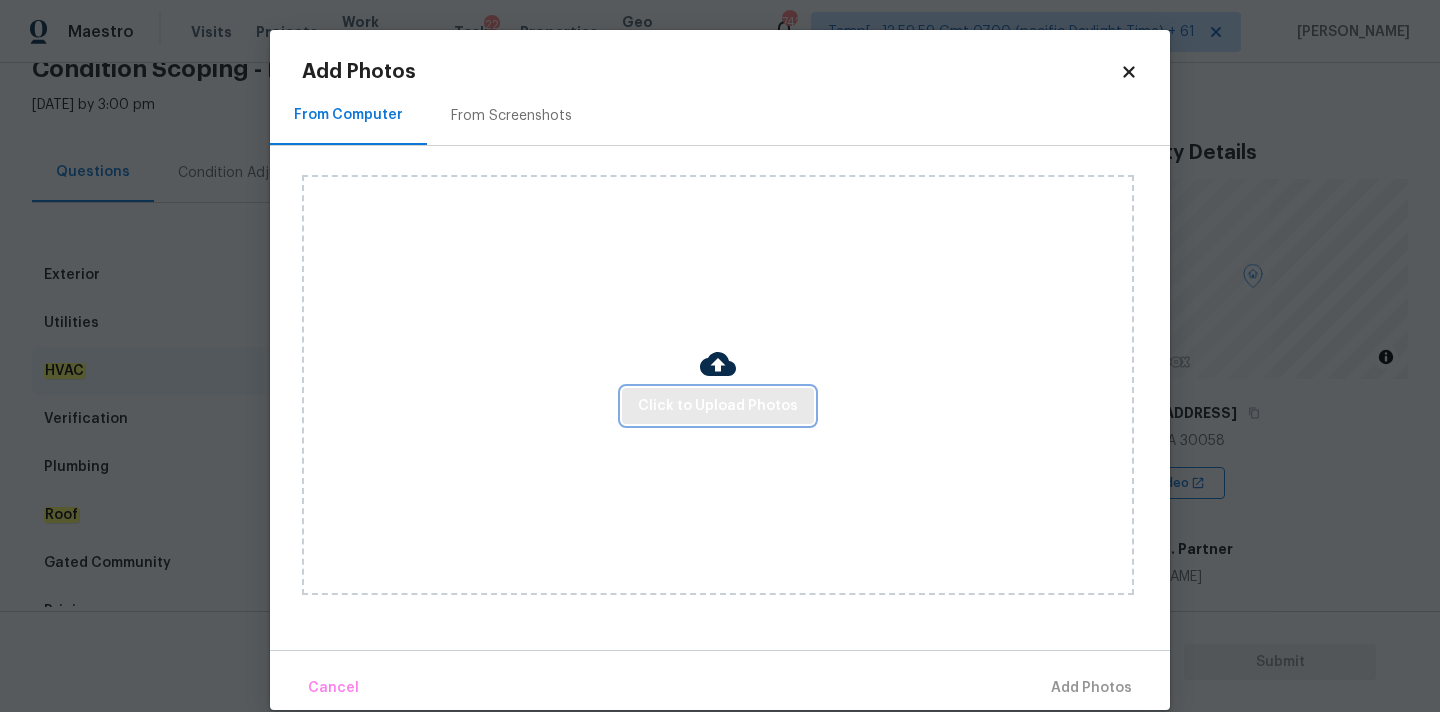 click on "Click to Upload Photos" at bounding box center [718, 406] 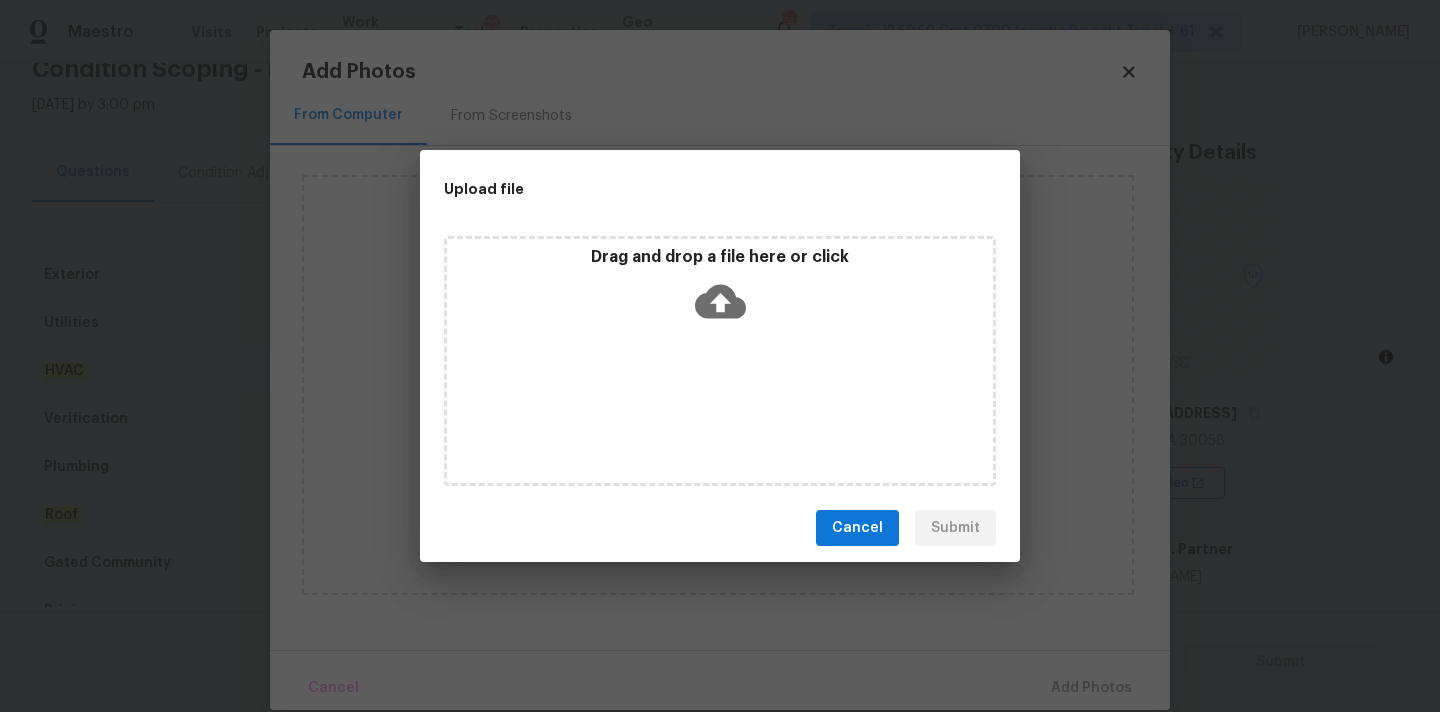 click on "Drag and drop a file here or click" at bounding box center (720, 290) 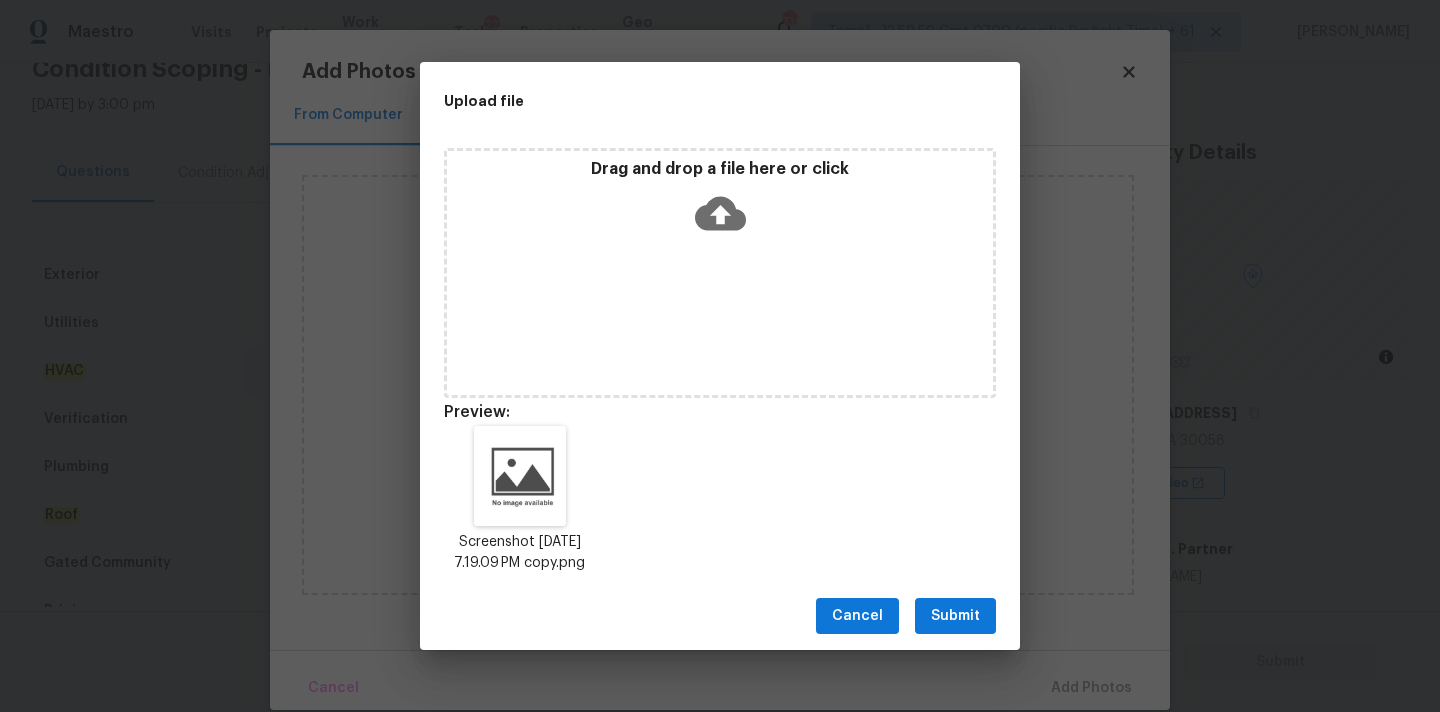 click on "Submit" at bounding box center [955, 616] 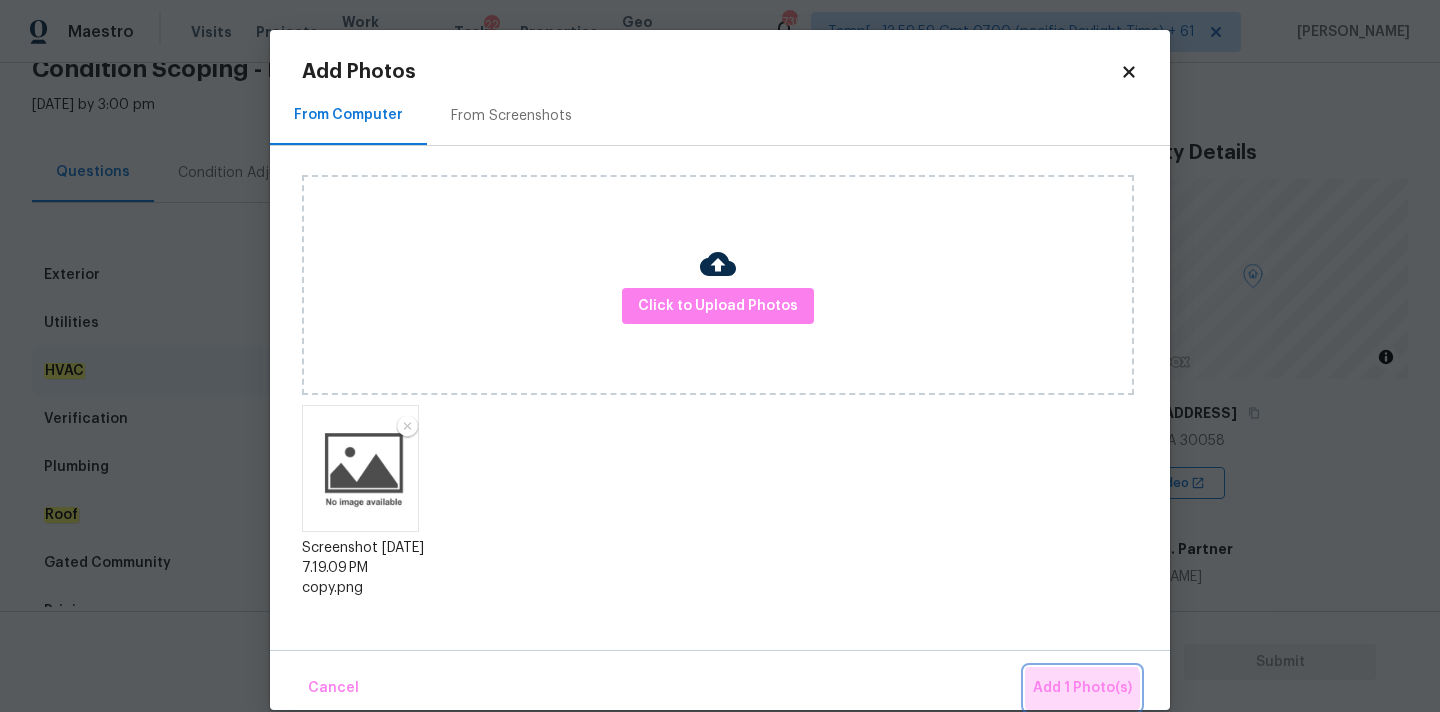 click on "Add 1 Photo(s)" at bounding box center [1082, 688] 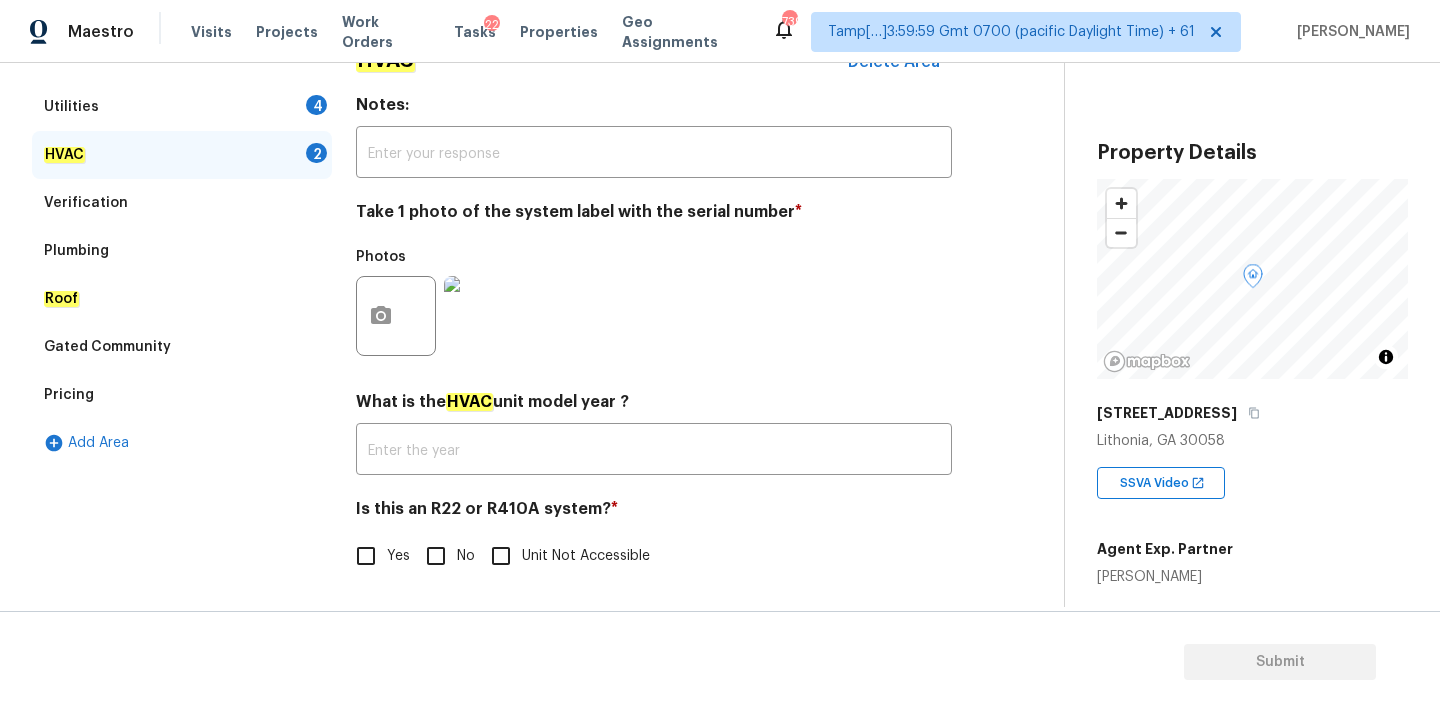 click on "No" at bounding box center (436, 556) 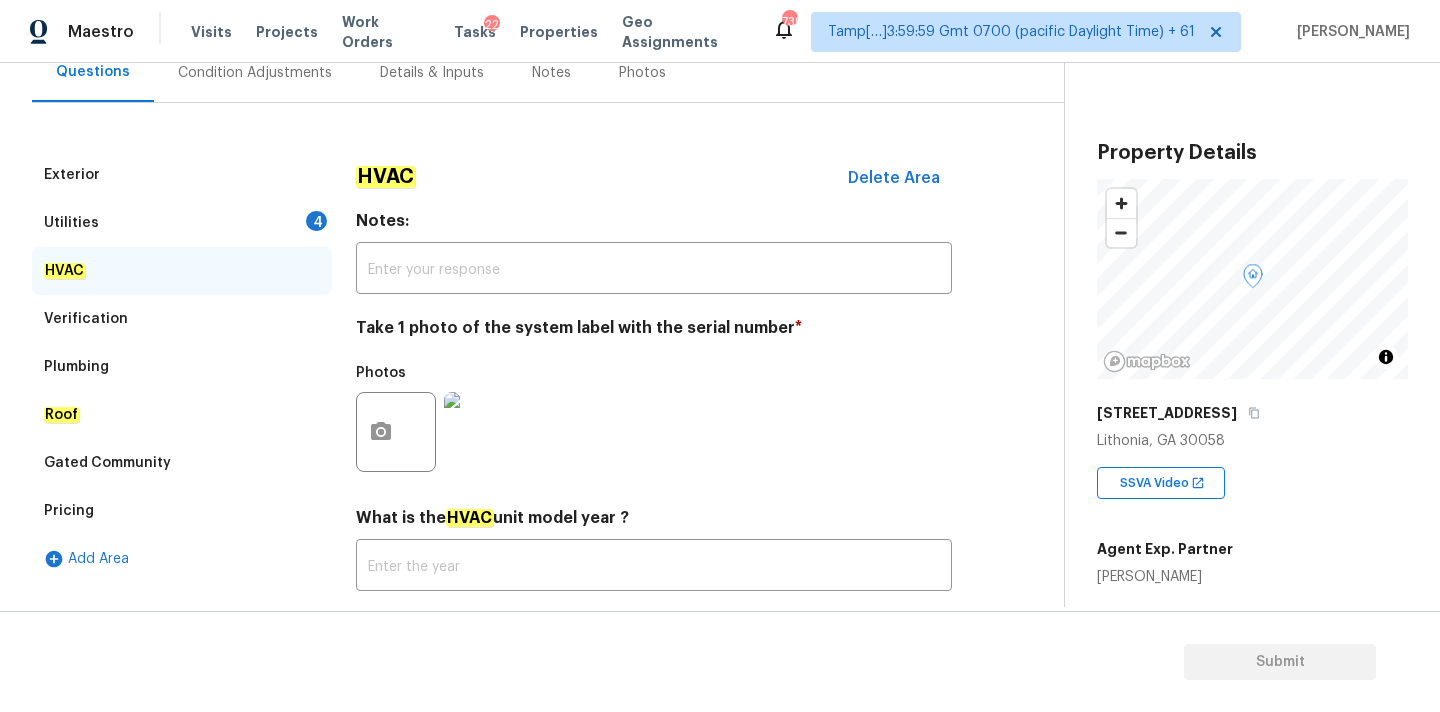 scroll, scrollTop: 130, scrollLeft: 0, axis: vertical 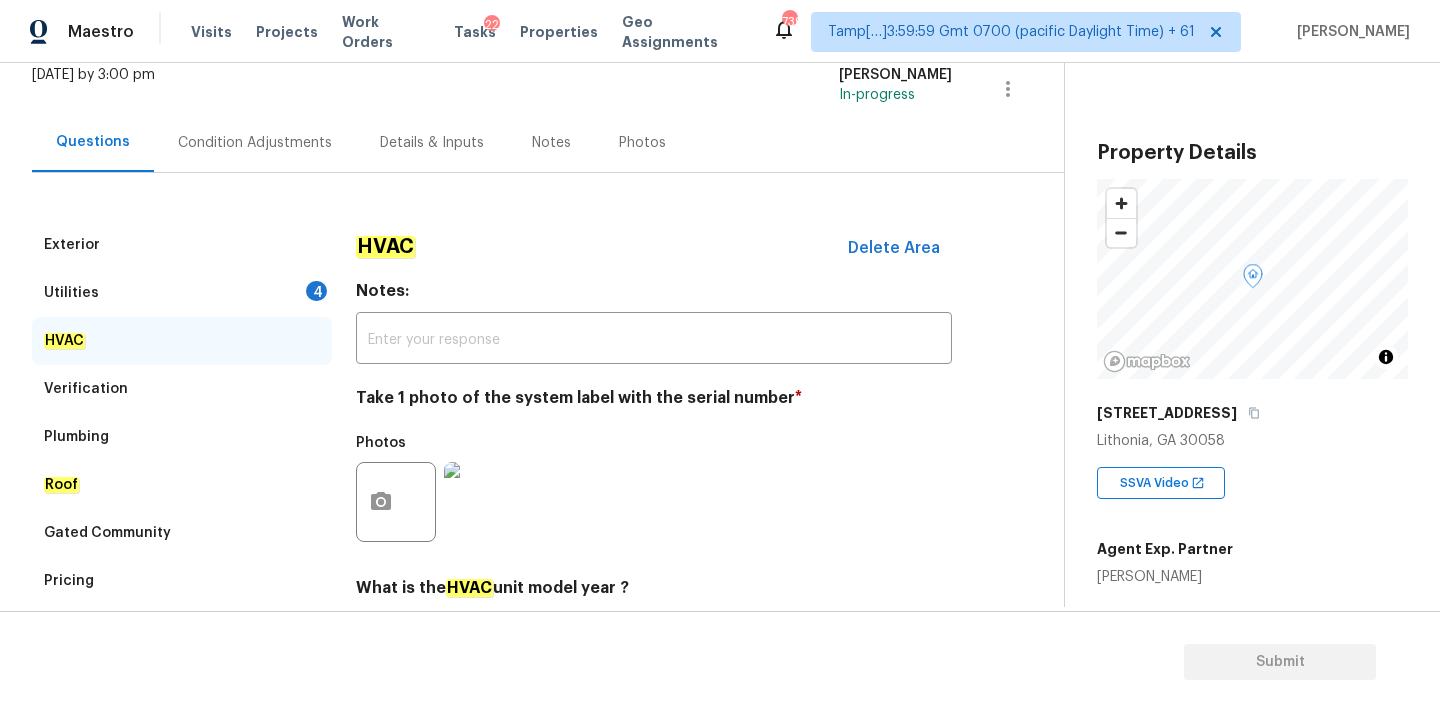 click on "Utilities 4" at bounding box center (182, 293) 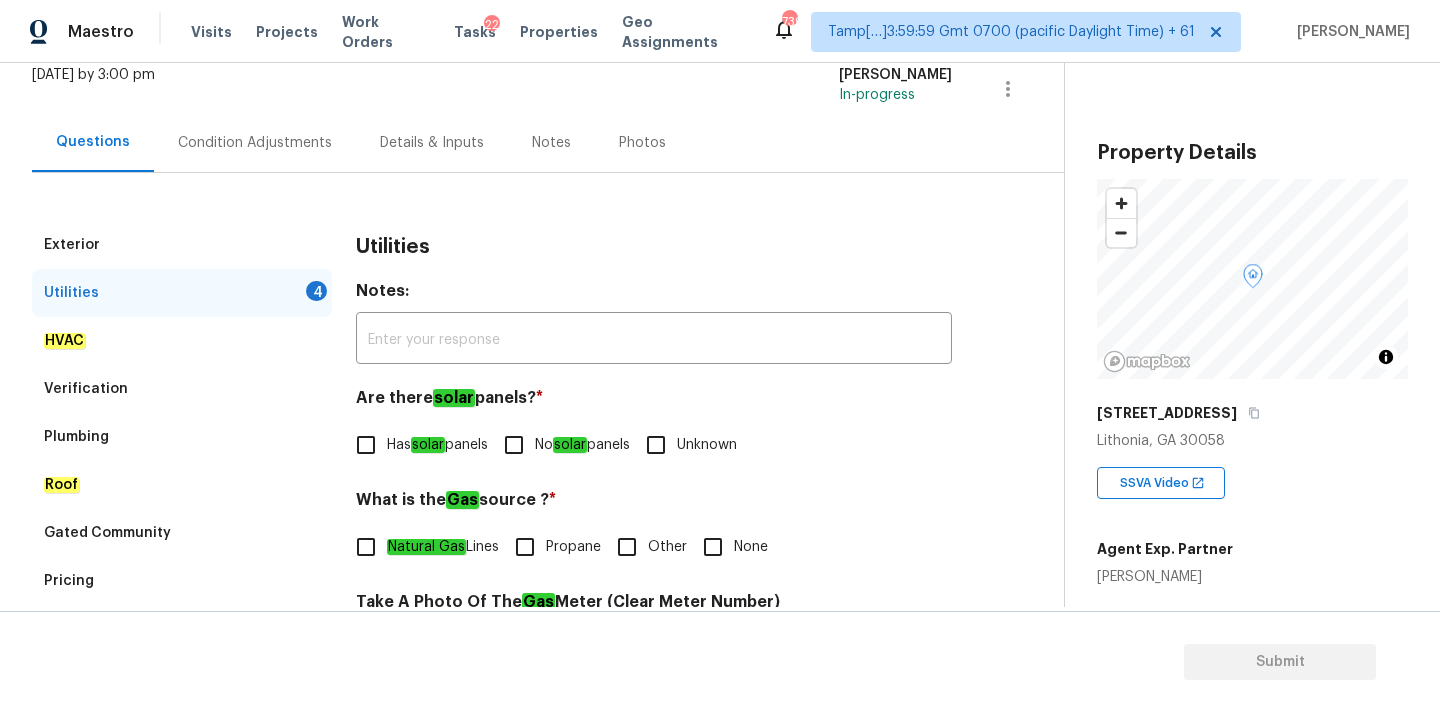 click on "No  solar  panels" at bounding box center [514, 445] 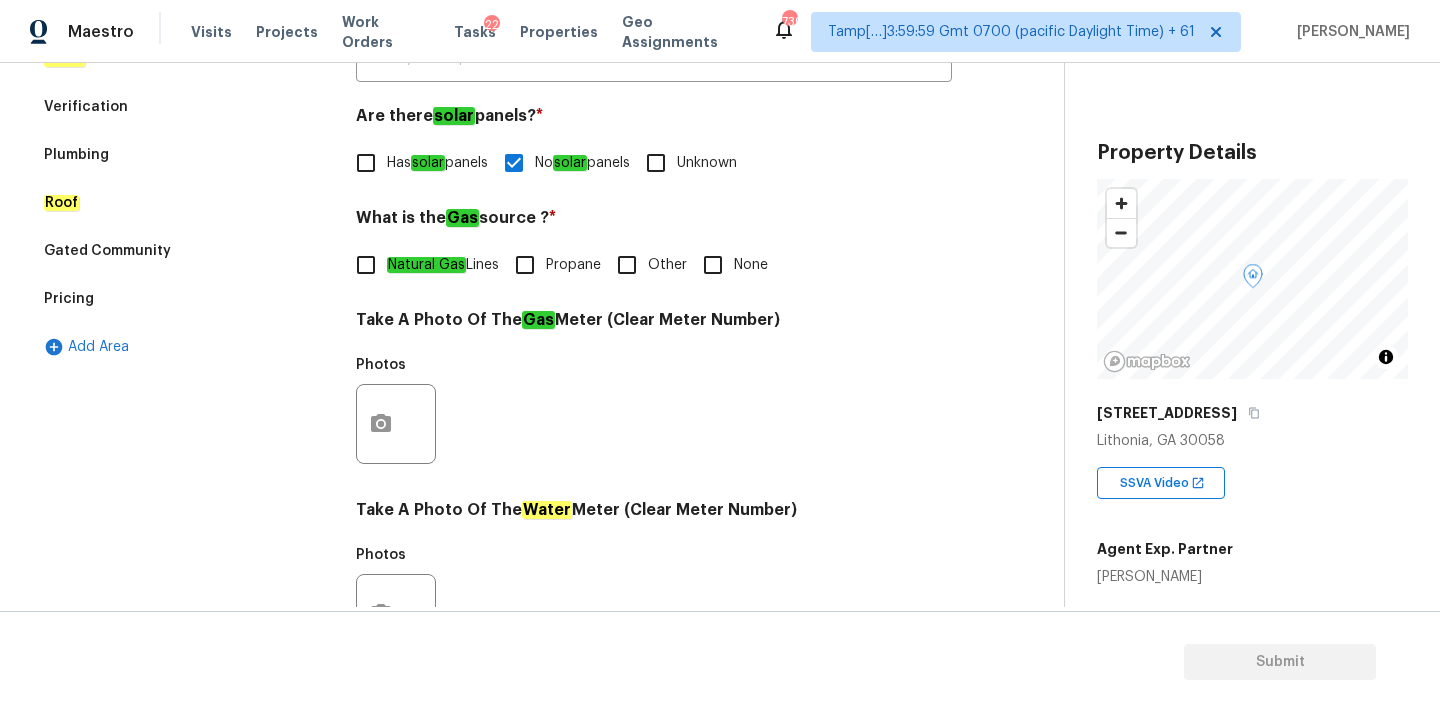 scroll, scrollTop: 590, scrollLeft: 0, axis: vertical 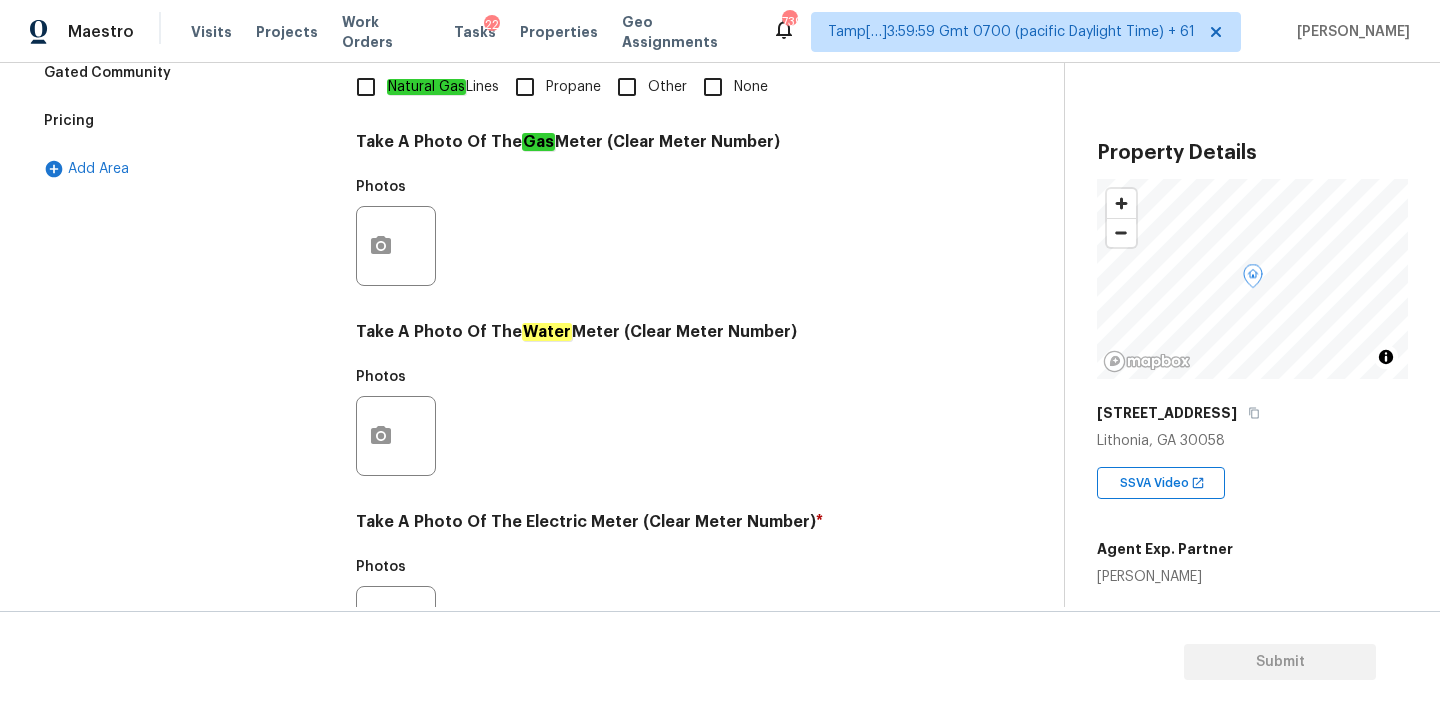 click on "None" at bounding box center [751, 87] 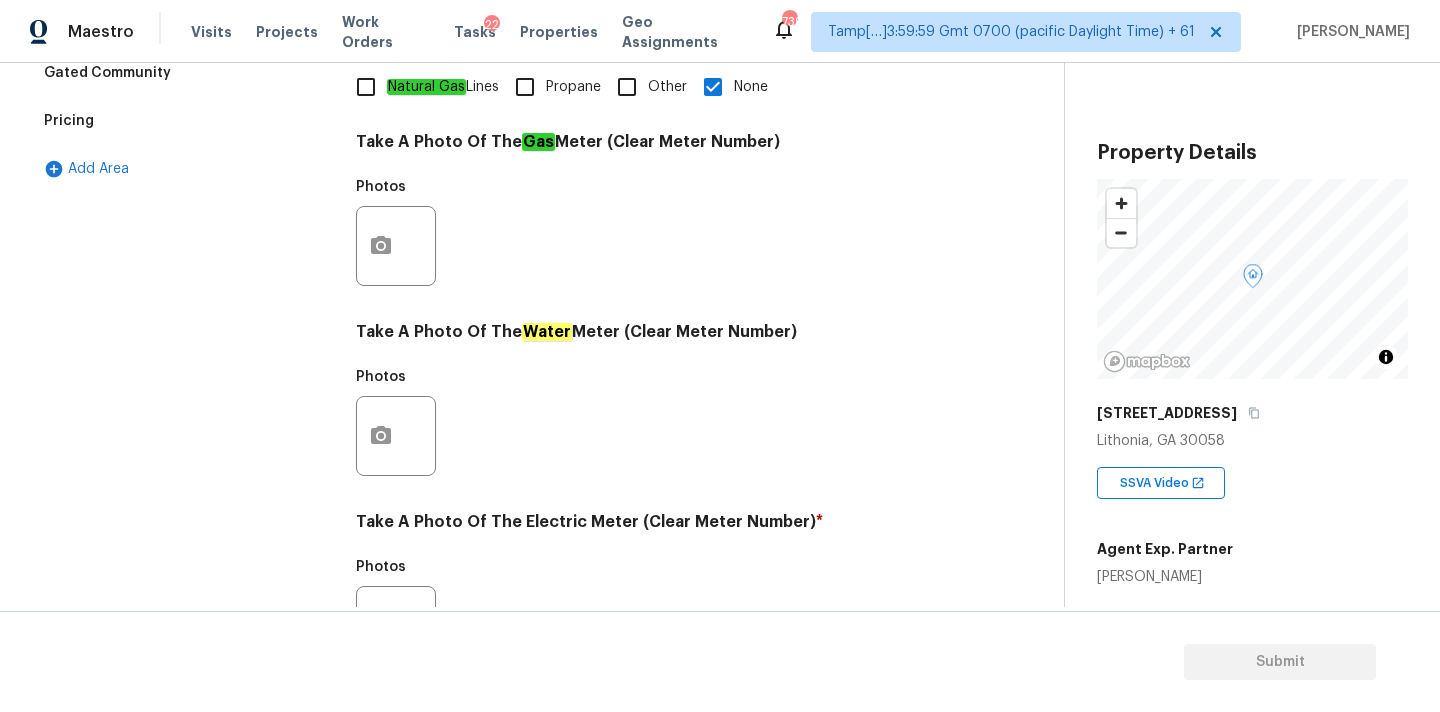 scroll, scrollTop: 793, scrollLeft: 0, axis: vertical 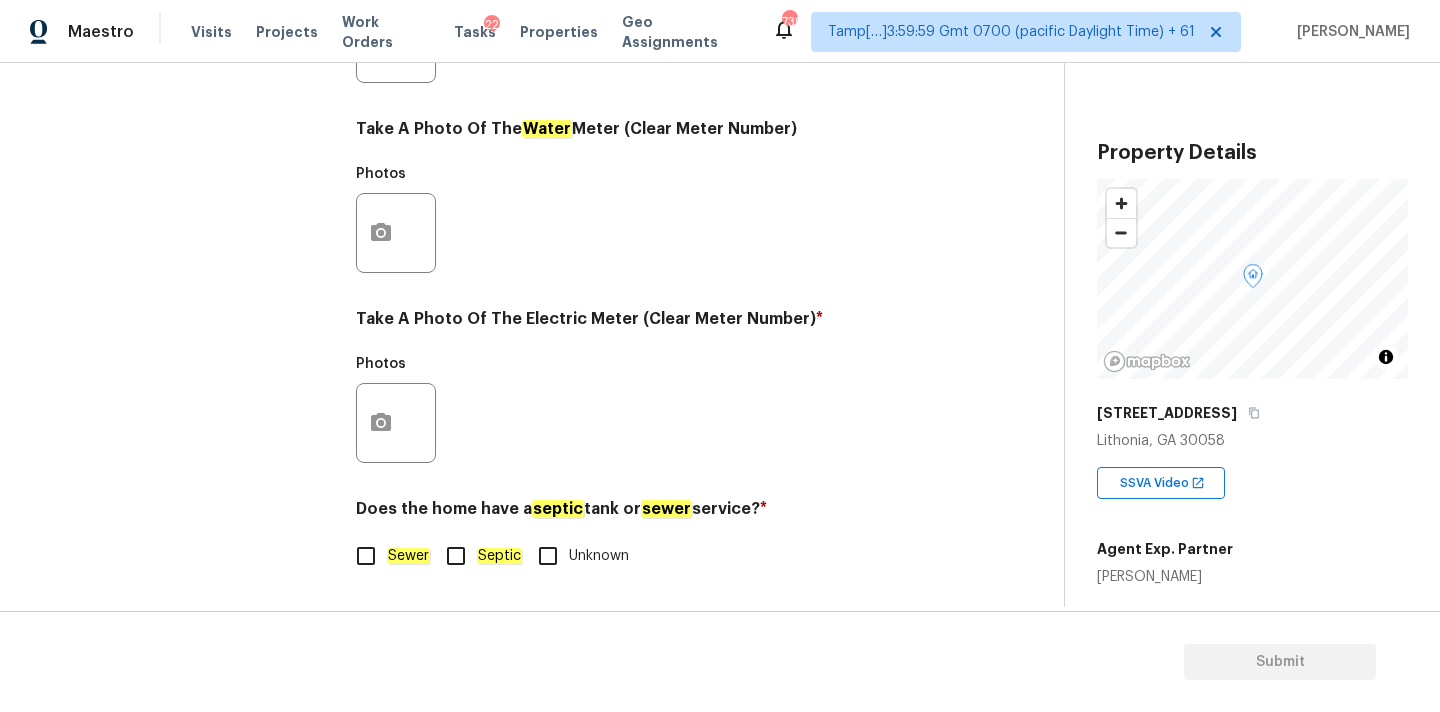 click on "Sewer" 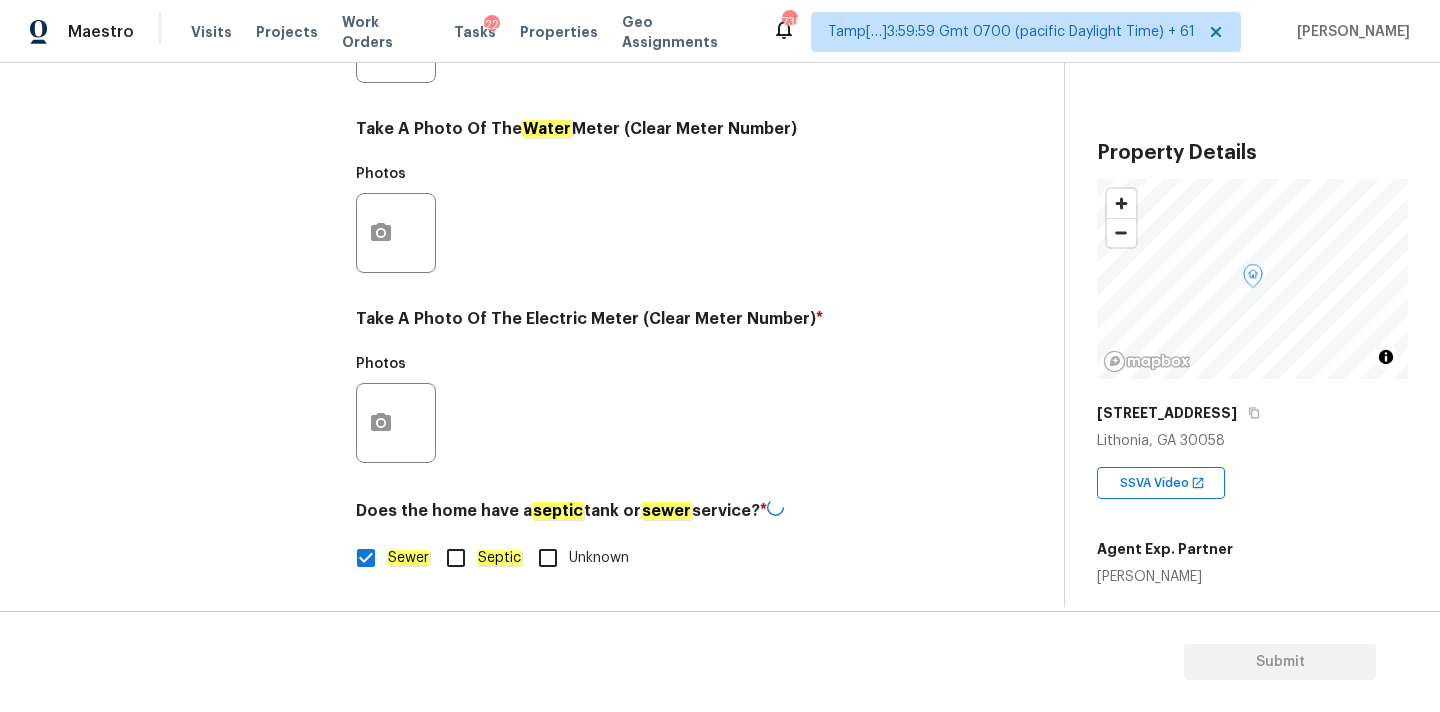 click at bounding box center [396, 423] 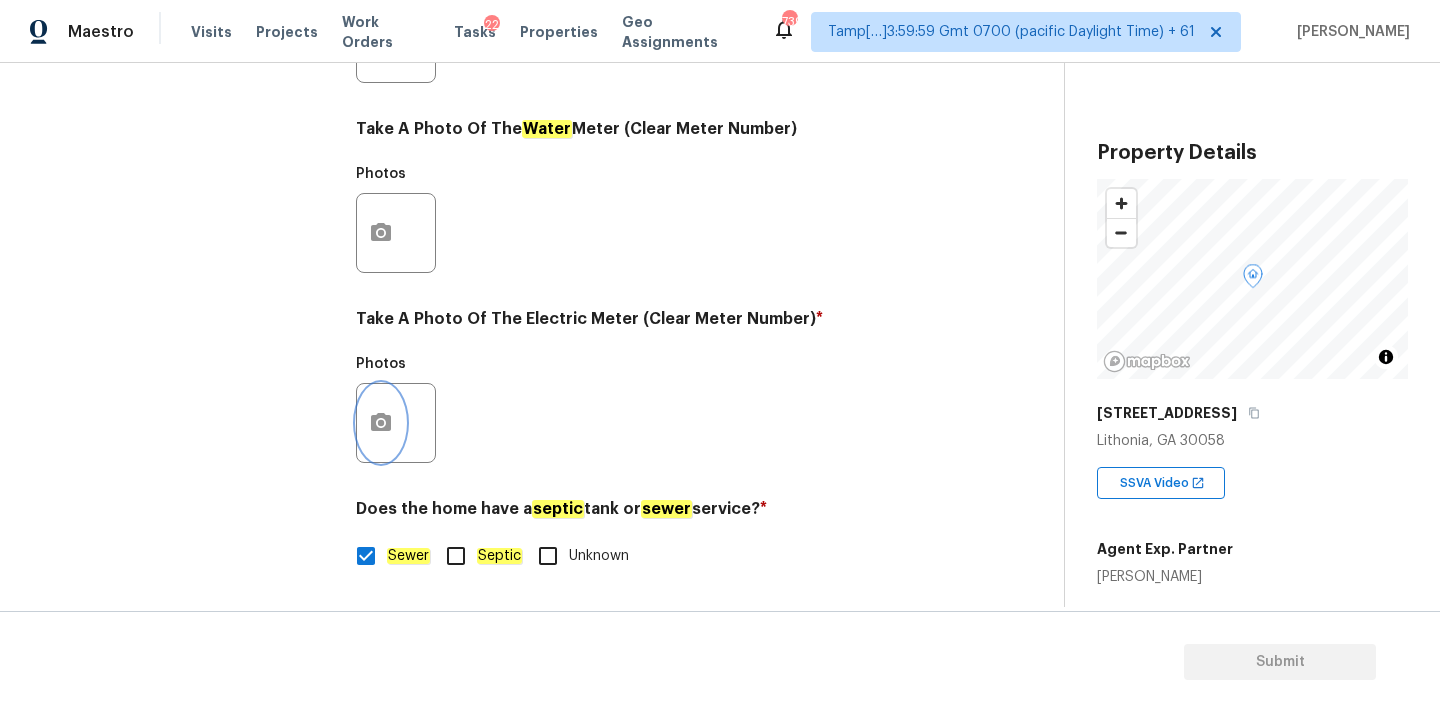 click 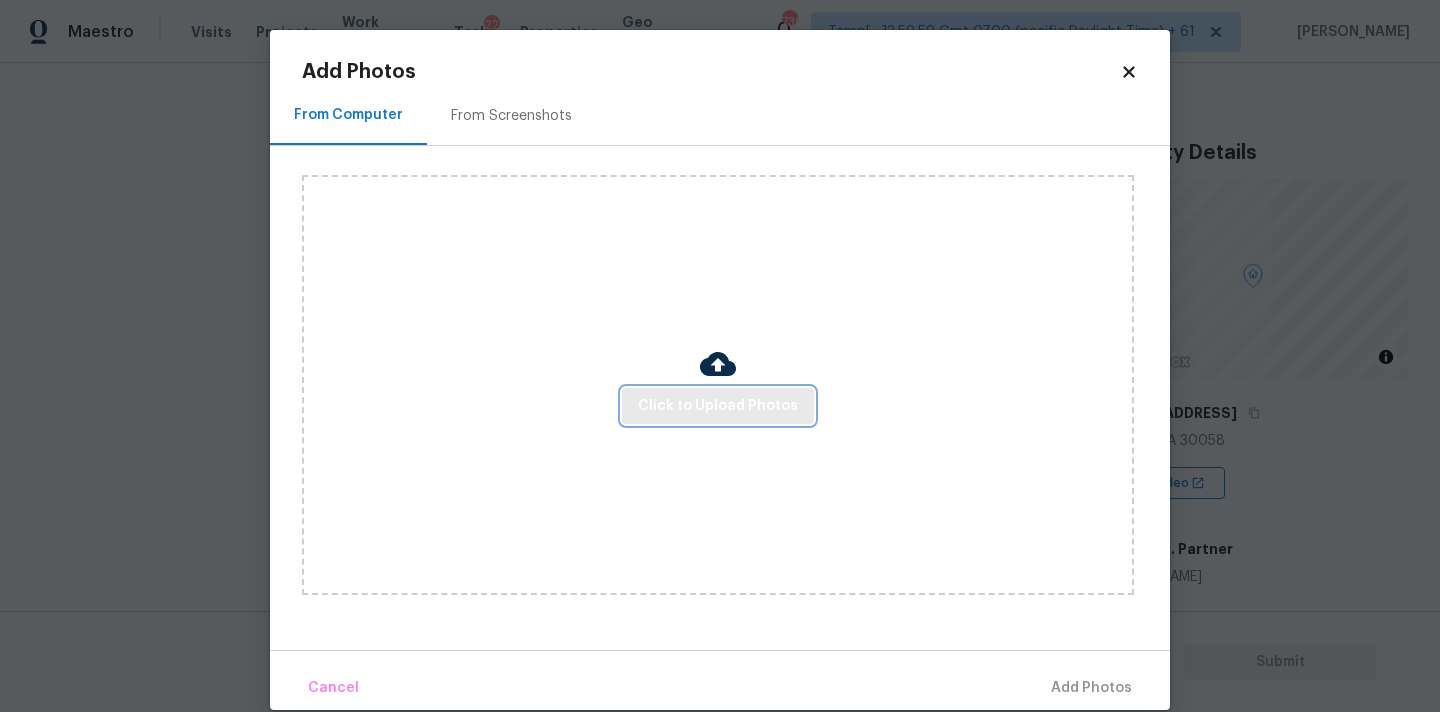 click on "Click to Upload Photos" at bounding box center [718, 406] 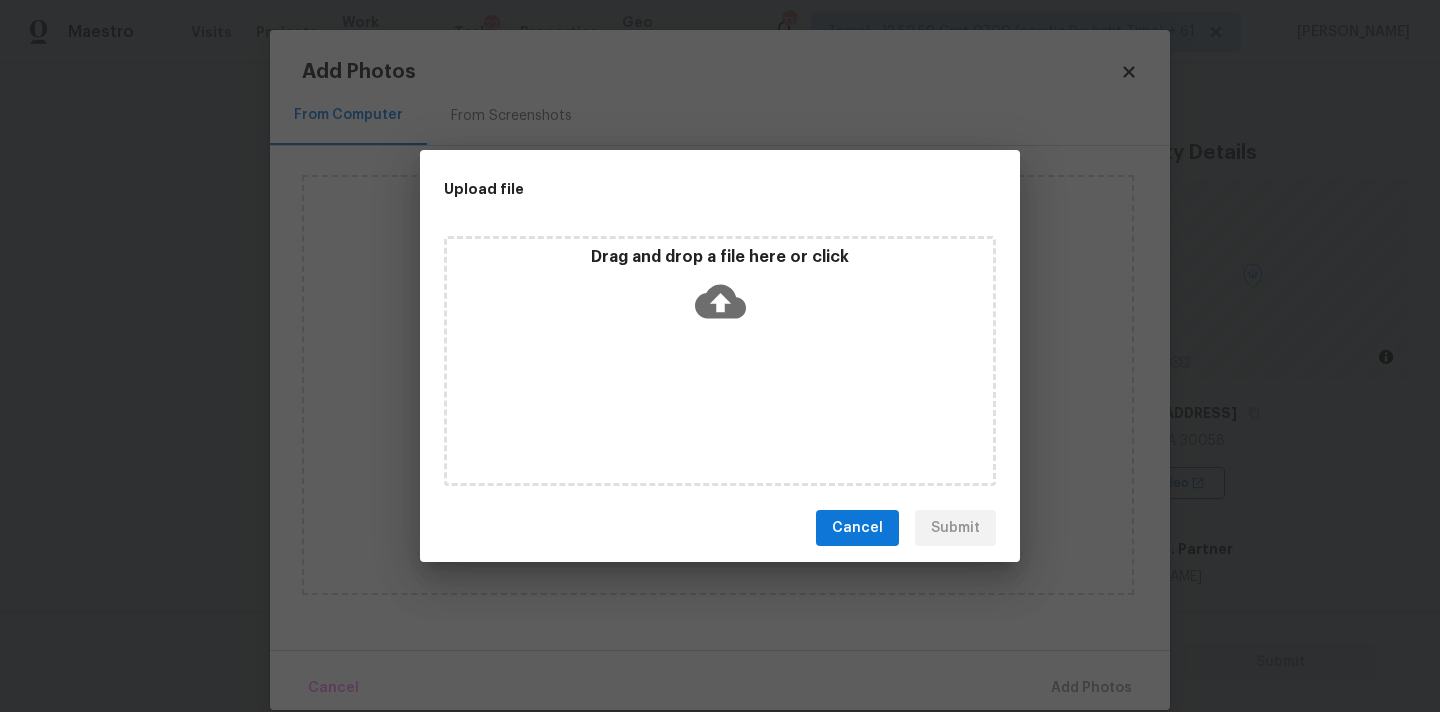 click 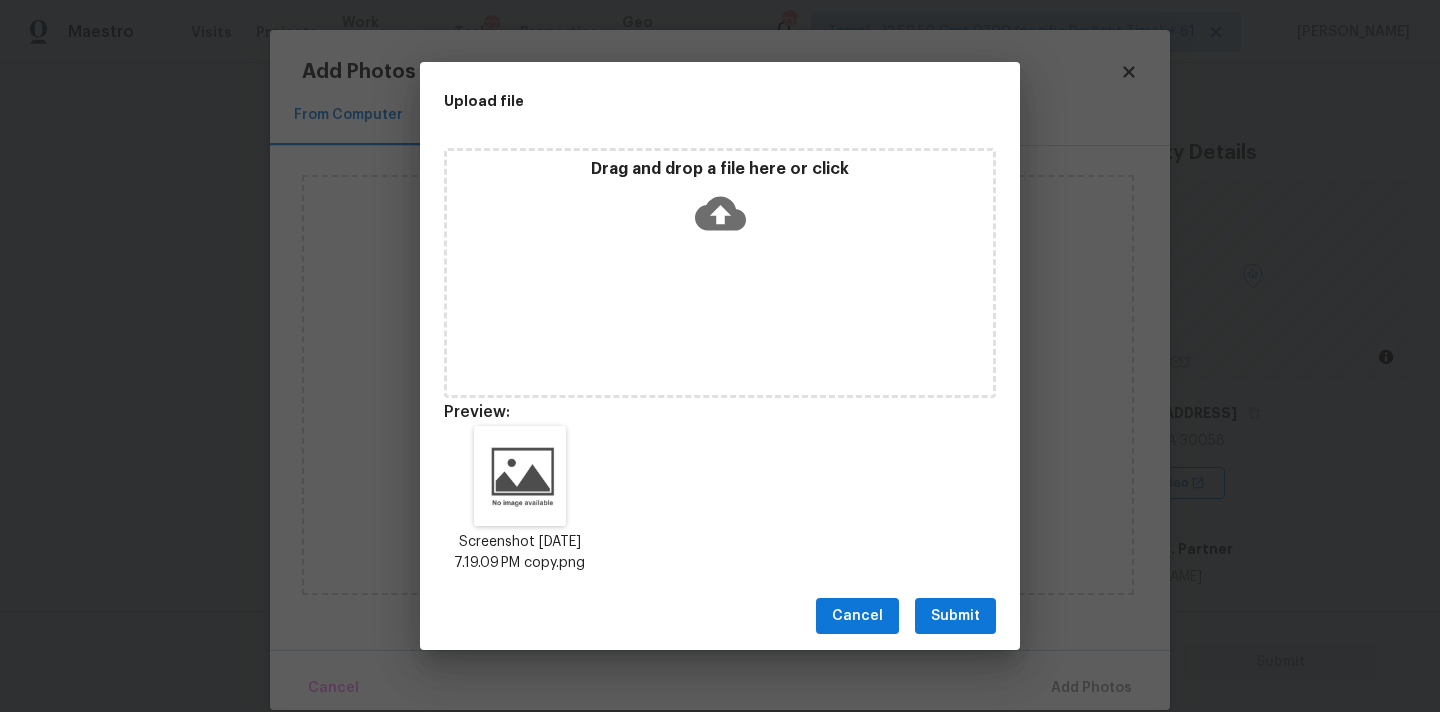 click on "Submit" at bounding box center [955, 616] 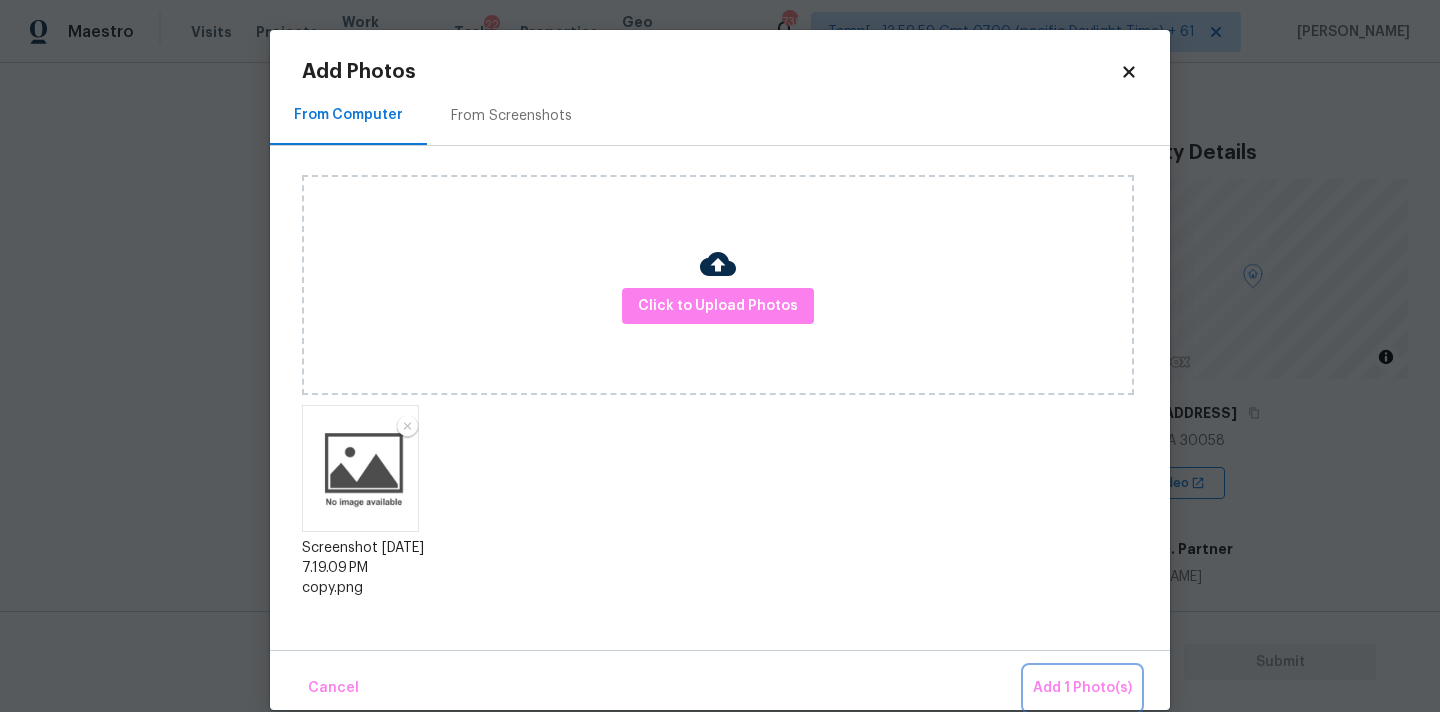 click on "Add 1 Photo(s)" at bounding box center (1082, 688) 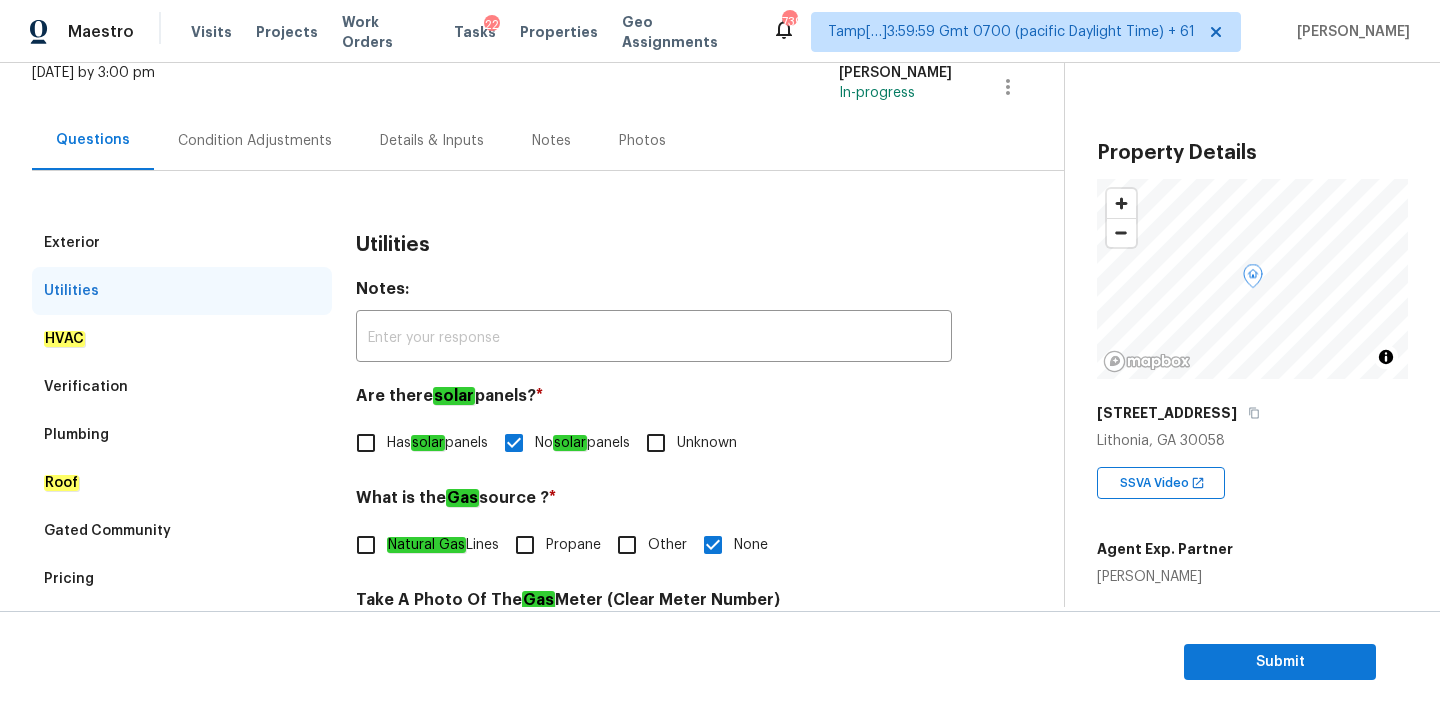 scroll, scrollTop: 49, scrollLeft: 0, axis: vertical 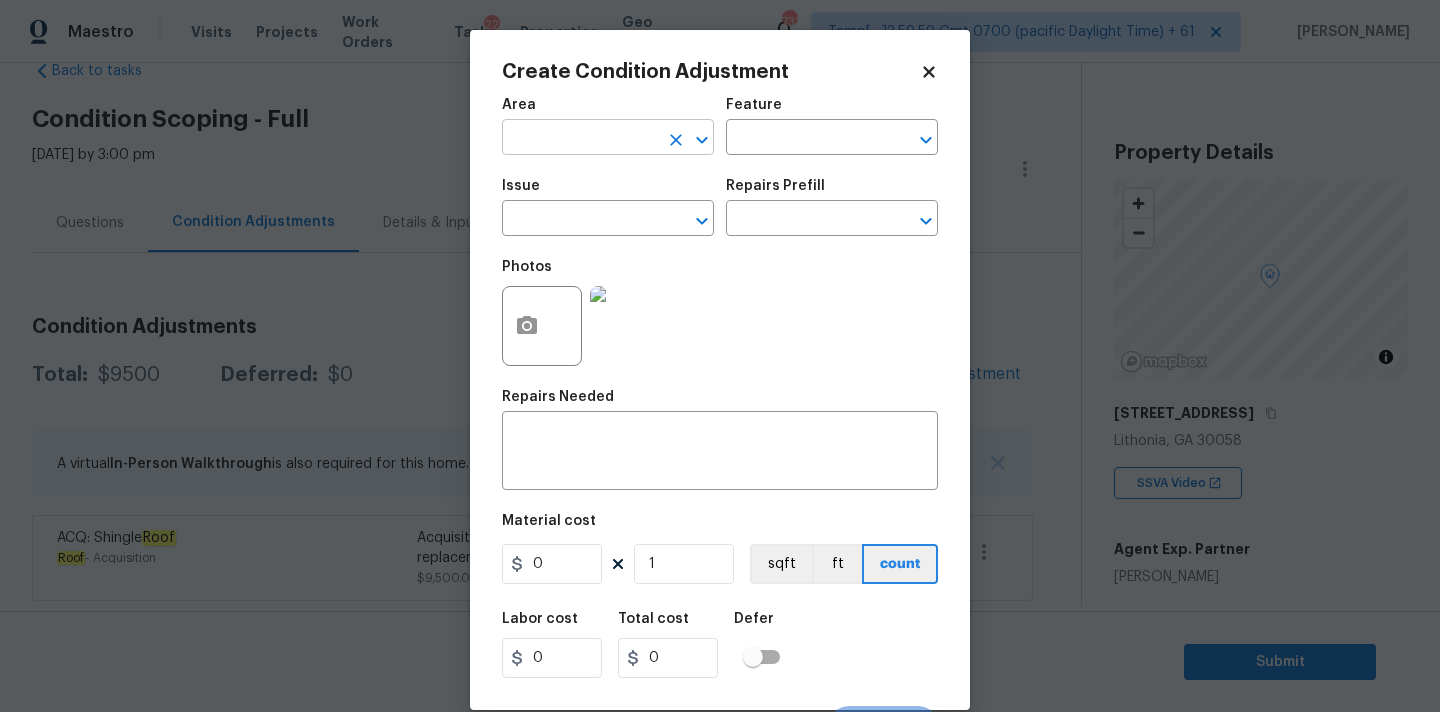 click at bounding box center [580, 139] 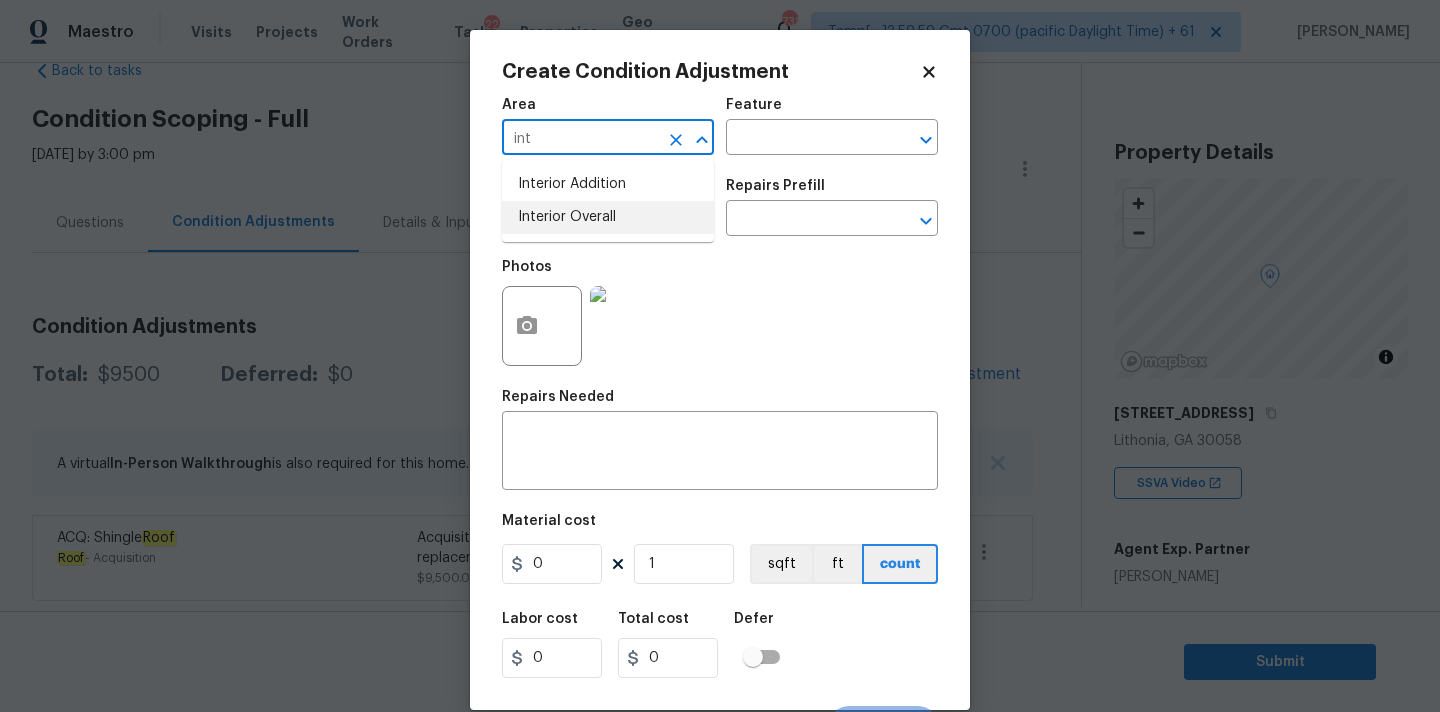 click on "Interior Overall" at bounding box center [608, 217] 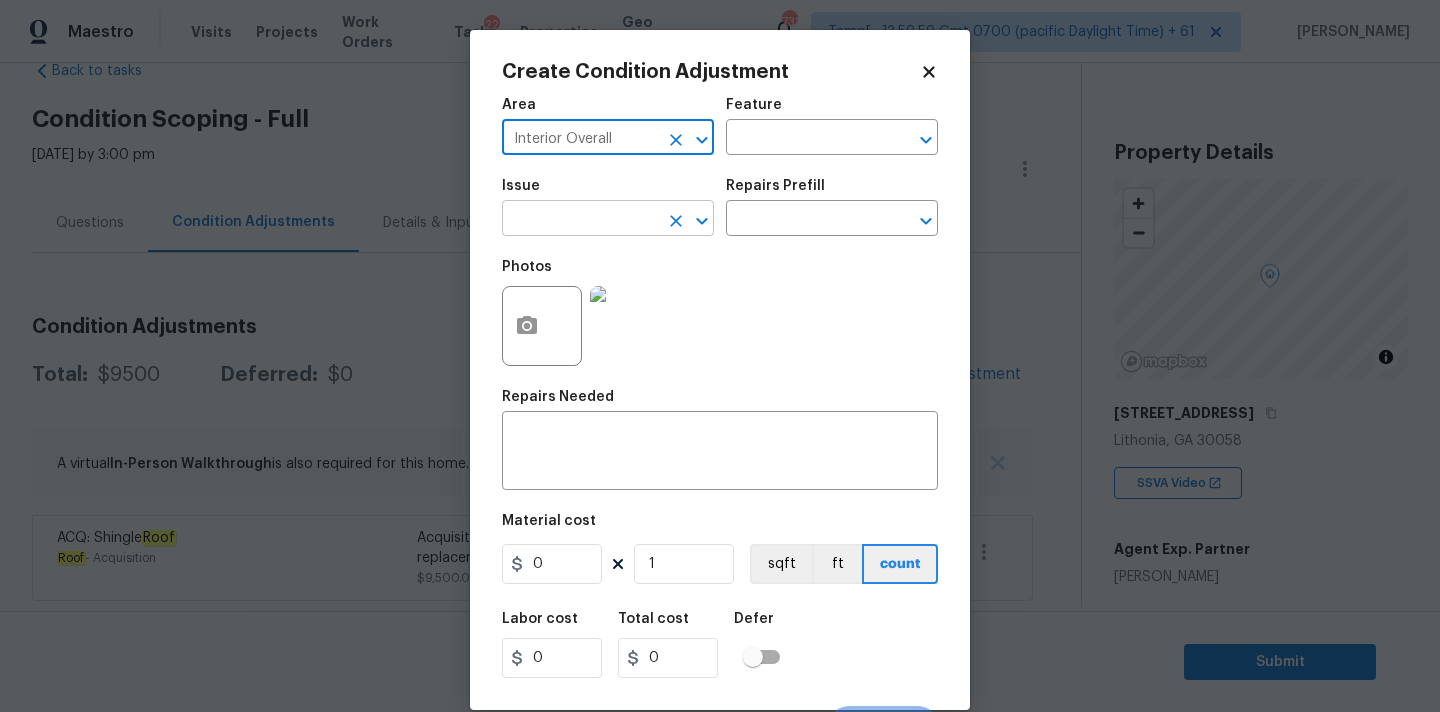 type on "Interior Overall" 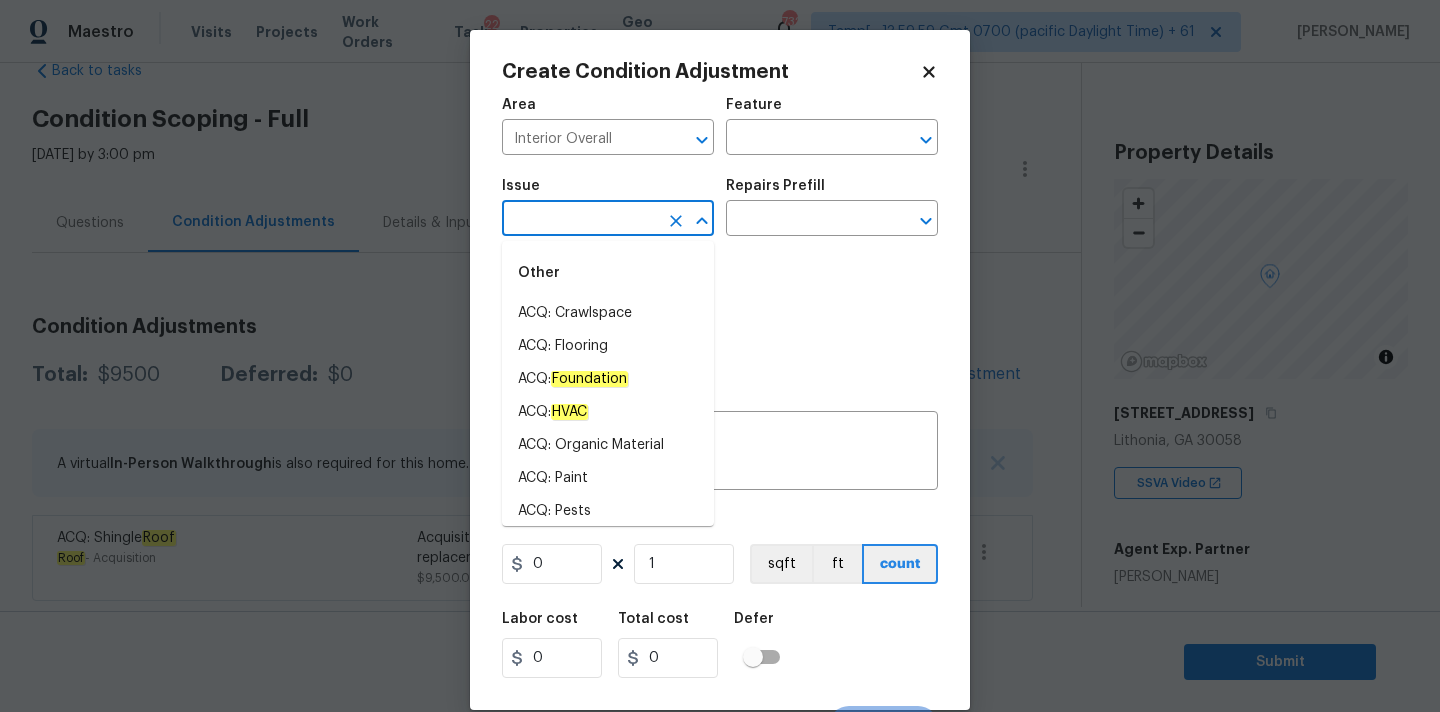 type on "q" 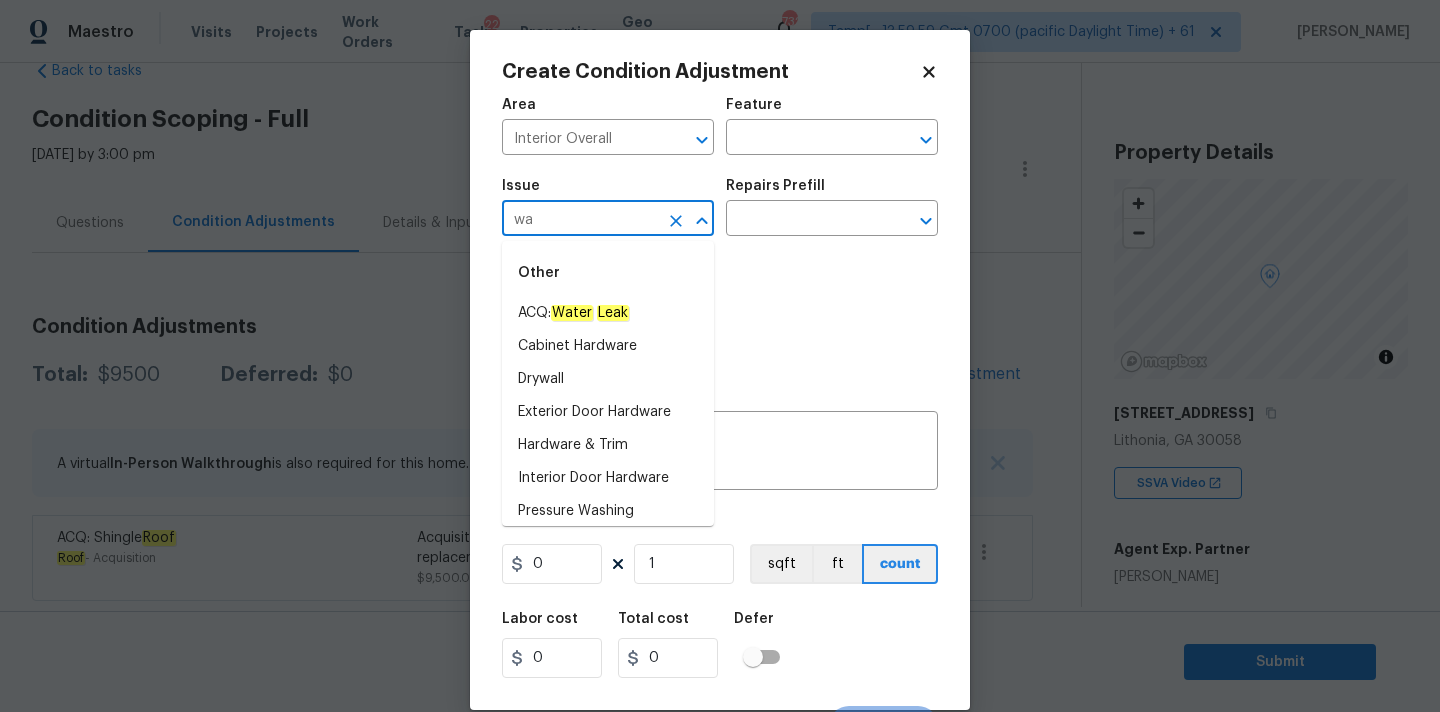 click on "Other" at bounding box center (608, 273) 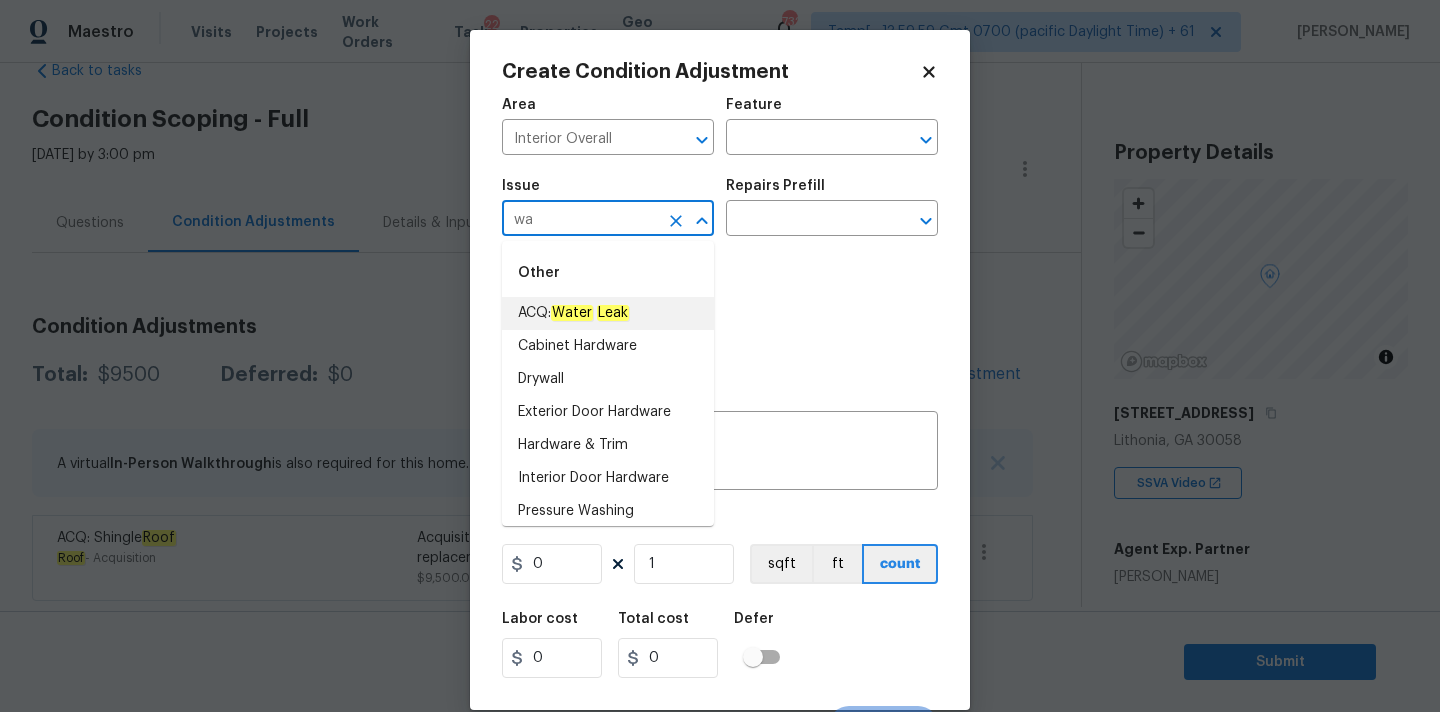 click on "Leak" at bounding box center (613, 313) 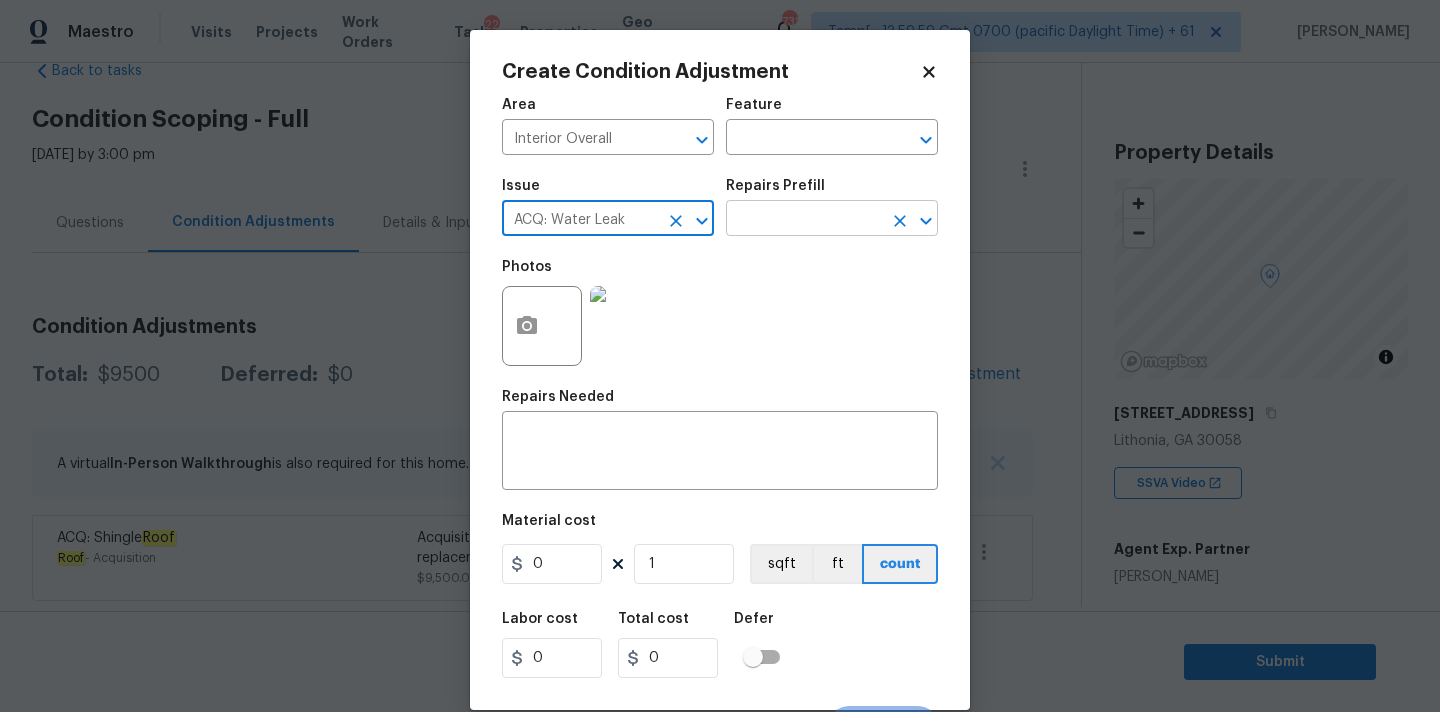 type on "ACQ: Water Leak" 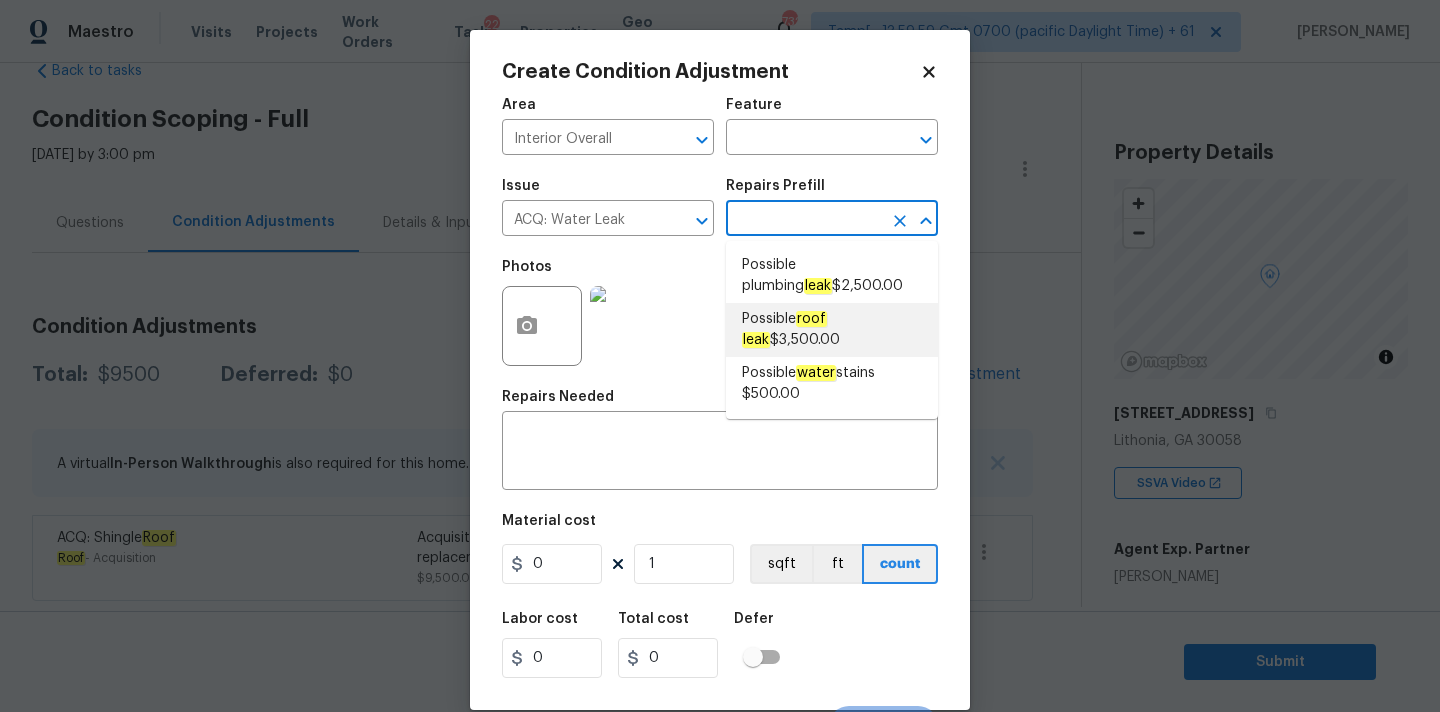 click on "roof" at bounding box center (811, 319) 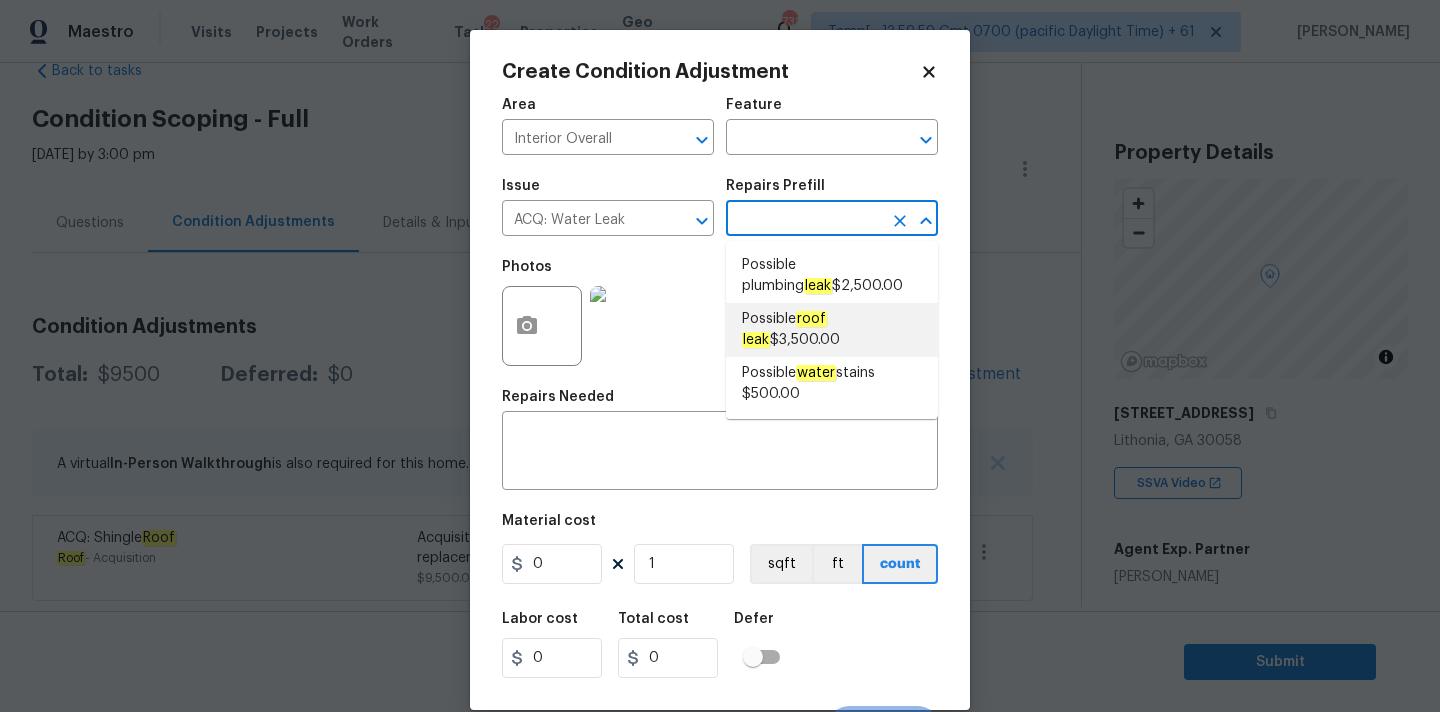 type on "Acquisition" 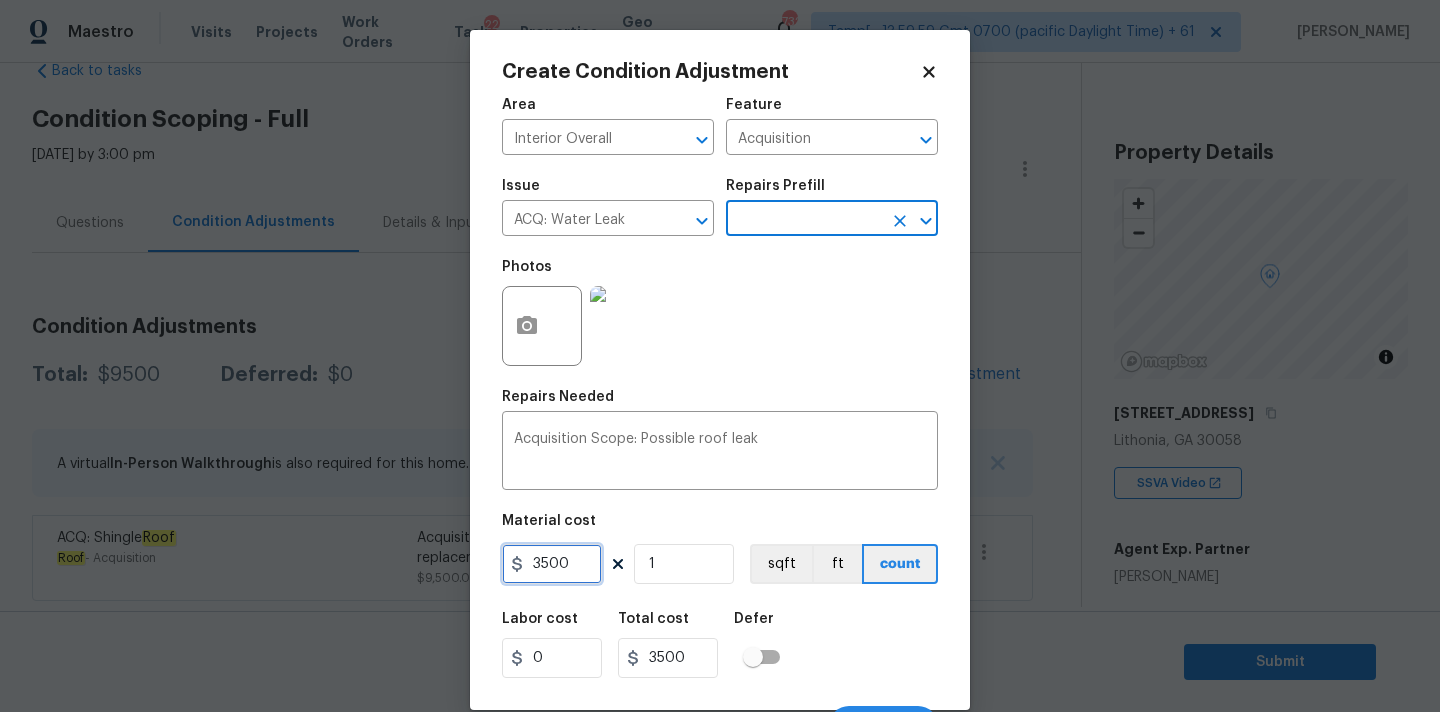 click on "3500" at bounding box center [552, 564] 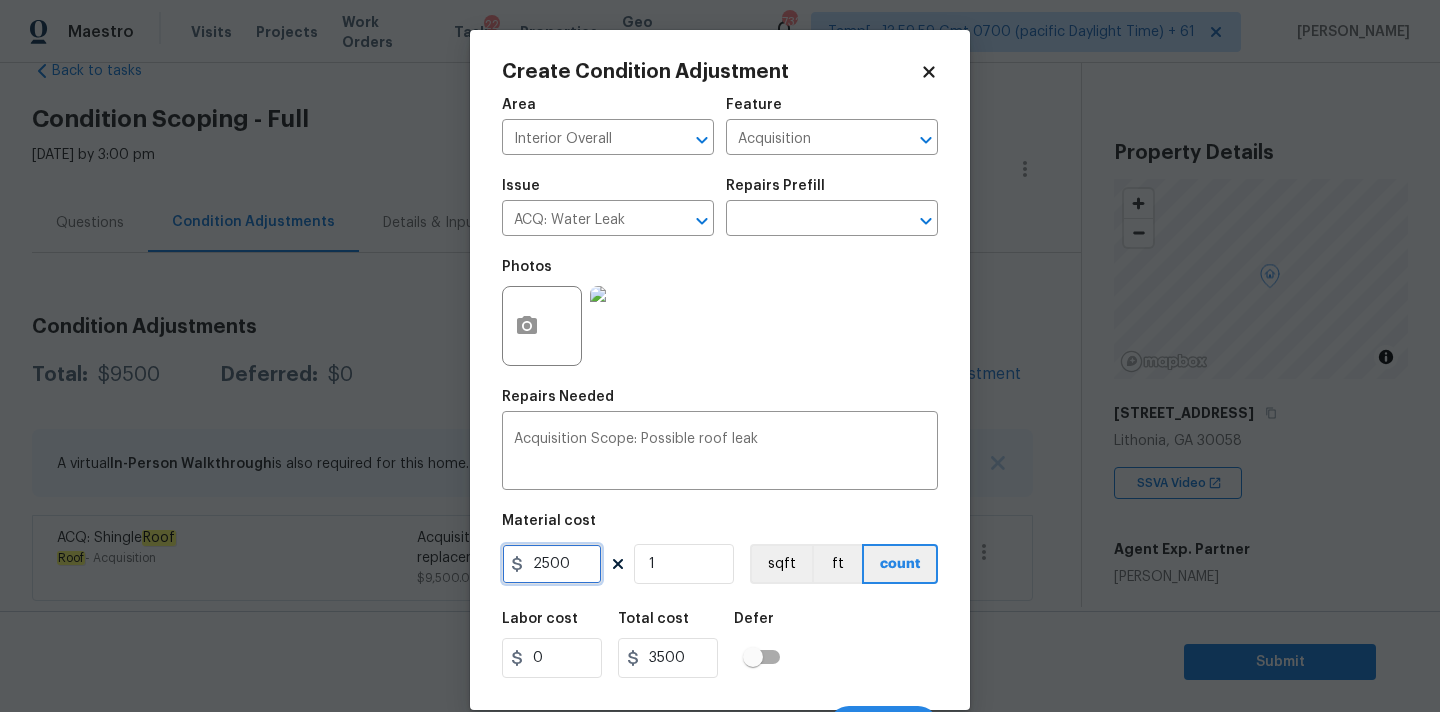 type on "2500" 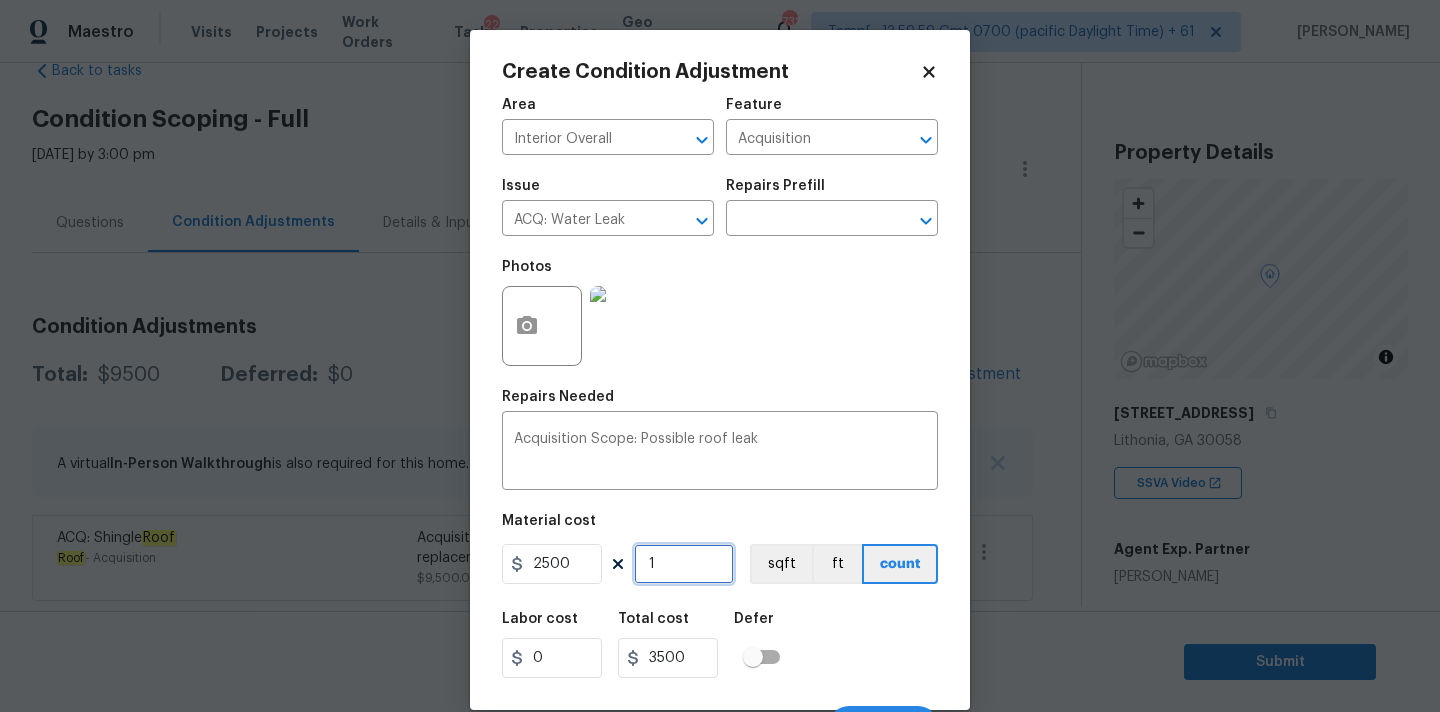 type on "2500" 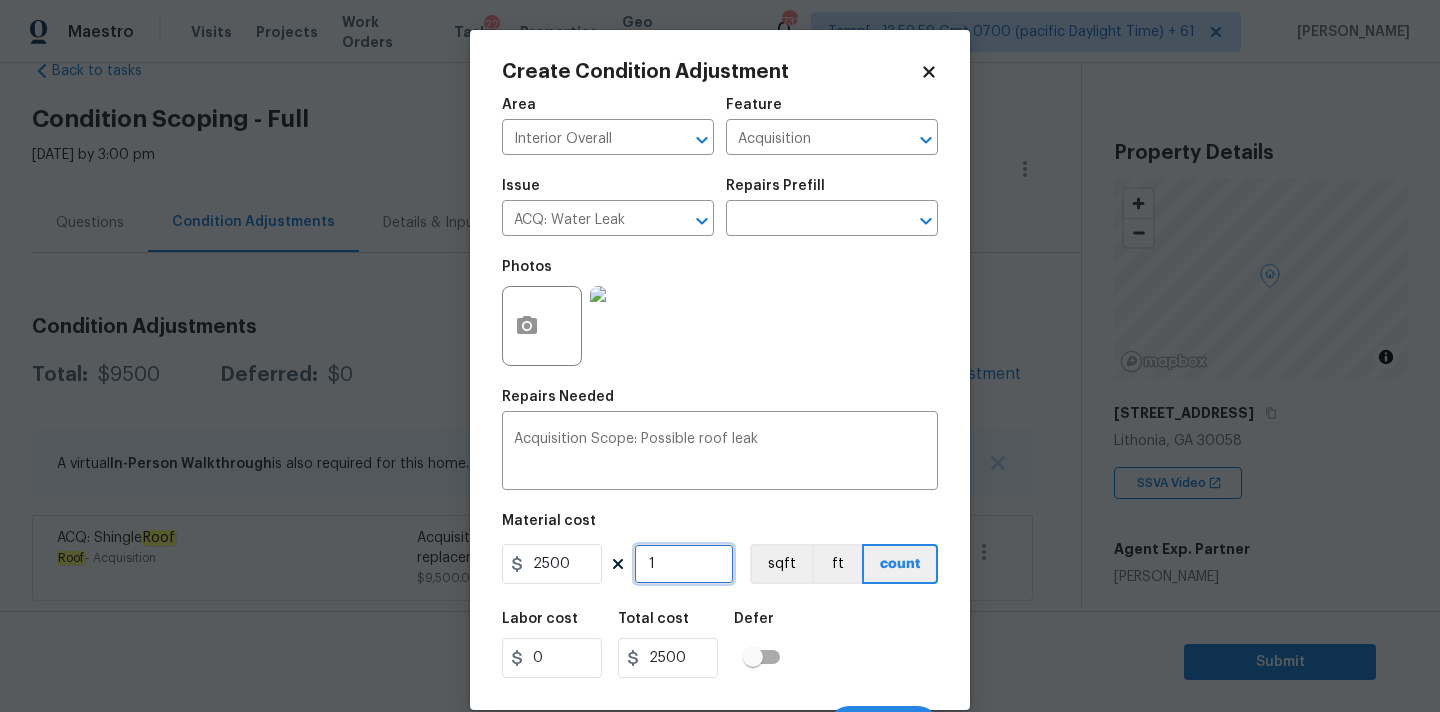 scroll, scrollTop: 35, scrollLeft: 0, axis: vertical 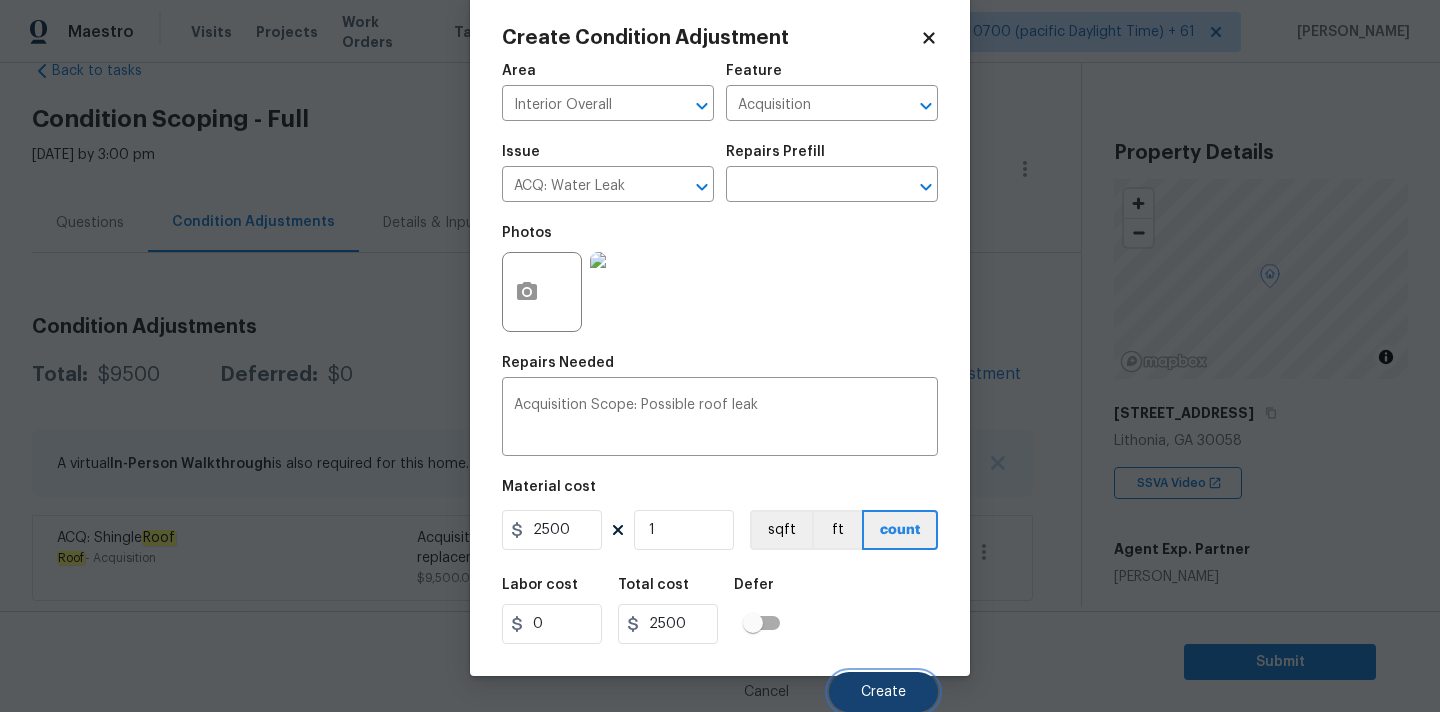 click on "Create" at bounding box center [883, 692] 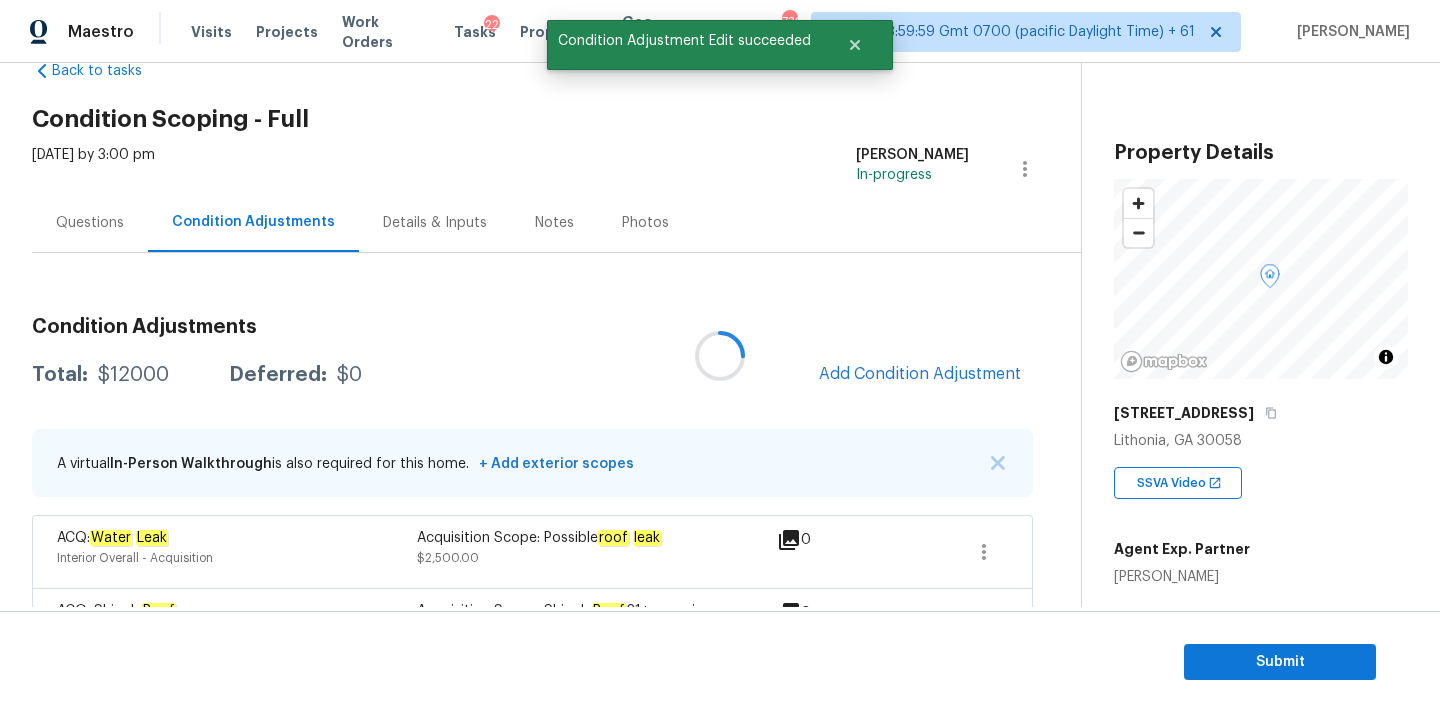scroll, scrollTop: 0, scrollLeft: 0, axis: both 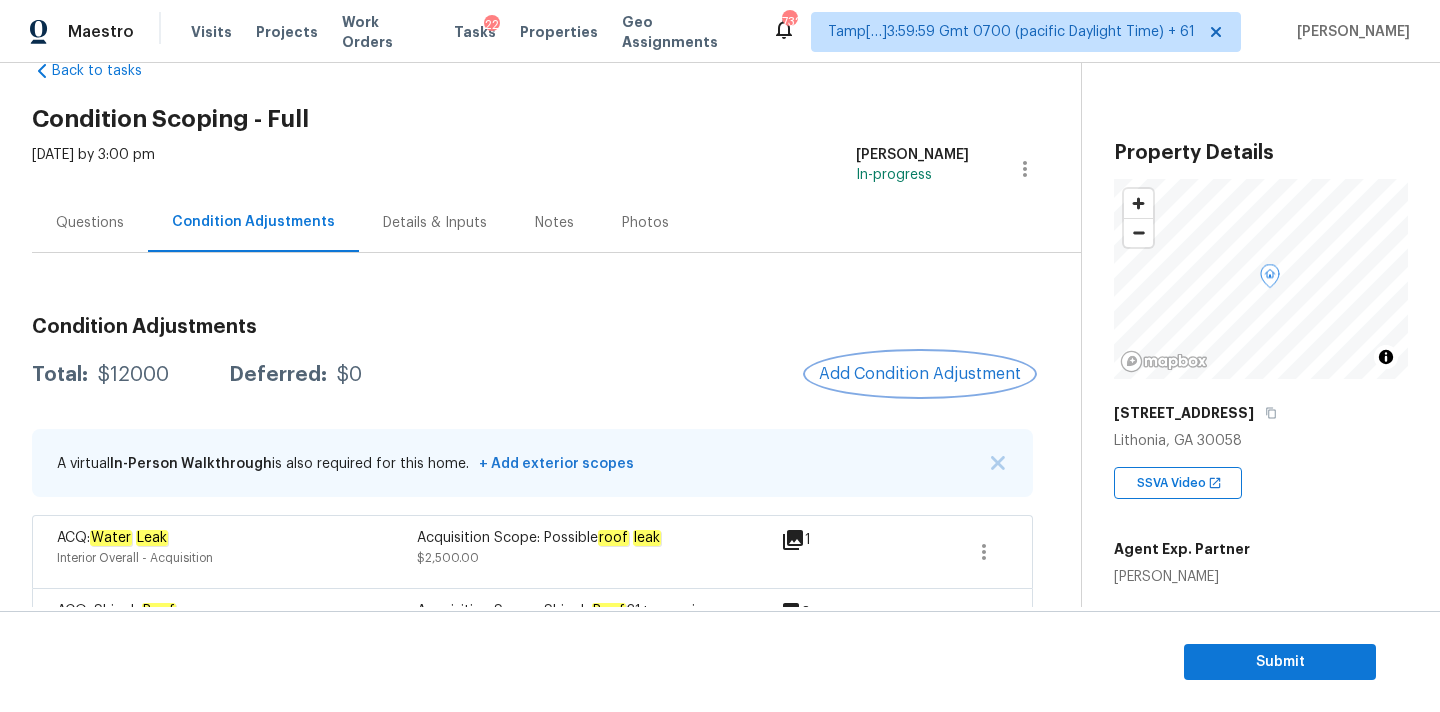 click on "Add Condition Adjustment" at bounding box center (920, 374) 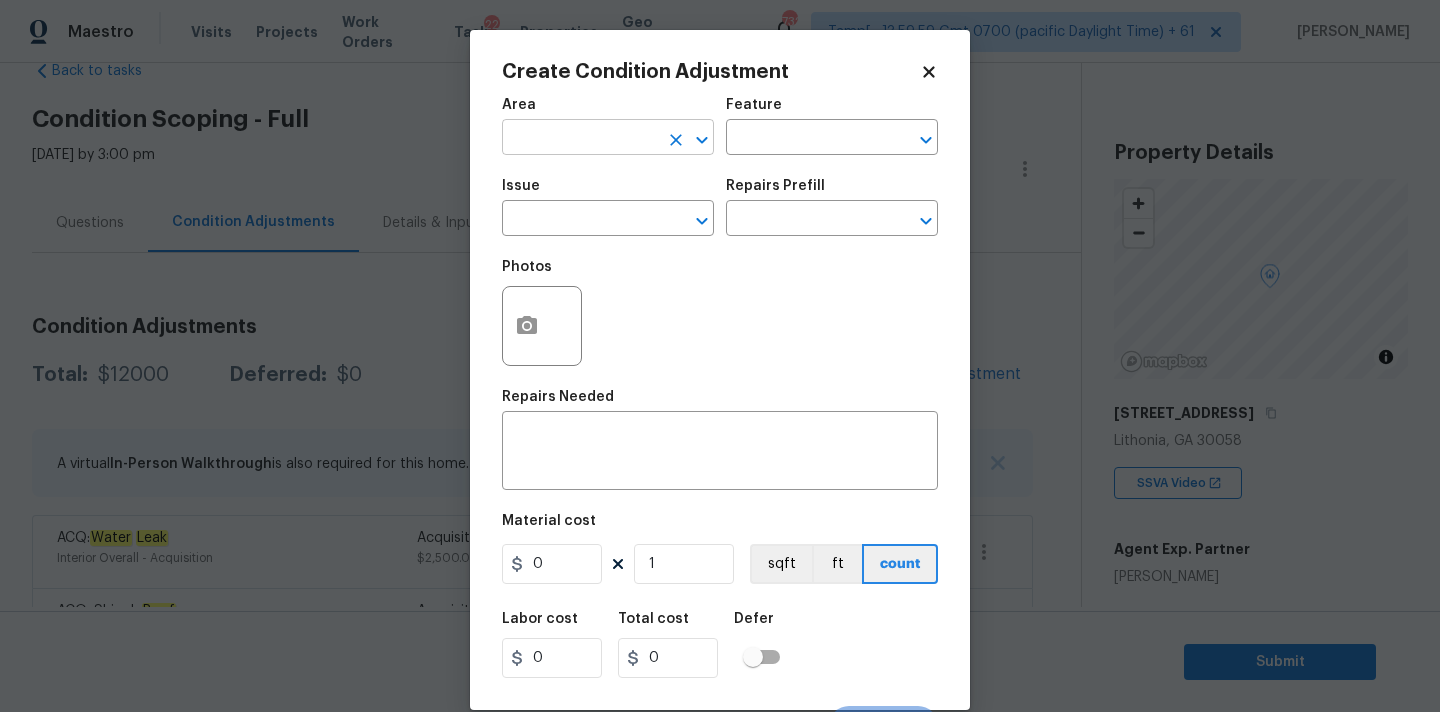 click at bounding box center (580, 139) 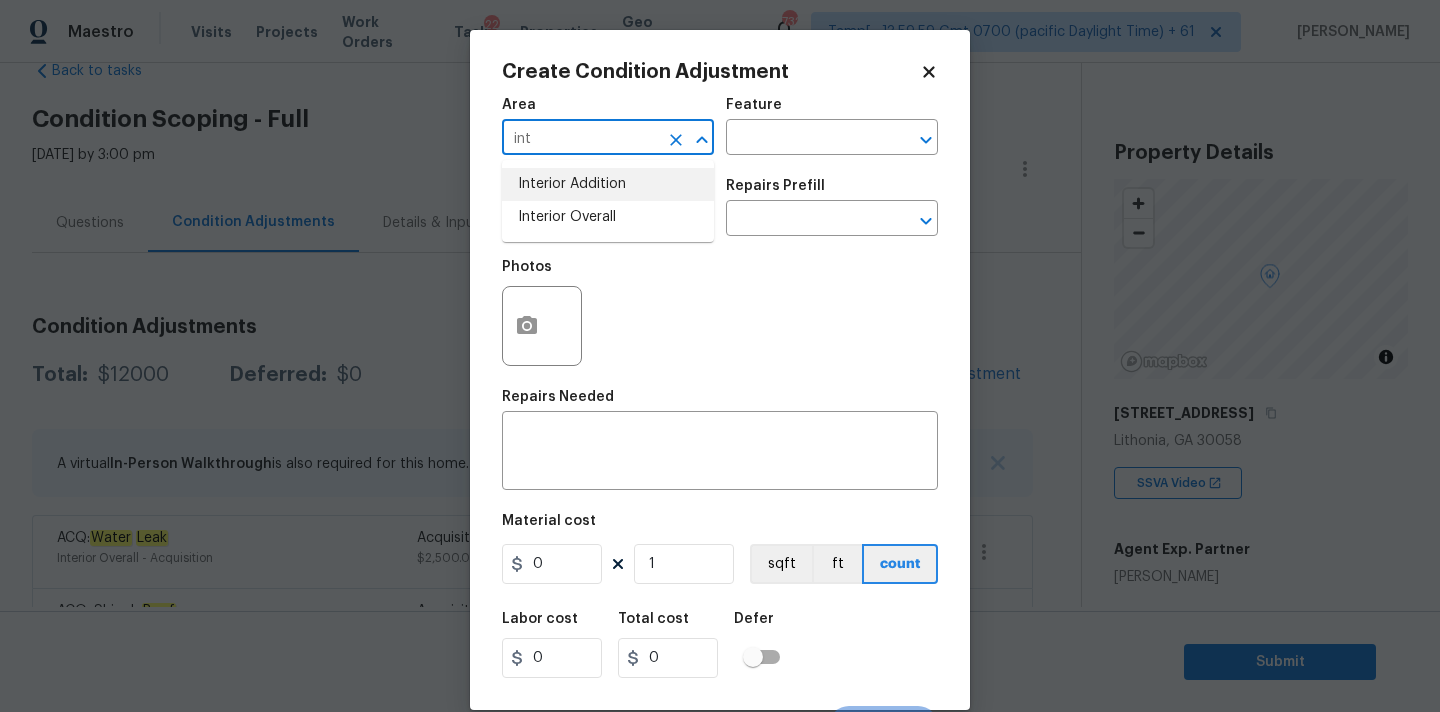 click on "Interior Overall" at bounding box center (608, 217) 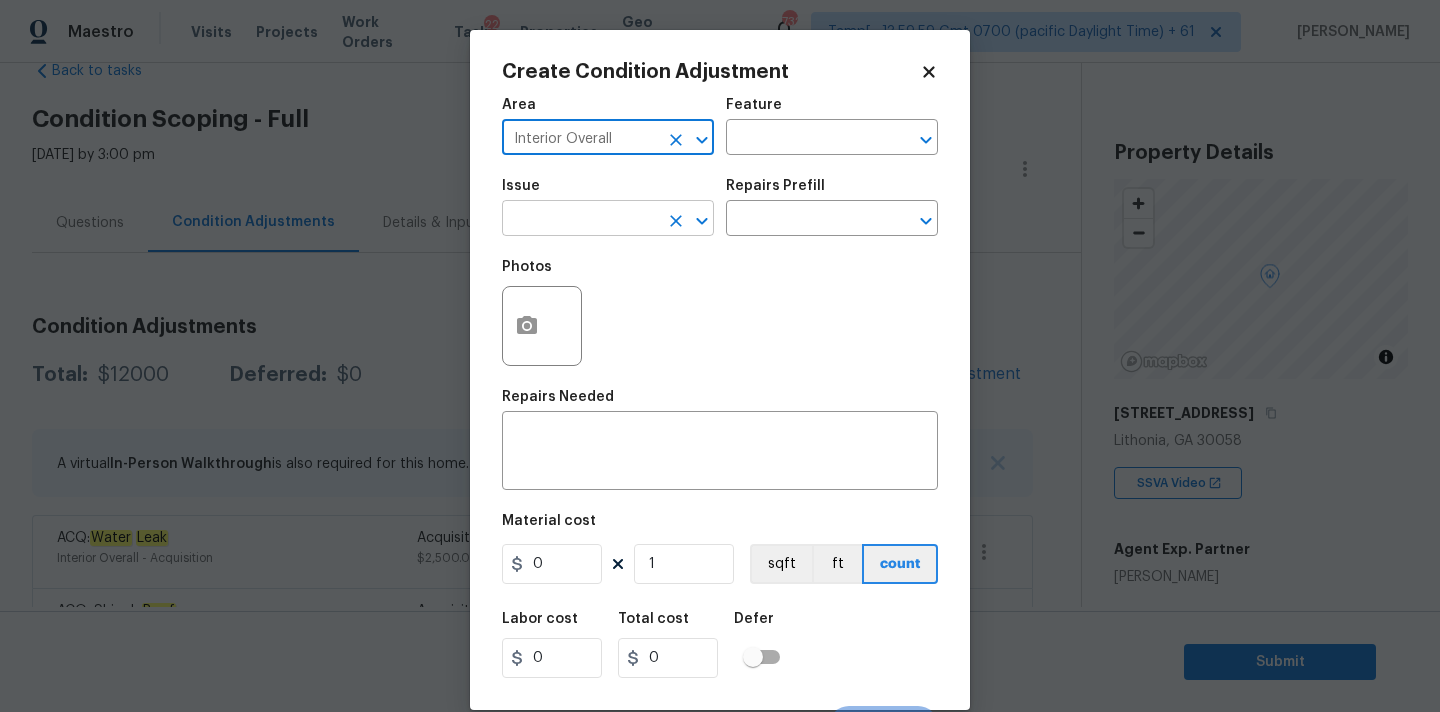 type on "Interior Overall" 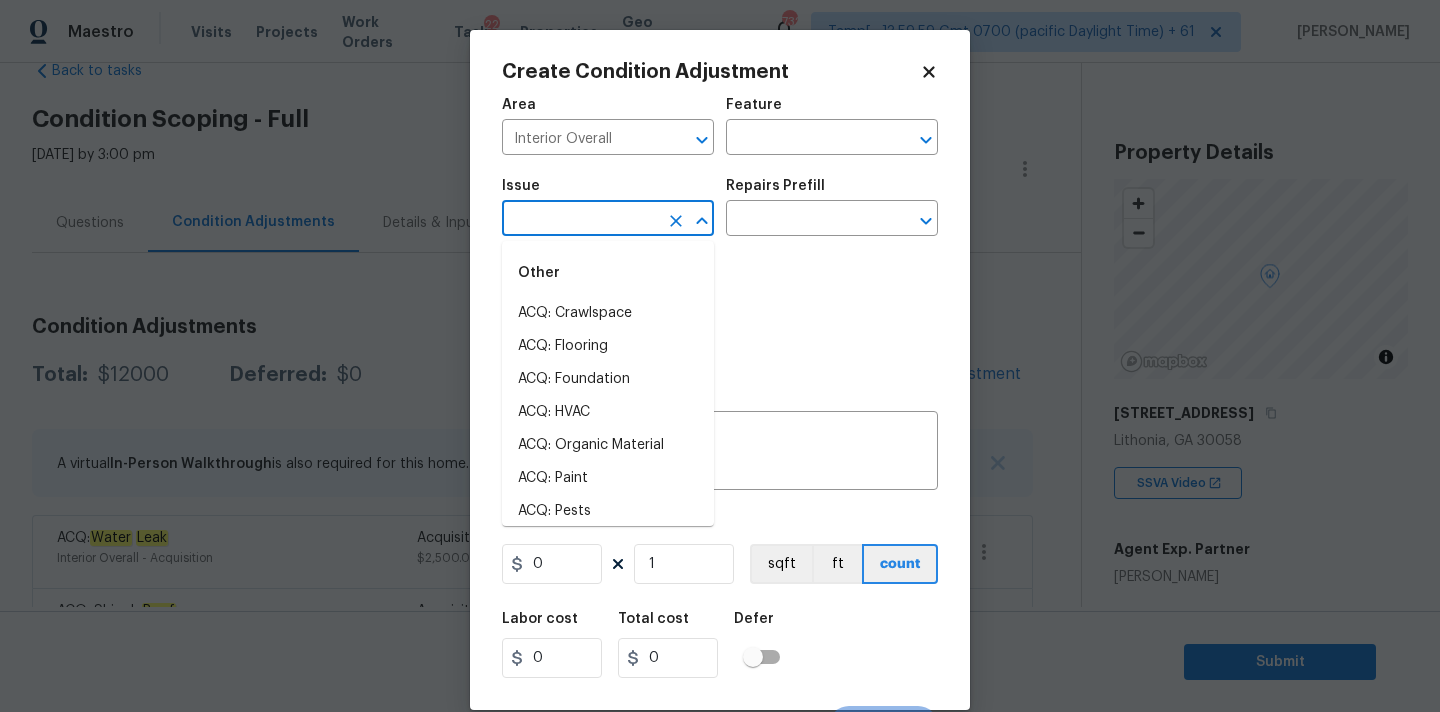 click at bounding box center (580, 220) 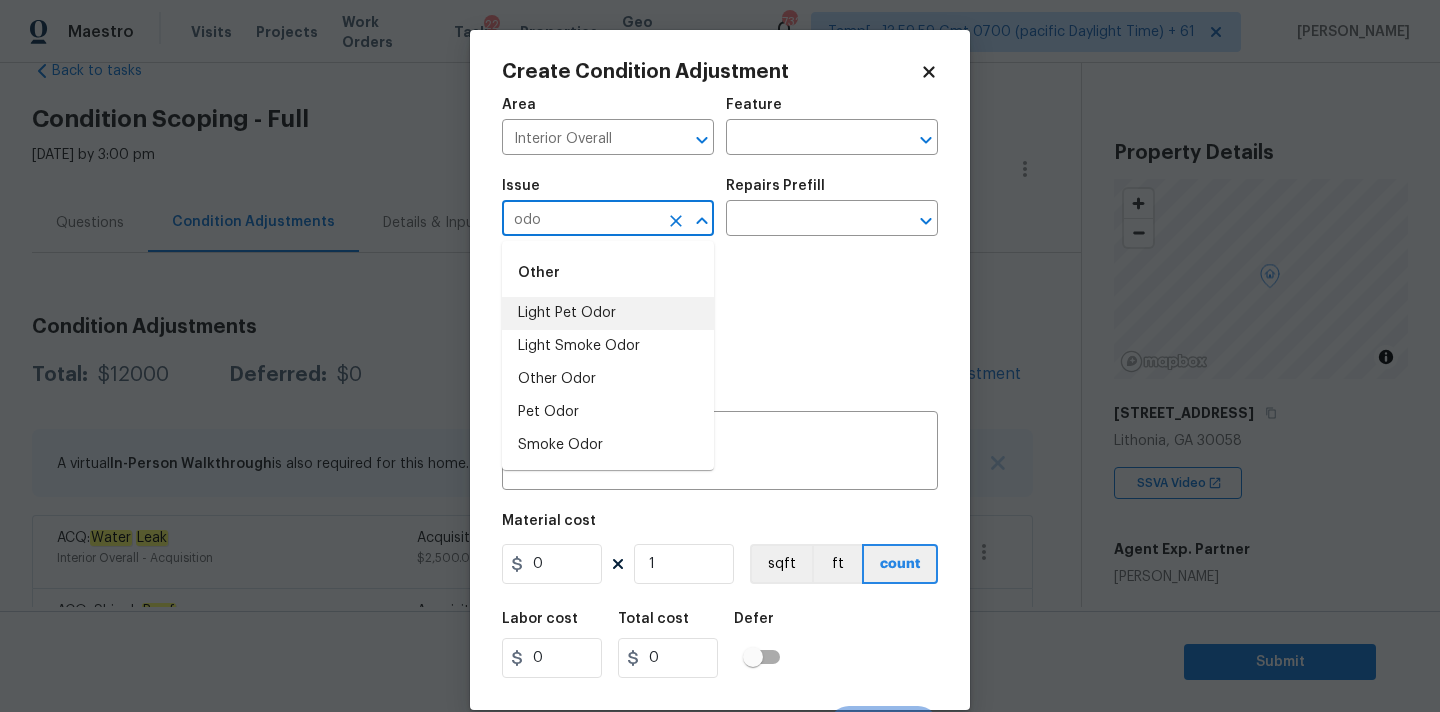 click on "Light Pet Odor" at bounding box center [608, 313] 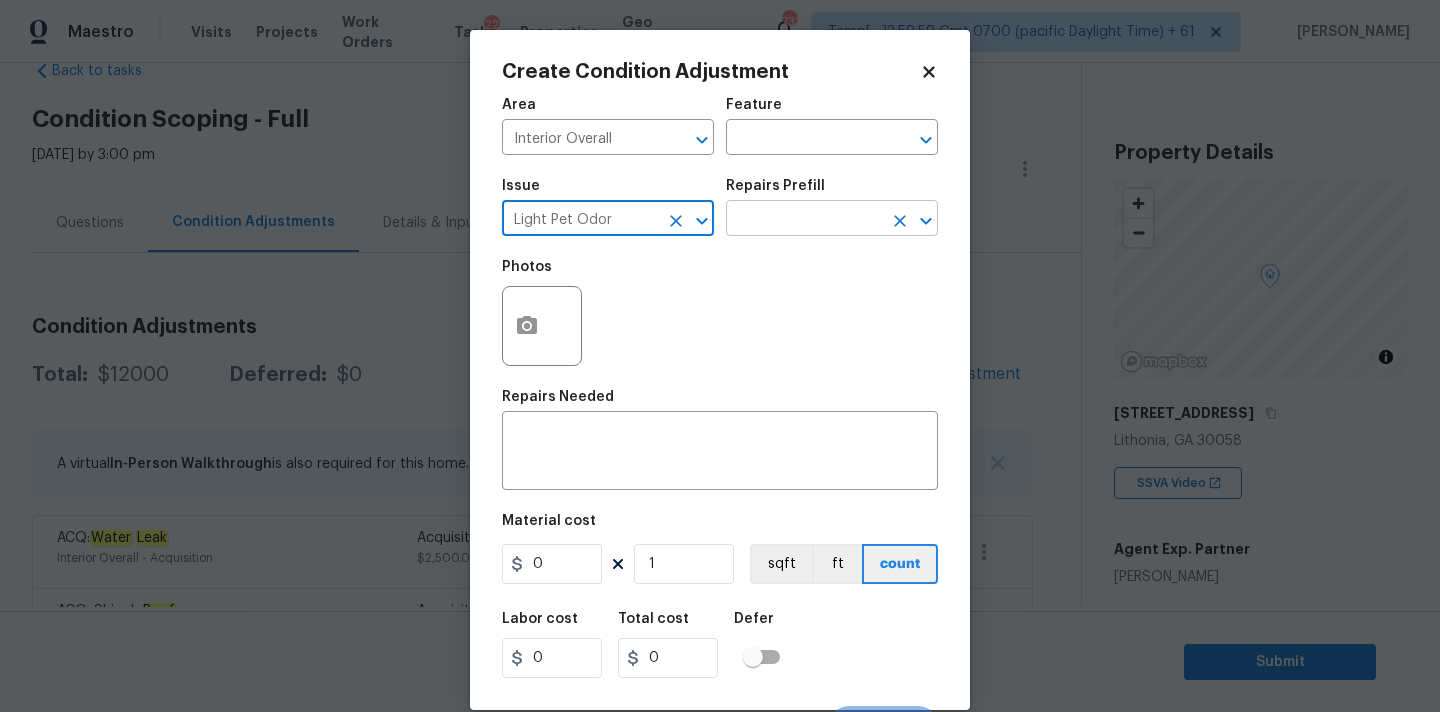 type on "Light Pet Odor" 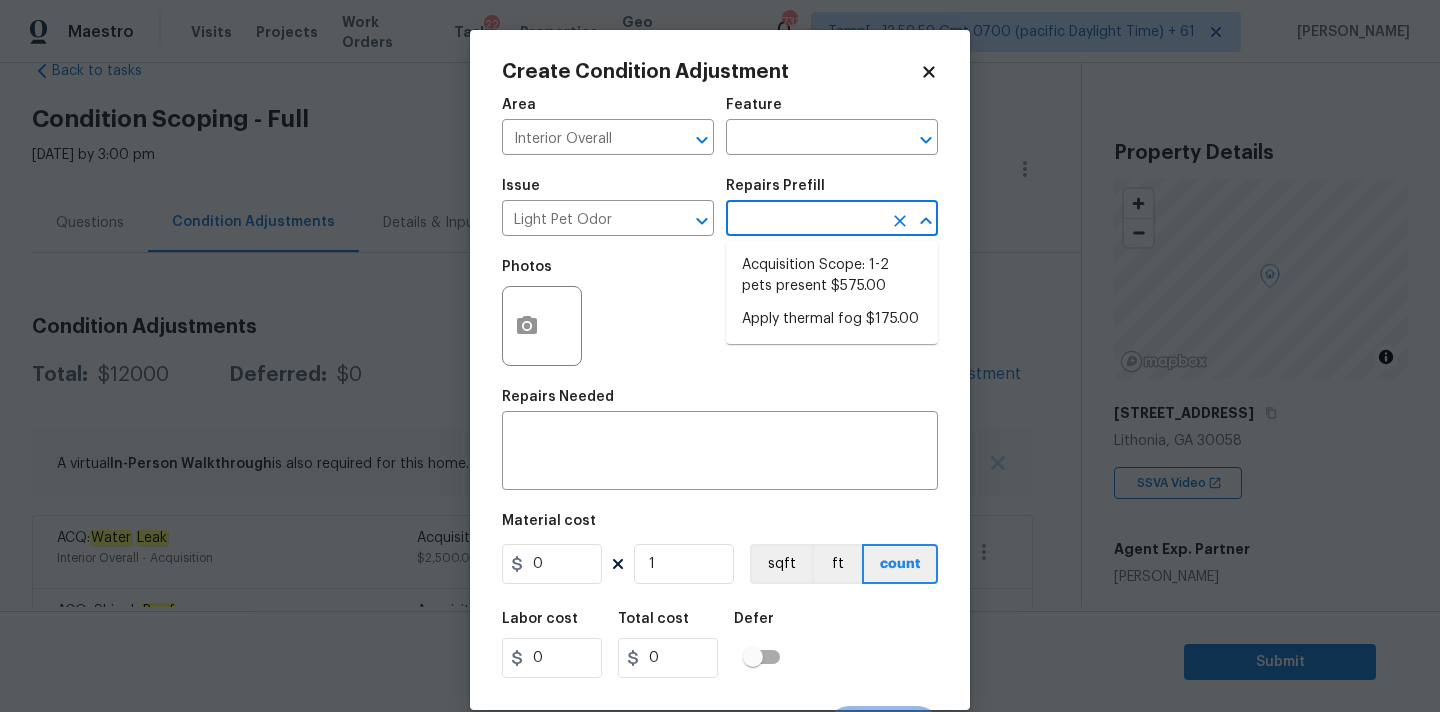 click at bounding box center (804, 220) 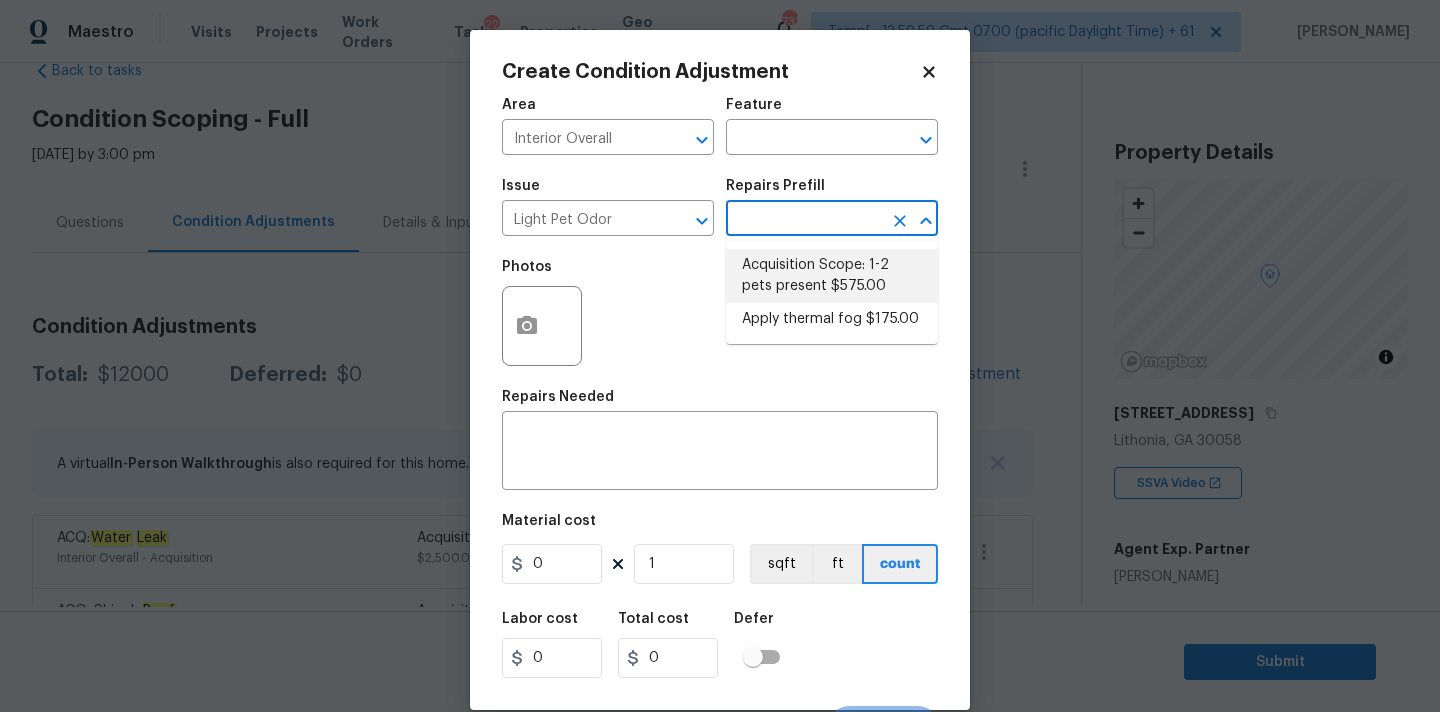 click on "Acquisition Scope: 1-2 pets present $575.00" at bounding box center [832, 276] 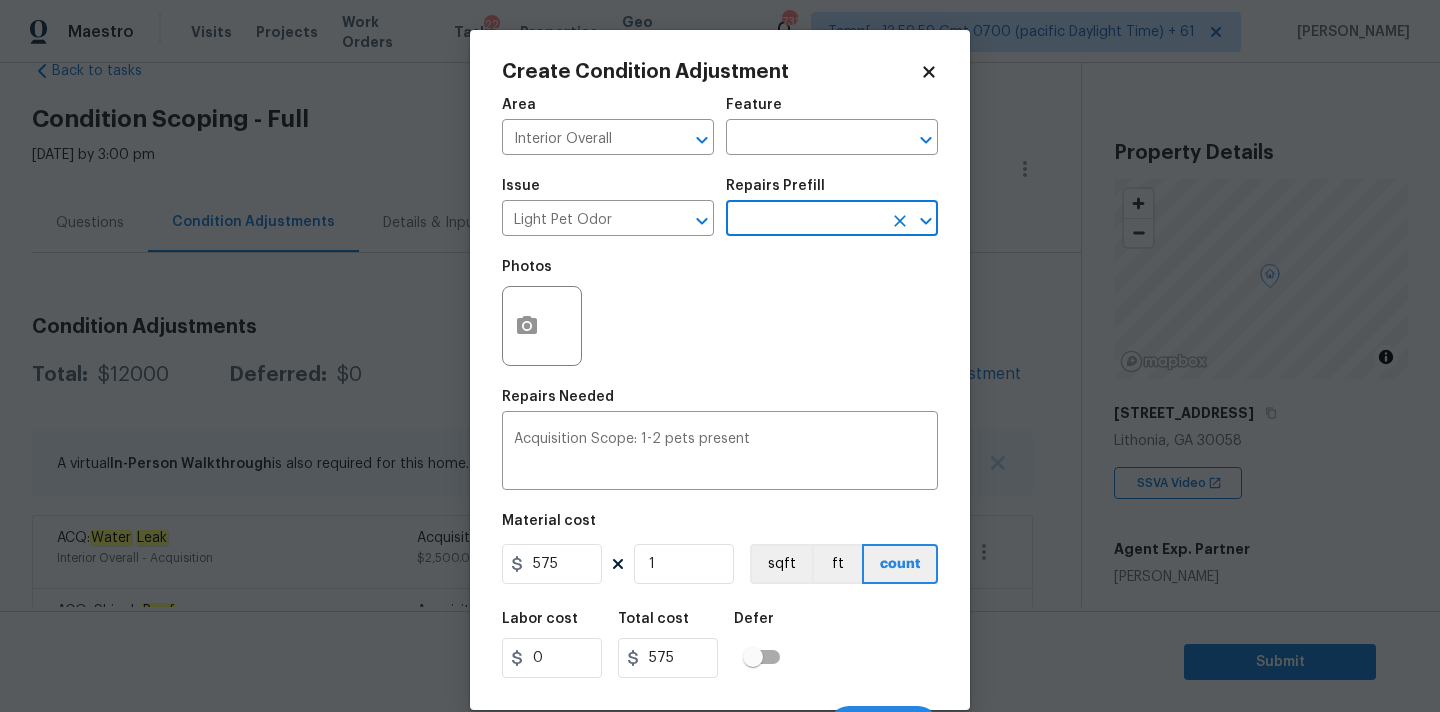 scroll, scrollTop: 35, scrollLeft: 0, axis: vertical 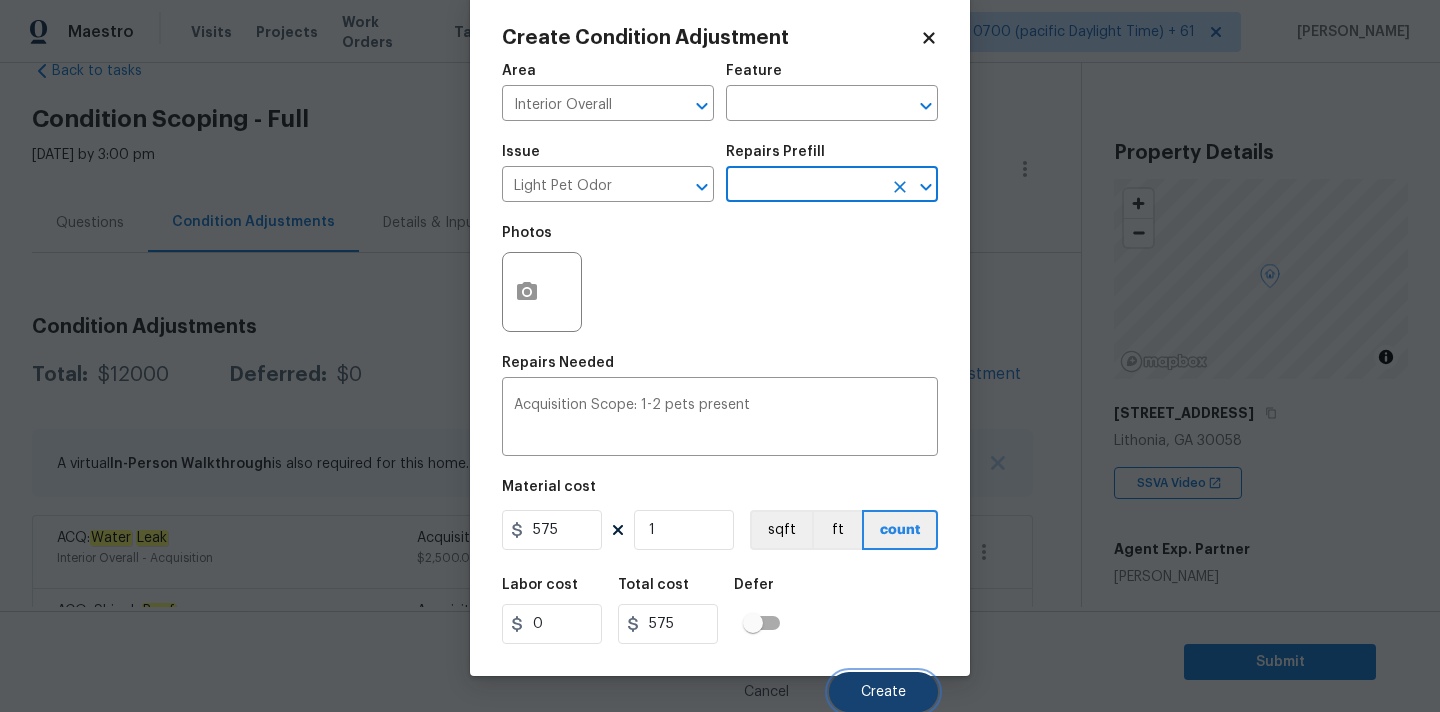 click on "Create" at bounding box center [883, 692] 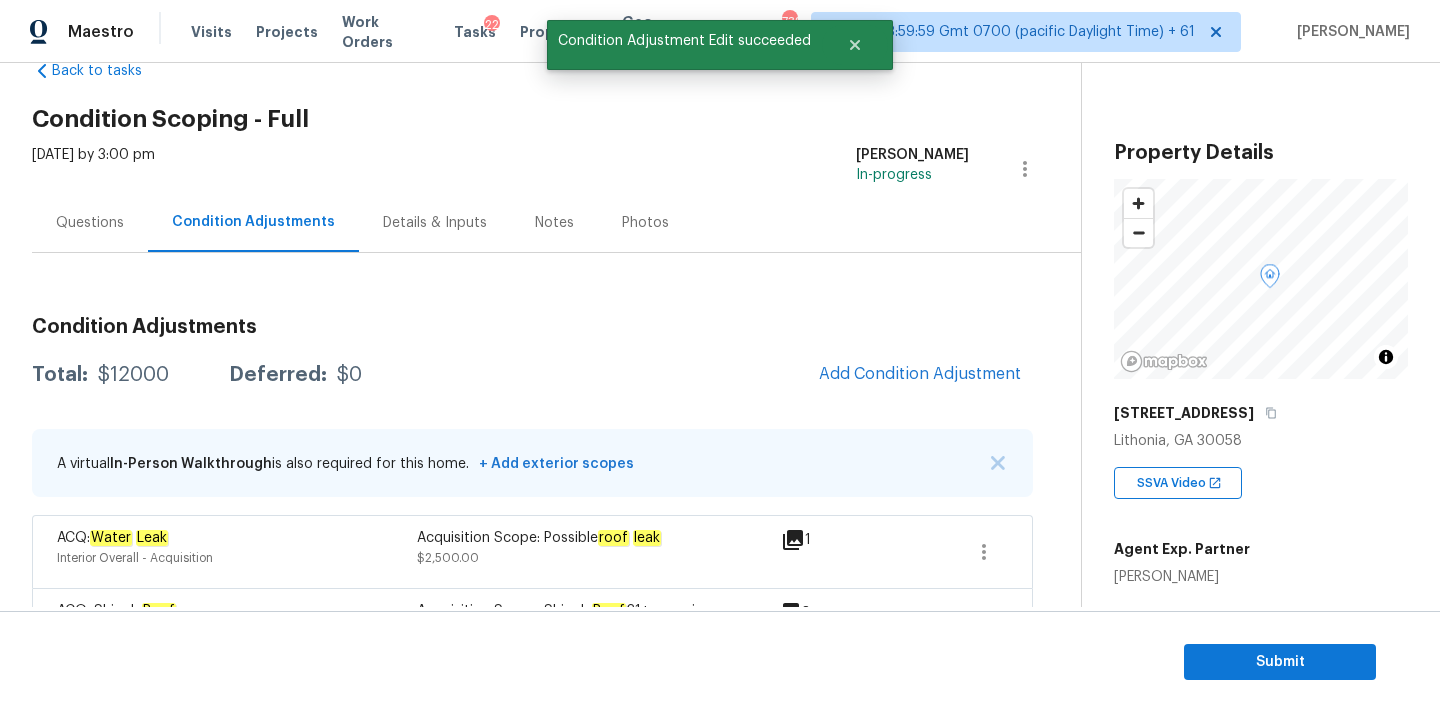 scroll, scrollTop: 28, scrollLeft: 0, axis: vertical 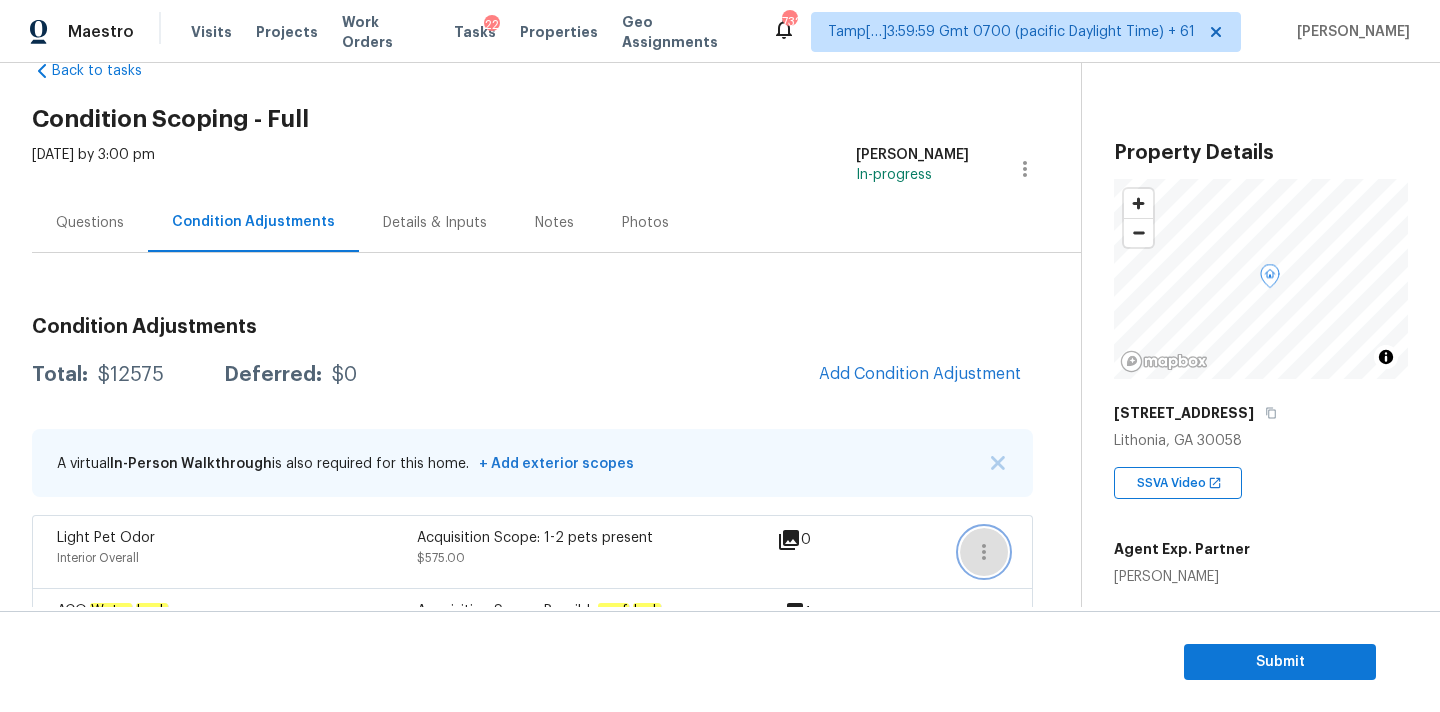 click 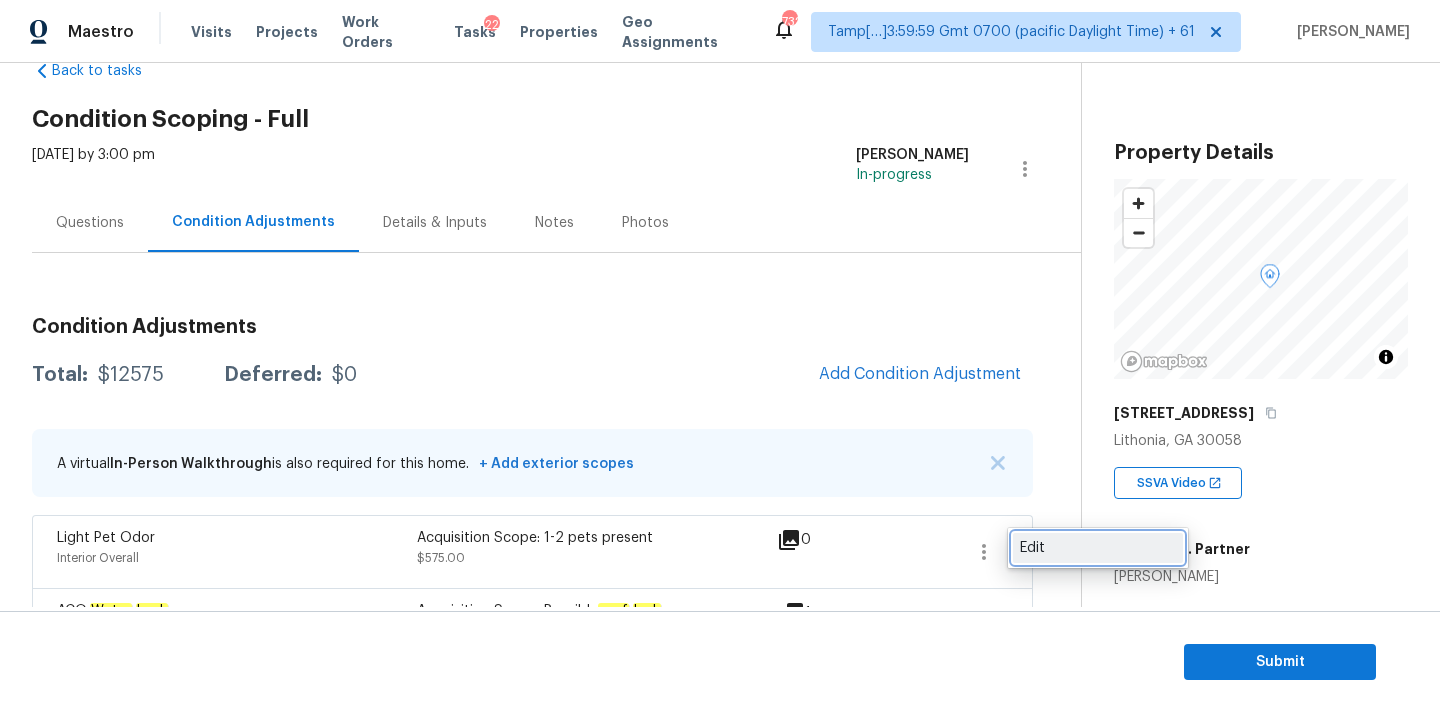 click on "Edit" at bounding box center (1098, 548) 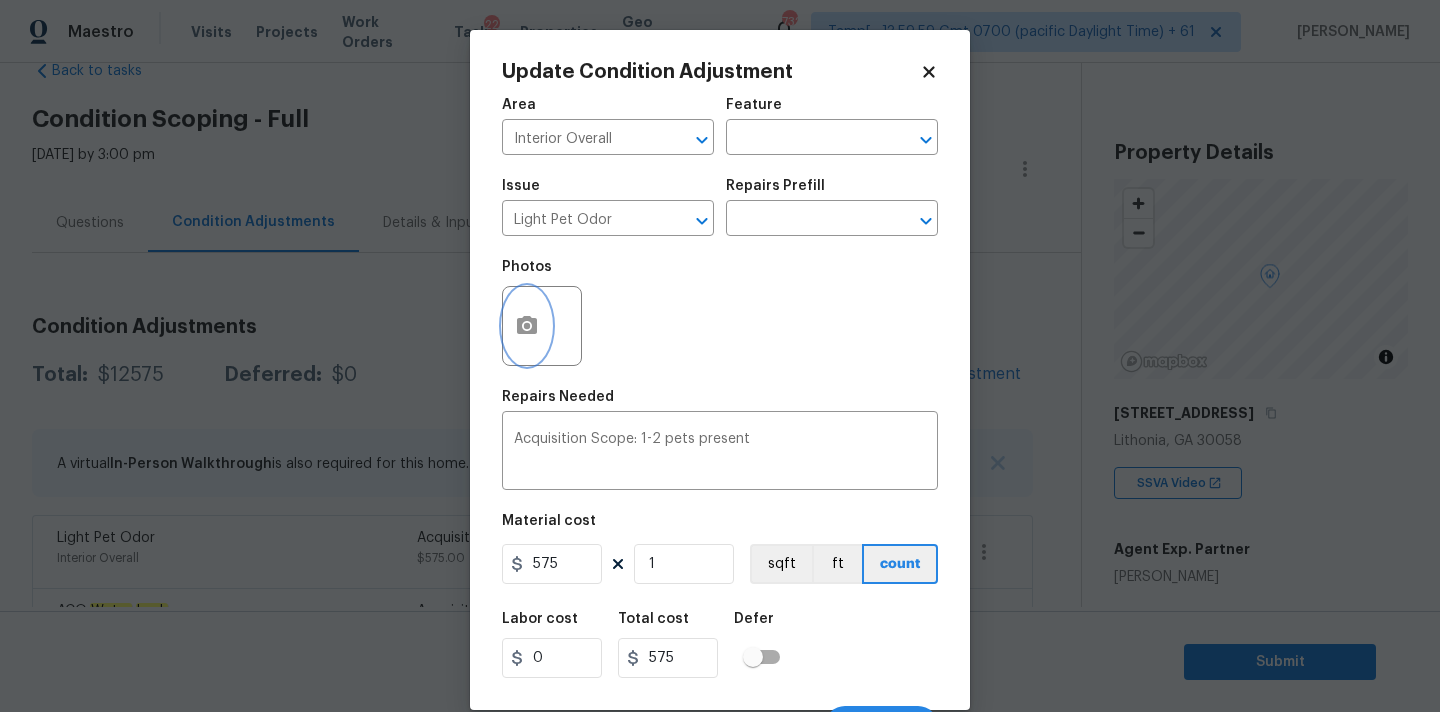 click 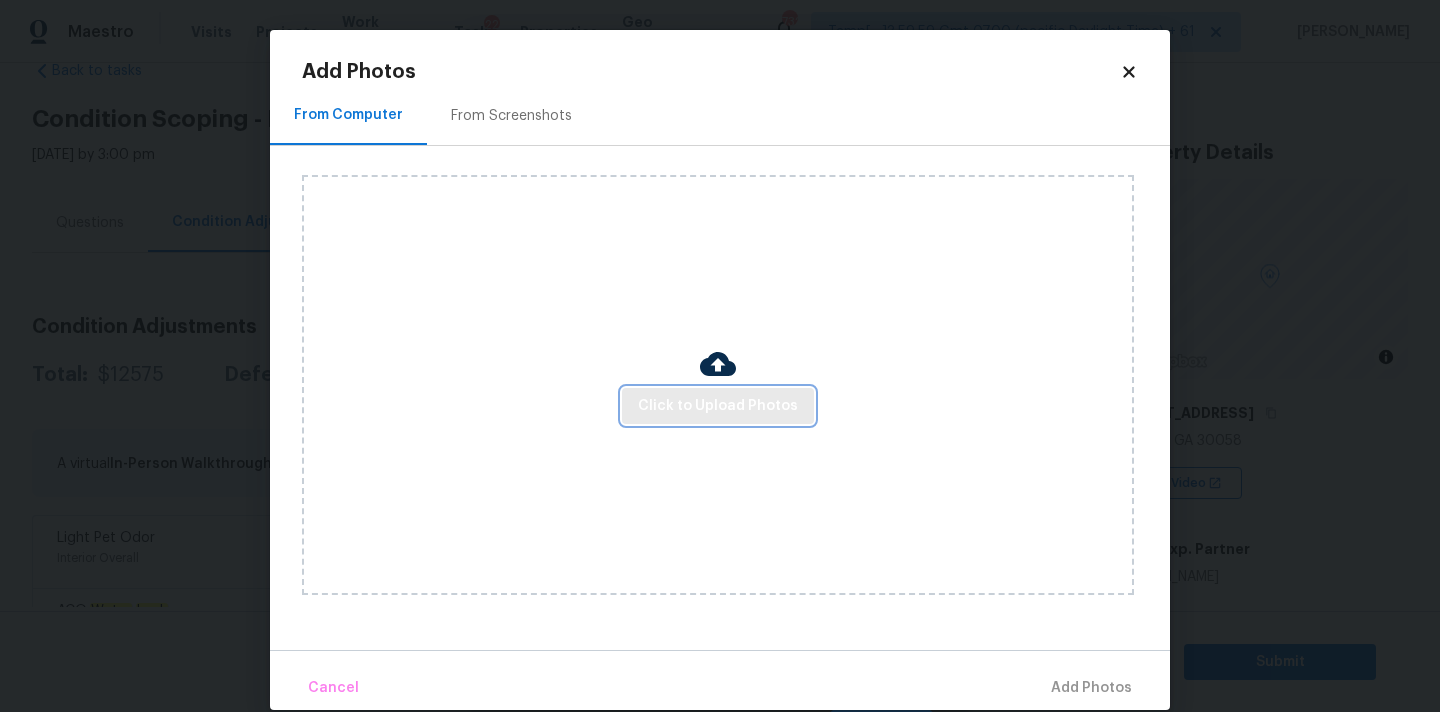 click on "Click to Upload Photos" at bounding box center (718, 406) 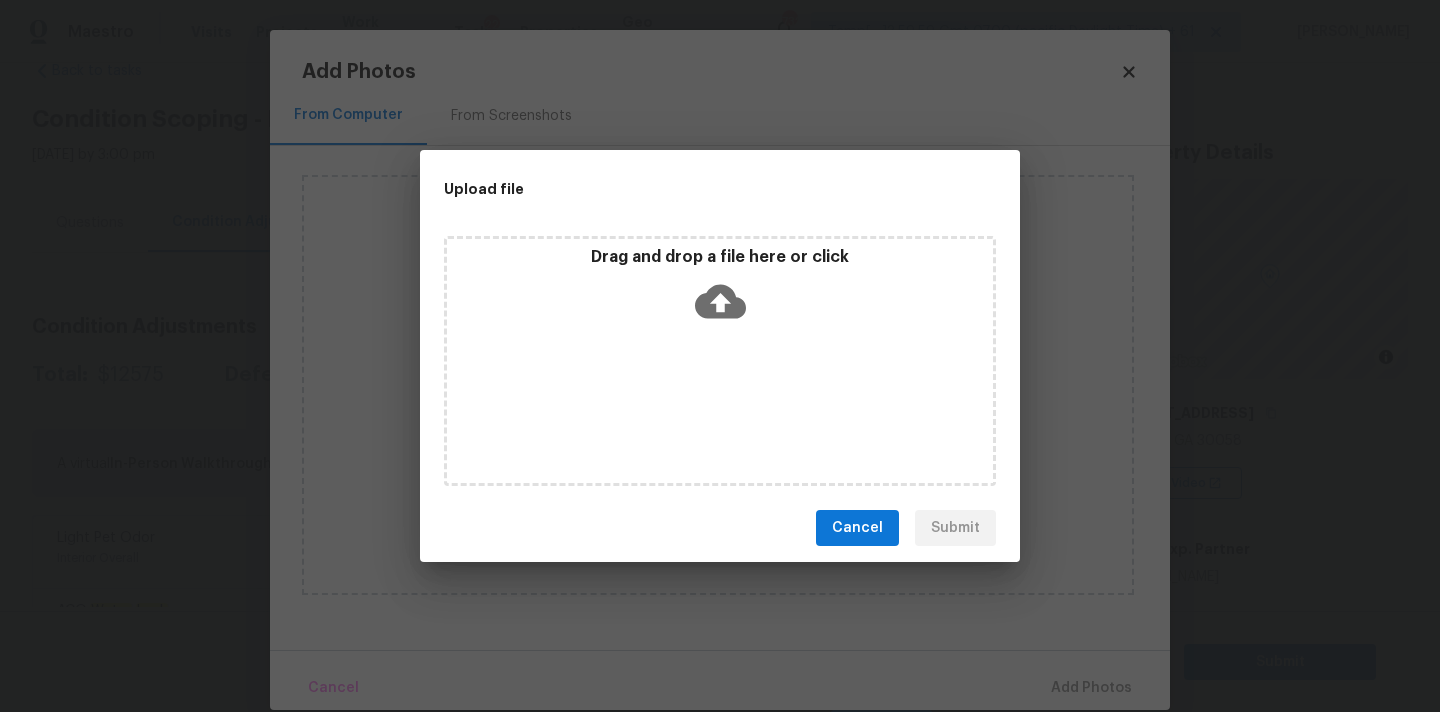 click on "Drag and drop a file here or click" at bounding box center (720, 361) 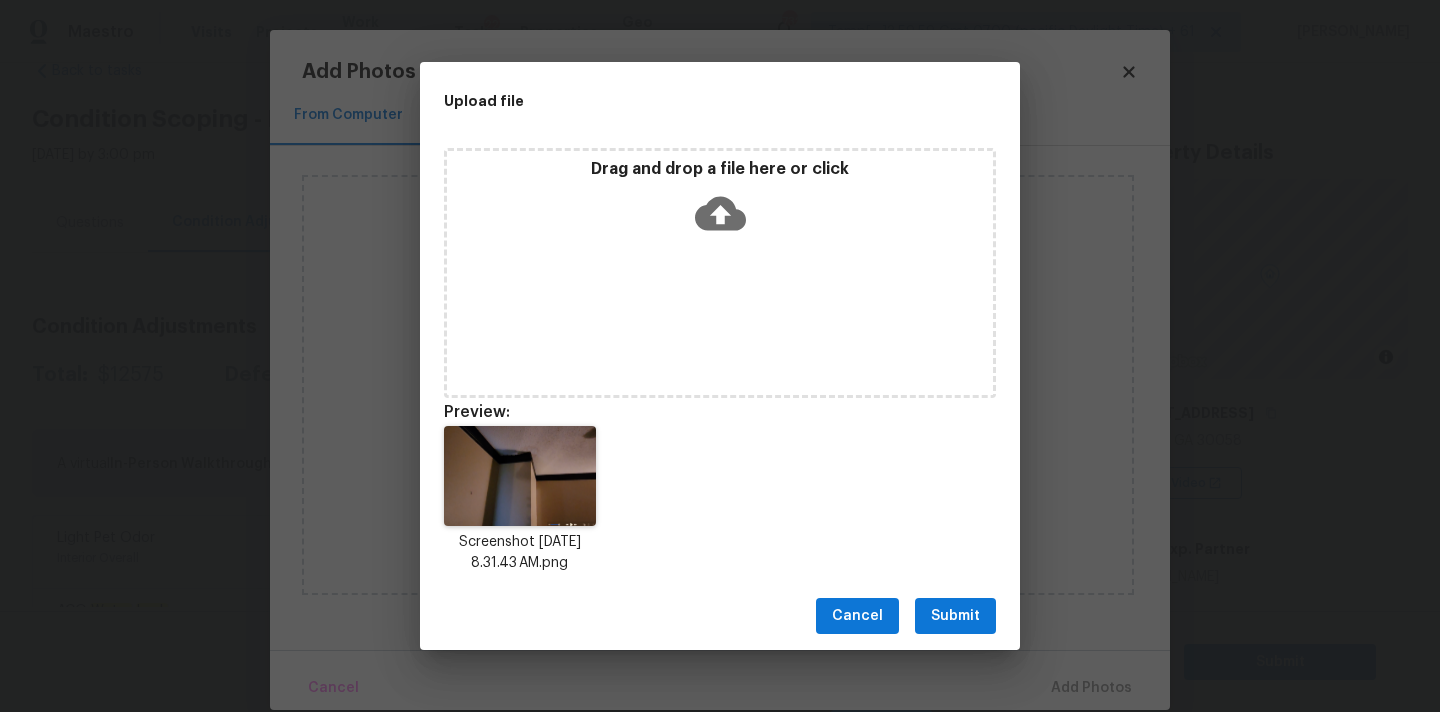 click on "Submit" at bounding box center [955, 616] 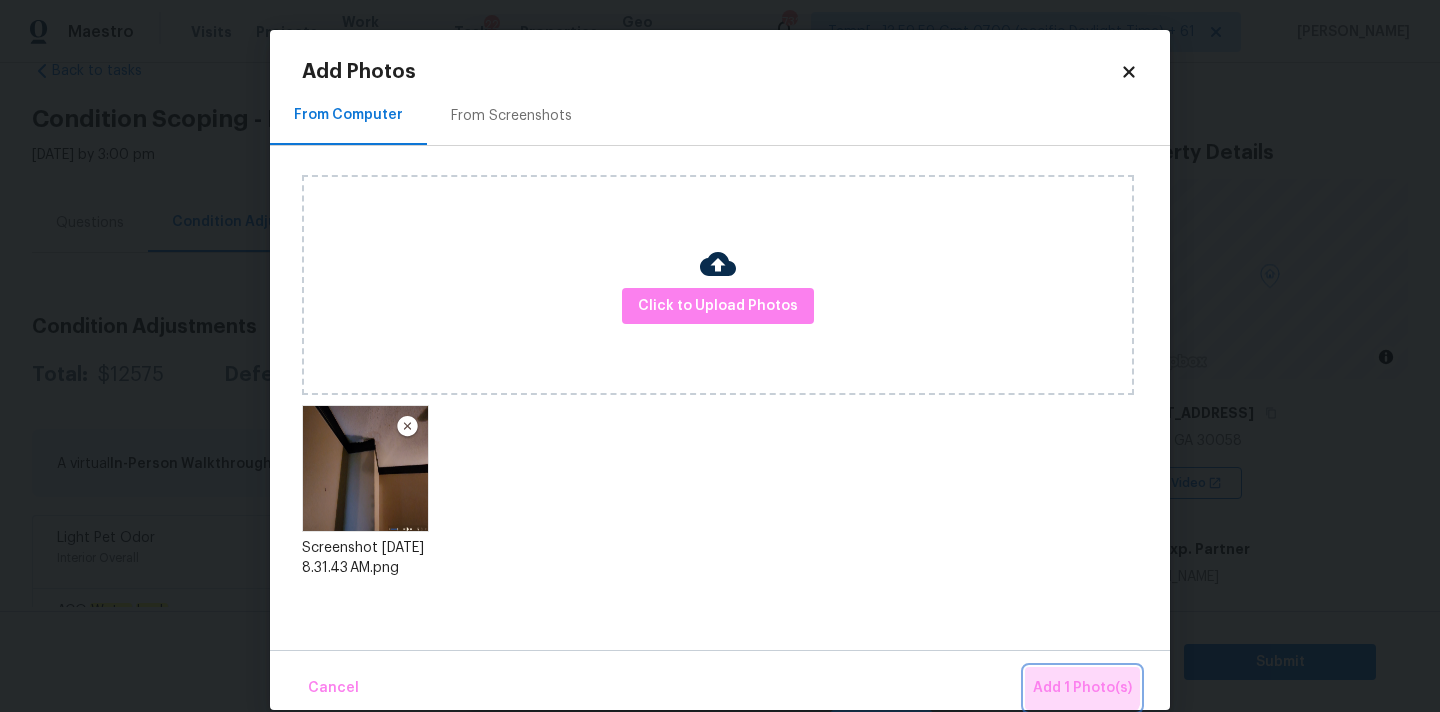 click on "Add 1 Photo(s)" at bounding box center [1082, 688] 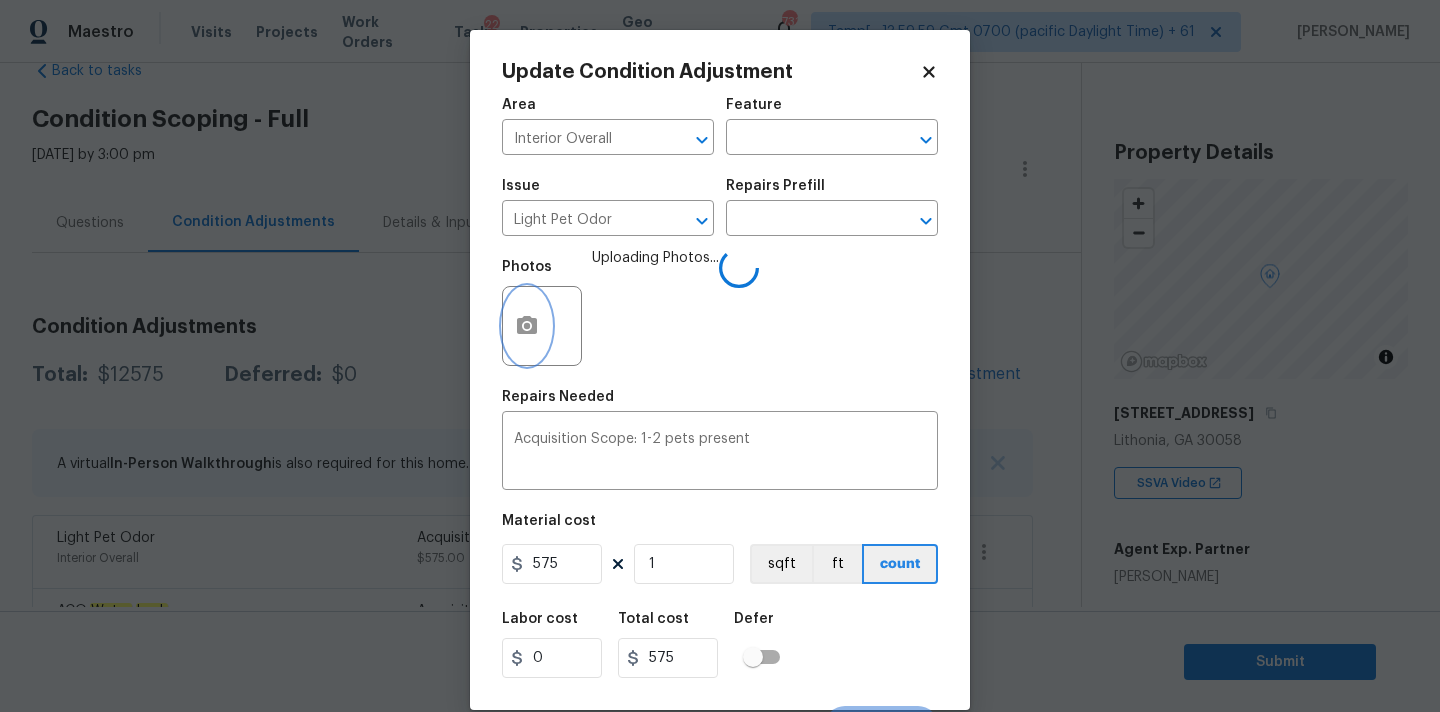 scroll, scrollTop: 35, scrollLeft: 0, axis: vertical 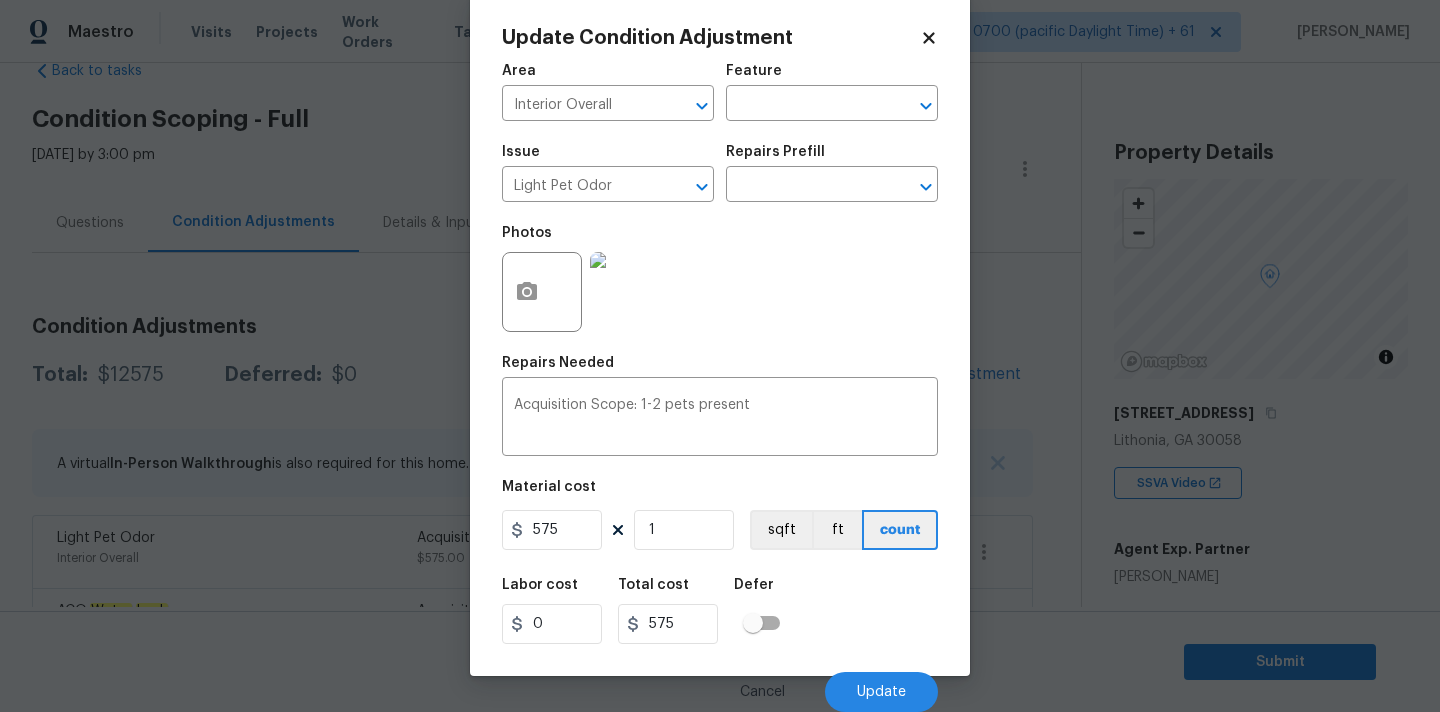 click on "Cancel Update" at bounding box center [720, 684] 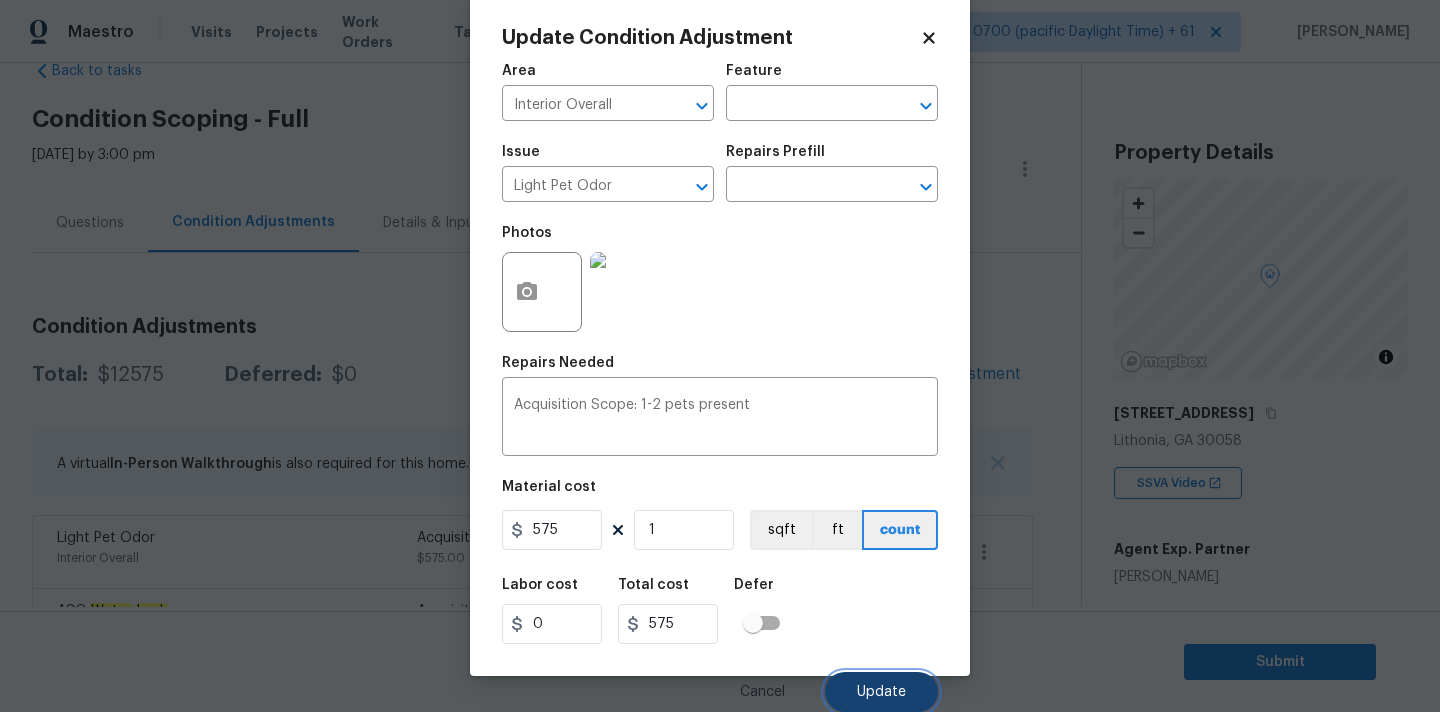 click on "Update" at bounding box center (881, 692) 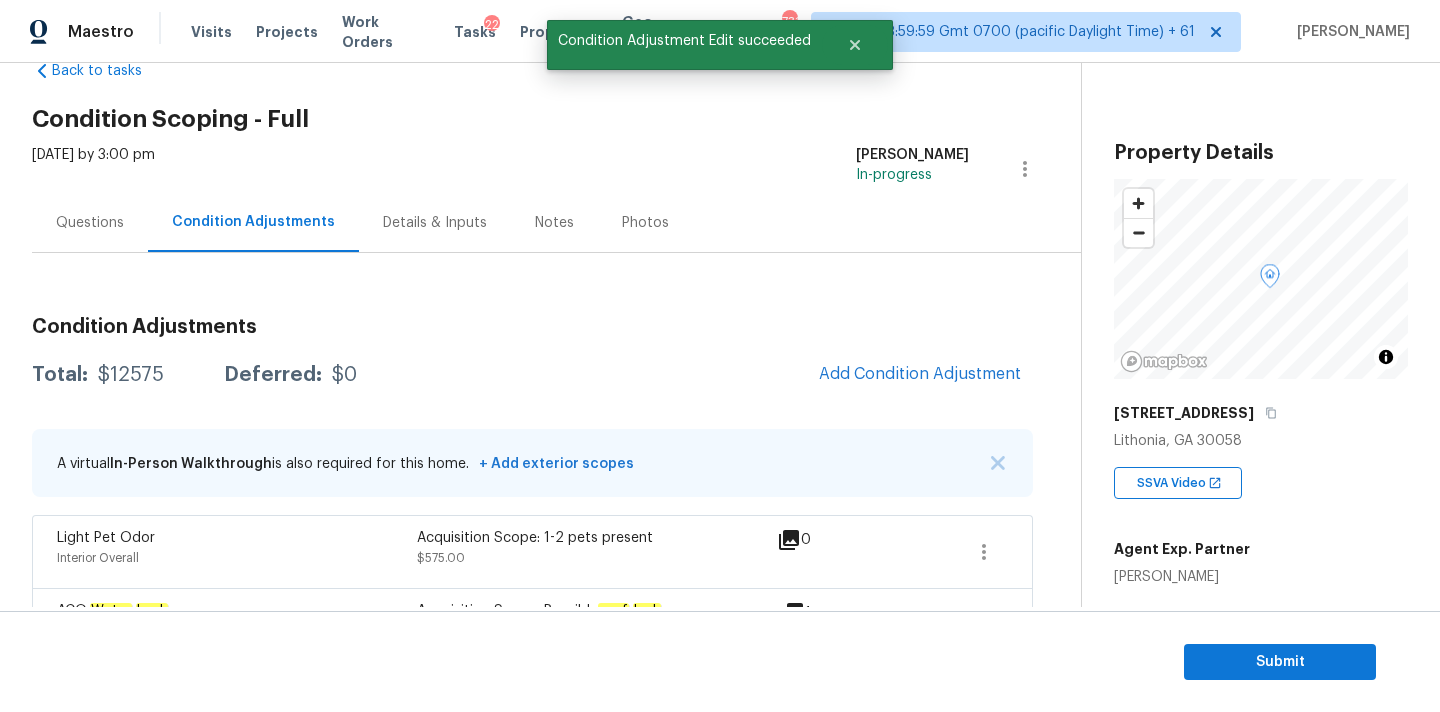 scroll, scrollTop: 0, scrollLeft: 0, axis: both 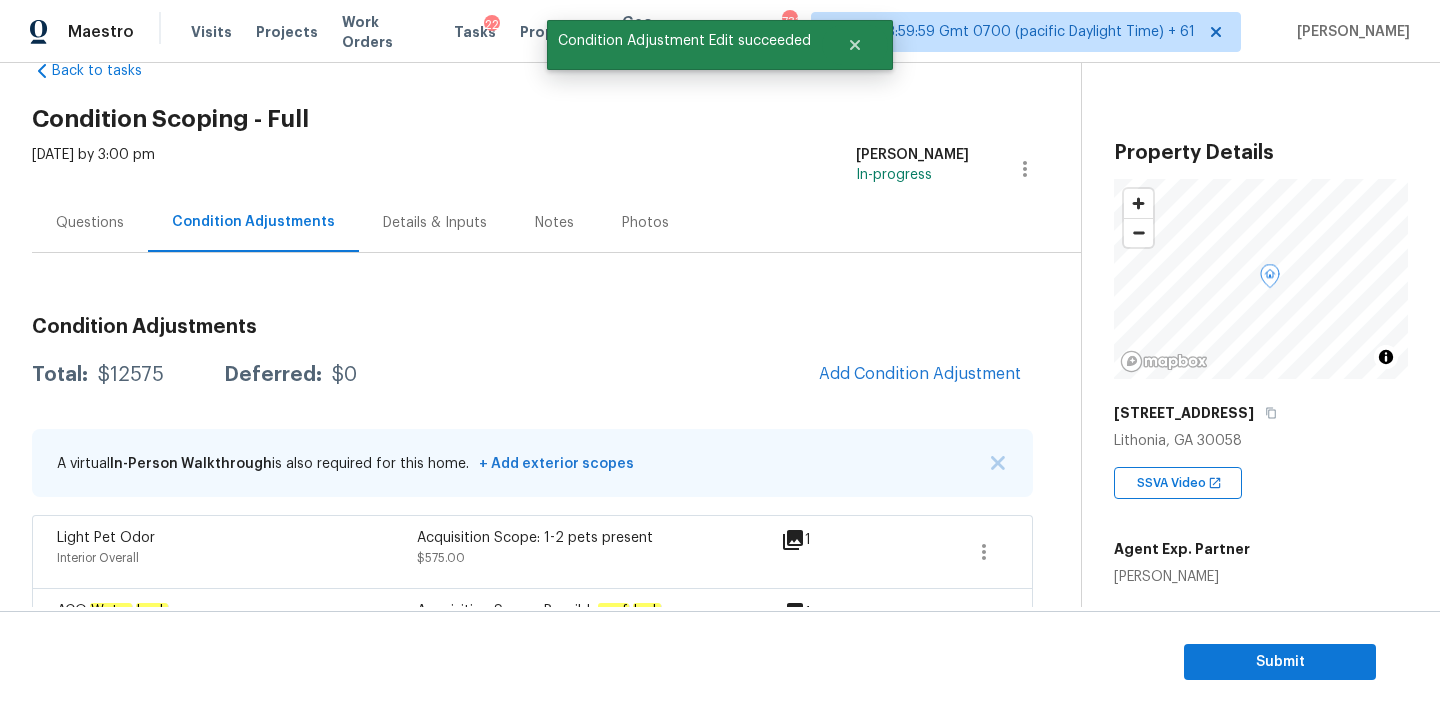 click on "Questions" at bounding box center (90, 223) 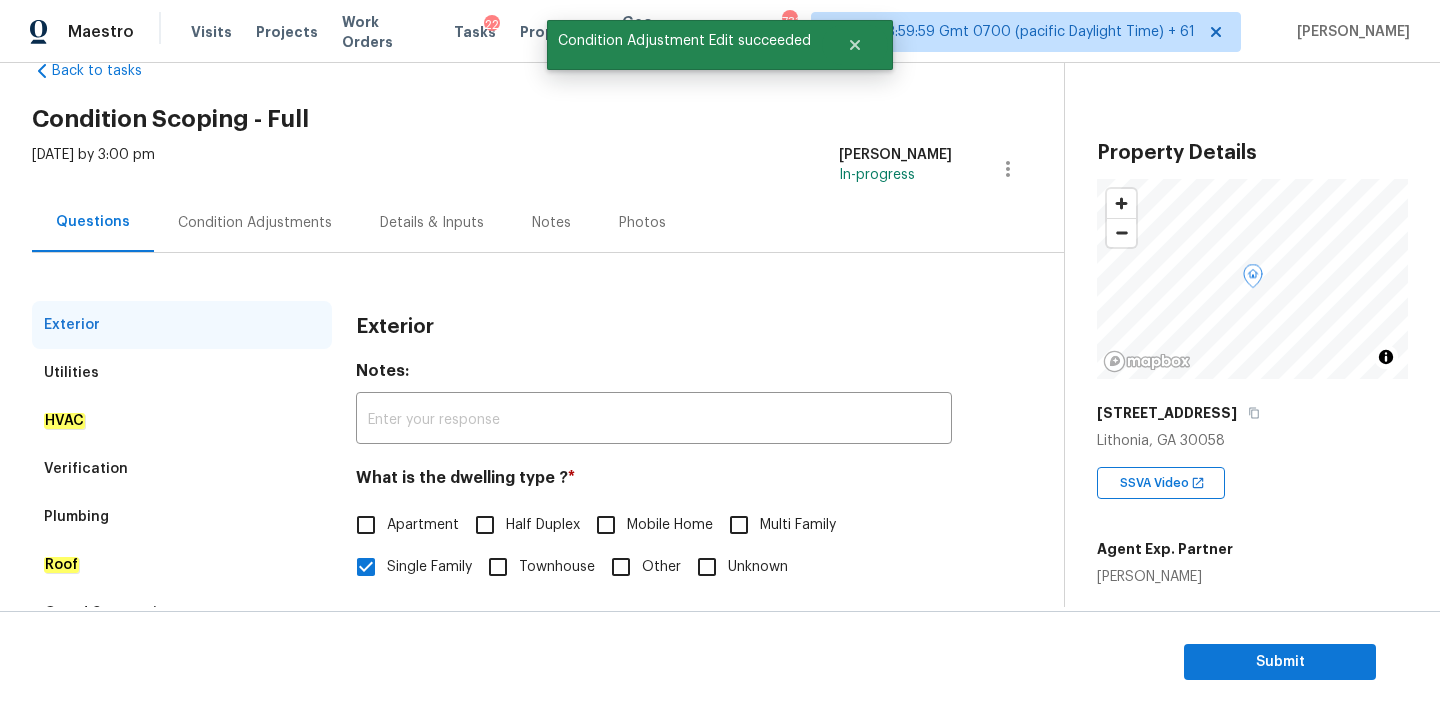 scroll, scrollTop: 251, scrollLeft: 0, axis: vertical 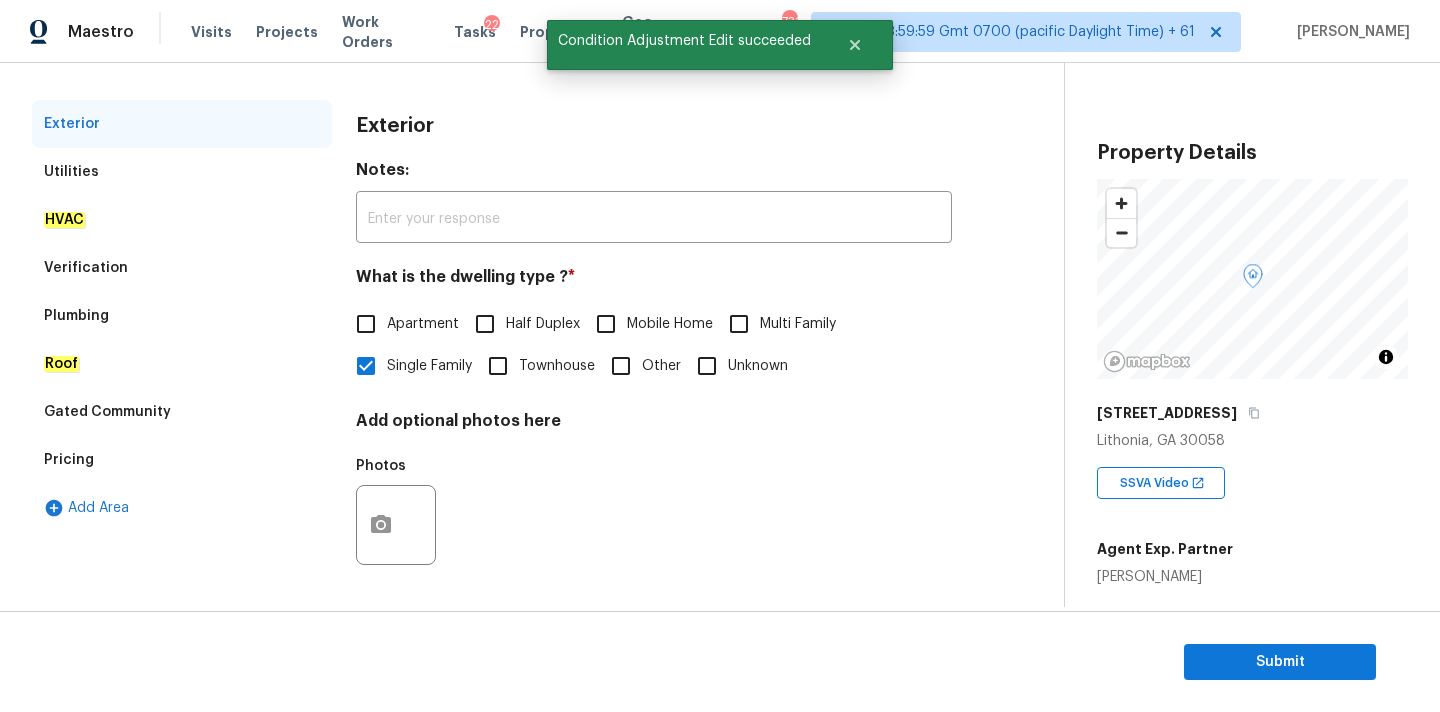 click on "Verification" at bounding box center (86, 268) 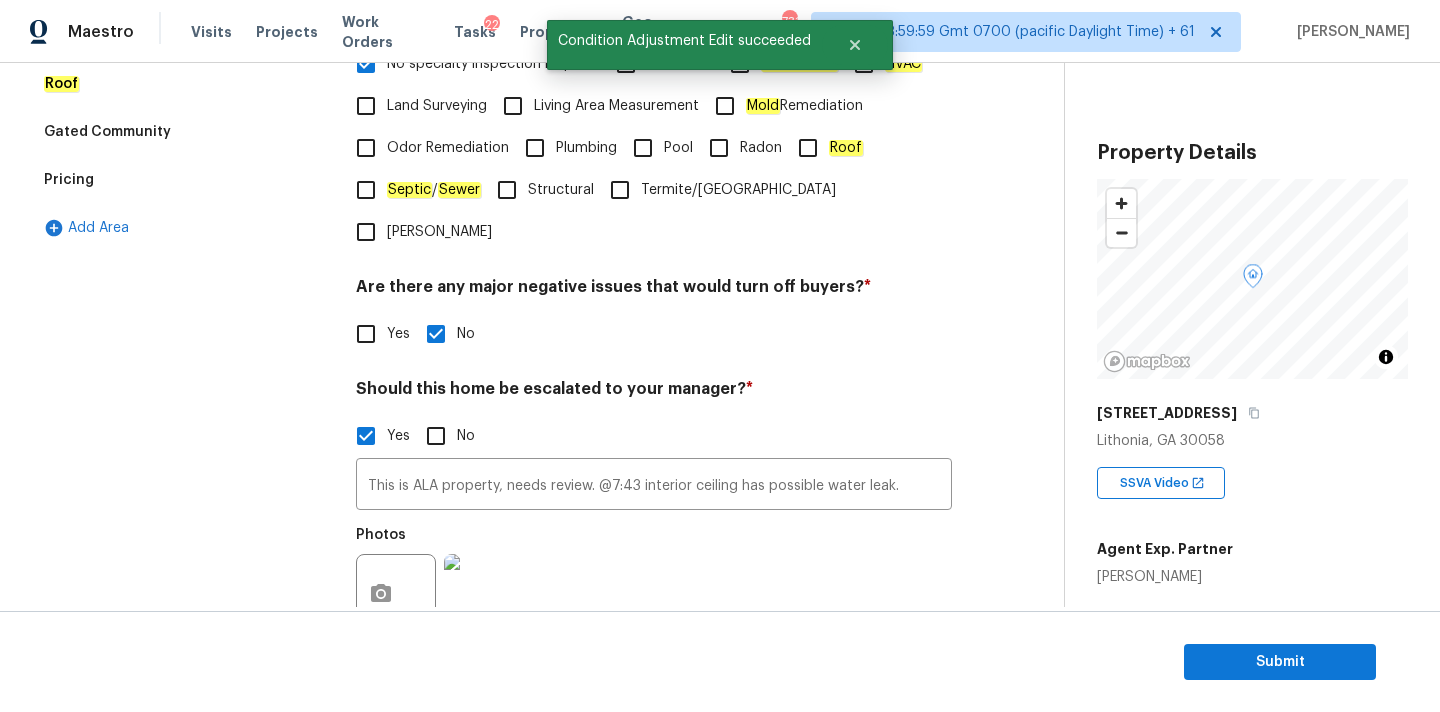 scroll, scrollTop: 681, scrollLeft: 0, axis: vertical 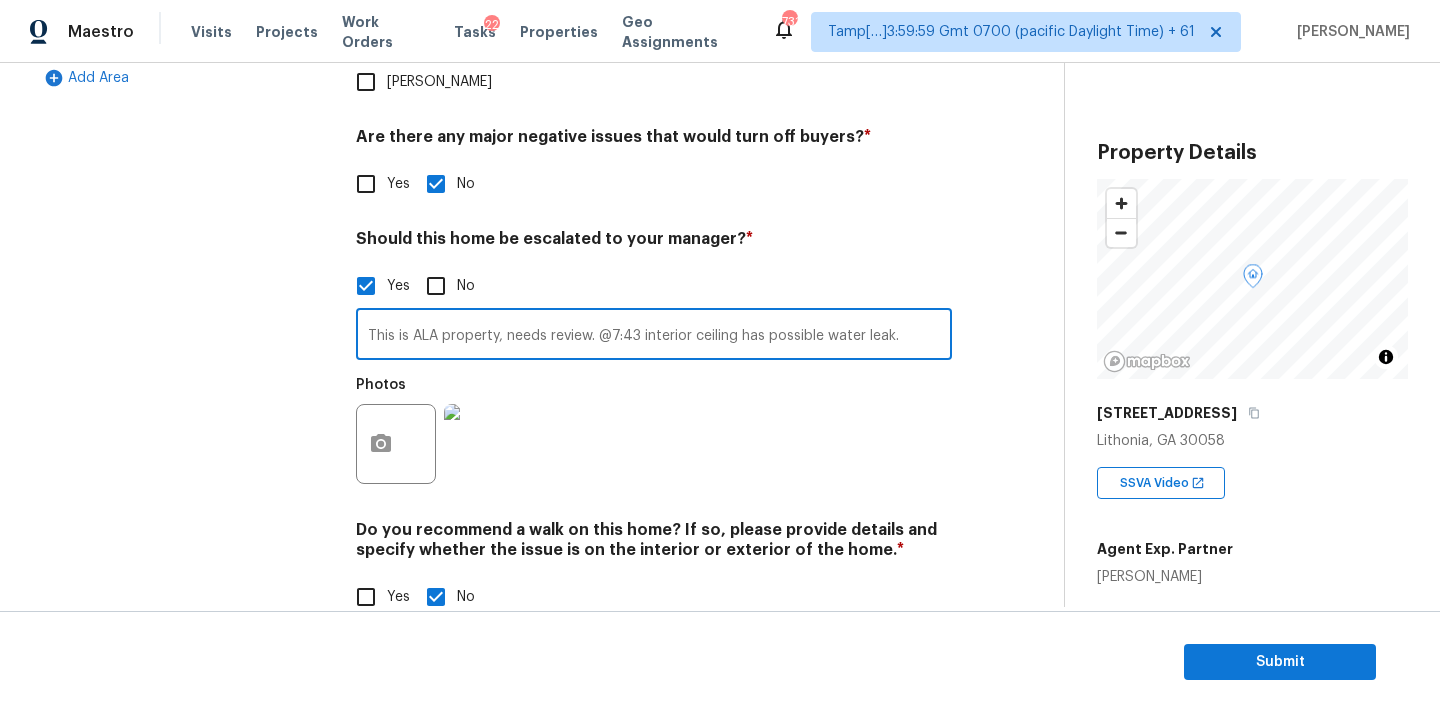 click on "This is ALA property, needs review. @7:43 interior ceiling has possible water leak." at bounding box center (654, 336) 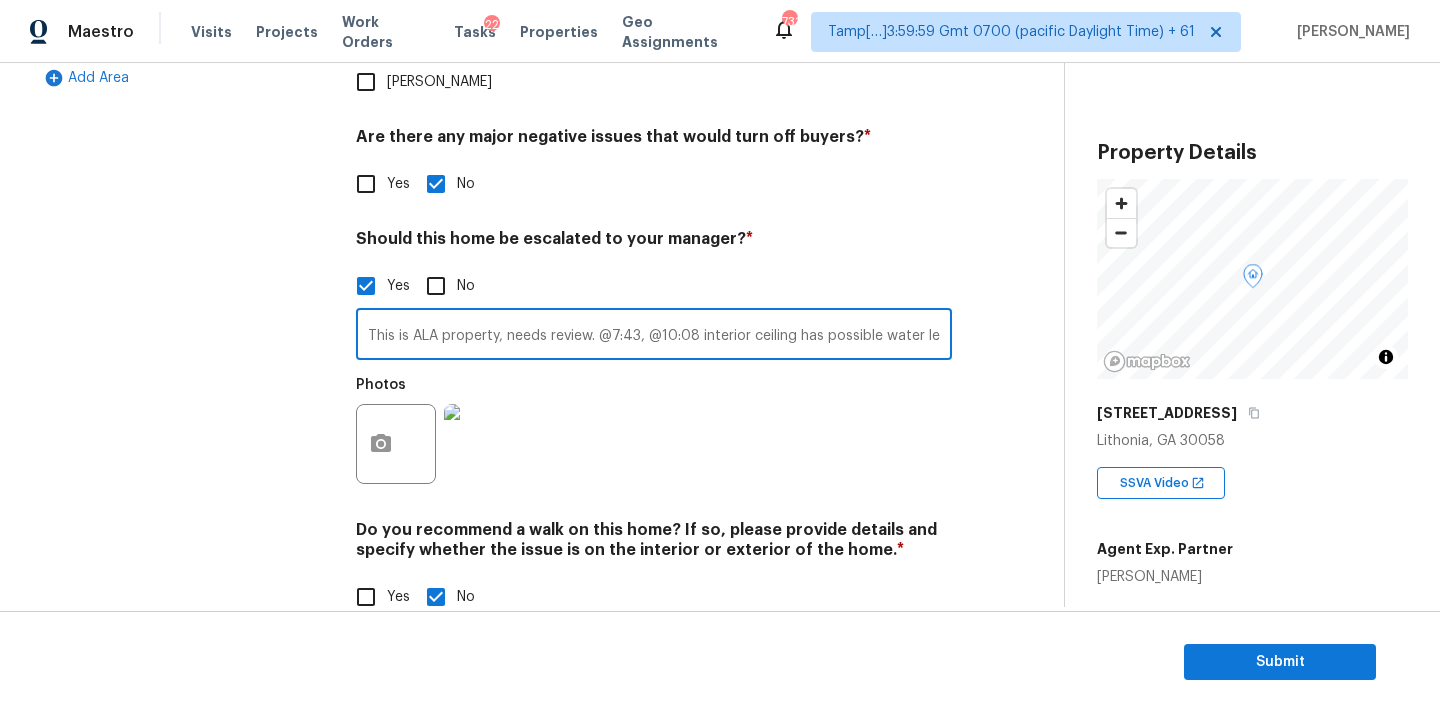 type on "This is ALA property, needs review. @7:43, @10:08 interior ceiling has possible water leak." 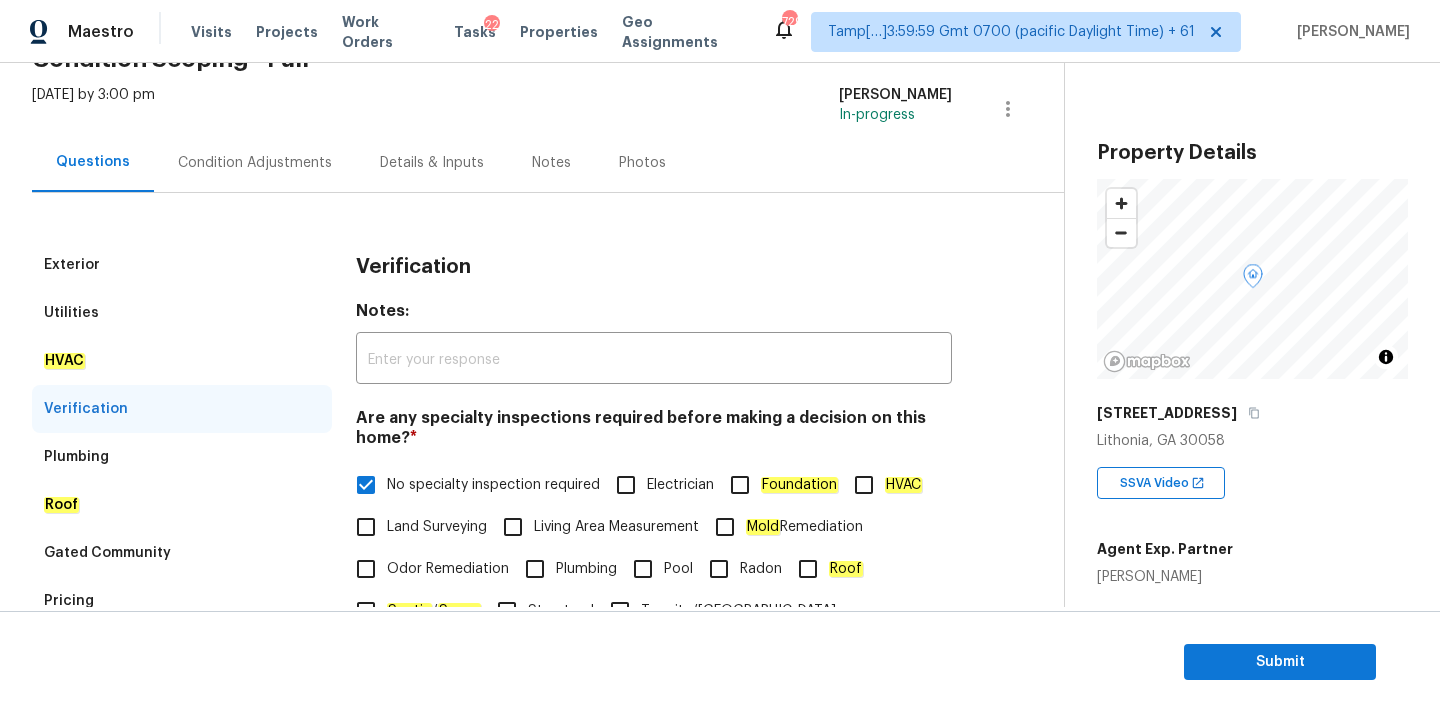 scroll, scrollTop: 25, scrollLeft: 0, axis: vertical 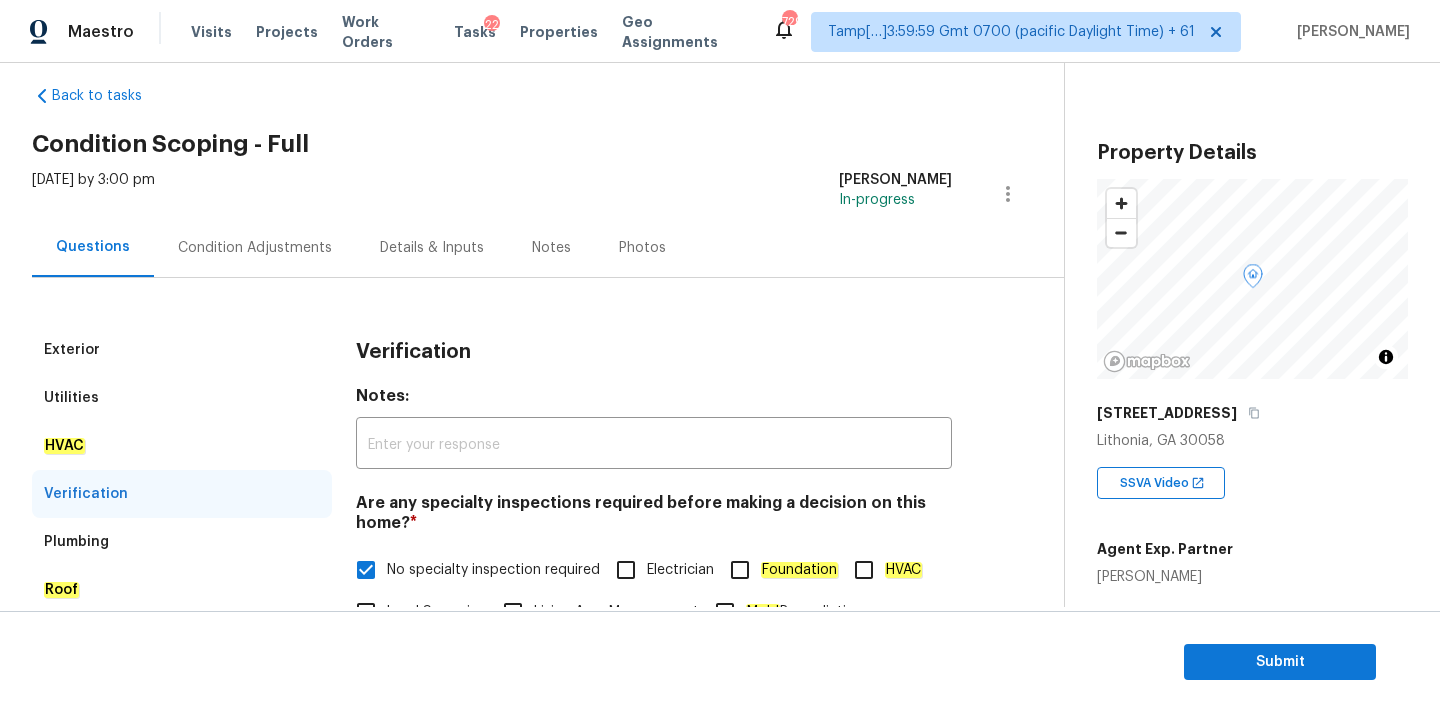 click on "Condition Adjustments" at bounding box center [255, 247] 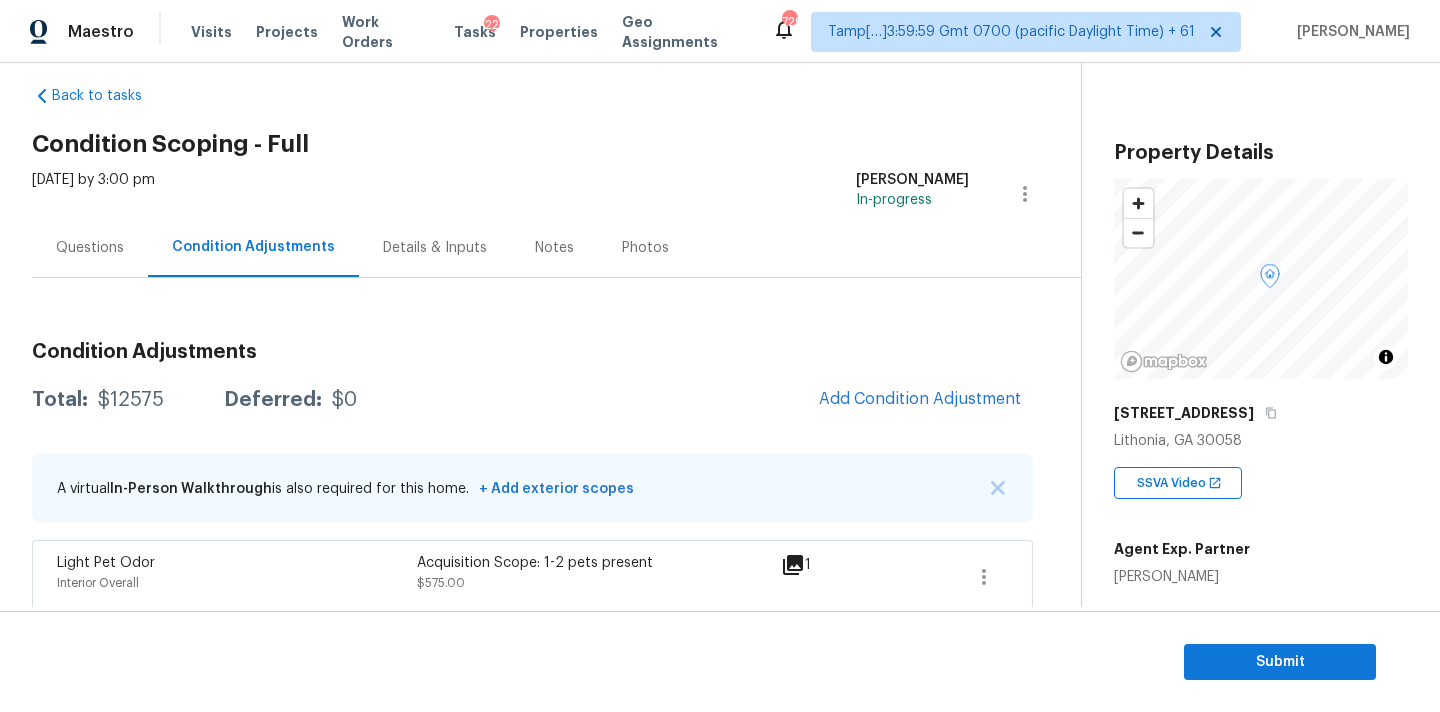 scroll, scrollTop: 196, scrollLeft: 0, axis: vertical 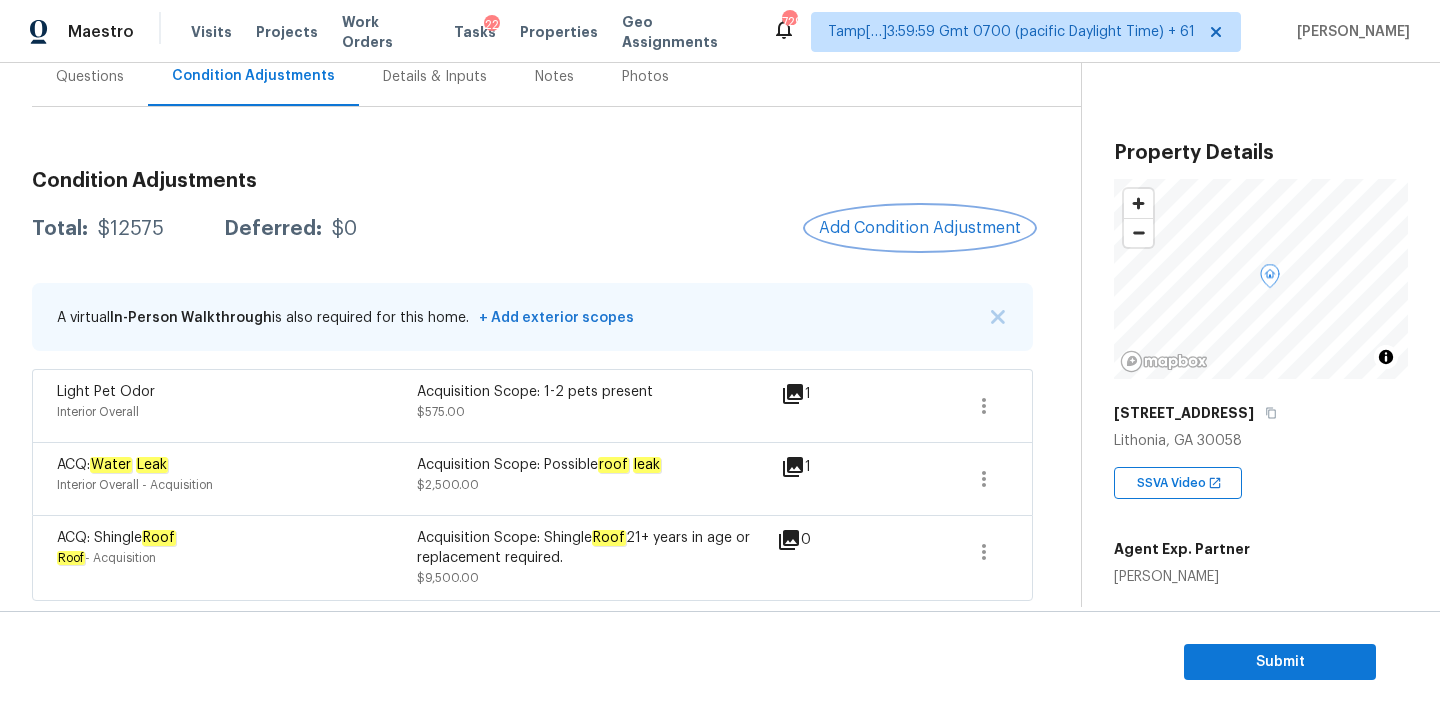 click on "Add Condition Adjustment" at bounding box center (920, 228) 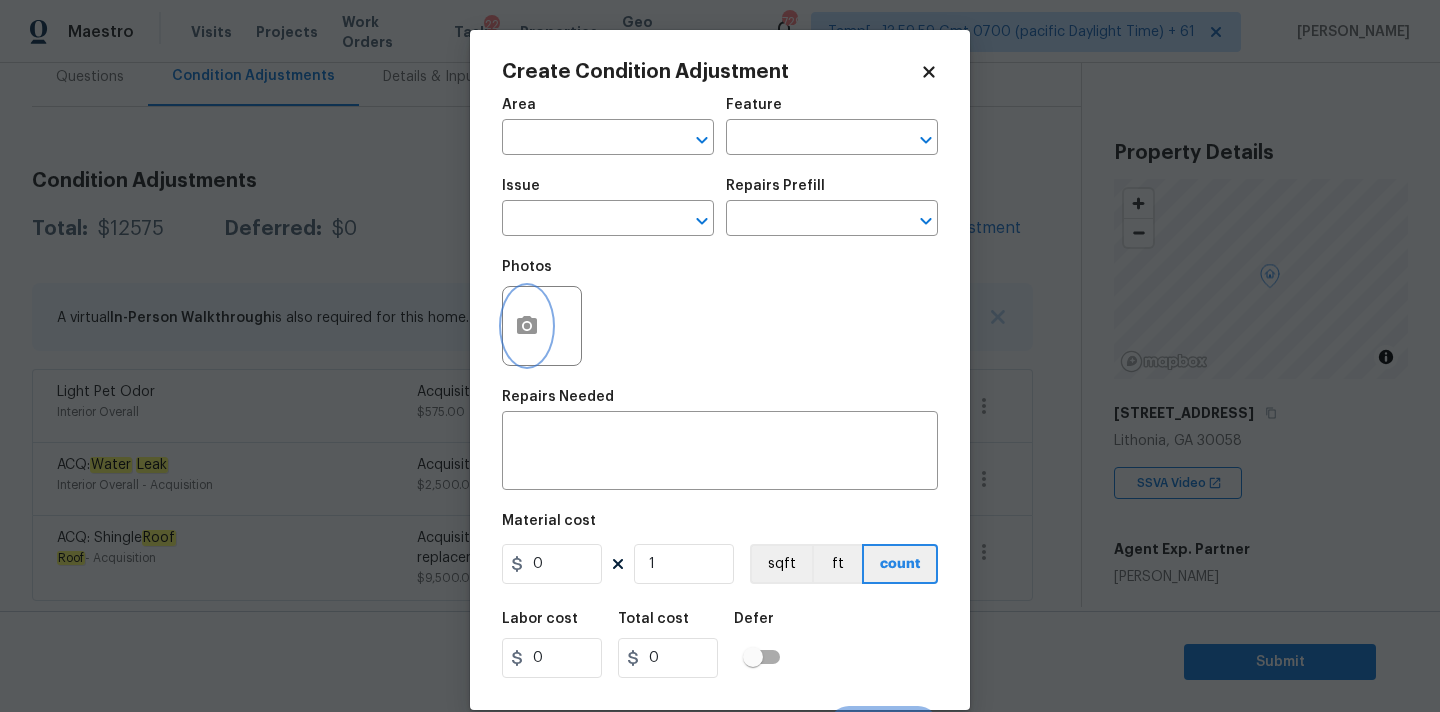 click at bounding box center (527, 326) 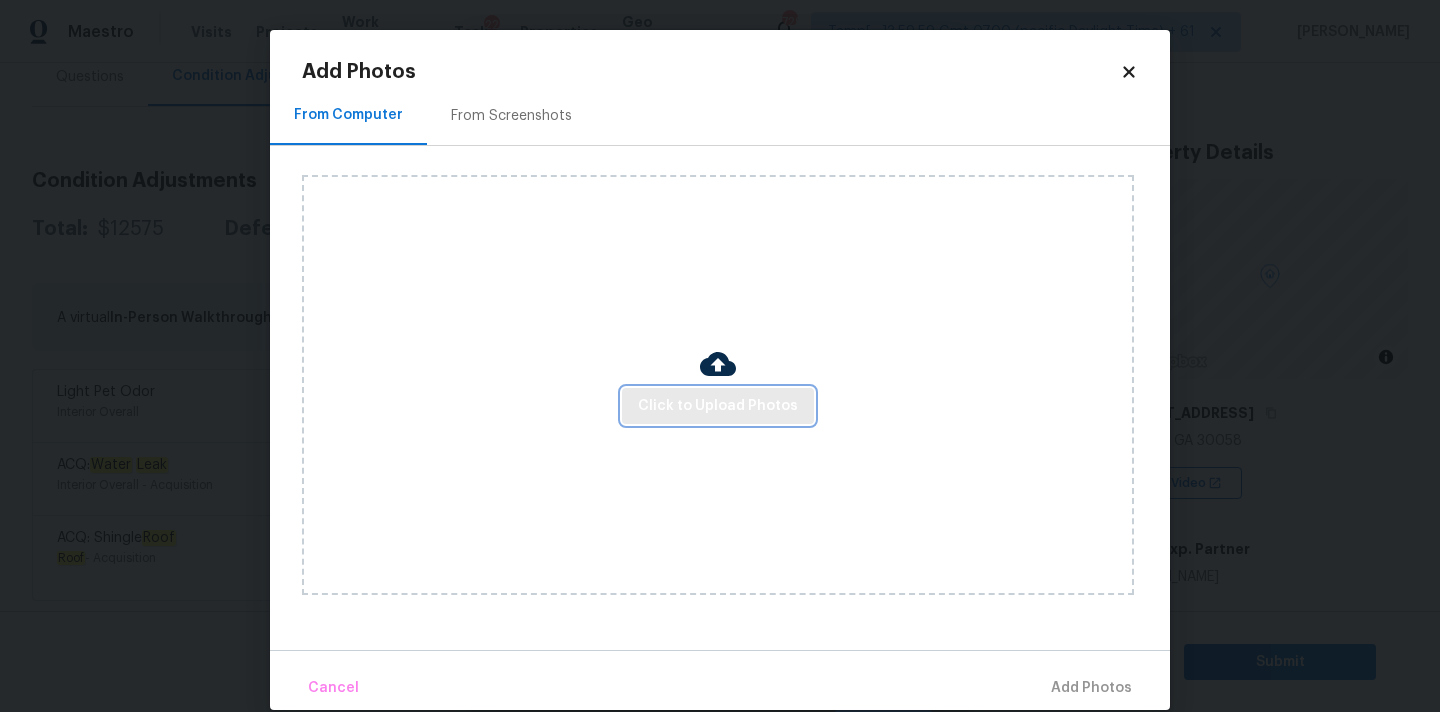 click on "Click to Upload Photos" at bounding box center [718, 406] 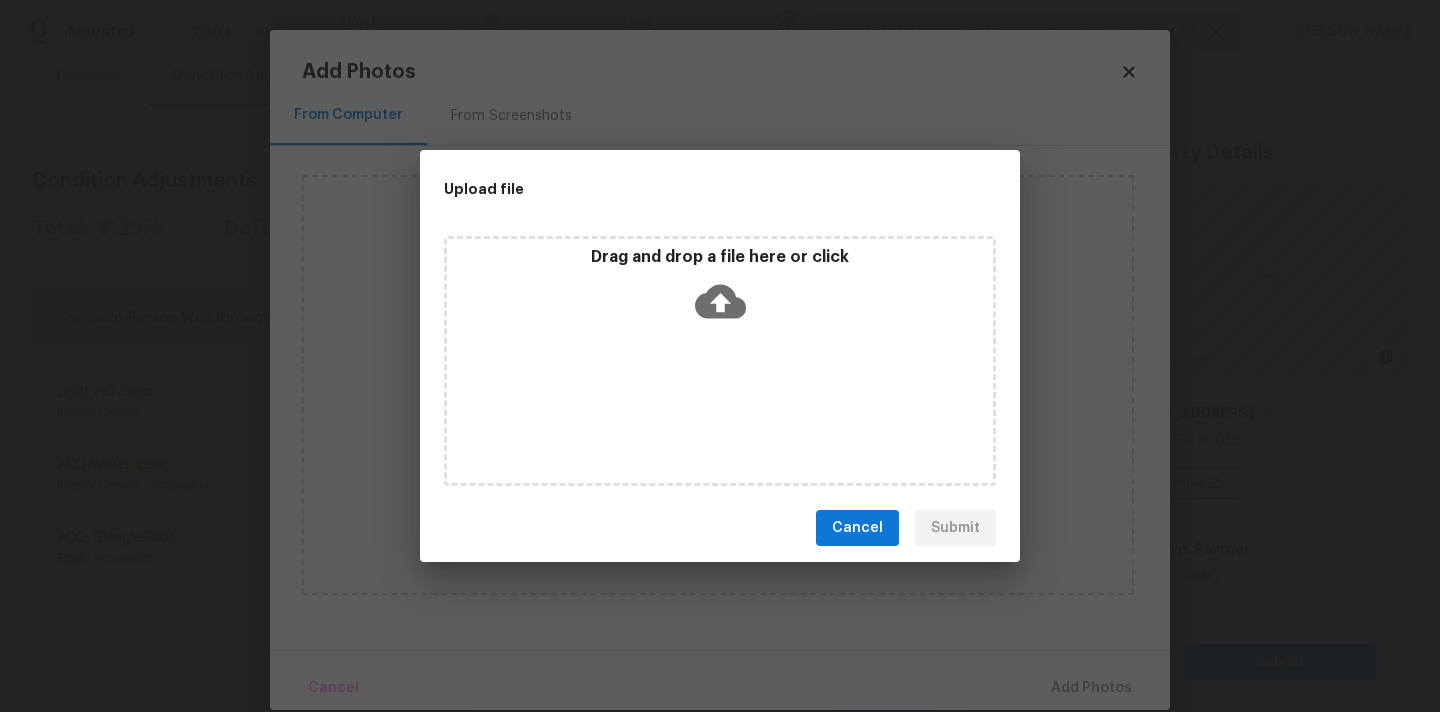 click 